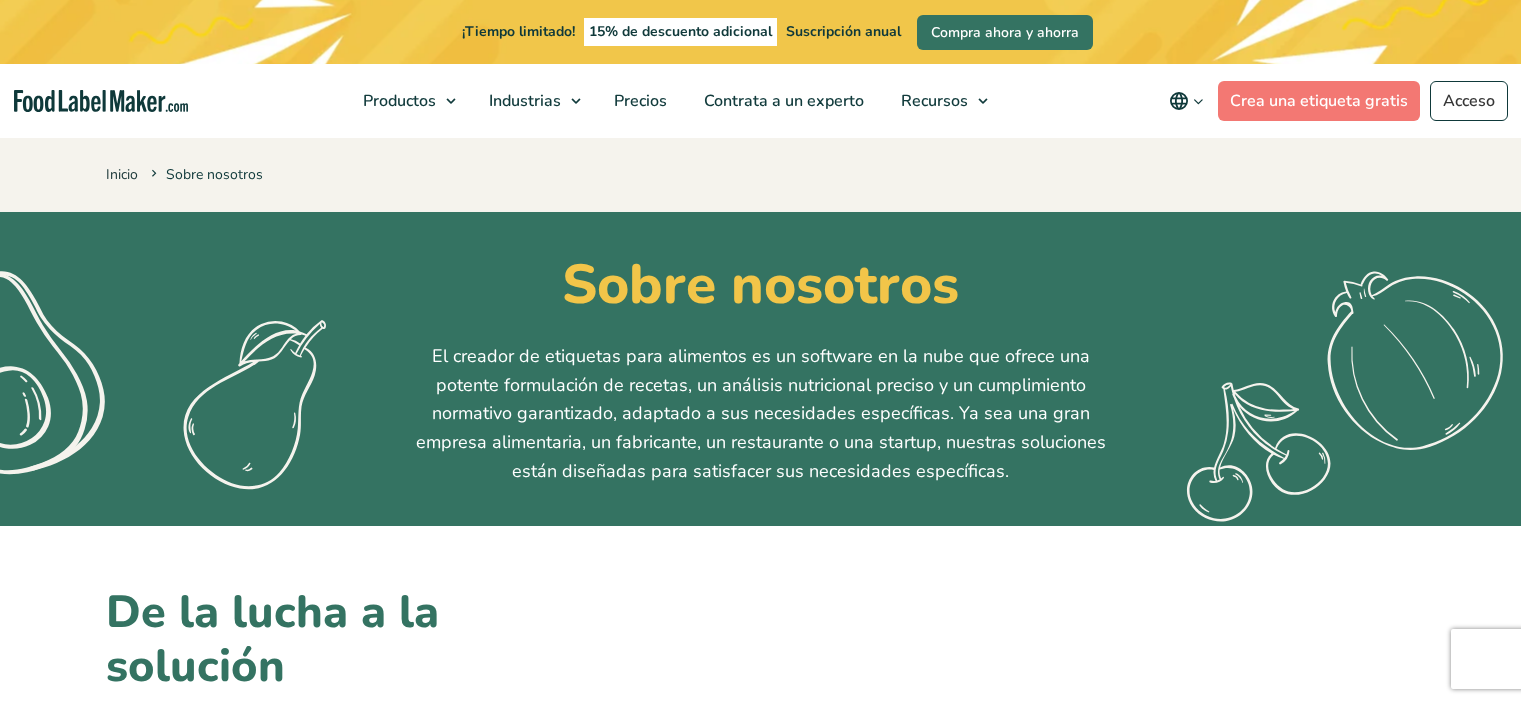 scroll, scrollTop: 0, scrollLeft: 0, axis: both 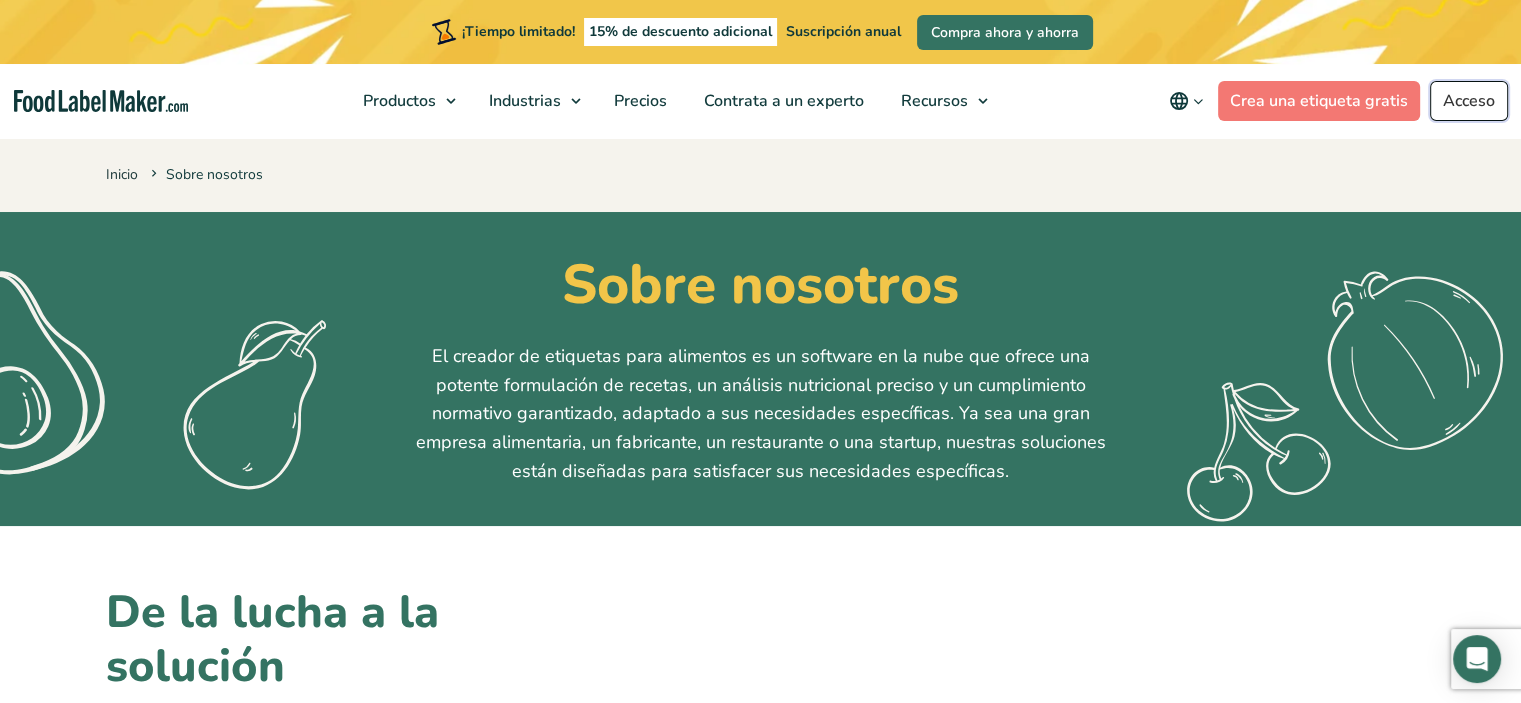 drag, startPoint x: 0, startPoint y: 0, endPoint x: 1459, endPoint y: 96, distance: 1462.1549 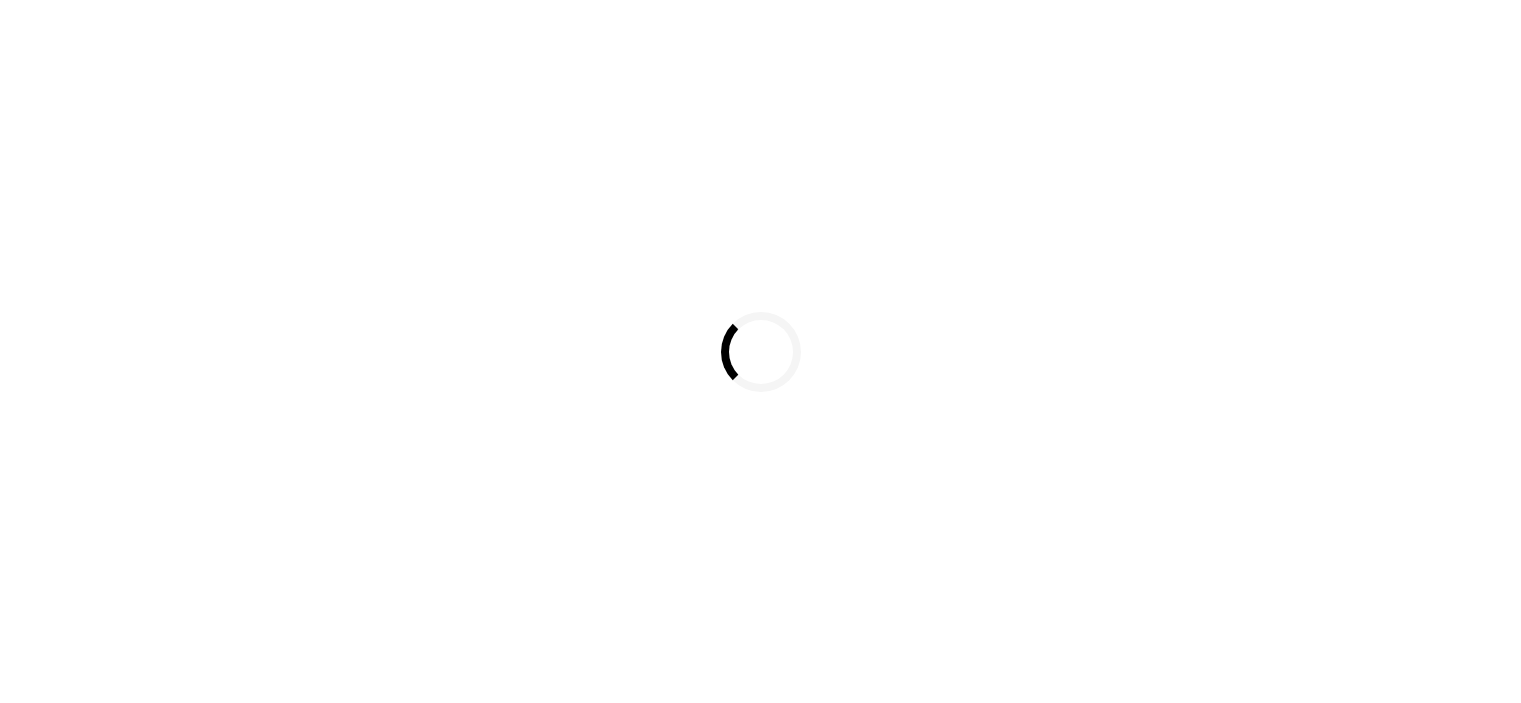 scroll, scrollTop: 0, scrollLeft: 0, axis: both 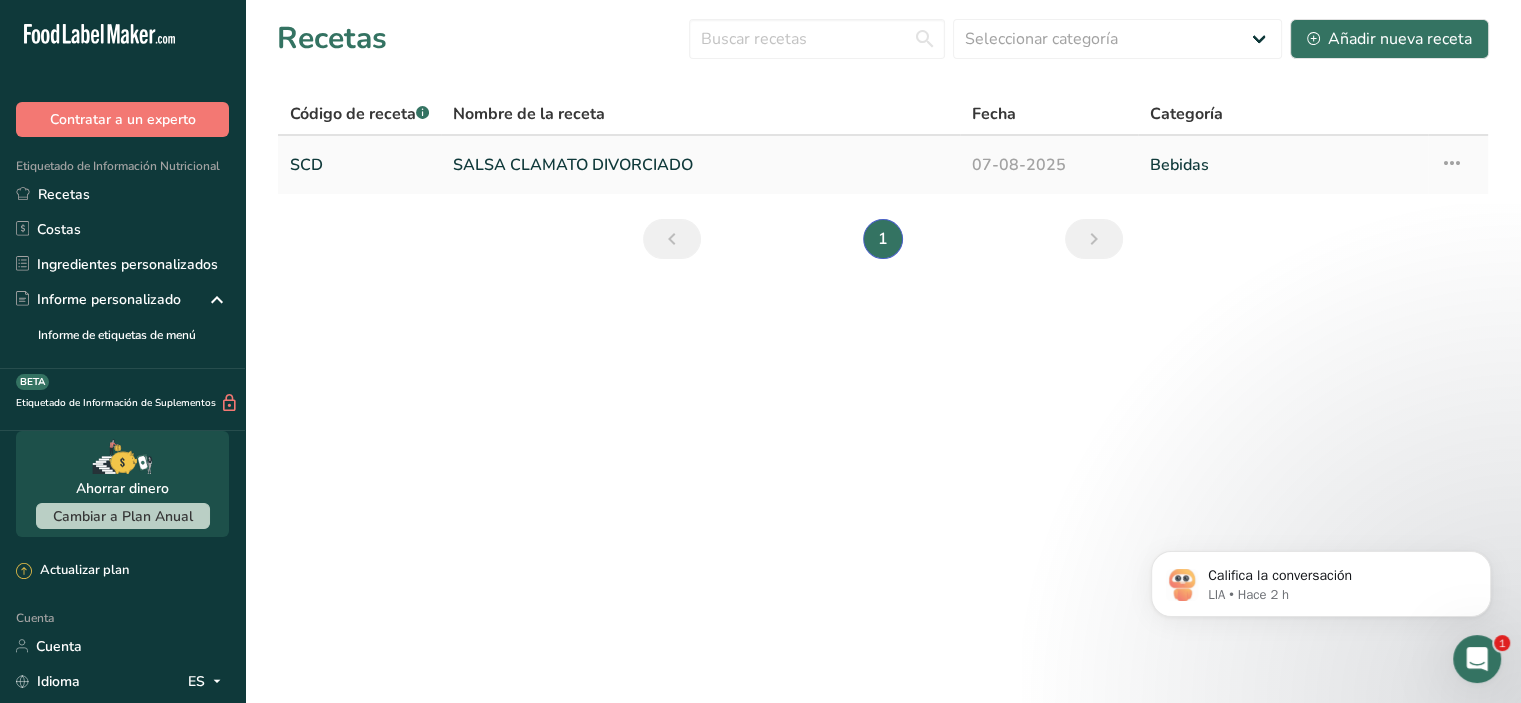click on "SALSA CLAMATO DIVORCIADO" at bounding box center (573, 165) 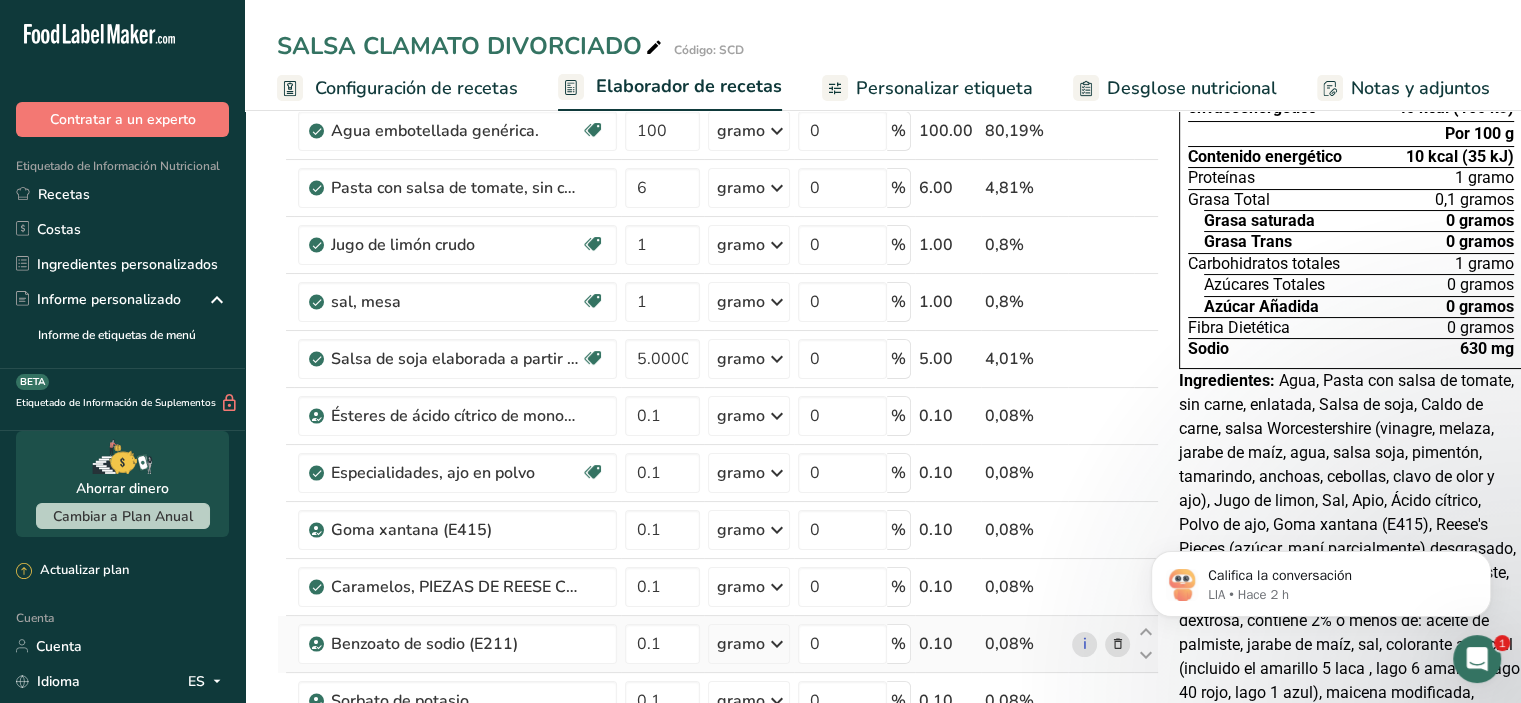 scroll, scrollTop: 0, scrollLeft: 0, axis: both 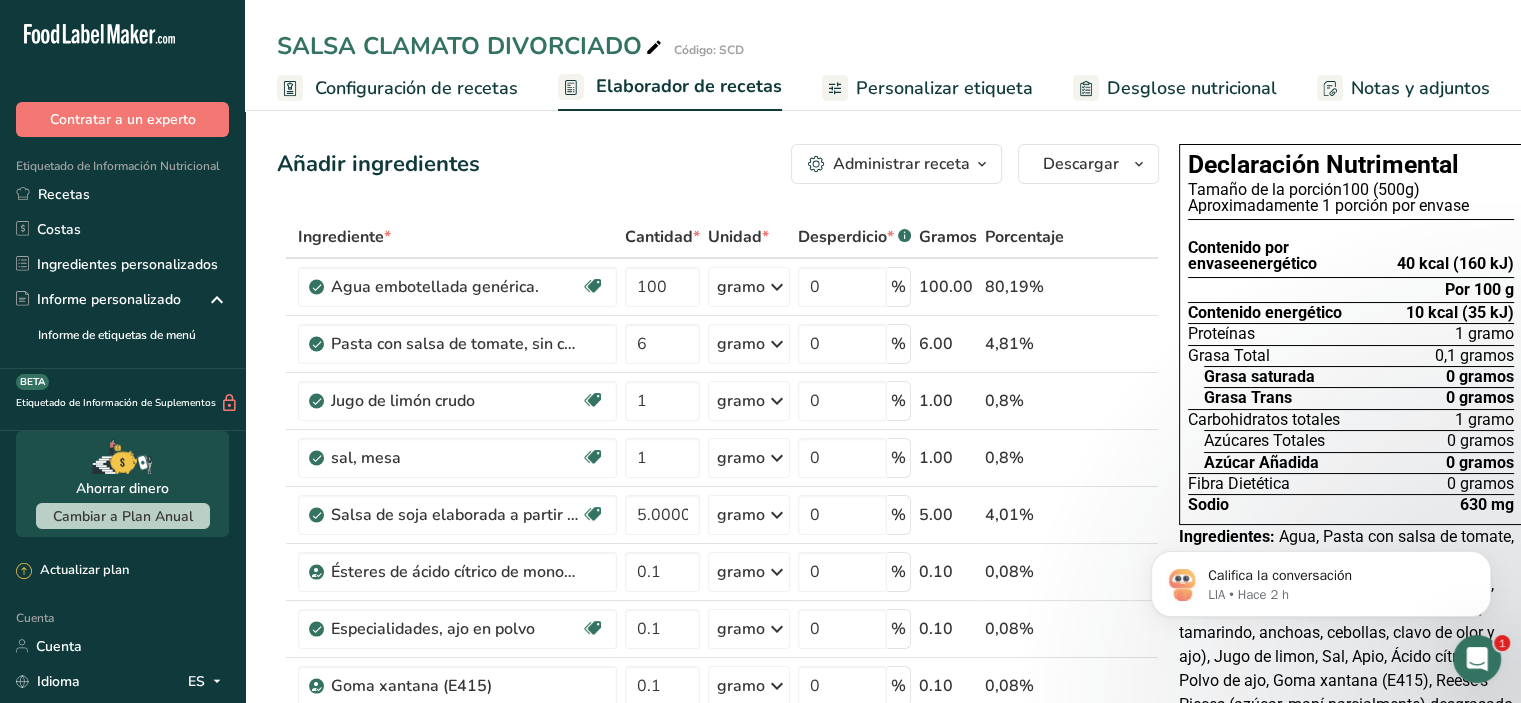 click on "Configuración de recetas" at bounding box center [416, 88] 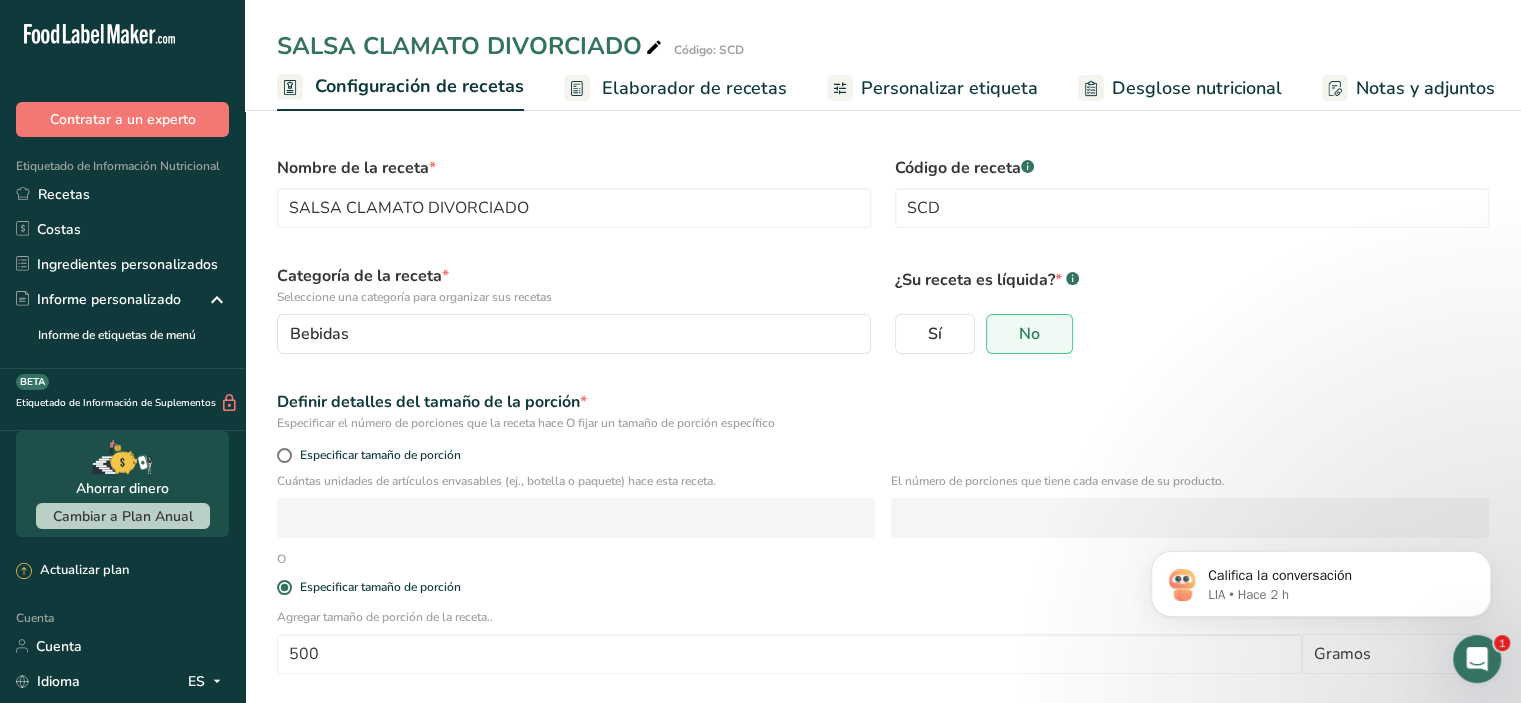 scroll, scrollTop: 0, scrollLeft: 7, axis: horizontal 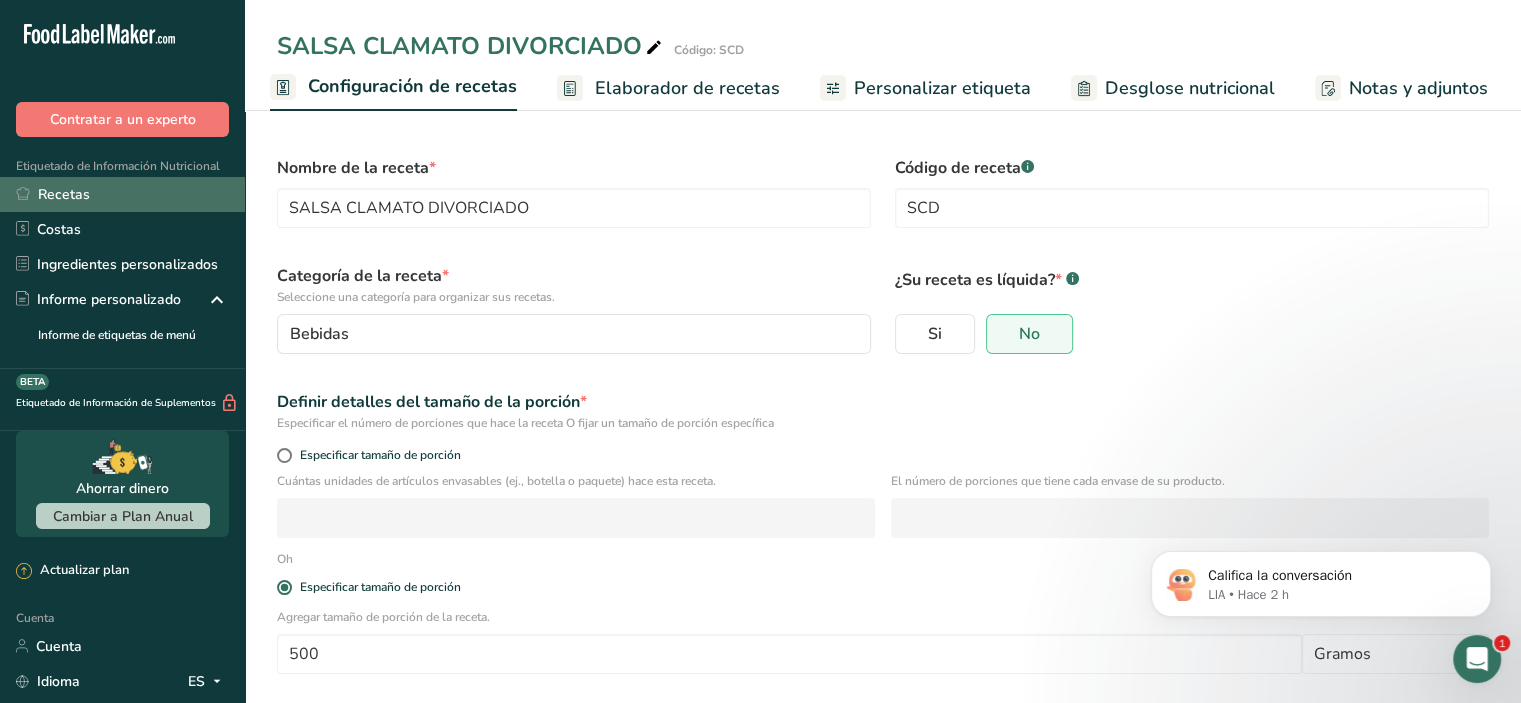 click on "Recetas" at bounding box center [64, 194] 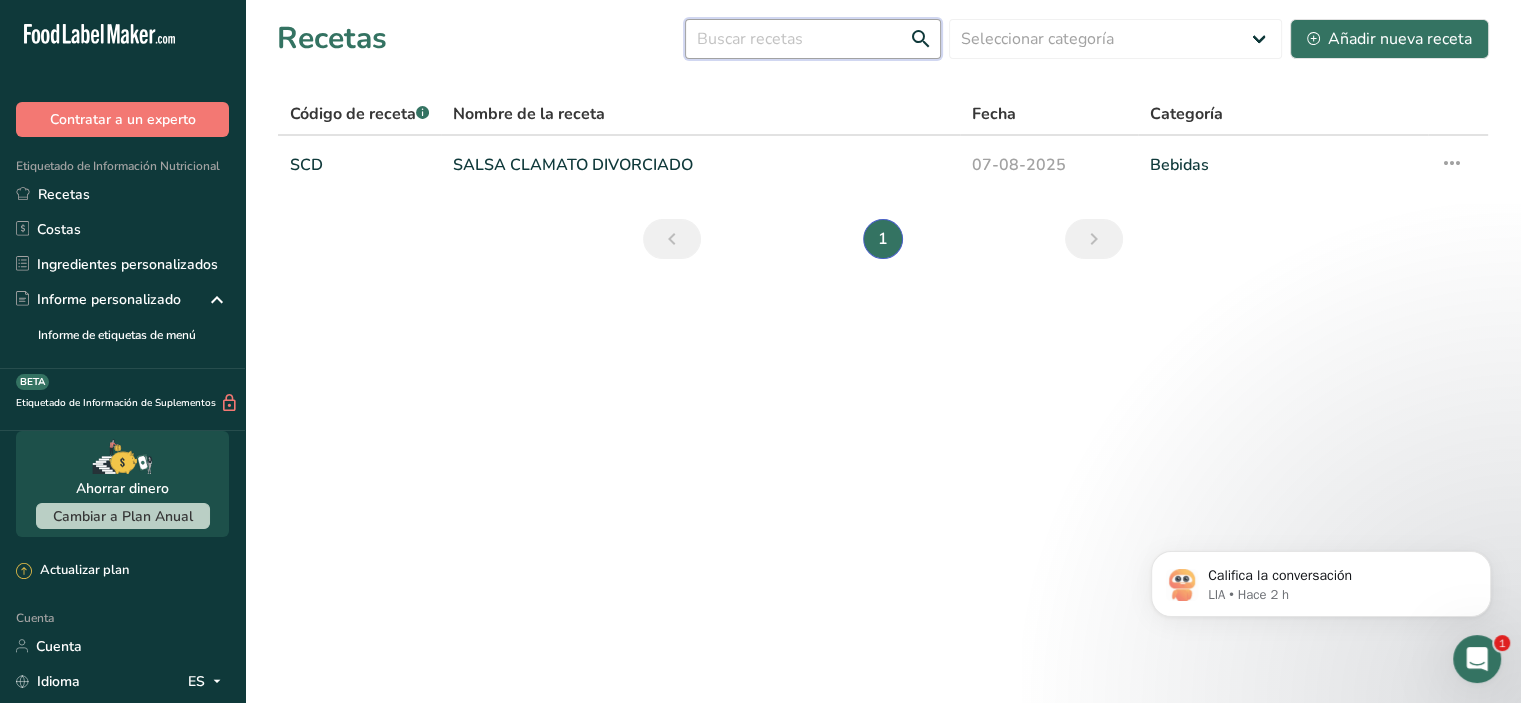 click at bounding box center (813, 39) 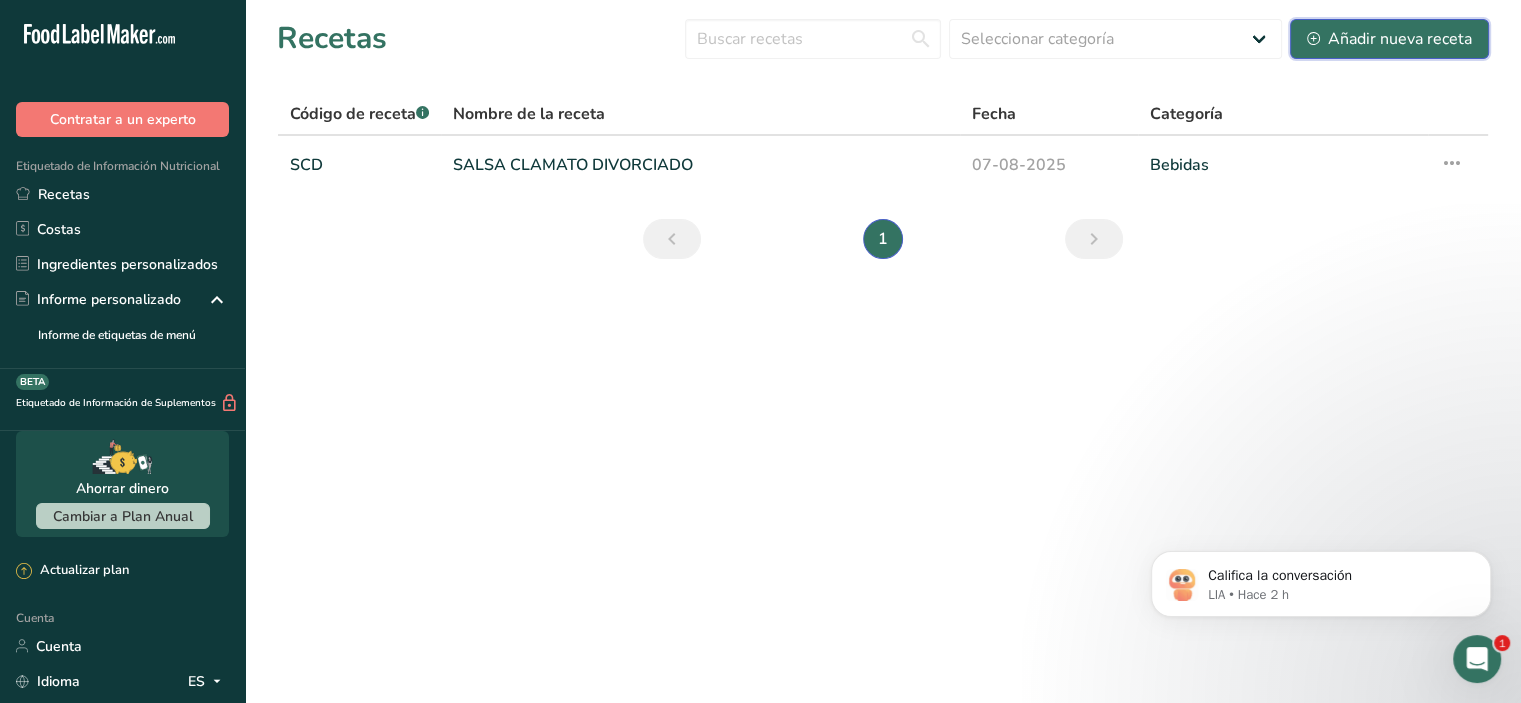 click on "Añadir nueva receta" at bounding box center [1400, 39] 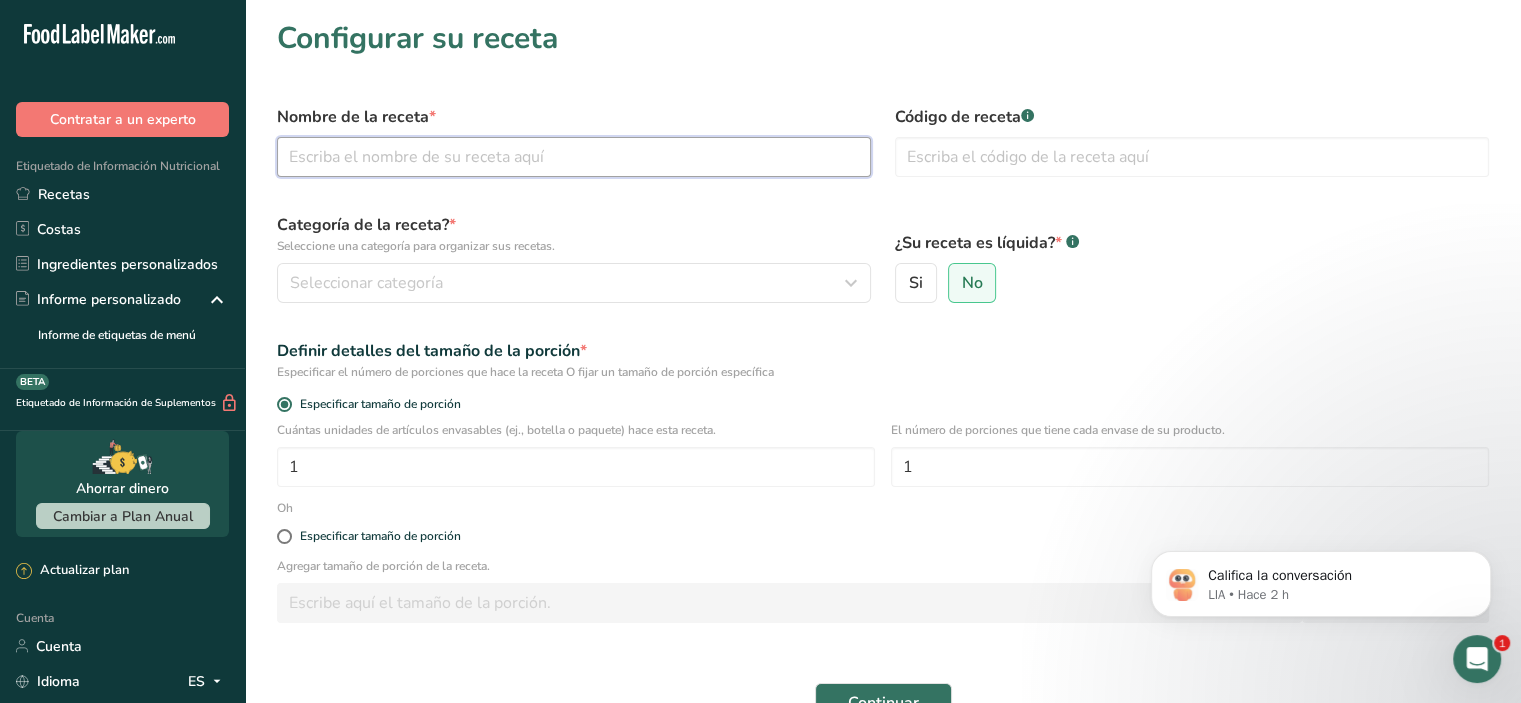 click at bounding box center [574, 157] 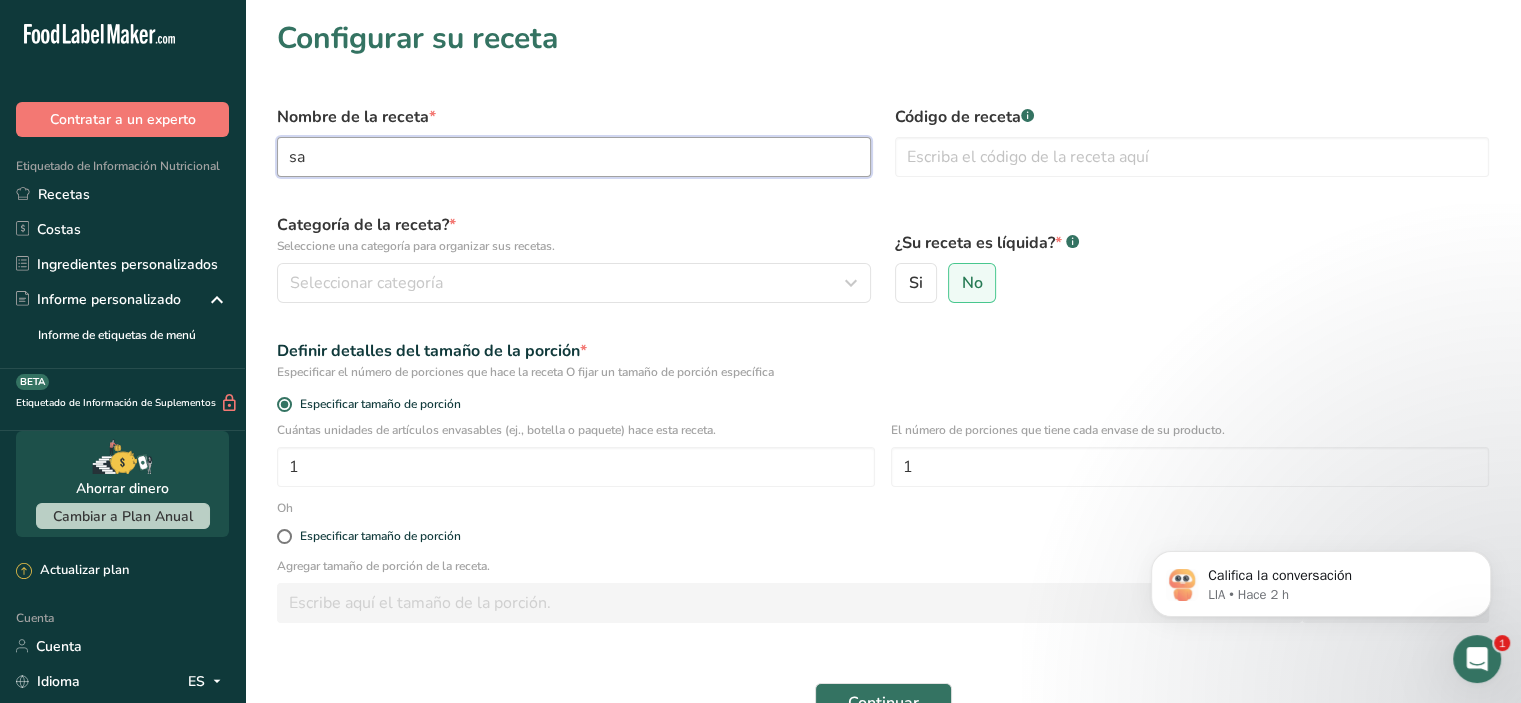 type on "s" 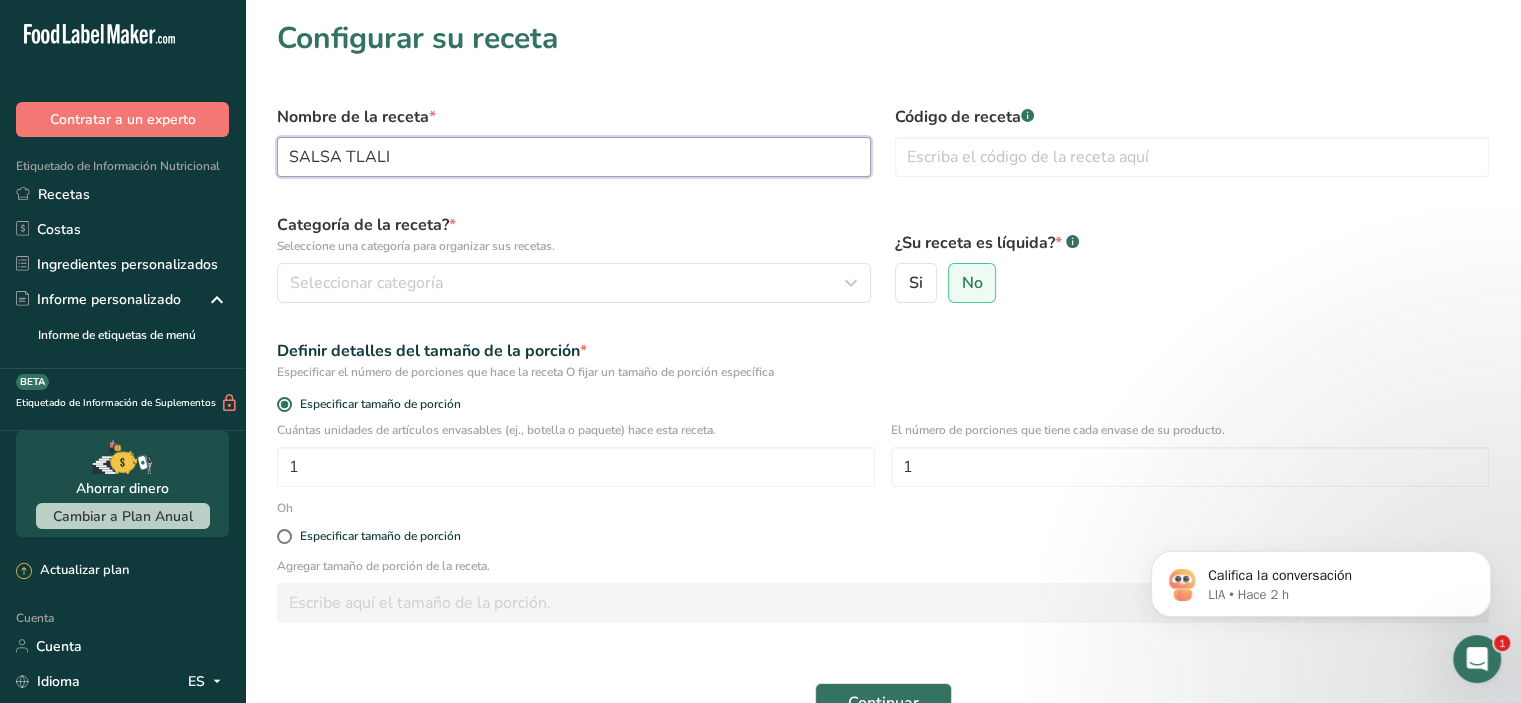 type on "SALSA TLALI" 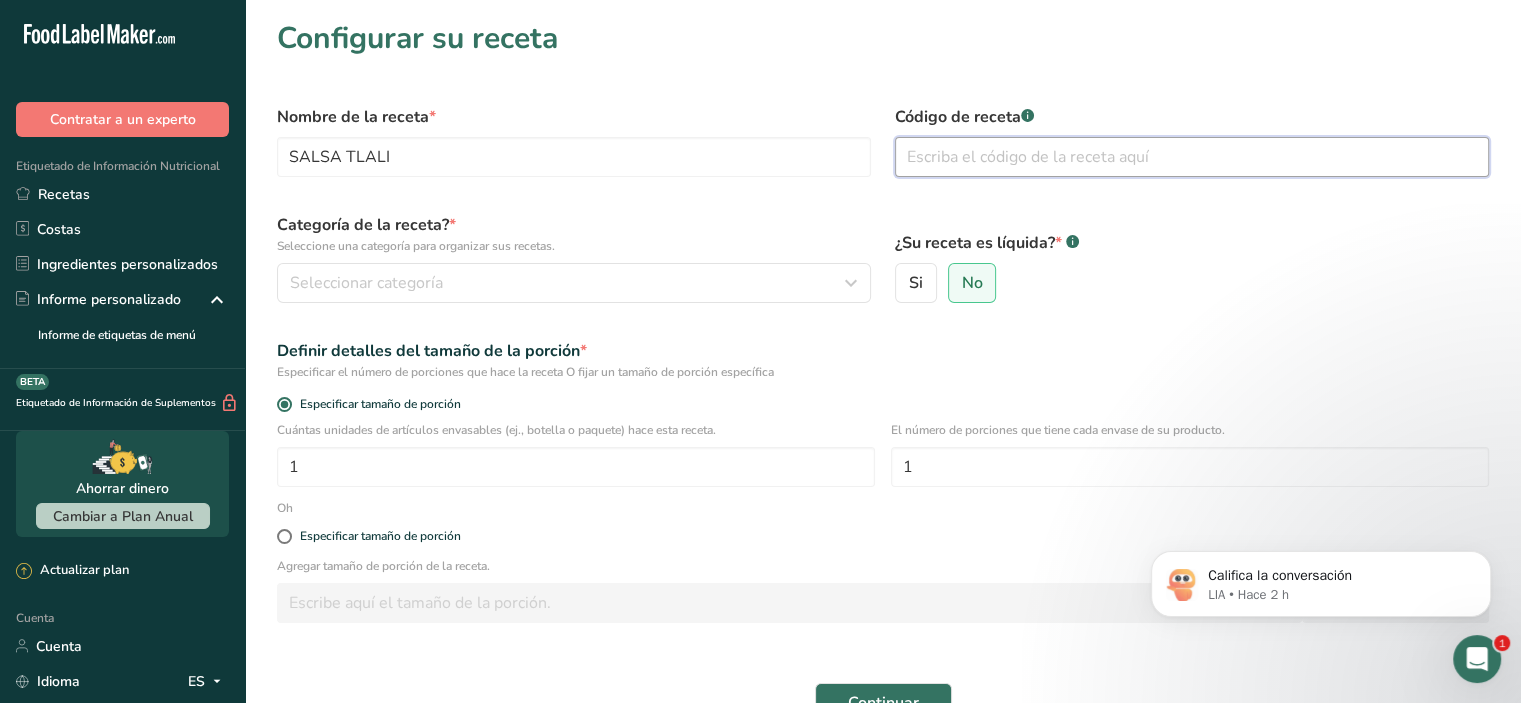 click at bounding box center (1192, 157) 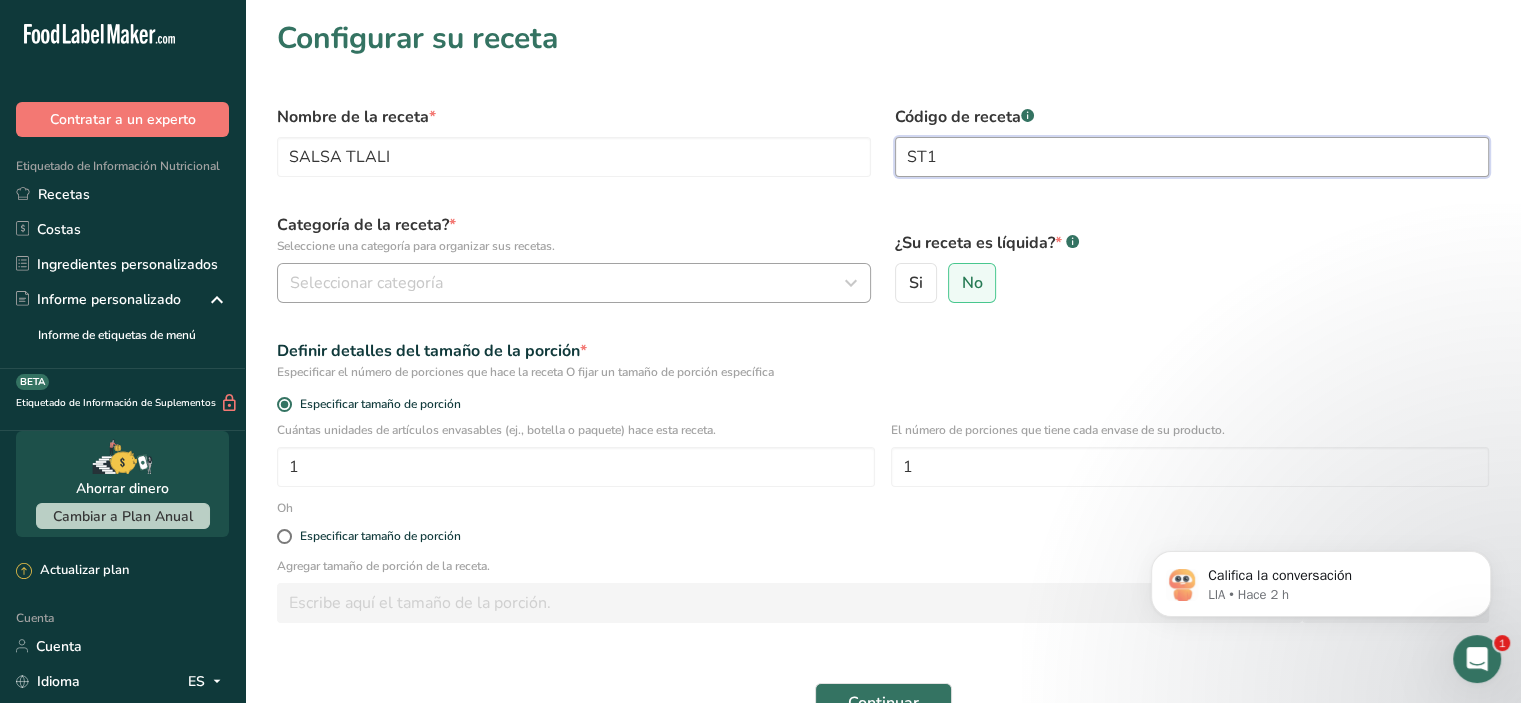 type on "ST1" 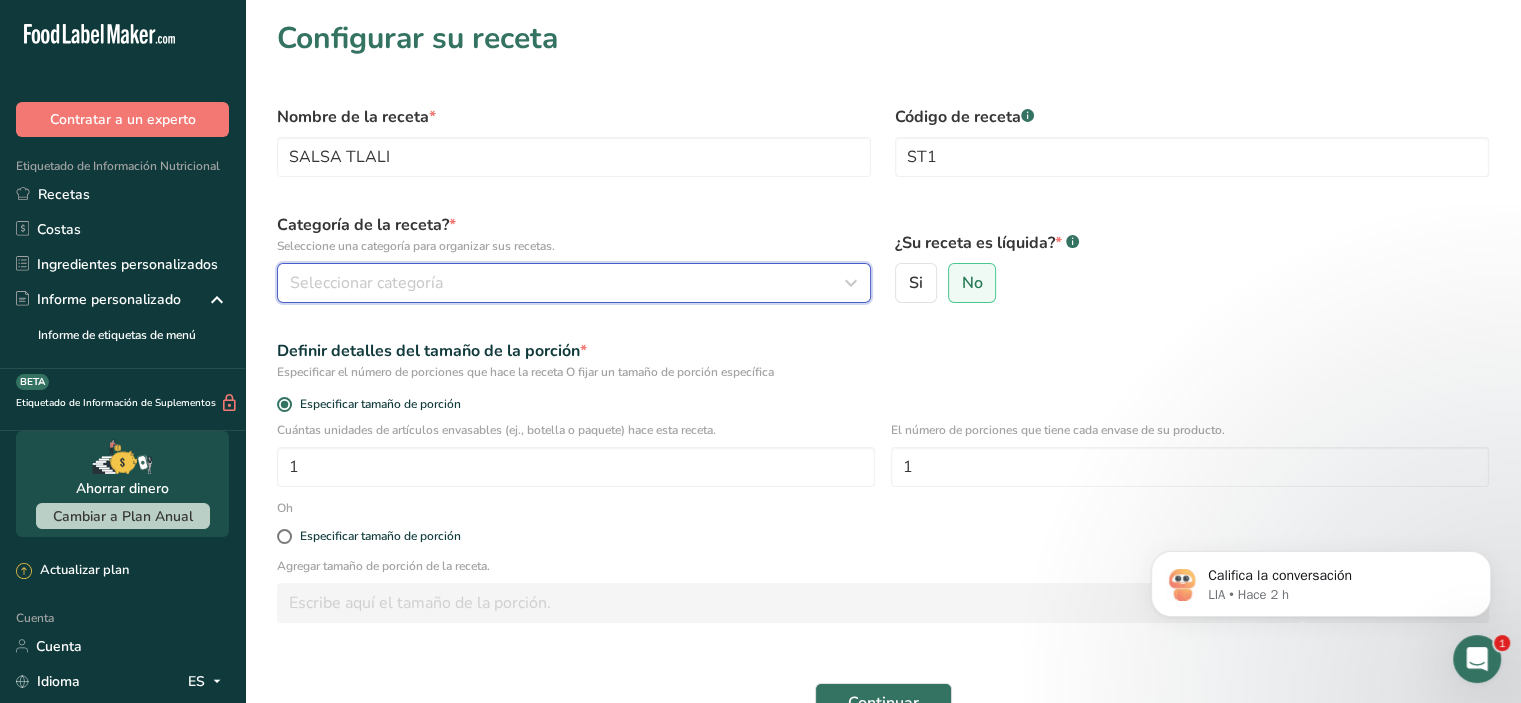 click on "Seleccionar categoría" at bounding box center [568, 283] 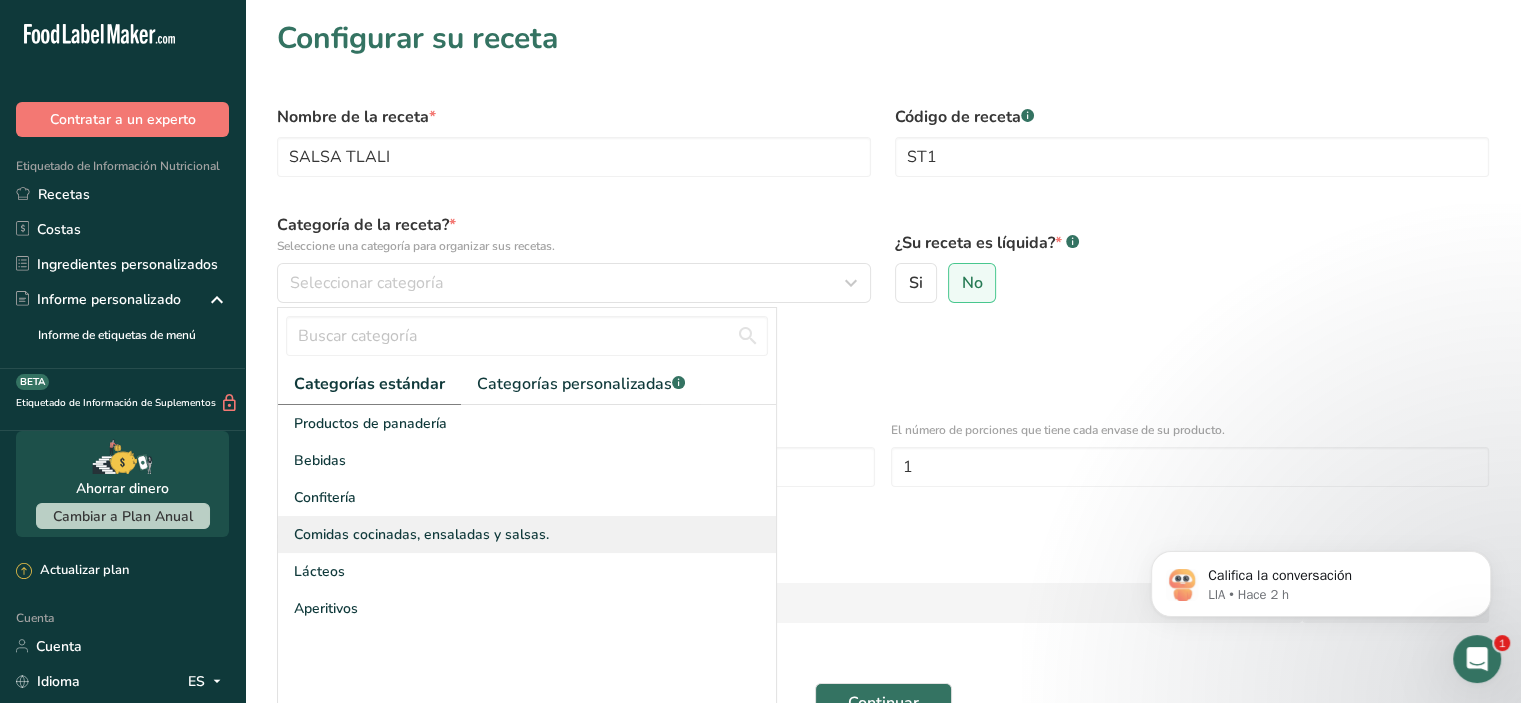 click on "Comidas cocinadas, ensaladas y salsas." at bounding box center (421, 534) 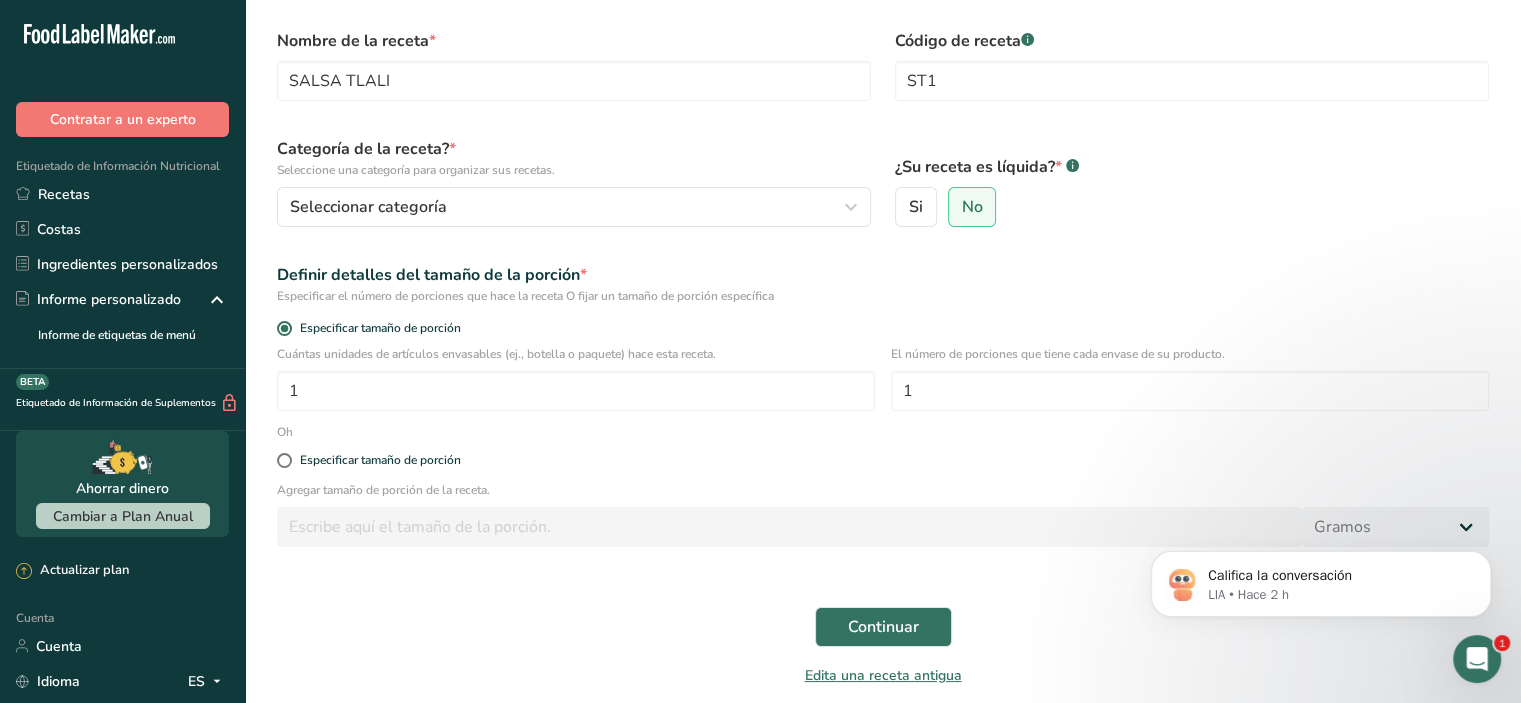 scroll, scrollTop: 156, scrollLeft: 0, axis: vertical 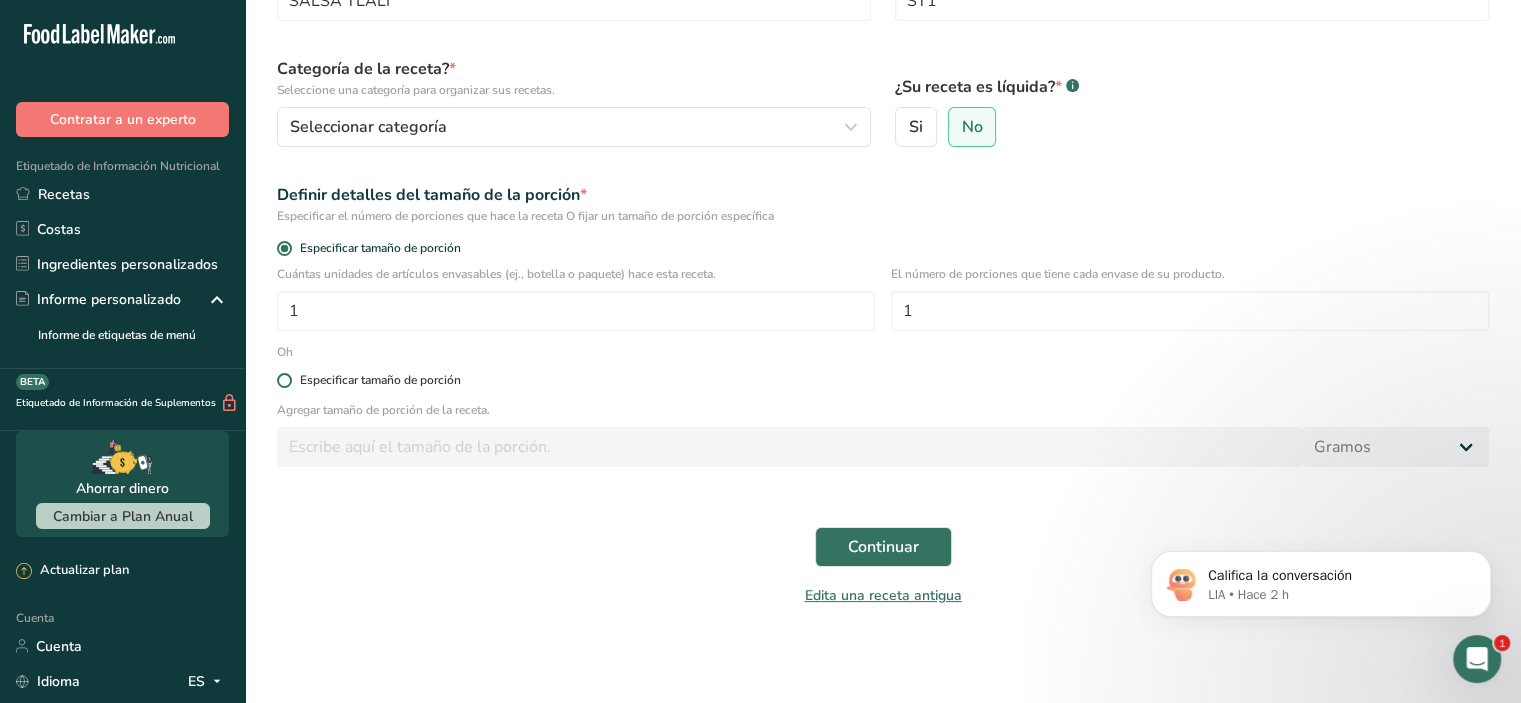 click at bounding box center (284, 380) 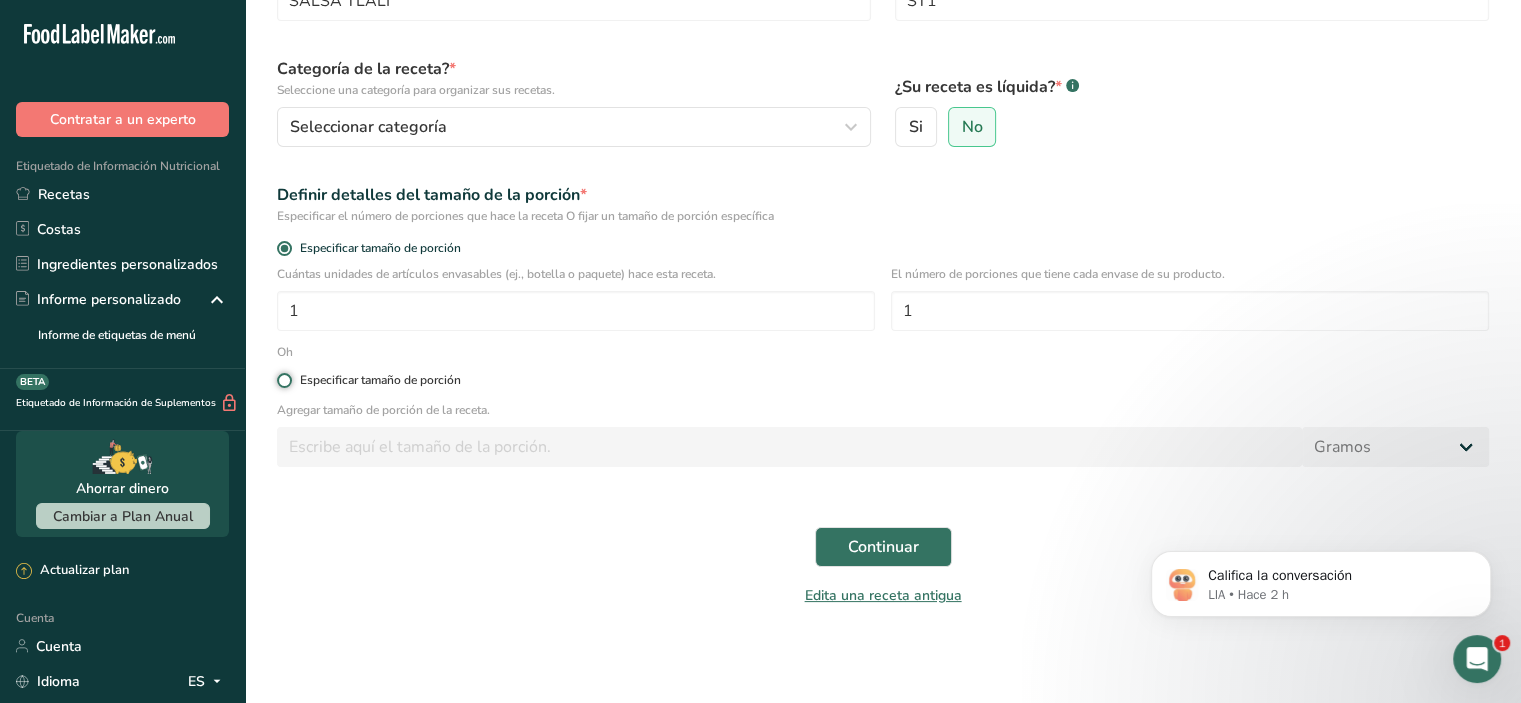 click on "Especificar tamaño de porción" at bounding box center [283, 380] 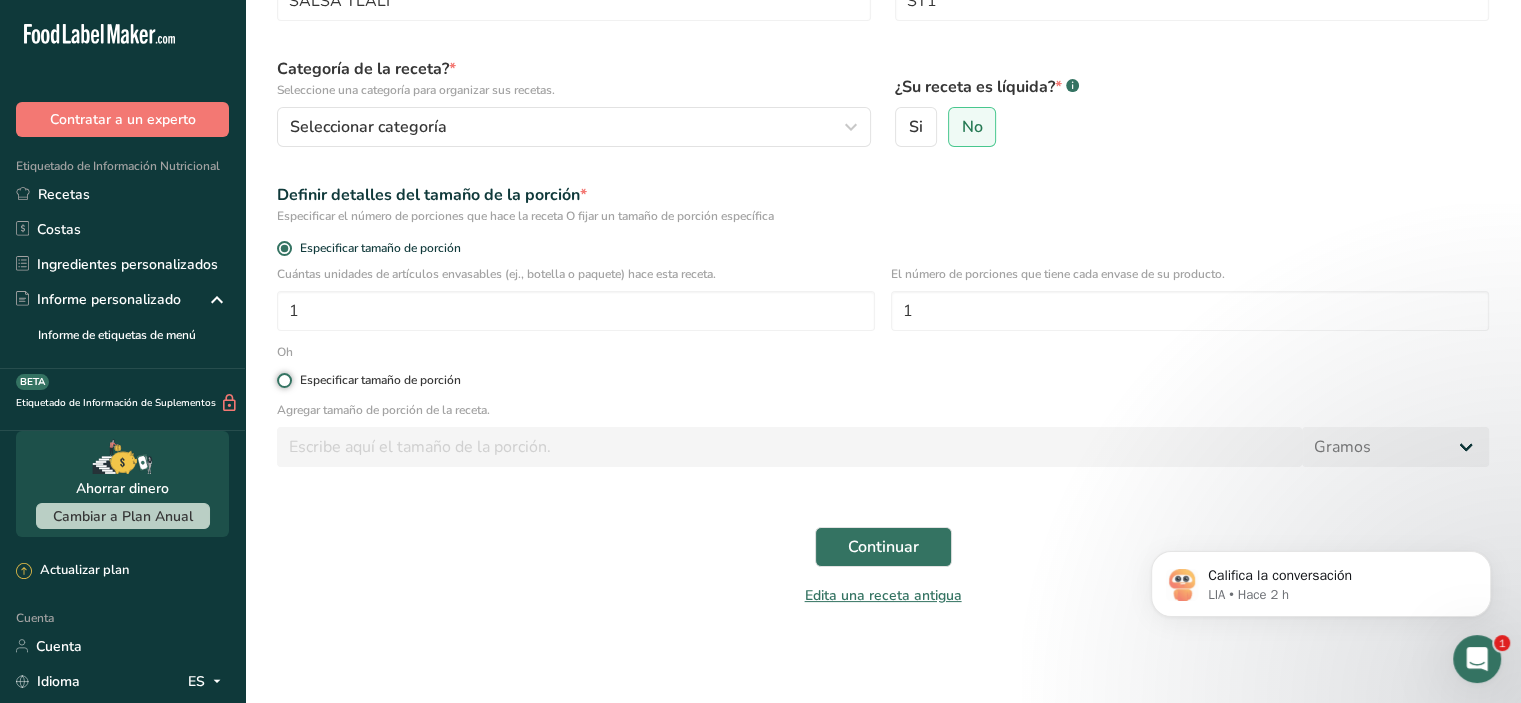 radio on "true" 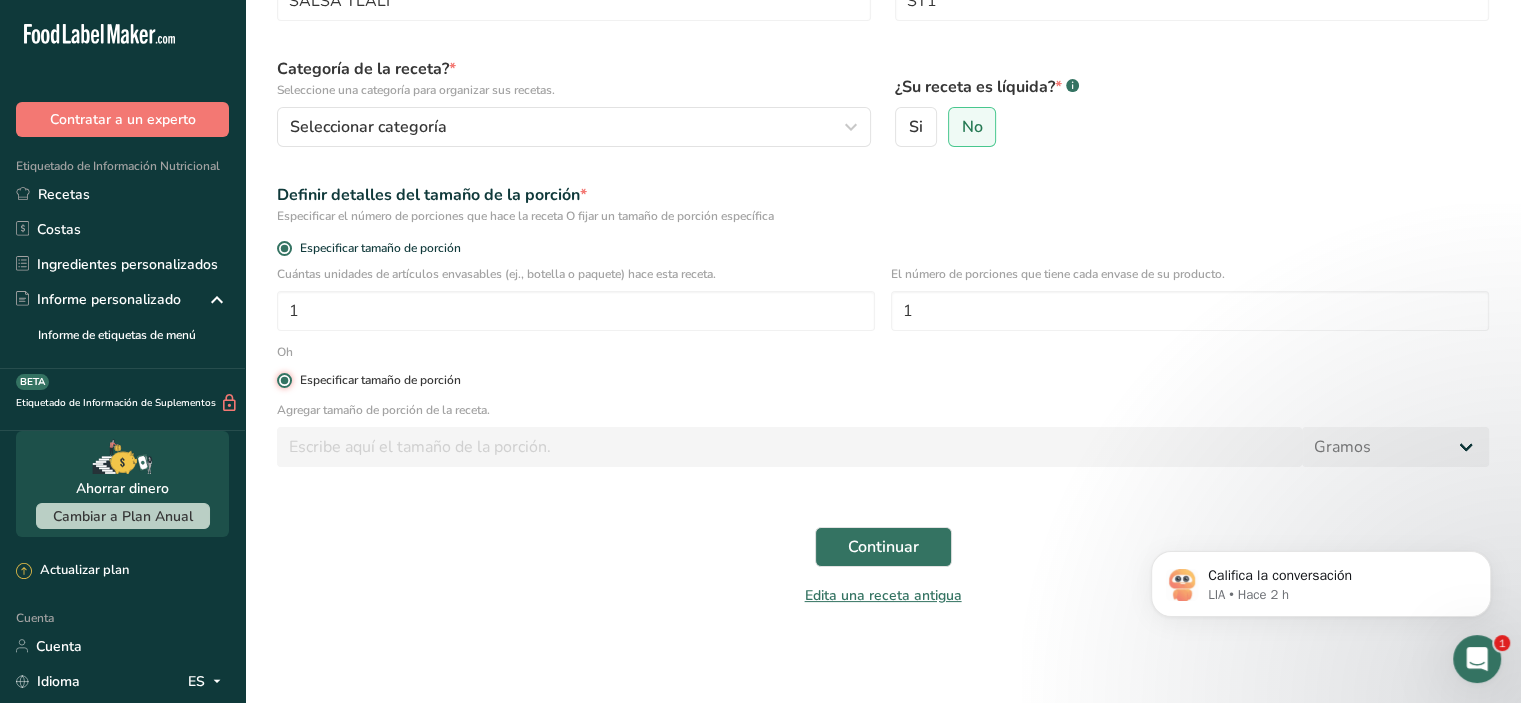 radio on "false" 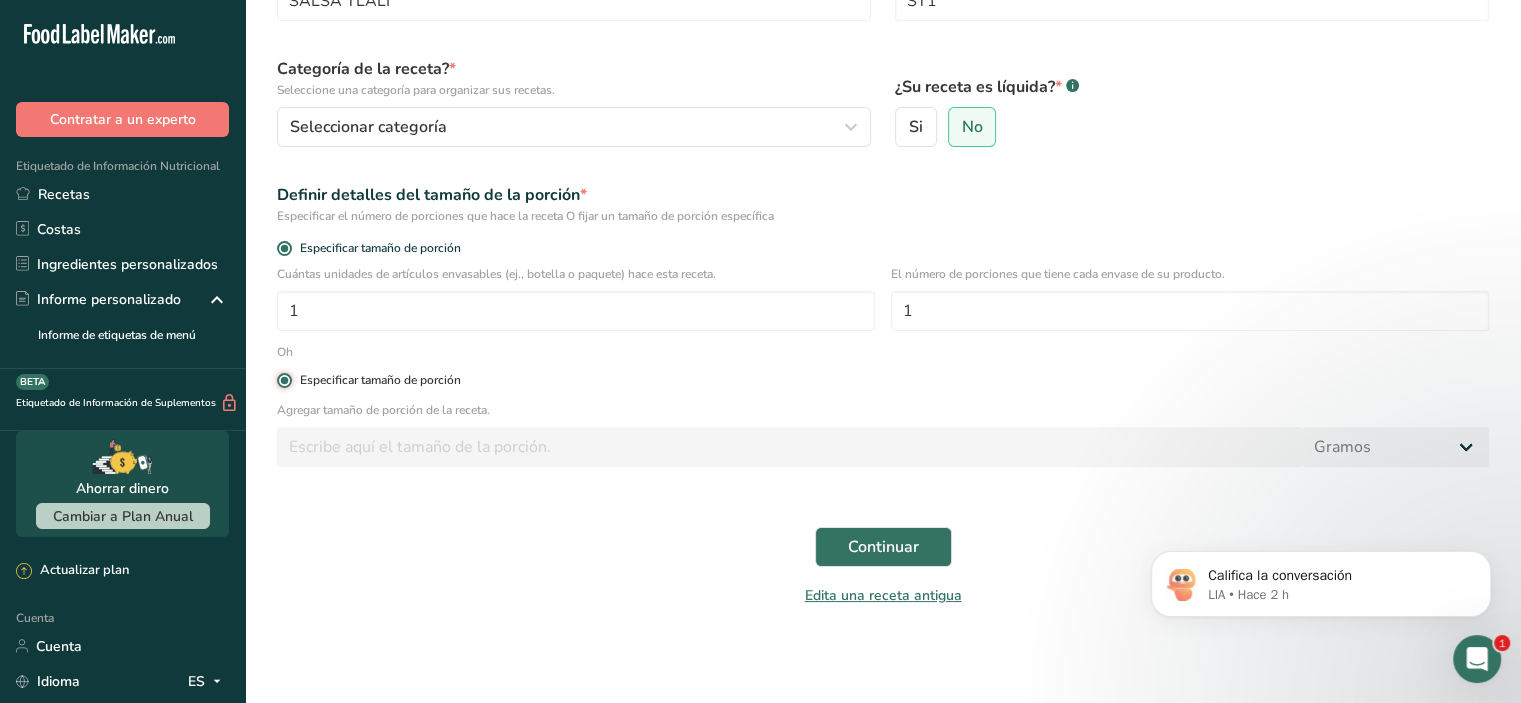 type 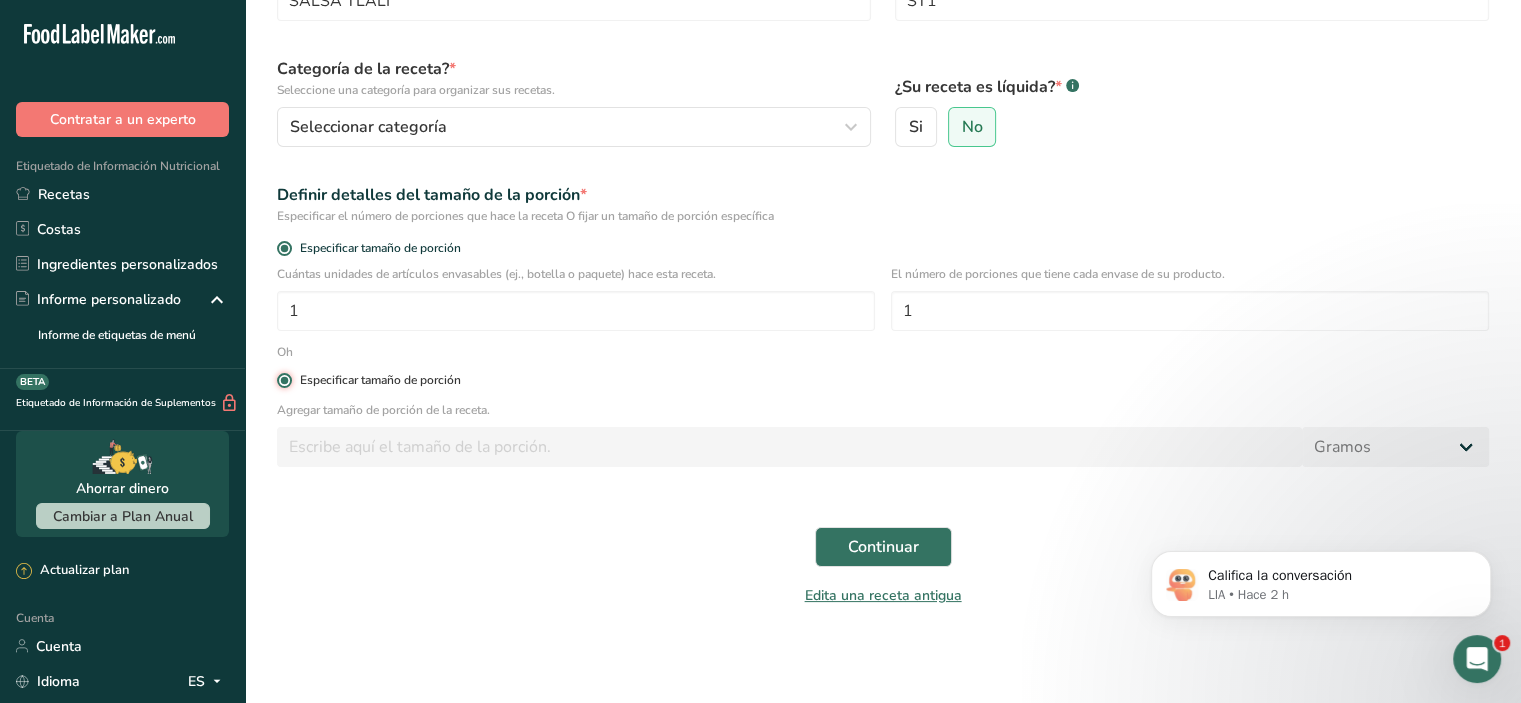 type 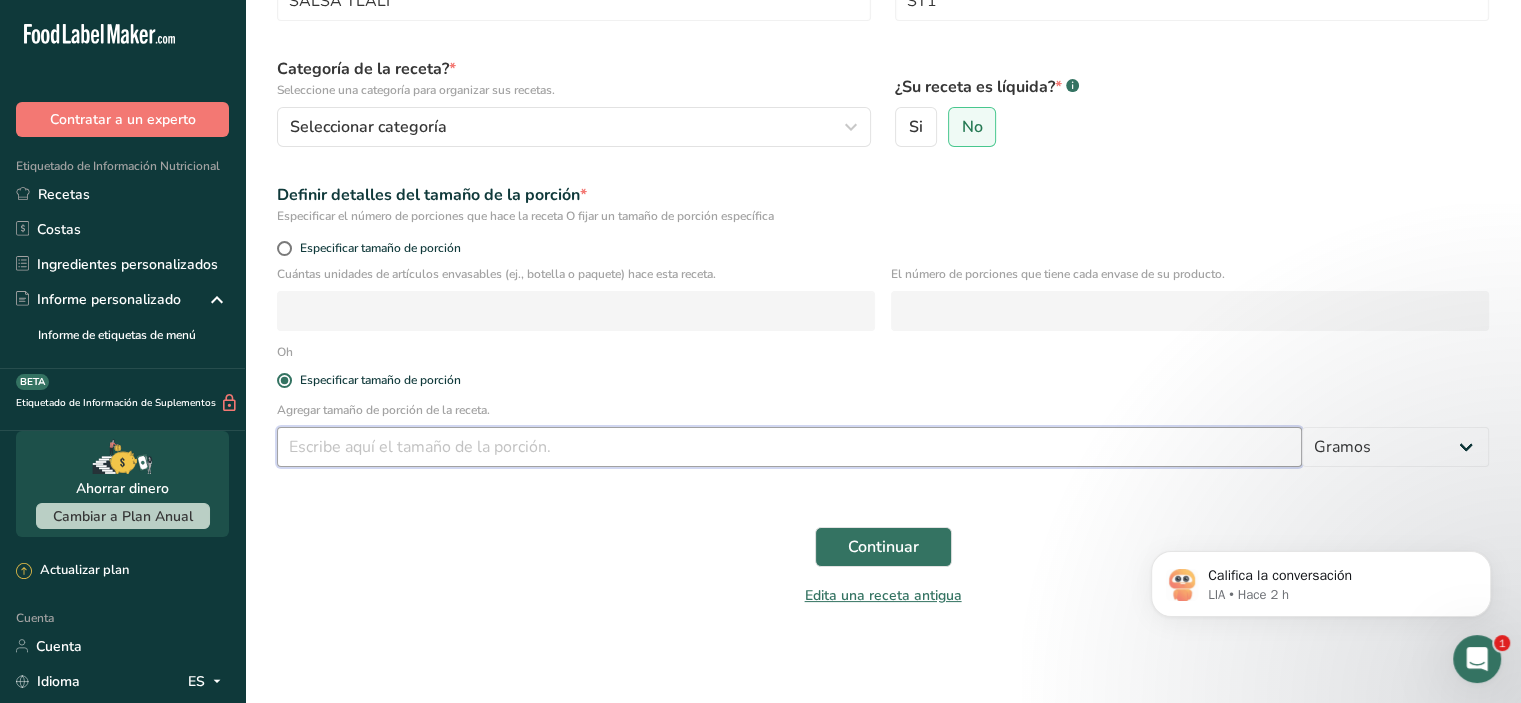 click at bounding box center [789, 447] 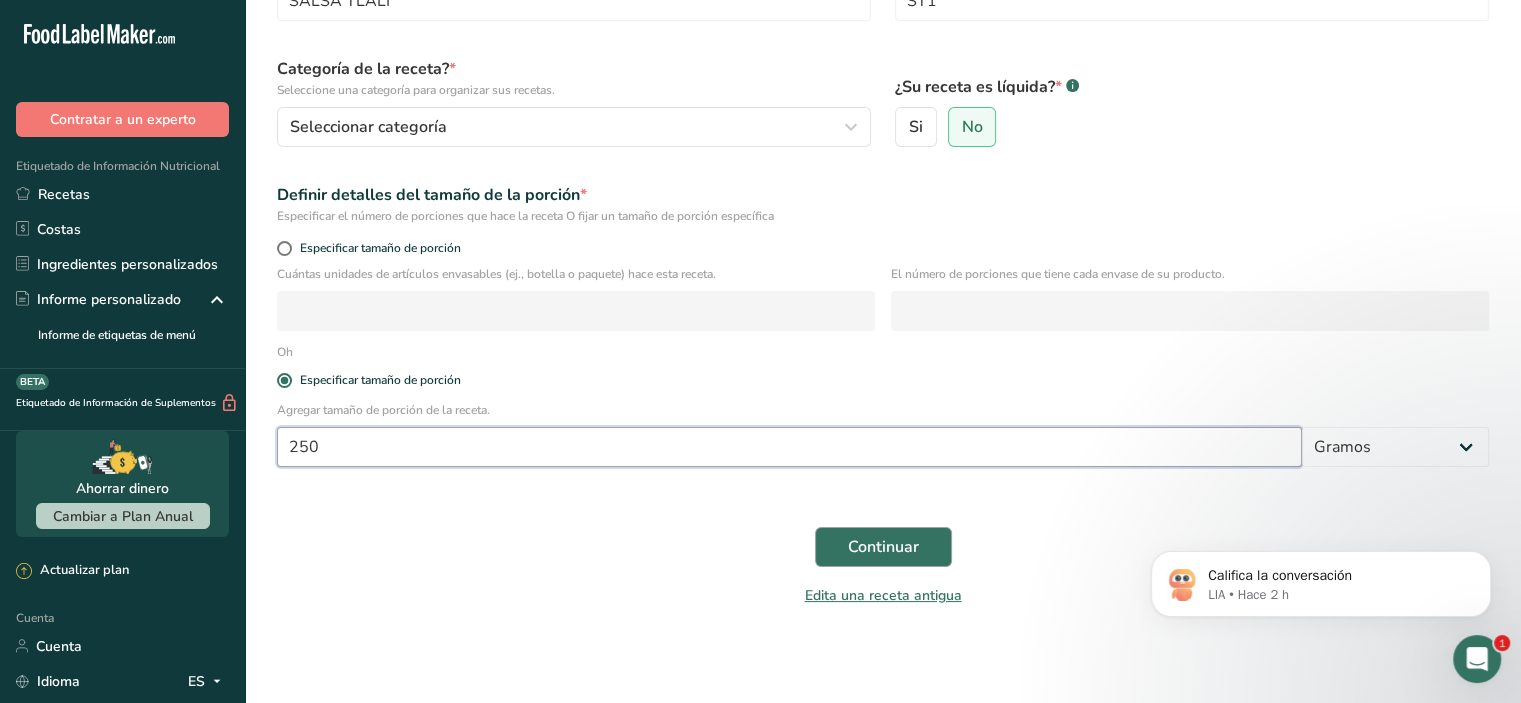 type on "250" 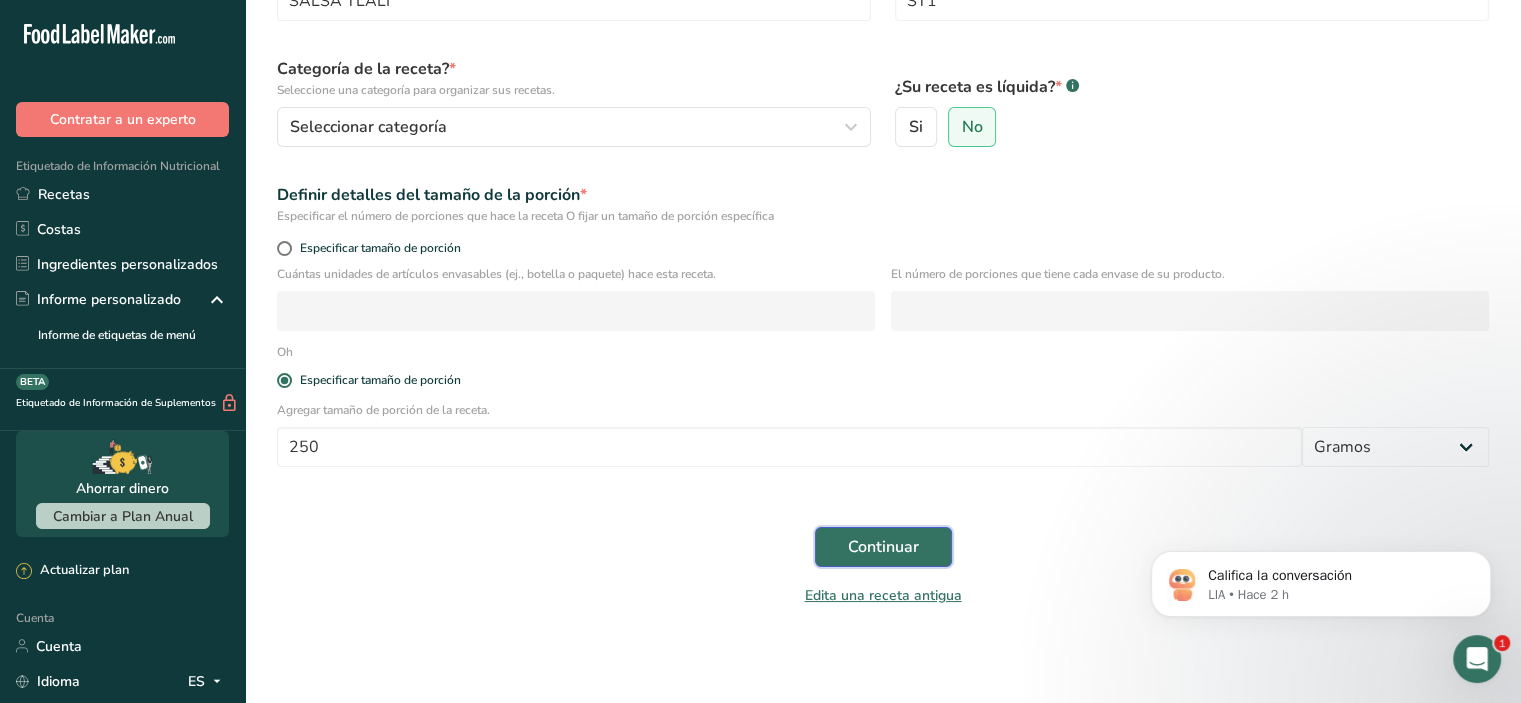 click on "Continuar" at bounding box center [883, 547] 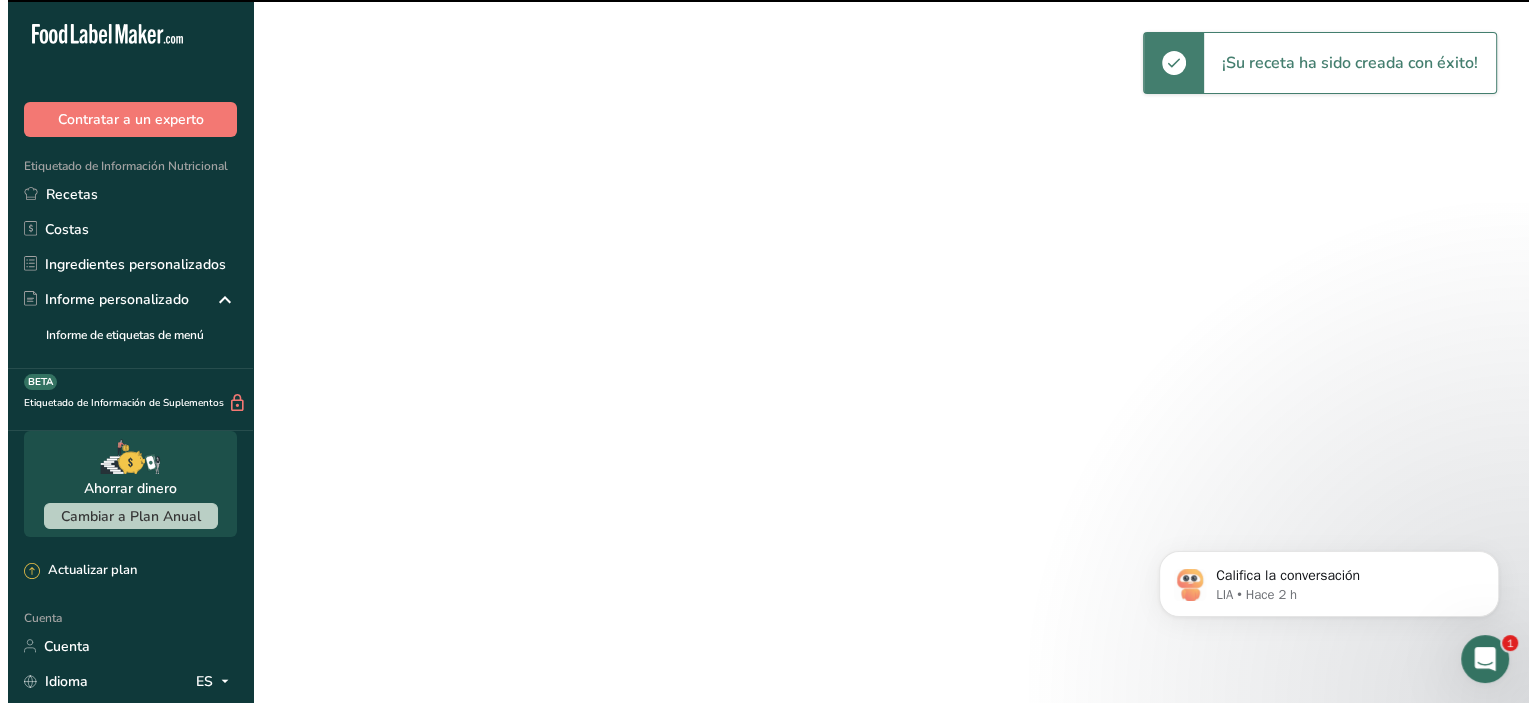 scroll, scrollTop: 0, scrollLeft: 0, axis: both 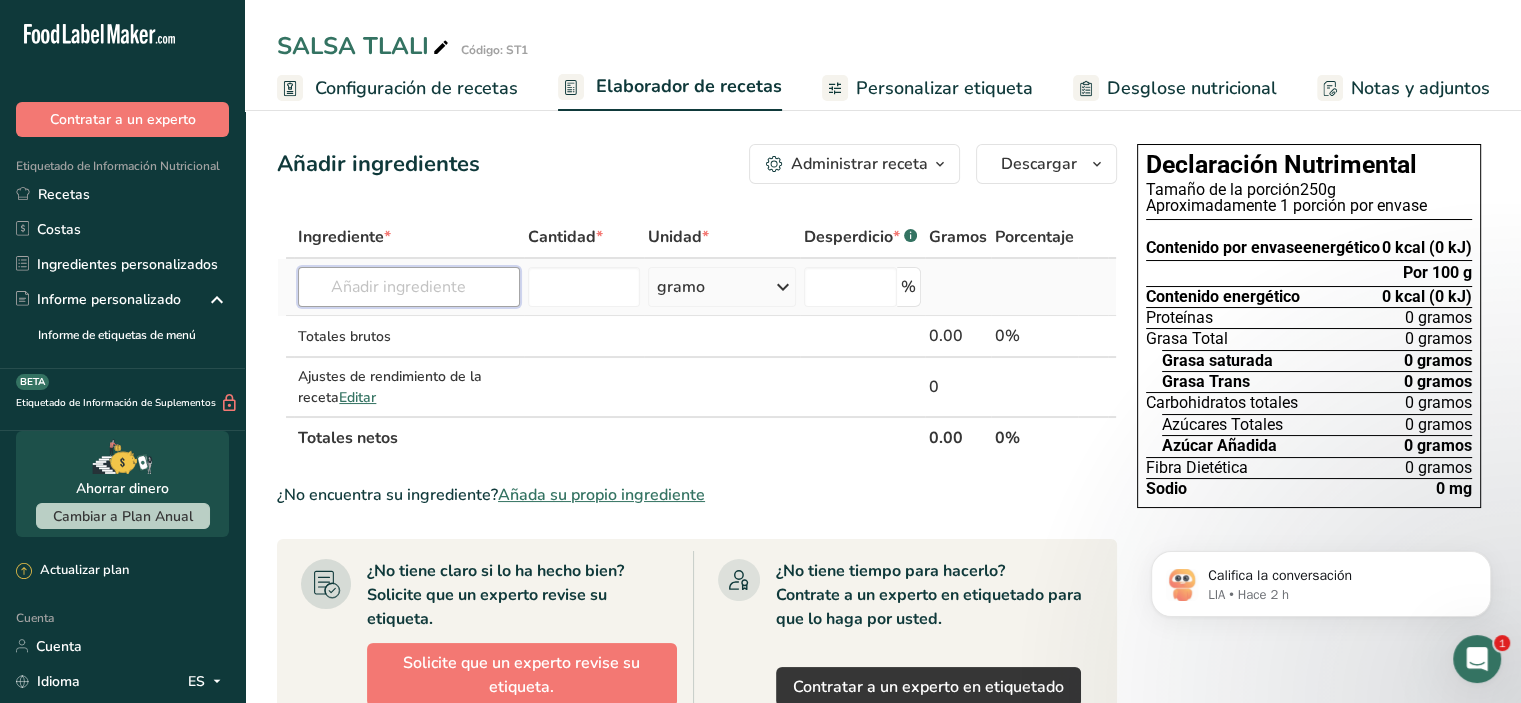 click at bounding box center (409, 287) 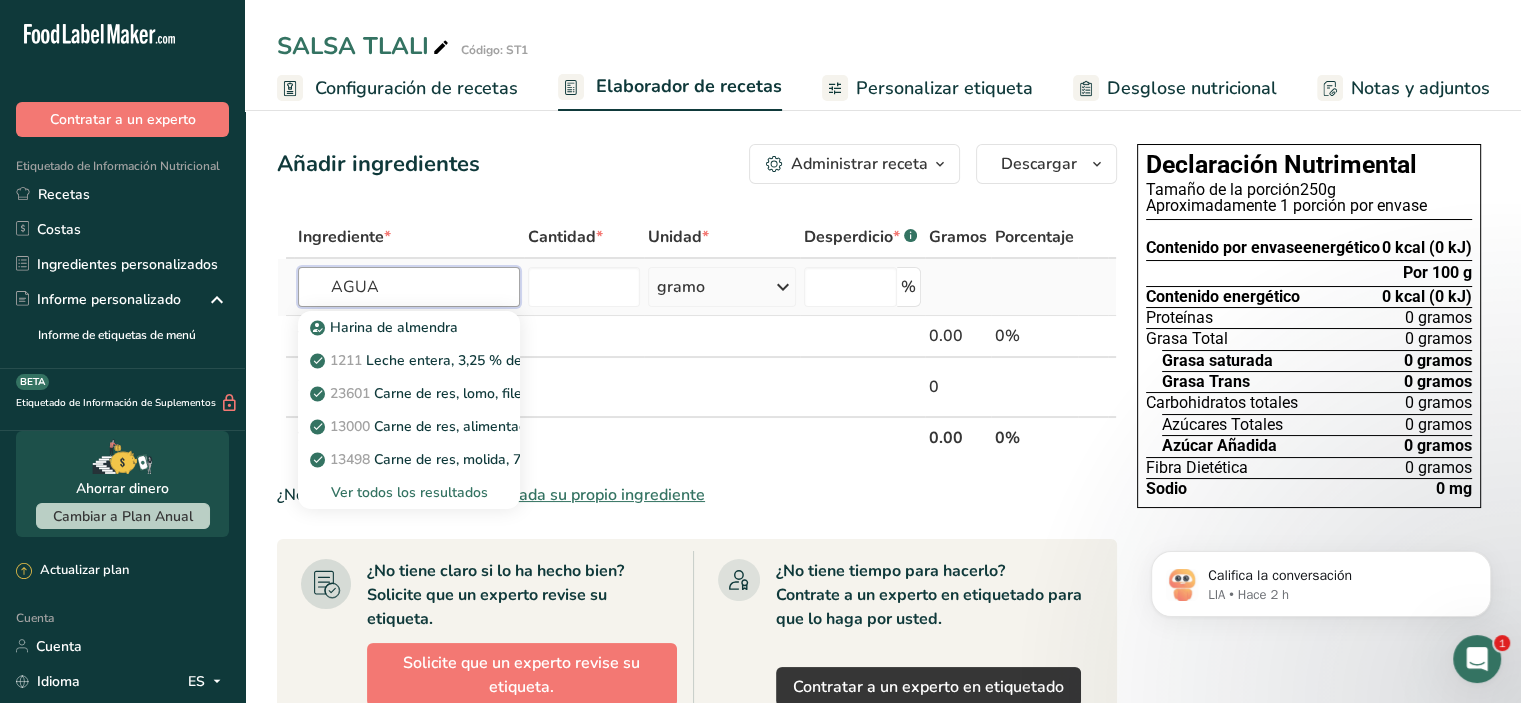 type on "AGUA" 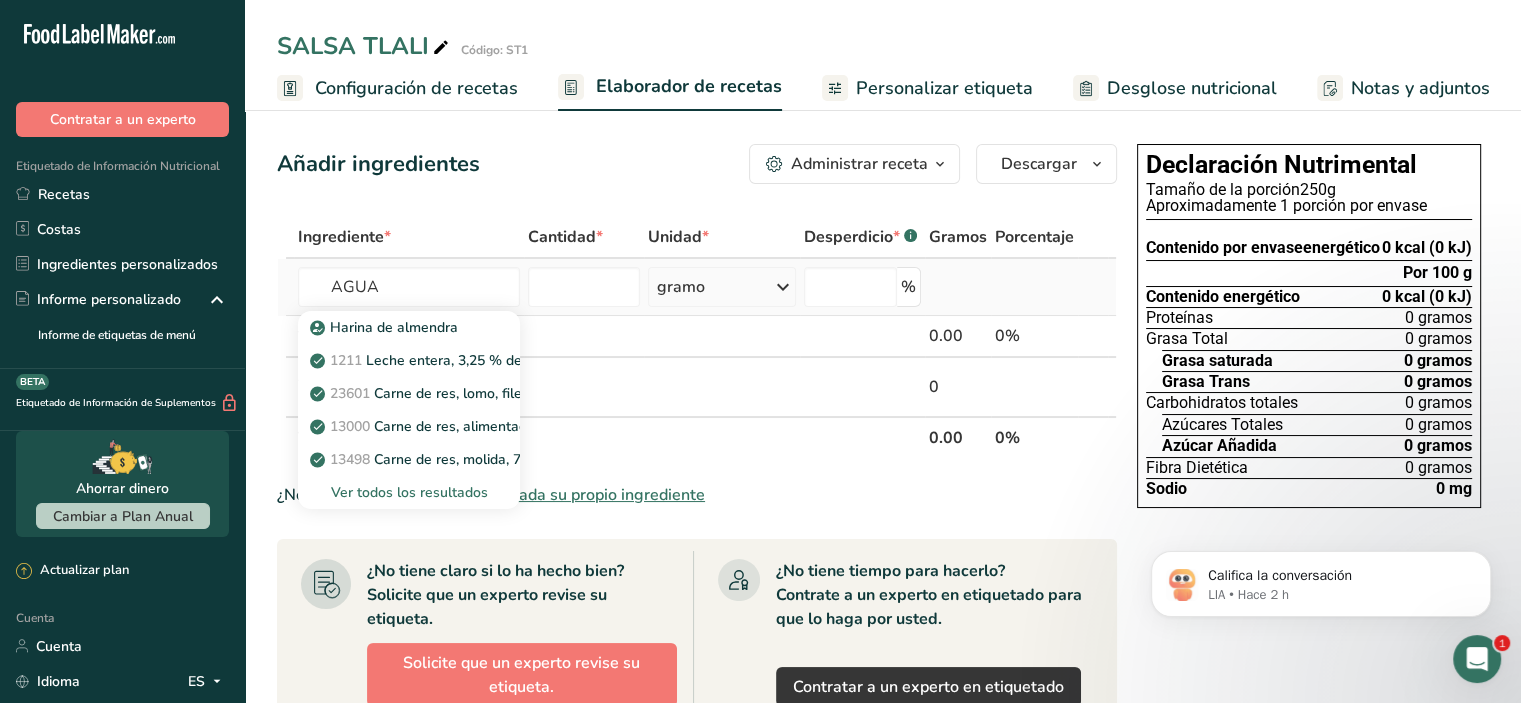type 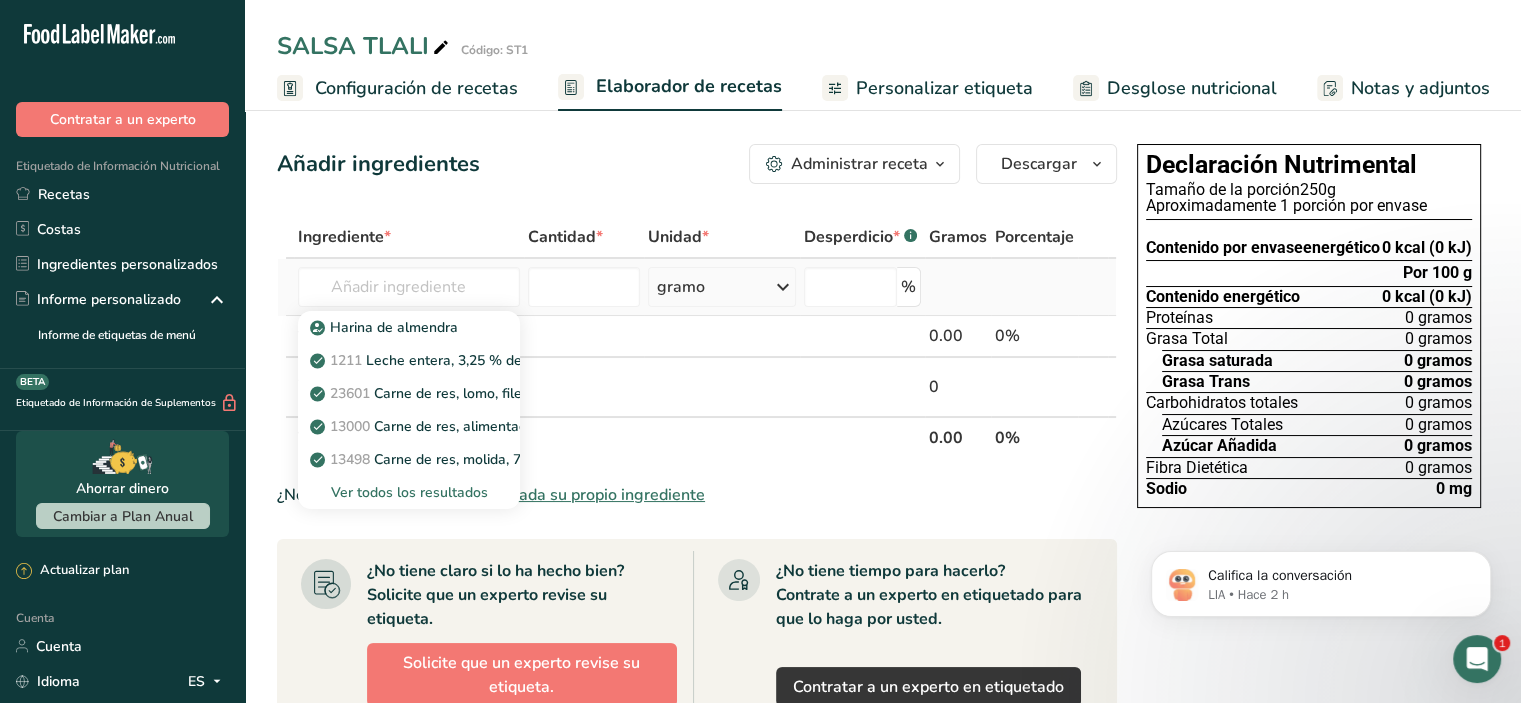 click on "Ver todos los resultados" at bounding box center [409, 492] 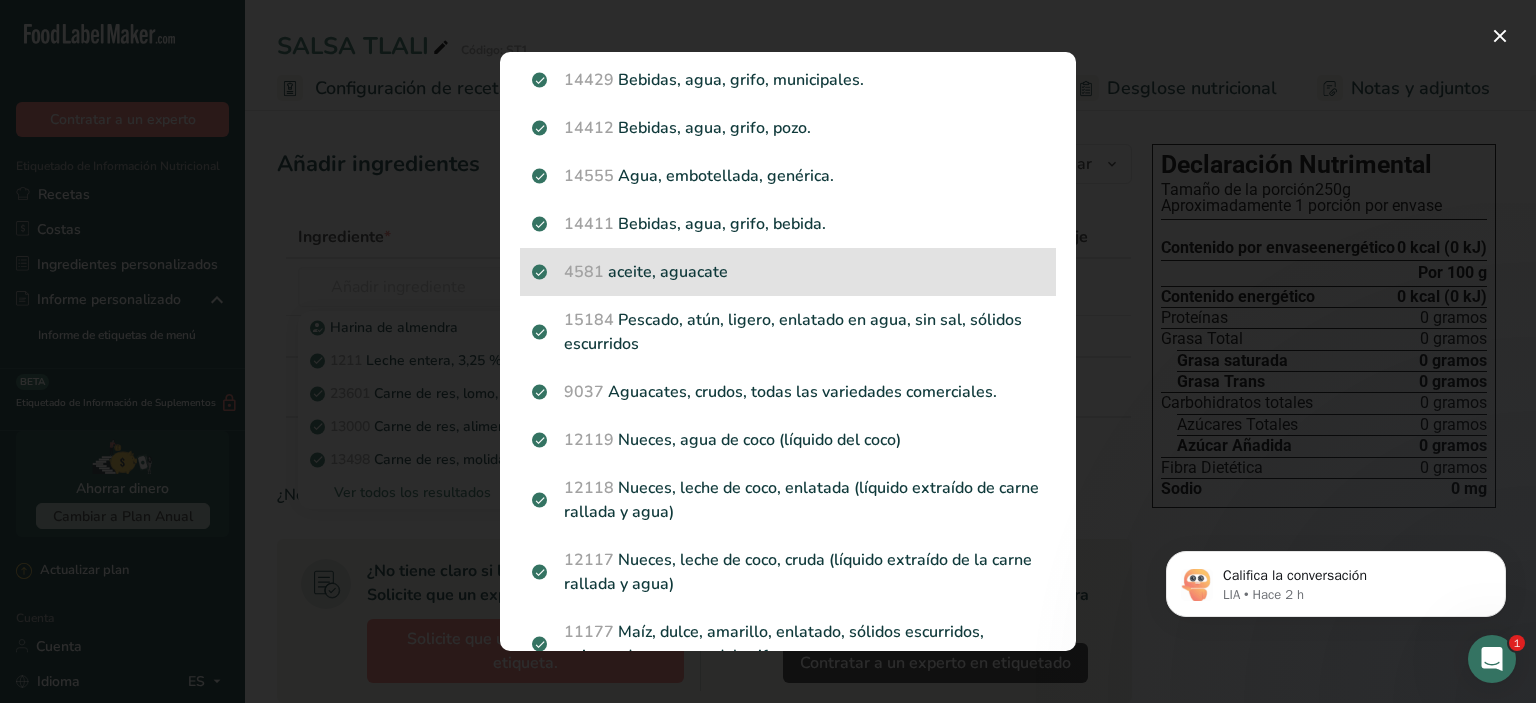 scroll, scrollTop: 500, scrollLeft: 0, axis: vertical 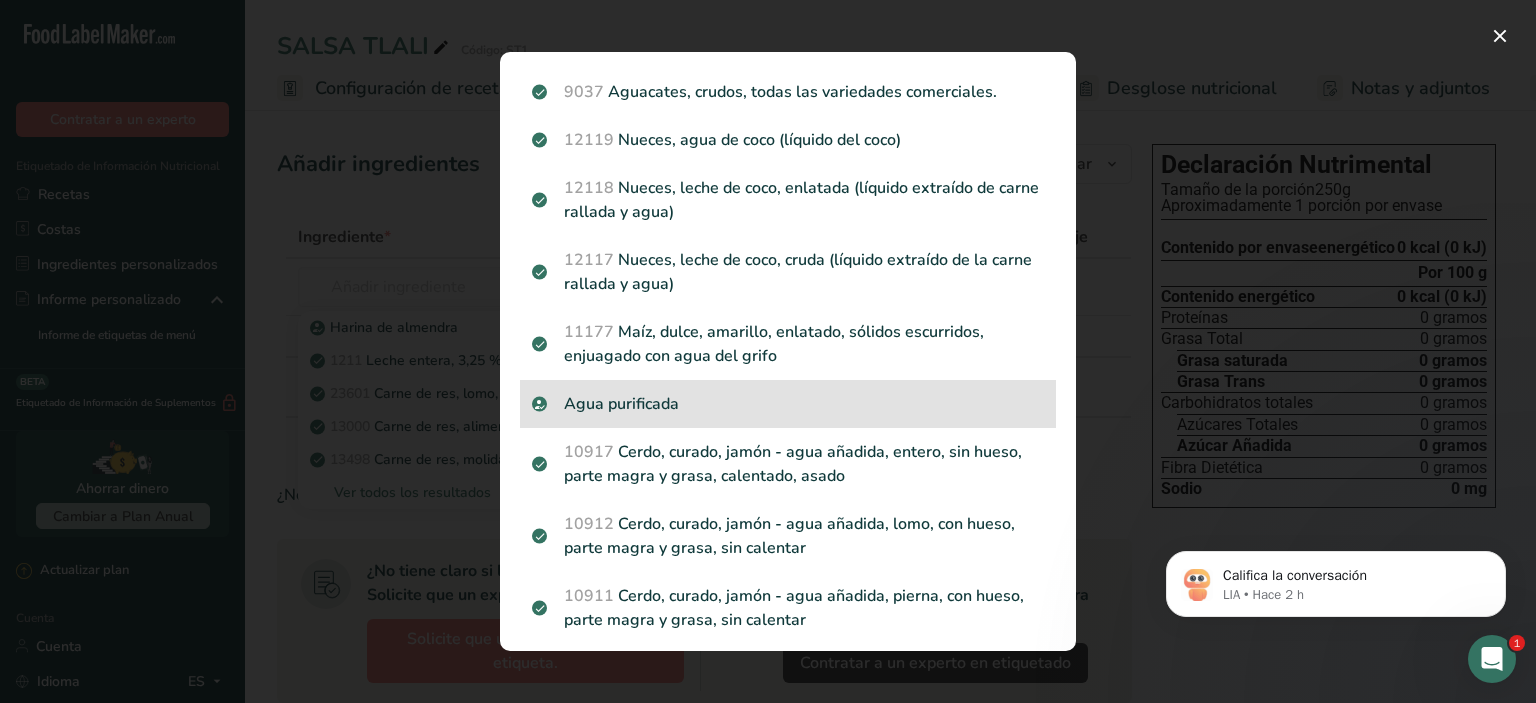 click on "Agua purificada" at bounding box center [788, 404] 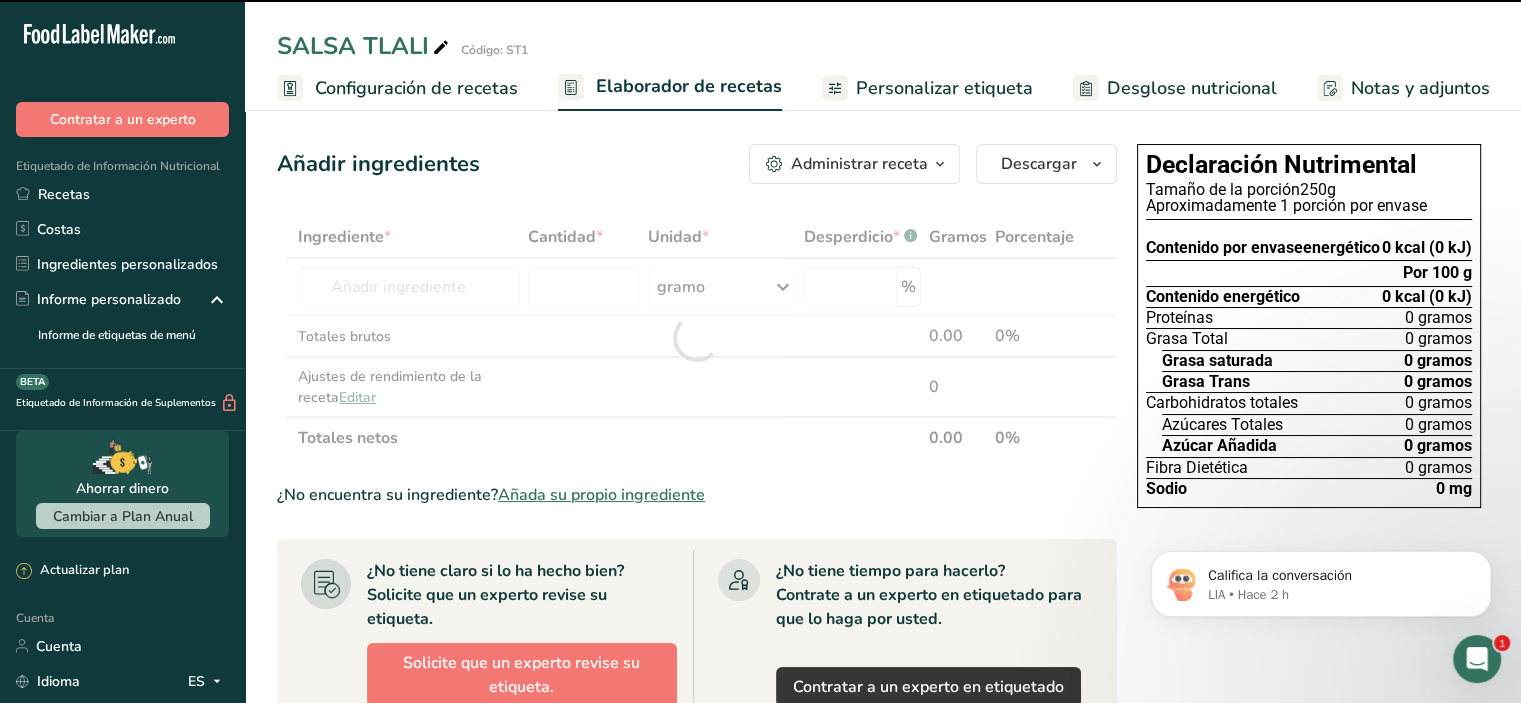 type on "0" 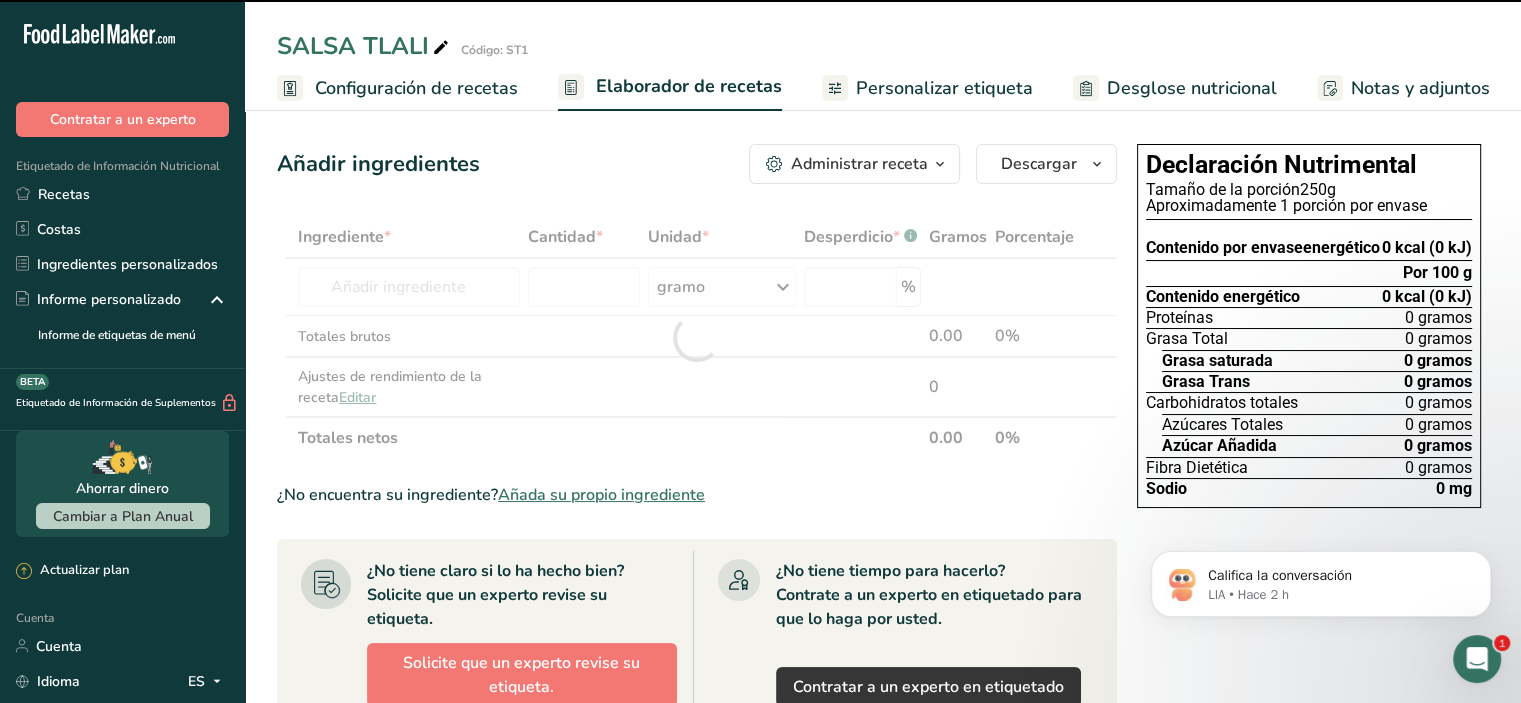 type on "0" 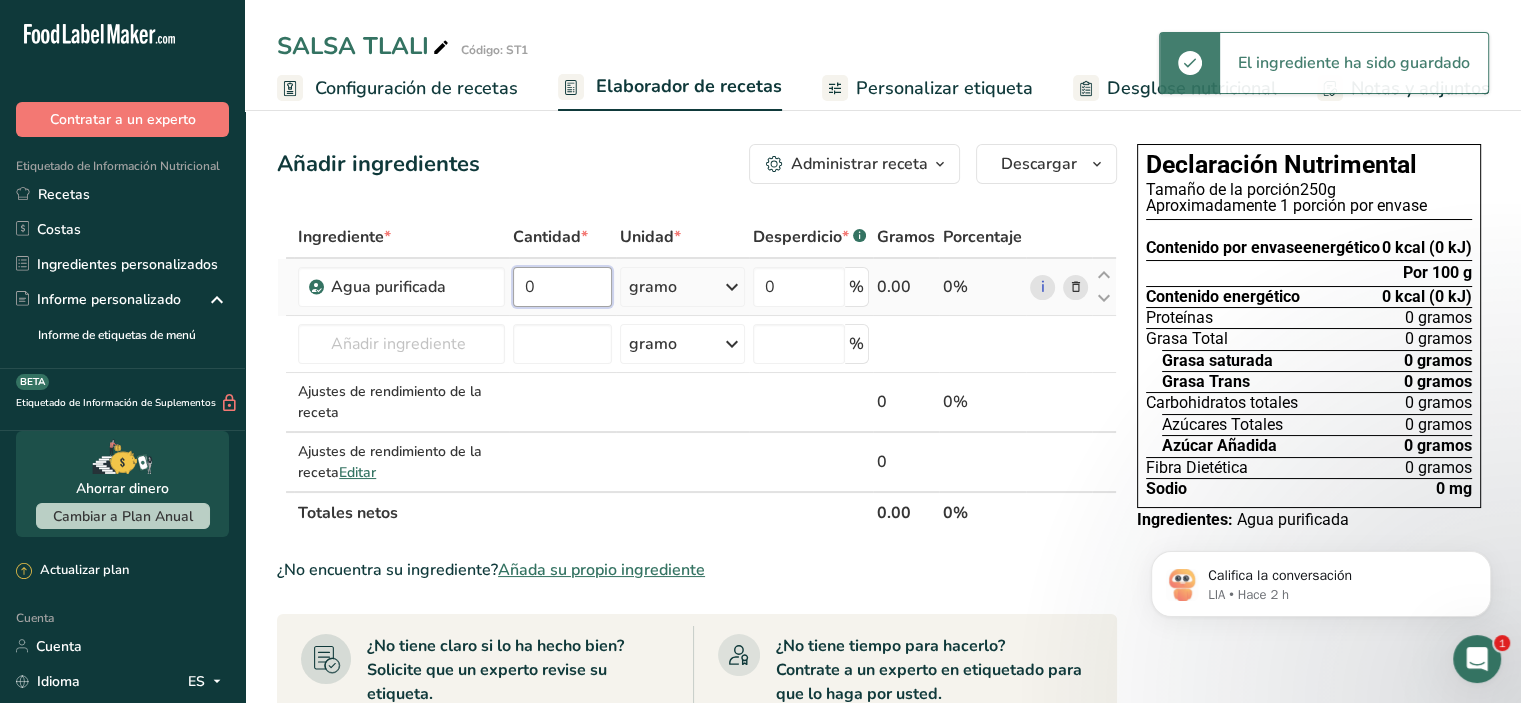 click on "0" at bounding box center (562, 287) 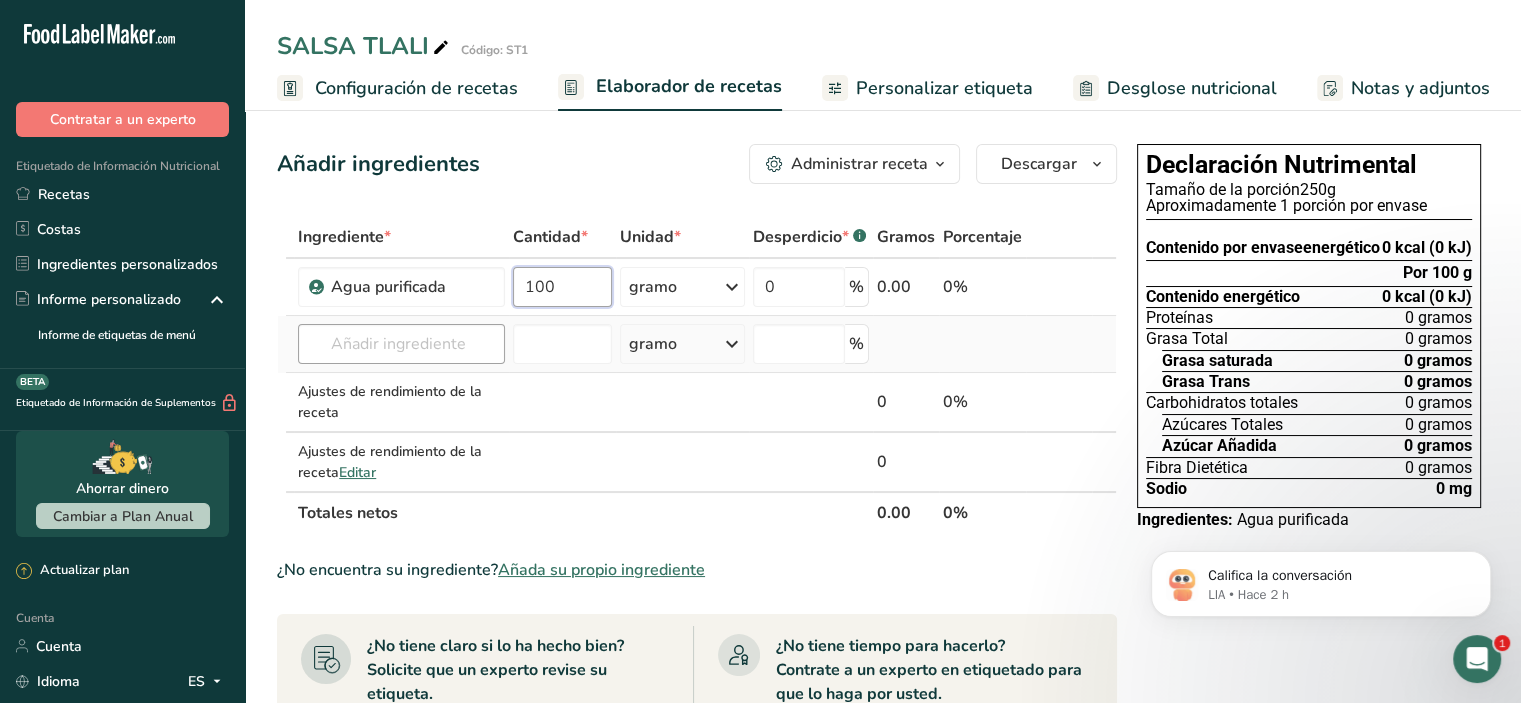 type on "100" 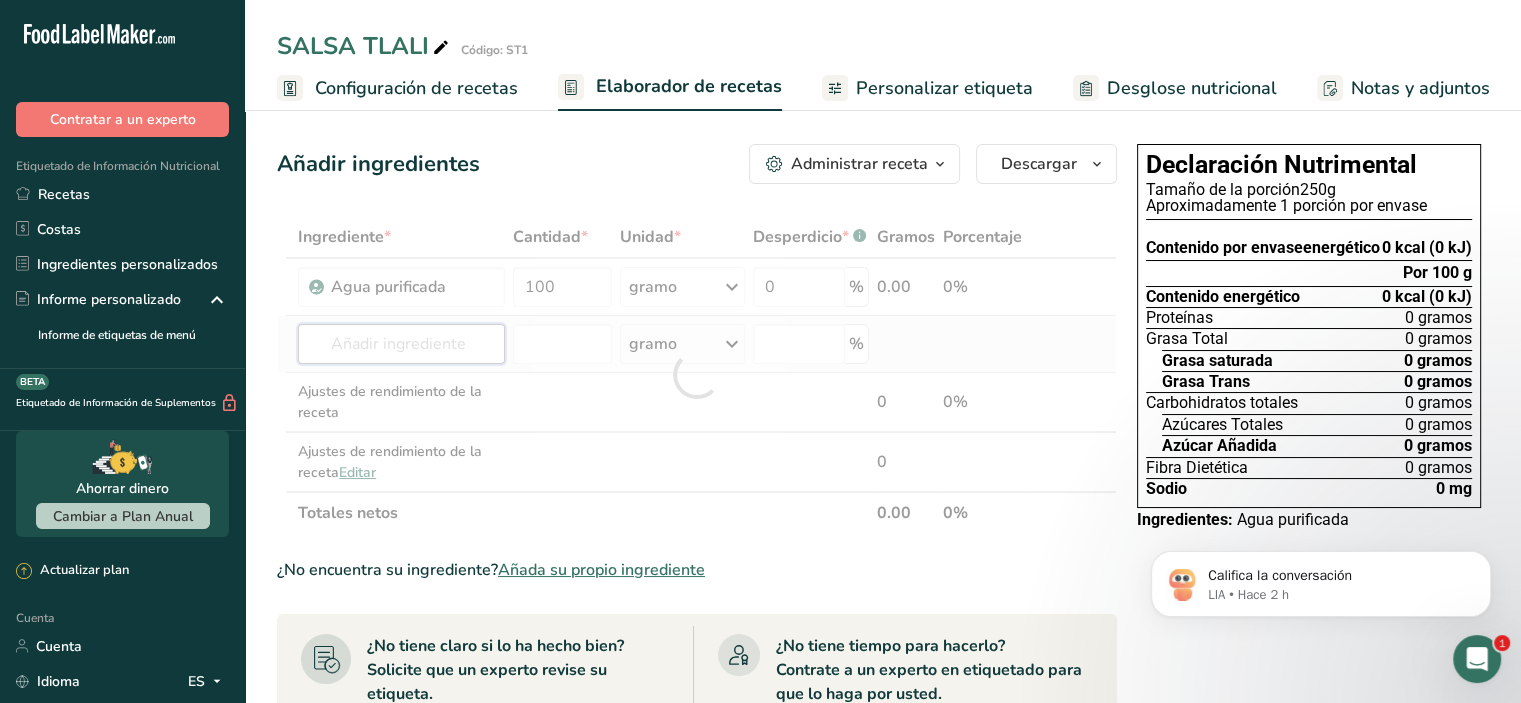 click on "Ingrediente  *
Cantidad  *
Unidad  *
Desperdicio *   .a-a{fill:#347362;}.b-a{fill:#fff;}         Gramos
Porcentaje
Agua purificada
100
gramo
Unidades de peso
gramo
kilogramo
mg
Ver más
Unidades de volumen
litro
Las unidades de volumen requieren una conversión de densidad. Si conoce la densidad de su ingrediente, introdúzcala a continuación. De lo contrario, haga clic en "RIA", nuestra asistente regulatoria de IA, quien podrá ayudarle.
lb/pie³
g/cm³
Confirmar
ml
lb/pie³
g/cm³
Confirmar
0" at bounding box center [697, 375] 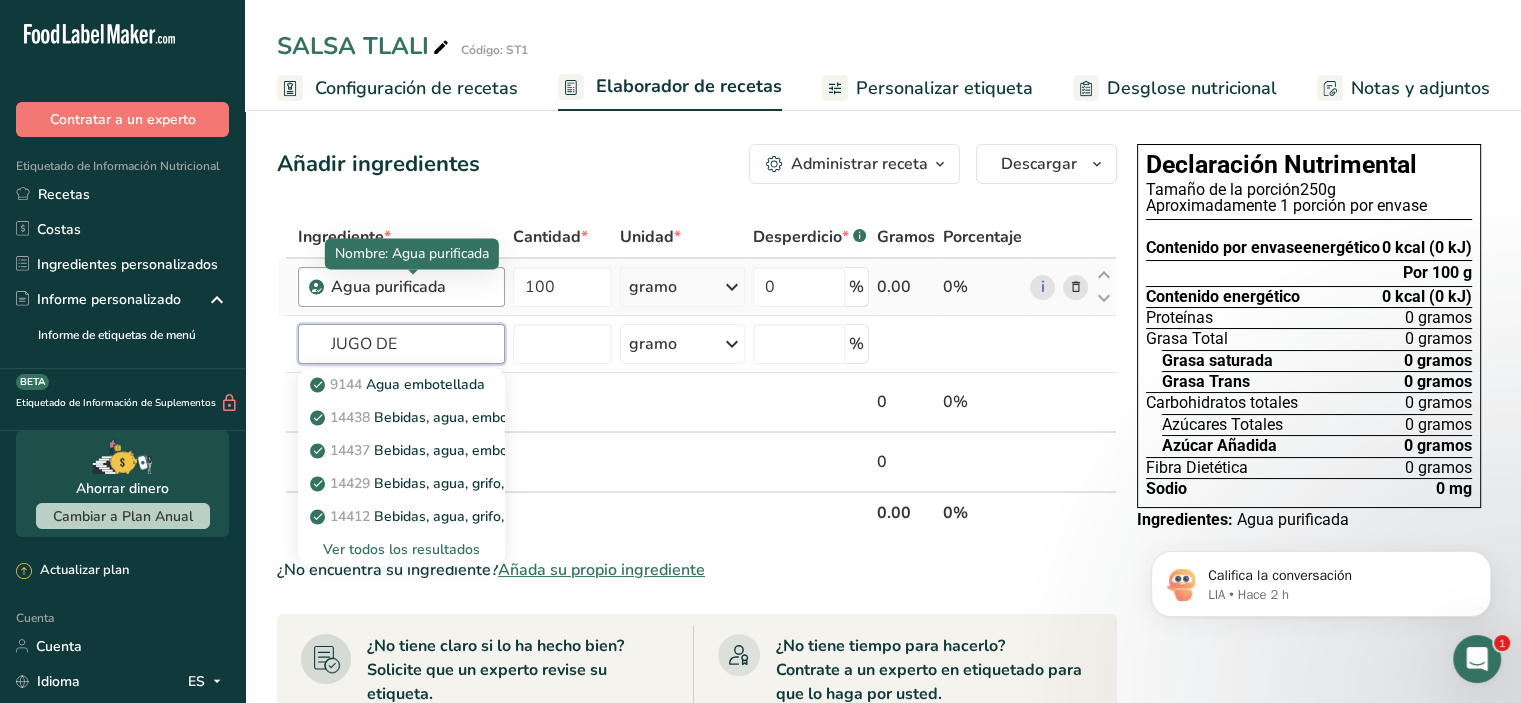 type on "JUGO DE" 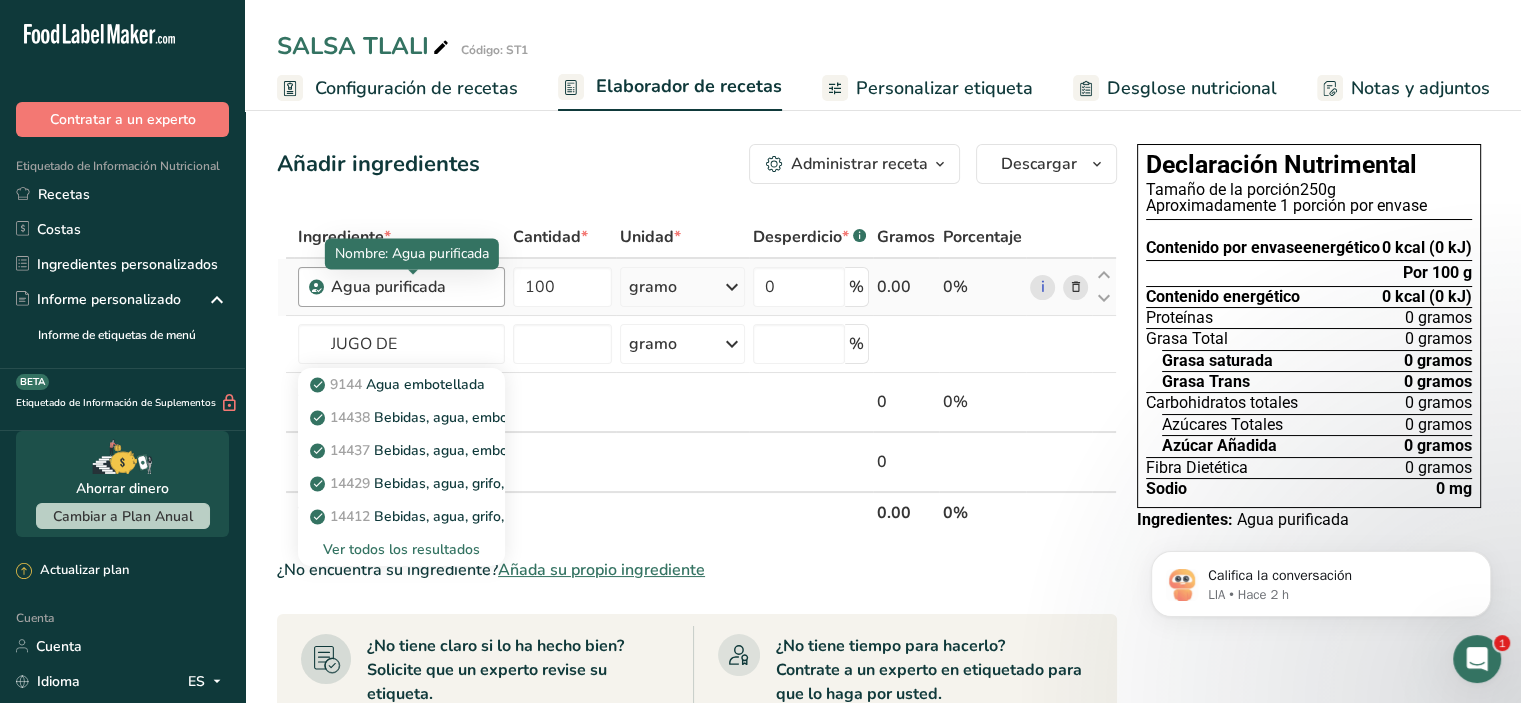type 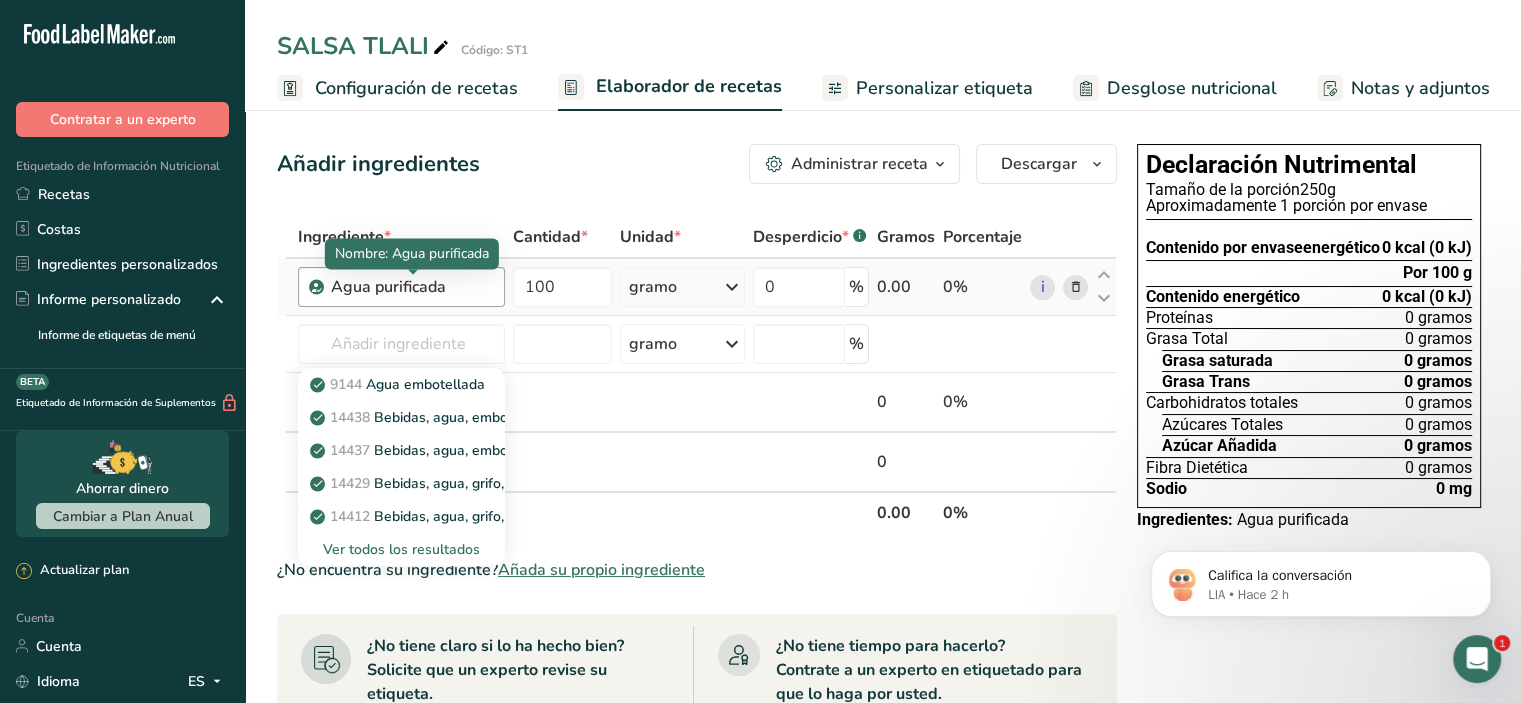 click on "Agua purificada" at bounding box center [388, 287] 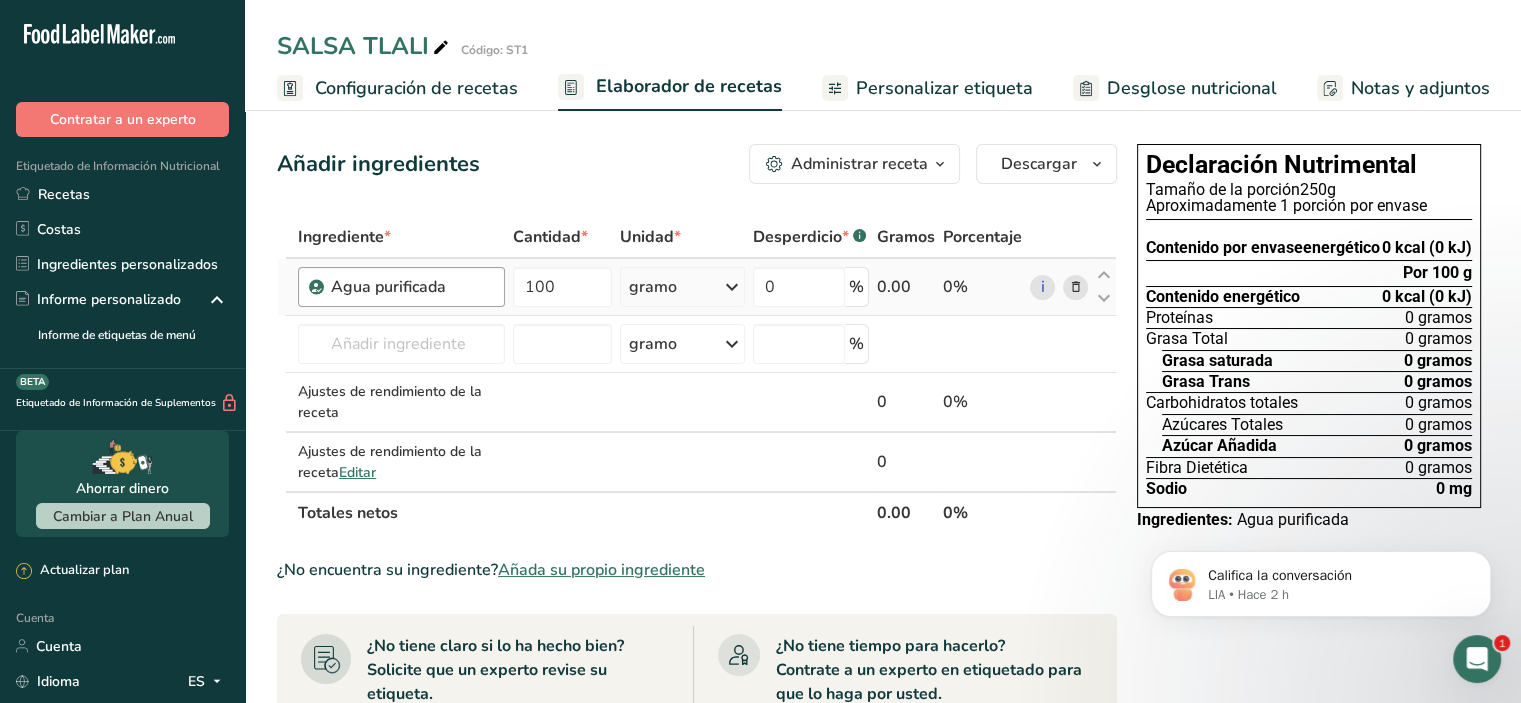 click on "Agua purificada" at bounding box center (412, 287) 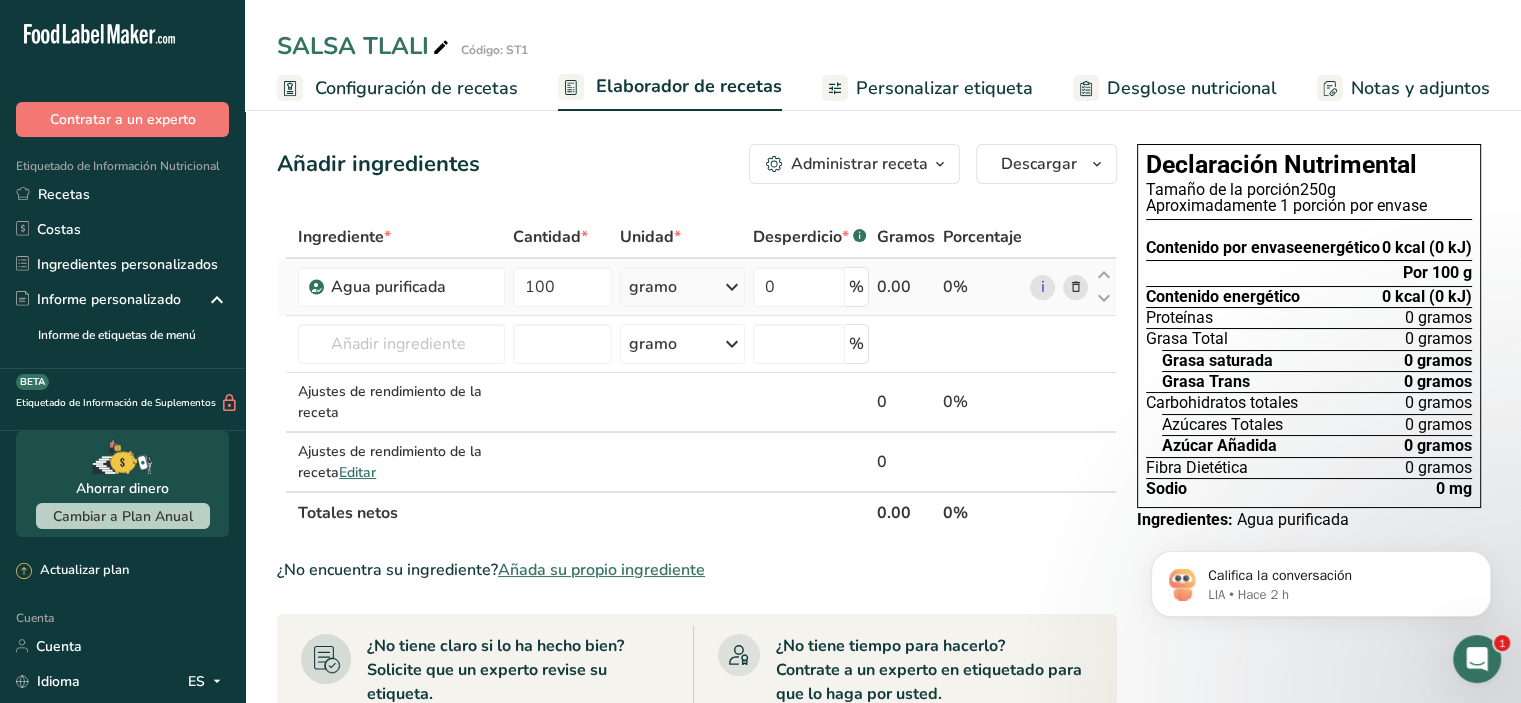 click at bounding box center (1075, 287) 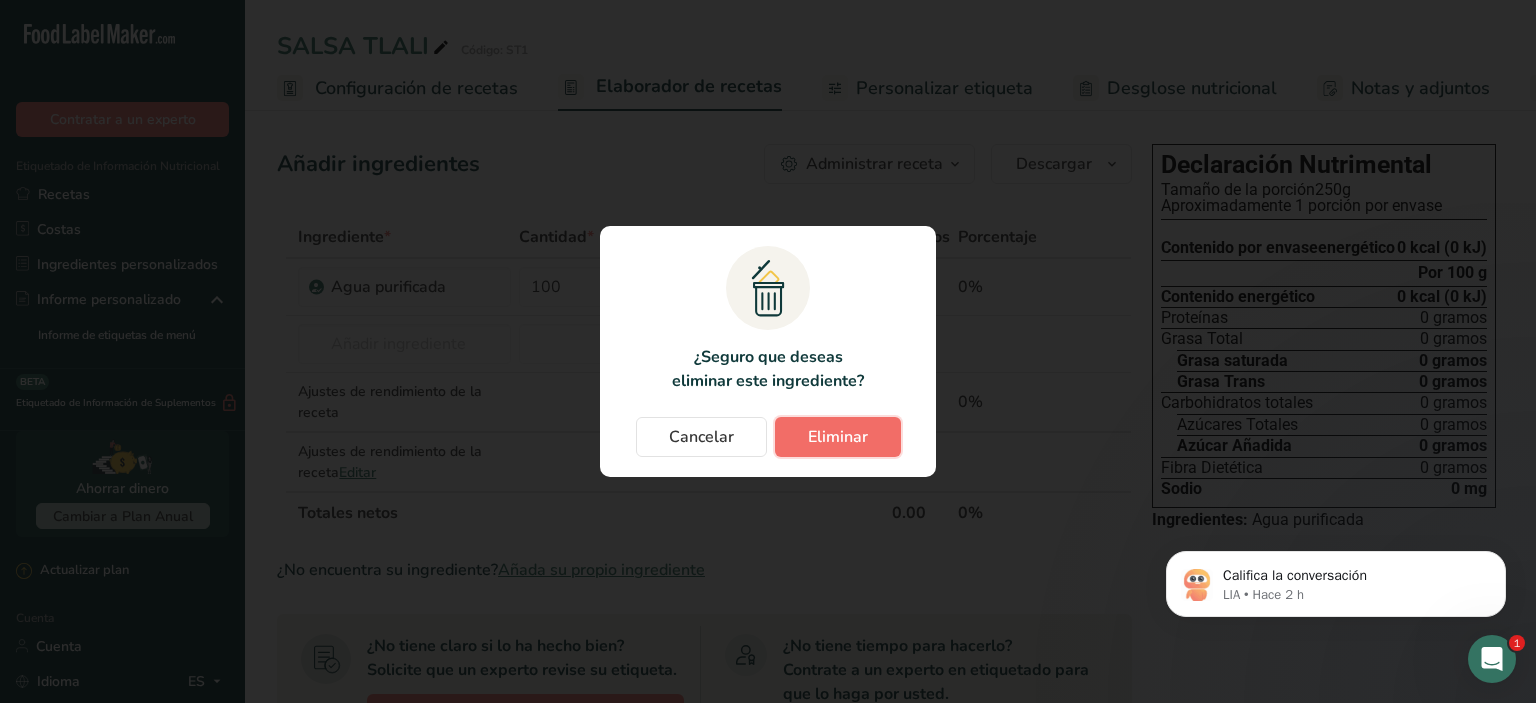 click on "Eliminar" at bounding box center [838, 437] 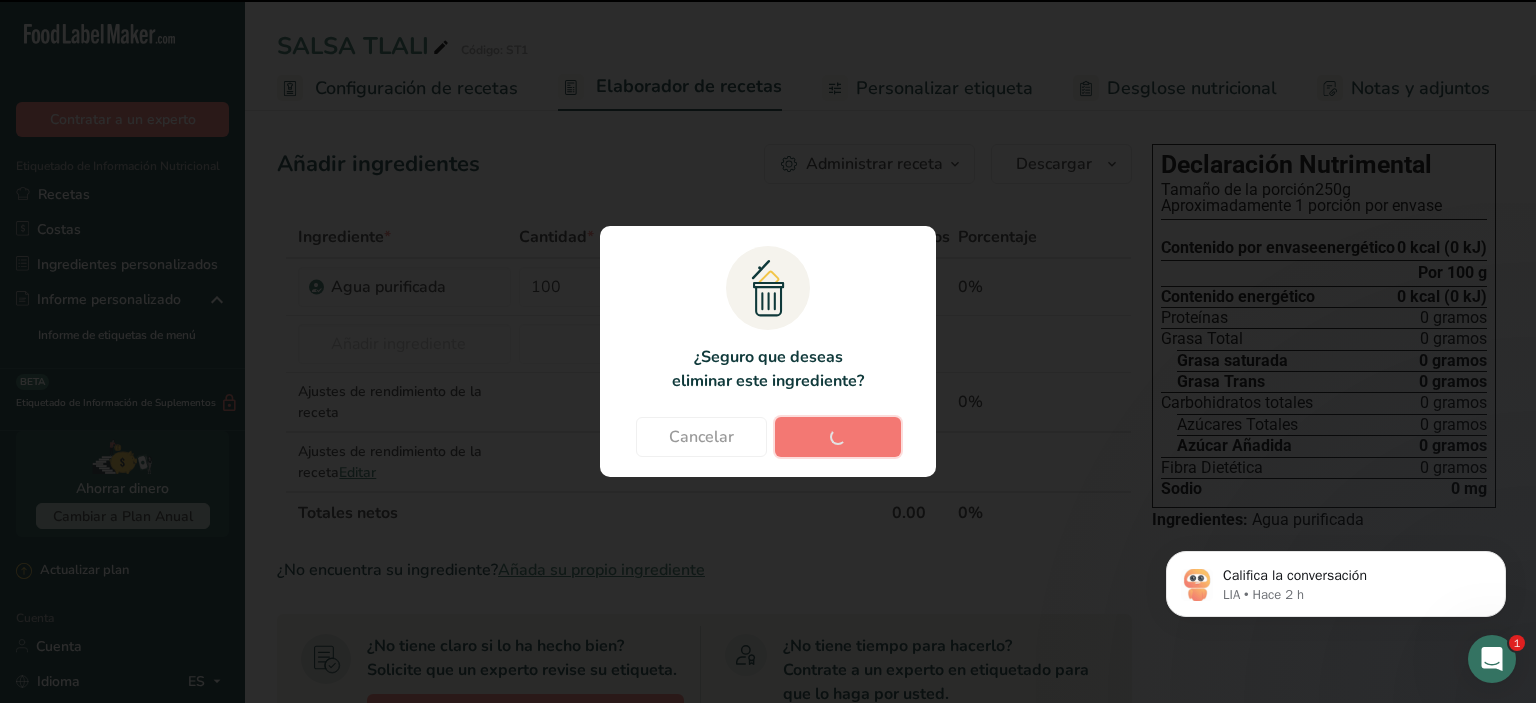 type 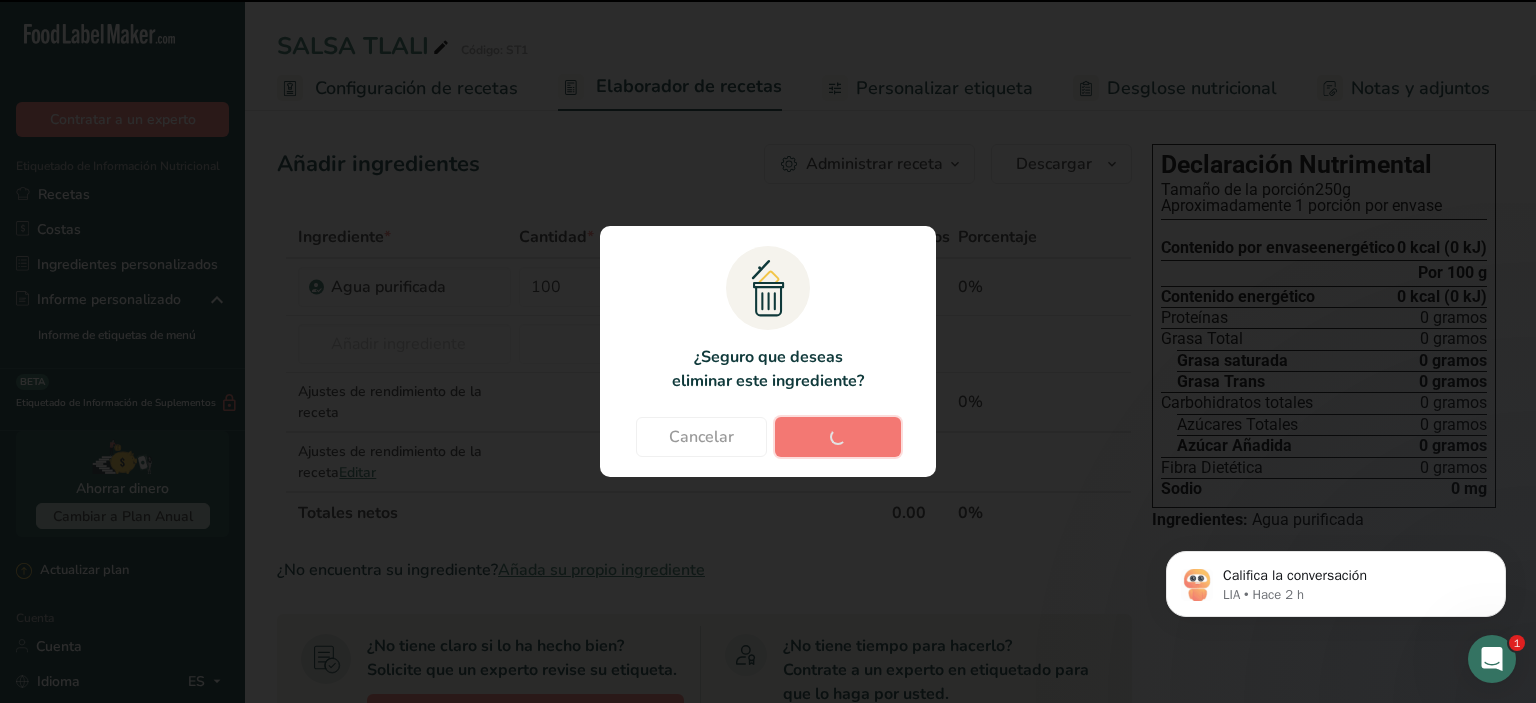 type 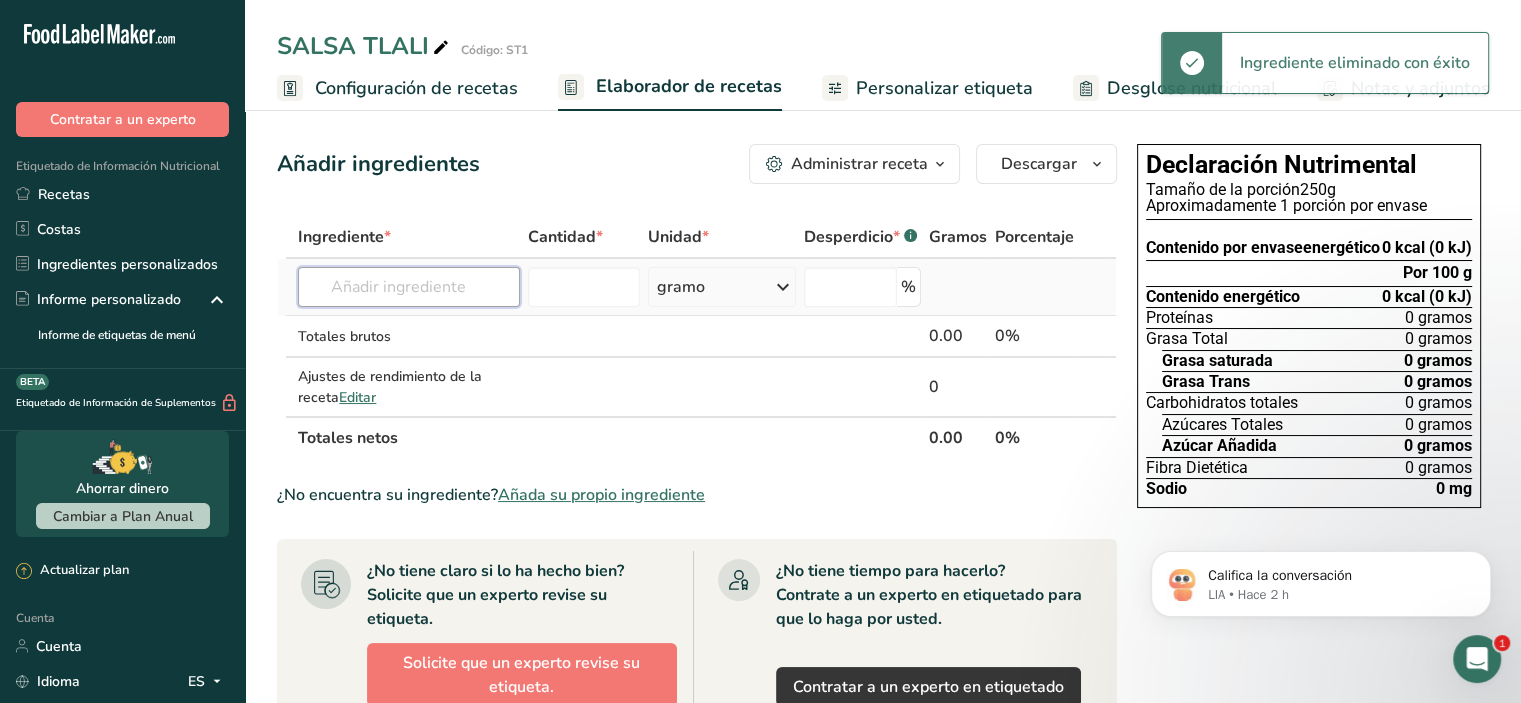 click at bounding box center (409, 287) 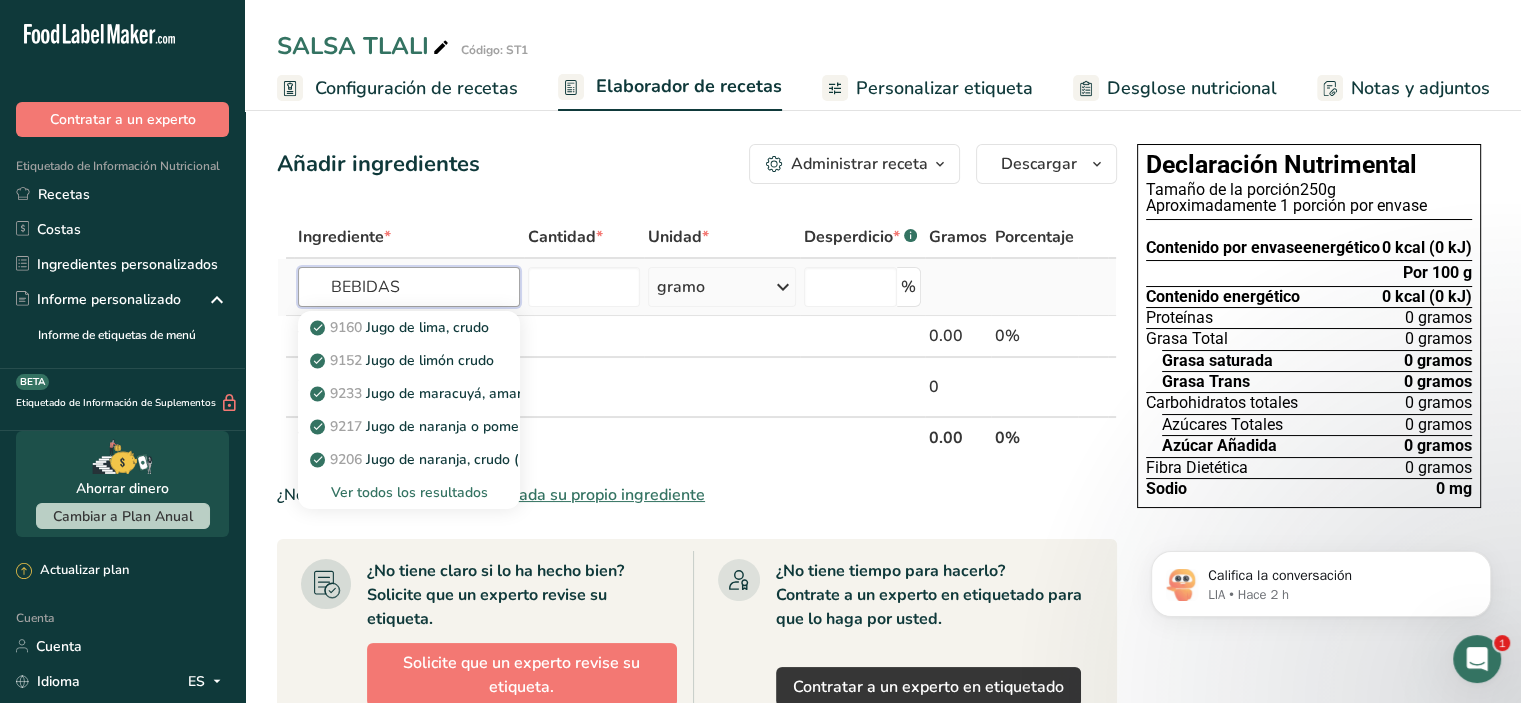 type on "BEBIDAS" 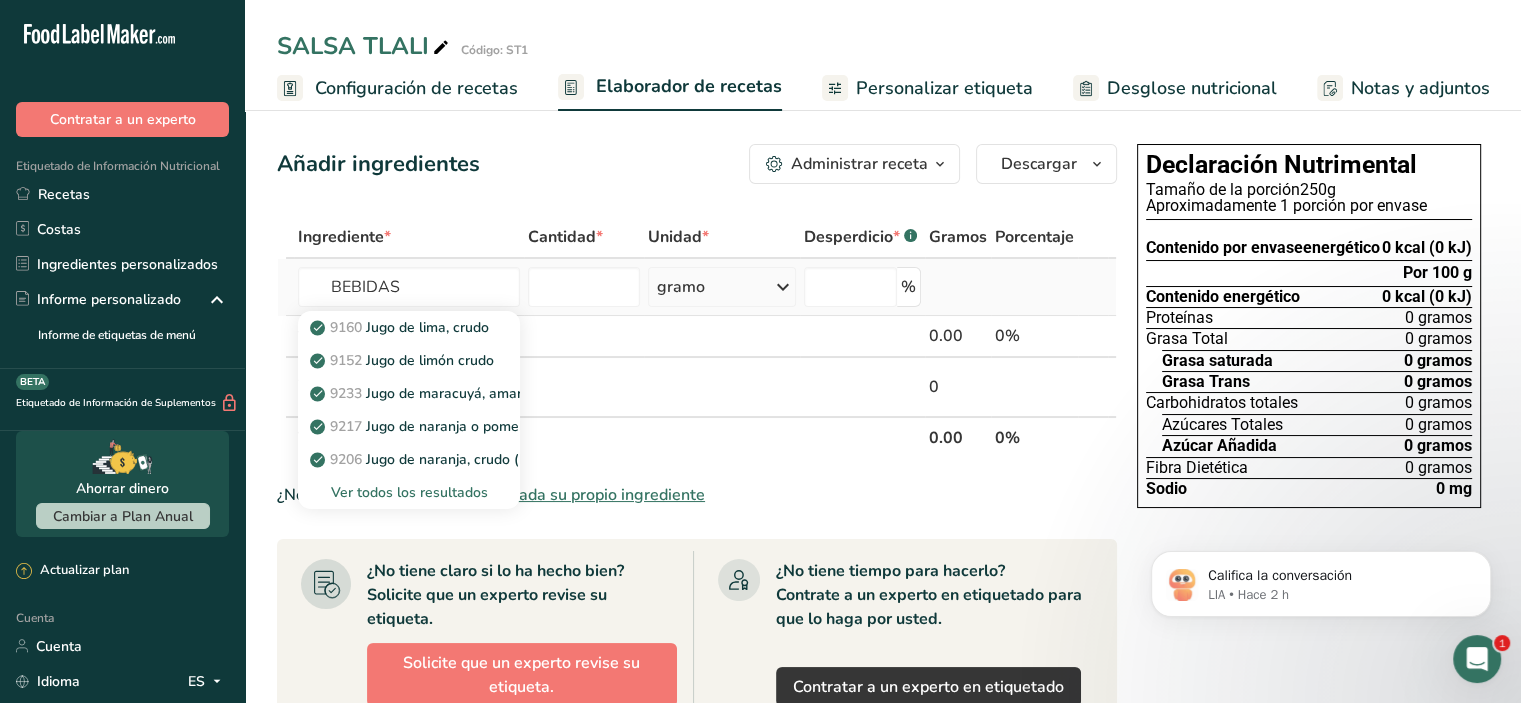 type 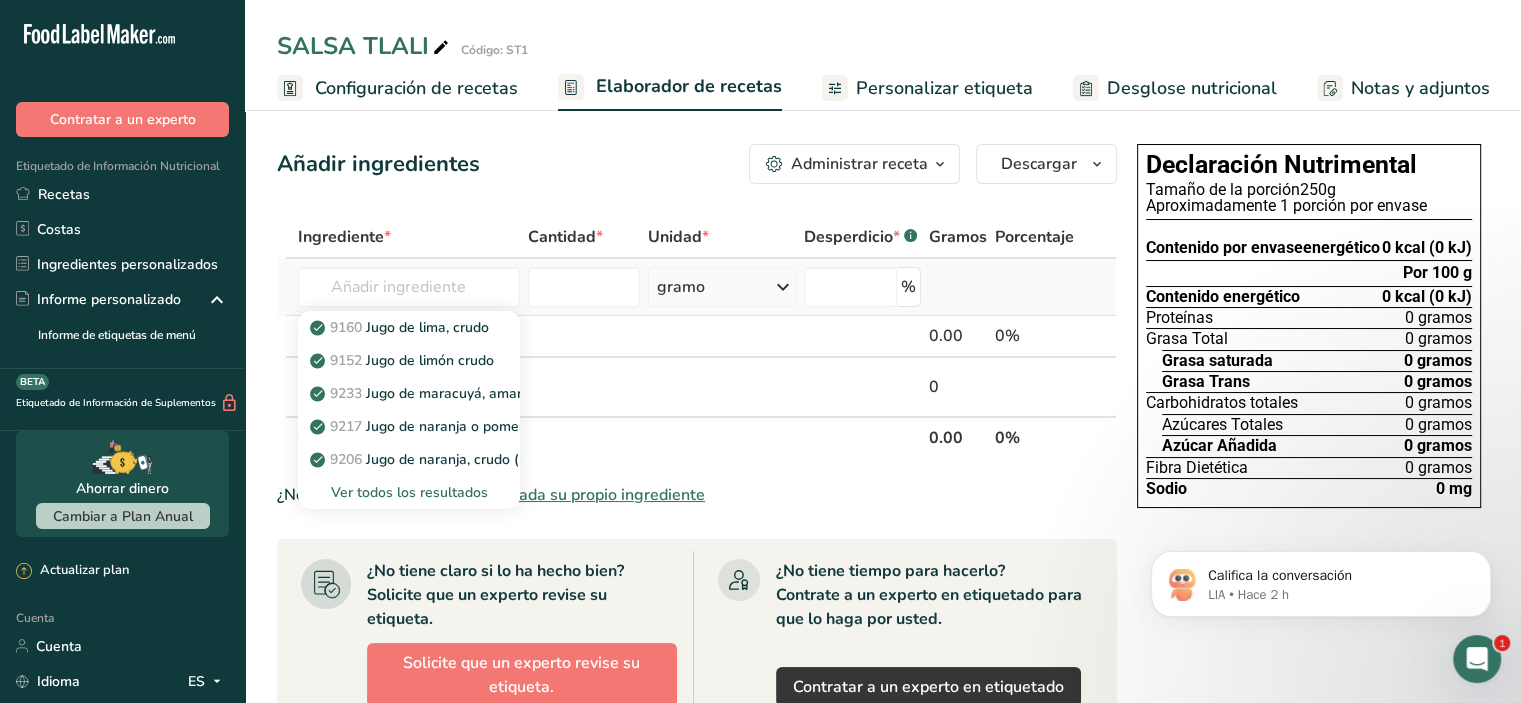 click on "Ver todos los resultados" at bounding box center (409, 492) 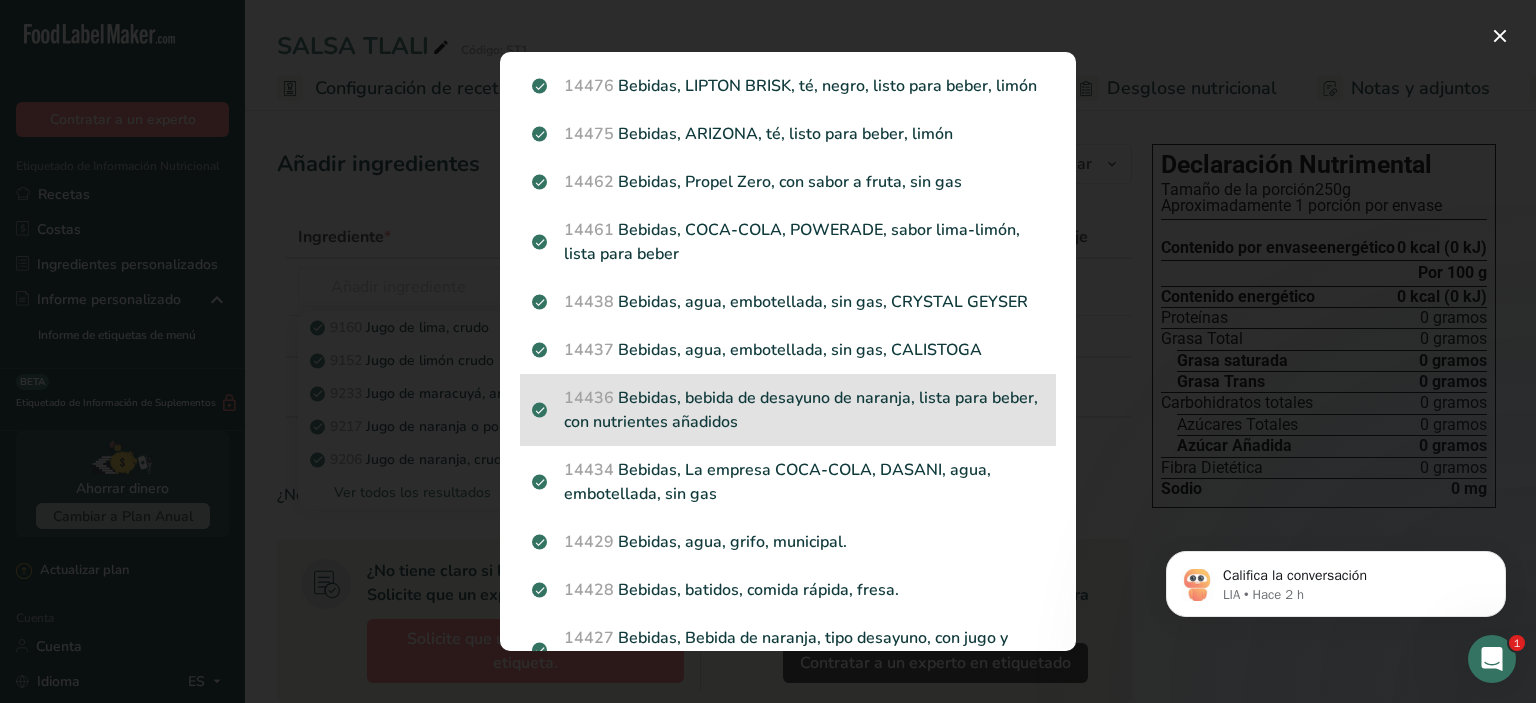 scroll, scrollTop: 300, scrollLeft: 0, axis: vertical 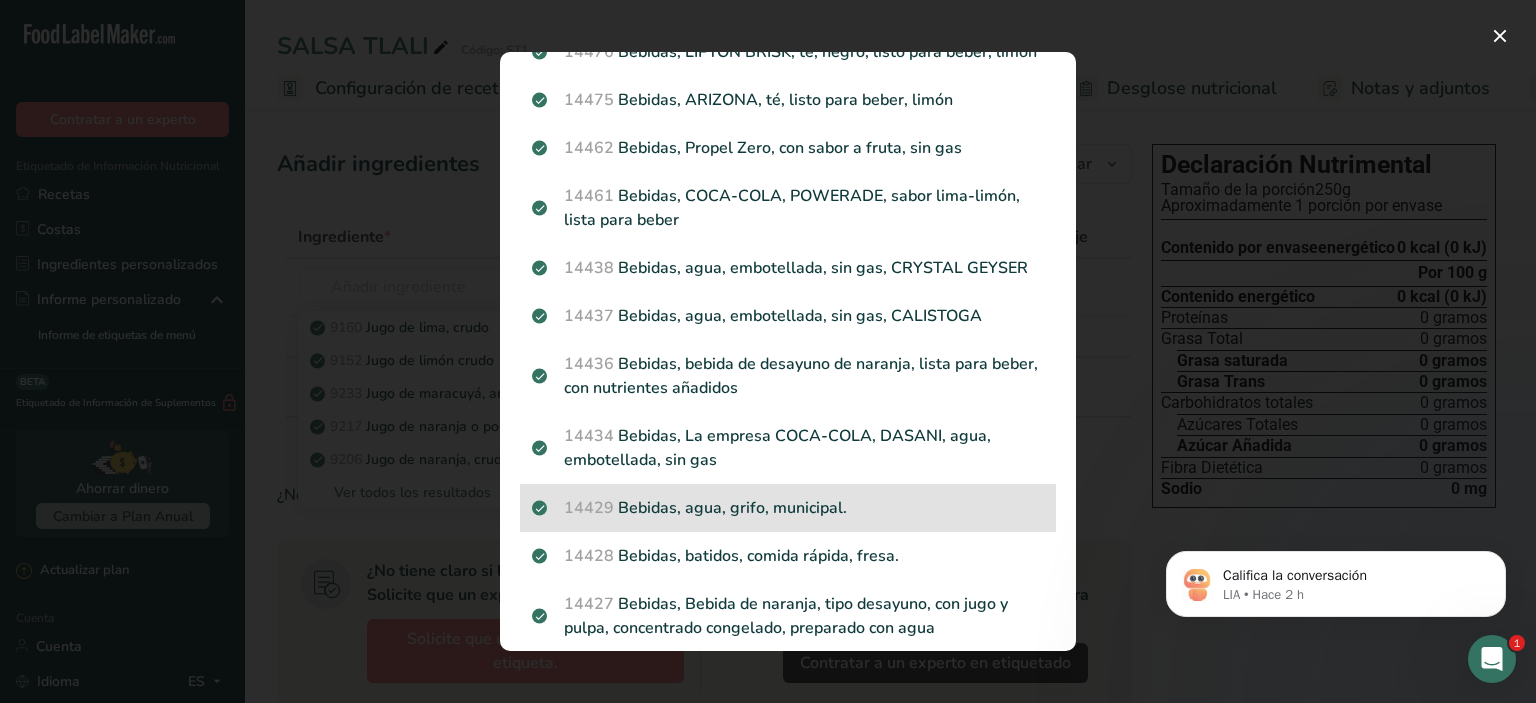 click on "14429
Bebidas, agua, grifo, municipal." at bounding box center (788, 508) 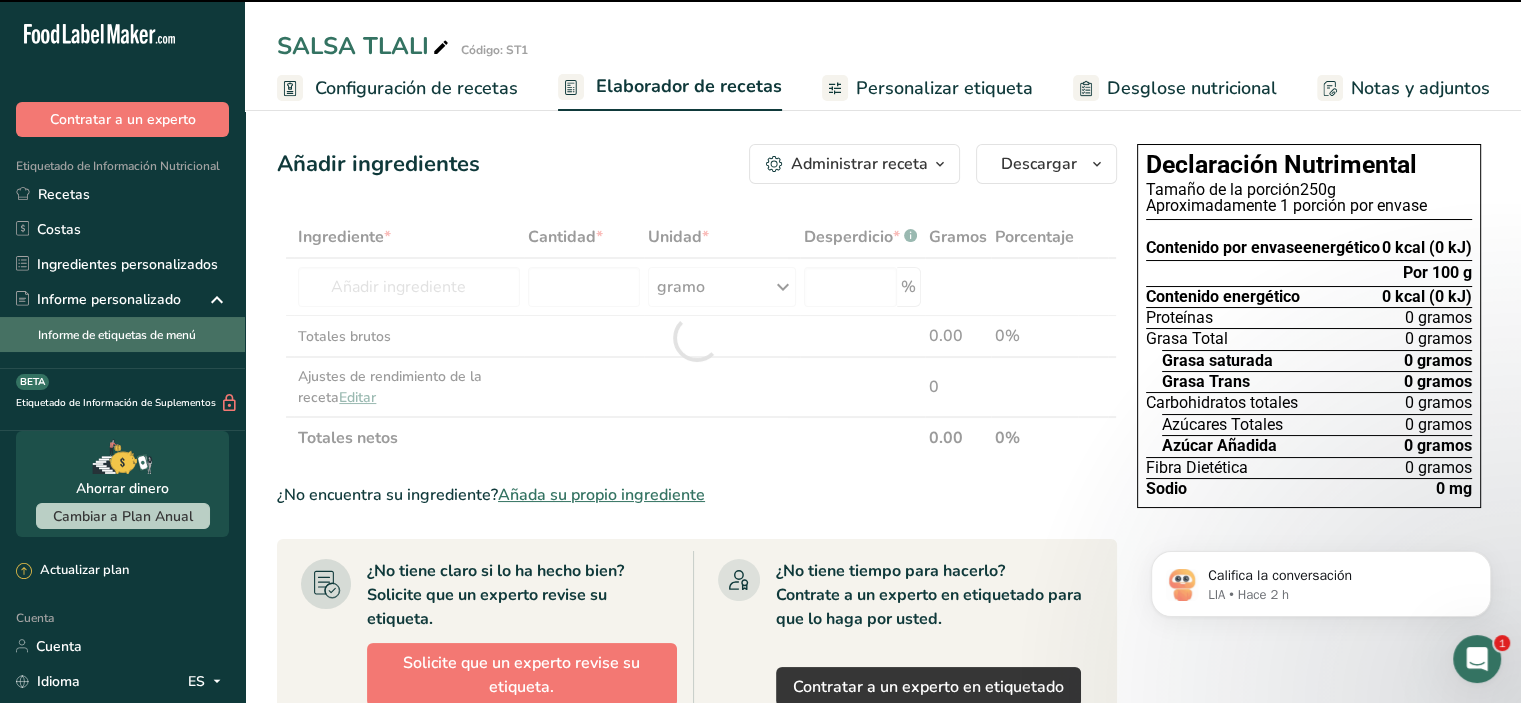 type on "0" 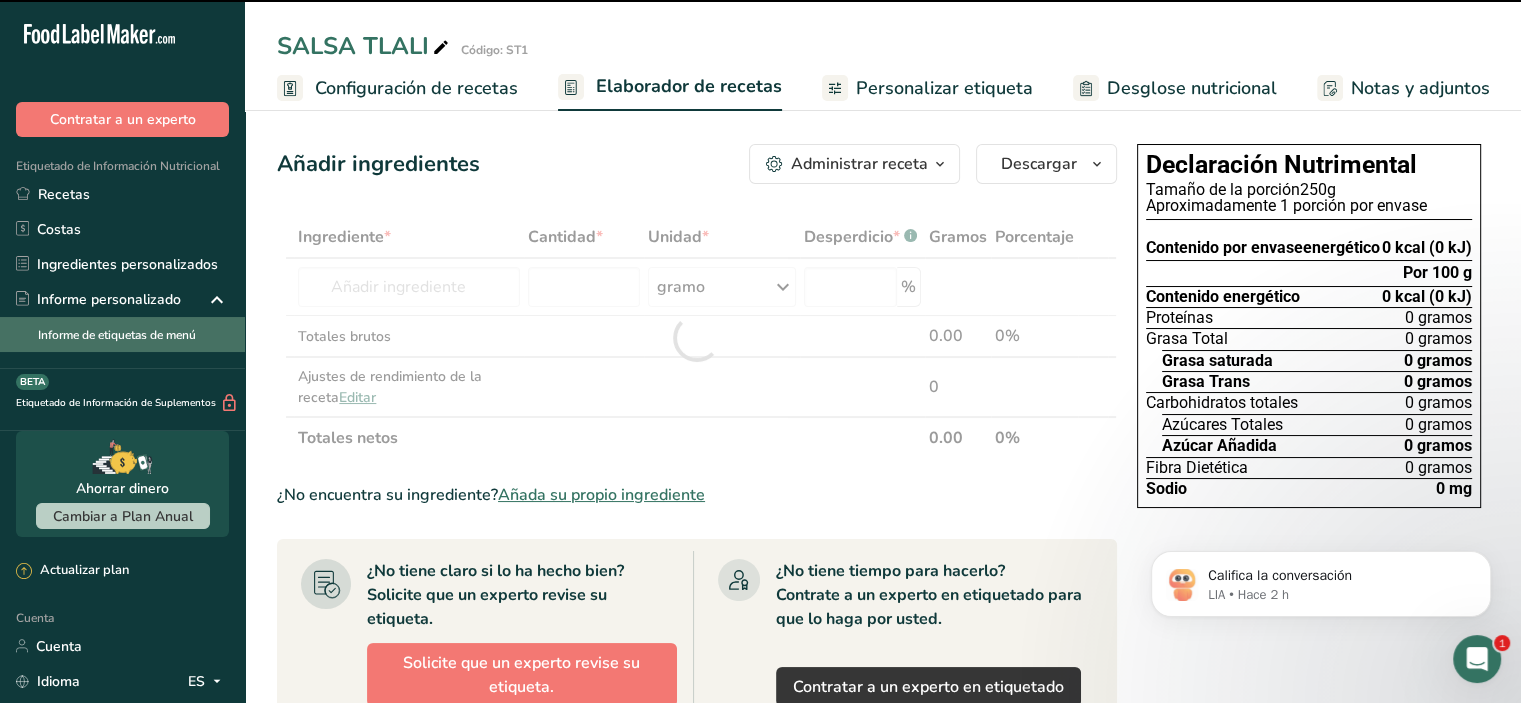type on "0" 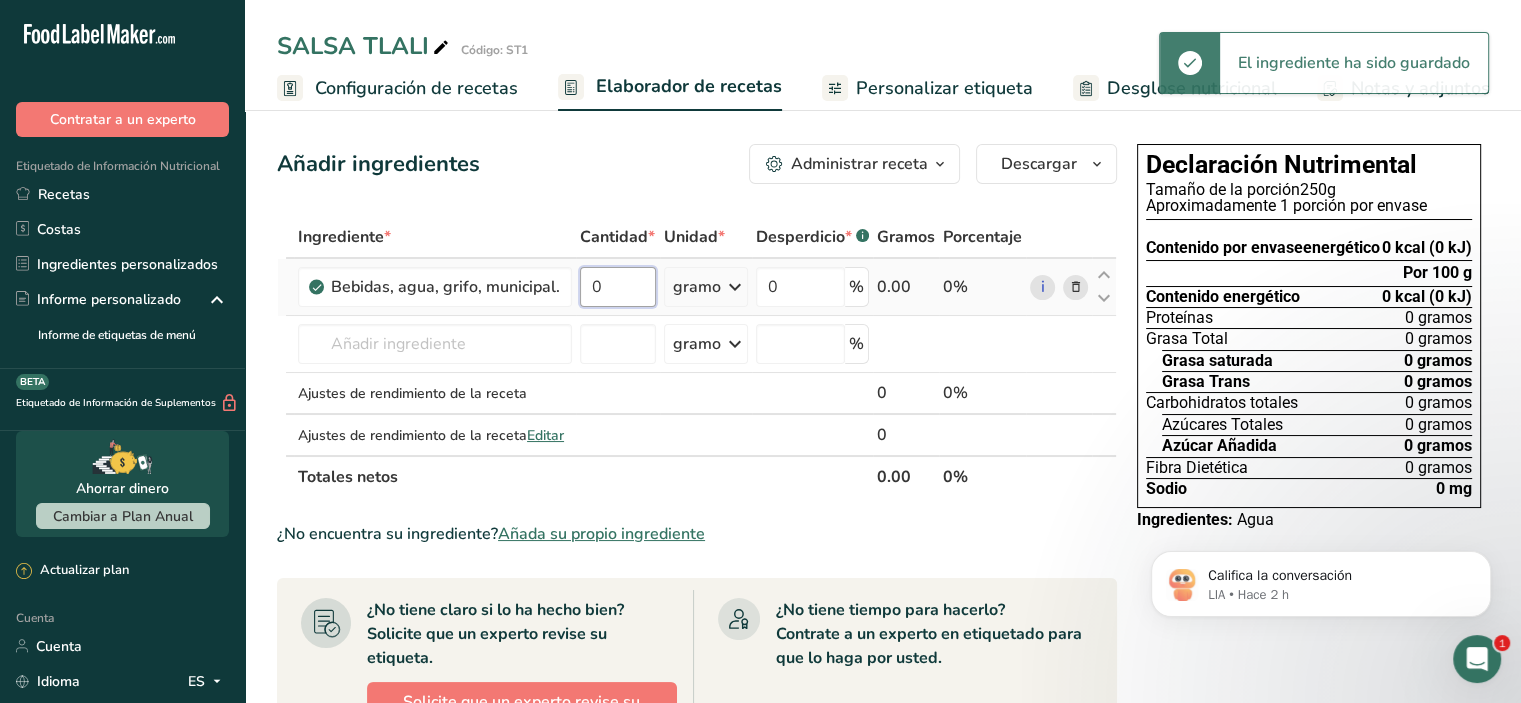 click on "0" at bounding box center (618, 287) 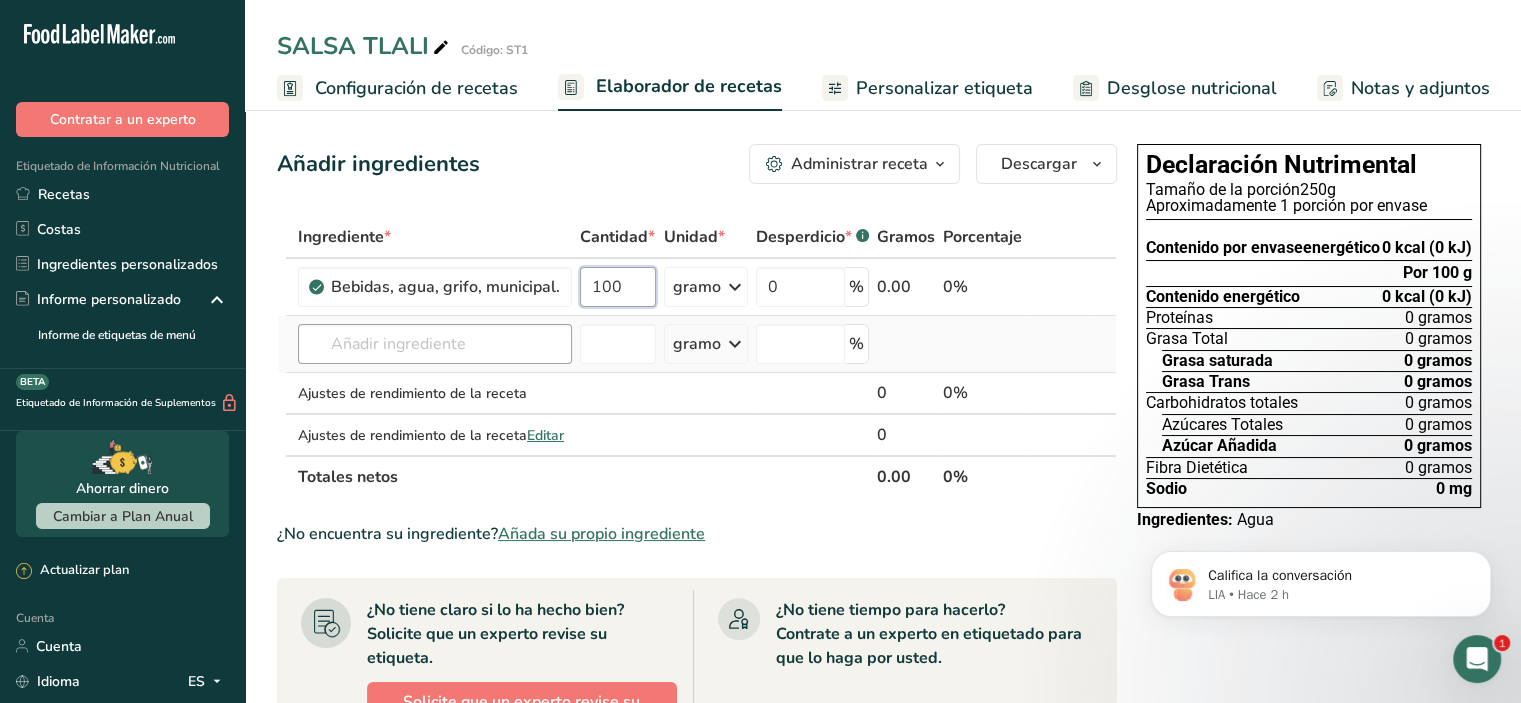 type on "100" 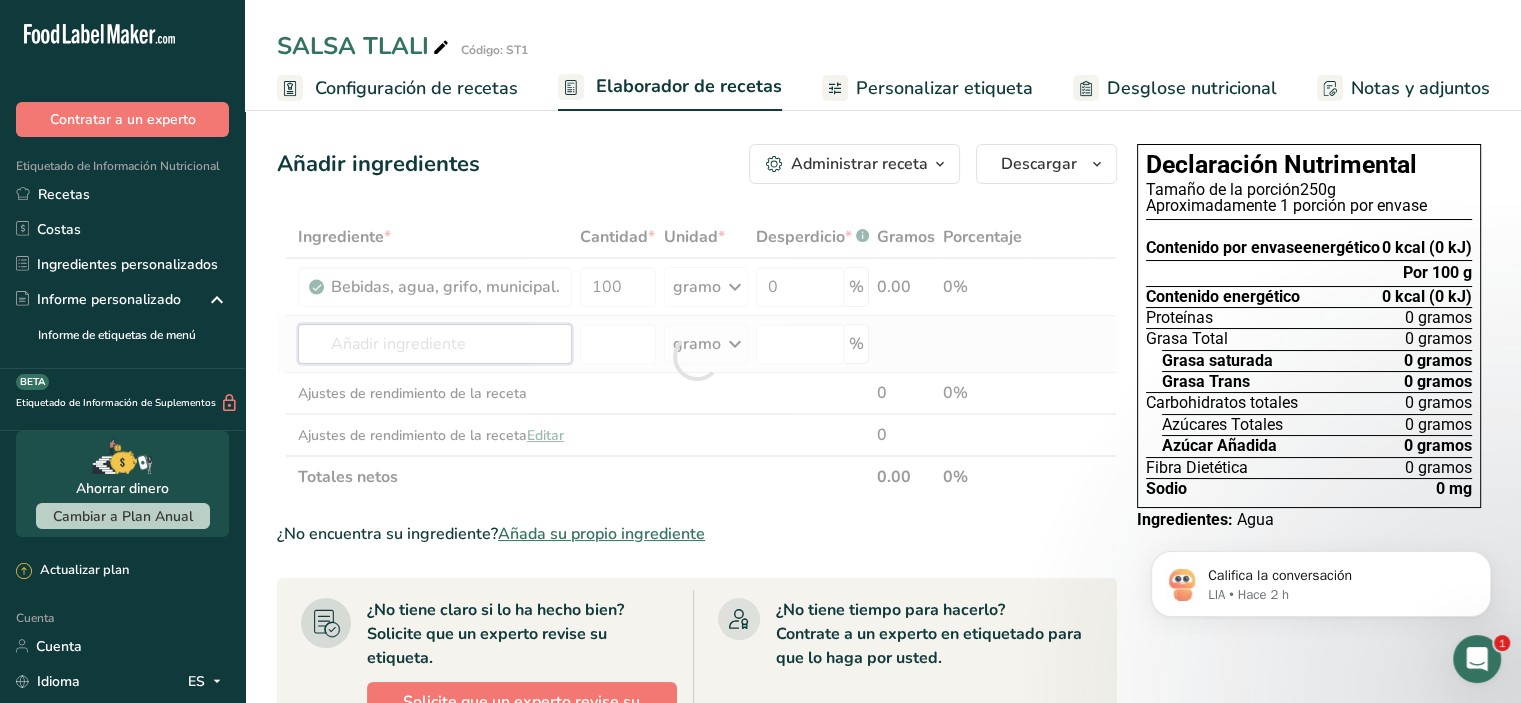 click on "Ingrediente  *
Cantidad  *
Unidad  *
Desperdicio *   .a-a{fill:#347362;}.b-a{fill:#fff;}         Gramos
Porcentaje
Bebidas, agua, grifo, municipal.
100
gramo
Porciones
1 onza líquida
1 botella de 8 onzas líquidas
1 litro
Ver más
Unidades de peso
gramo
kilogramo
mg
Ver más
Unidades de volumen
litro
Las unidades de volumen requieren una conversión de densidad. Si conoce la densidad de su ingrediente, introdúzcala a continuación. De lo contrario, haga clic en "RIA", nuestra asistente regulatoria de IA, quien podrá ayudarle.
lb/pie³
g/cm³
Confirmar
ml" at bounding box center (697, 357) 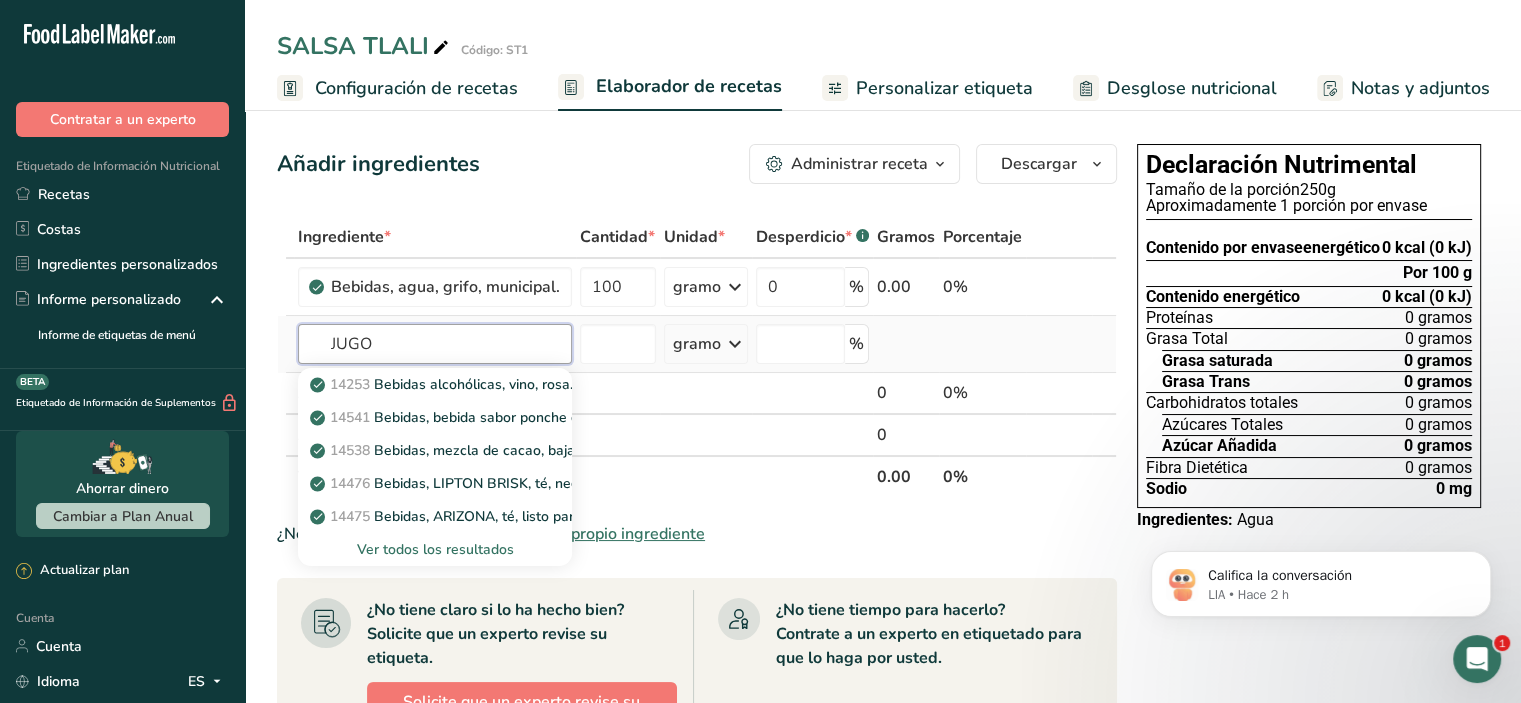 type on "JUGO" 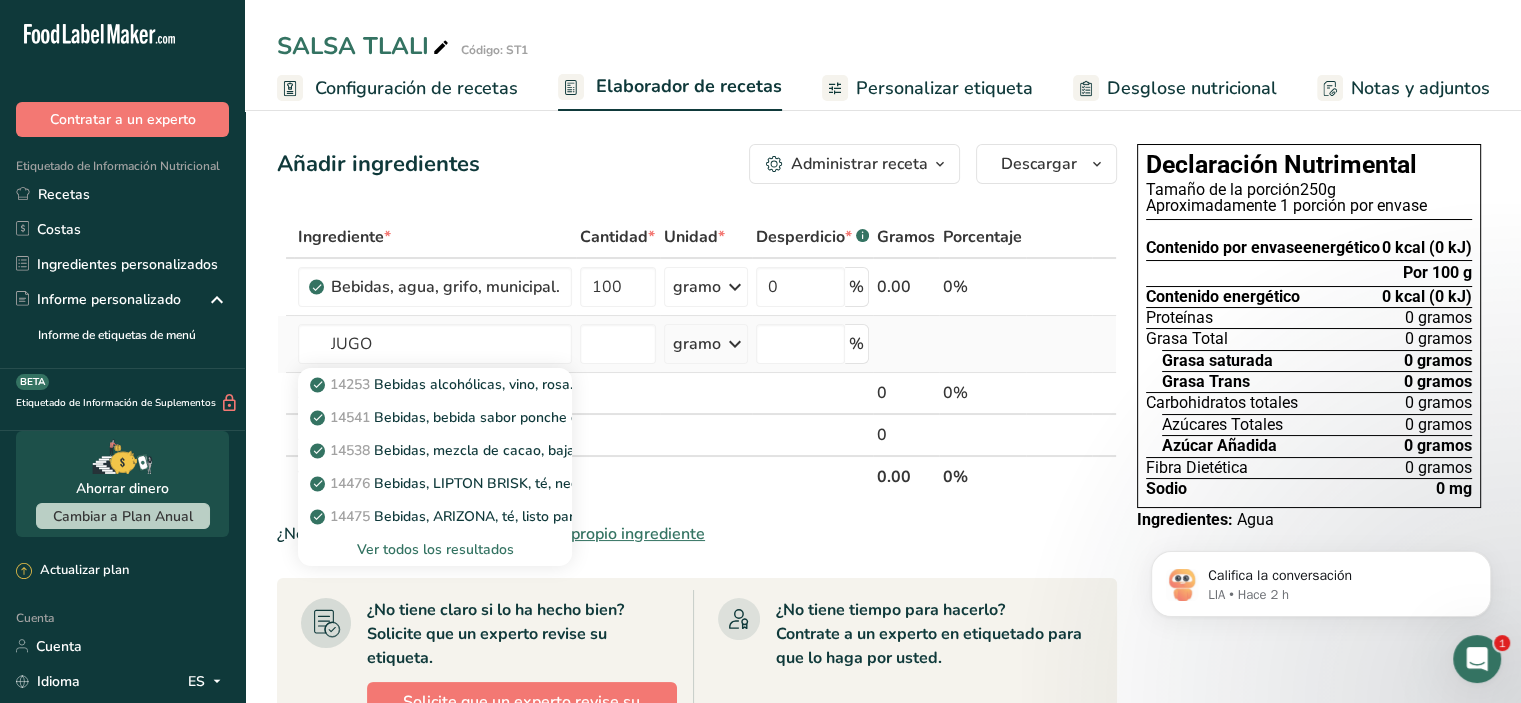 type 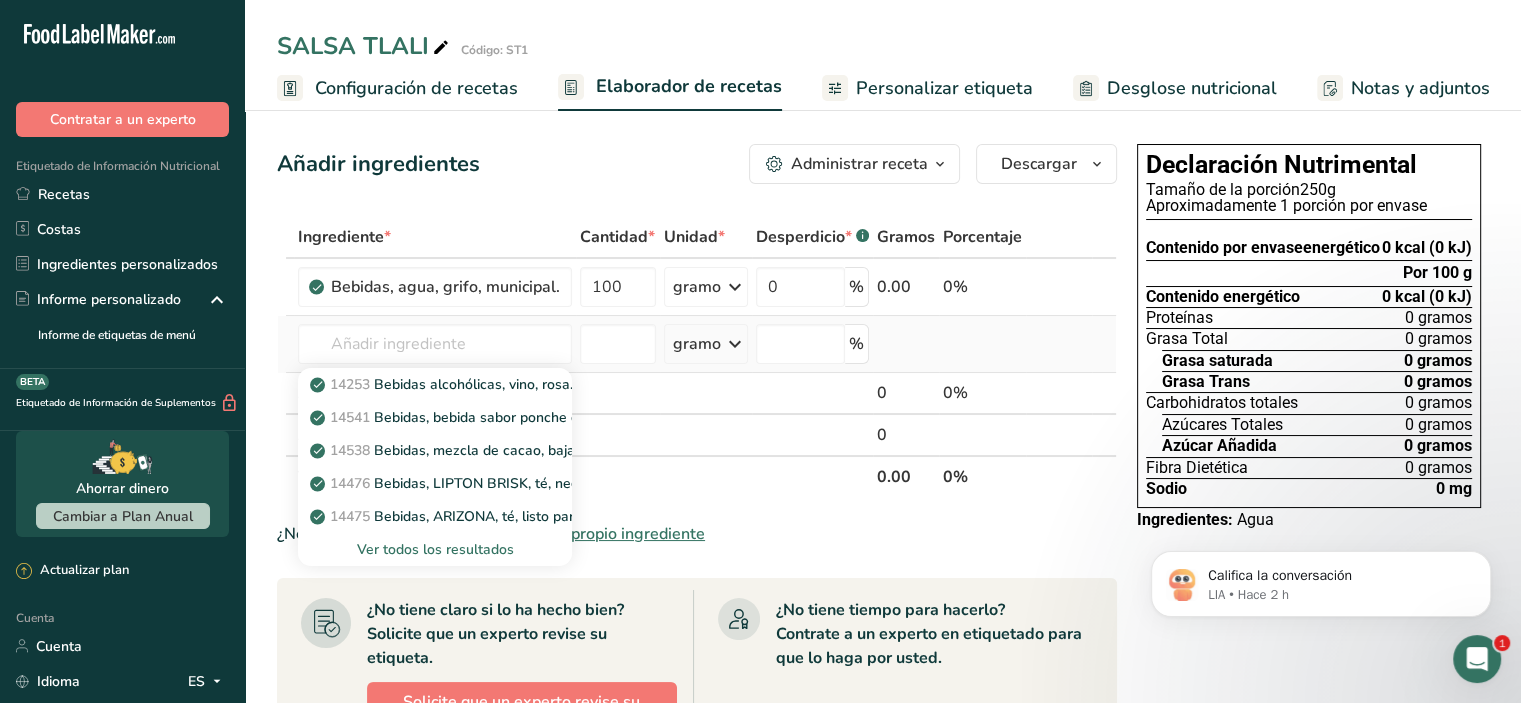 click on "Ver todos los resultados" at bounding box center (435, 549) 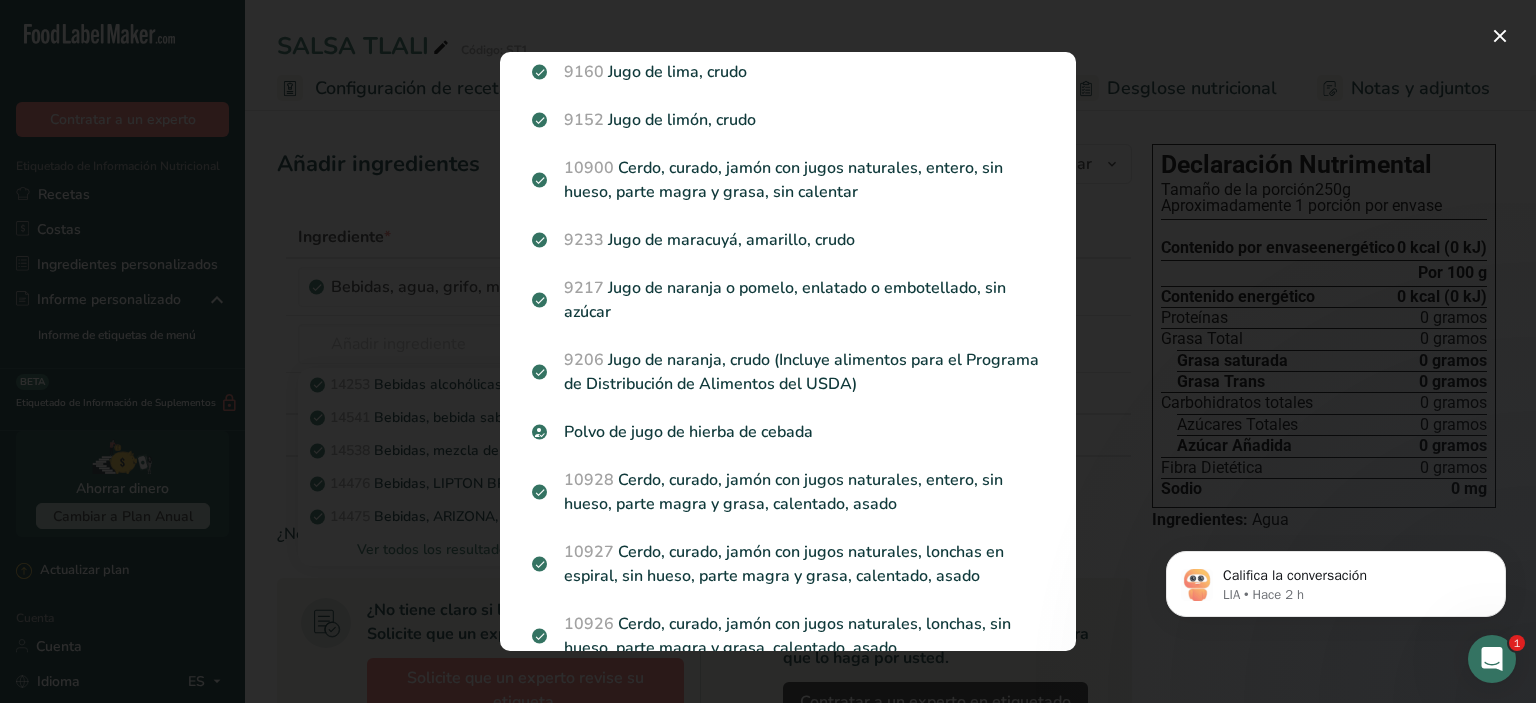 scroll, scrollTop: 0, scrollLeft: 0, axis: both 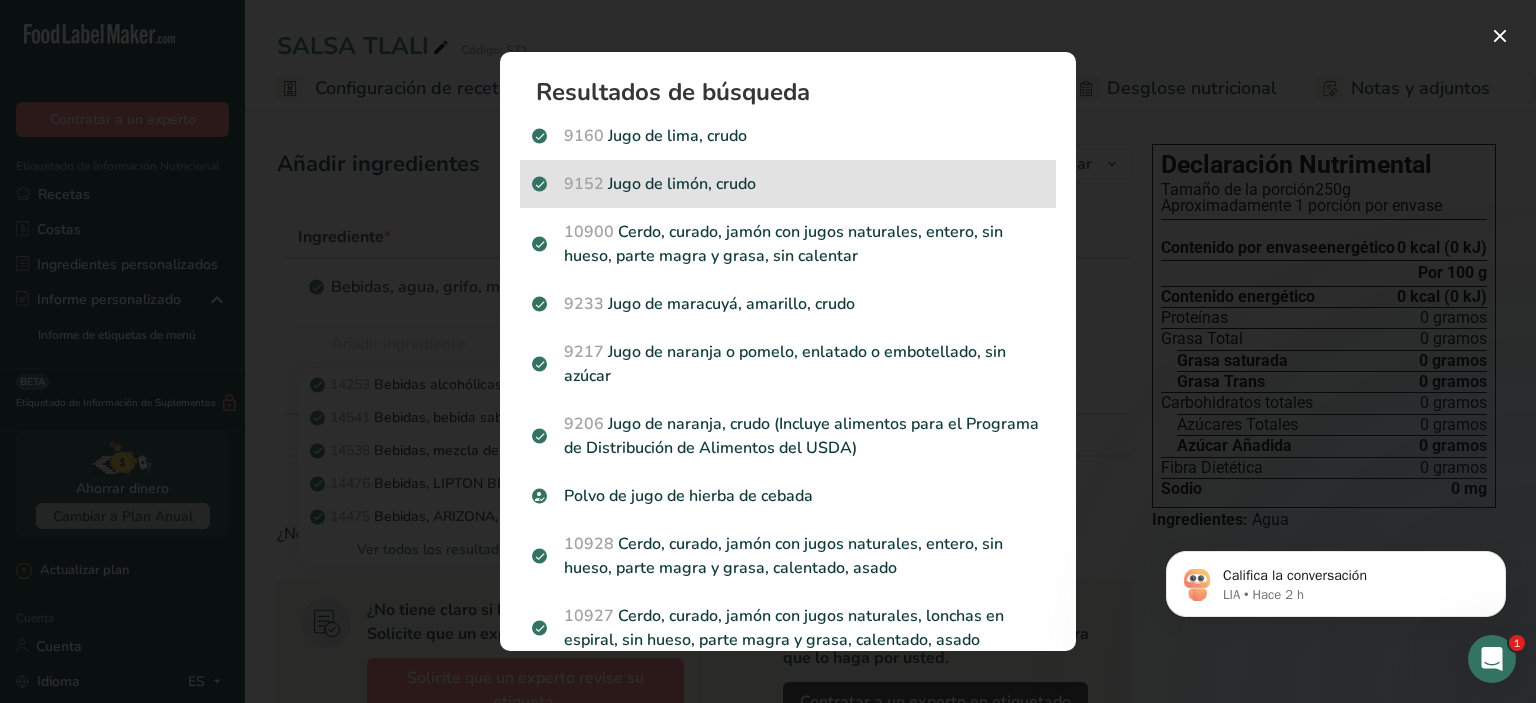 click on "9152
Jugo de limón, crudo" at bounding box center (788, 184) 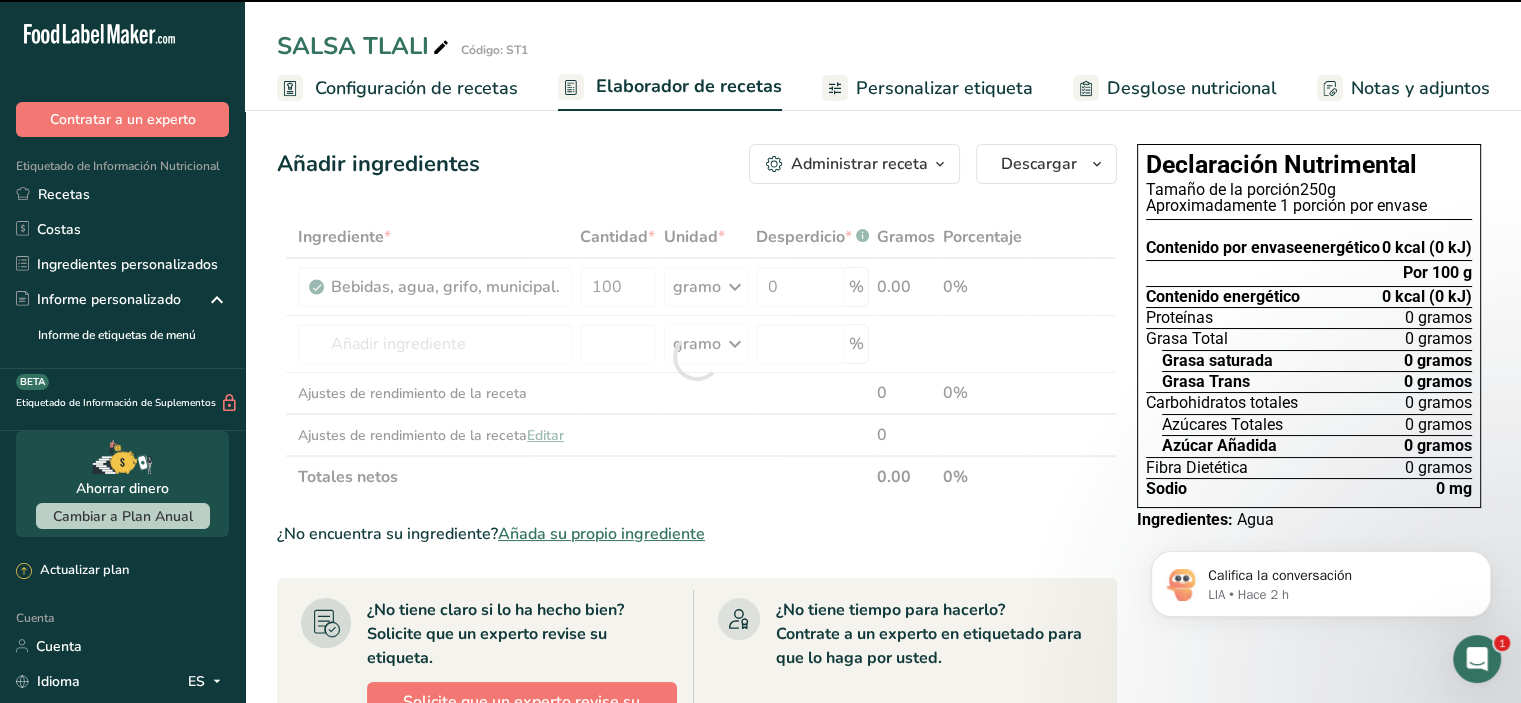 type on "0" 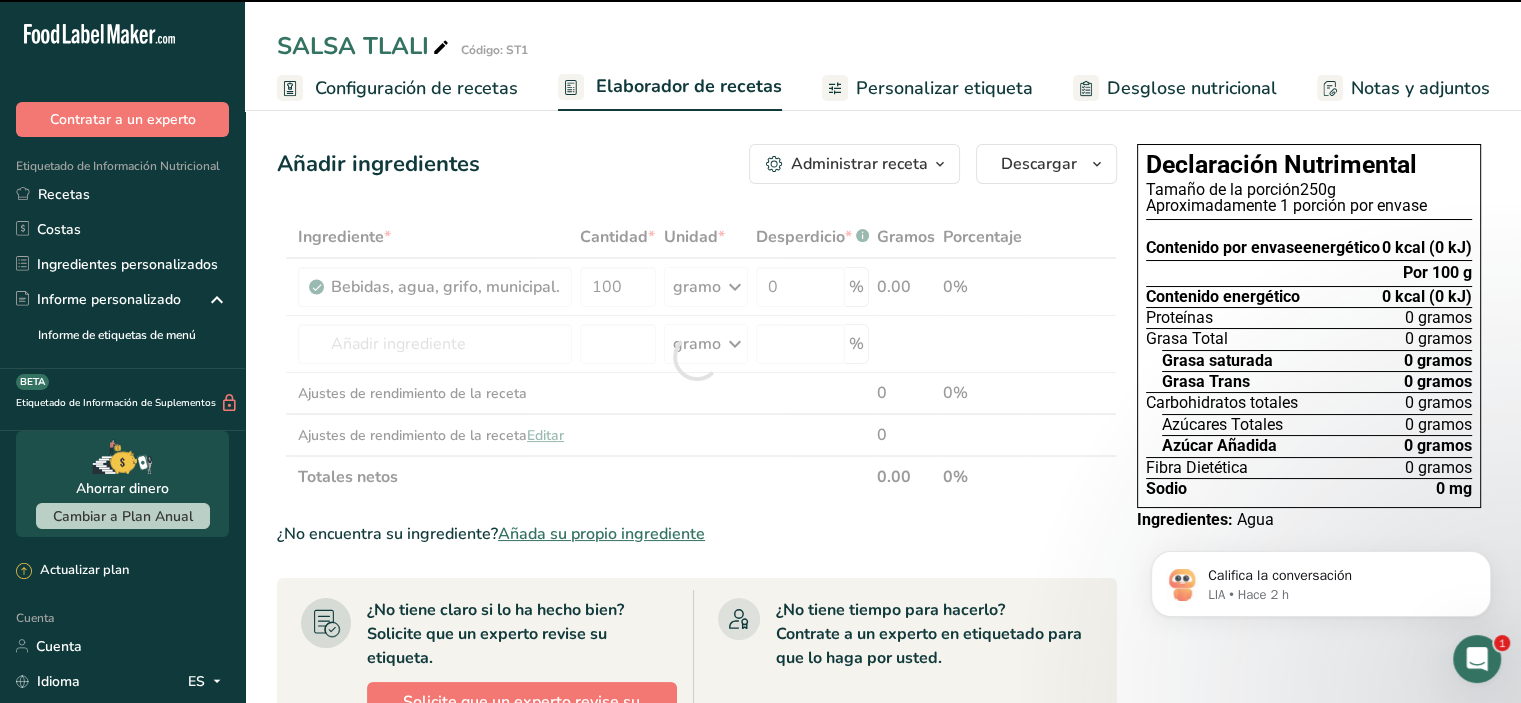 type on "0" 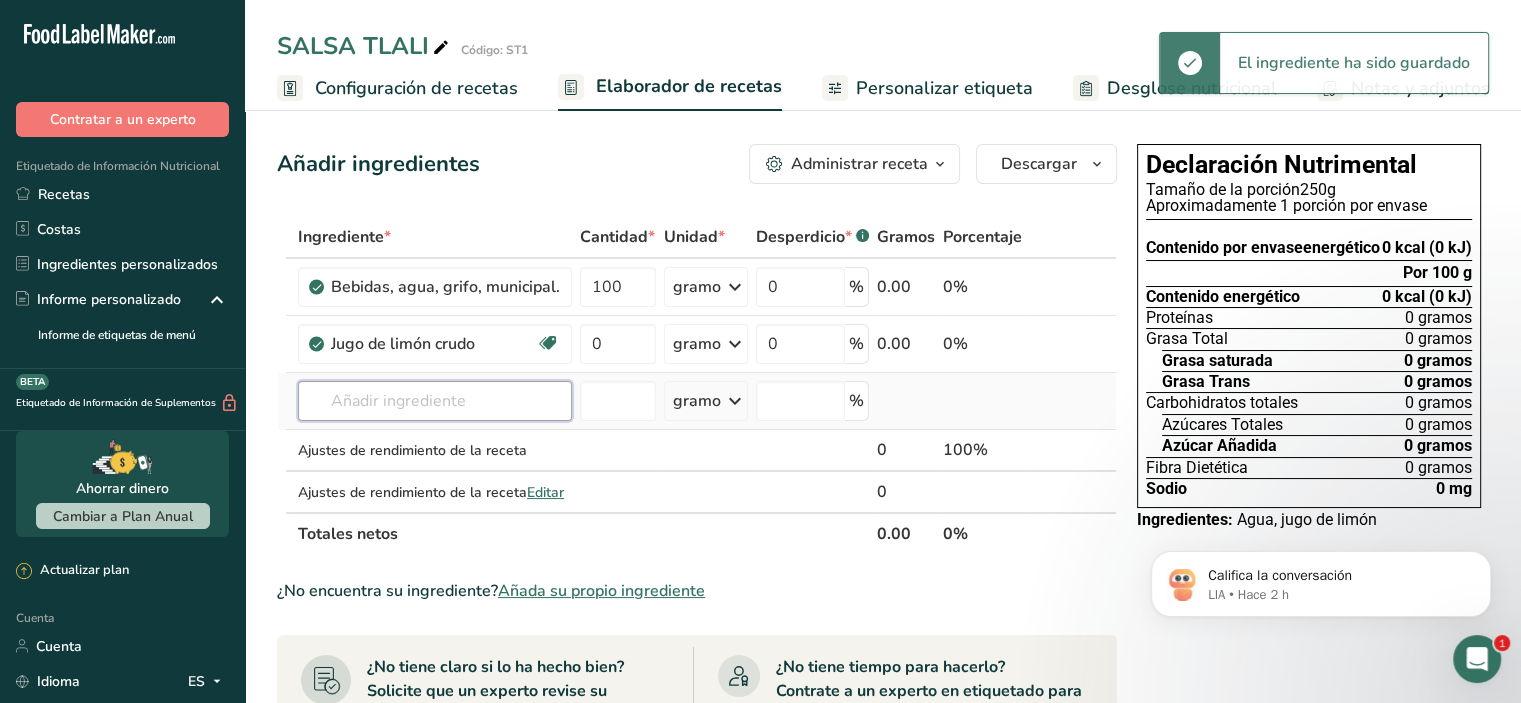 click at bounding box center [435, 401] 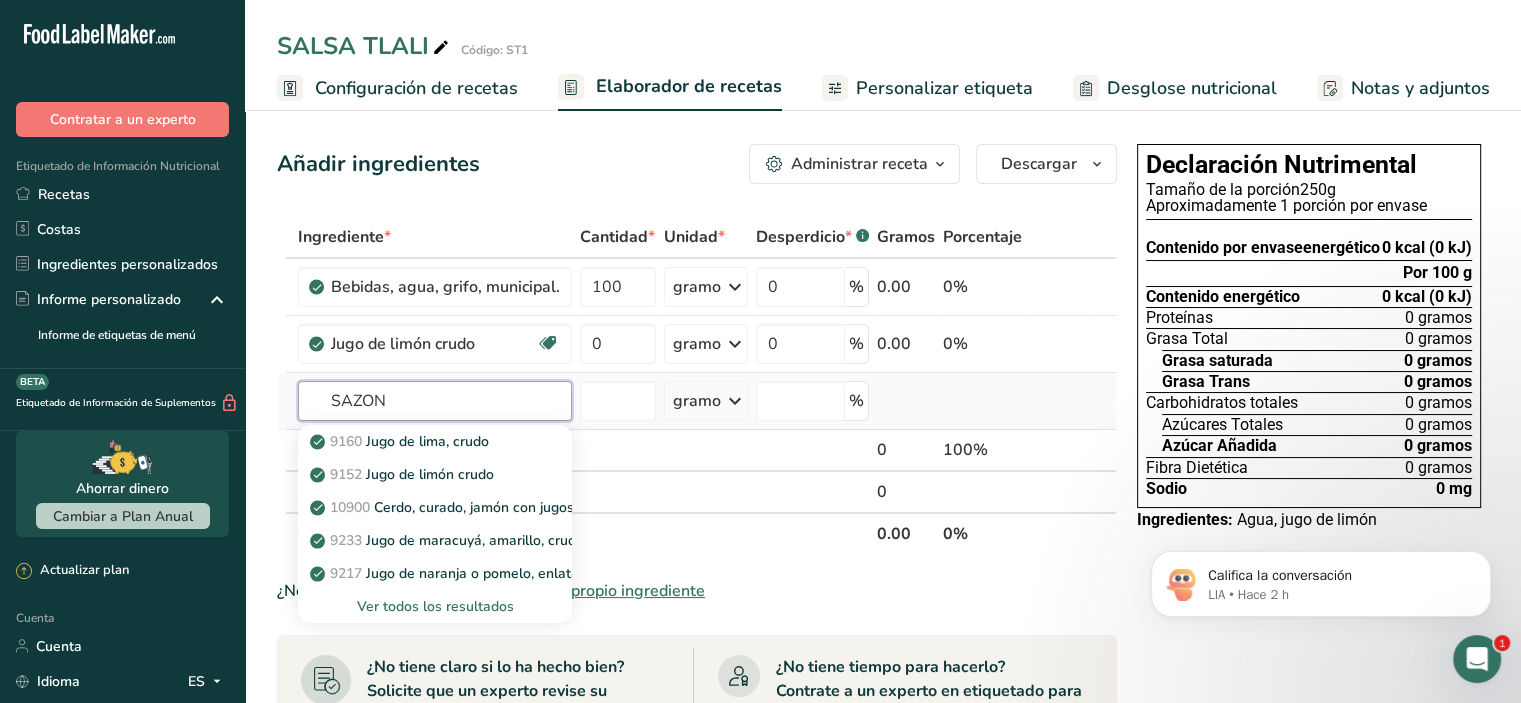 type on "SAZON" 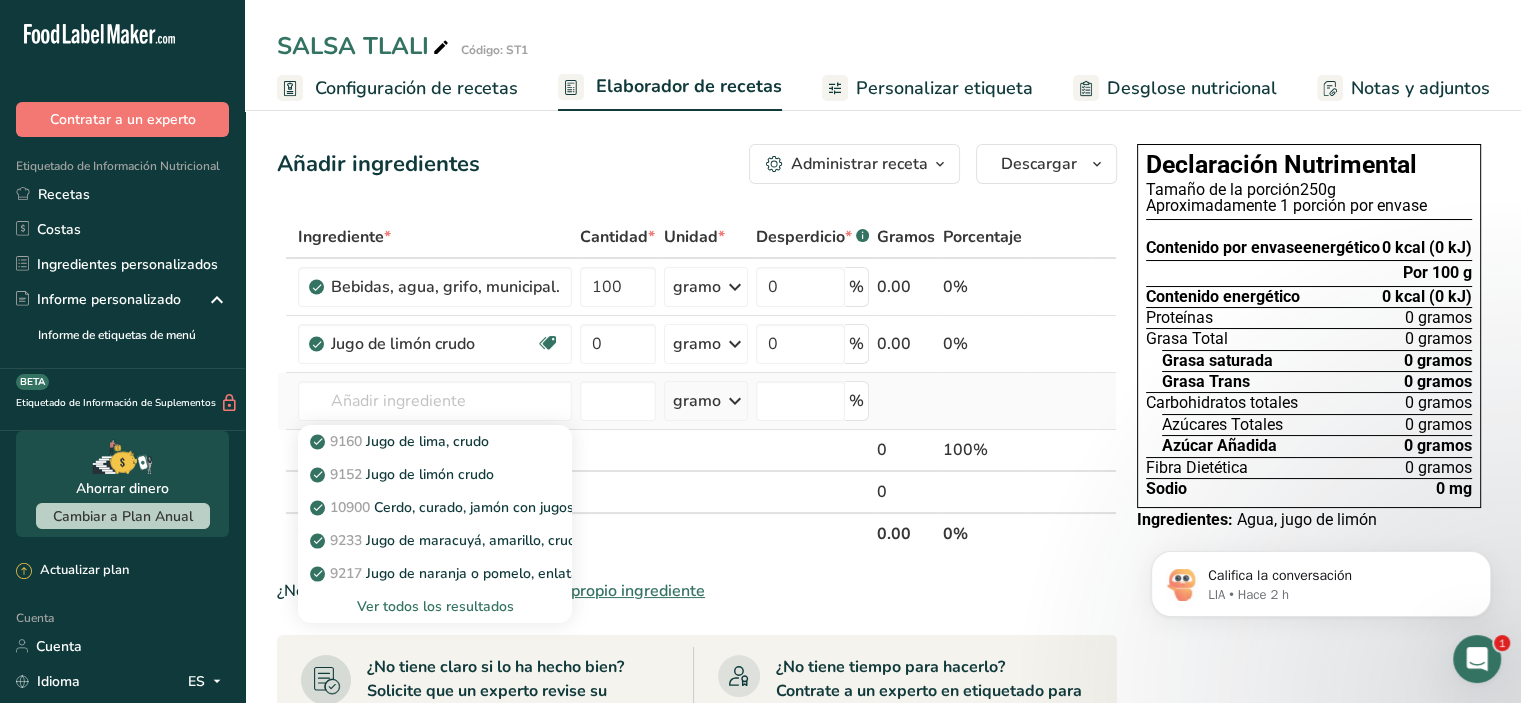 click on "Ver todos los resultados" at bounding box center [435, 606] 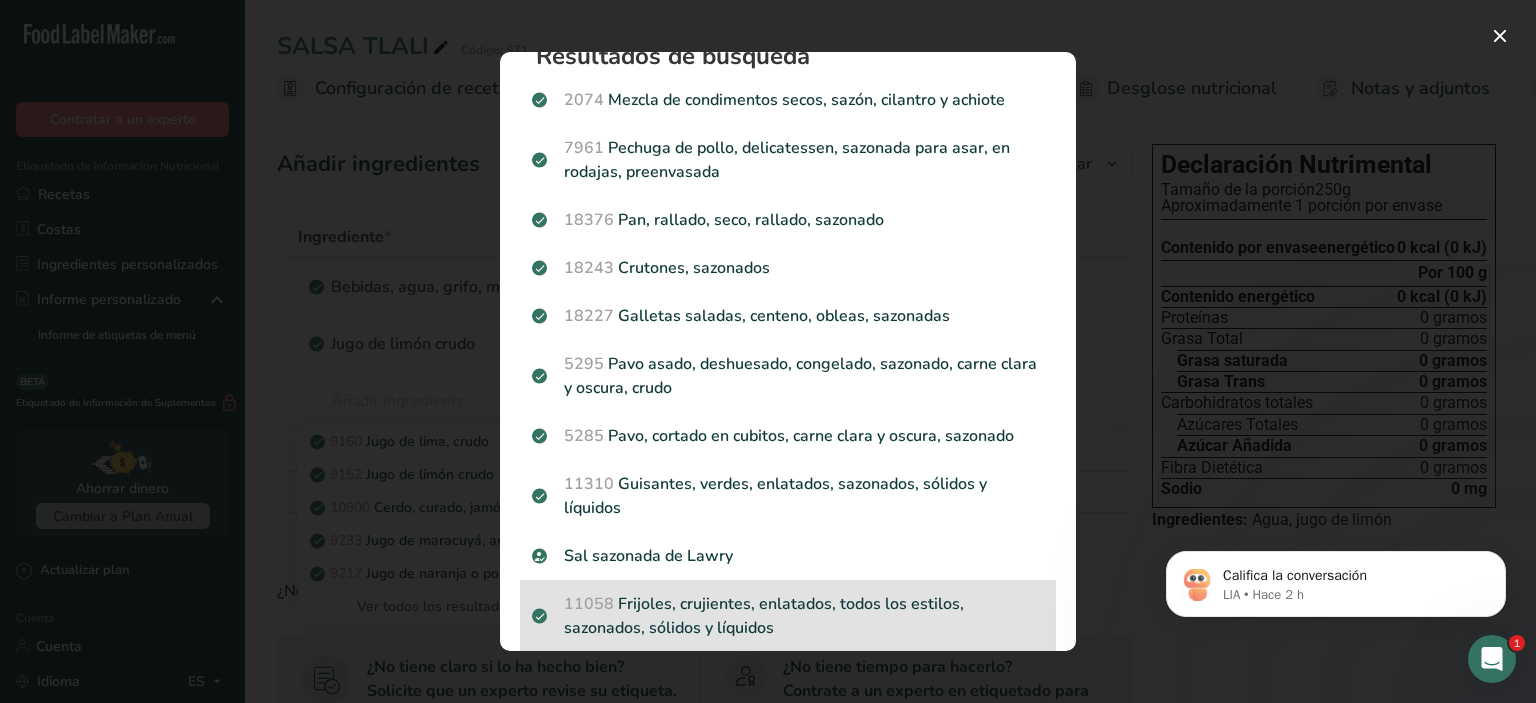 scroll, scrollTop: 0, scrollLeft: 0, axis: both 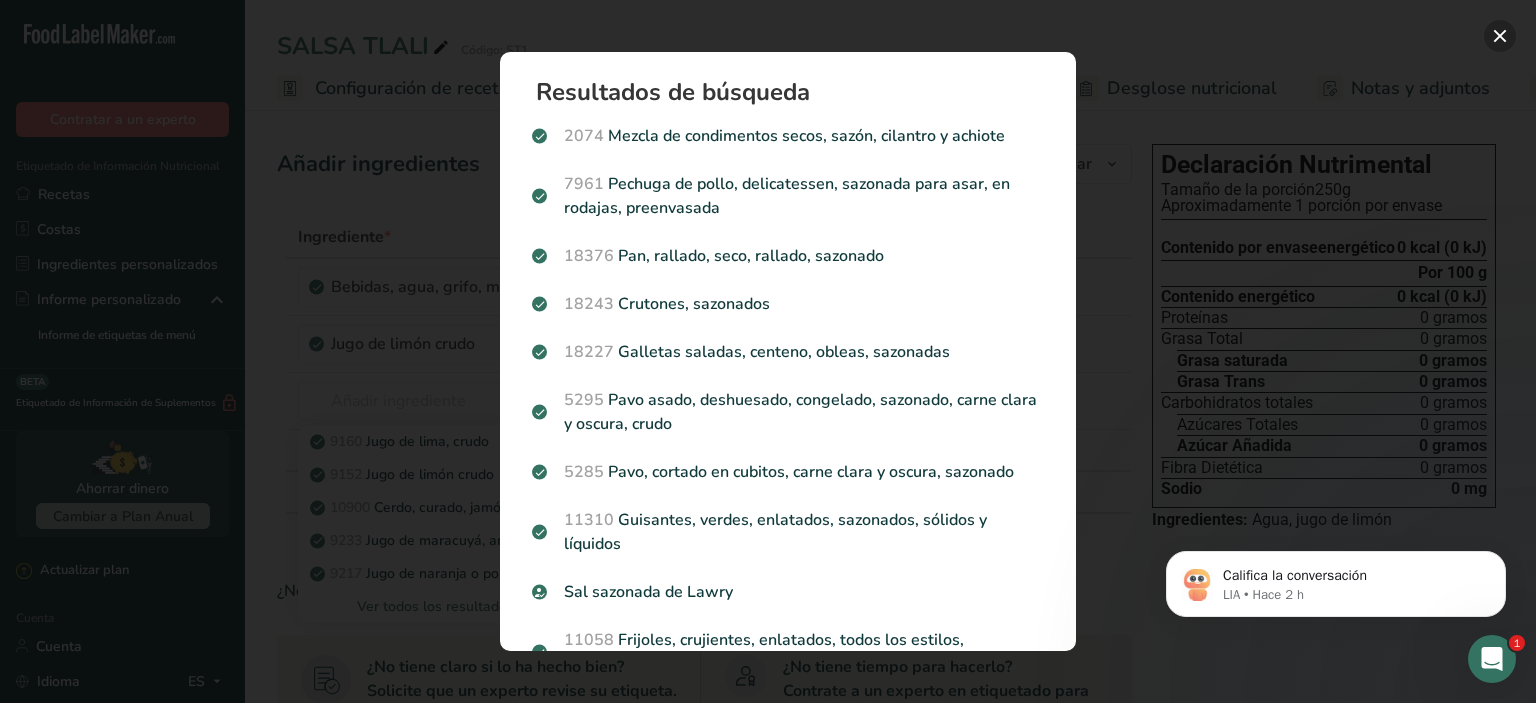 click at bounding box center [1500, 36] 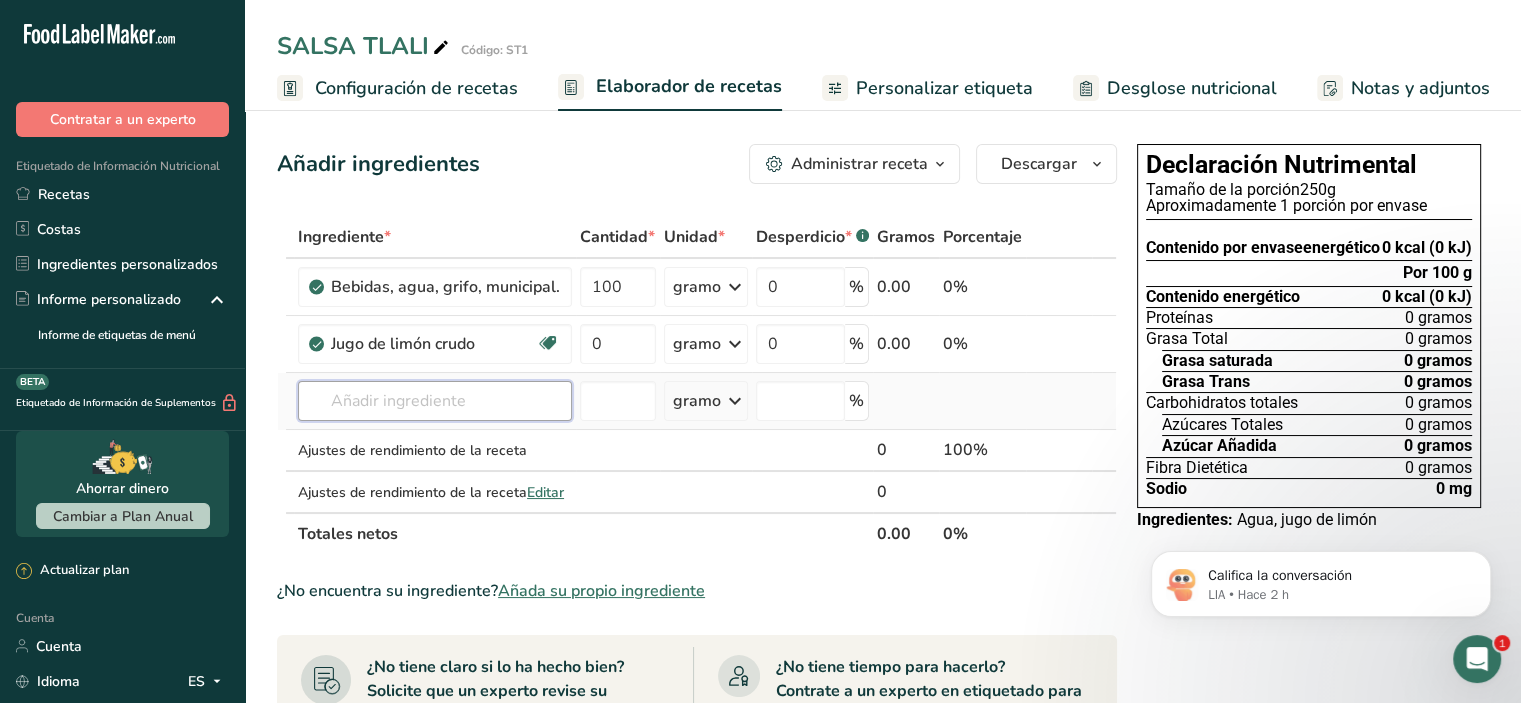 click at bounding box center [435, 401] 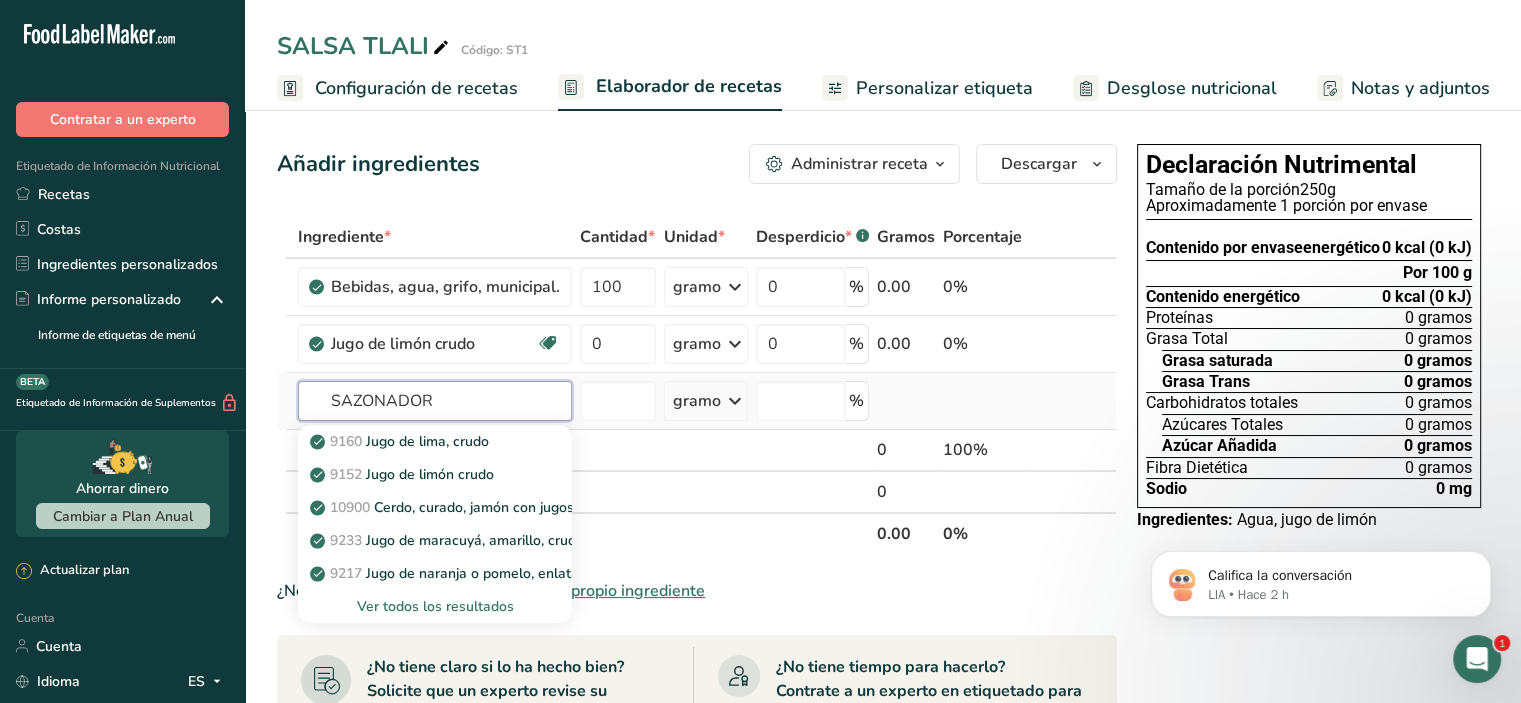 type on "SAZONADOR" 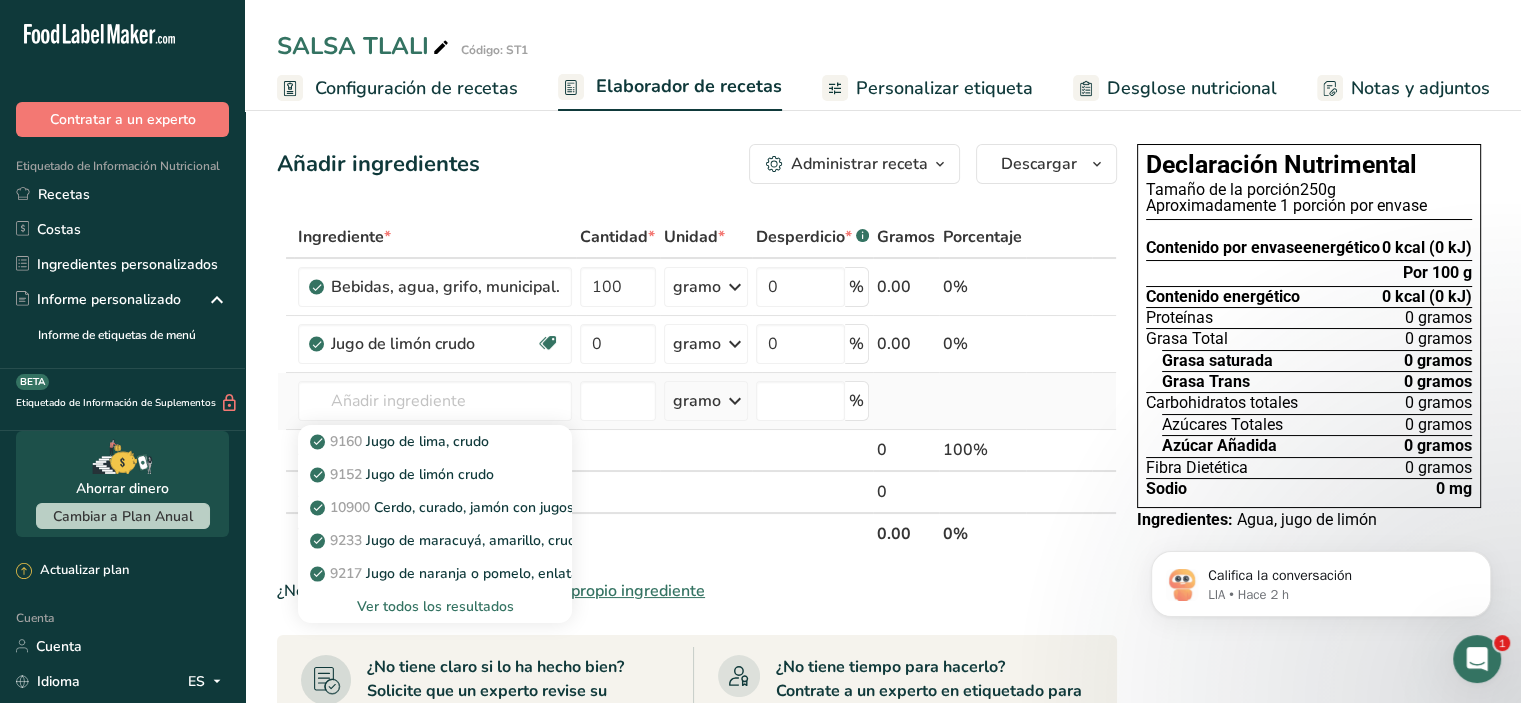 click on "Ver todos los resultados" at bounding box center [435, 606] 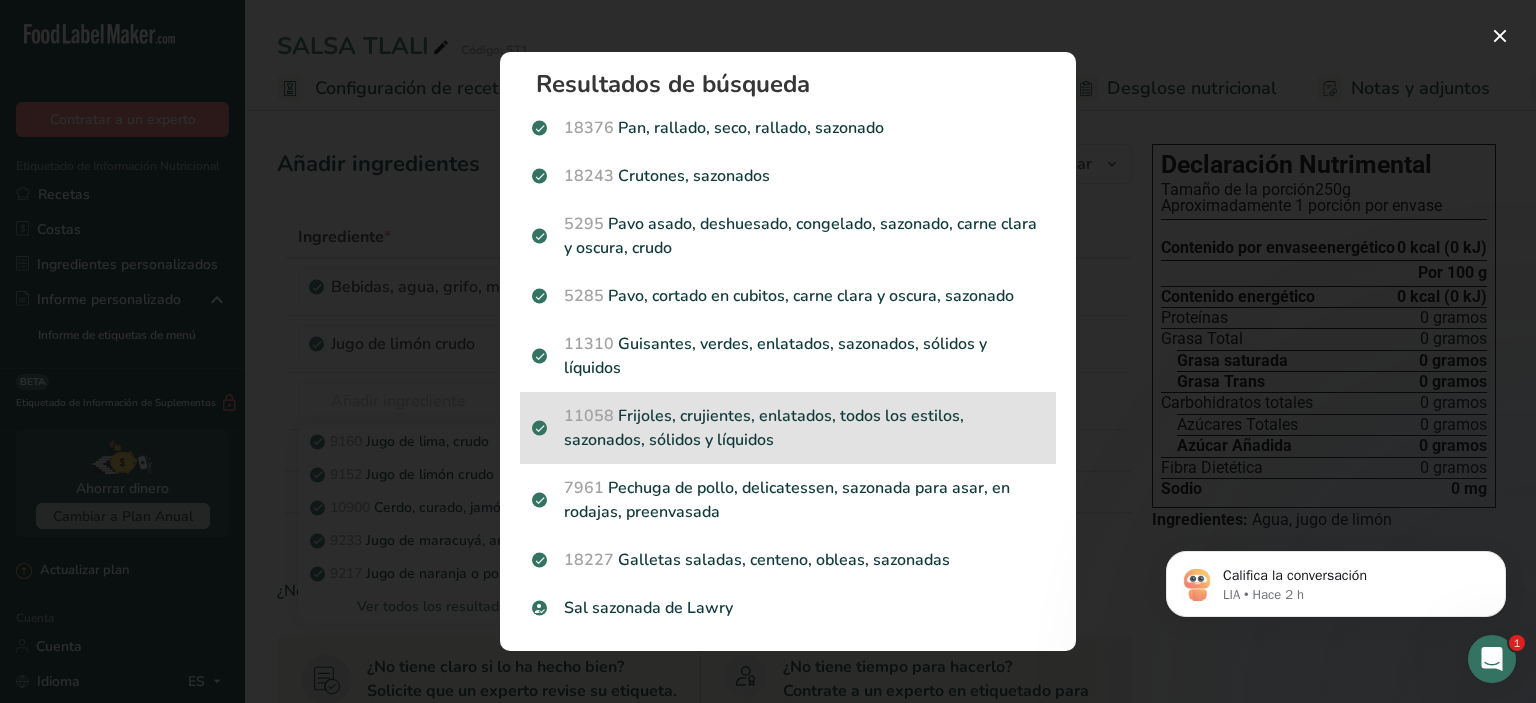 scroll, scrollTop: 0, scrollLeft: 0, axis: both 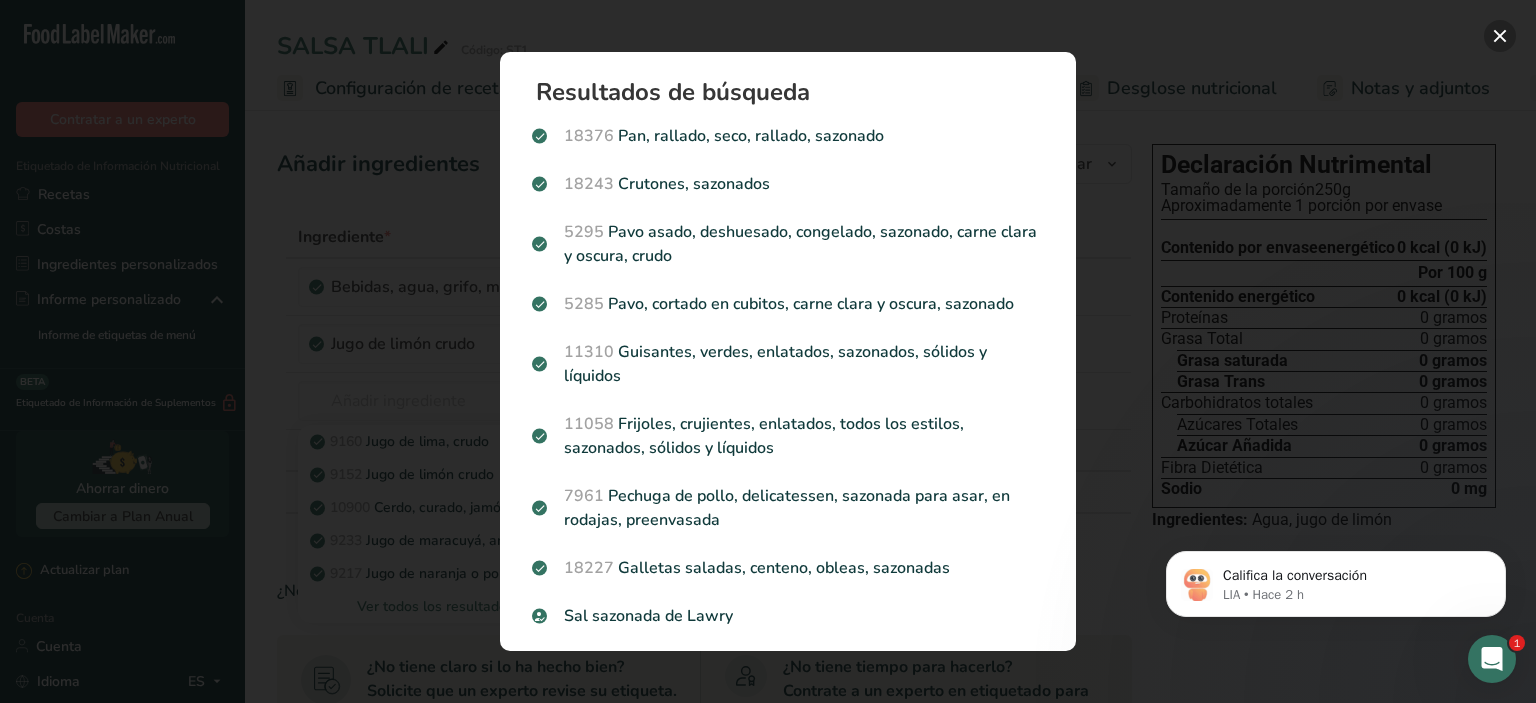 click at bounding box center (1500, 36) 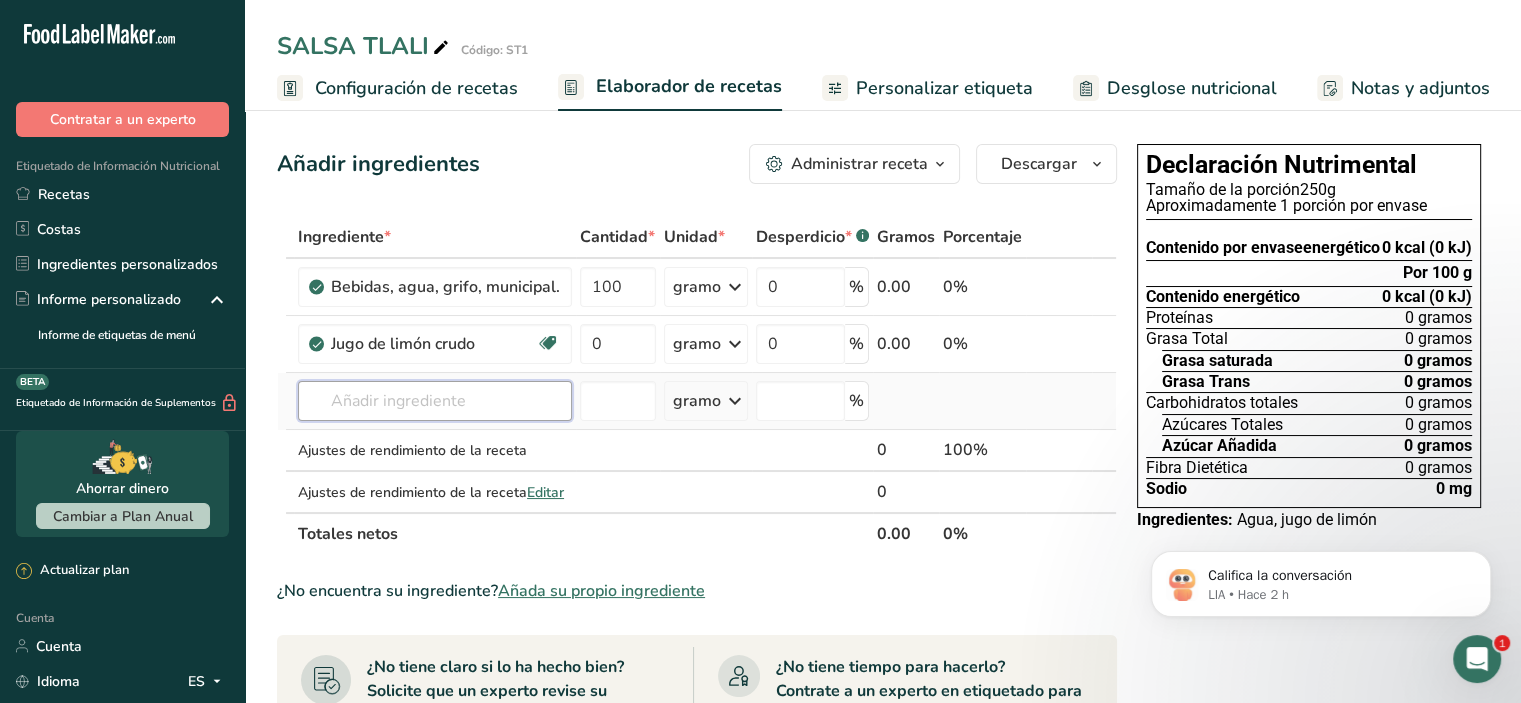click at bounding box center (435, 401) 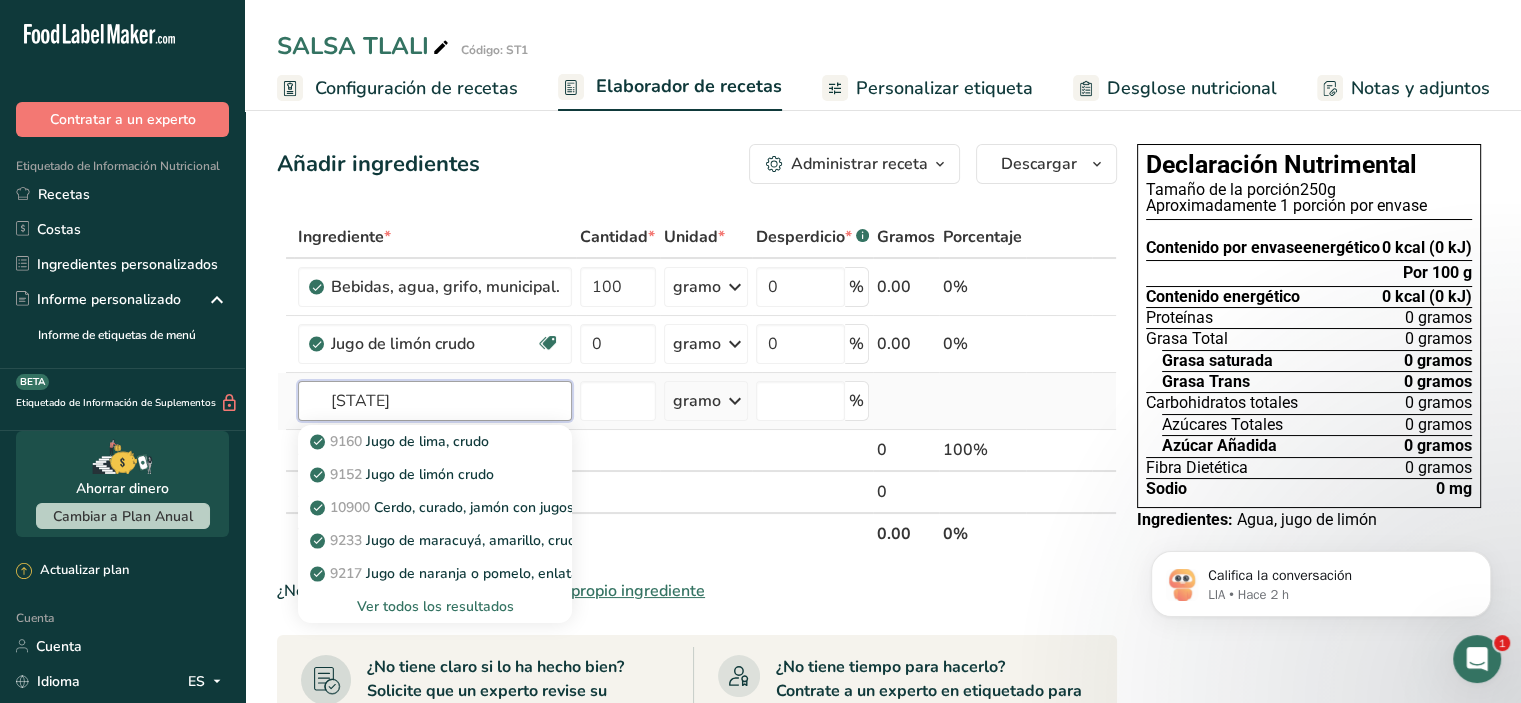 type on "SAZ" 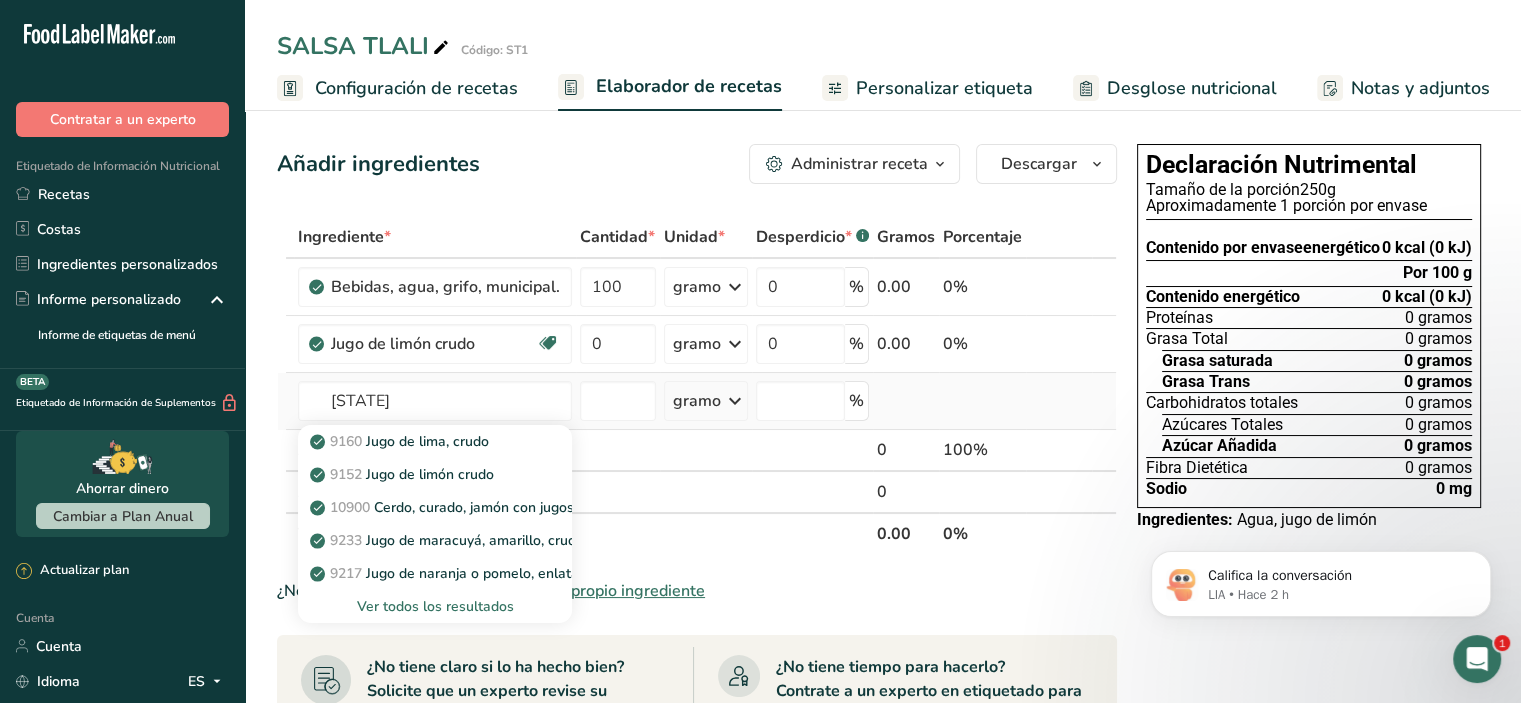 type 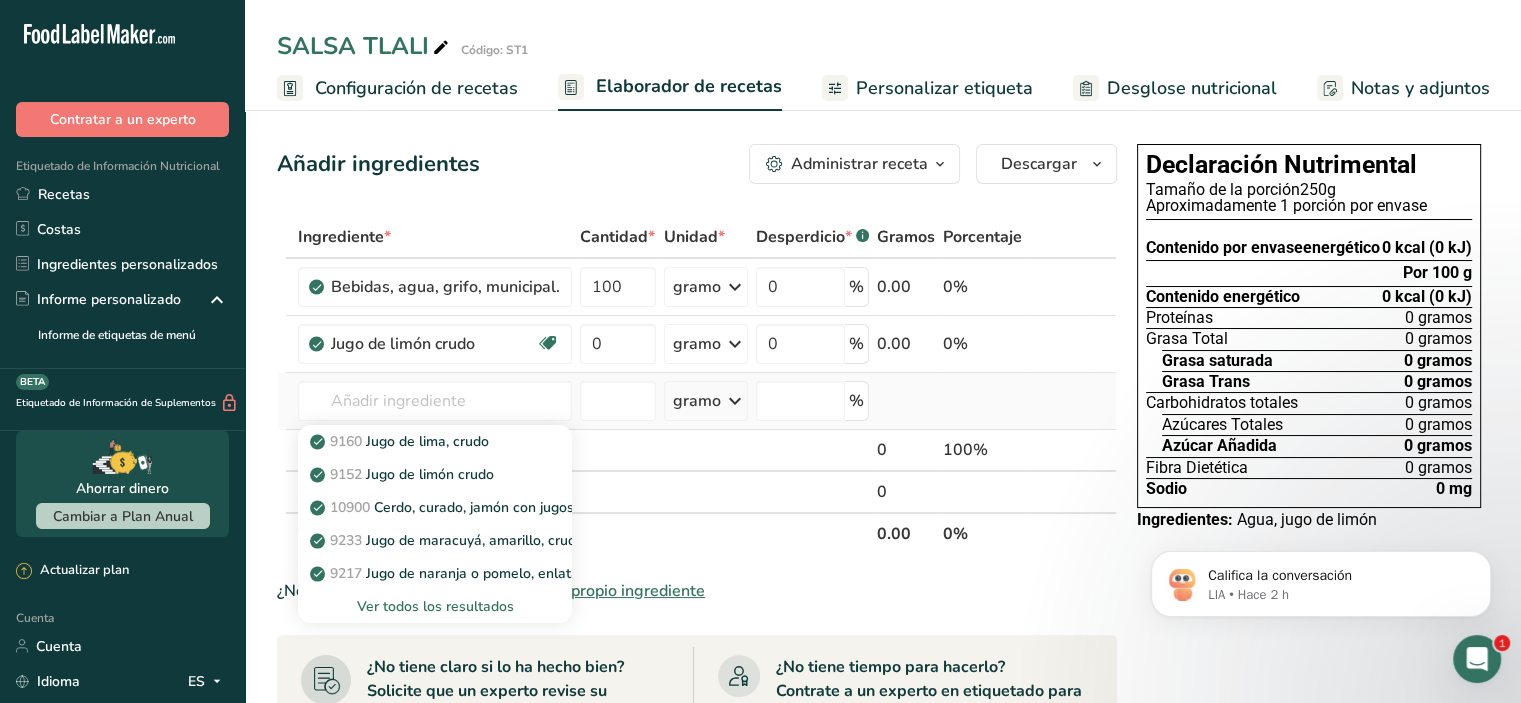 click on "Ver todos los resultados" at bounding box center [435, 606] 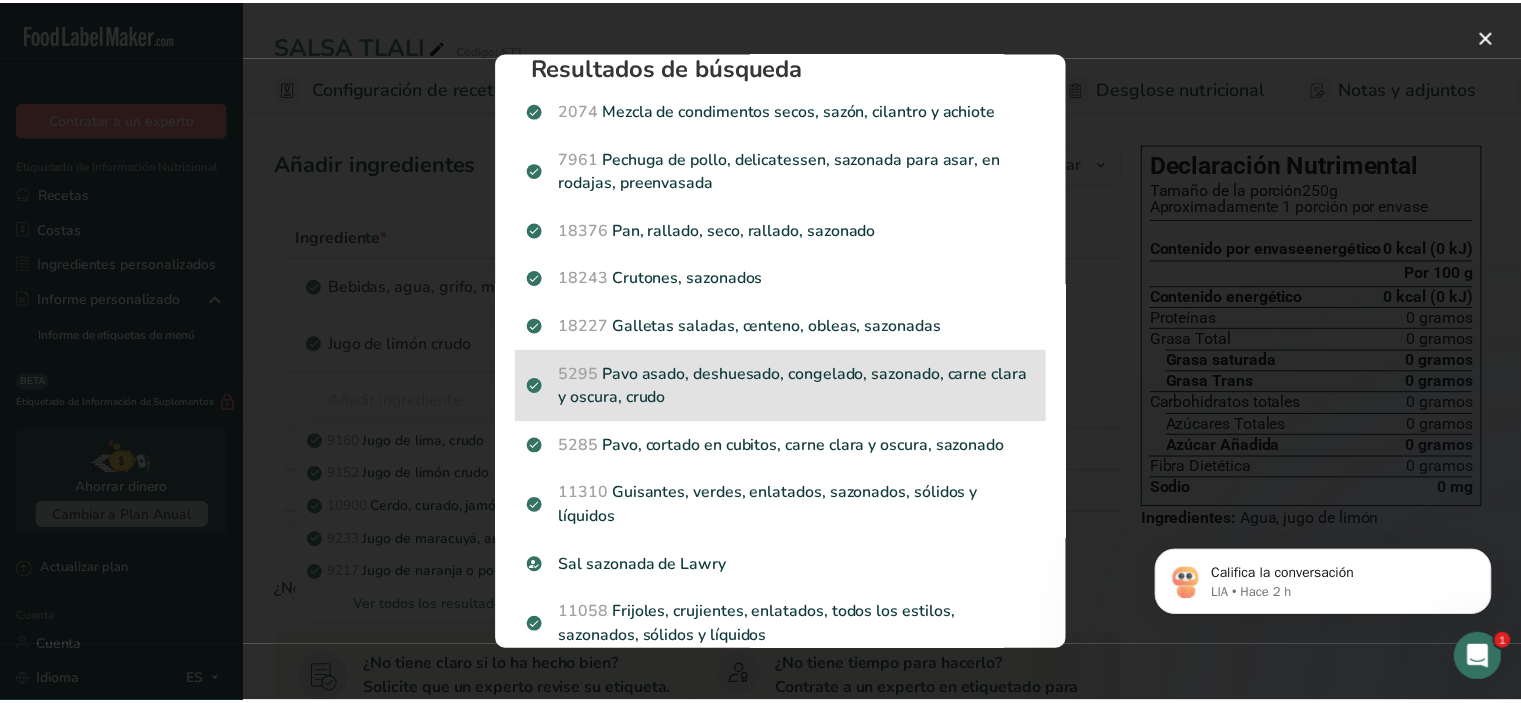 scroll, scrollTop: 0, scrollLeft: 0, axis: both 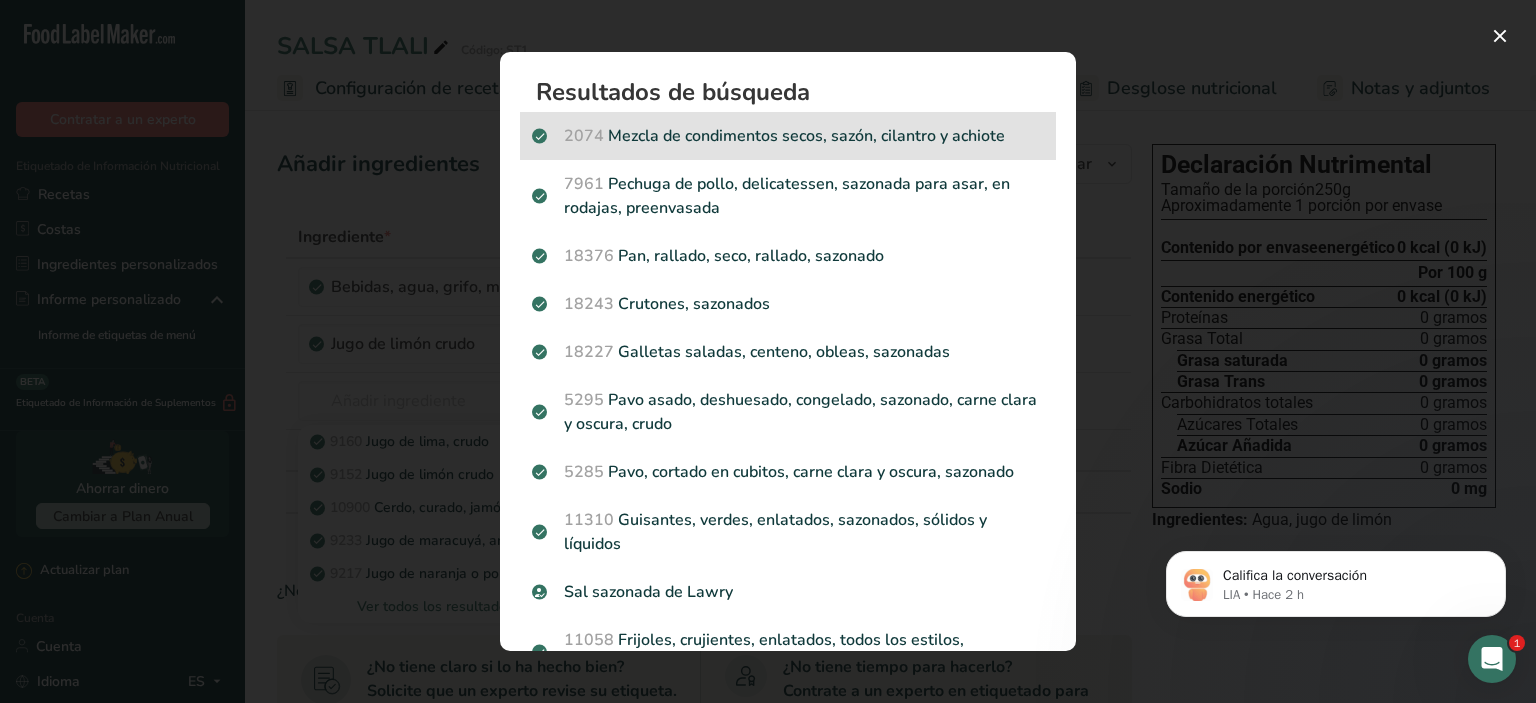 click on "2074
Mezcla de condimentos secos, sazón, cilantro y achiote" at bounding box center [788, 136] 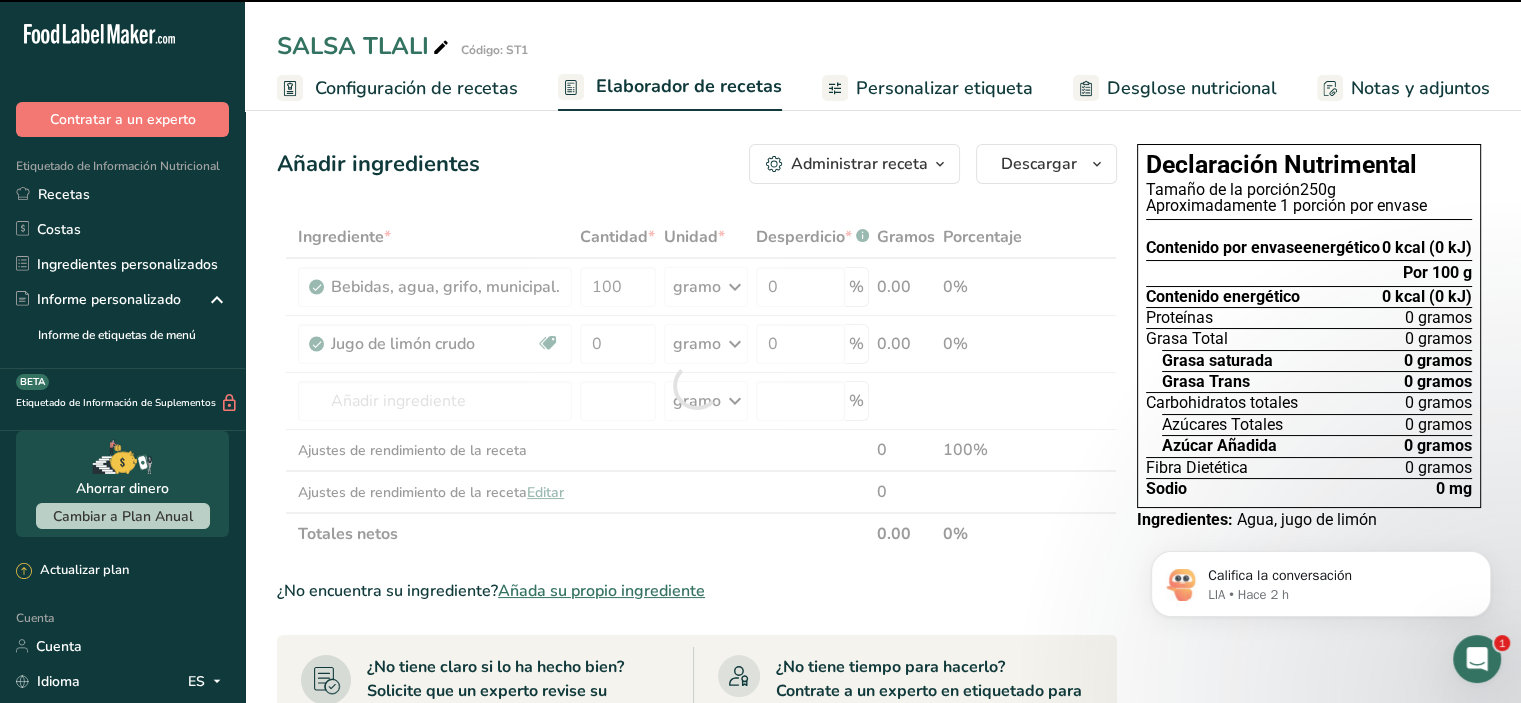 type on "0" 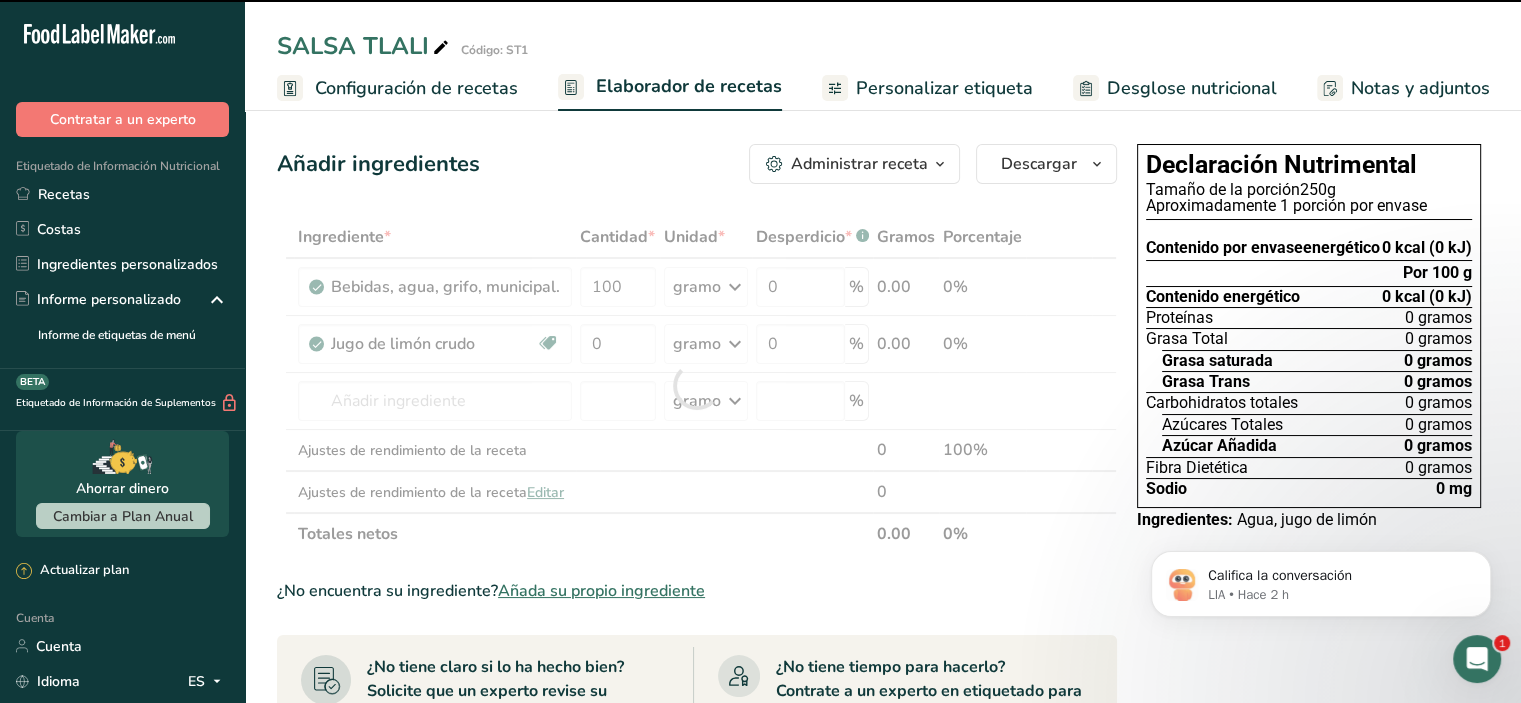 type on "0" 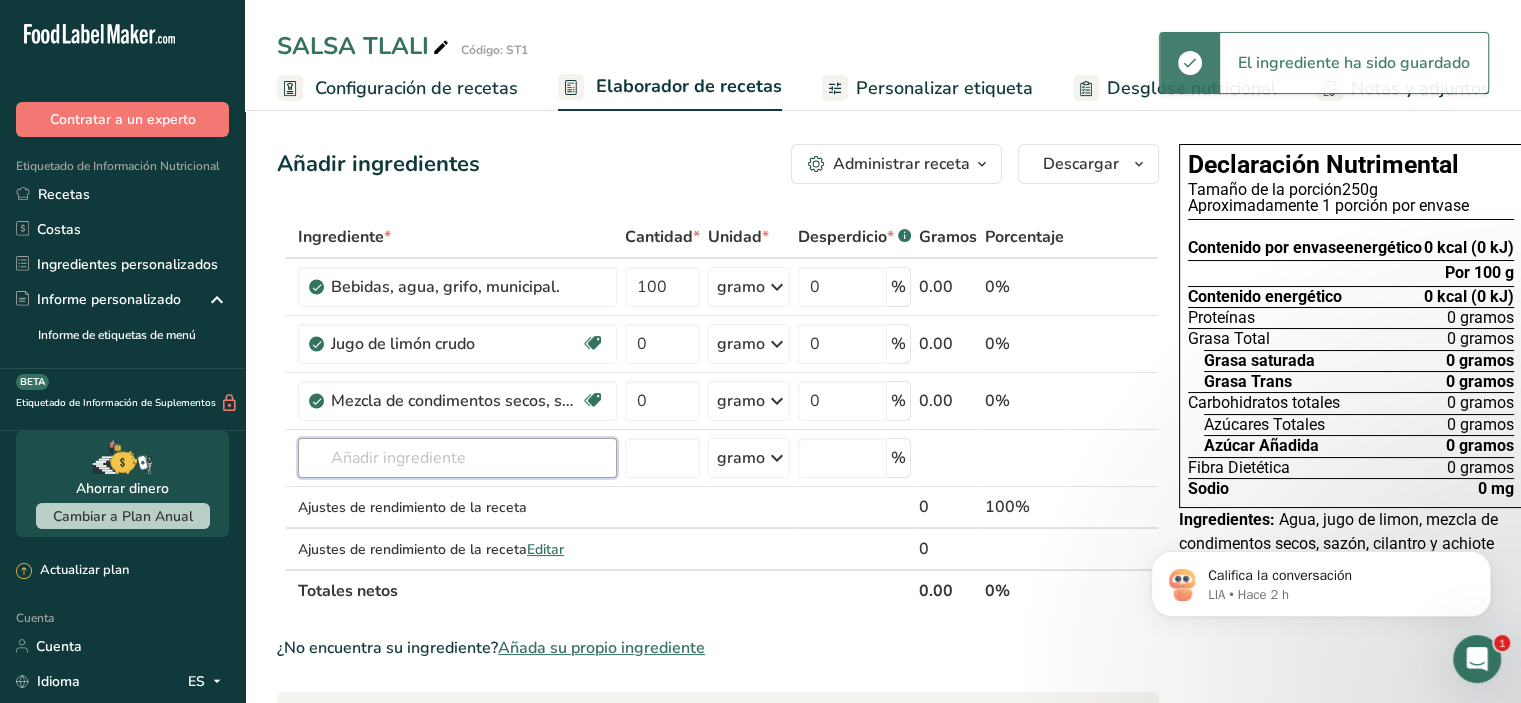 click at bounding box center (457, 458) 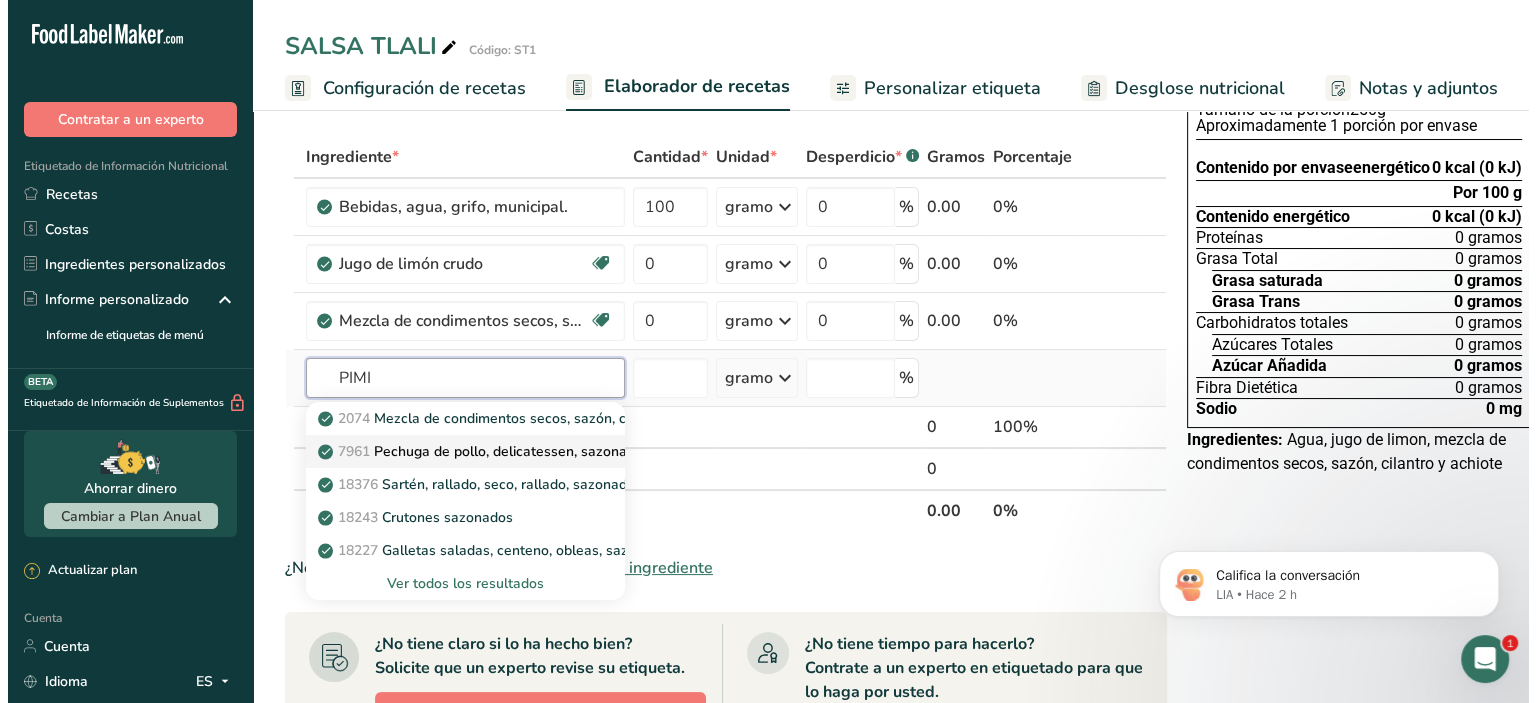 scroll, scrollTop: 200, scrollLeft: 0, axis: vertical 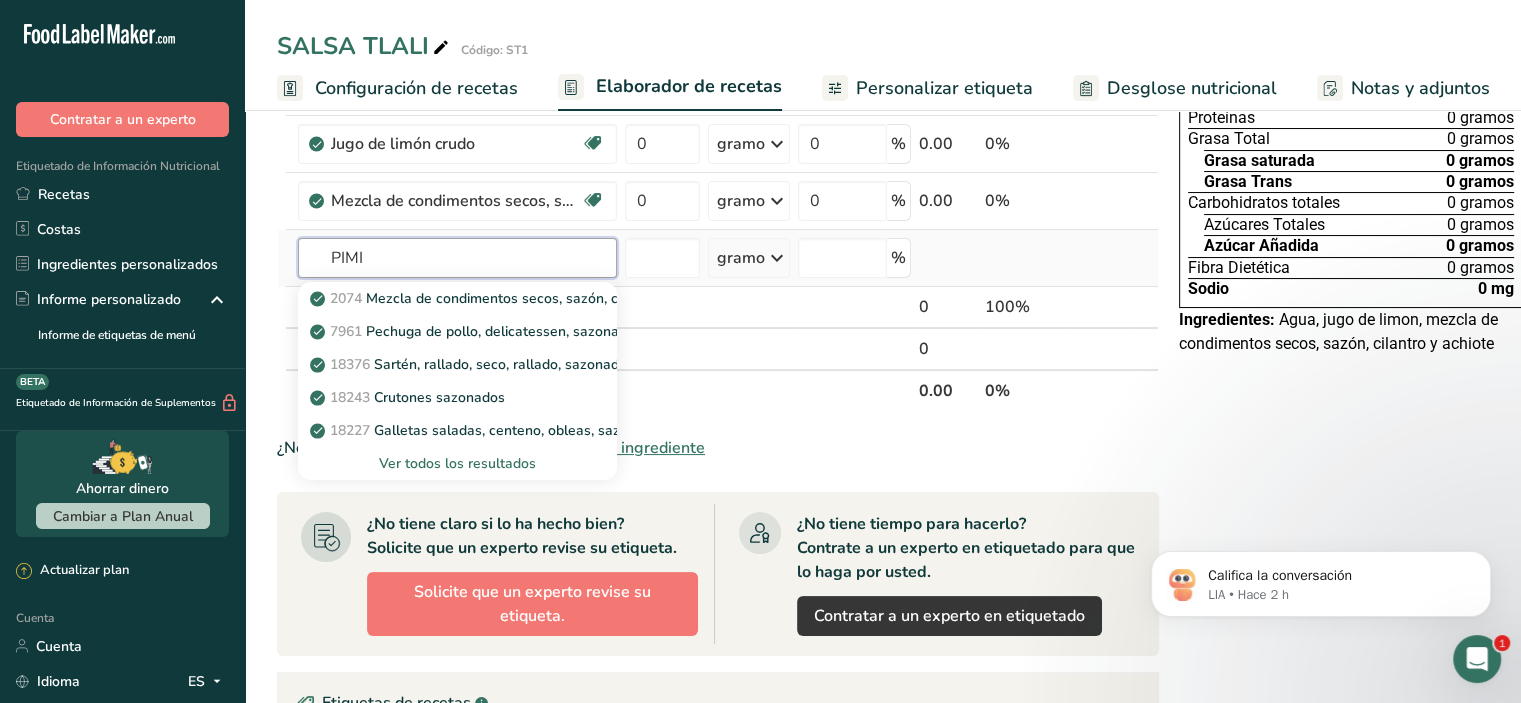 type on "PIMI" 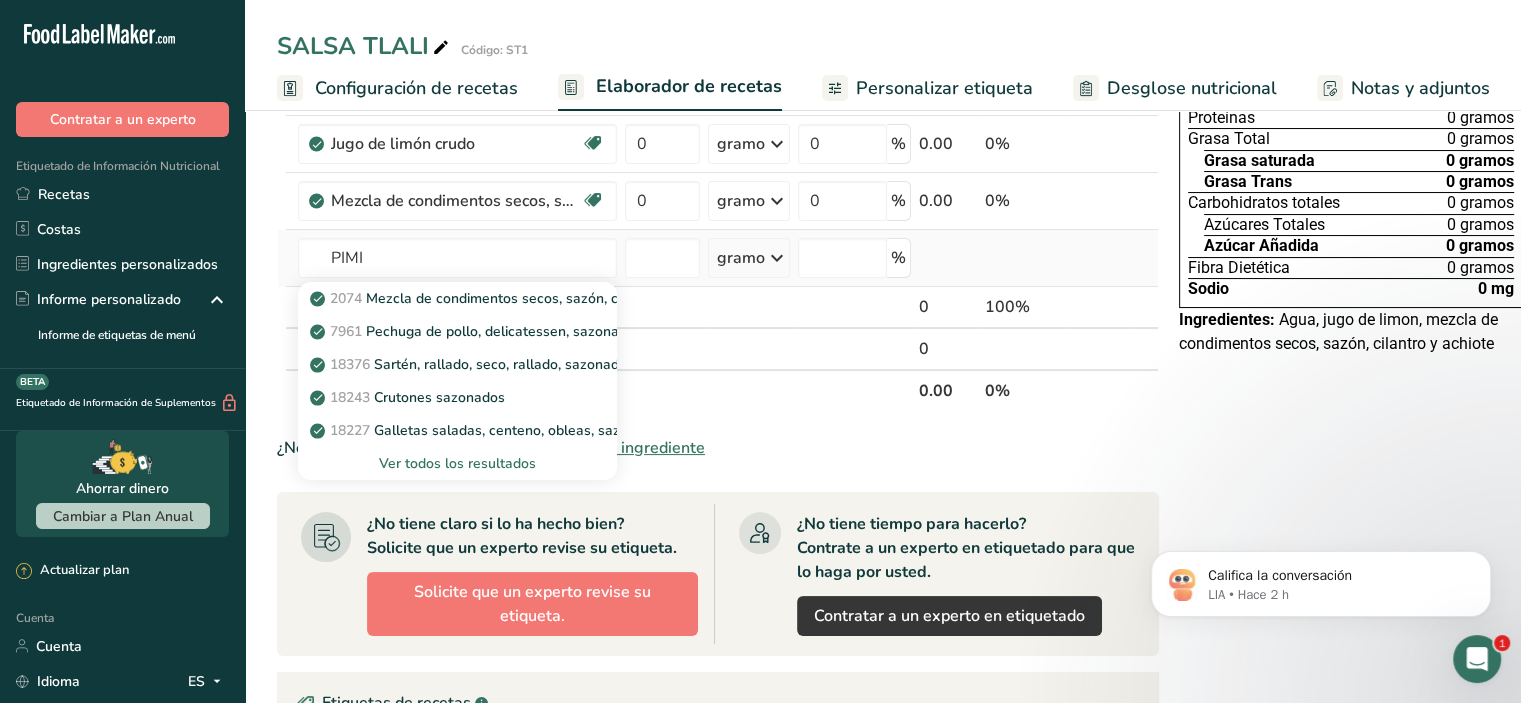 type 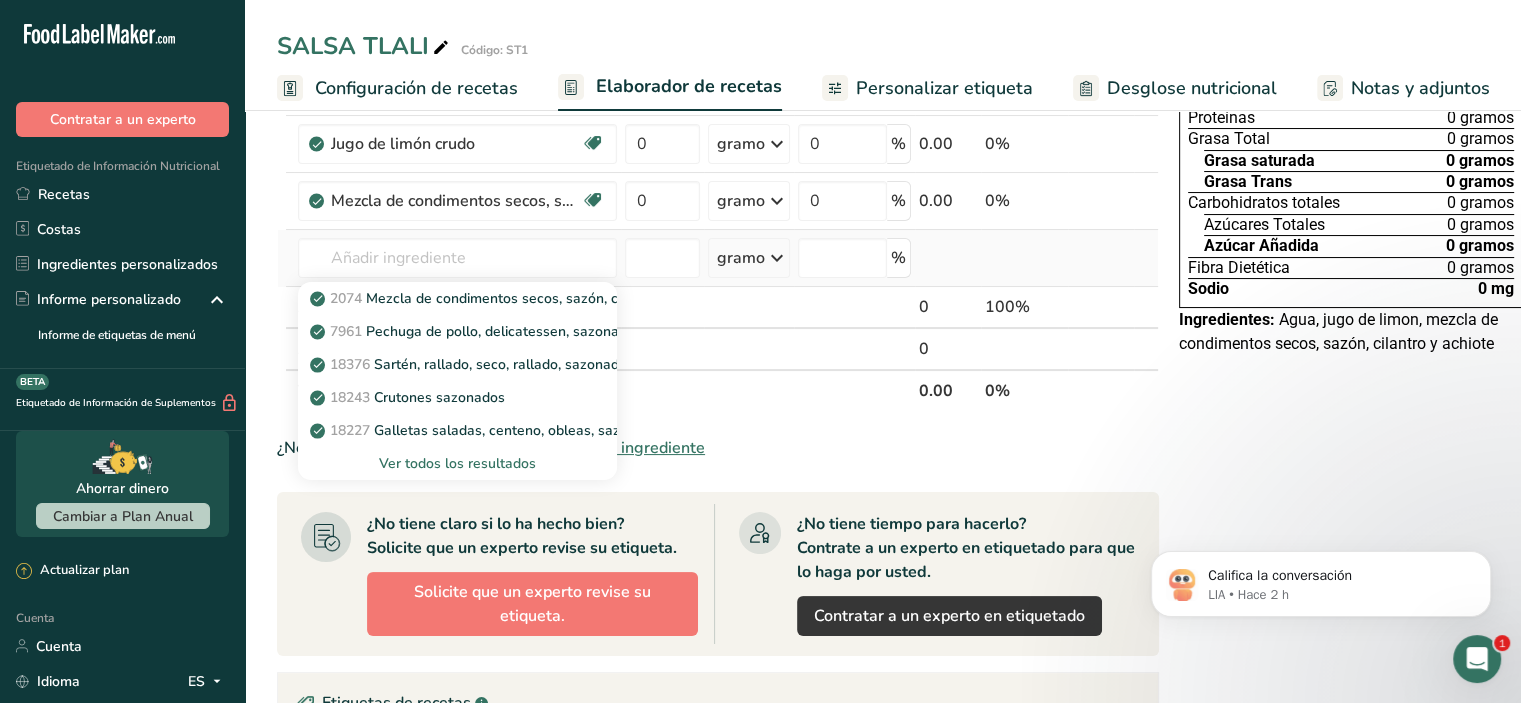 click on "Ver todos los resultados" at bounding box center (457, 463) 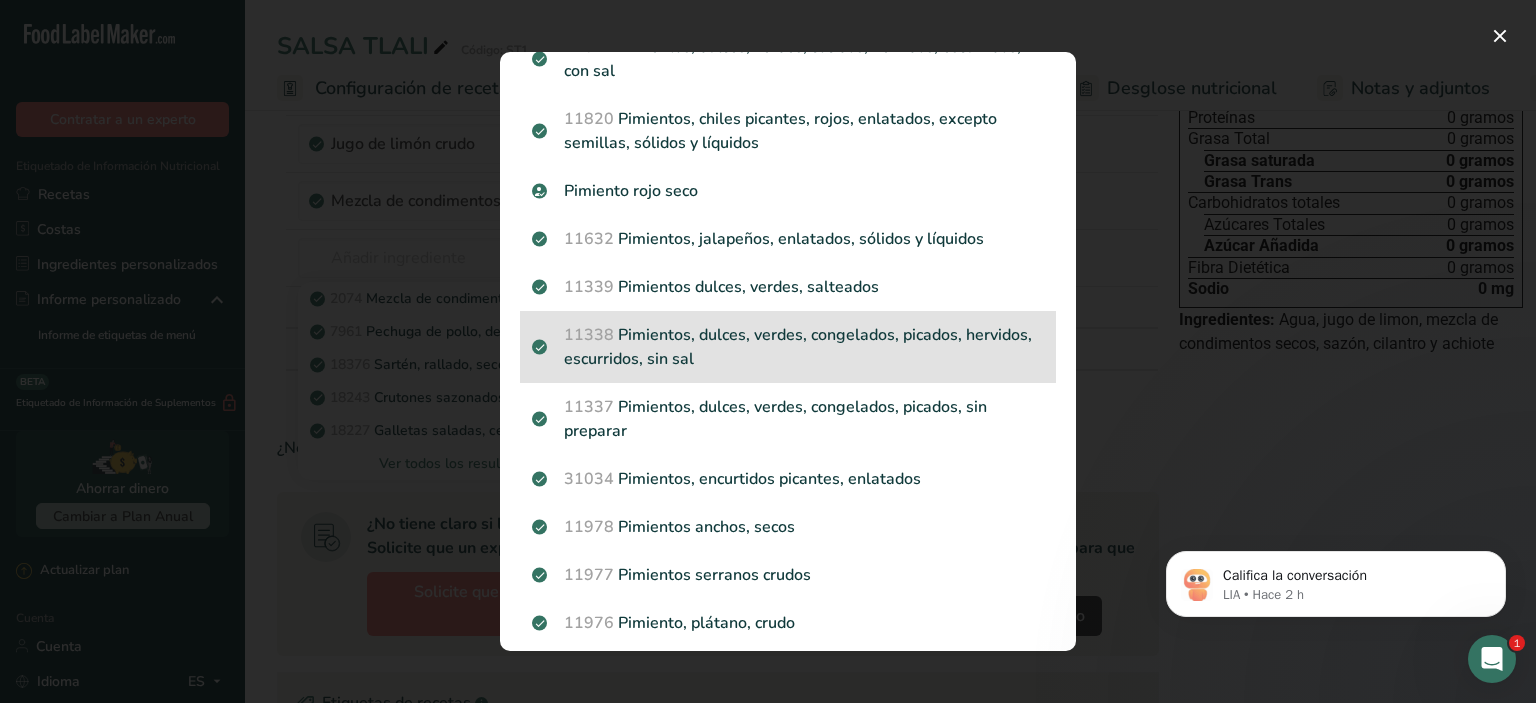 scroll, scrollTop: 2360, scrollLeft: 0, axis: vertical 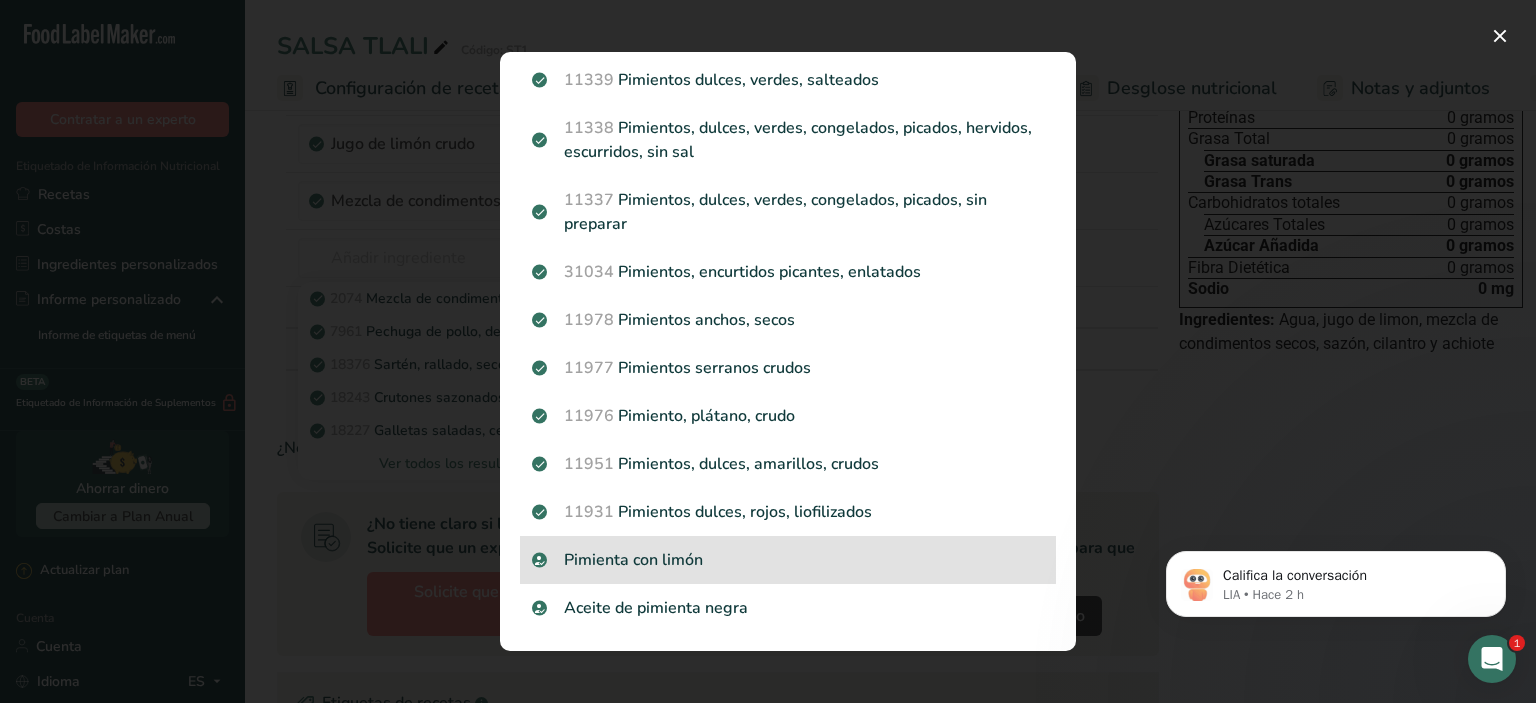 click on "Pimienta con limón" at bounding box center [788, 560] 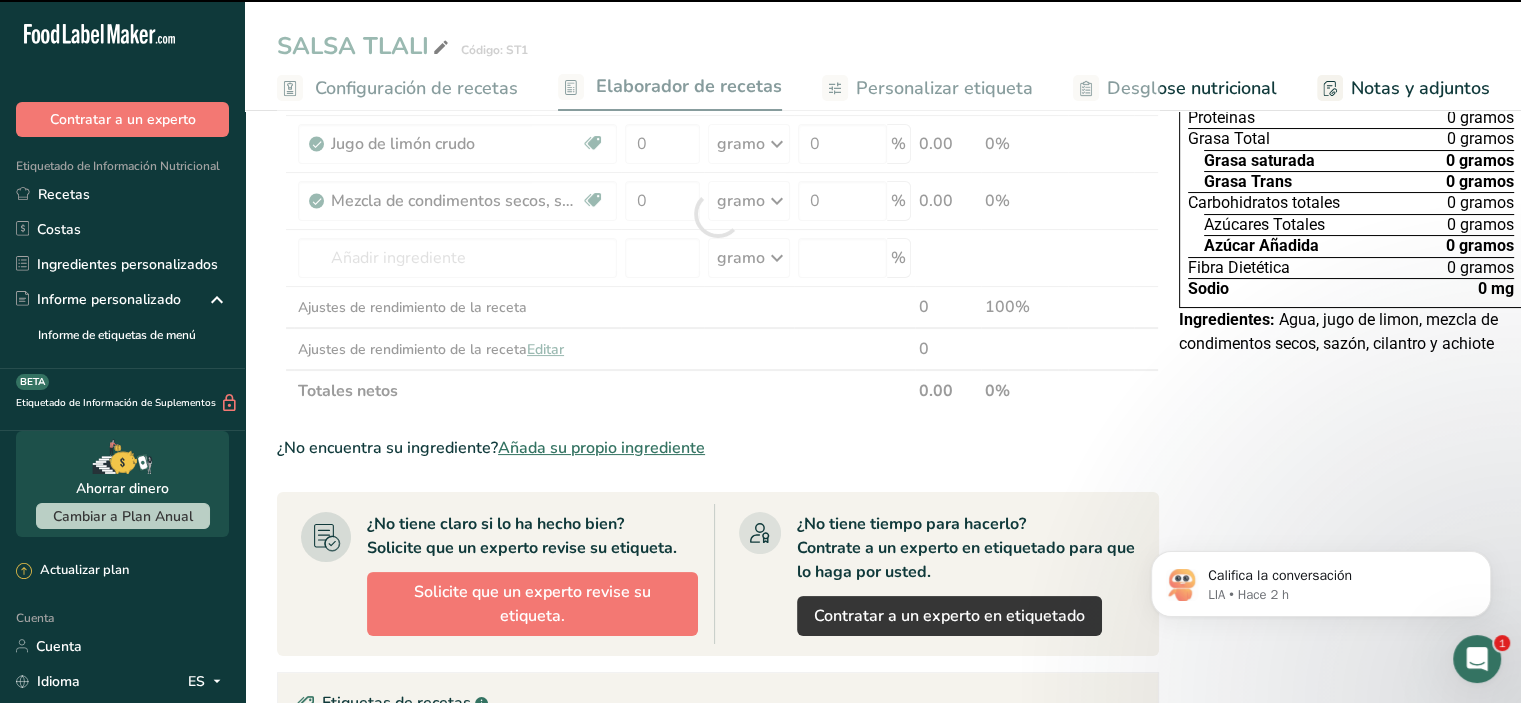 type on "0" 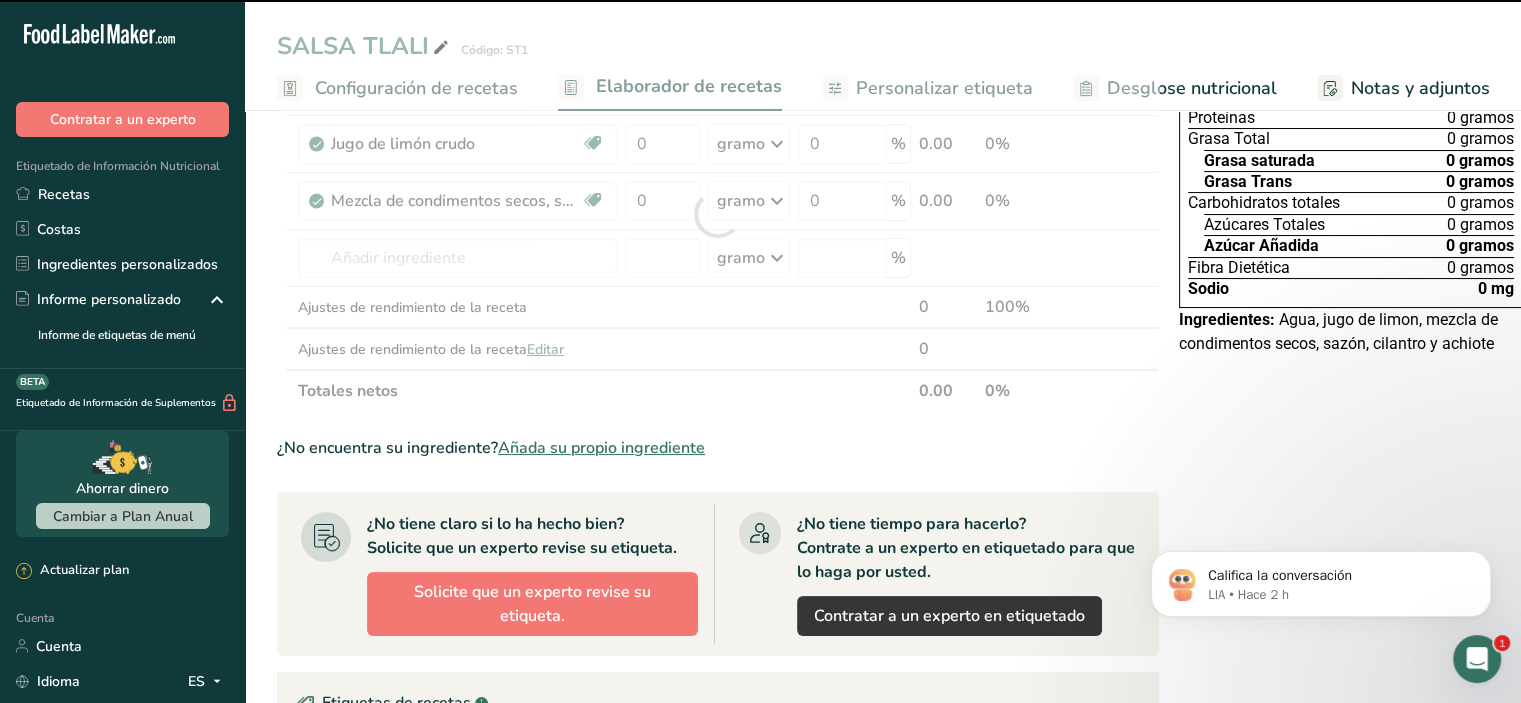 type on "0" 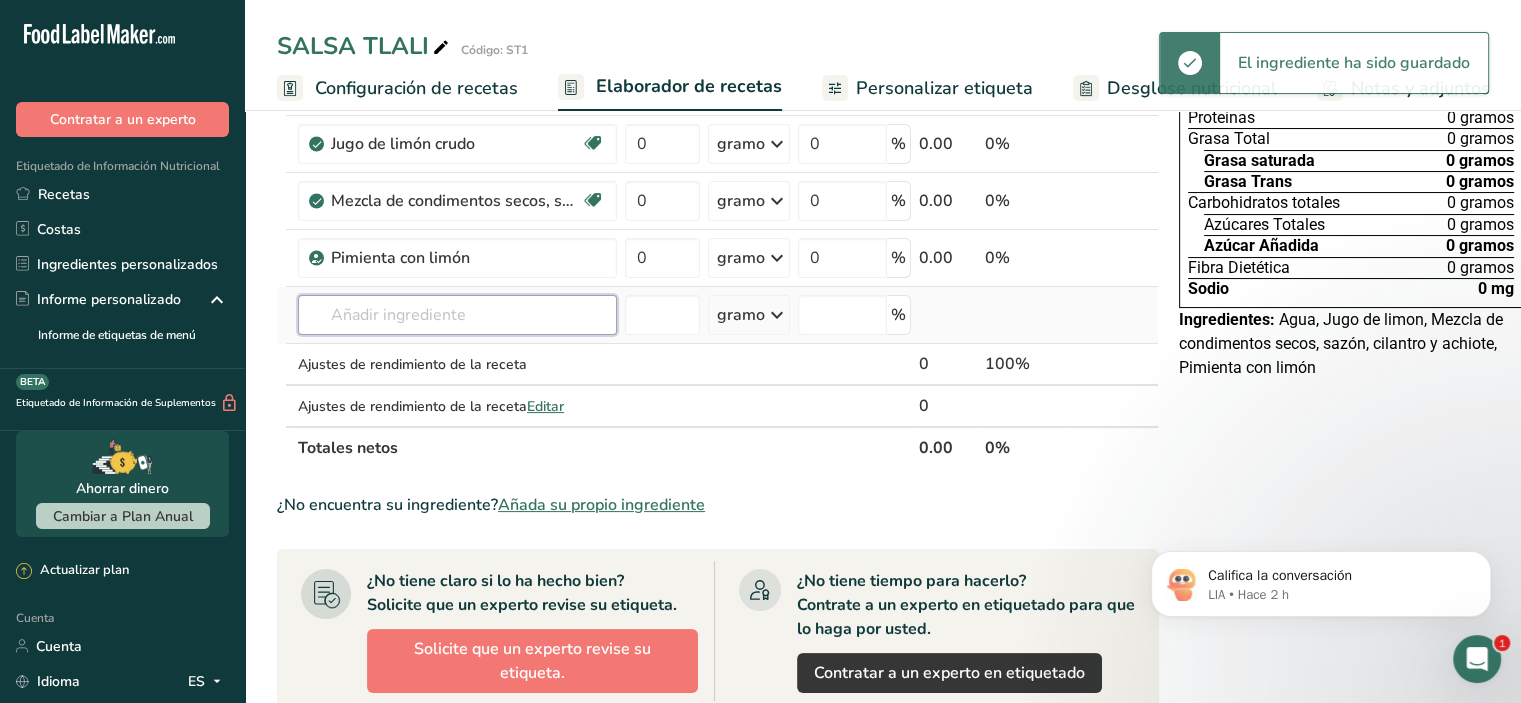 click at bounding box center [457, 315] 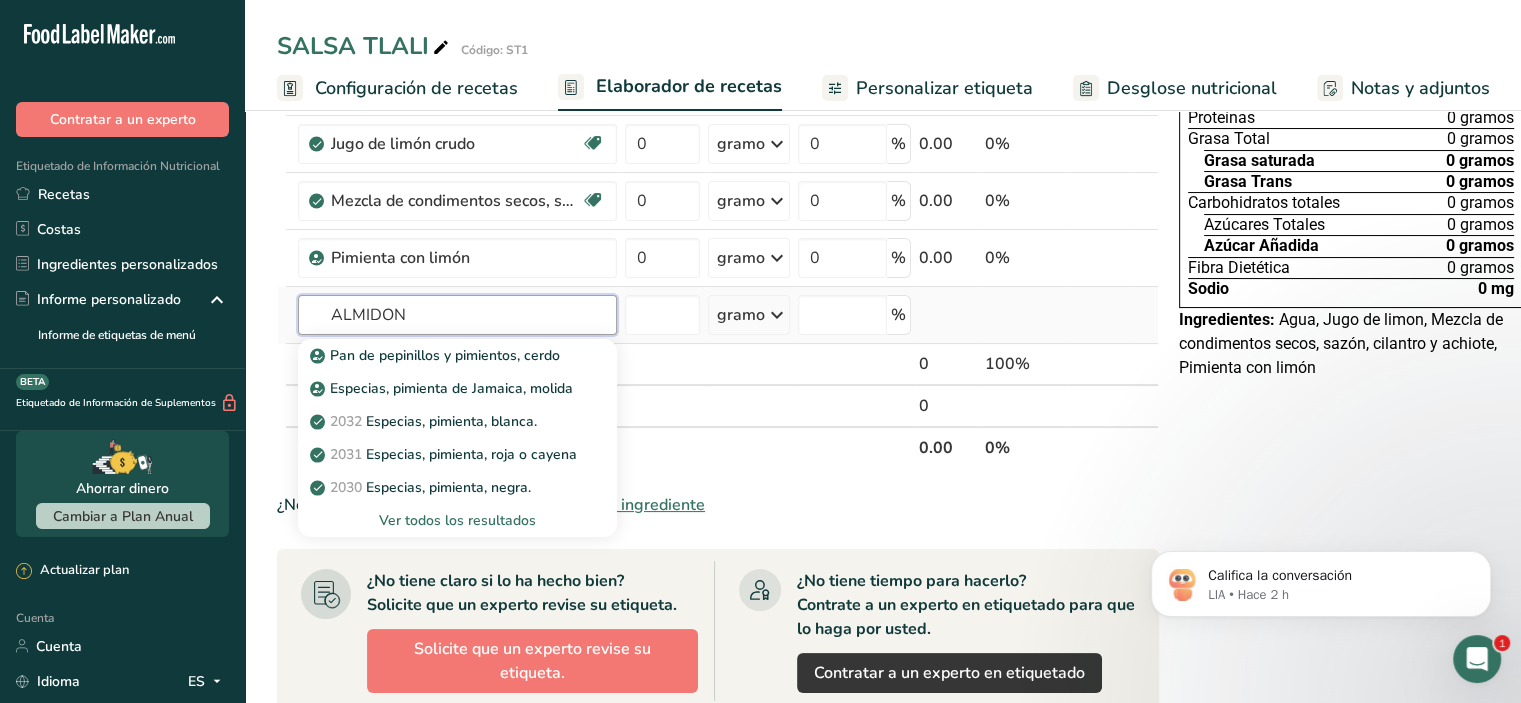 type on "ALMIDON" 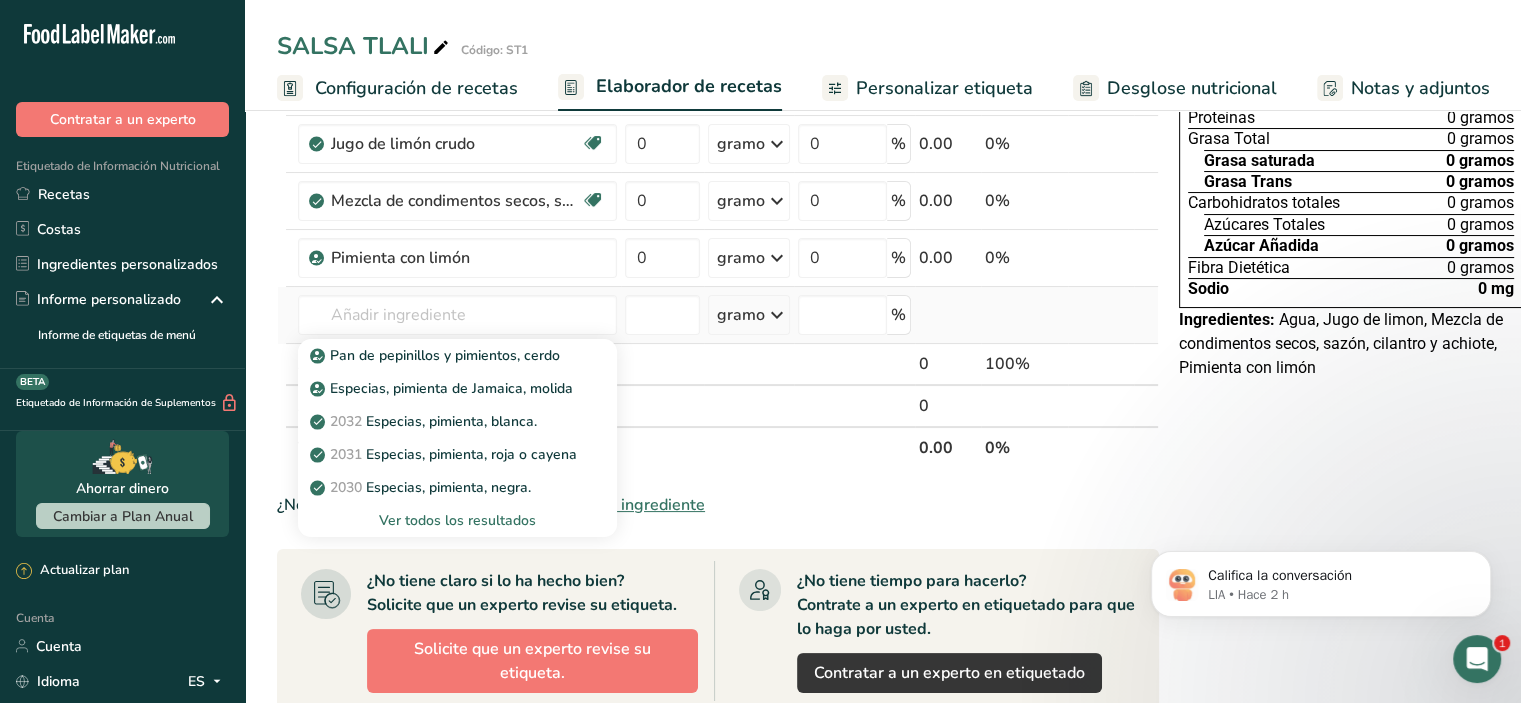 click on "Ver todos los resultados" at bounding box center (457, 520) 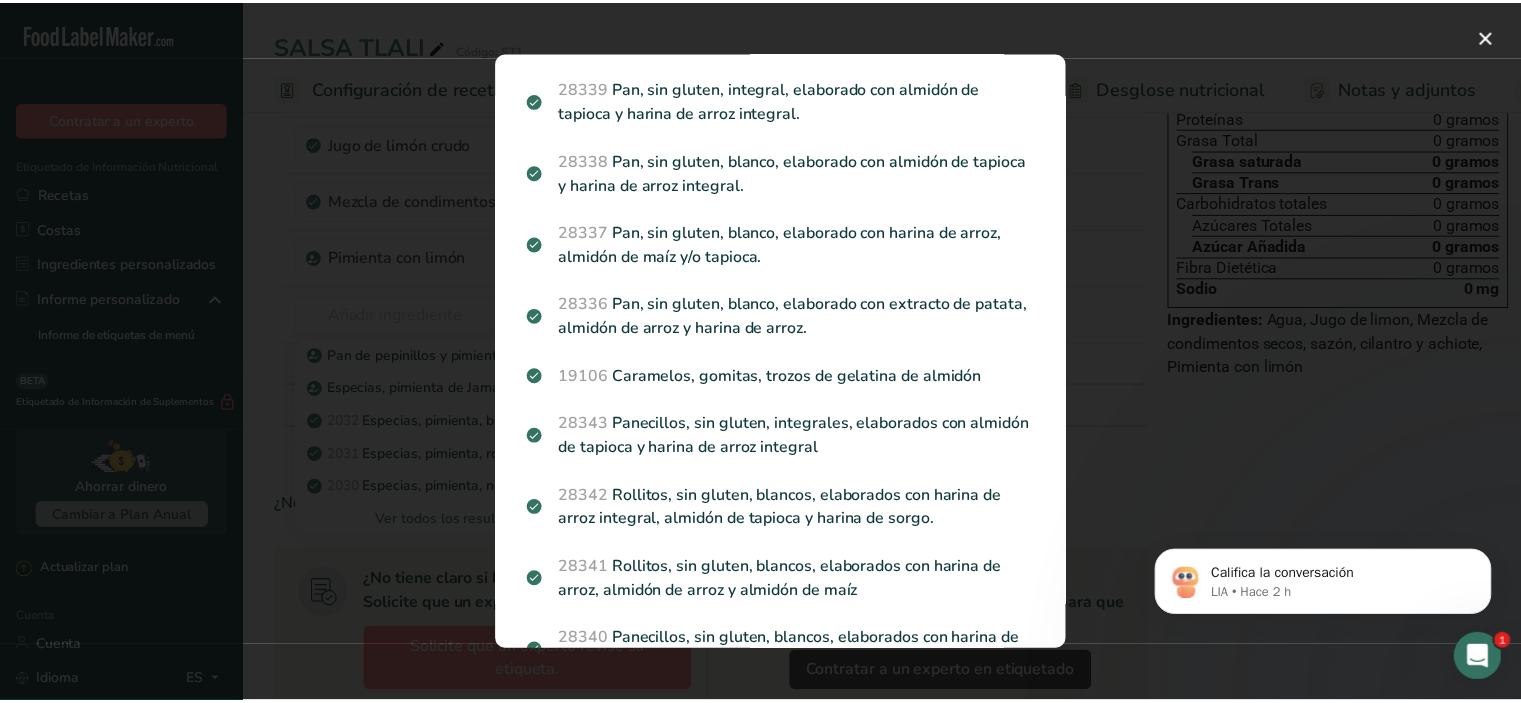 scroll, scrollTop: 0, scrollLeft: 0, axis: both 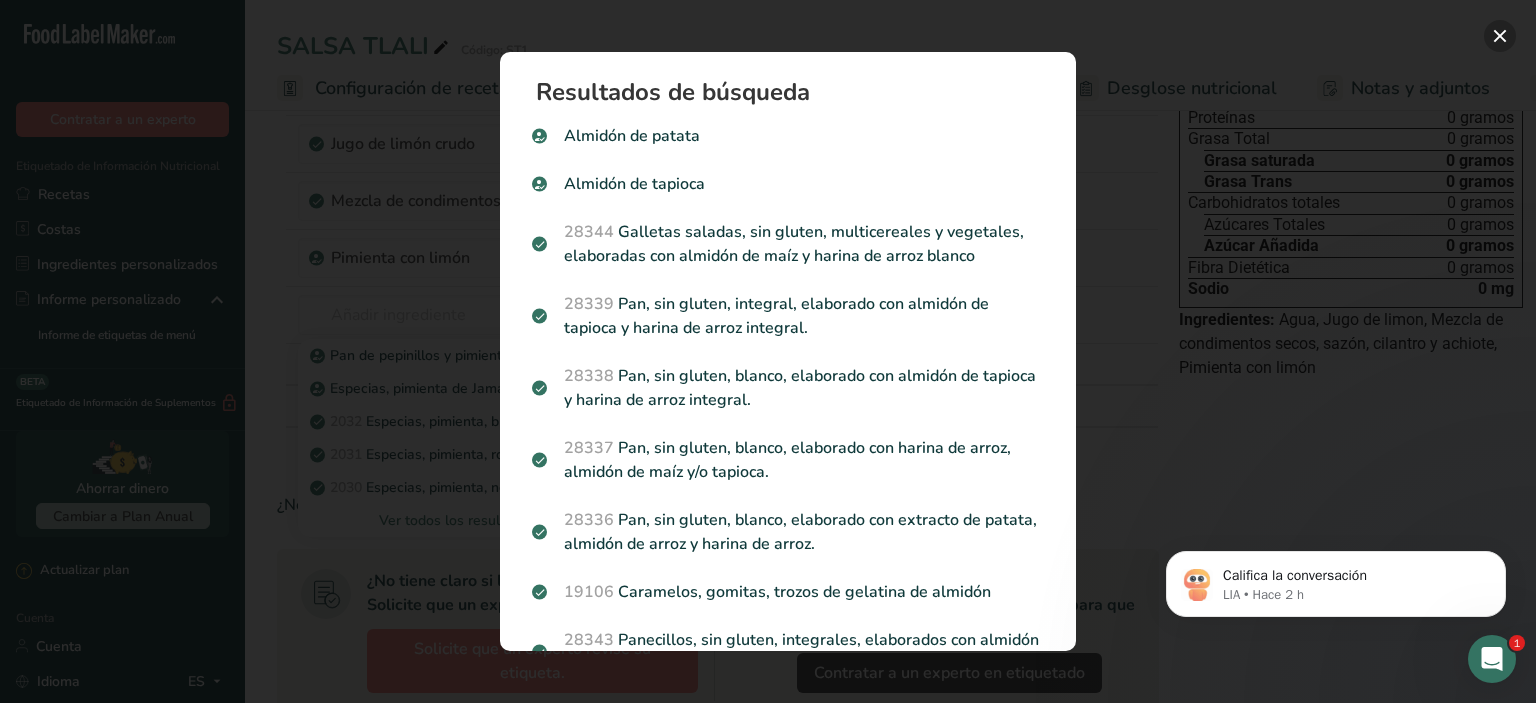 click at bounding box center [1500, 36] 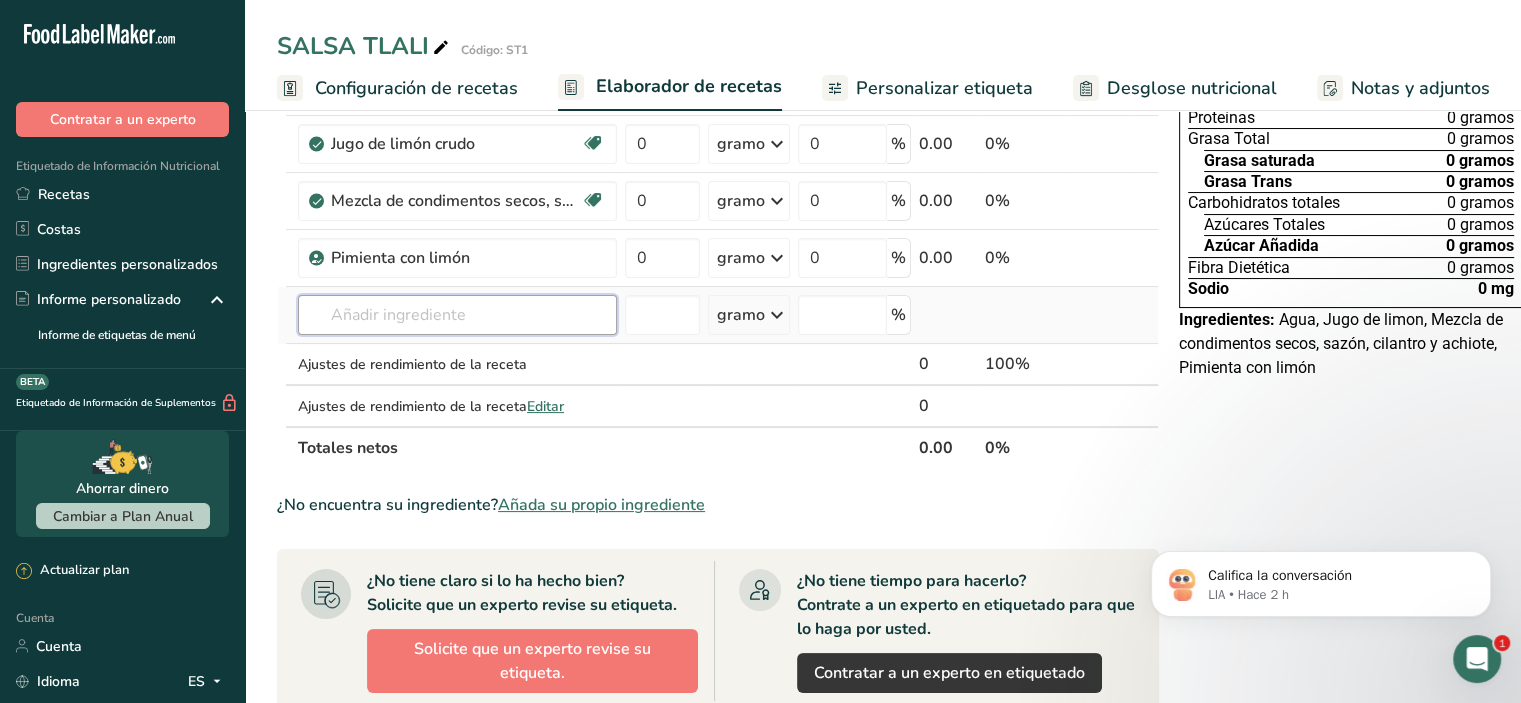 click at bounding box center (457, 315) 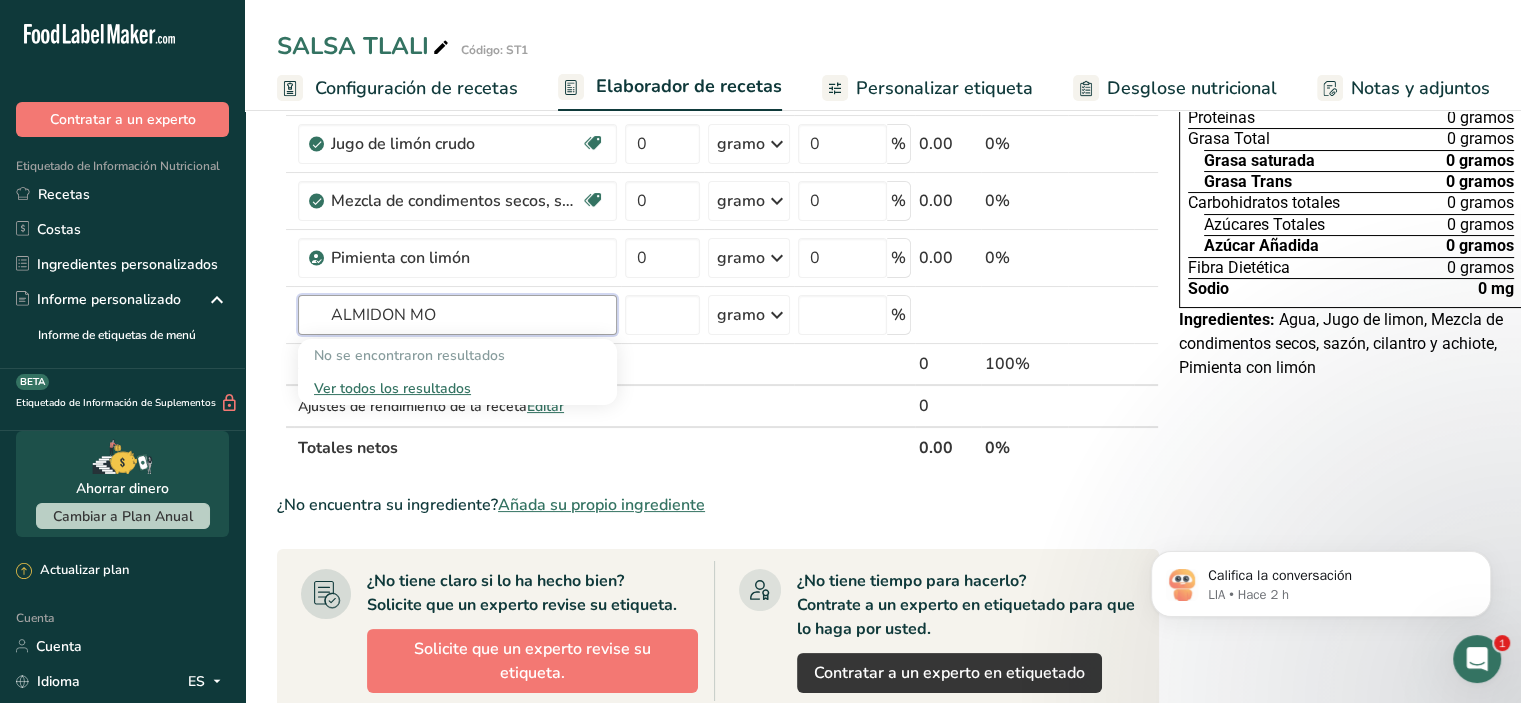 type on "ALMIDON MO" 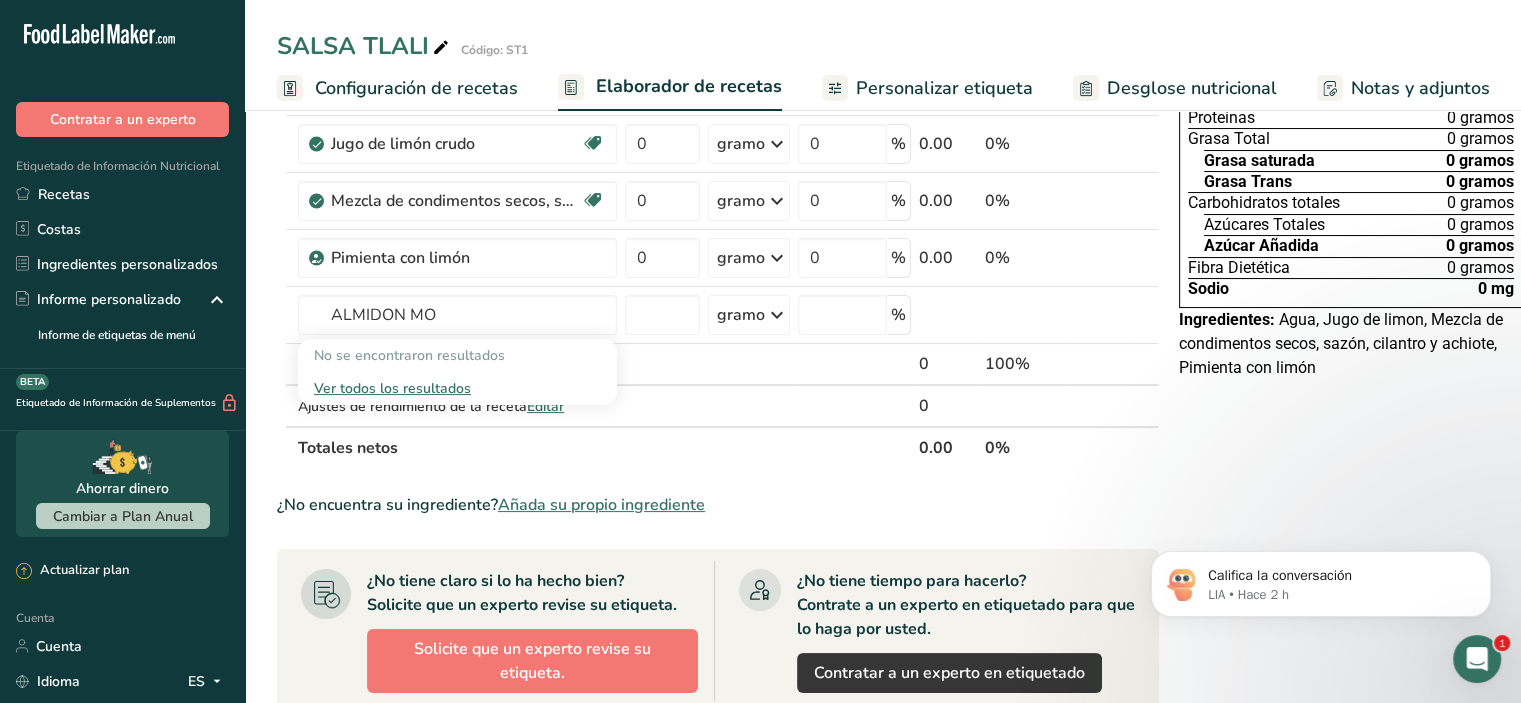 type 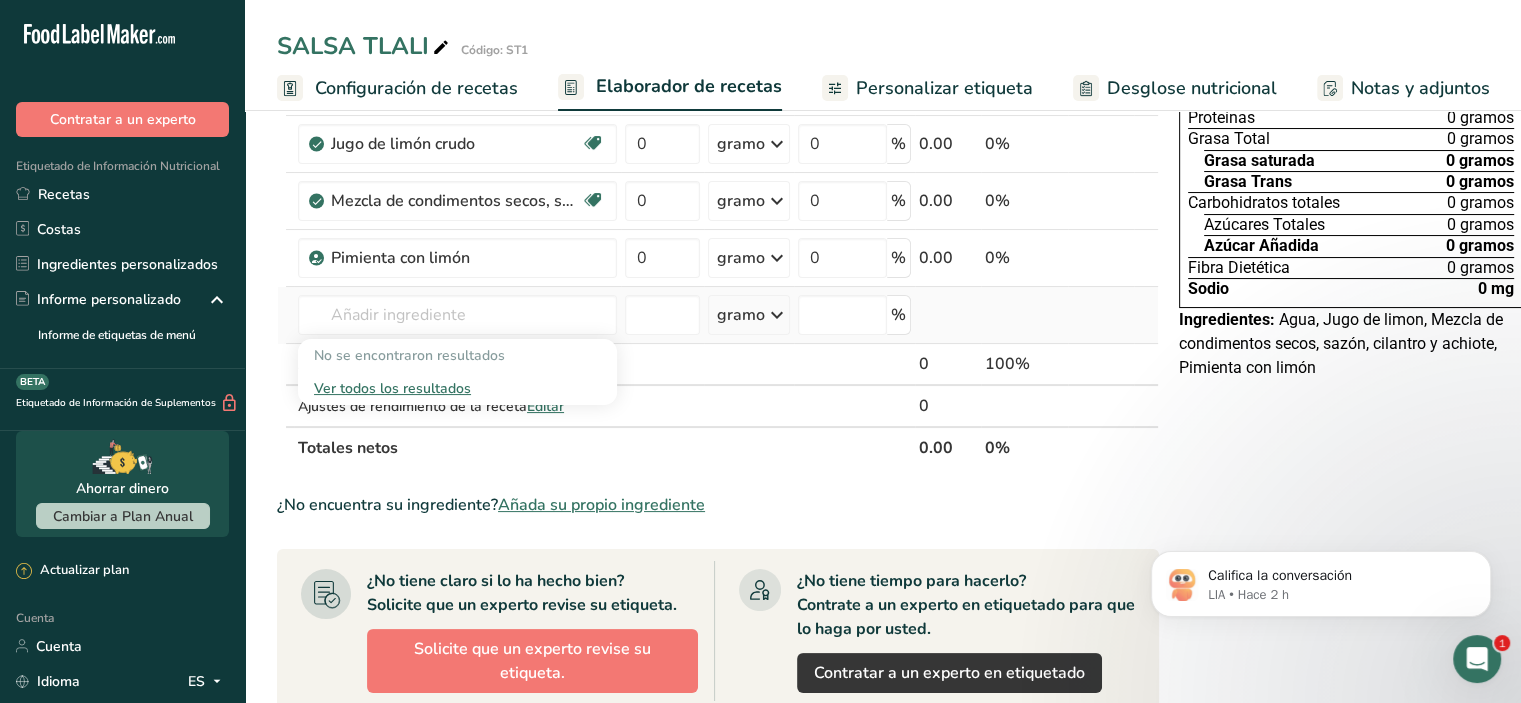 click on "Ver todos los resultados" at bounding box center (392, 388) 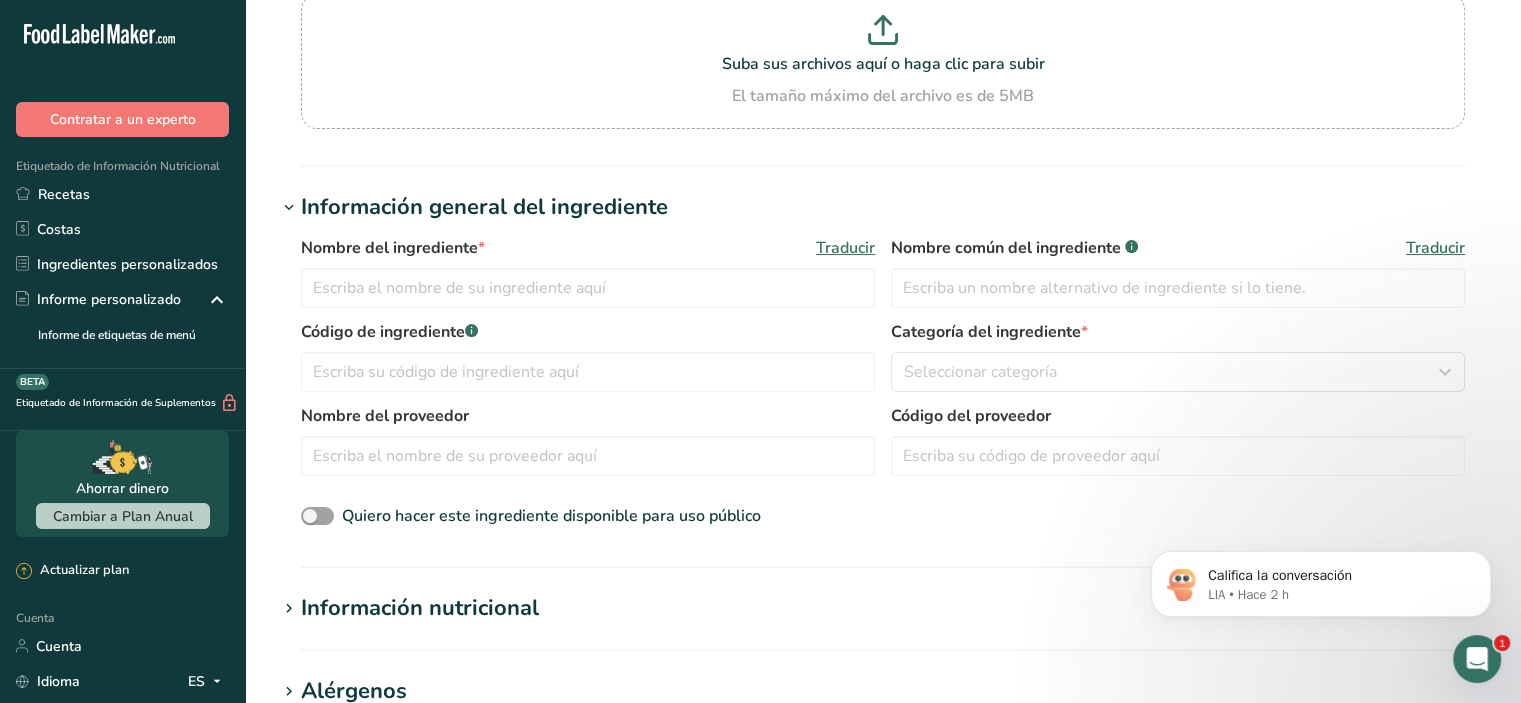 scroll, scrollTop: 0, scrollLeft: 0, axis: both 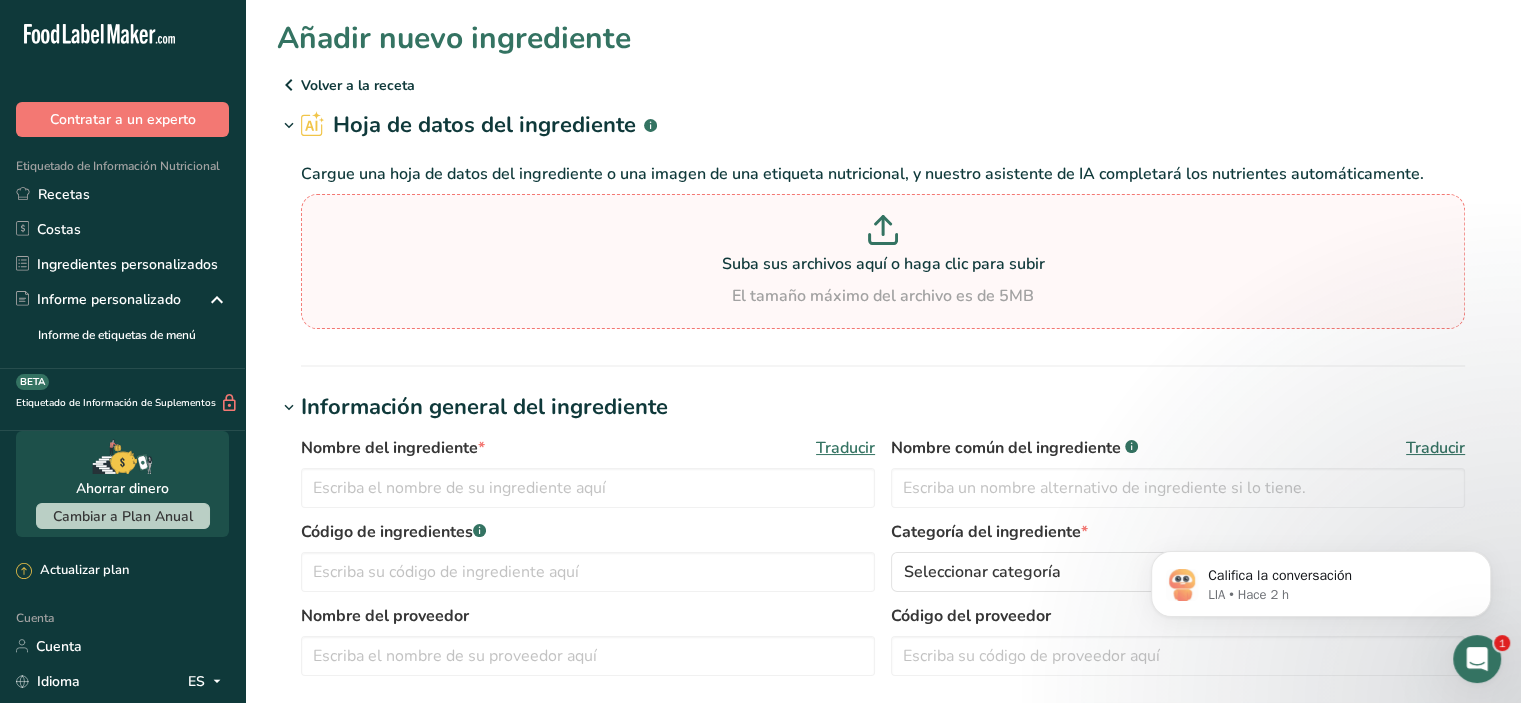 click 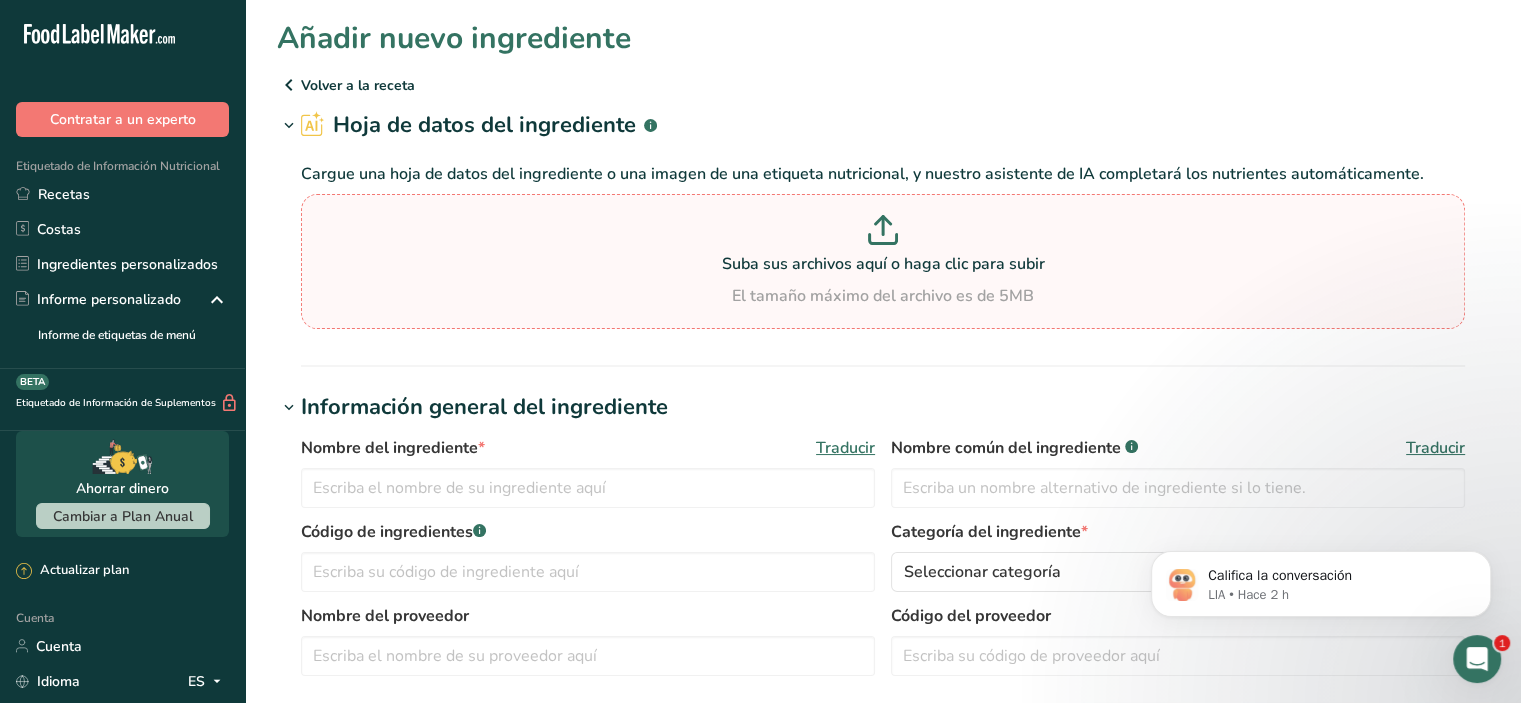 click on "Suba sus archivos aquí o haga clic para subir
El tamaño máximo del archivo es de 5MB" at bounding box center (883, 261) 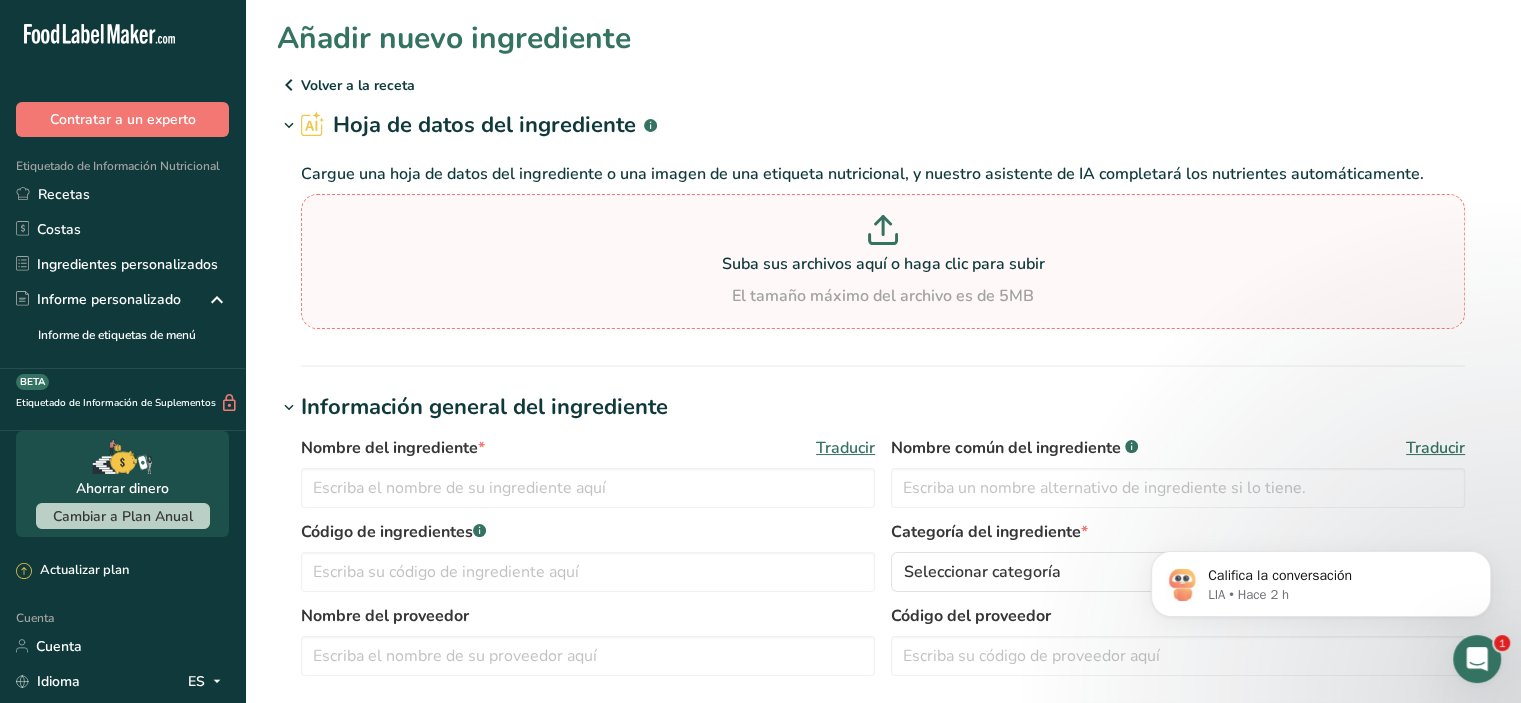 type on "C:\fakepath\FICHA TÉCNICA FORCE.pdf" 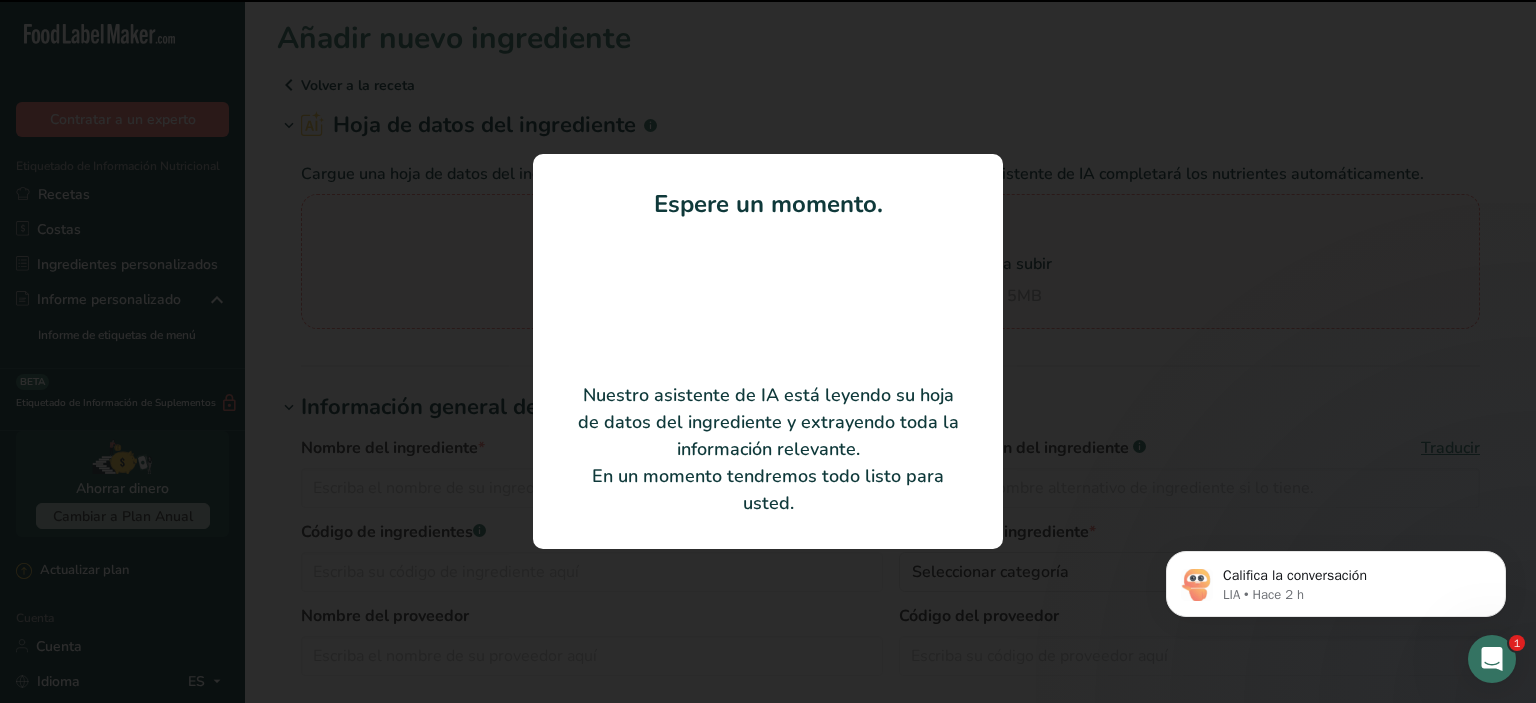 type on "FORCE (Almidón modificado de maíz)" 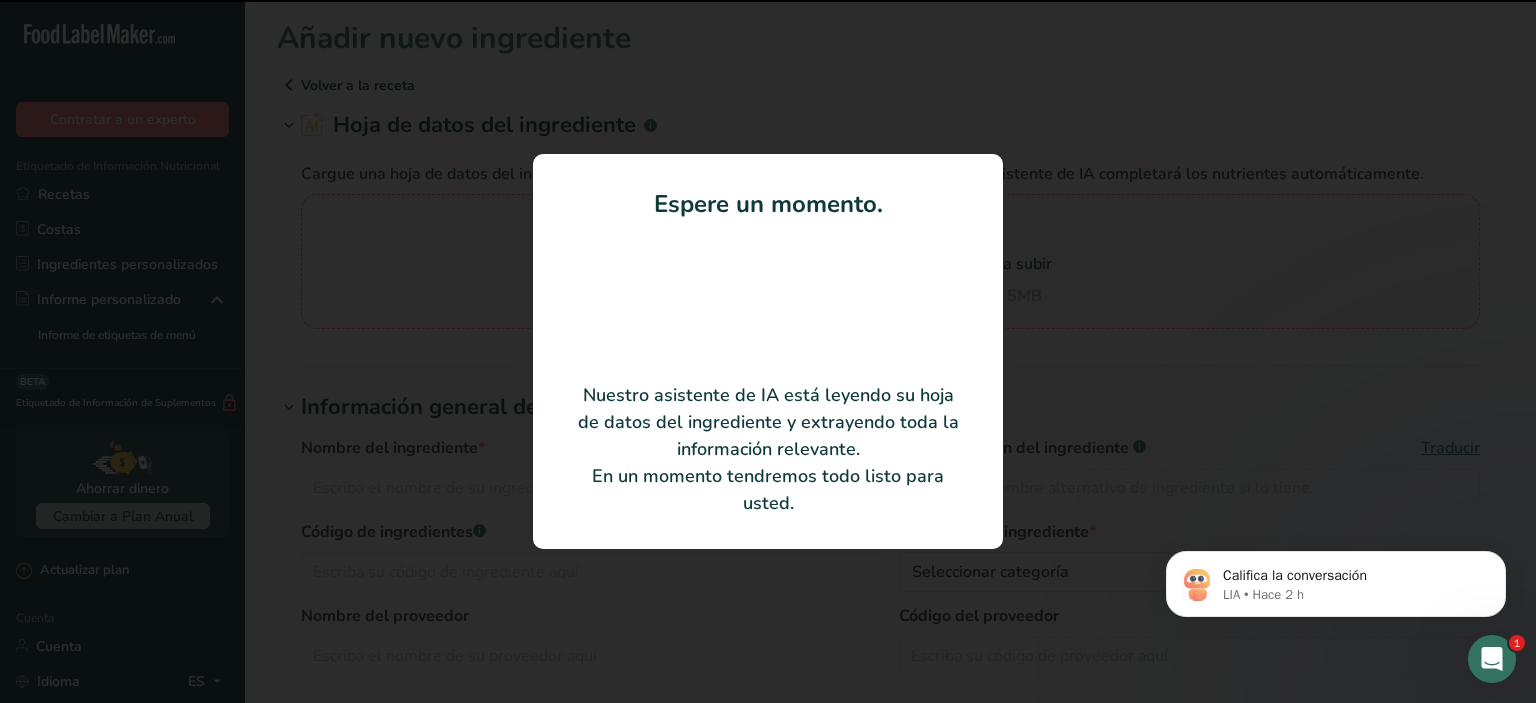 type on "FT-PT-15" 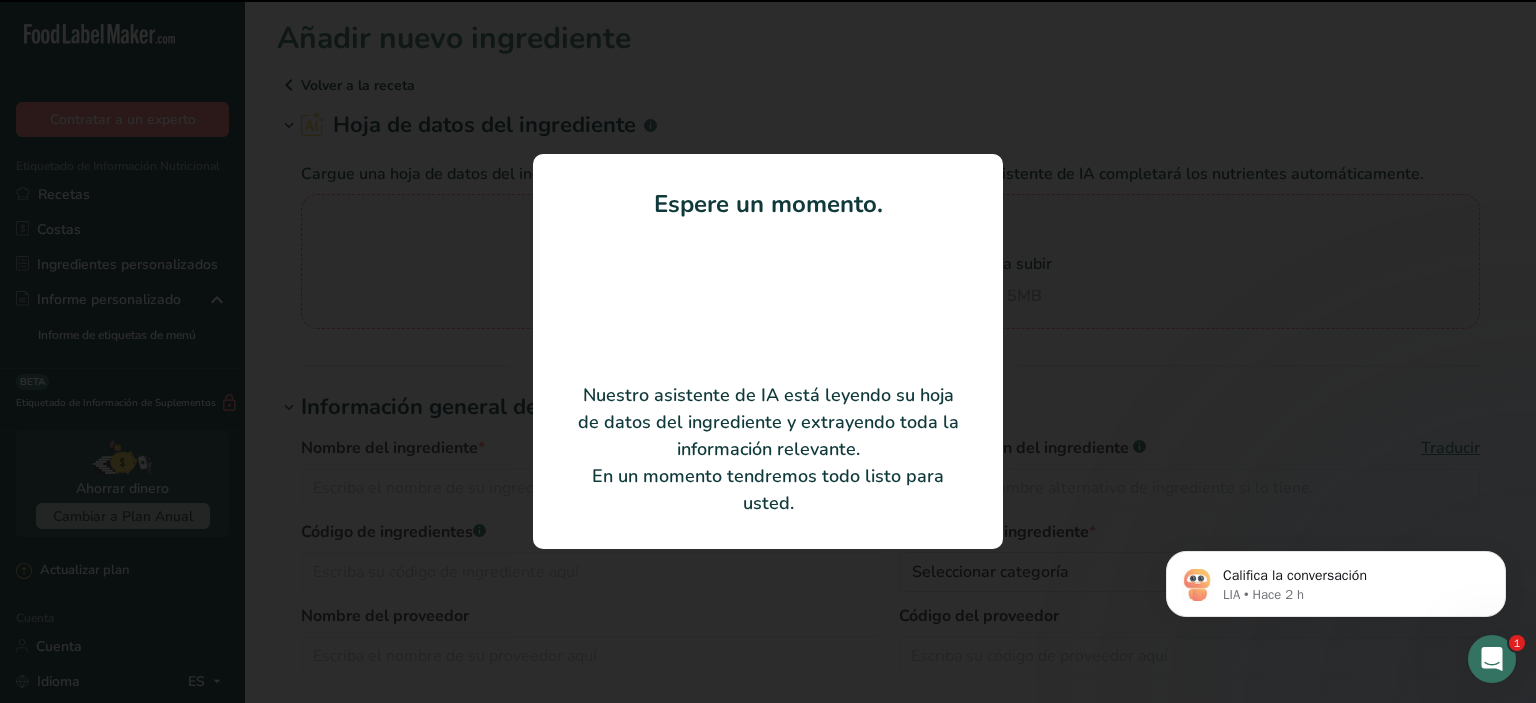 type on "mawa especialidades" 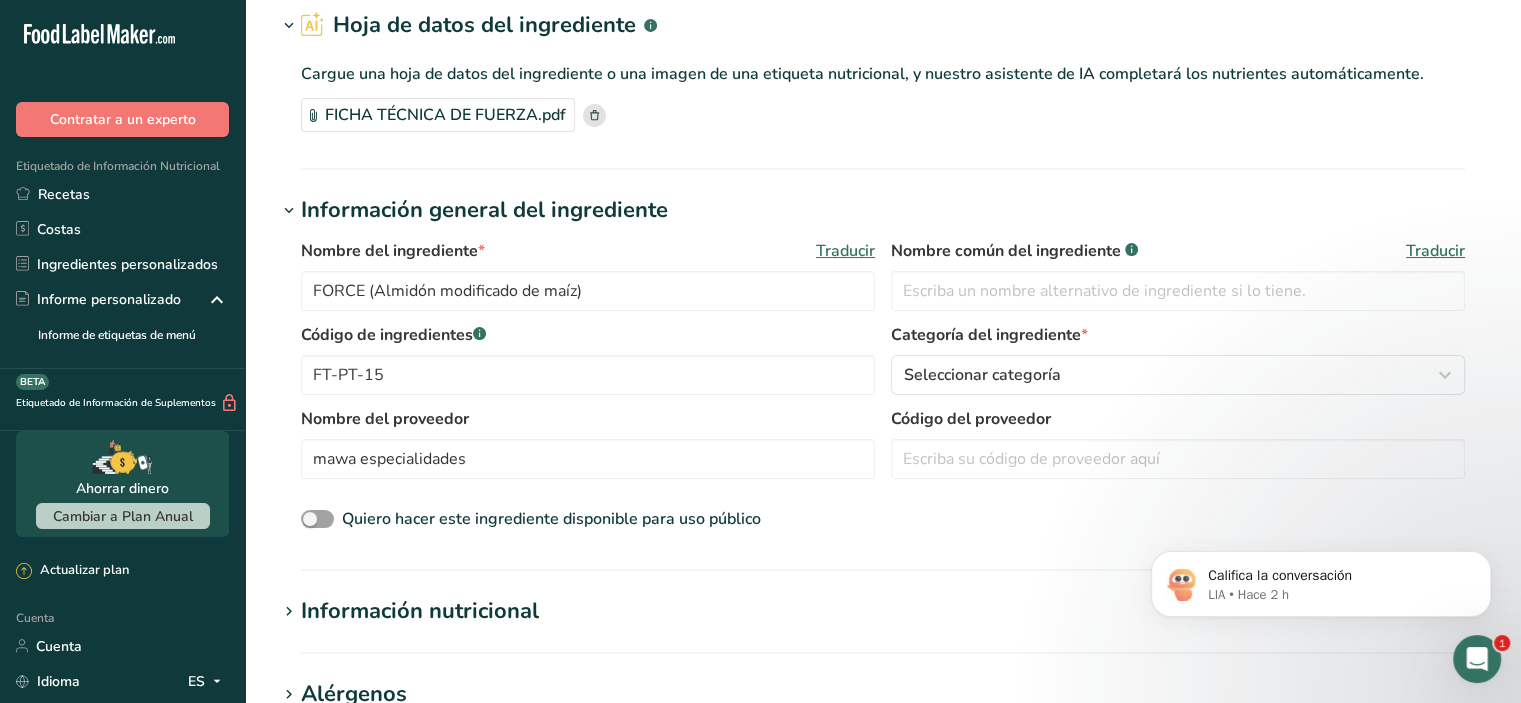 scroll, scrollTop: 200, scrollLeft: 0, axis: vertical 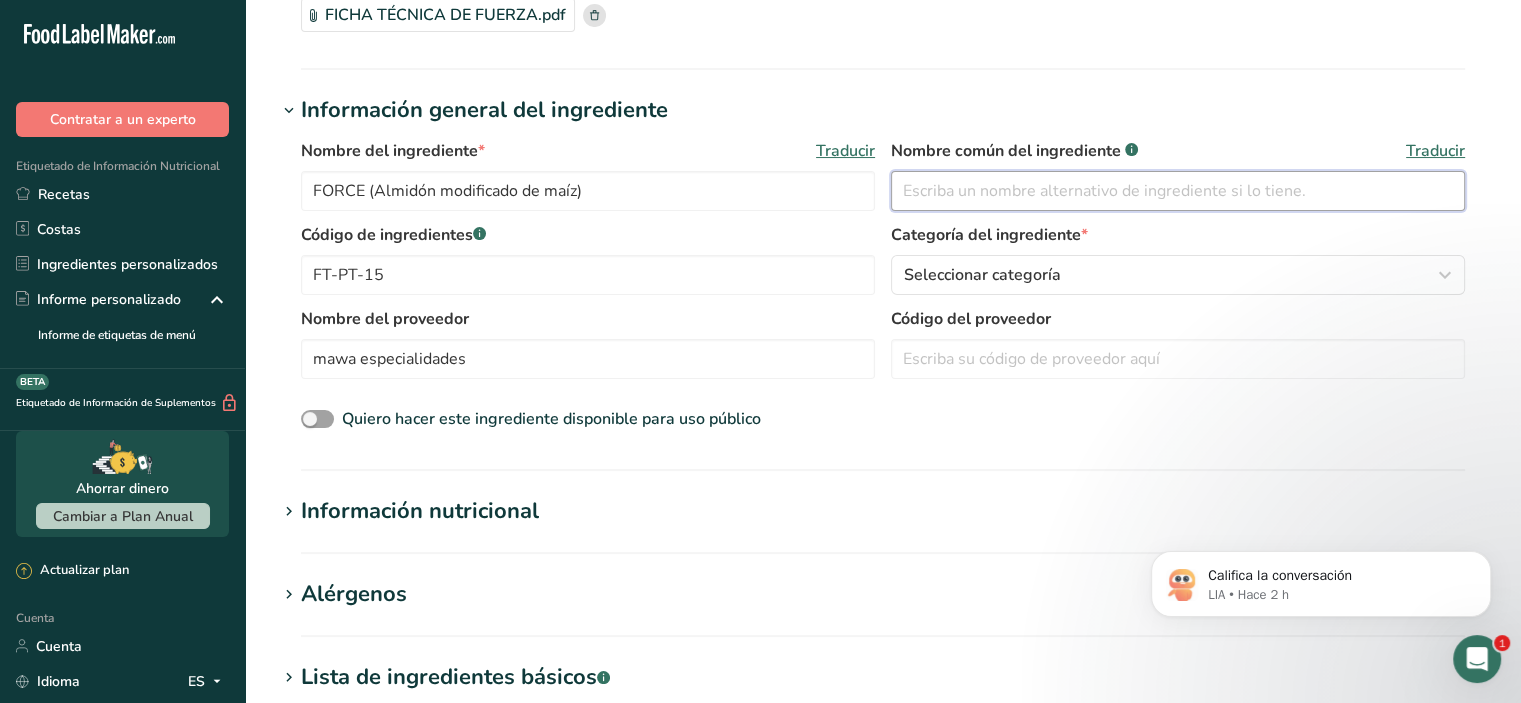 click at bounding box center (1178, 191) 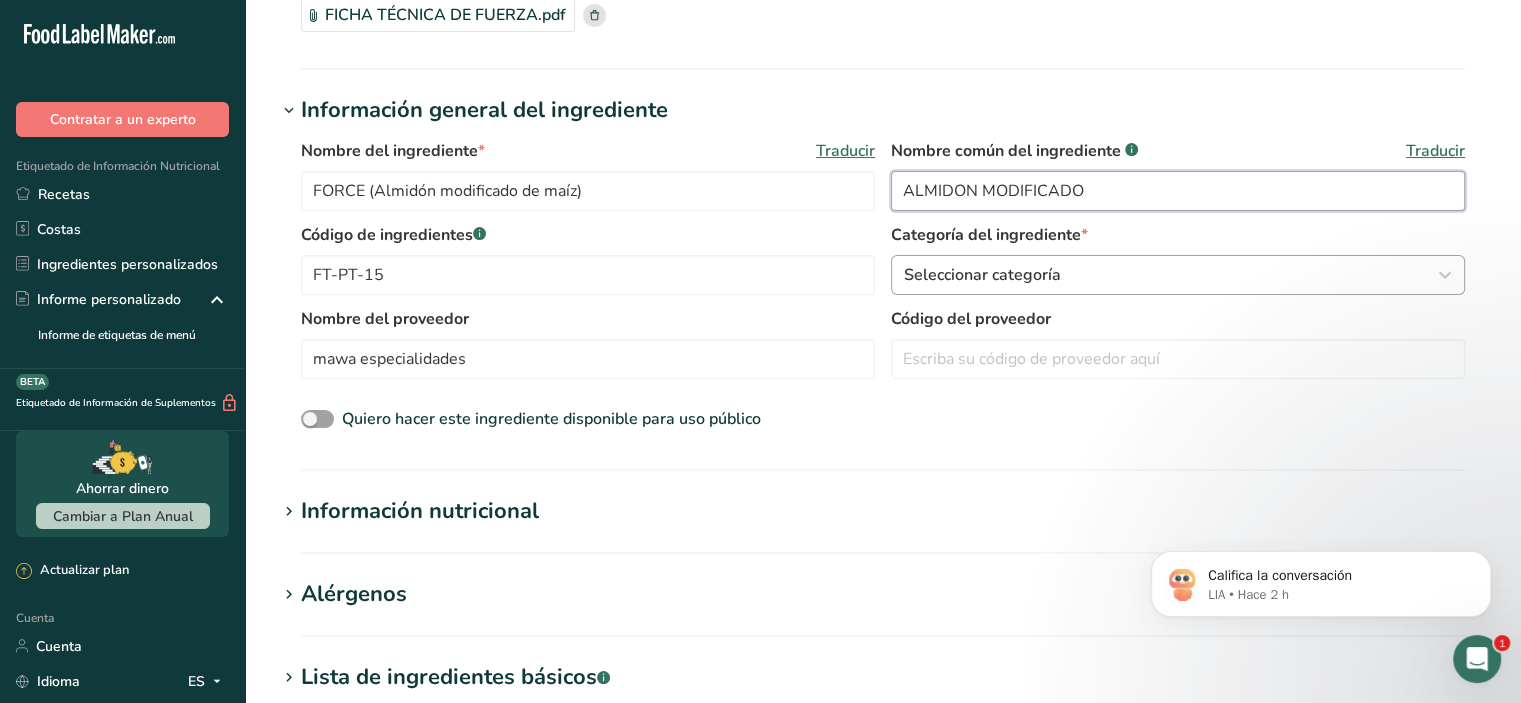 type on "ALMIDON MODIFICADO" 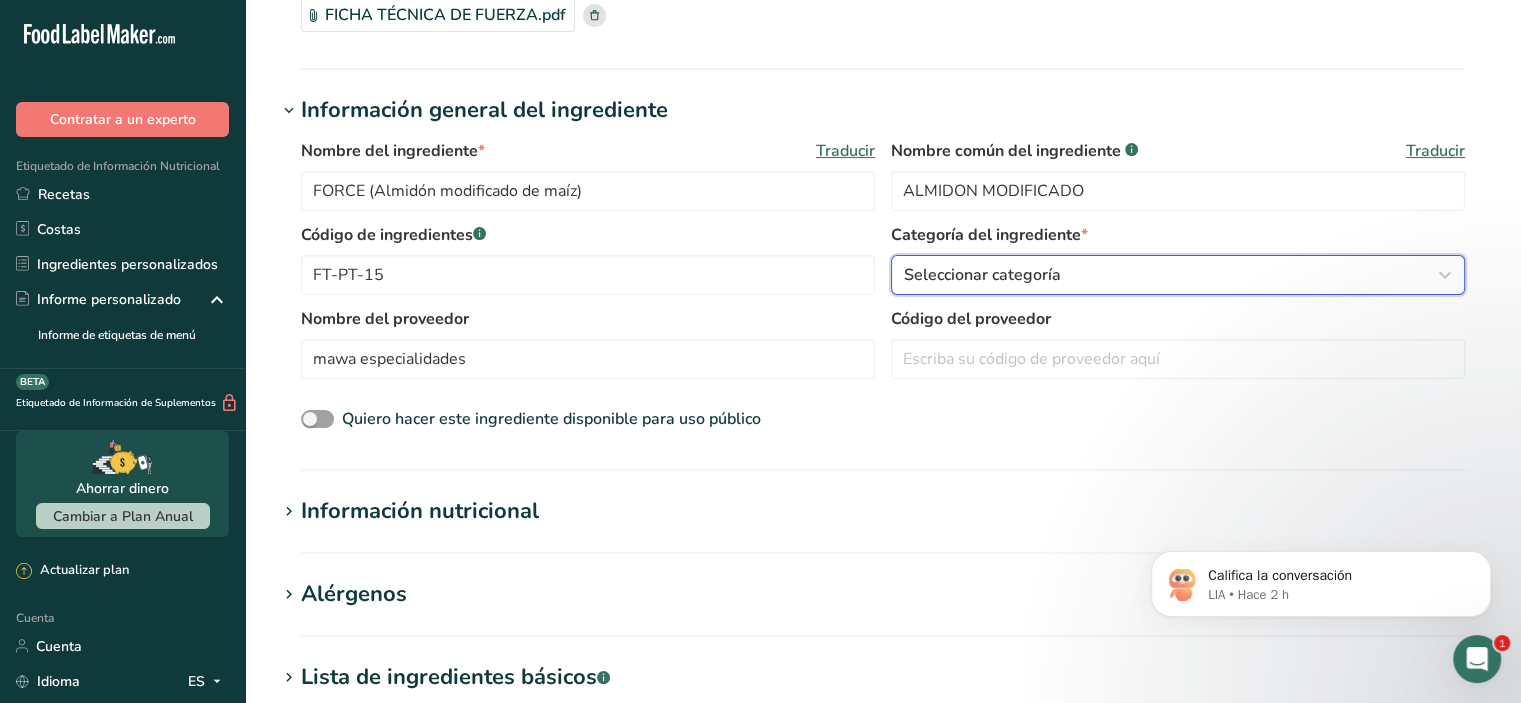 click on "Seleccionar categoría" at bounding box center [982, 275] 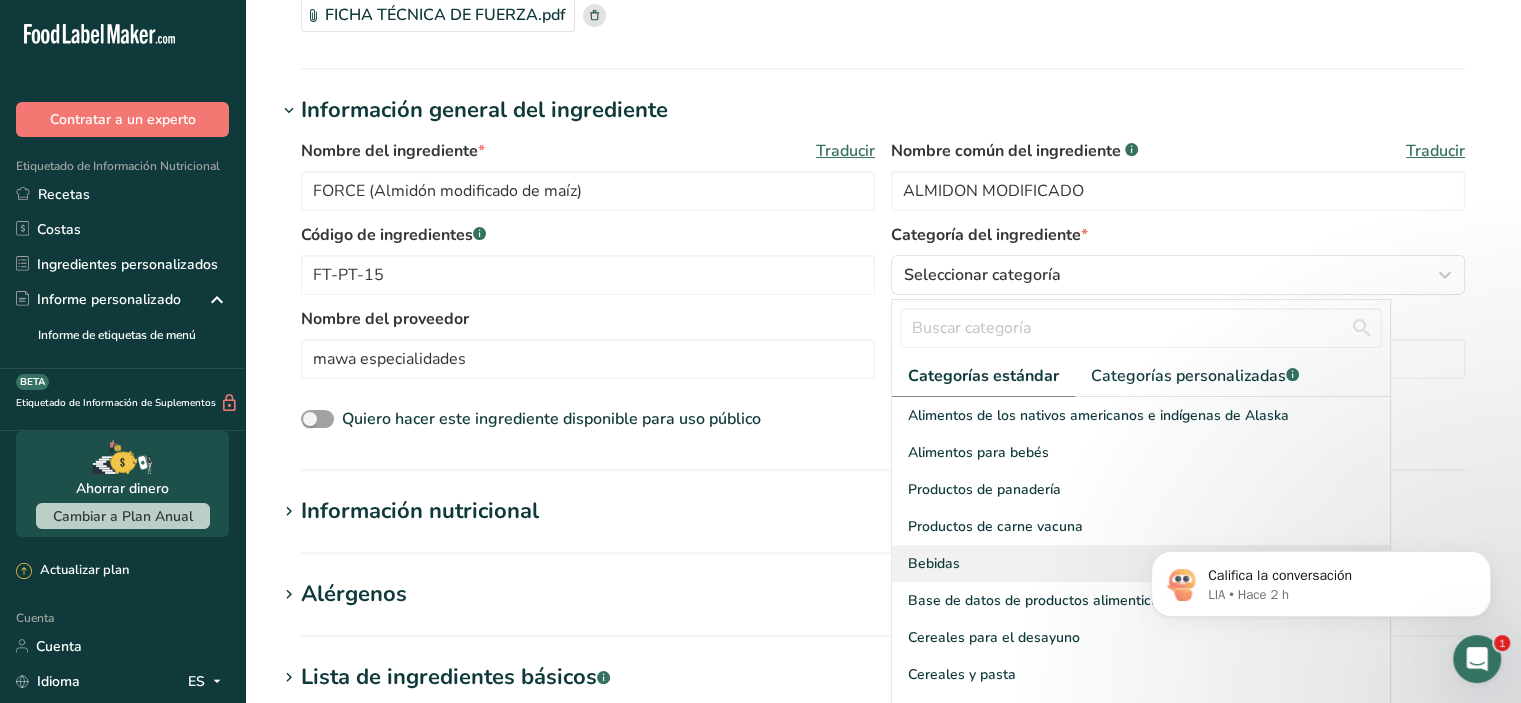 click on "Bebidas" at bounding box center [1141, 563] 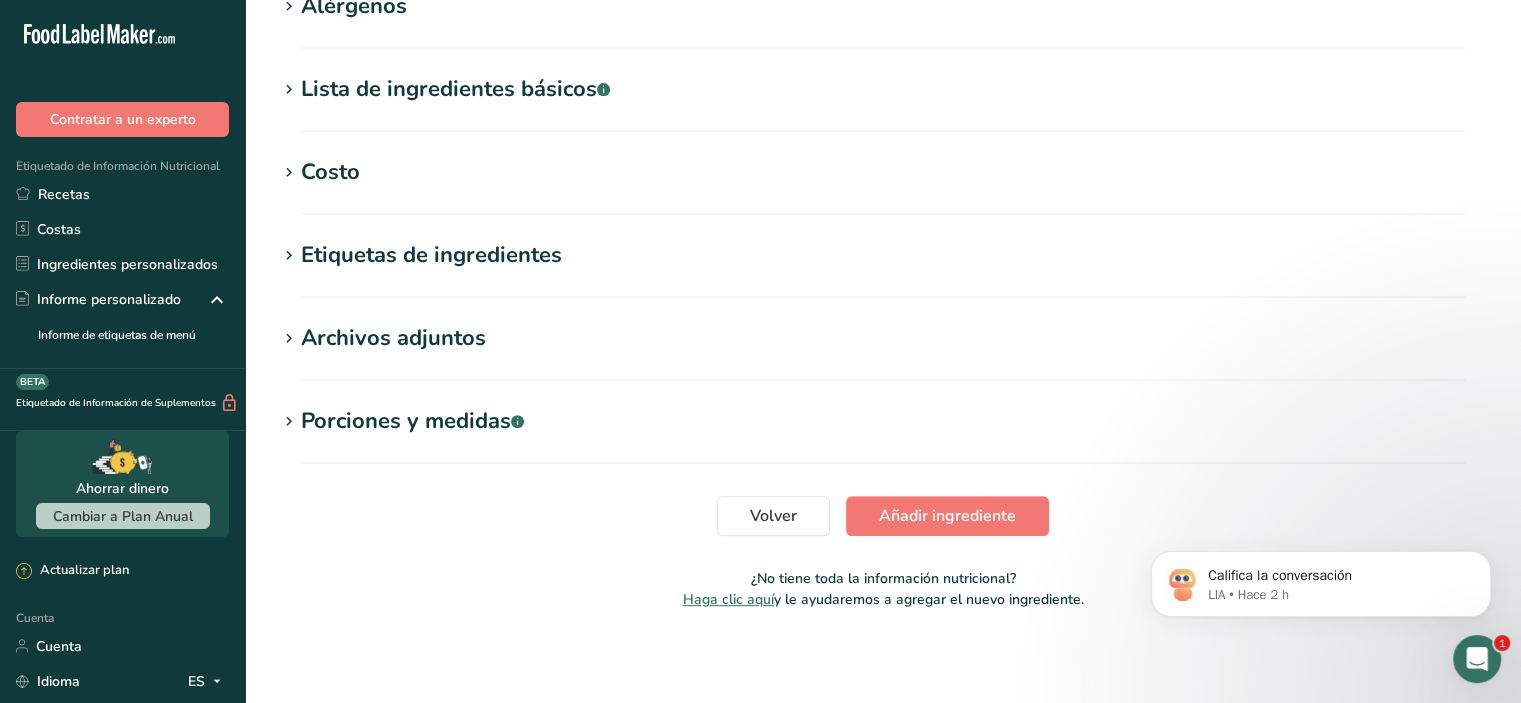 scroll, scrollTop: 790, scrollLeft: 0, axis: vertical 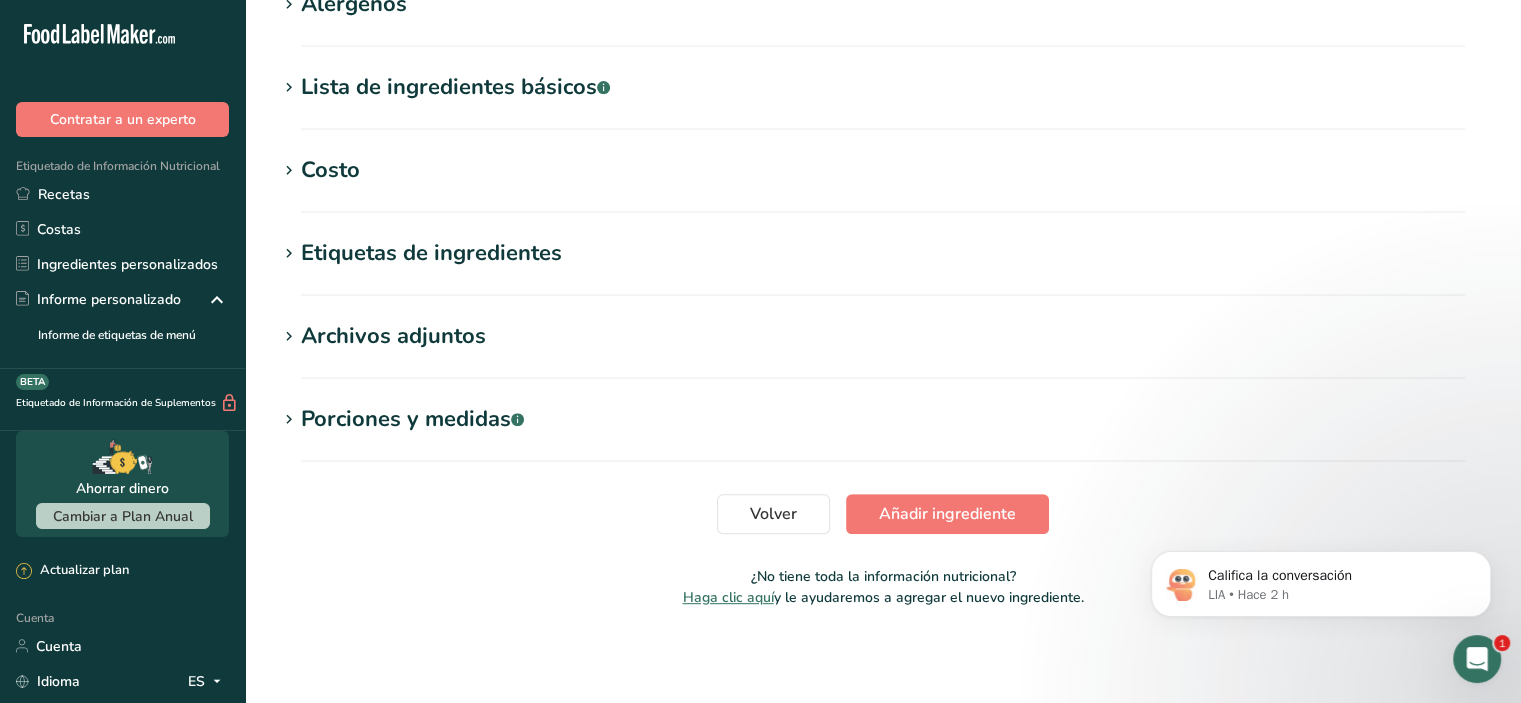 click on "Archivos adjuntos" at bounding box center [883, 336] 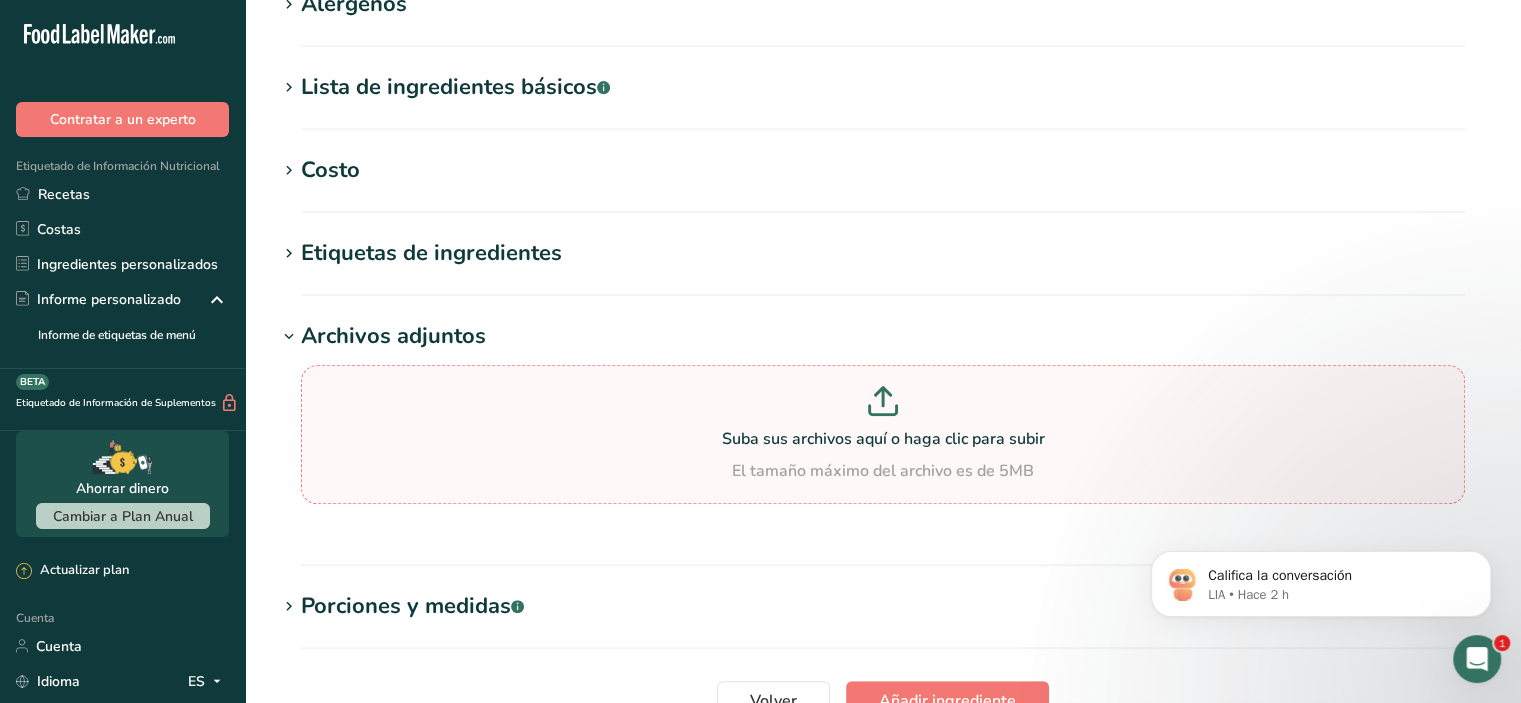 click 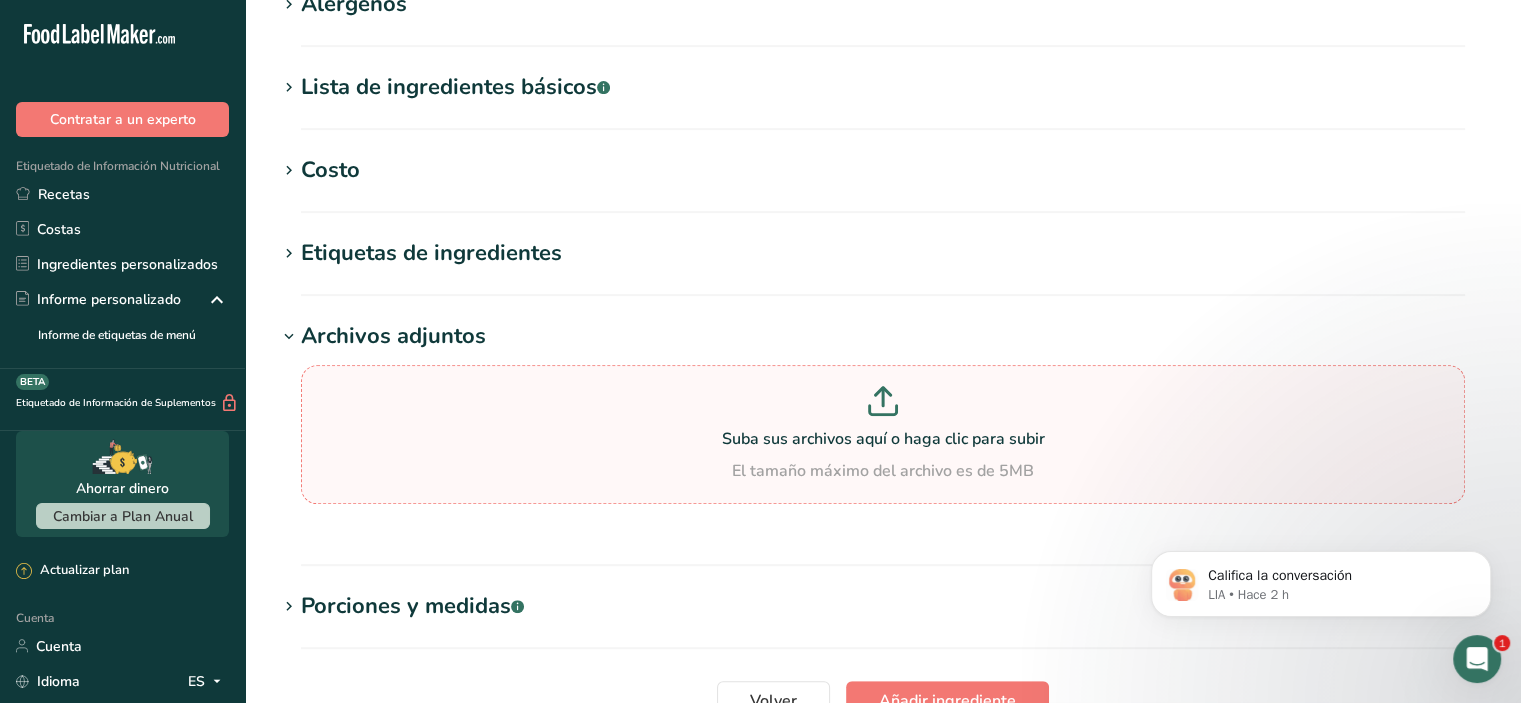 click on "Suba sus archivos aquí o haga clic para subir
El tamaño máximo del archivo es de 5MB" at bounding box center (883, 434) 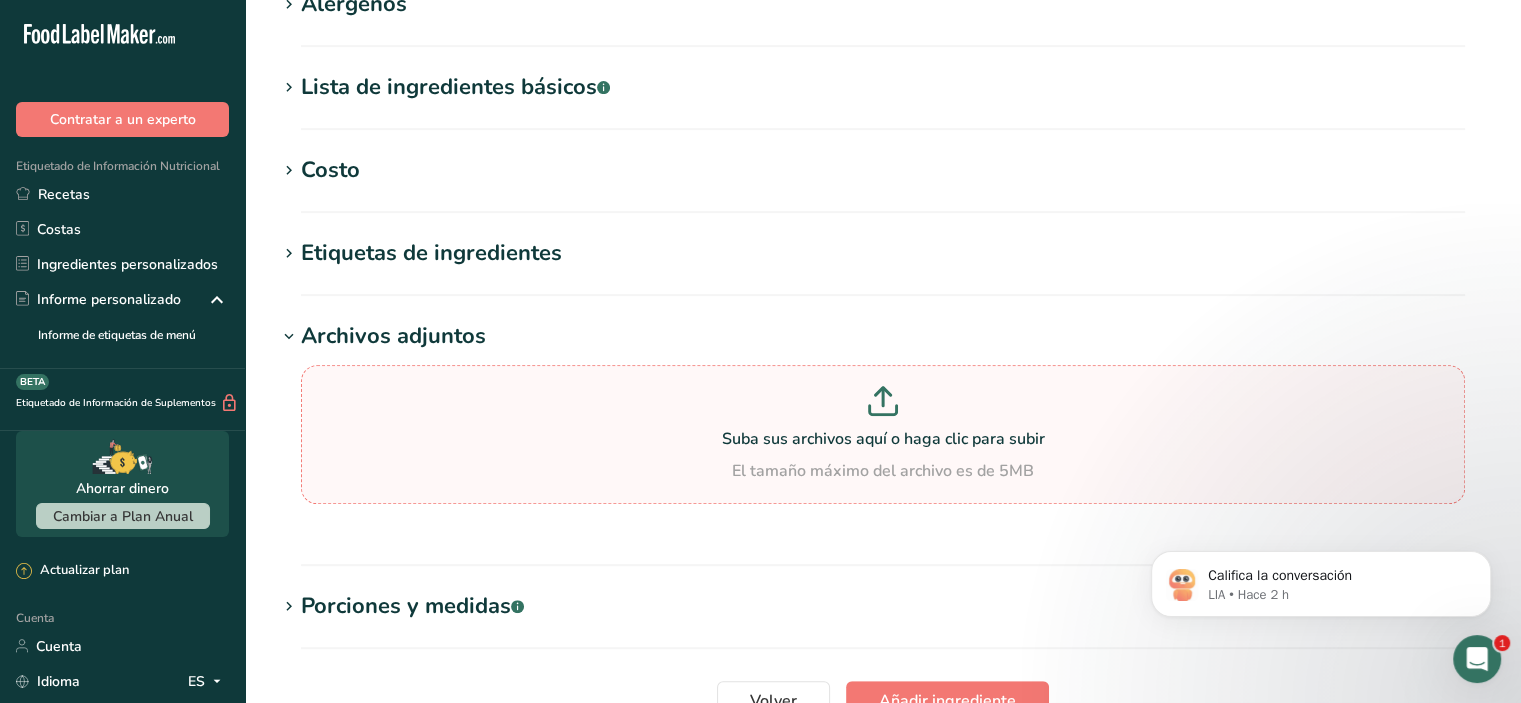 type on "C:\fakepath\FICHA TÉCNICA FORCE.pdf" 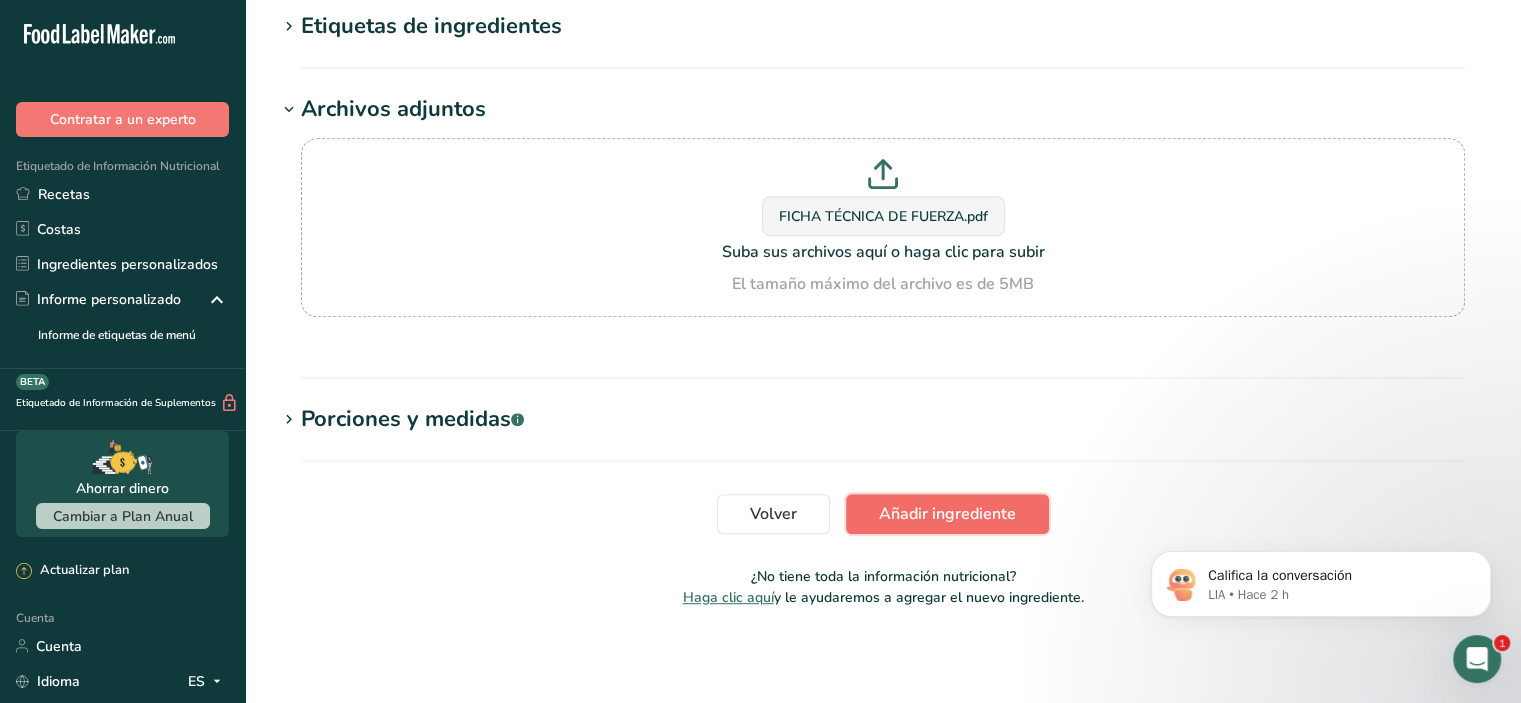 click on "Añadir ingrediente" at bounding box center [947, 514] 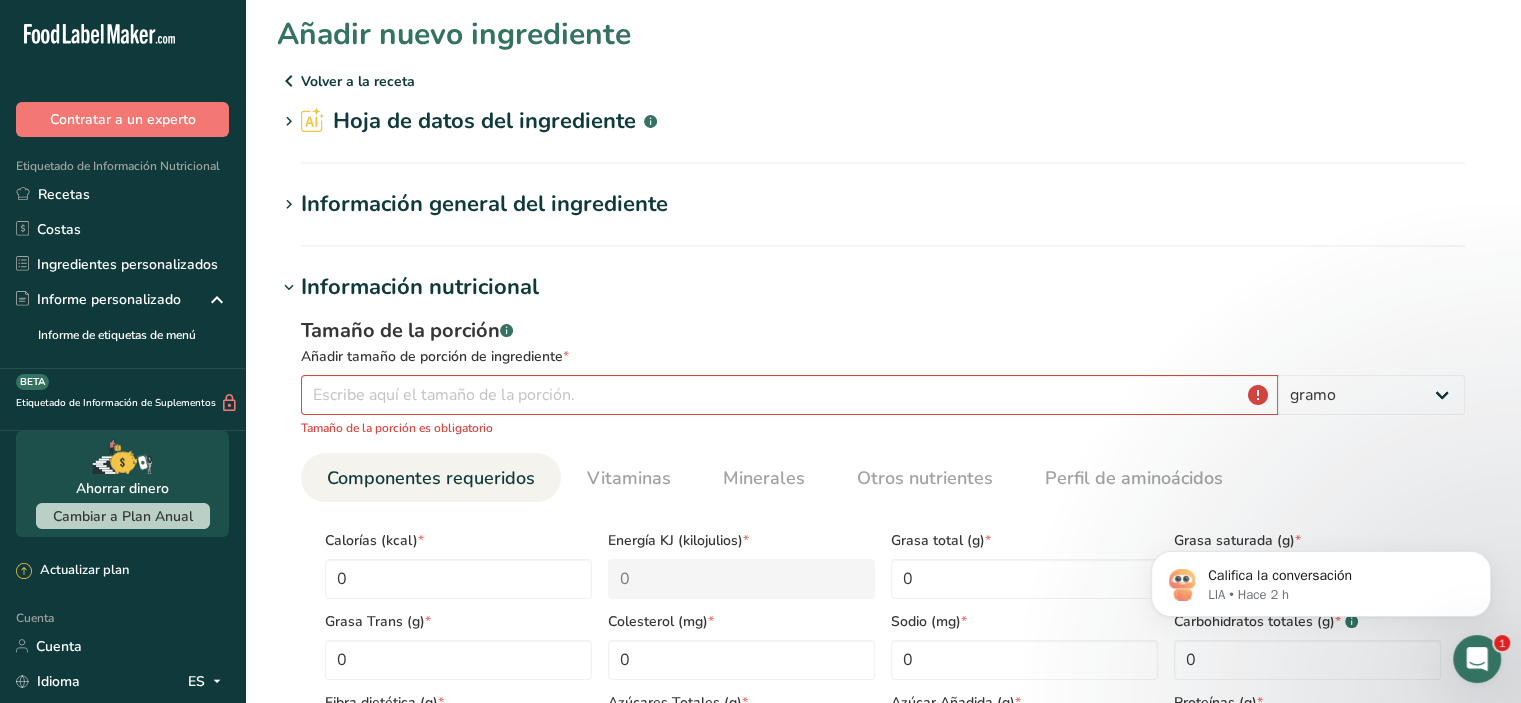 scroll, scrollTop: 0, scrollLeft: 0, axis: both 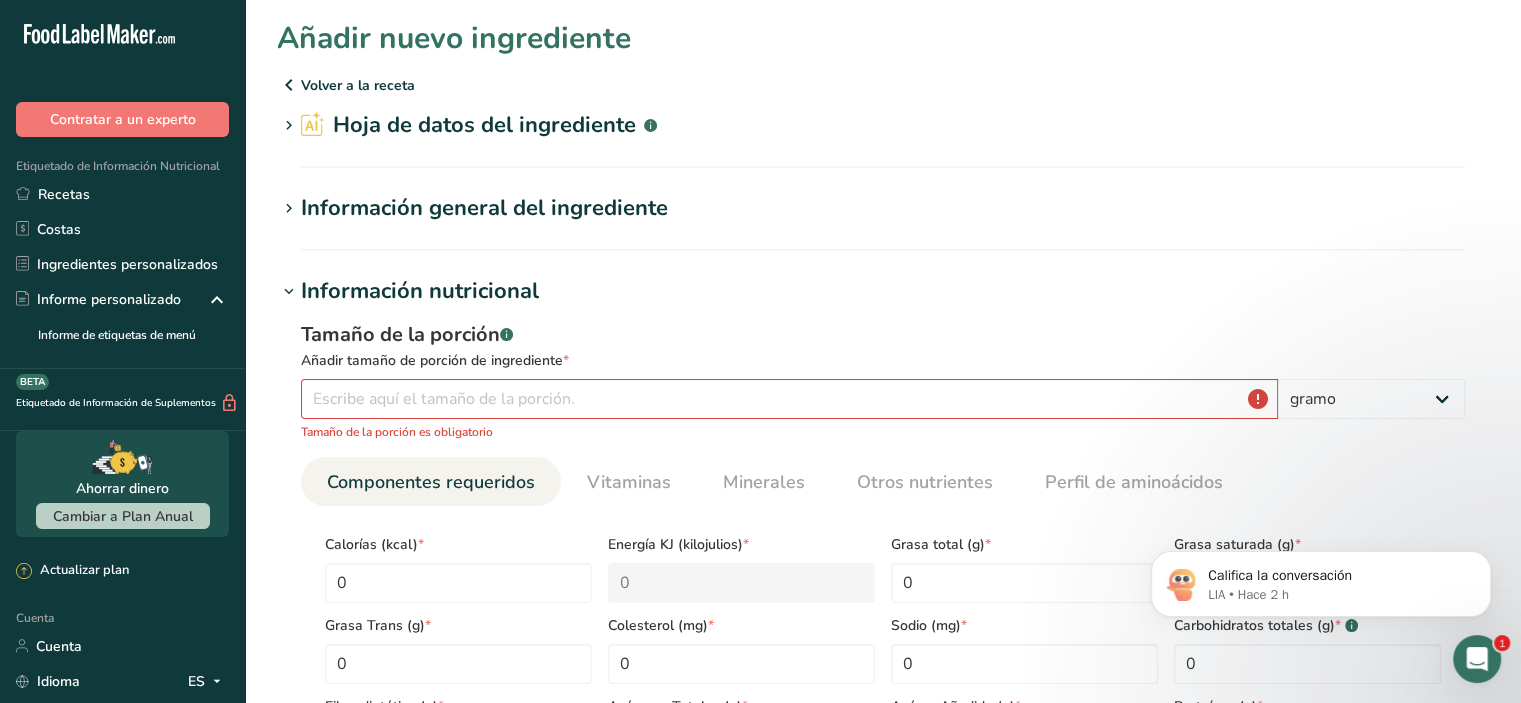 click at bounding box center (289, 292) 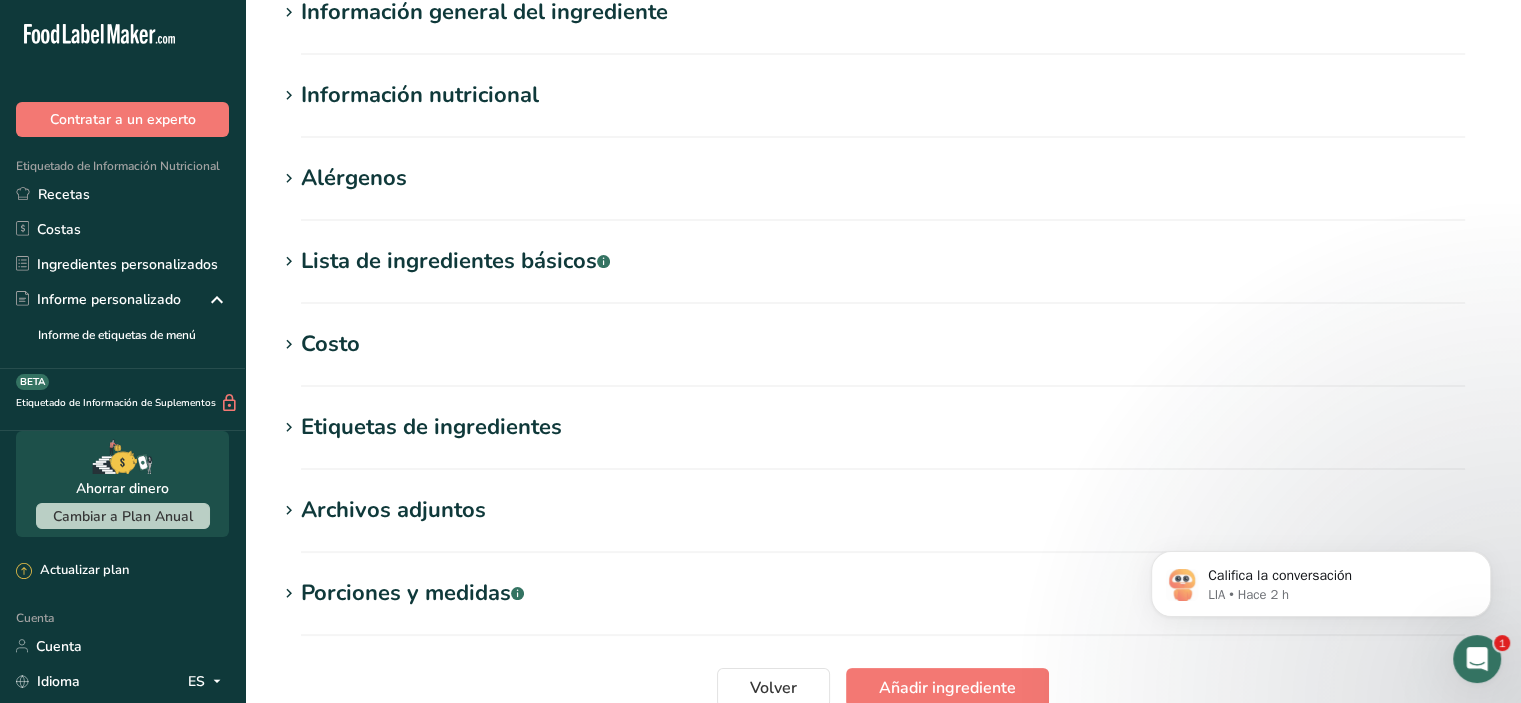 scroll, scrollTop: 300, scrollLeft: 0, axis: vertical 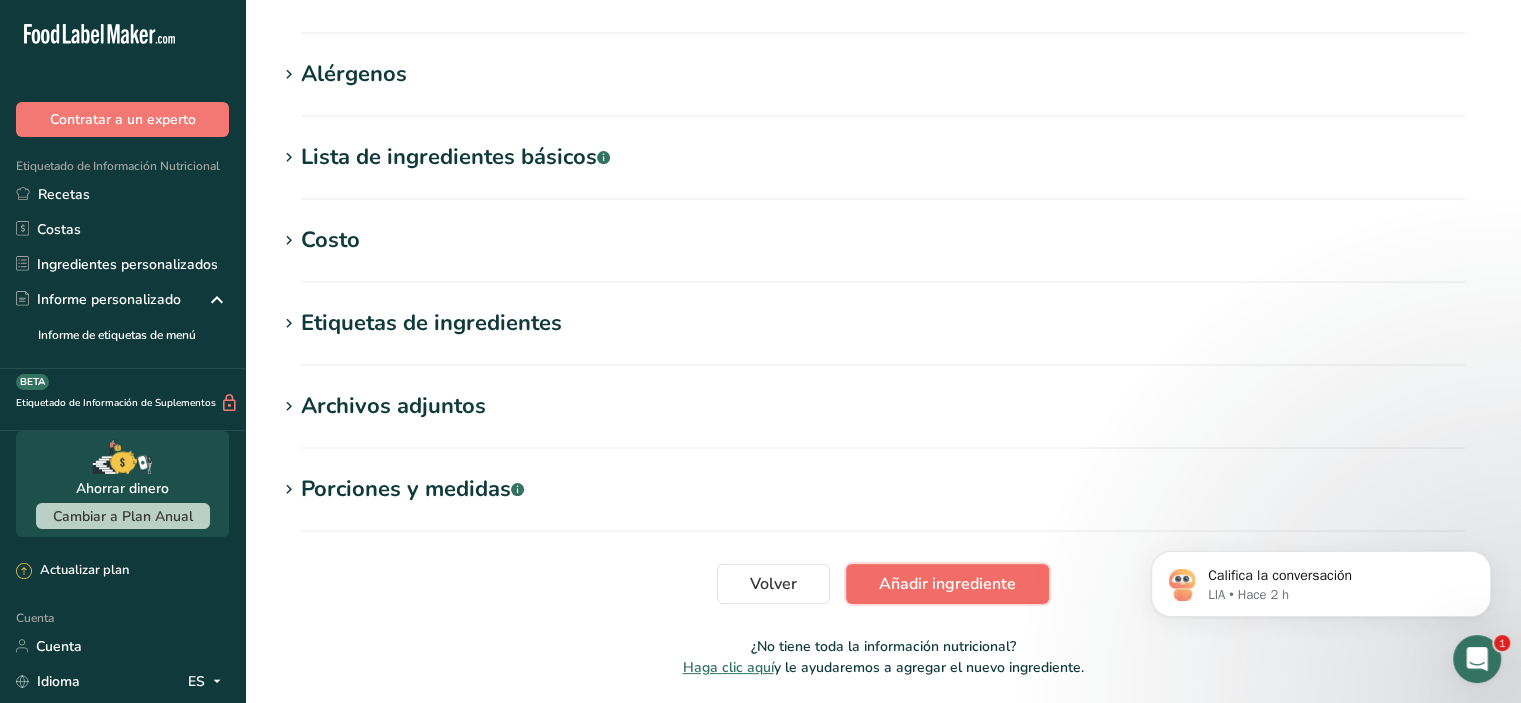 click on "Añadir ingrediente" at bounding box center [947, 584] 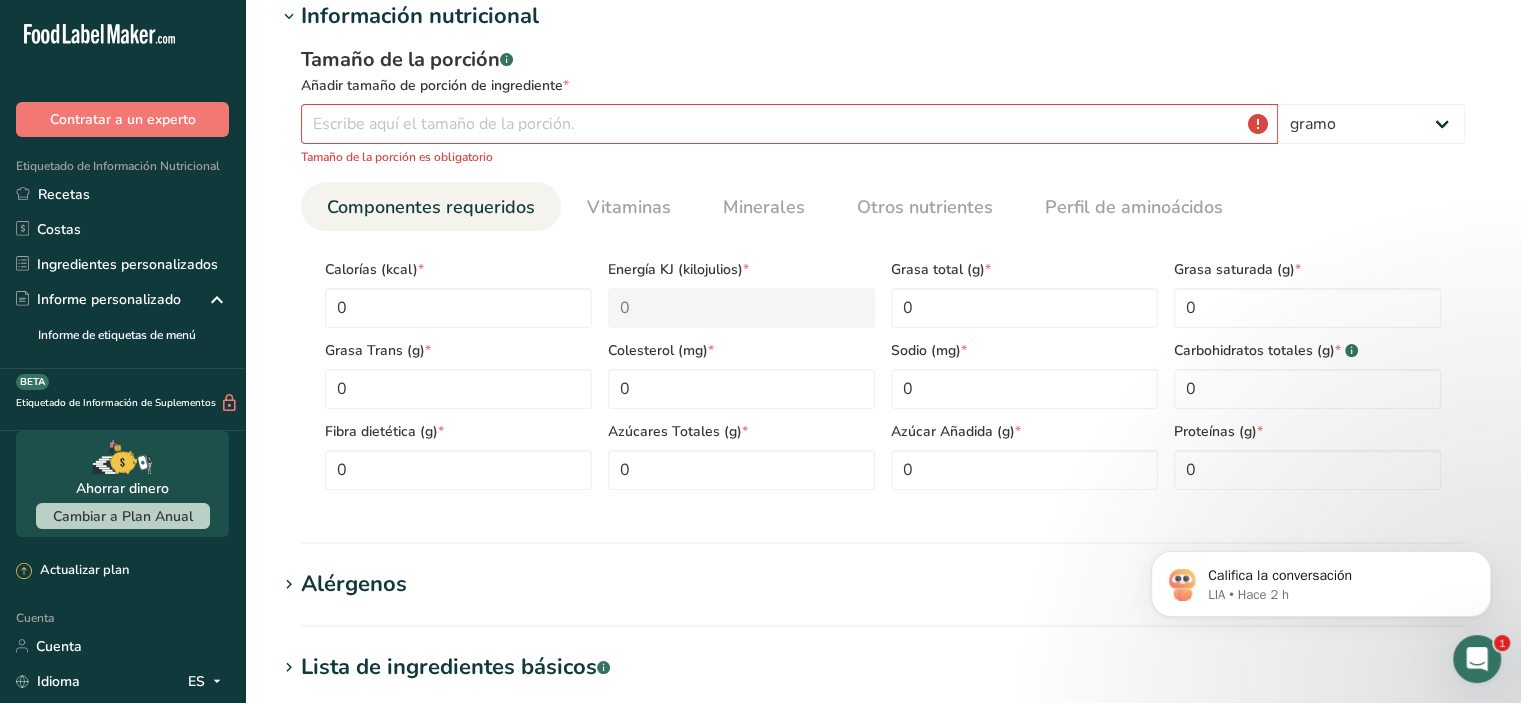 scroll, scrollTop: 0, scrollLeft: 0, axis: both 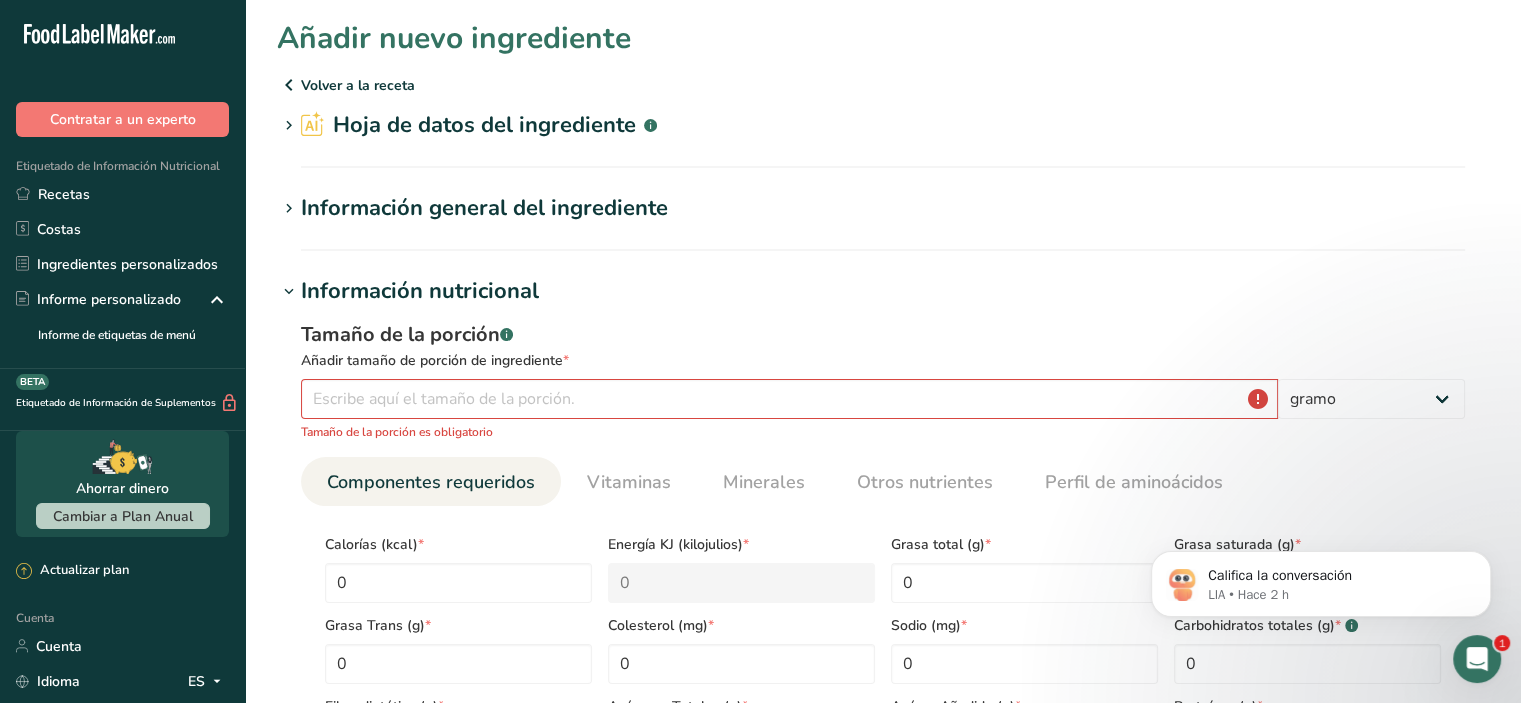 click at bounding box center (289, 85) 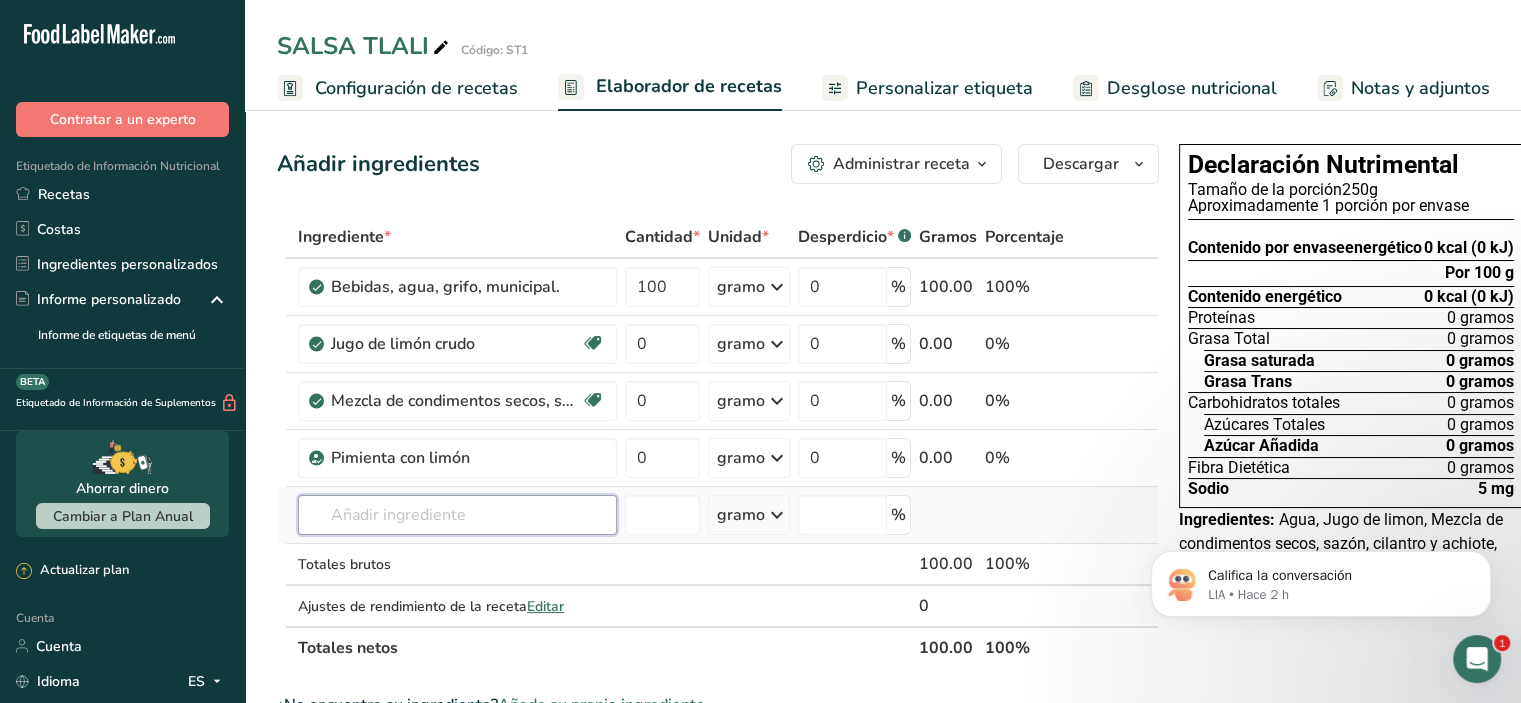 click at bounding box center [457, 515] 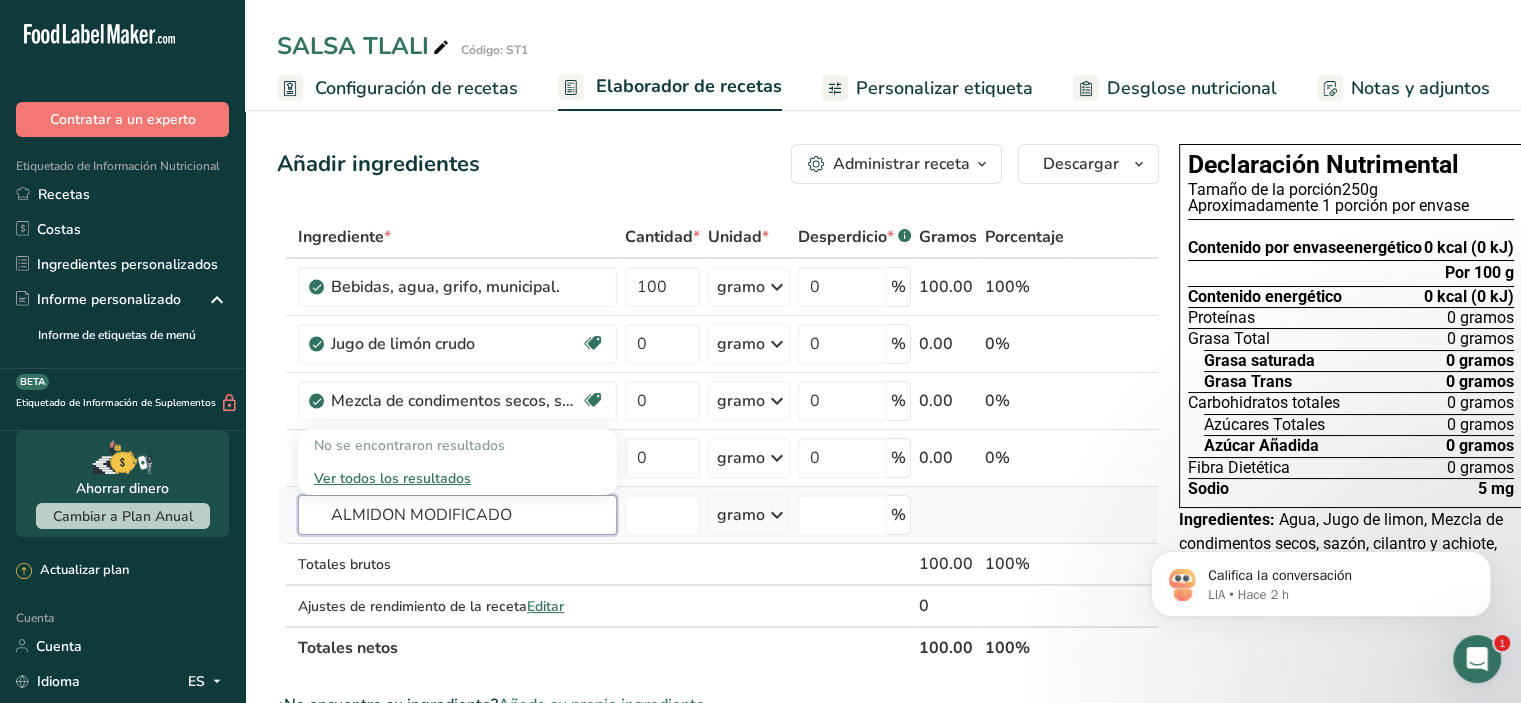 type on "ALMIDON MODIFICADO" 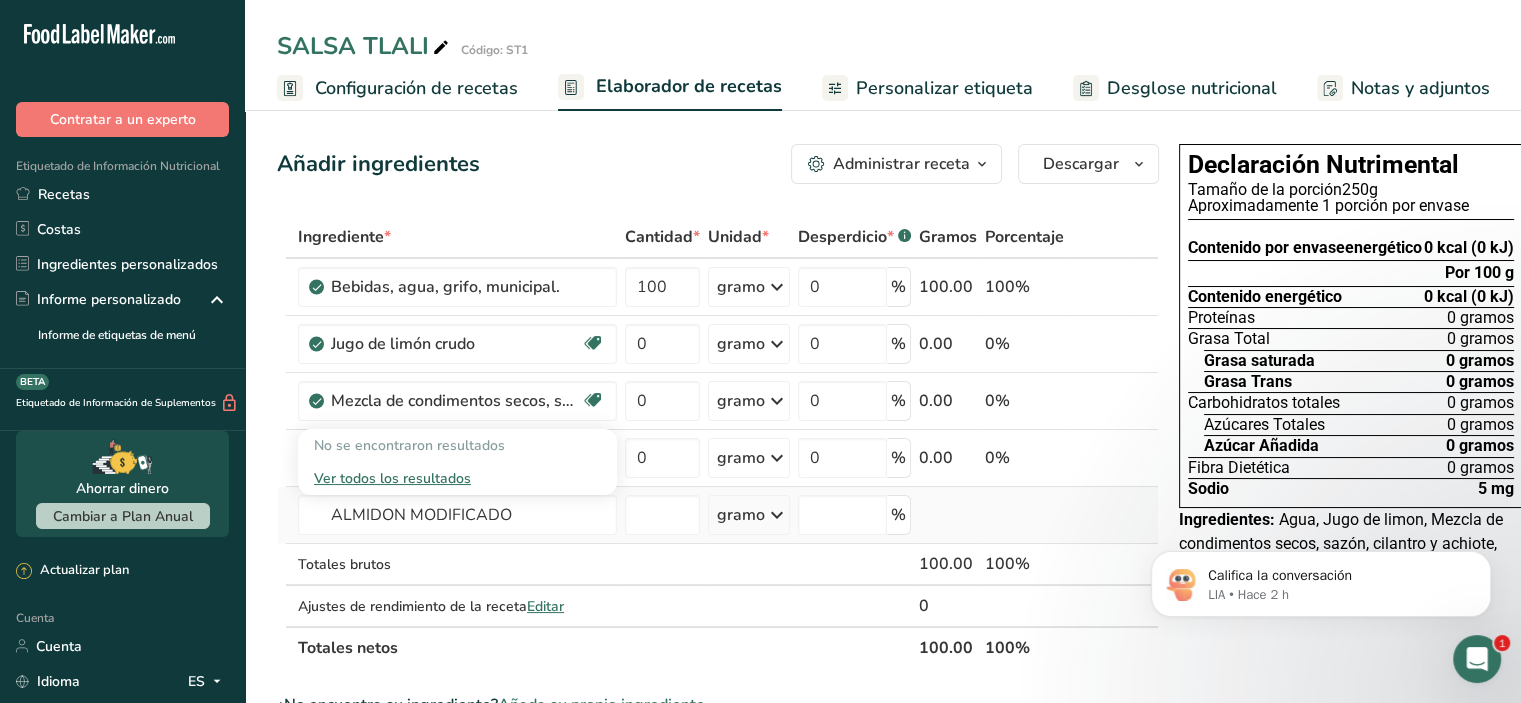 type 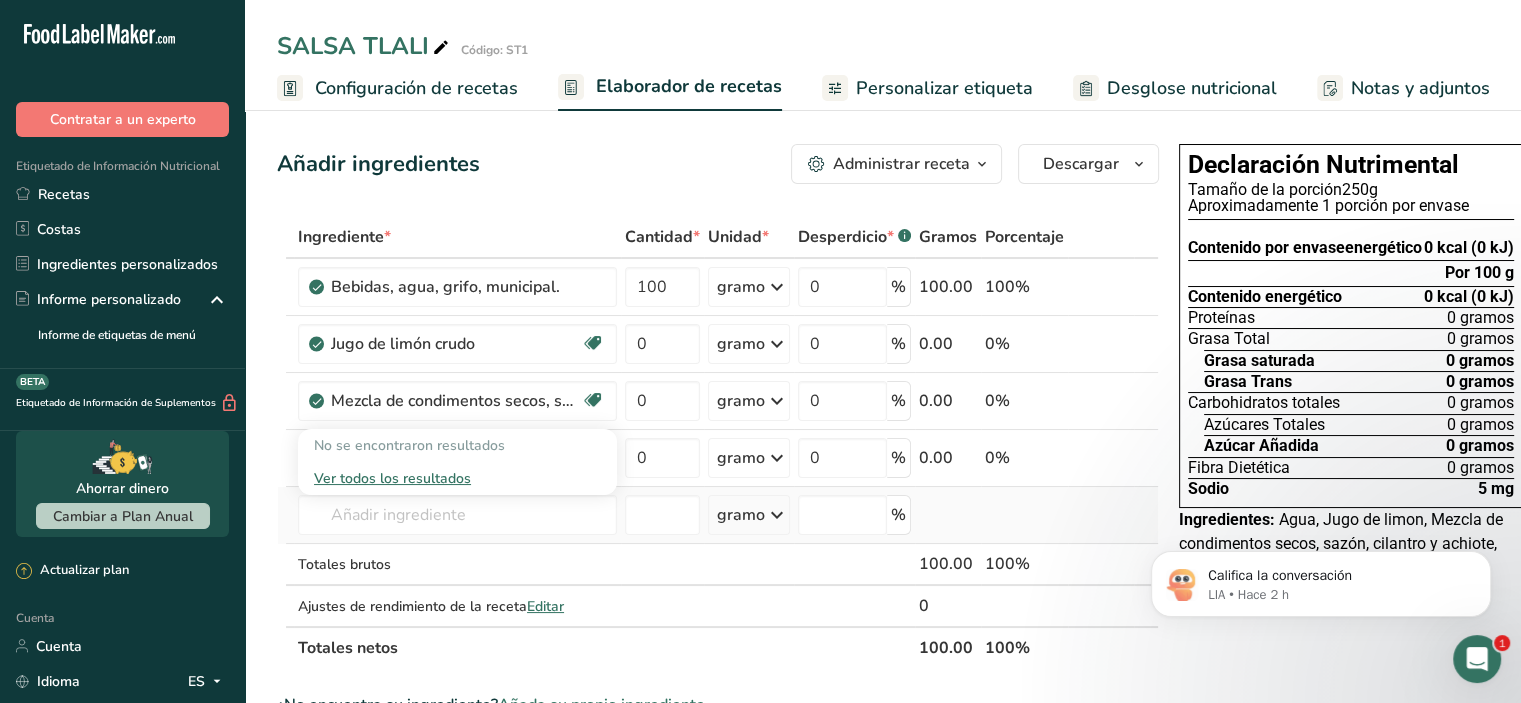 click on "Ver todos los resultados" at bounding box center (392, 478) 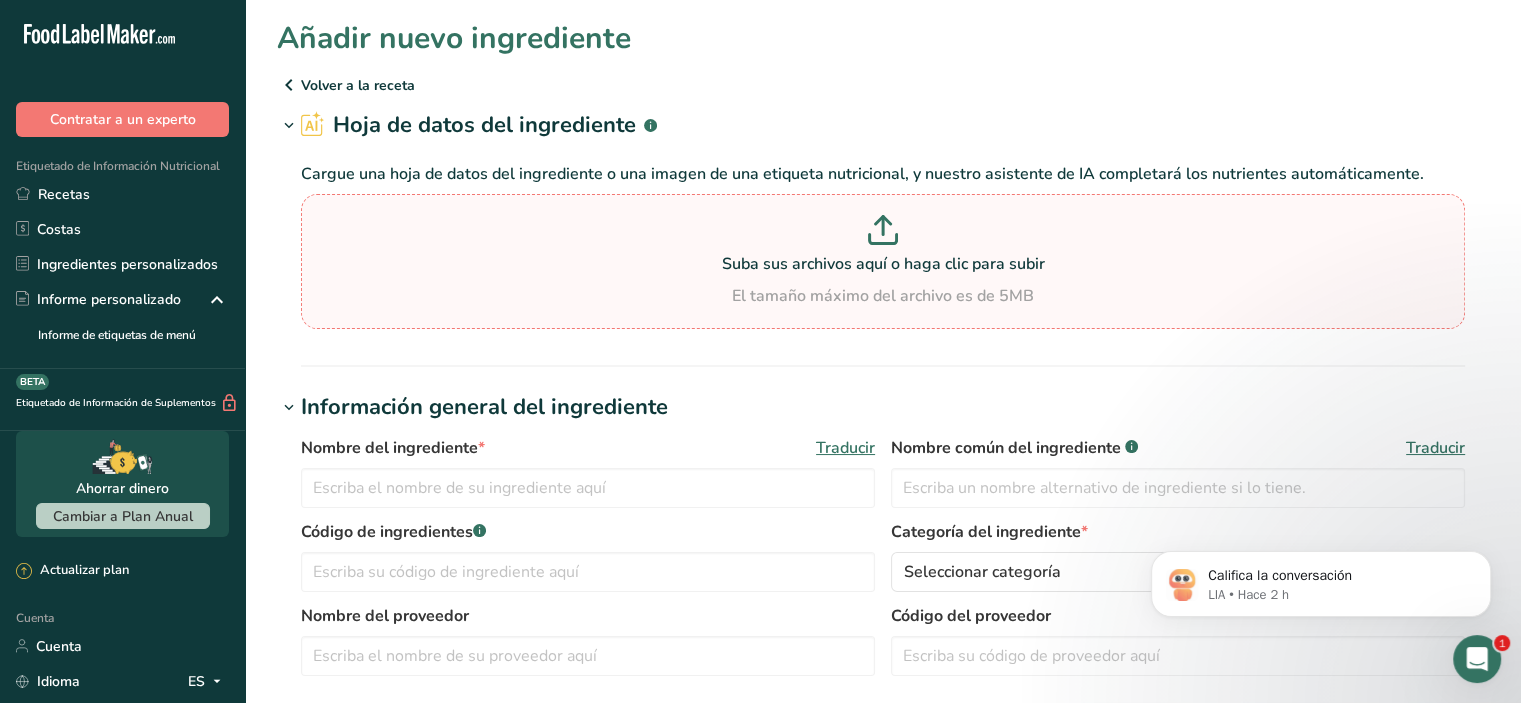 click 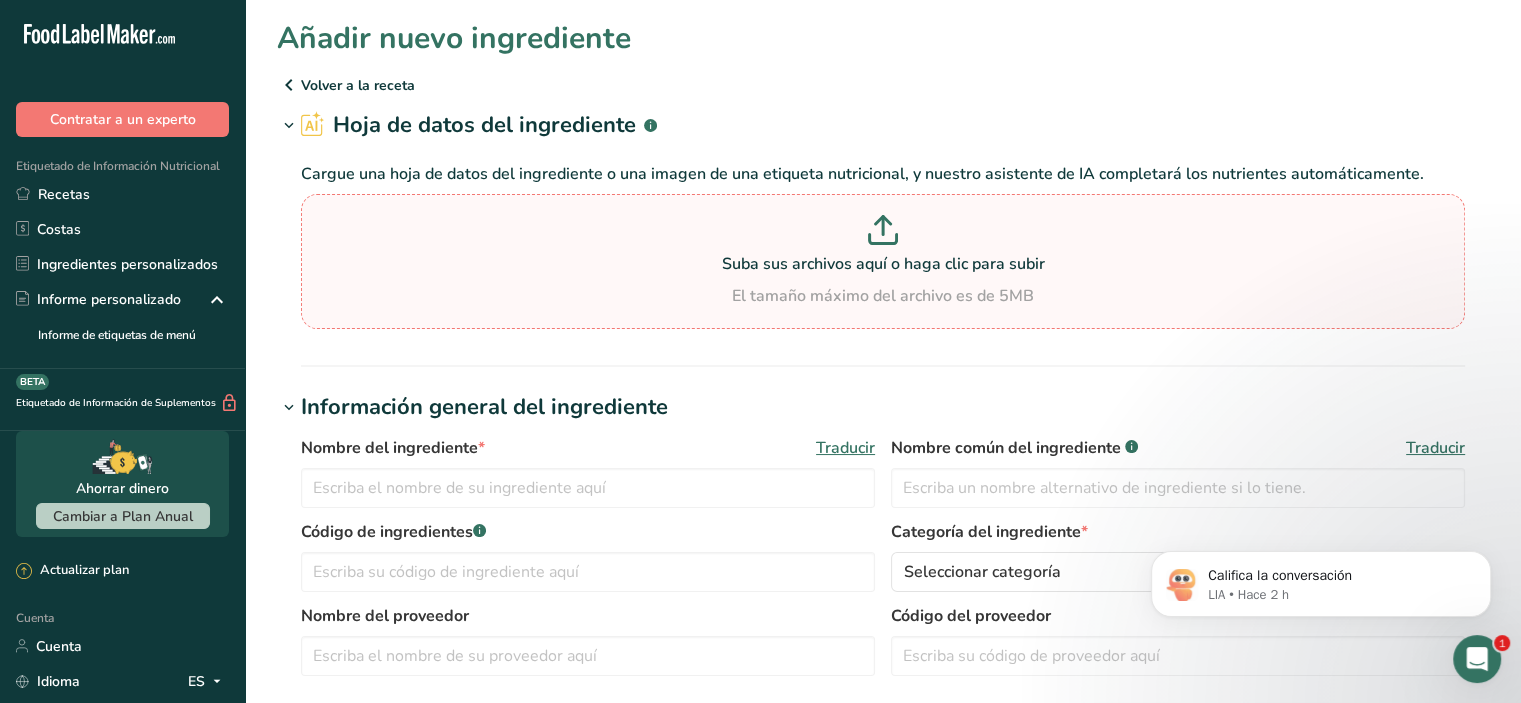 click on "Suba sus archivos aquí o haga clic para subir
El tamaño máximo del archivo es de 5MB" at bounding box center (883, 261) 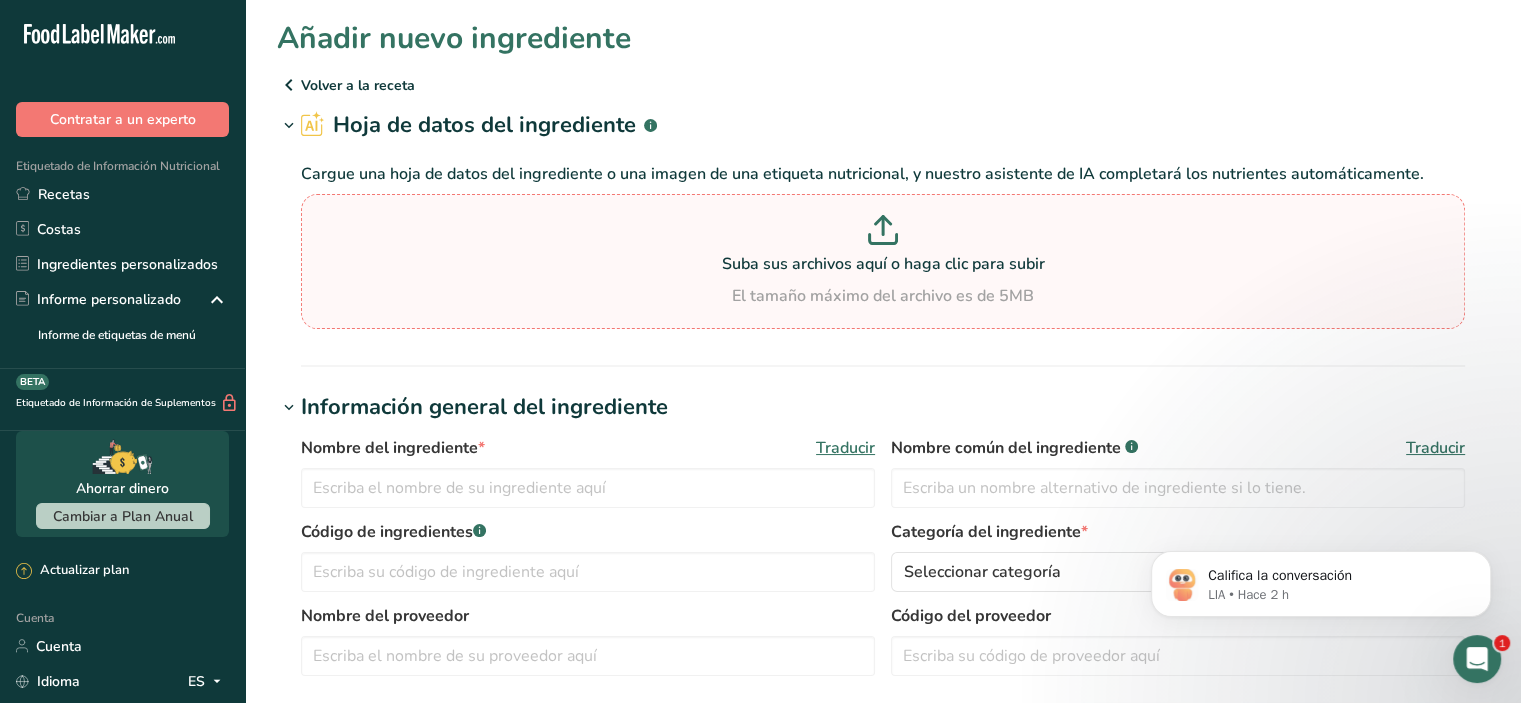type on "C:\fakepath\FICHA TÉCNICA FORCE.pdf" 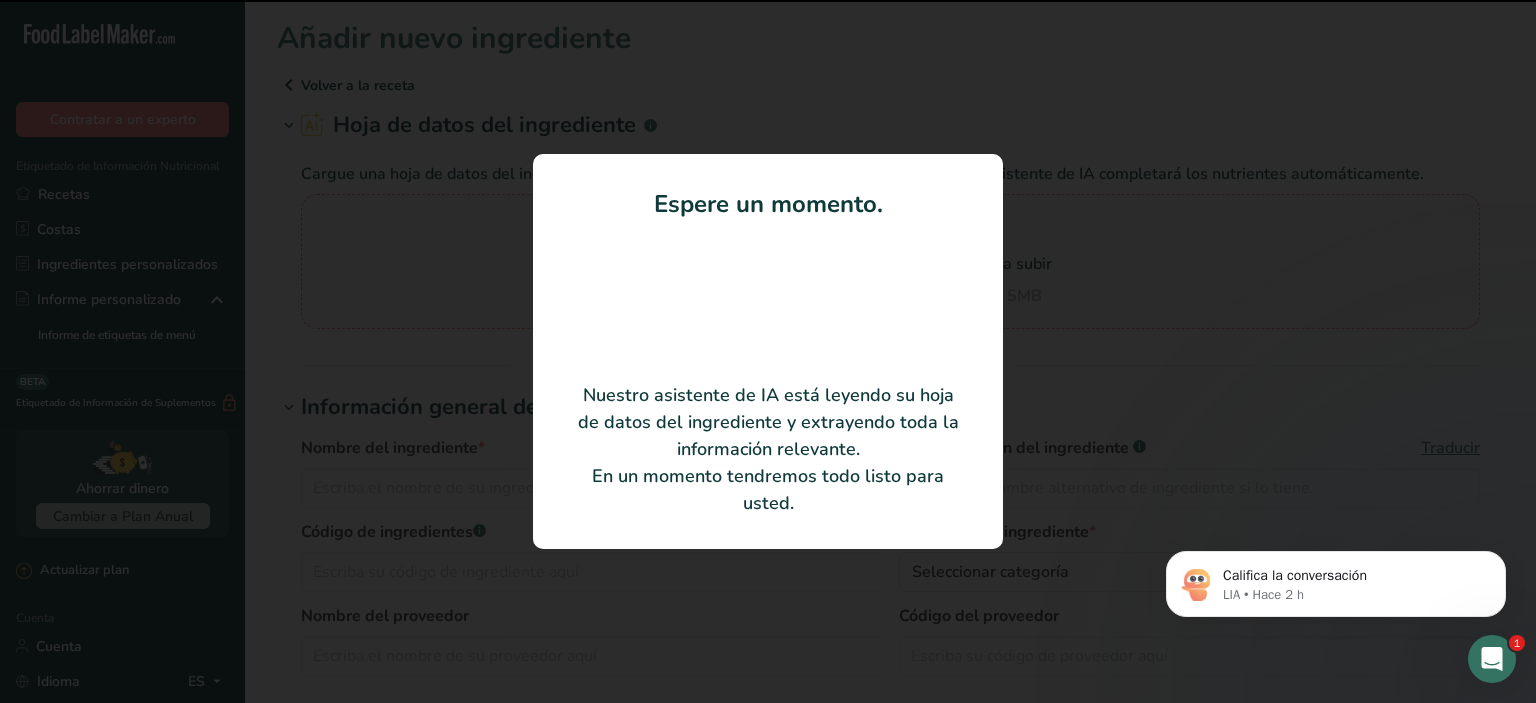 type on "FORCE (Almidón modificado de maíz)" 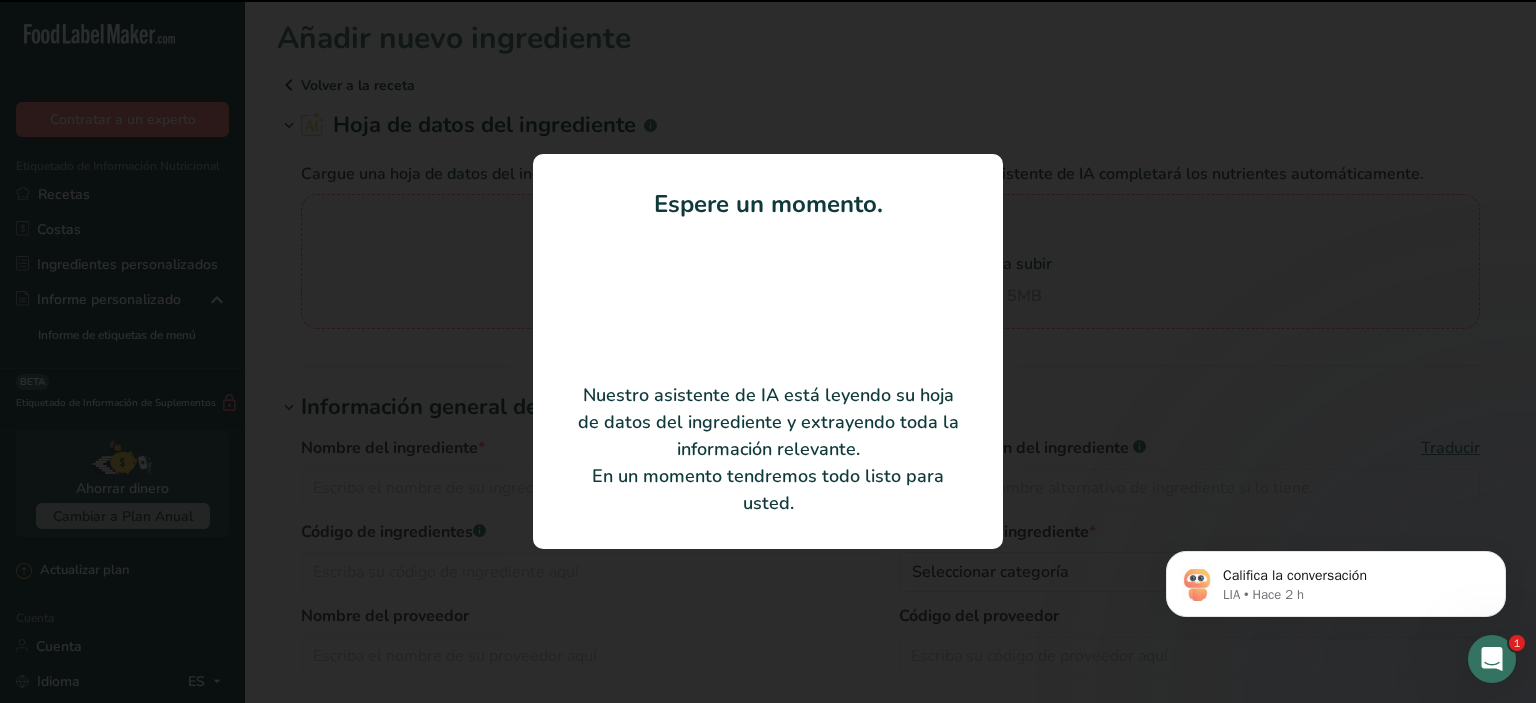 type on "FT-PT-15" 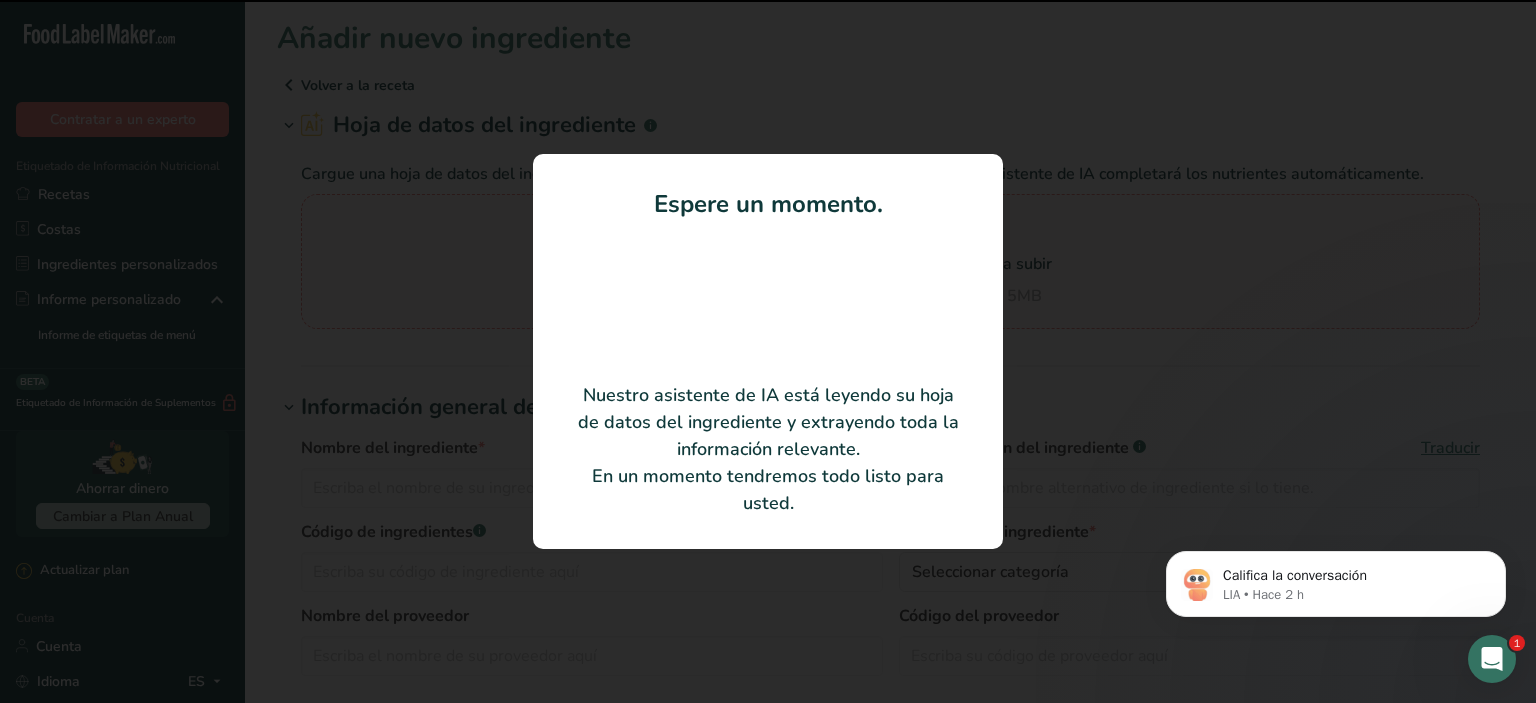 type on "mawa especialidades" 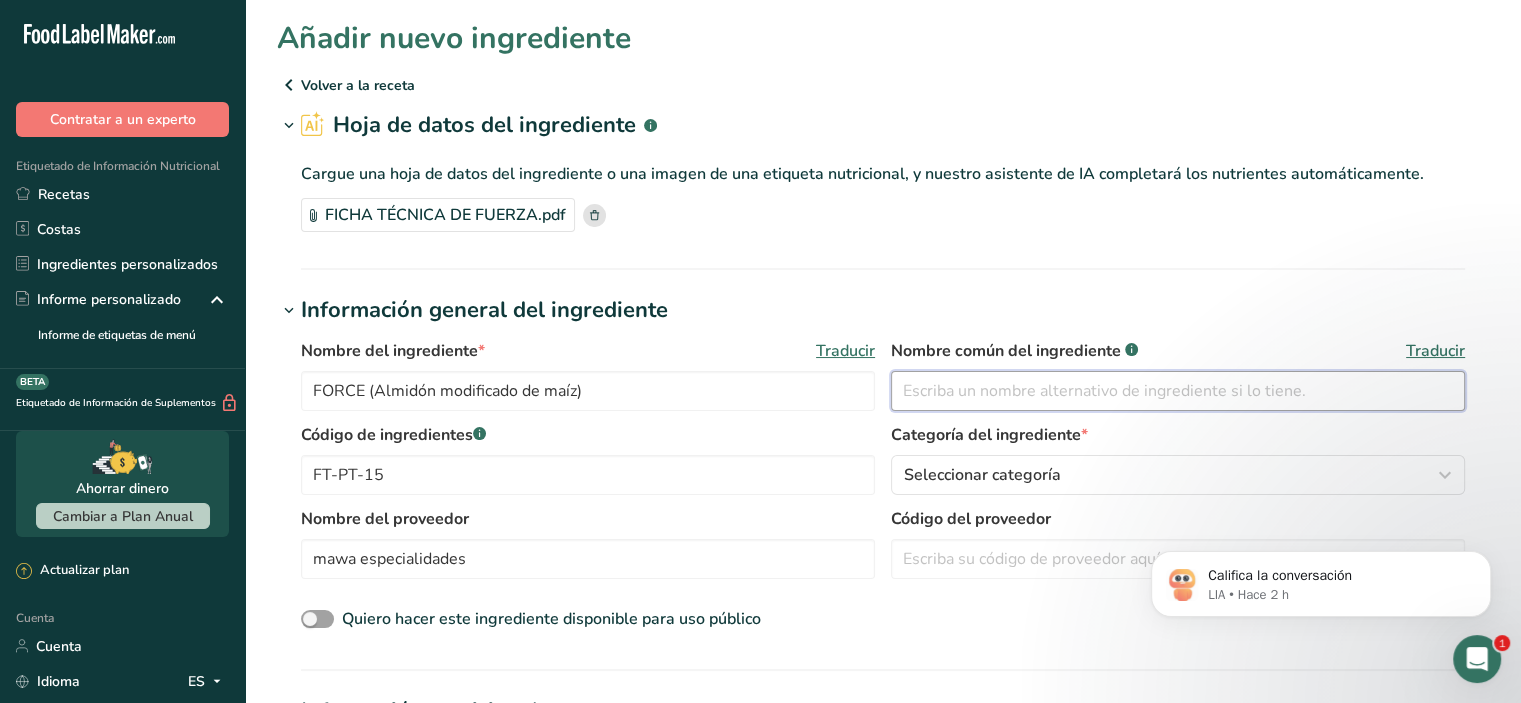 click at bounding box center (1178, 391) 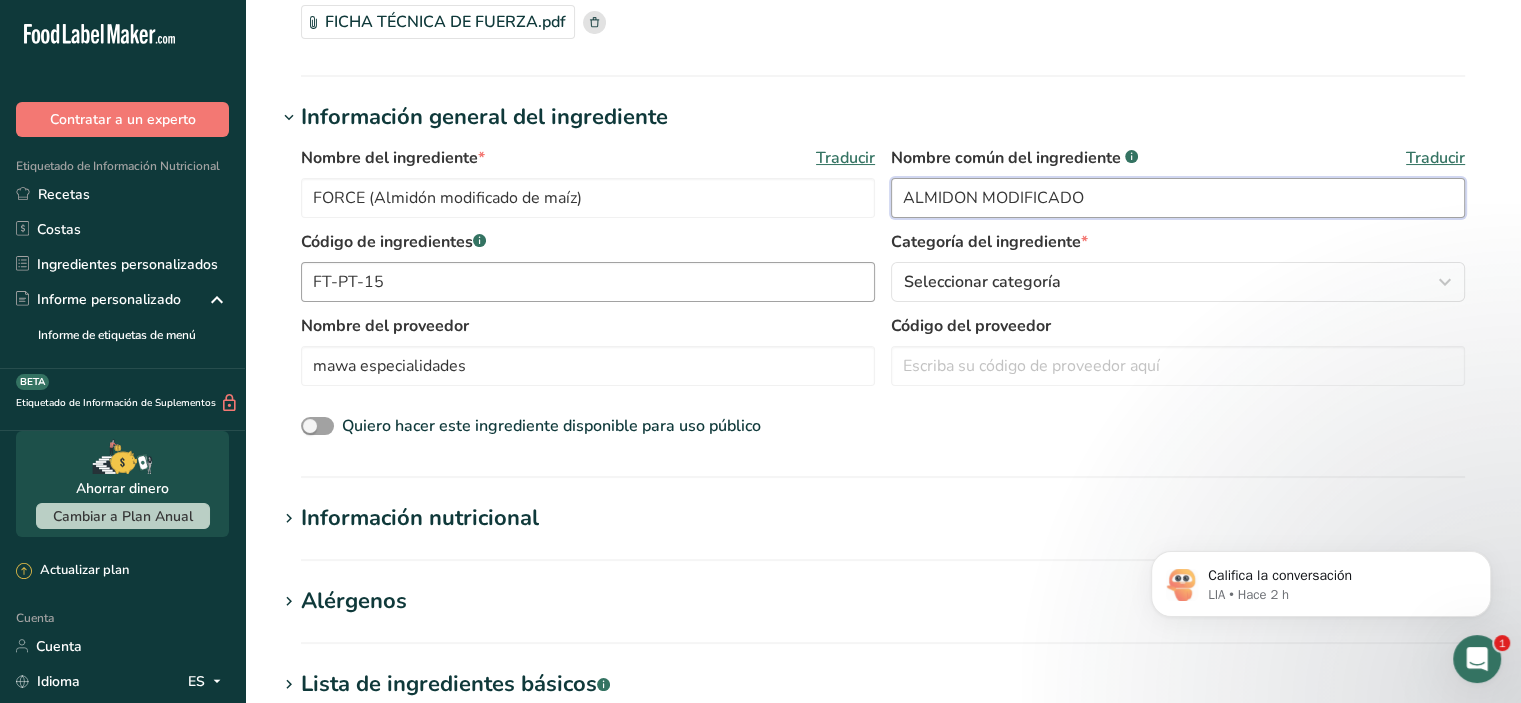 scroll, scrollTop: 200, scrollLeft: 0, axis: vertical 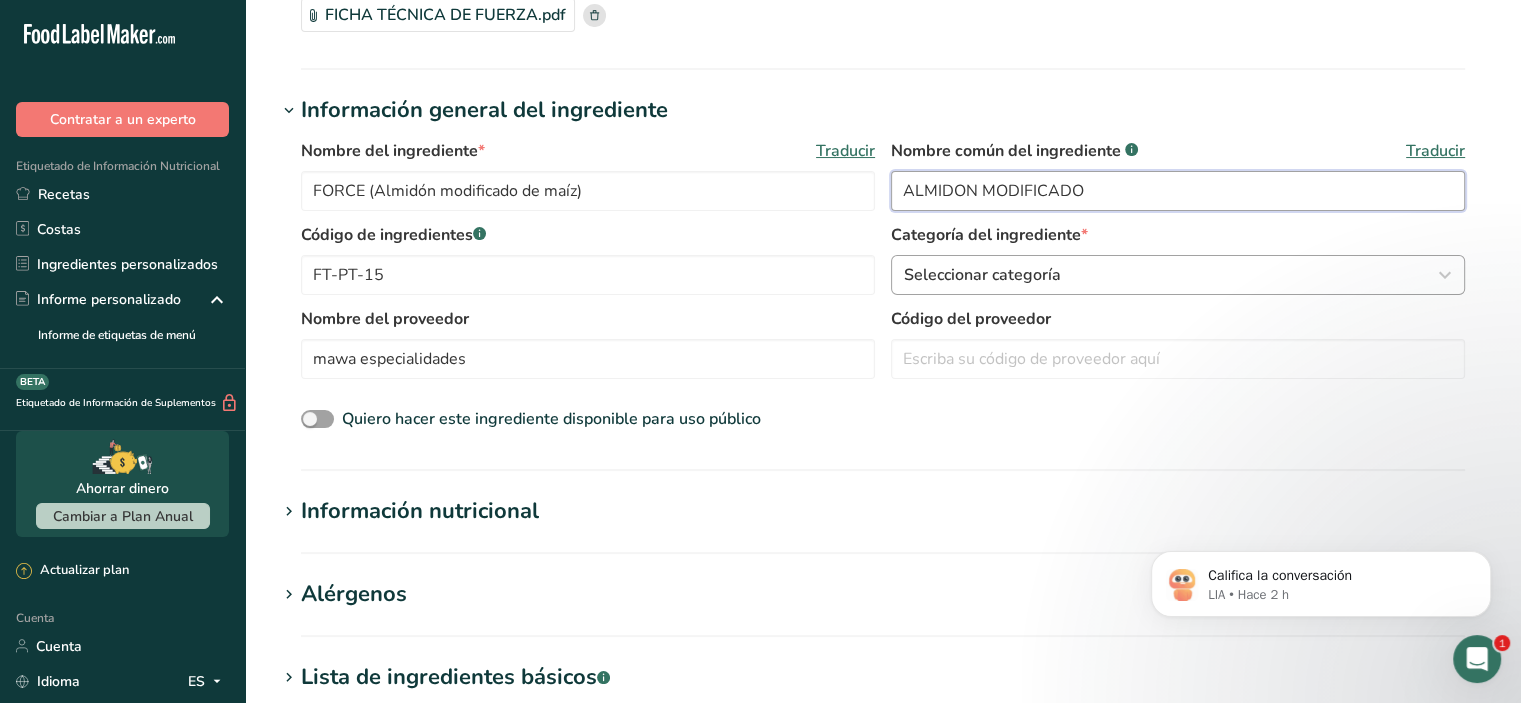 type on "ALMIDON MODIFICADO" 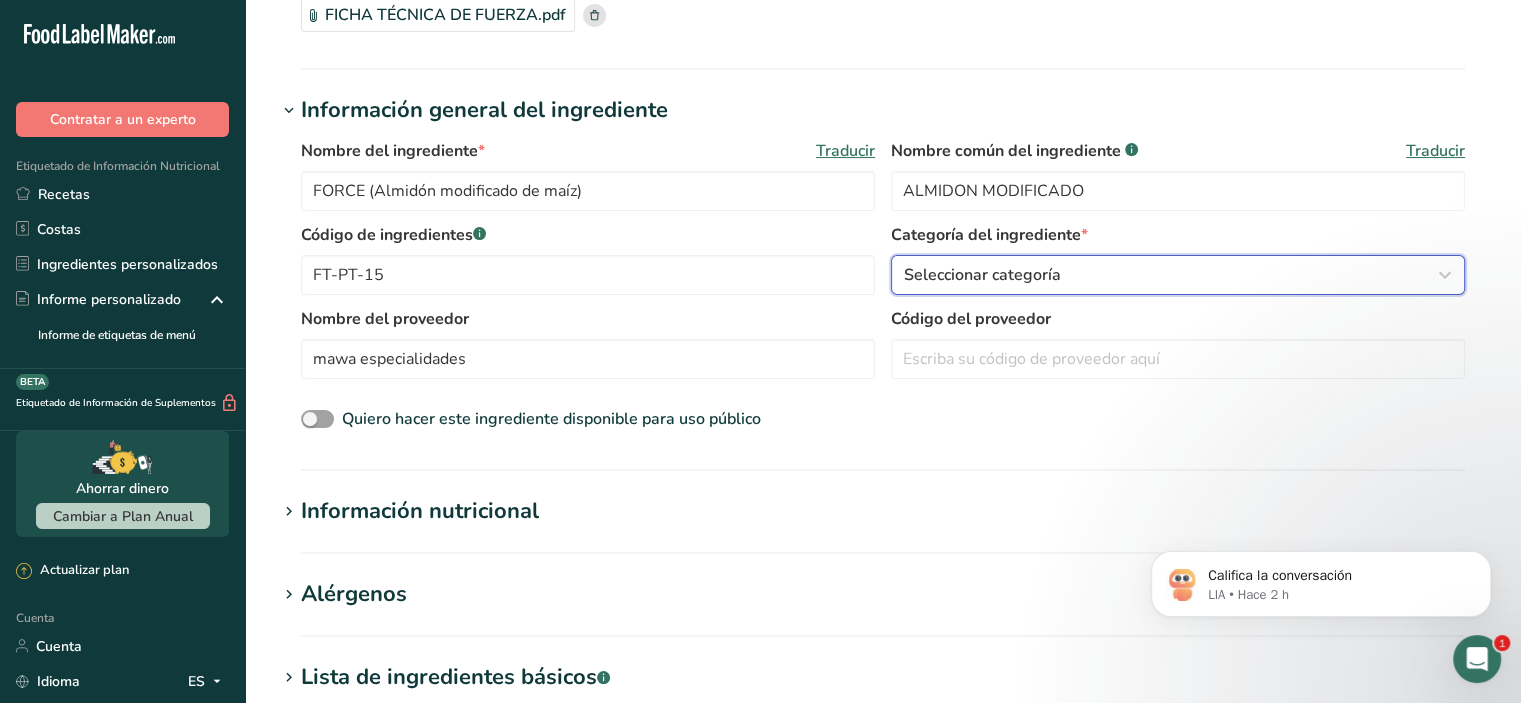 click on "Seleccionar categoría" at bounding box center (1172, 275) 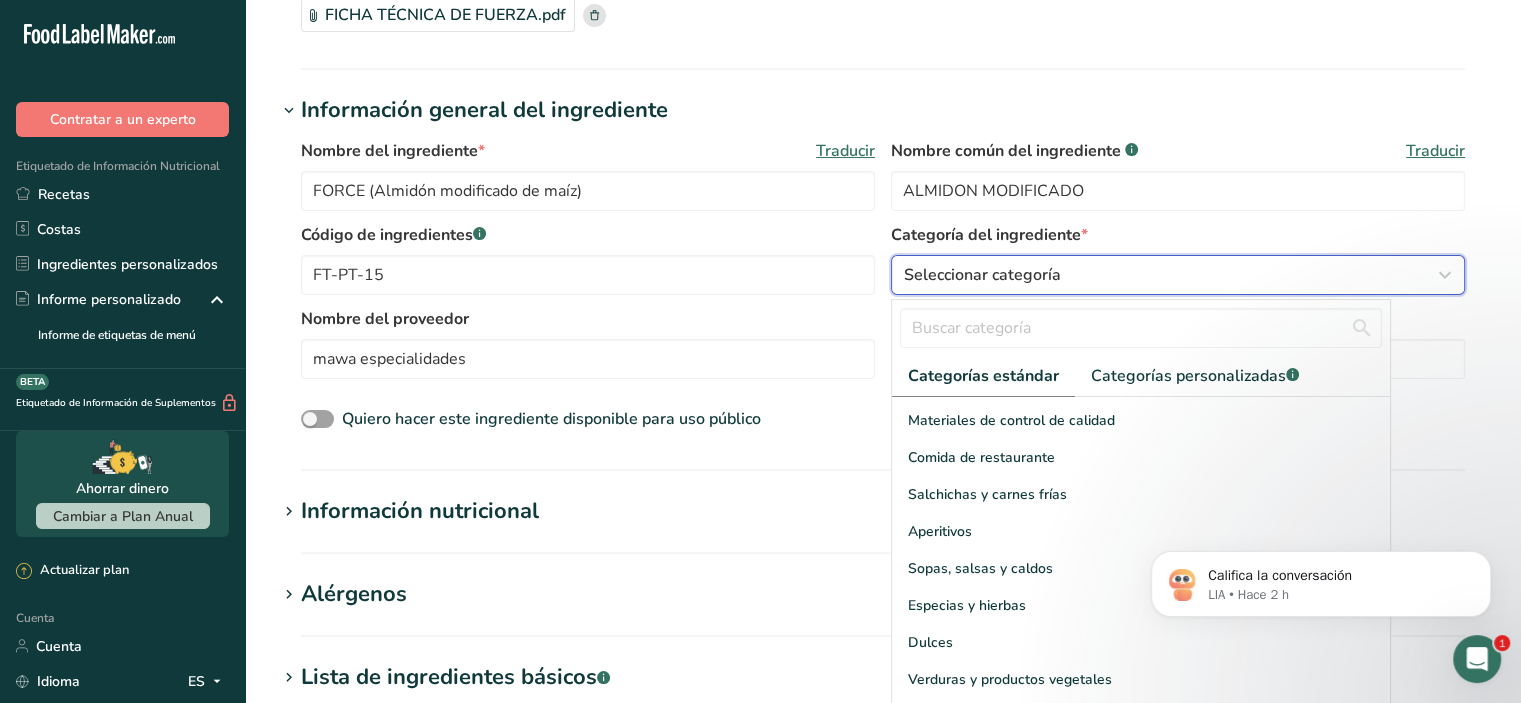 scroll, scrollTop: 772, scrollLeft: 0, axis: vertical 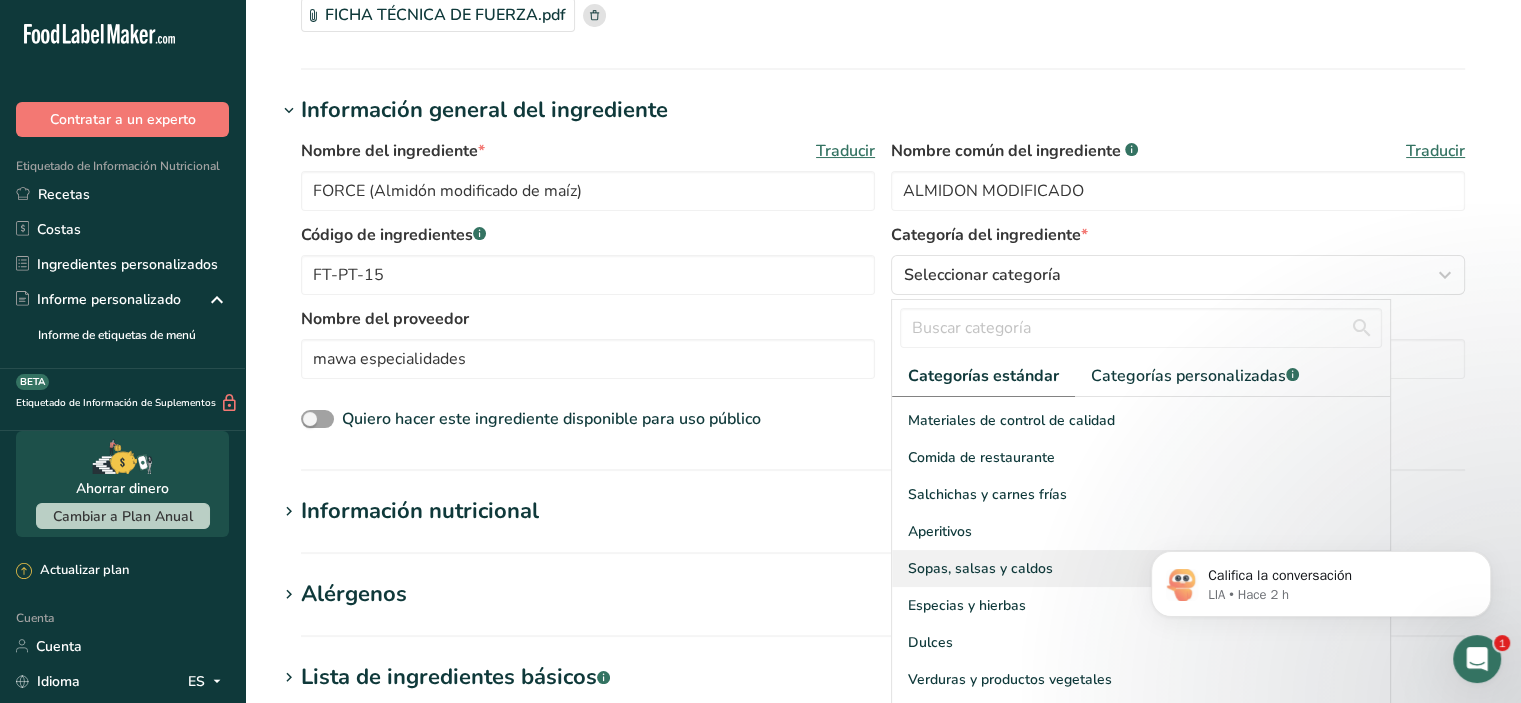click on "Sopas, salsas y caldos" at bounding box center [1141, 568] 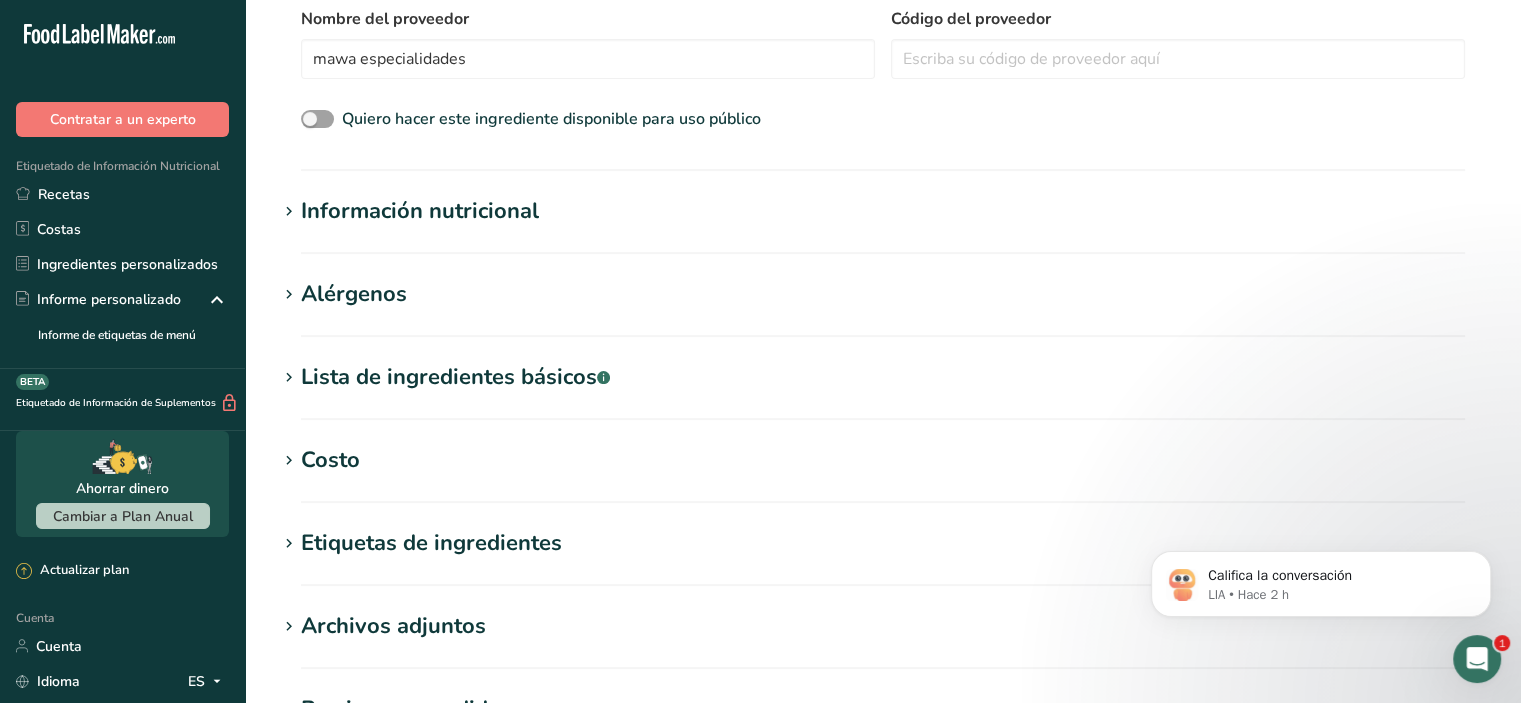 scroll, scrollTop: 790, scrollLeft: 0, axis: vertical 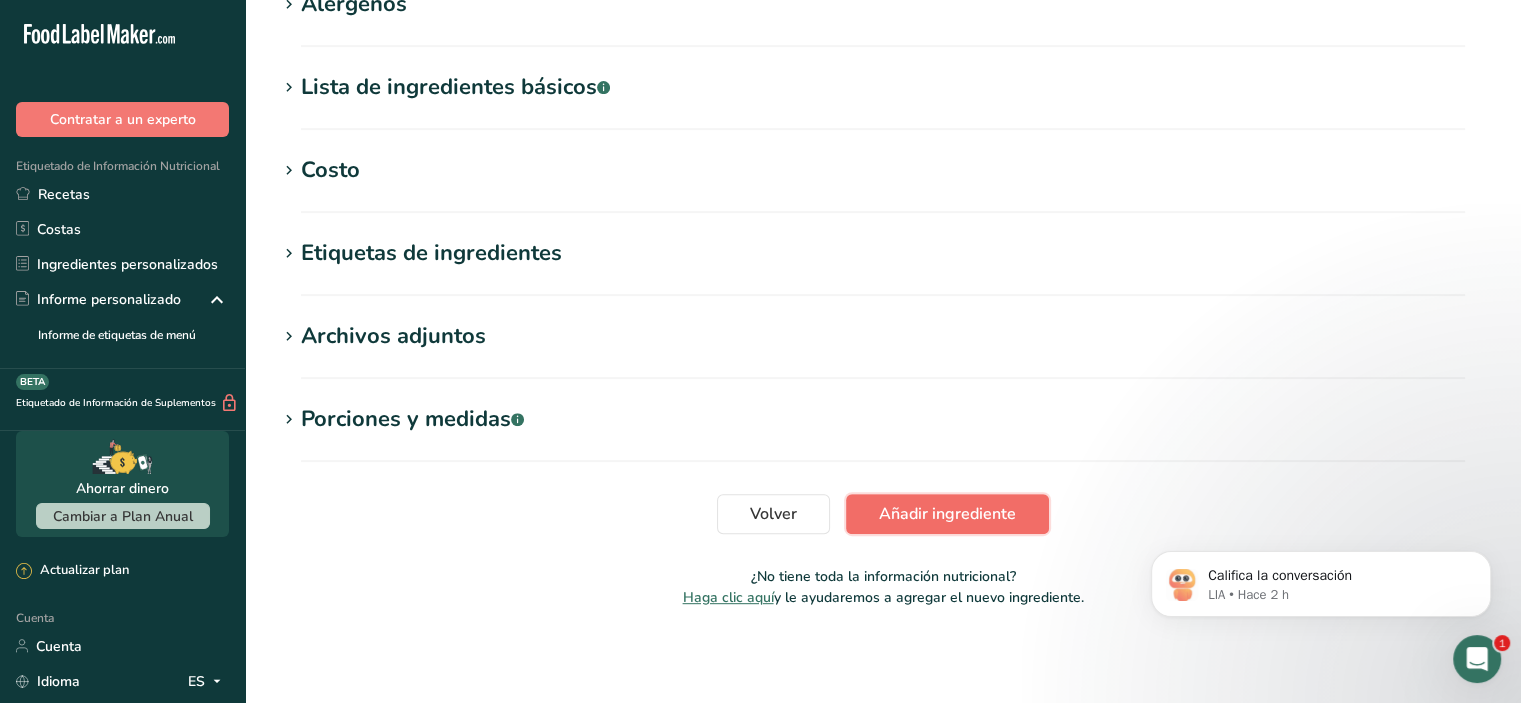 click on "Añadir ingrediente" at bounding box center (947, 514) 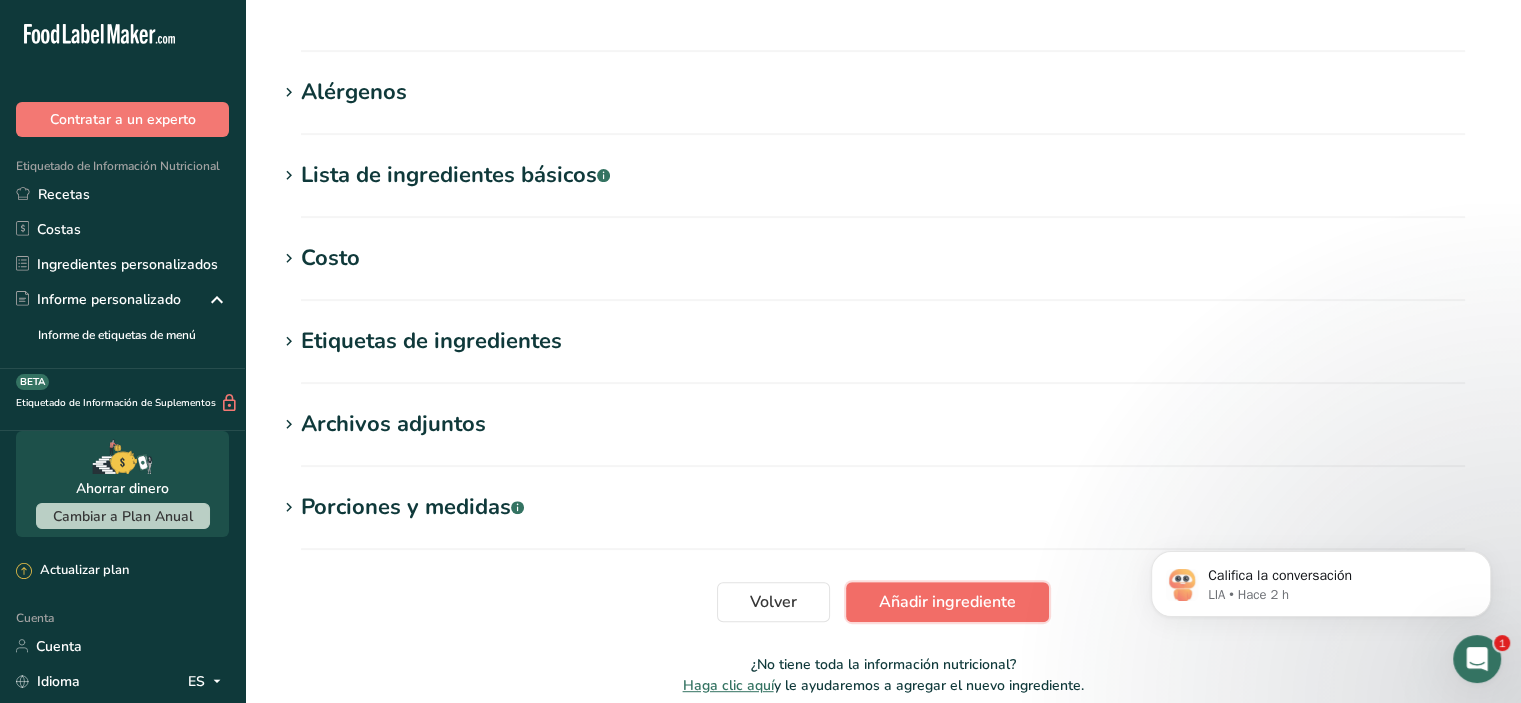 scroll, scrollTop: 695, scrollLeft: 0, axis: vertical 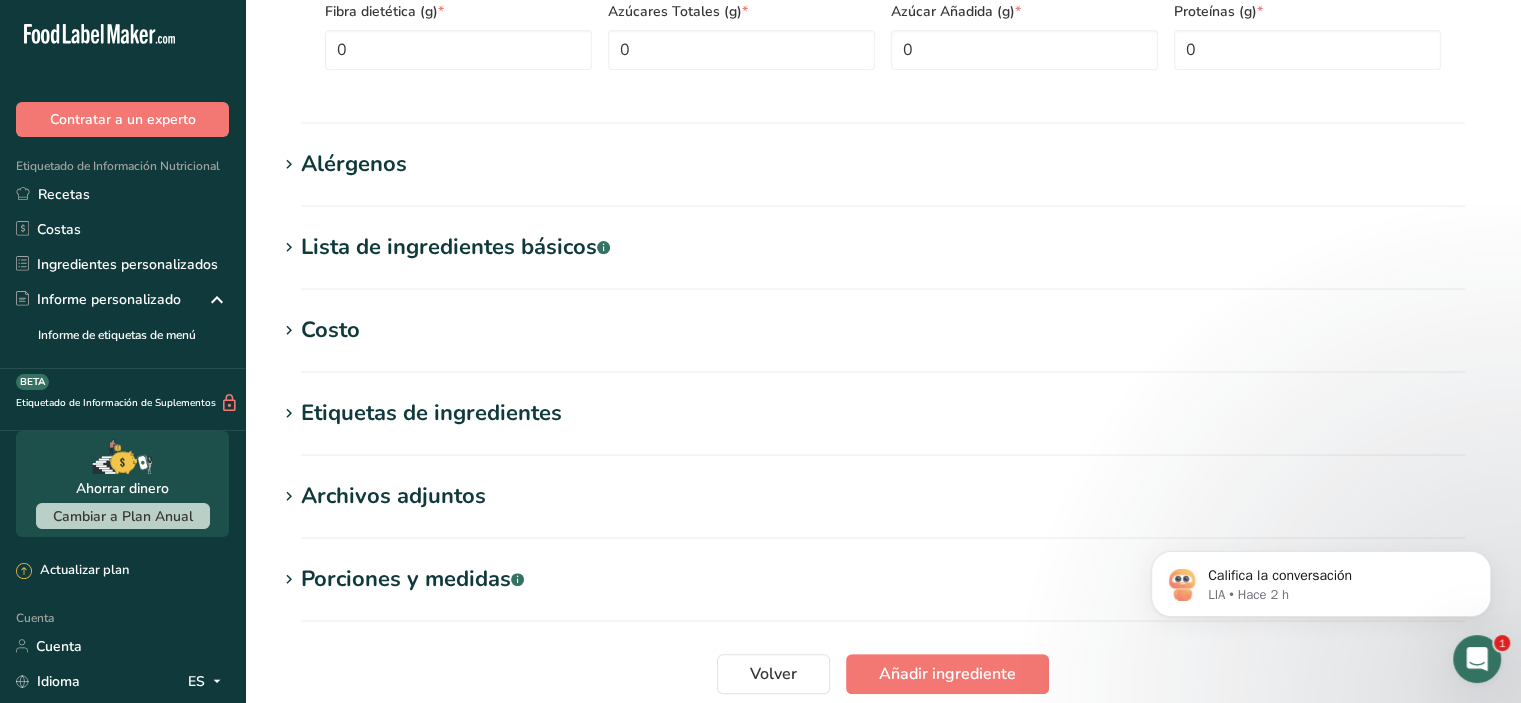 click on "Archivos adjuntos" at bounding box center [393, 496] 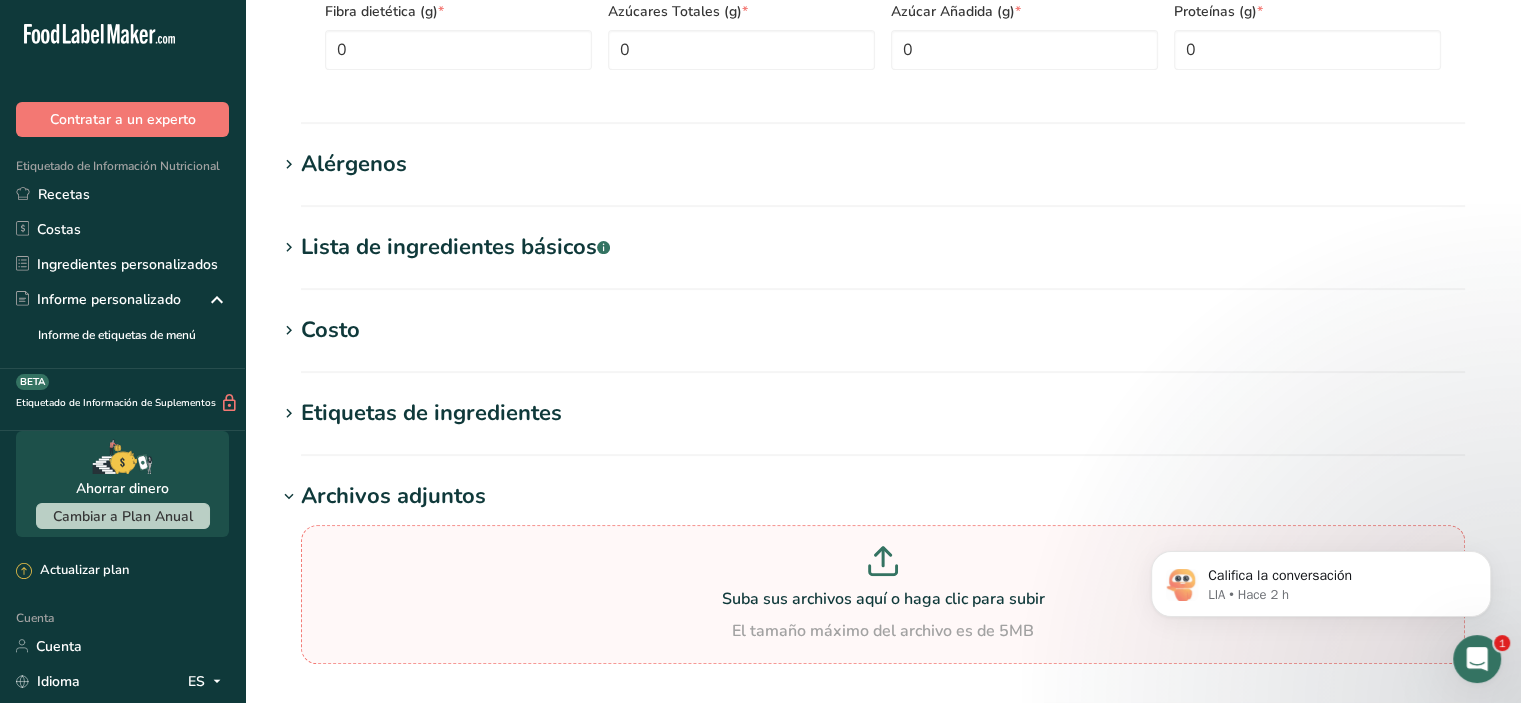 click 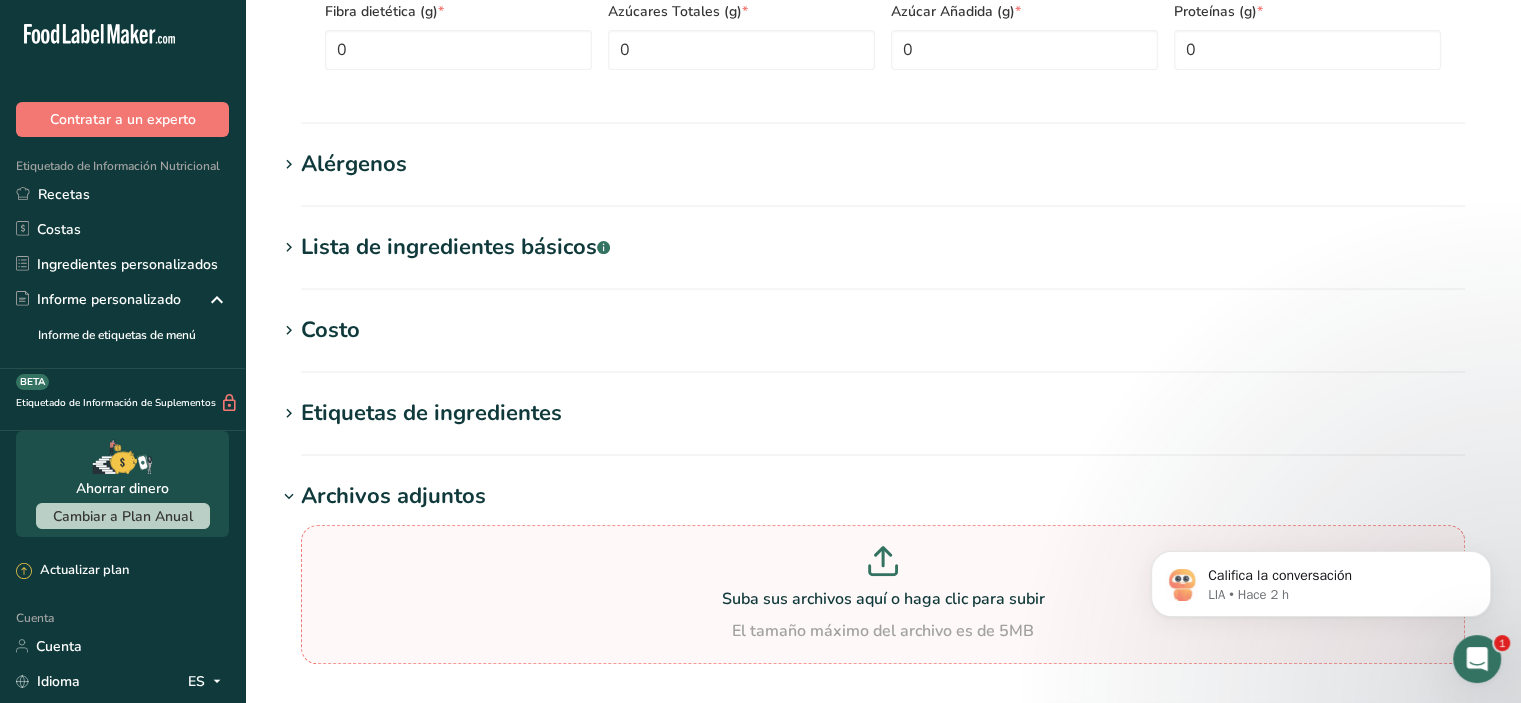 click on "Suba sus archivos aquí o haga clic para subir
El tamaño máximo del archivo es de 5MB" at bounding box center (883, 594) 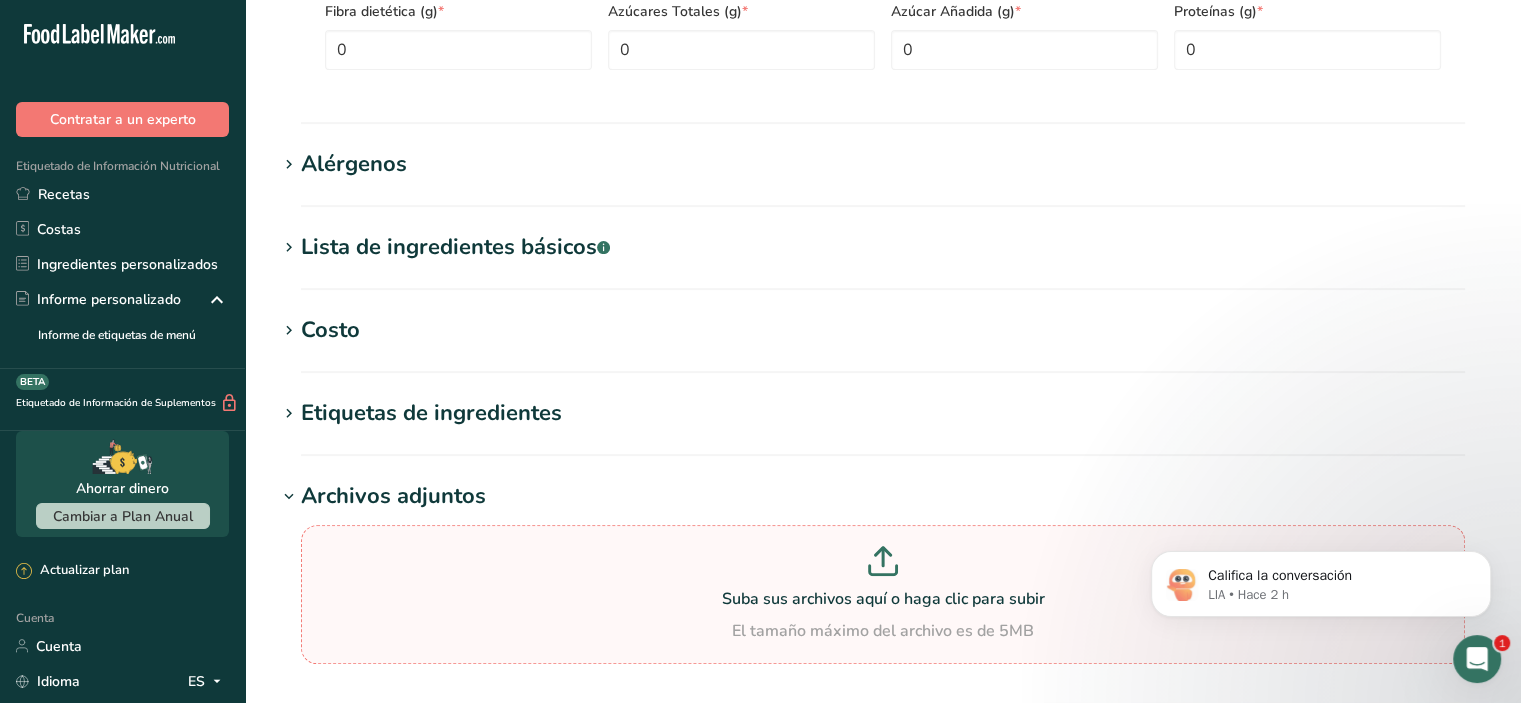 type on "C:\fakepath\FICHA TÉCNICA FORCE.pdf" 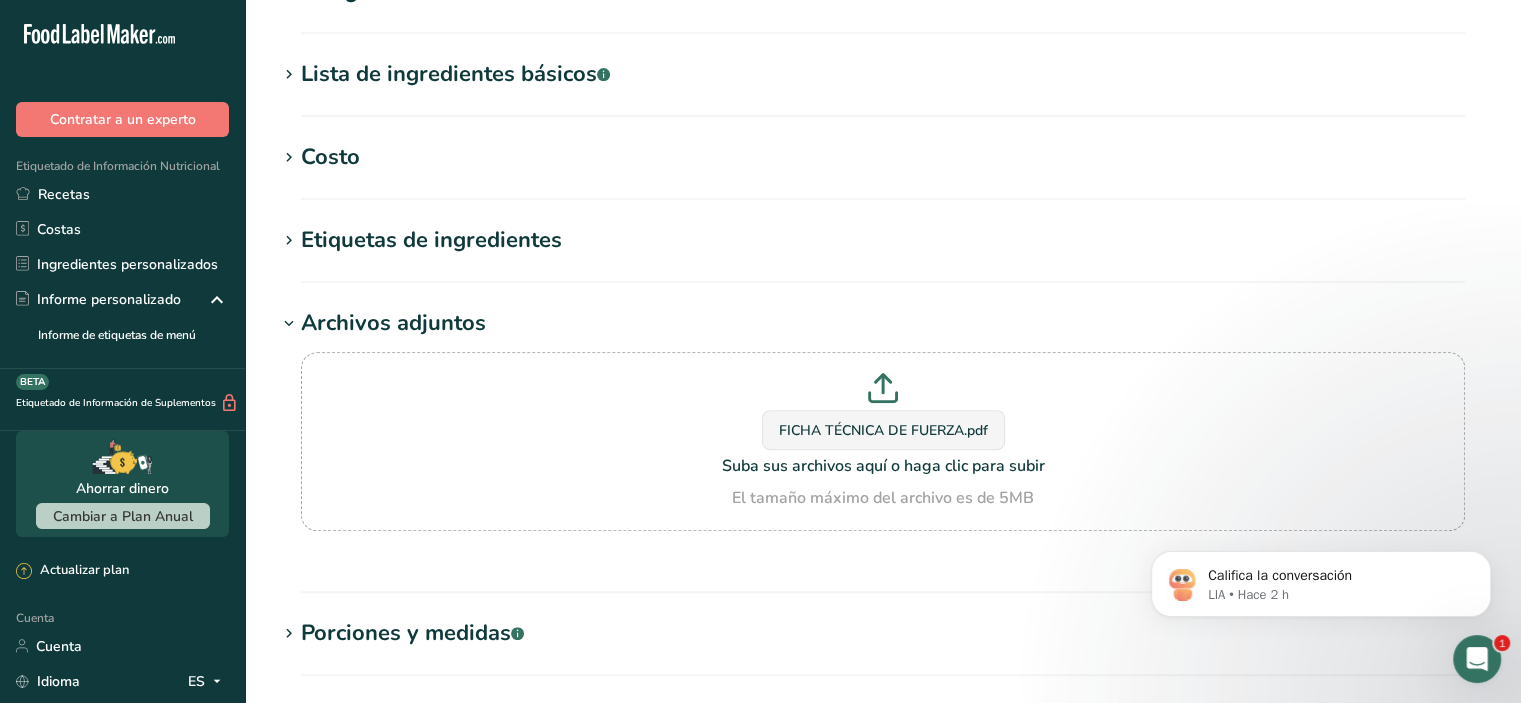 scroll, scrollTop: 1082, scrollLeft: 0, axis: vertical 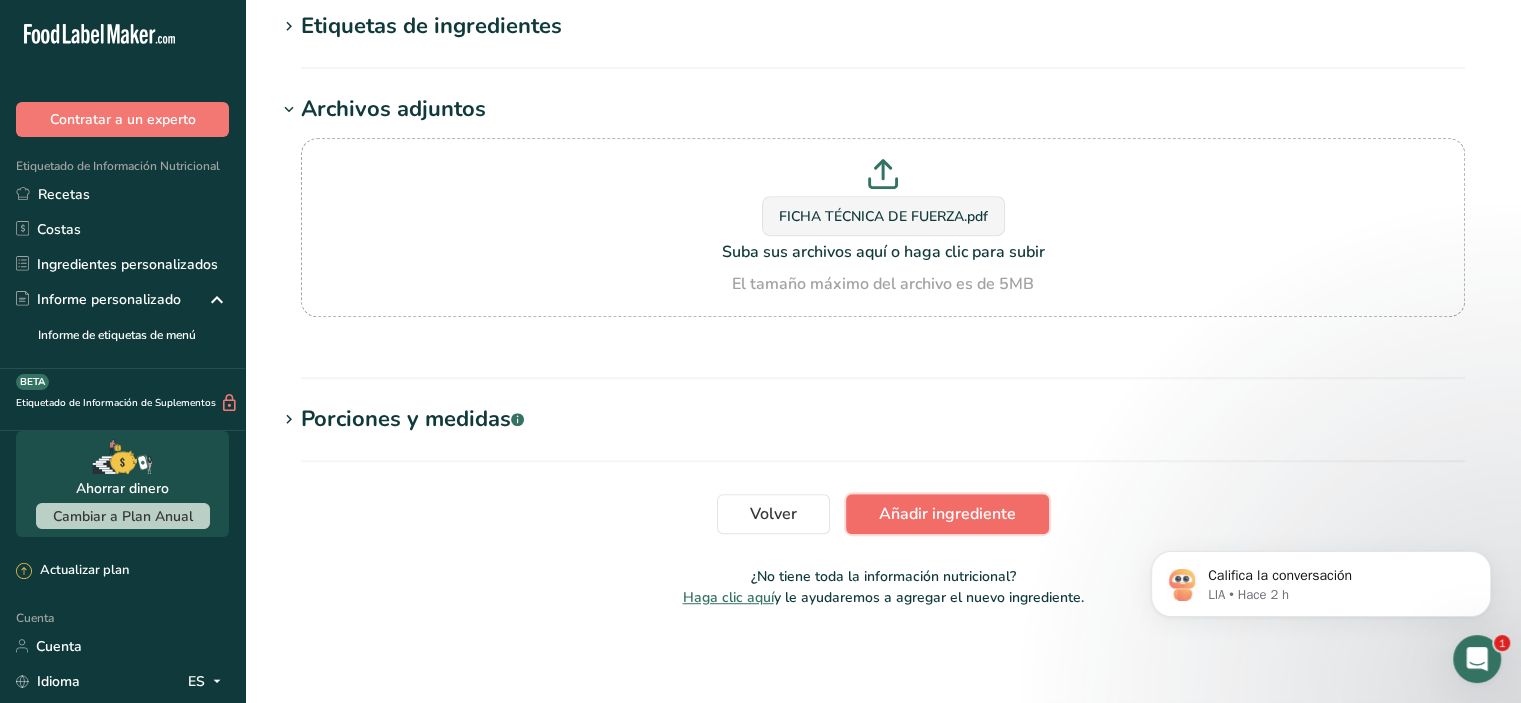 click on "Añadir ingrediente" at bounding box center [947, 514] 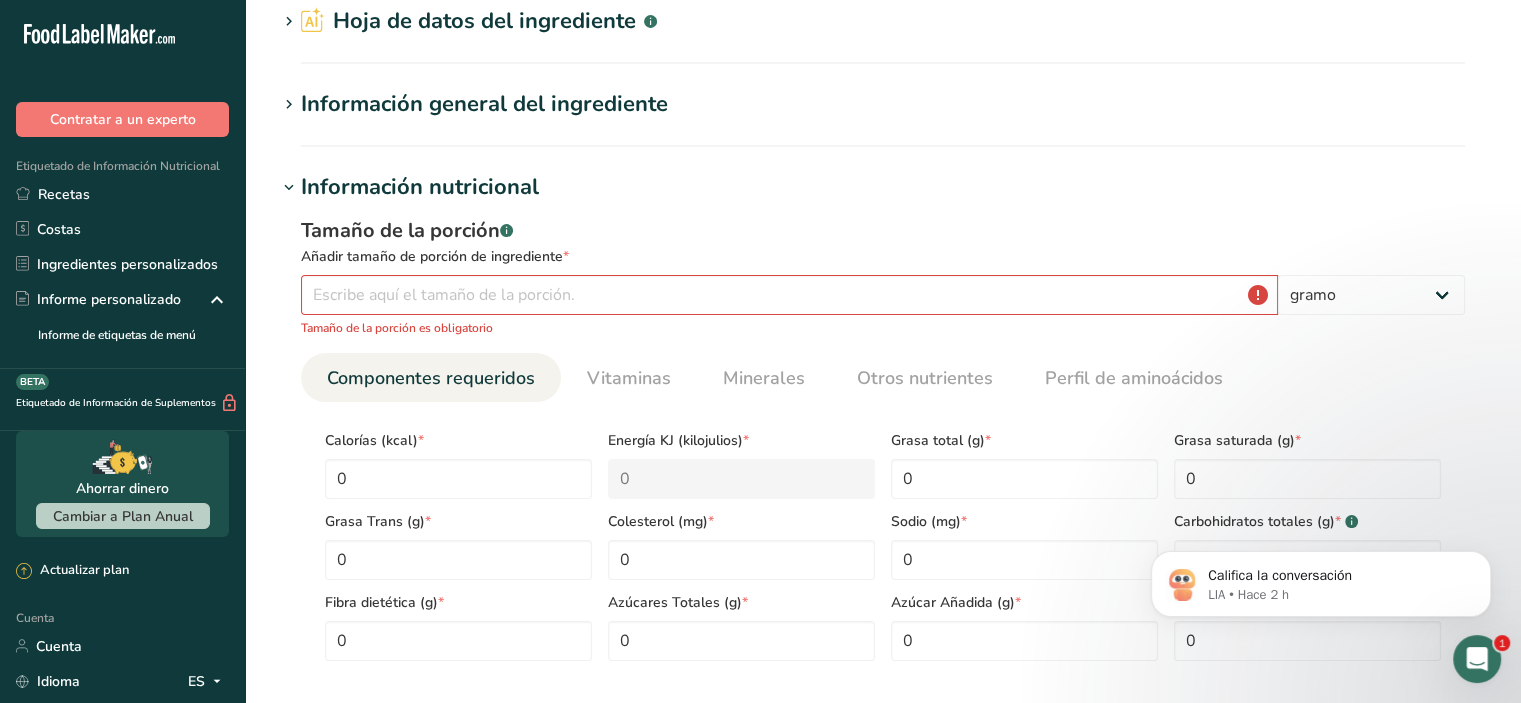 scroll, scrollTop: 0, scrollLeft: 0, axis: both 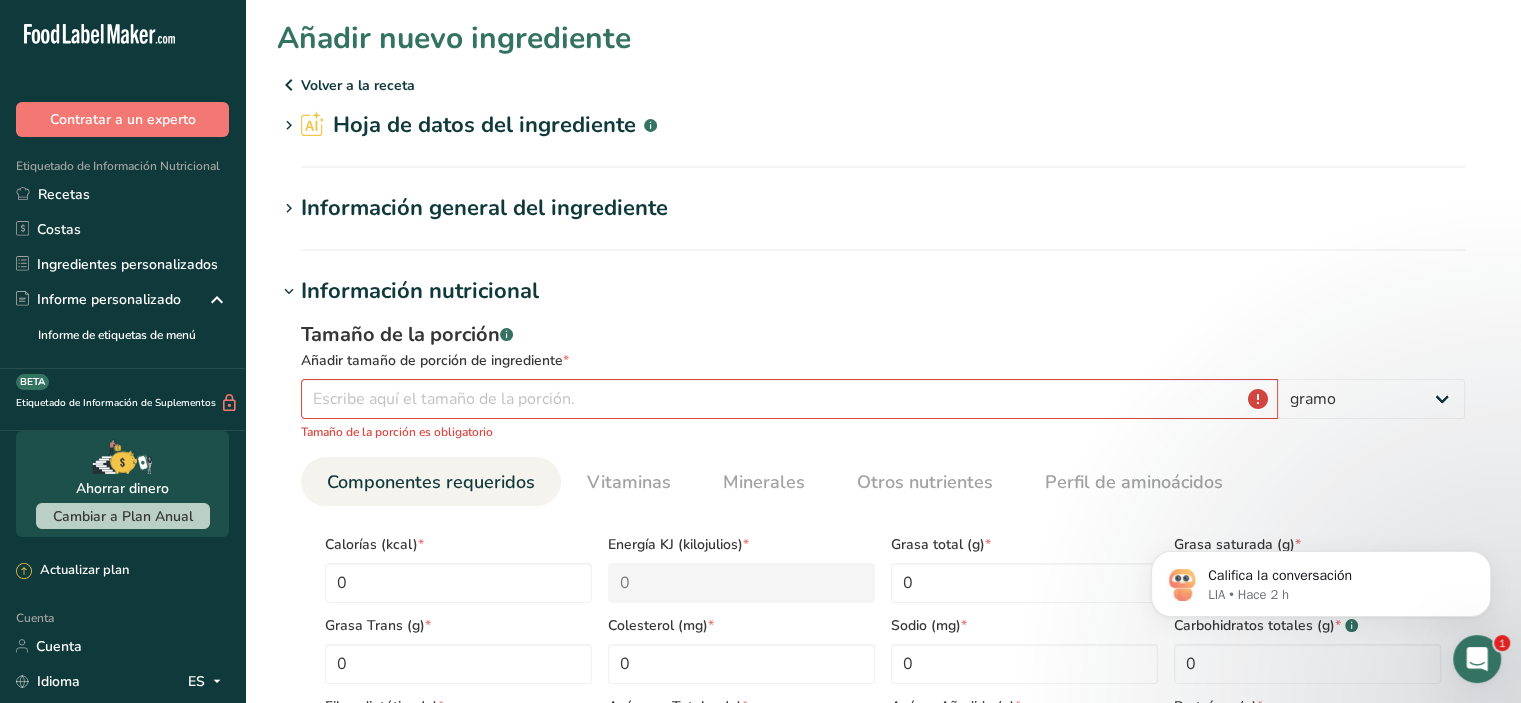 click at bounding box center (289, 292) 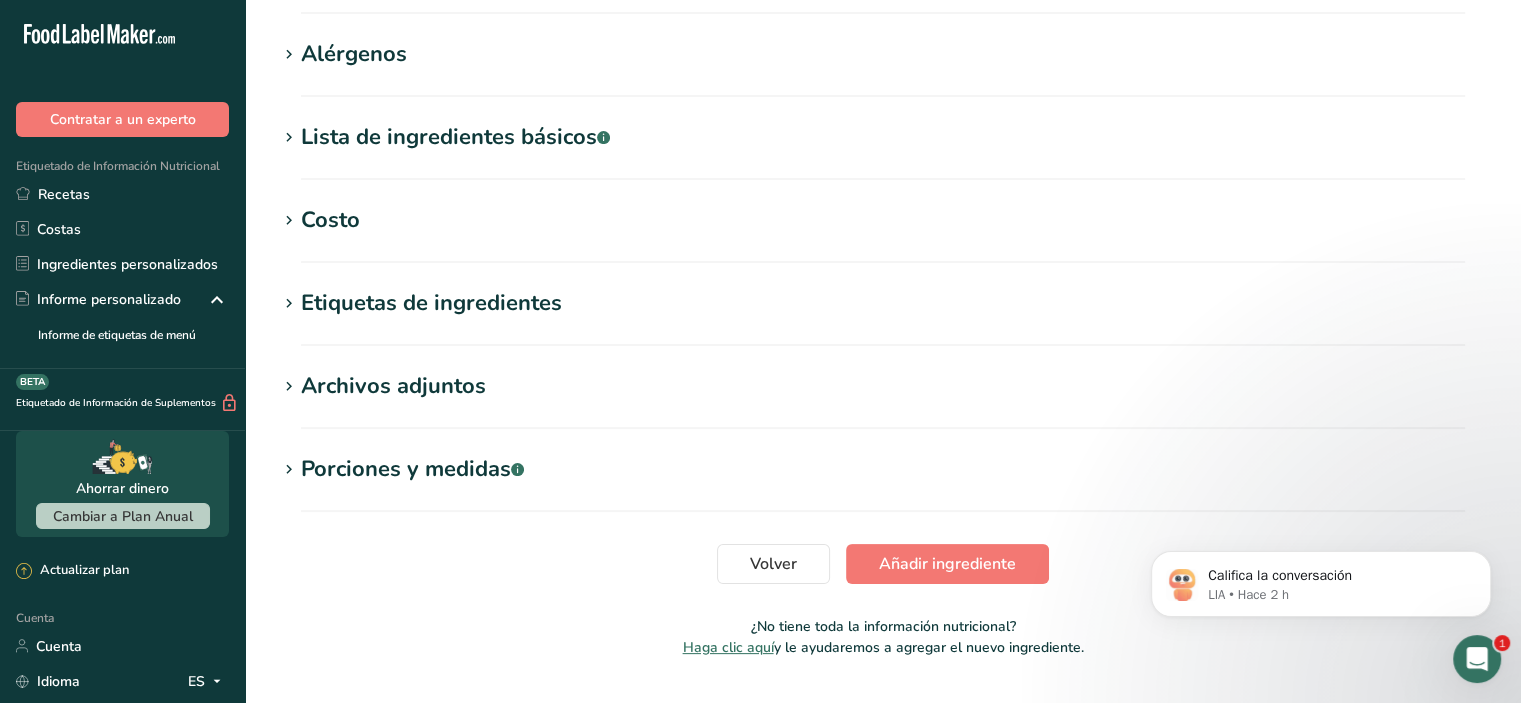 scroll, scrollTop: 371, scrollLeft: 0, axis: vertical 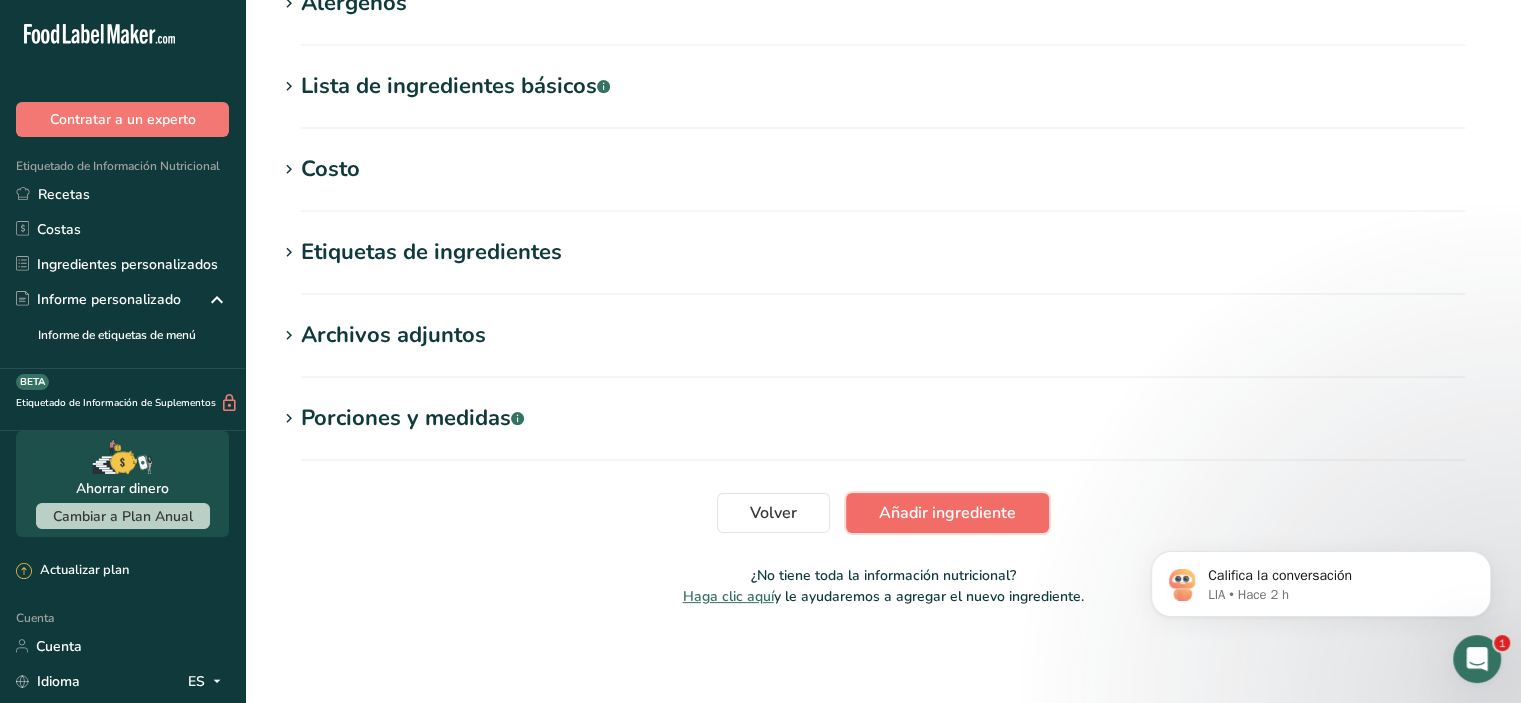 click on "Añadir ingrediente" at bounding box center (947, 513) 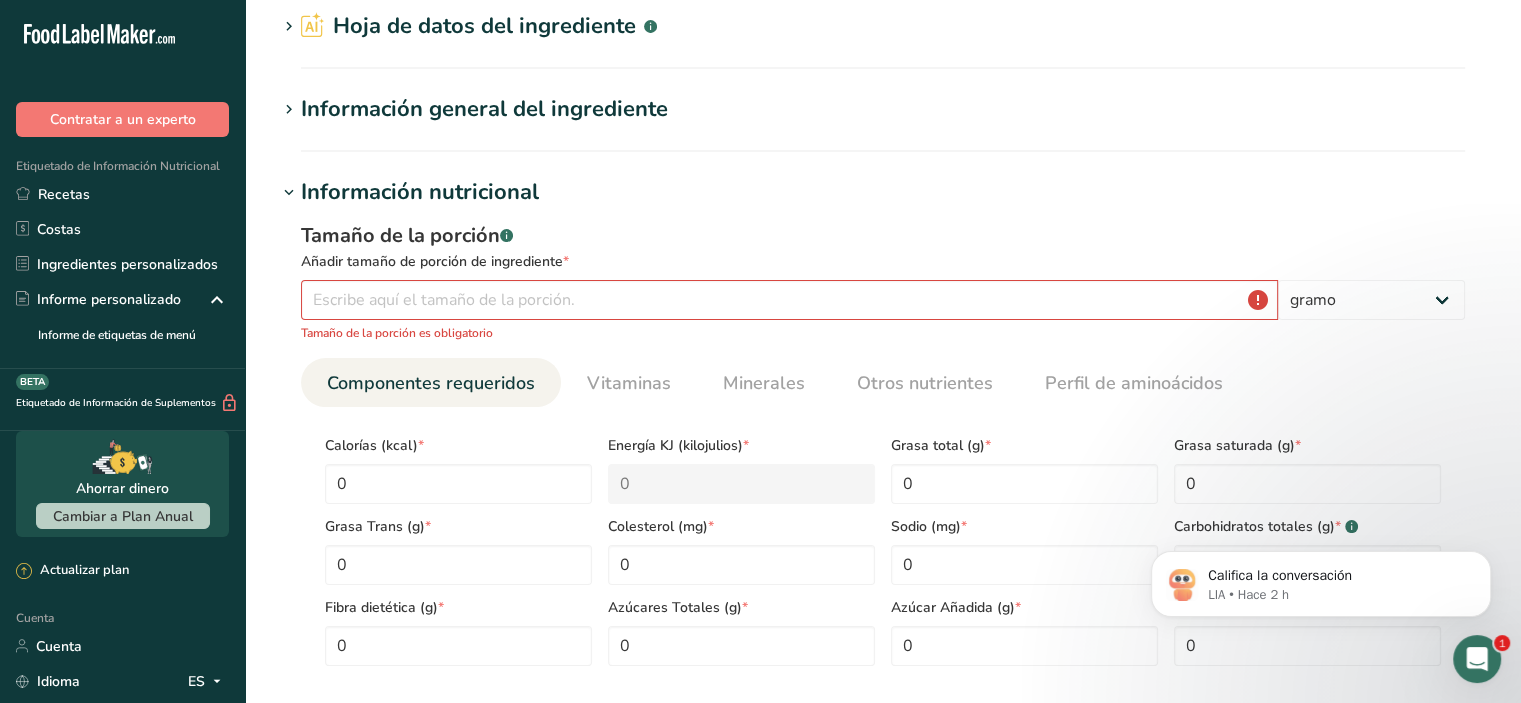 scroll, scrollTop: 100, scrollLeft: 0, axis: vertical 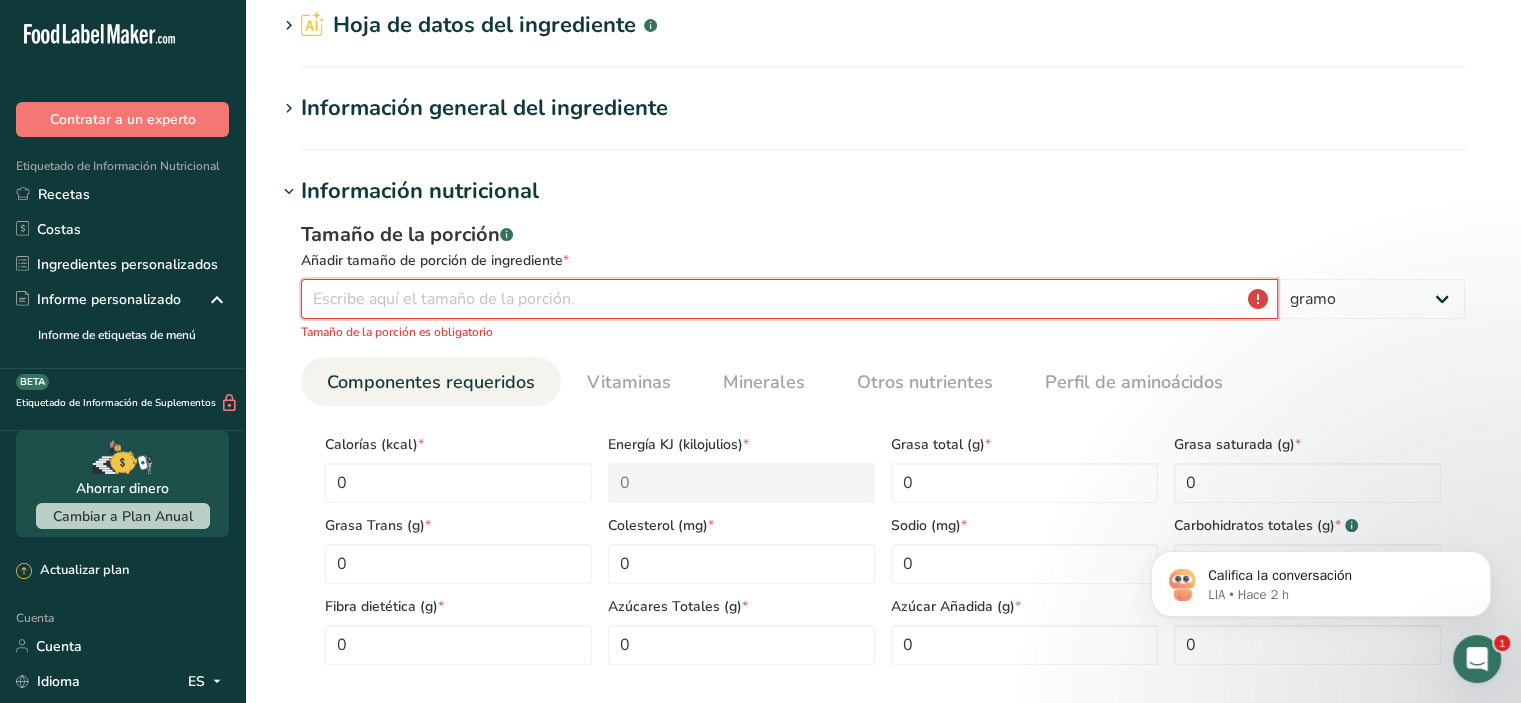 click at bounding box center (789, 299) 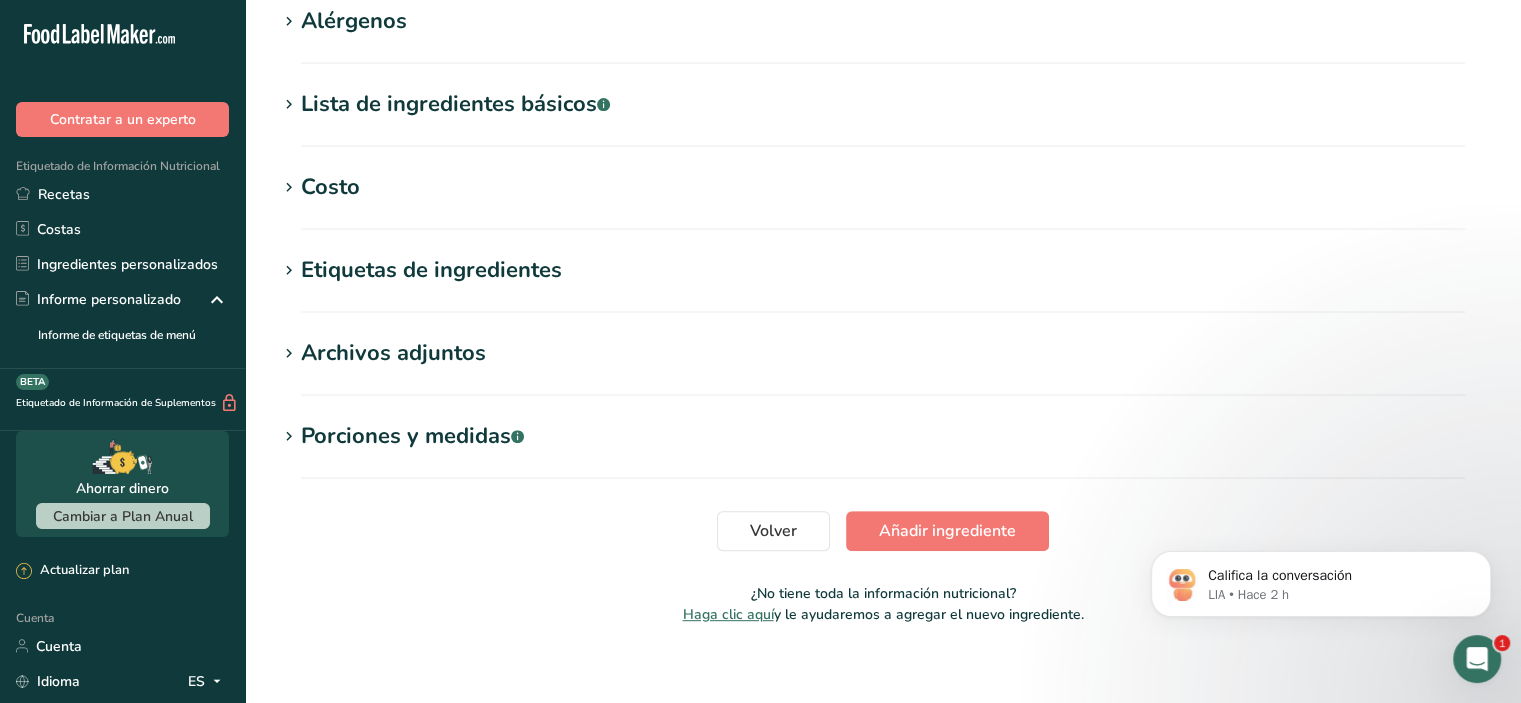 scroll, scrollTop: 833, scrollLeft: 0, axis: vertical 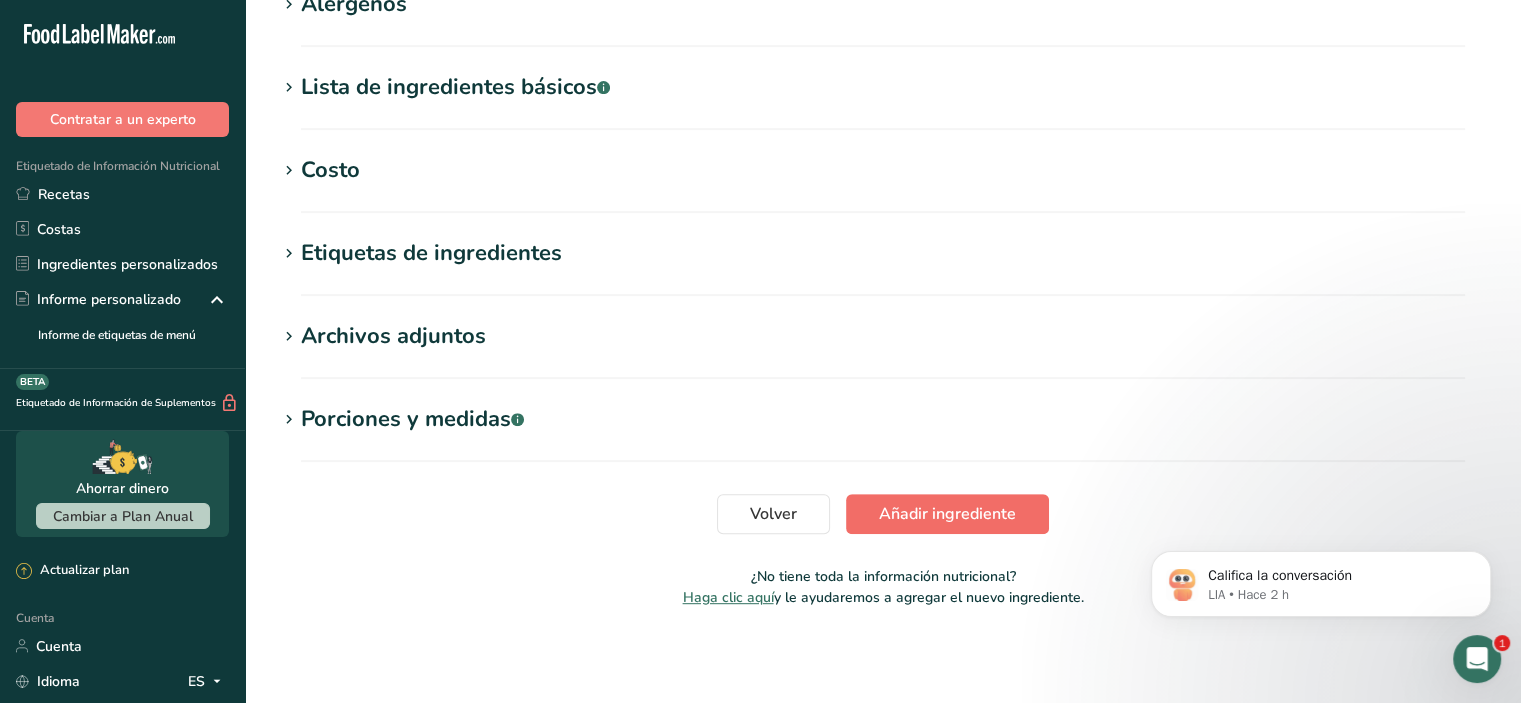 type on "99.9999" 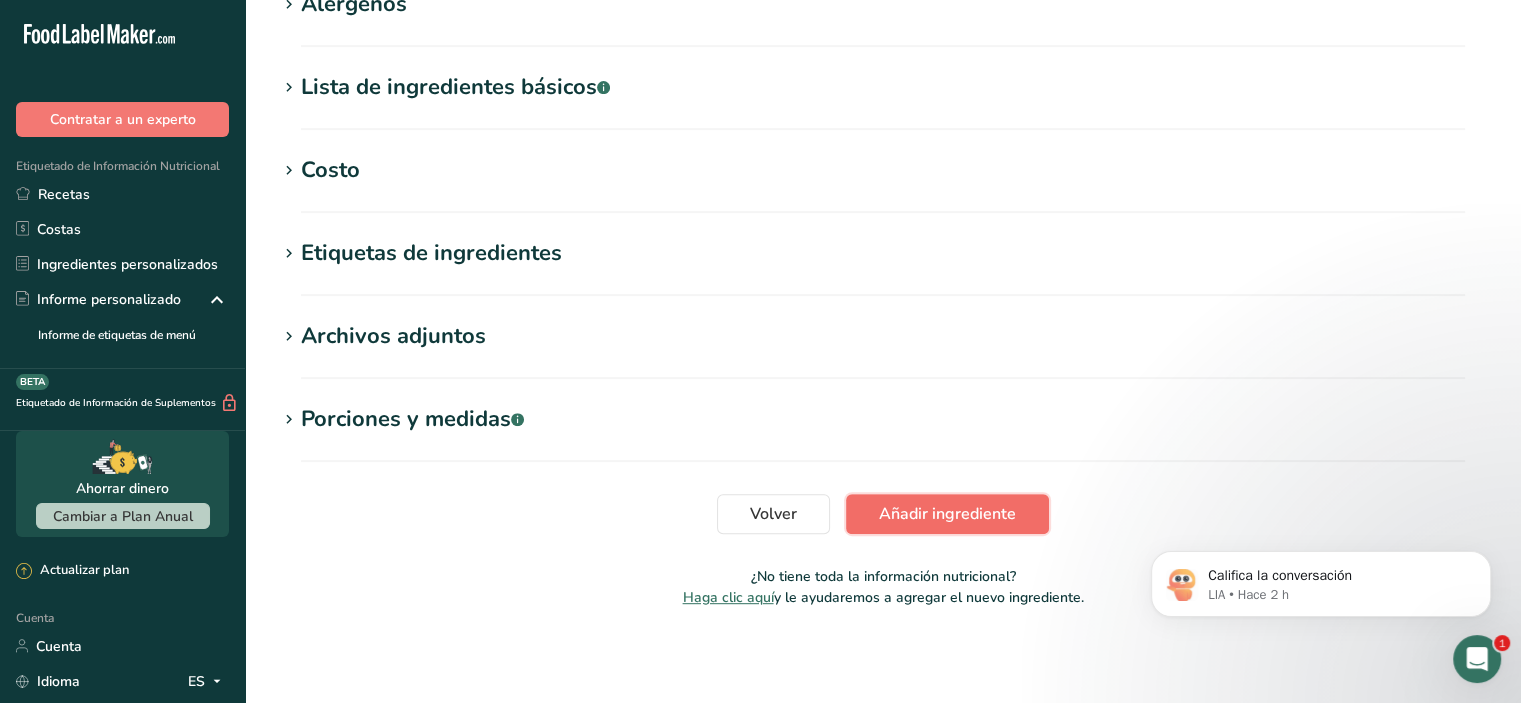 click on "Añadir ingrediente" at bounding box center (947, 514) 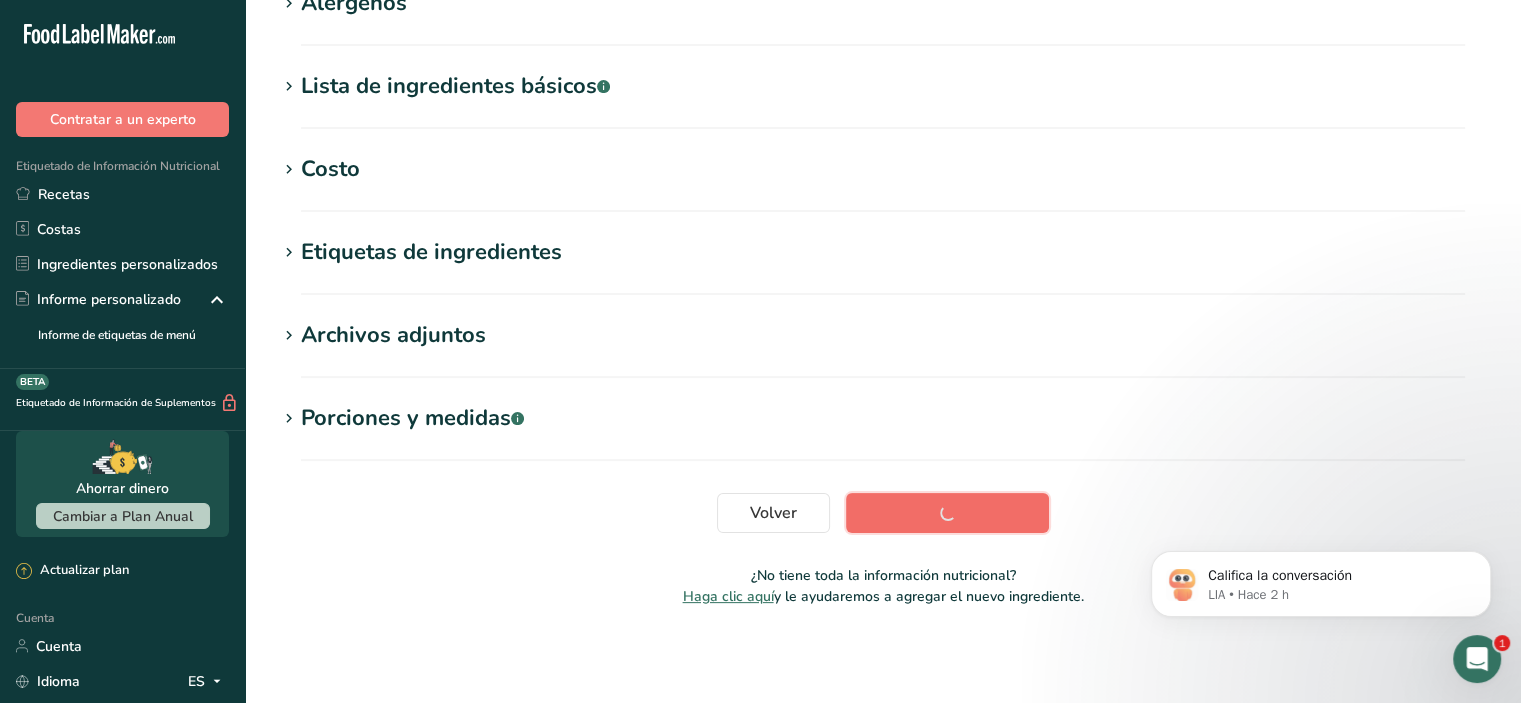 scroll, scrollTop: 370, scrollLeft: 0, axis: vertical 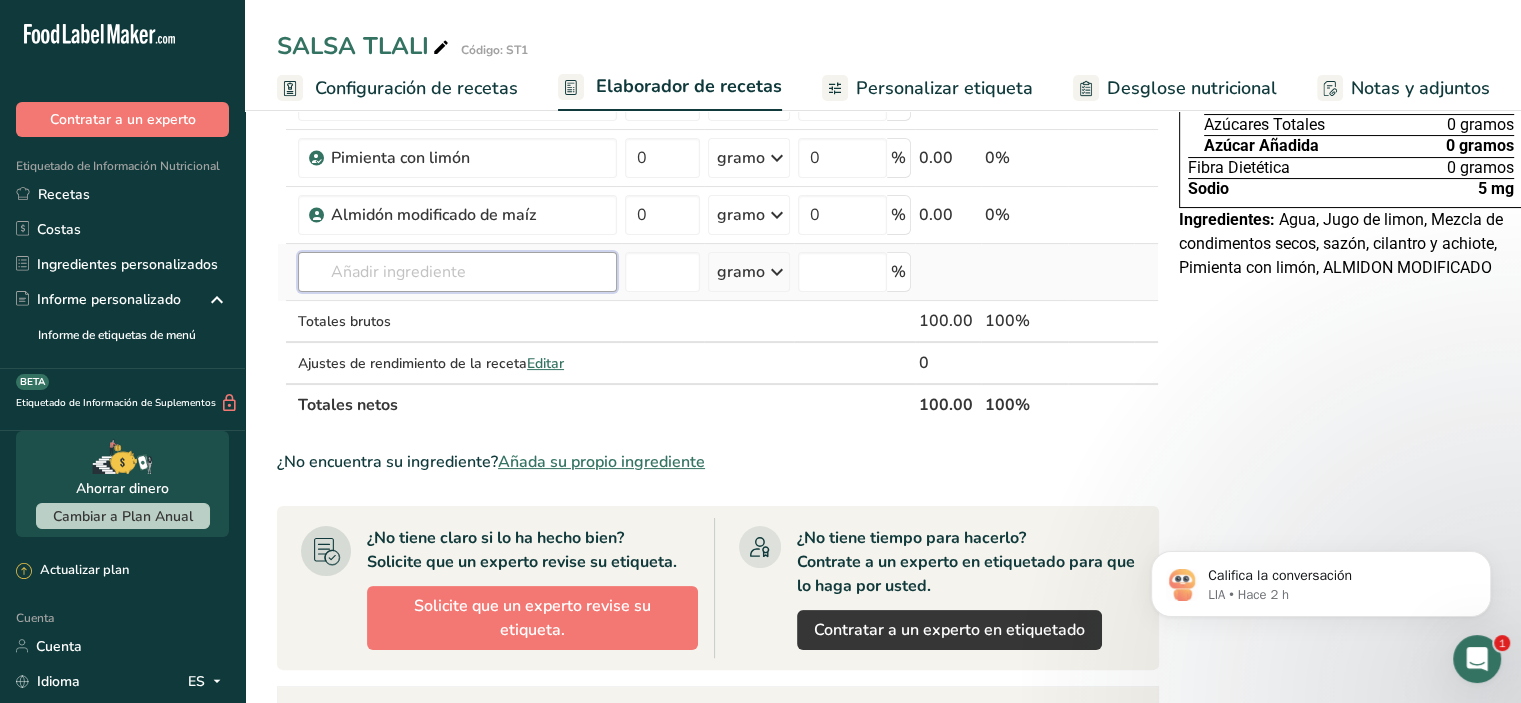 click at bounding box center (457, 272) 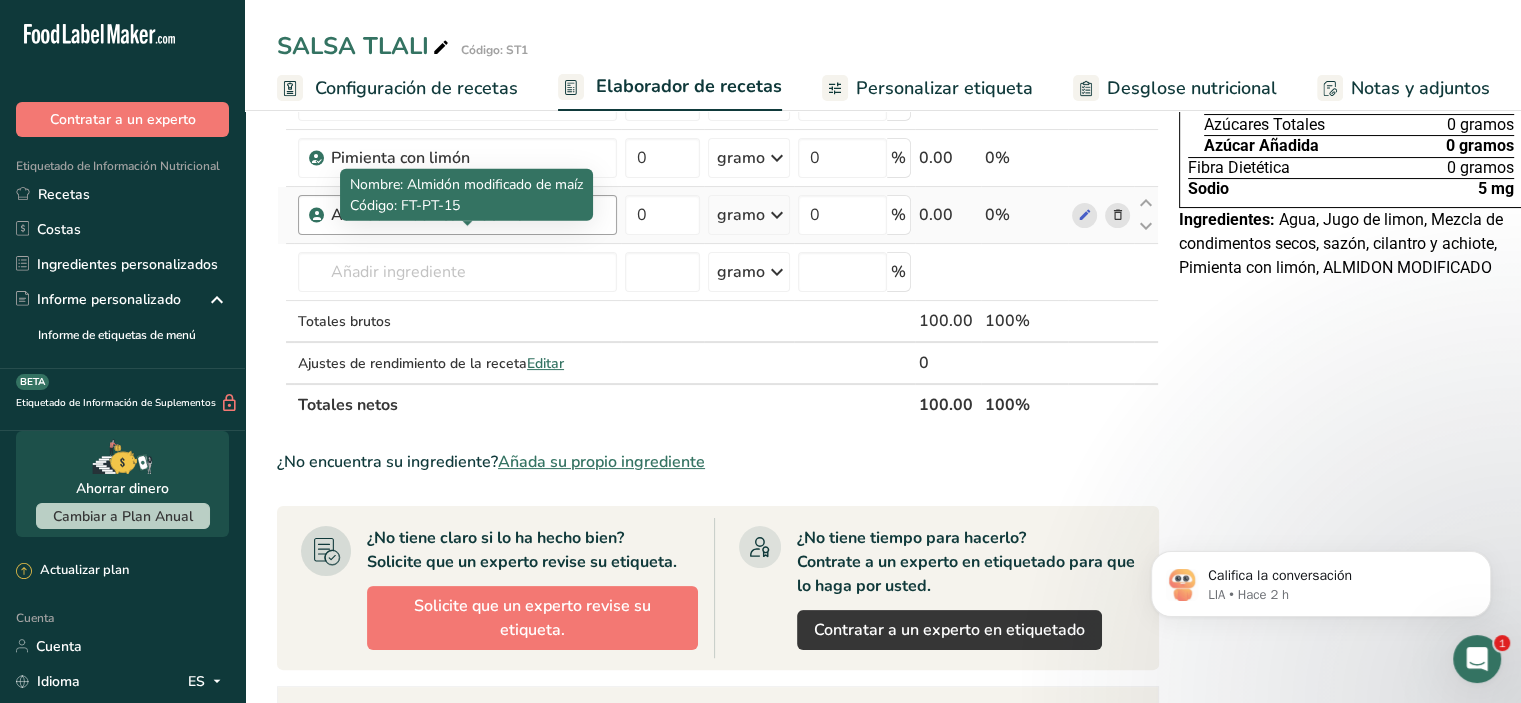 click on "Almidón modificado de maíz" at bounding box center [456, 215] 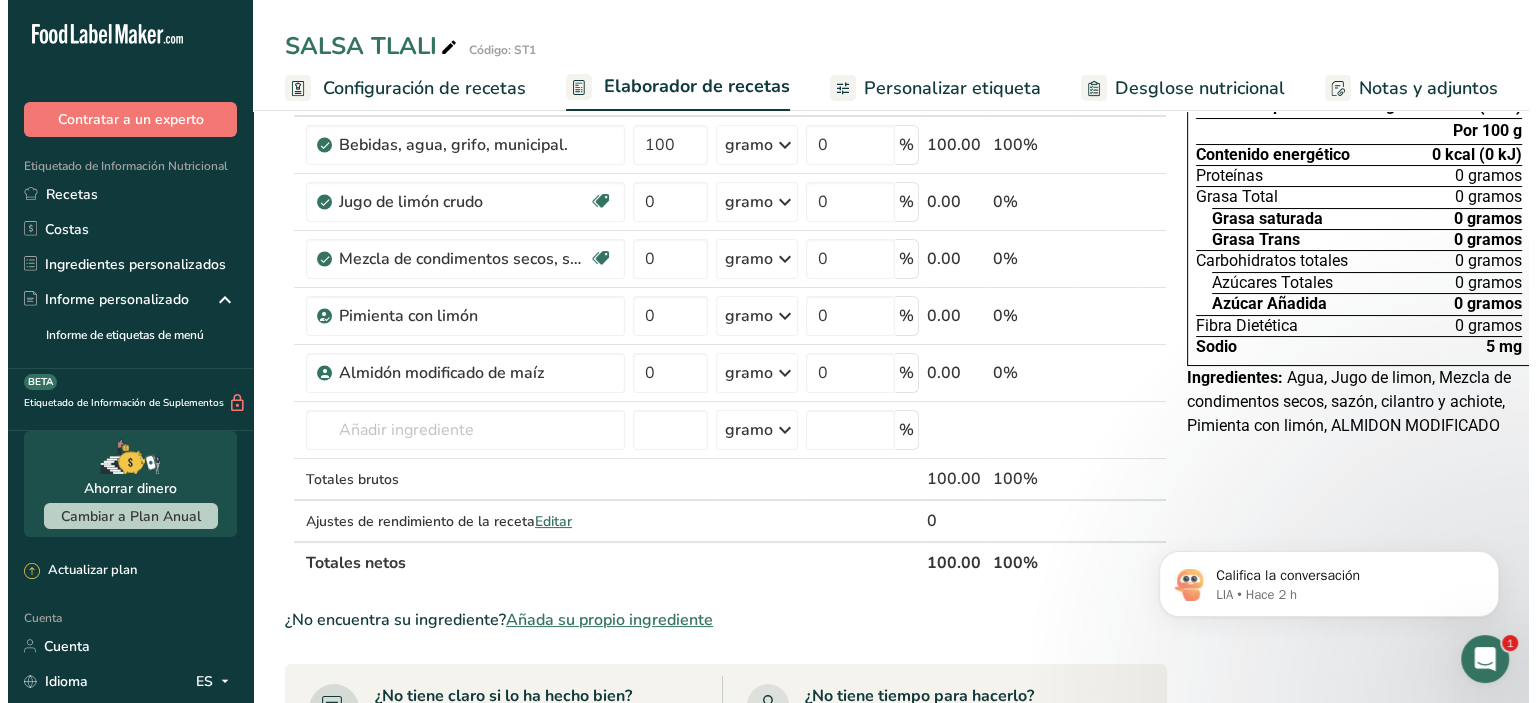 scroll, scrollTop: 100, scrollLeft: 0, axis: vertical 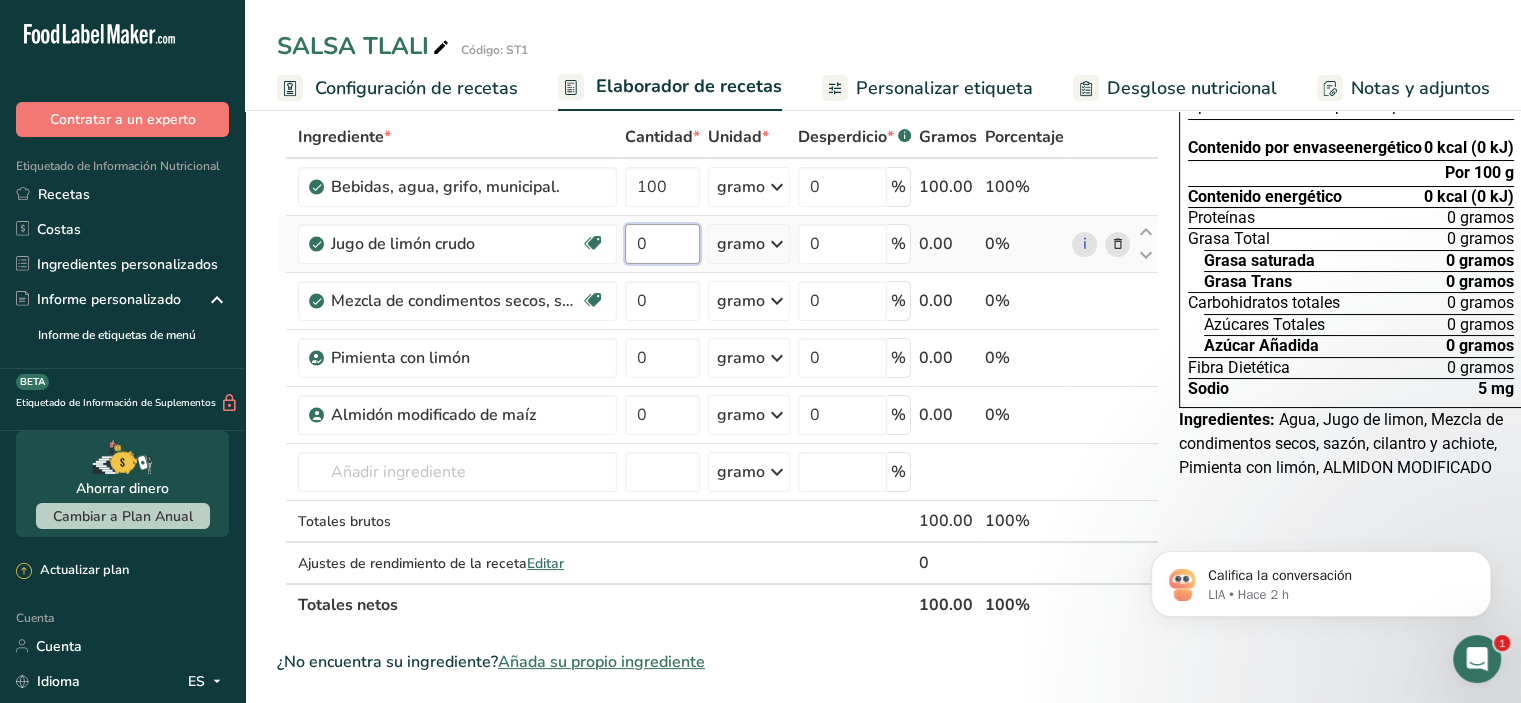 click on "0" at bounding box center [662, 244] 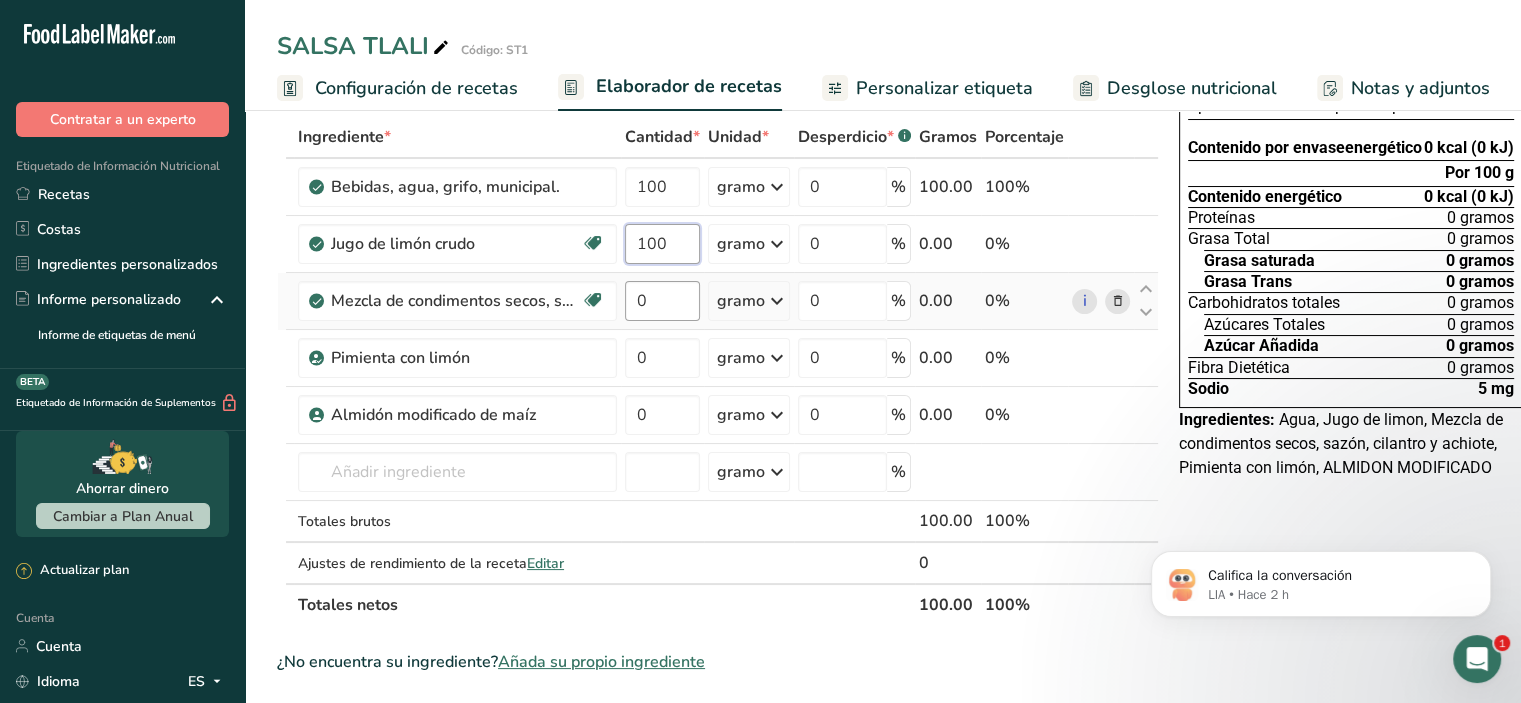 type on "100" 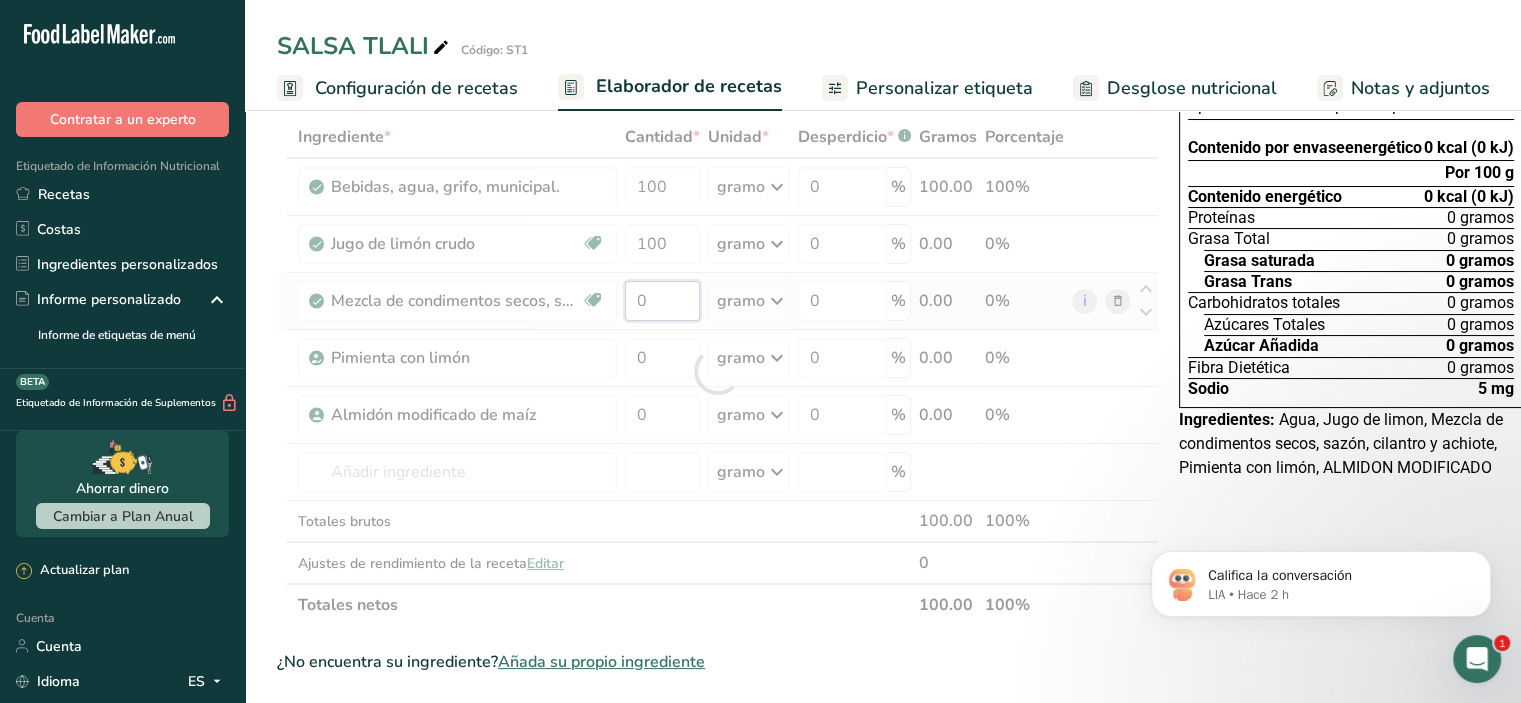 click on "Ingrediente  *
Cantidad  *
Unidad  *
Desperdicio *   .a-a{fill:#347362;}.b-a{fill:#fff;}         Gramos
Porcentaje
Bebidas, agua, grifo, municipal.
100
gramo
Porciones
1 onza líquida
1 botella de 8 onzas líquidas
1 litro
Ver más
Unidades de peso
gramo
kilogramo
mg
Ver más
Unidades de volumen
litro
Las unidades de volumen requieren una conversión de densidad. Si conoce la densidad de su ingrediente, introdúzcala a continuación. De lo contrario, haga clic en "RIA", nuestra asistente regulatoria de IA, quien podrá ayudarle.
lb/pie³
g/cm³
Confirmar
ml" at bounding box center [718, 371] 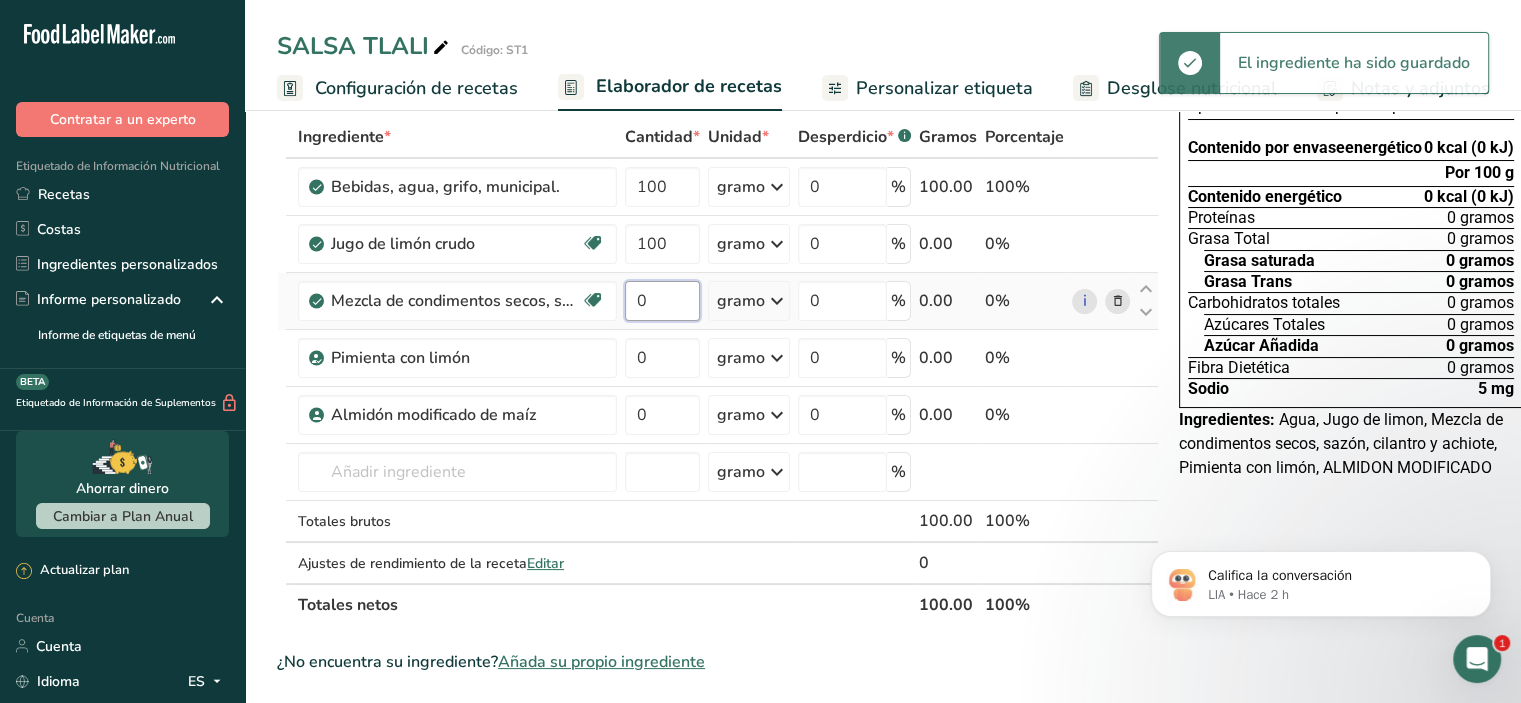 click on "0" at bounding box center [662, 301] 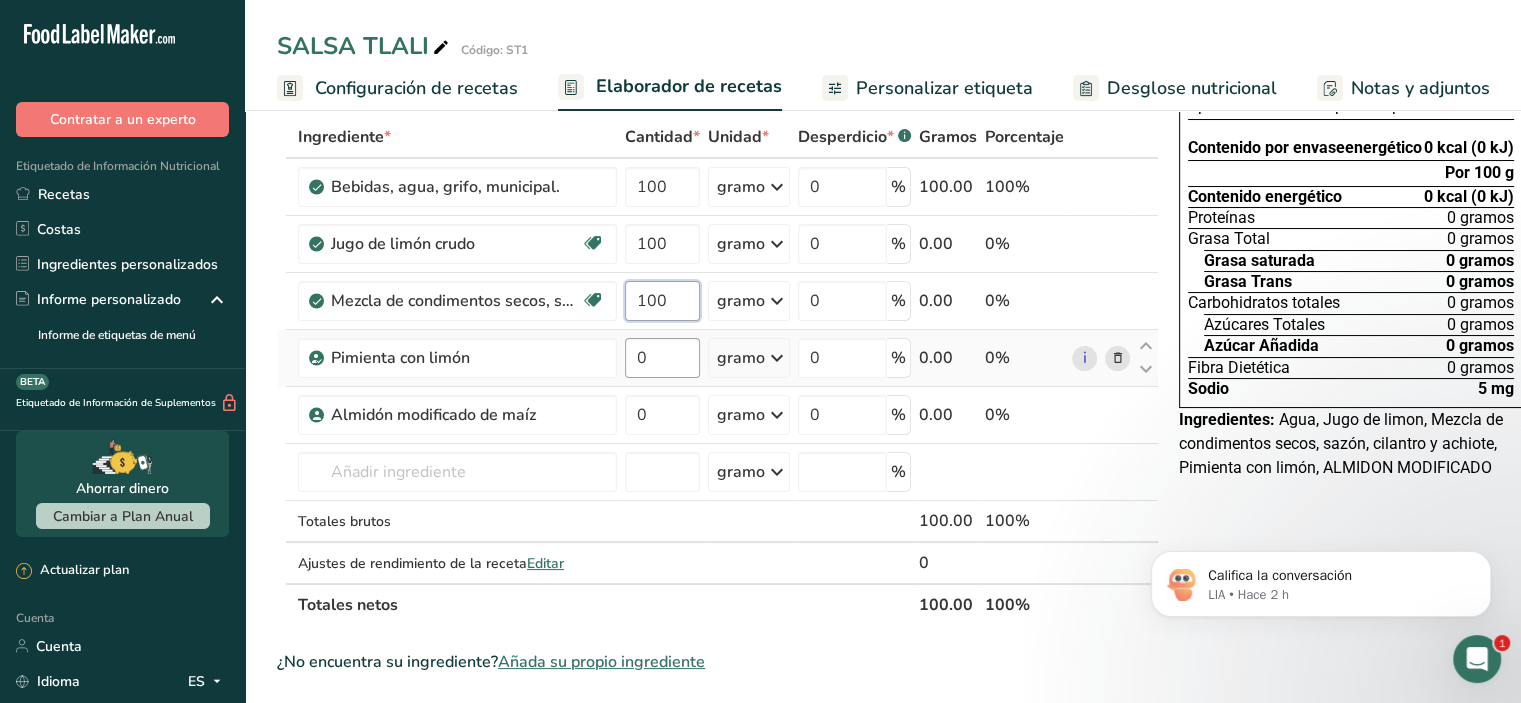 type on "100" 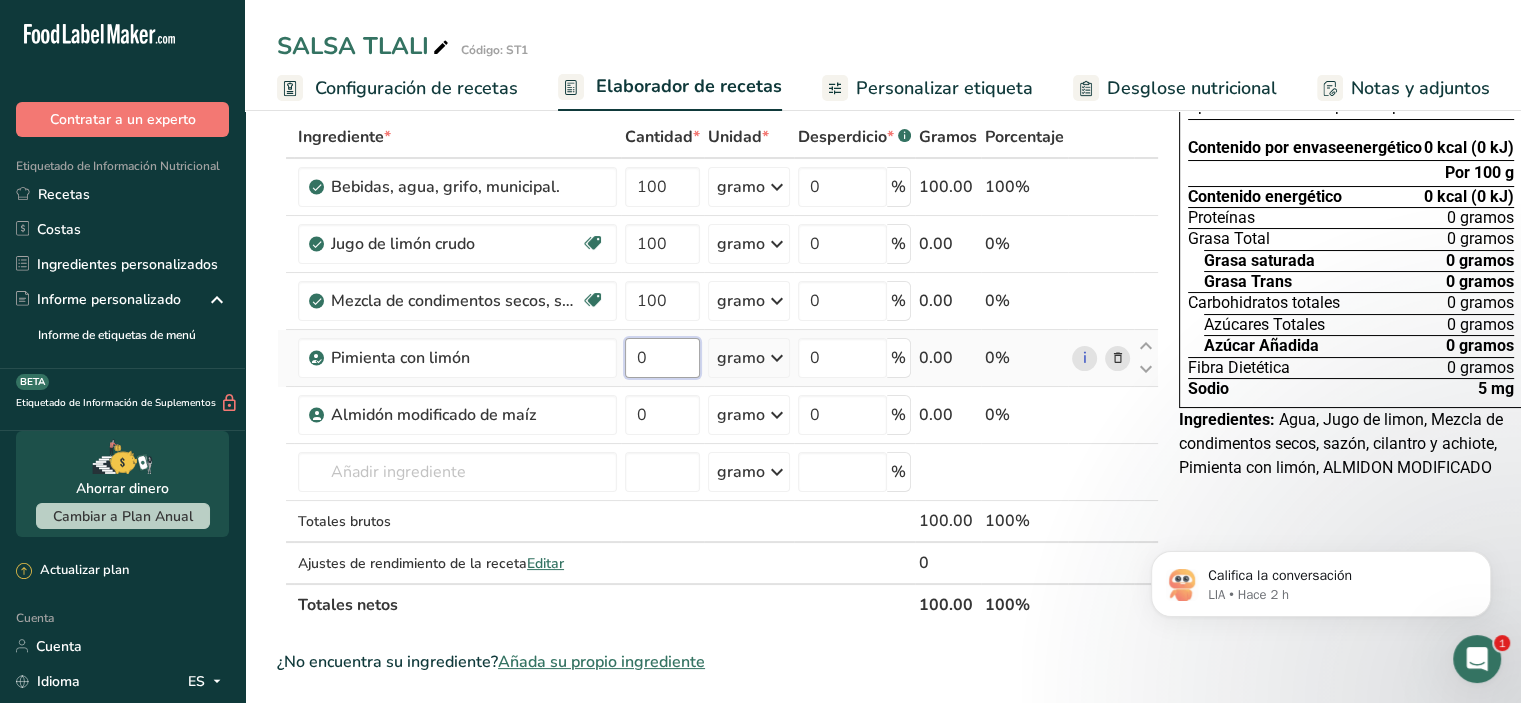 click on "Ingrediente  *
Cantidad  *
Unidad  *
Desperdicio *   .a-a{fill:#347362;}.b-a{fill:#fff;}         Gramos
Porcentaje
Bebidas, agua, grifo, municipal.
100
gramo
Porciones
1 onza líquida
1 botella de 8 onzas líquidas
1 litro
Ver más
Unidades de peso
gramo
kilogramo
mg
Ver más
Unidades de volumen
litro
Las unidades de volumen requieren una conversión de densidad. Si conoce la densidad de su ingrediente, introdúzcala a continuación. De lo contrario, haga clic en "RIA", nuestra asistente regulatoria de IA, quien podrá ayudarle.
lb/pie³
g/cm³
Confirmar
ml" at bounding box center [718, 371] 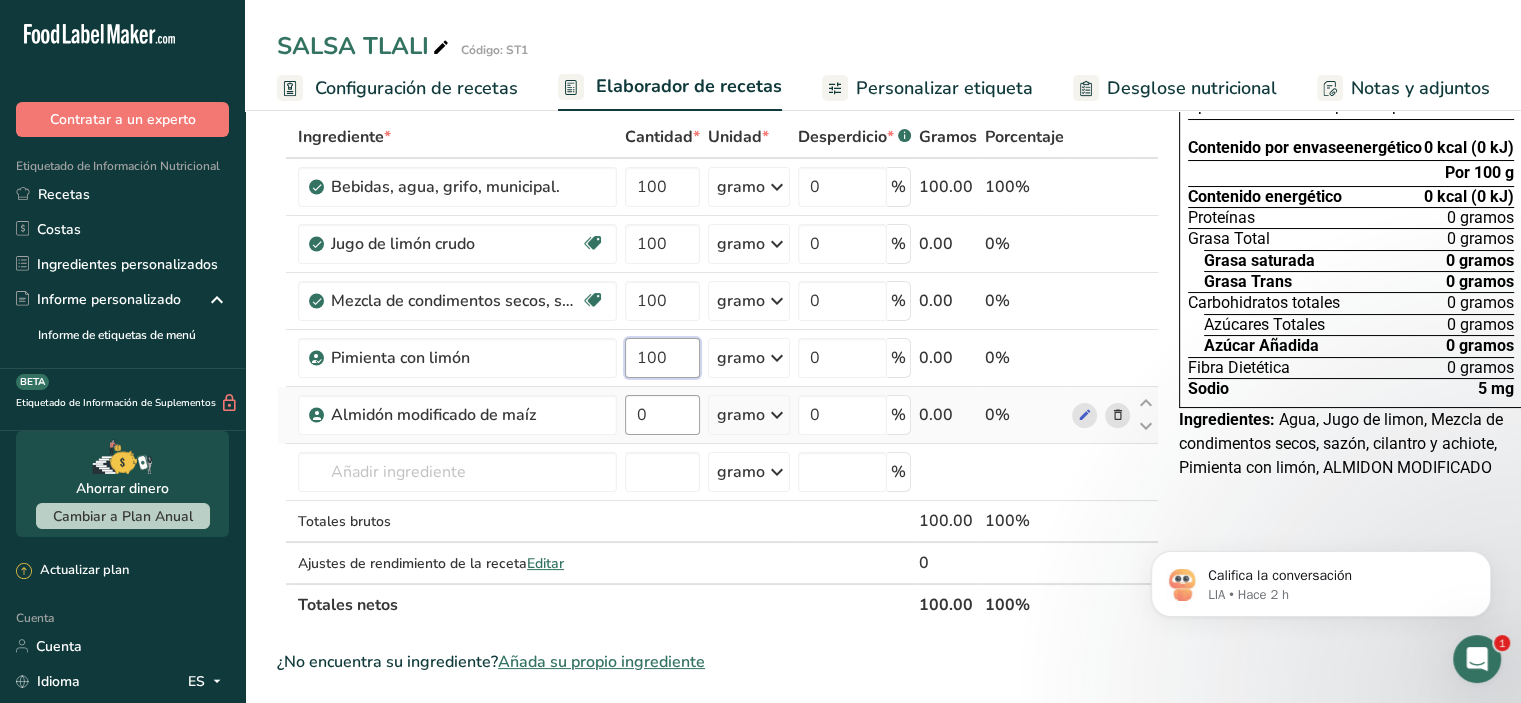 type on "100" 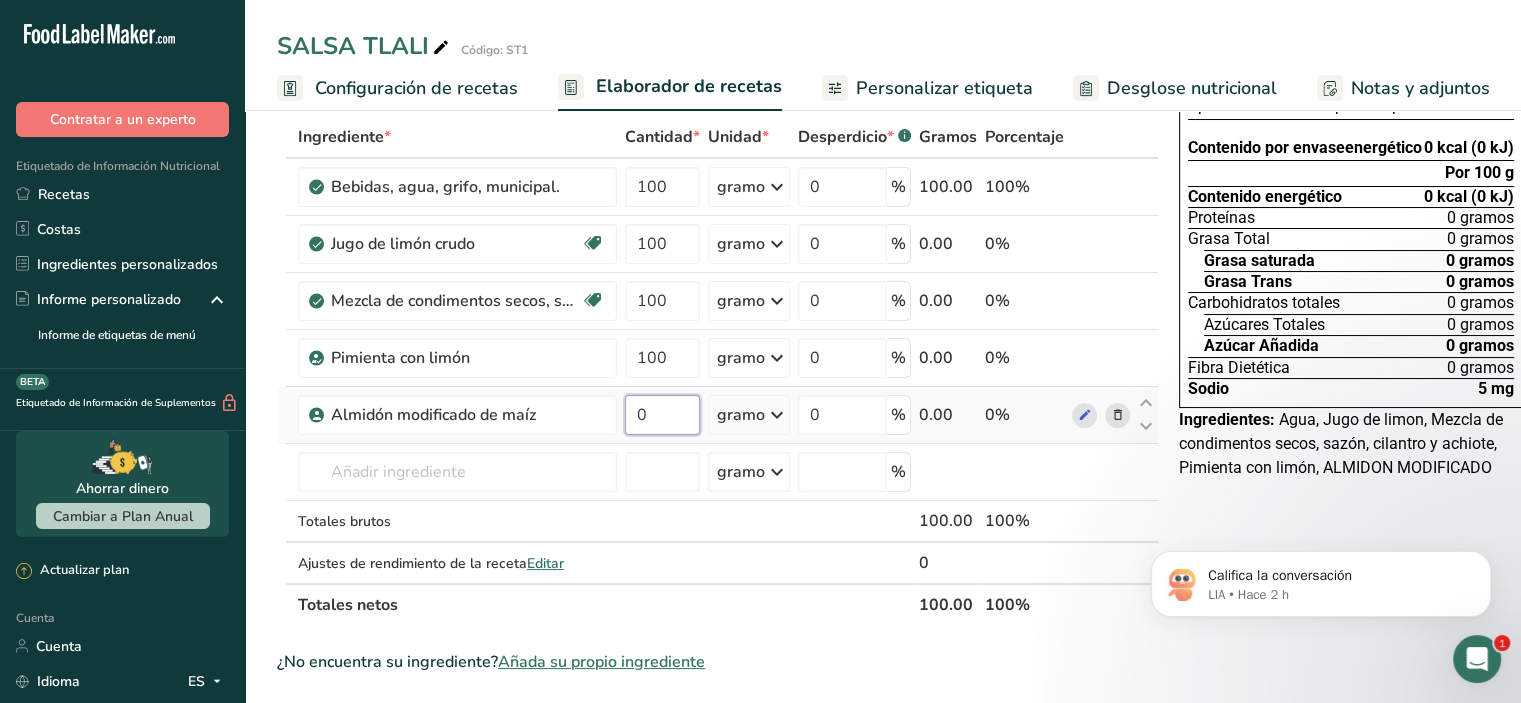 click on "Ingrediente  *
Cantidad  *
Unidad  *
Desperdicio *   .a-a{fill:#347362;}.b-a{fill:#fff;}         Gramos
Porcentaje
Bebidas, agua, grifo, municipal.
100
gramo
Porciones
1 onza líquida
1 botella de 8 onzas líquidas
1 litro
Ver más
Unidades de peso
gramo
kilogramo
mg
Ver más
Unidades de volumen
litro
Las unidades de volumen requieren una conversión de densidad. Si conoce la densidad de su ingrediente, introdúzcala a continuación. De lo contrario, haga clic en "RIA", nuestra asistente regulatoria de IA, quien podrá ayudarle.
lb/pie³
g/cm³
Confirmar
ml" at bounding box center [718, 371] 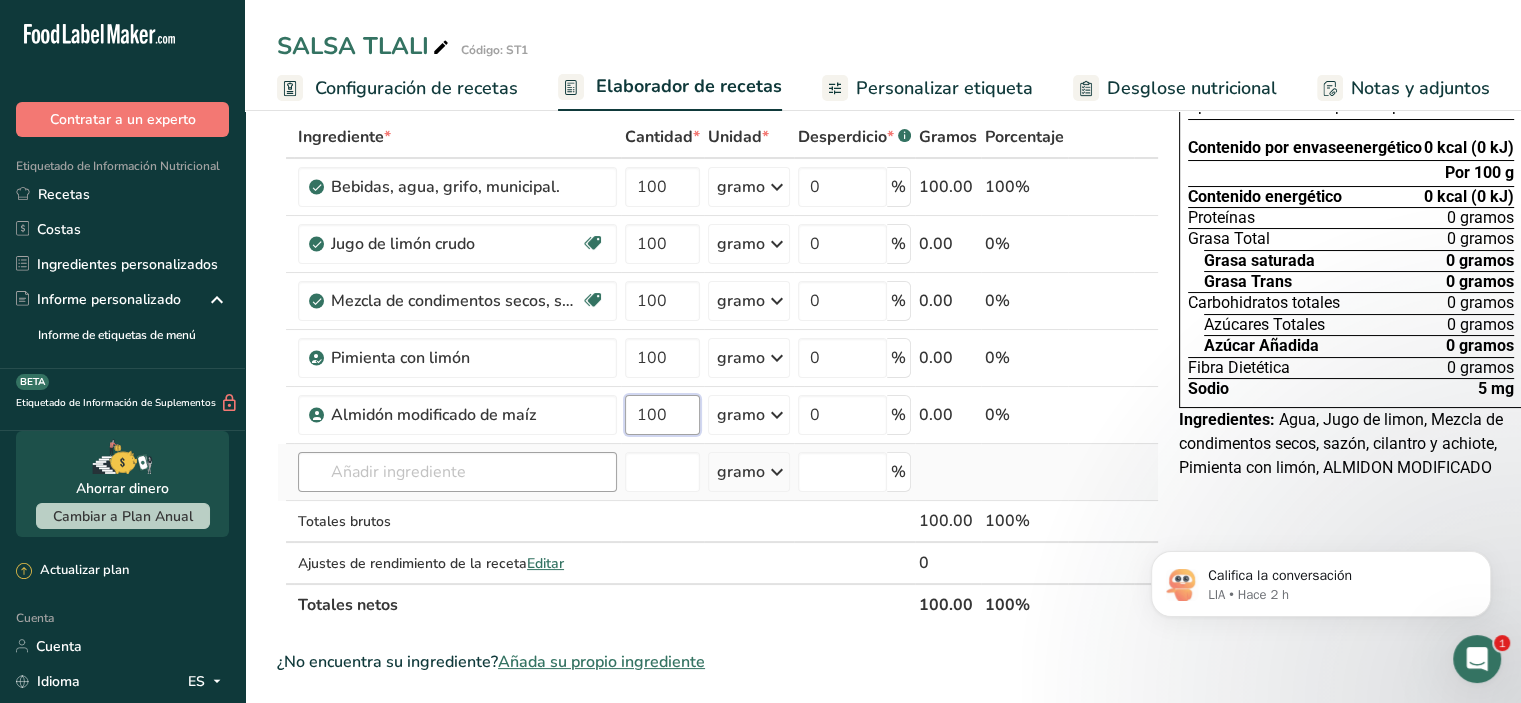 type on "100" 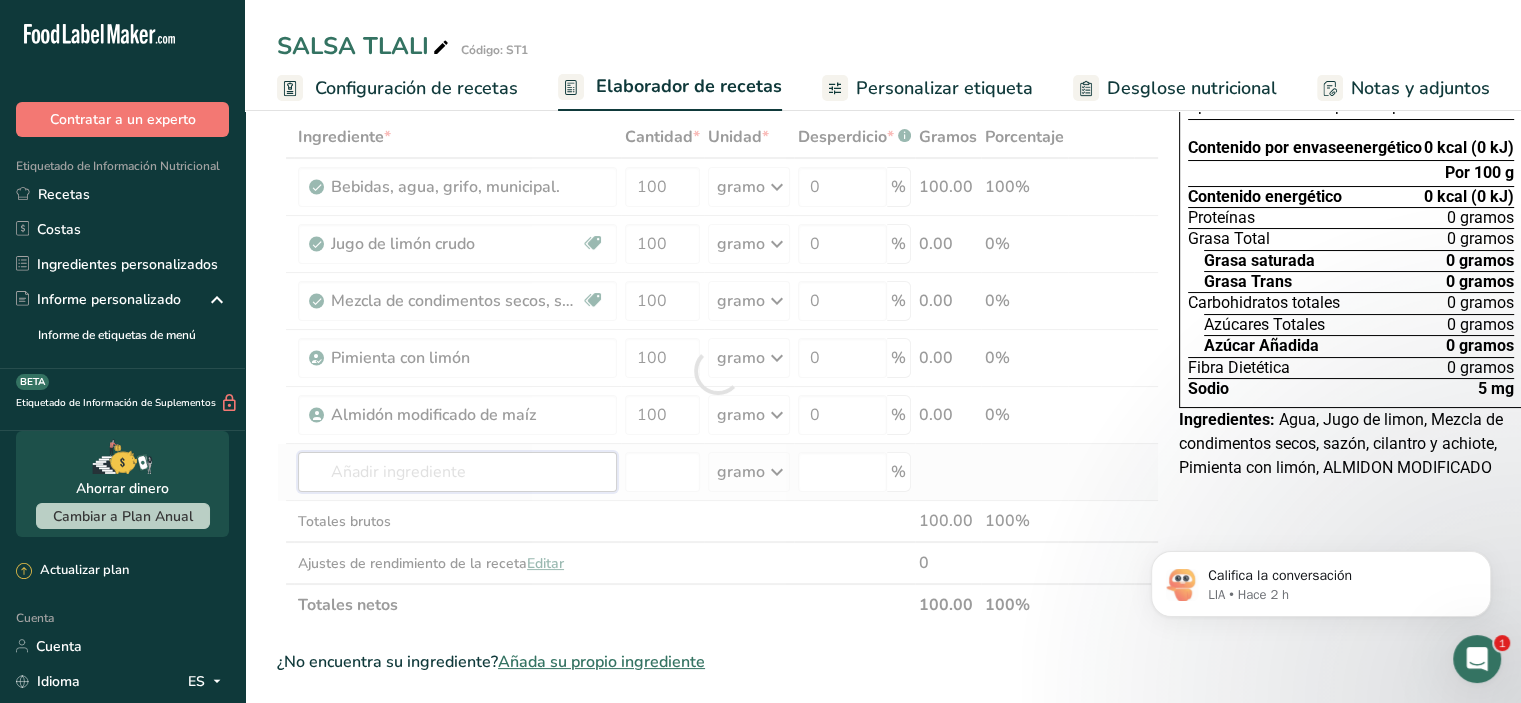 click on "Ingrediente  *
Cantidad  *
Unidad  *
Desperdicio *   .a-a{fill:#347362;}.b-a{fill:#fff;}         Gramos
Porcentaje
Bebidas, agua, grifo, municipal.
100
gramo
Porciones
1 onza líquida
1 botella de 8 onzas líquidas
1 litro
Ver más
Unidades de peso
gramo
kilogramo
mg
Ver más
Unidades de volumen
litro
Las unidades de volumen requieren una conversión de densidad. Si conoce la densidad de su ingrediente, introdúzcala a continuación. De lo contrario, haga clic en "RIA", nuestra asistente regulatoria de IA, quien podrá ayudarle.
lb/pie³
g/cm³
Confirmar
ml" at bounding box center (718, 371) 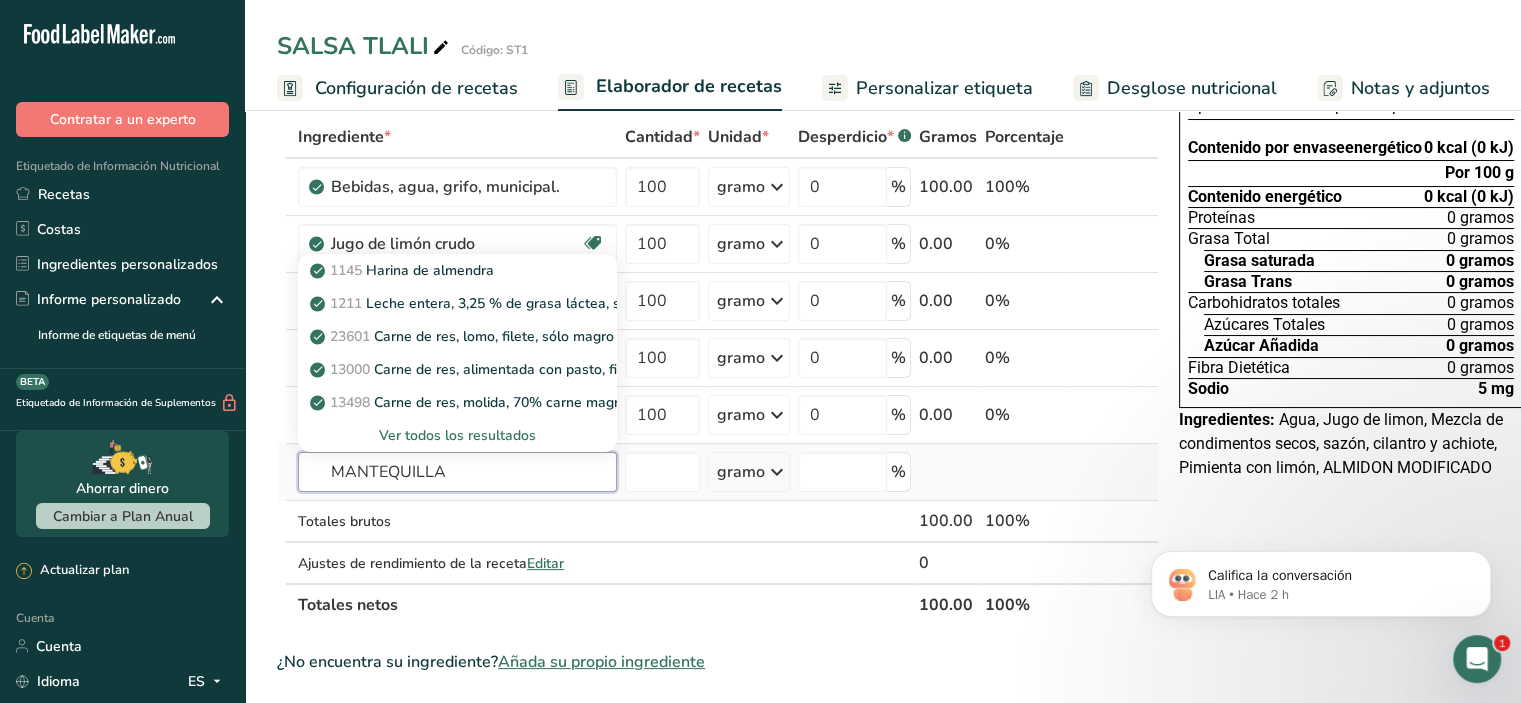 type on "MANTEQUILLA" 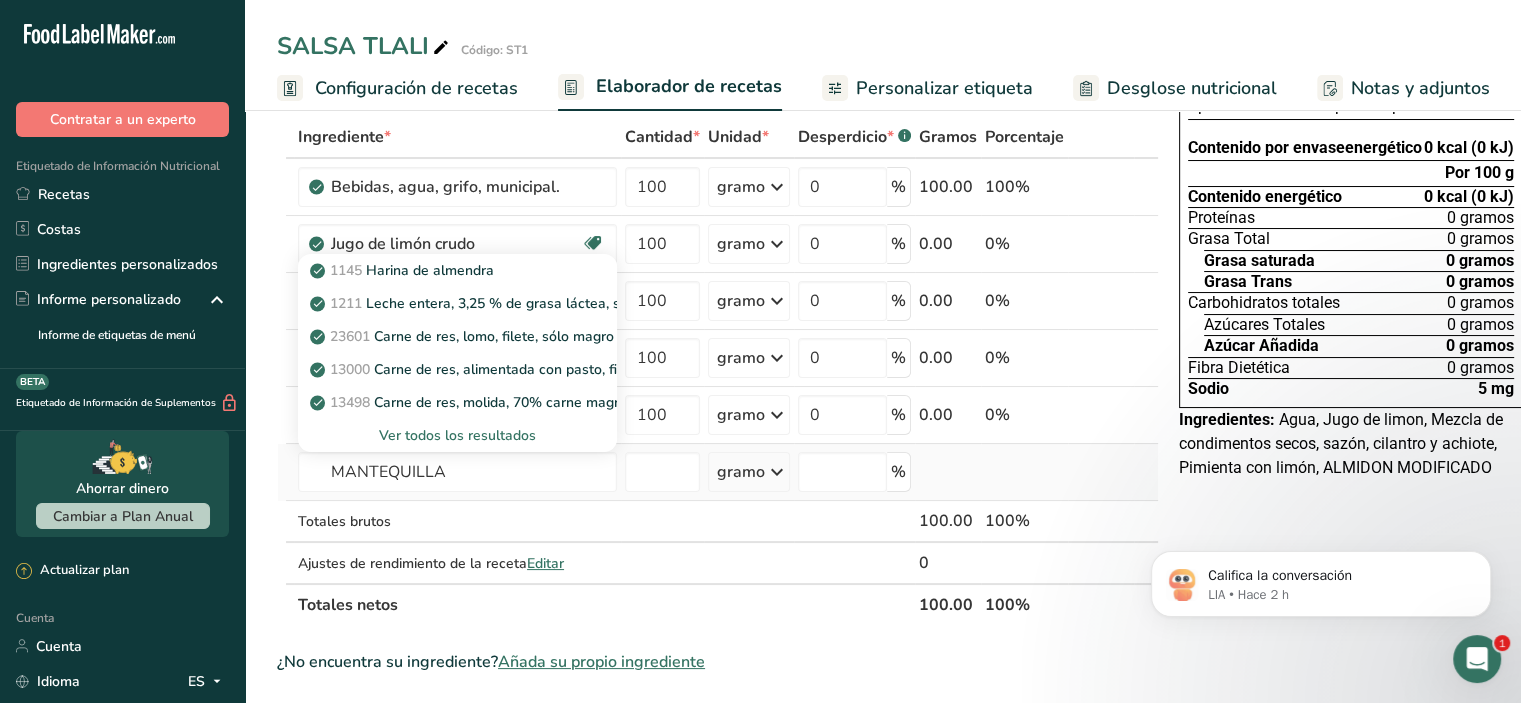 type 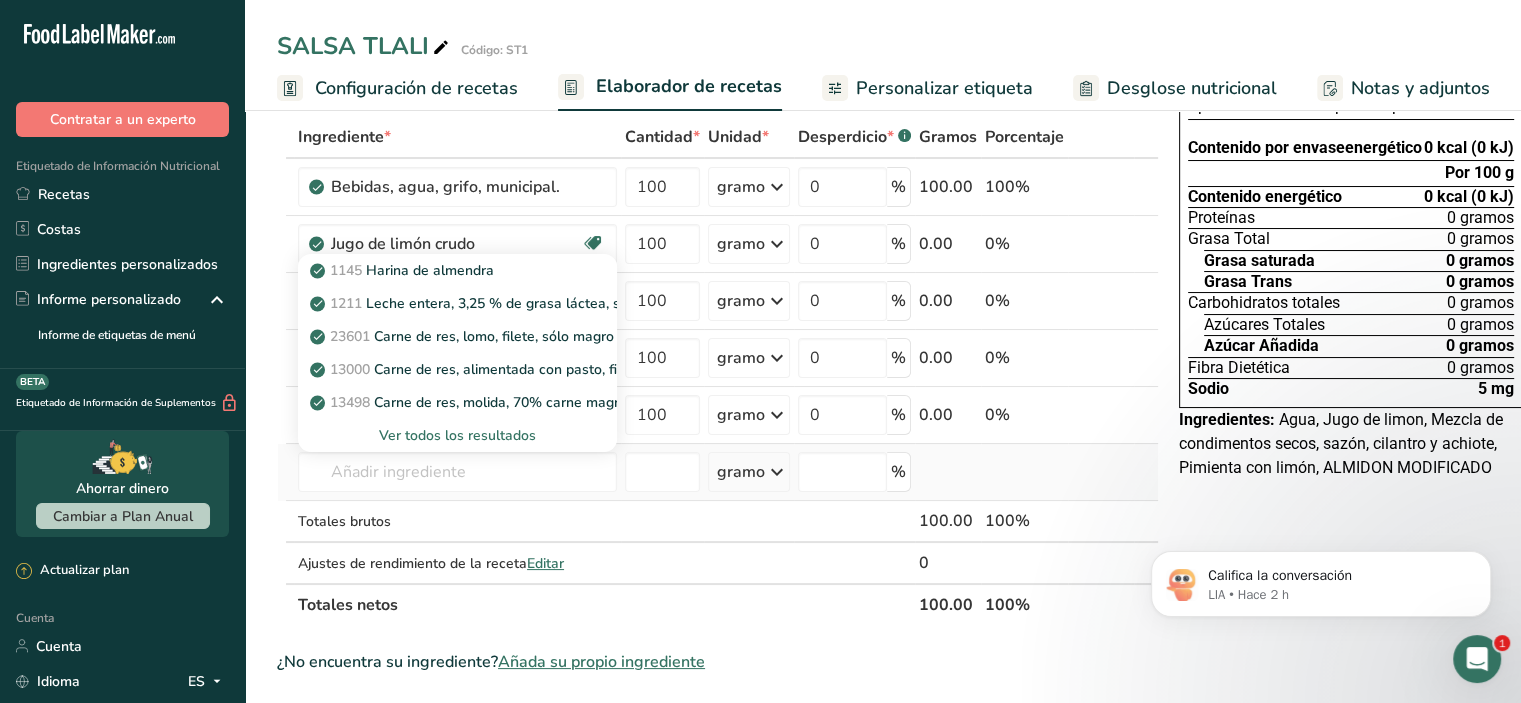 click on "Ver todos los resultados" at bounding box center (457, 435) 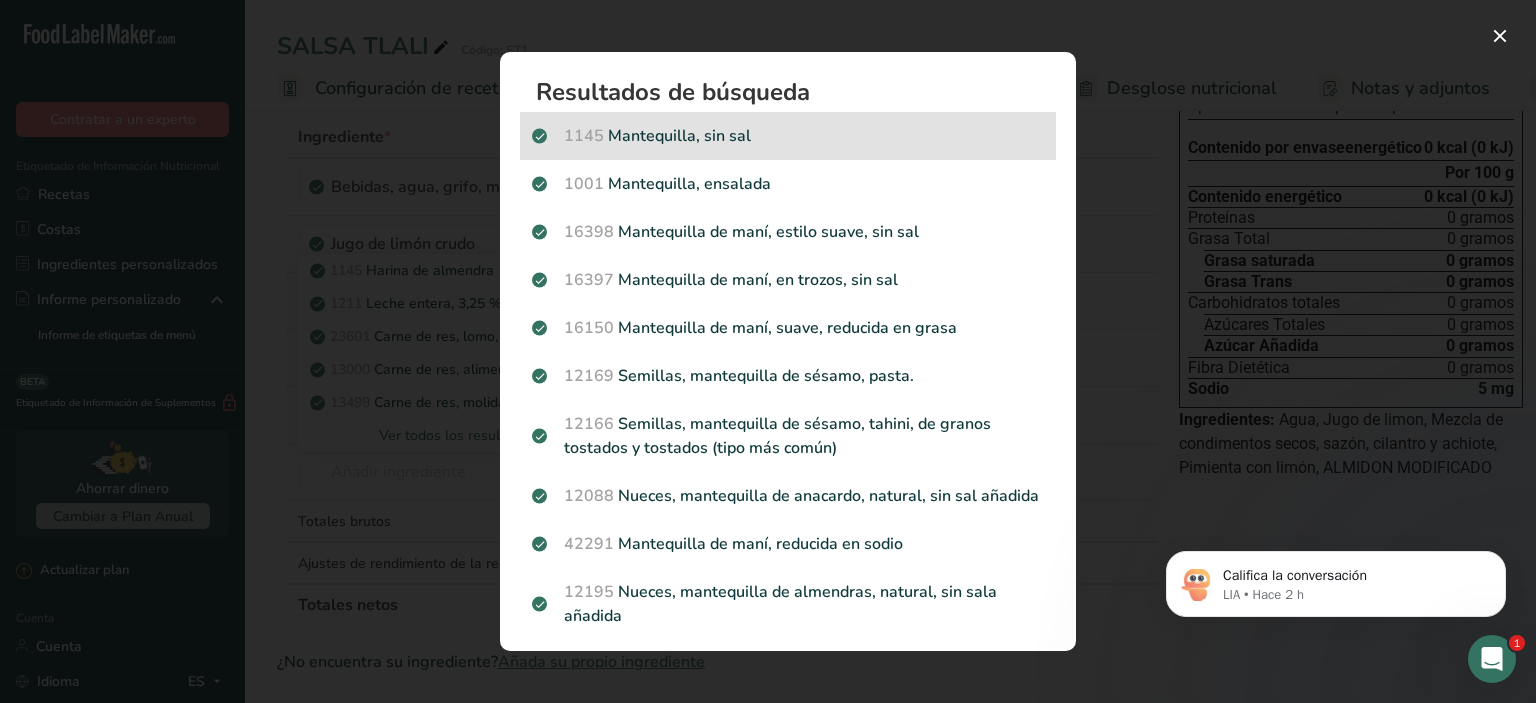 click on "1145
Mantequilla, sin sal" at bounding box center [788, 136] 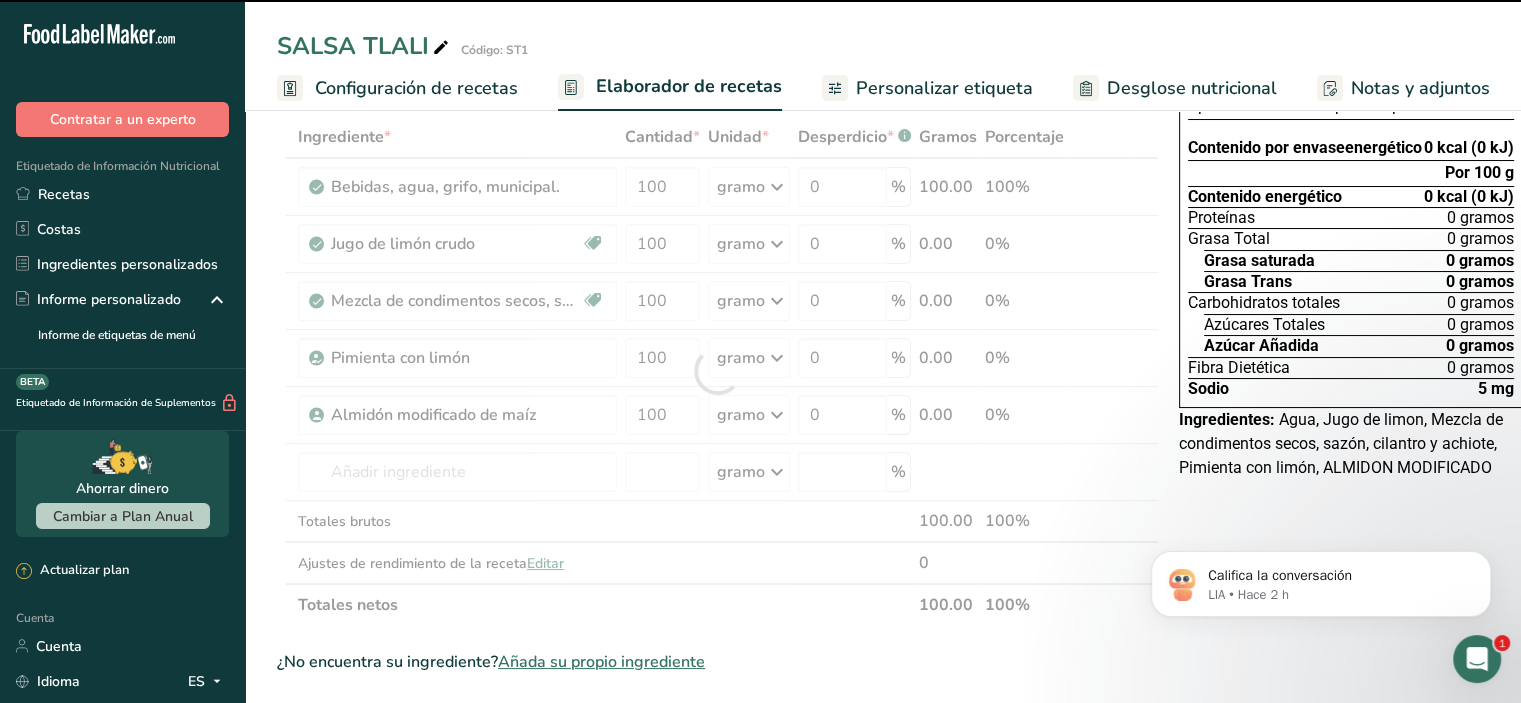 type on "0" 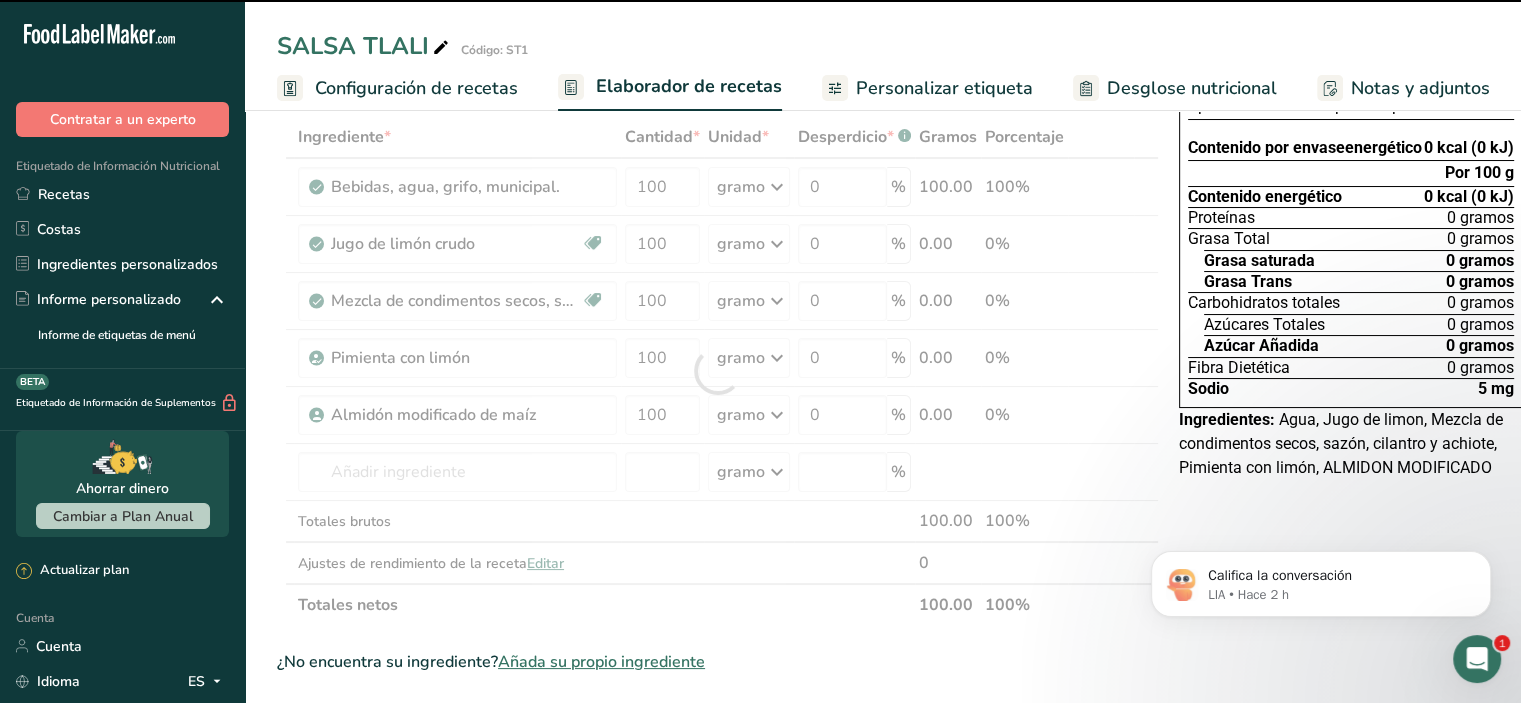 type on "0" 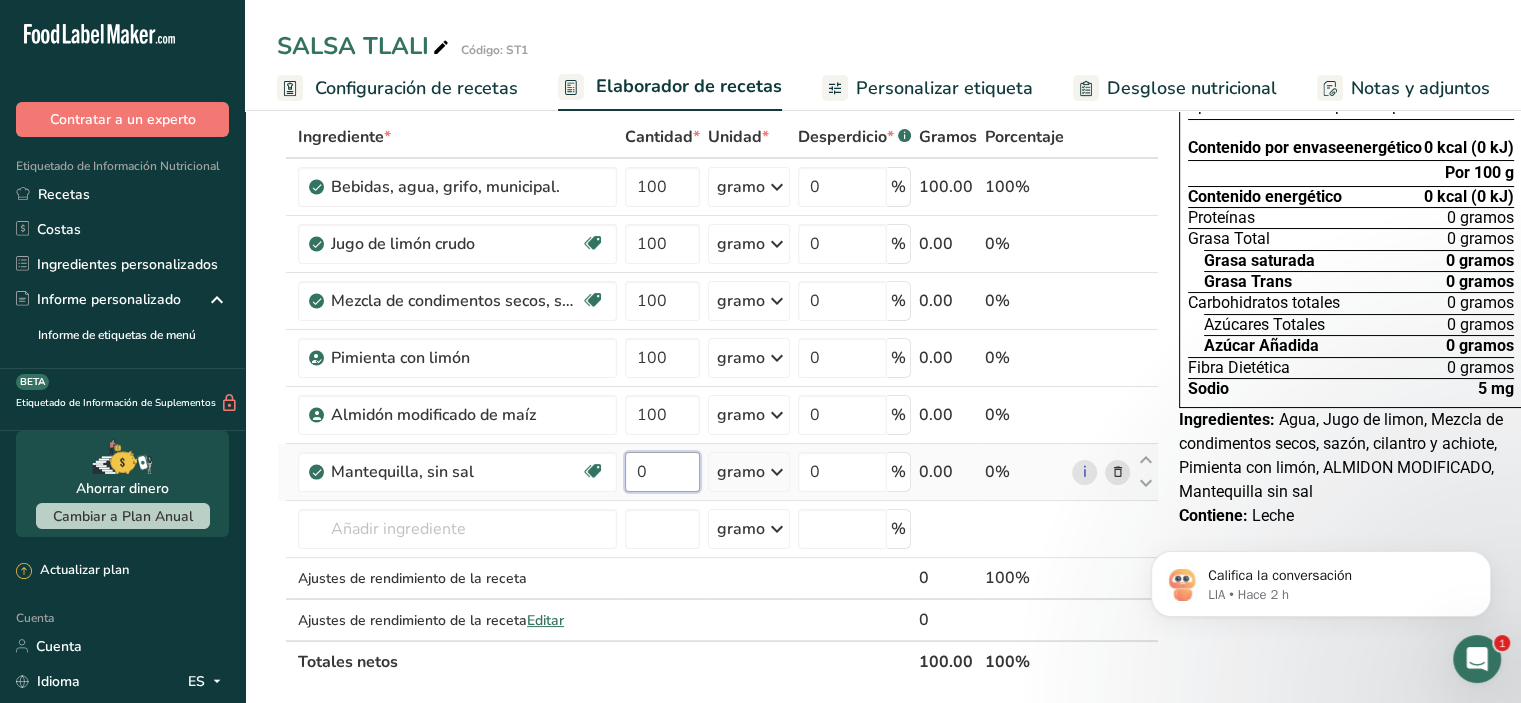 click on "0" at bounding box center (662, 472) 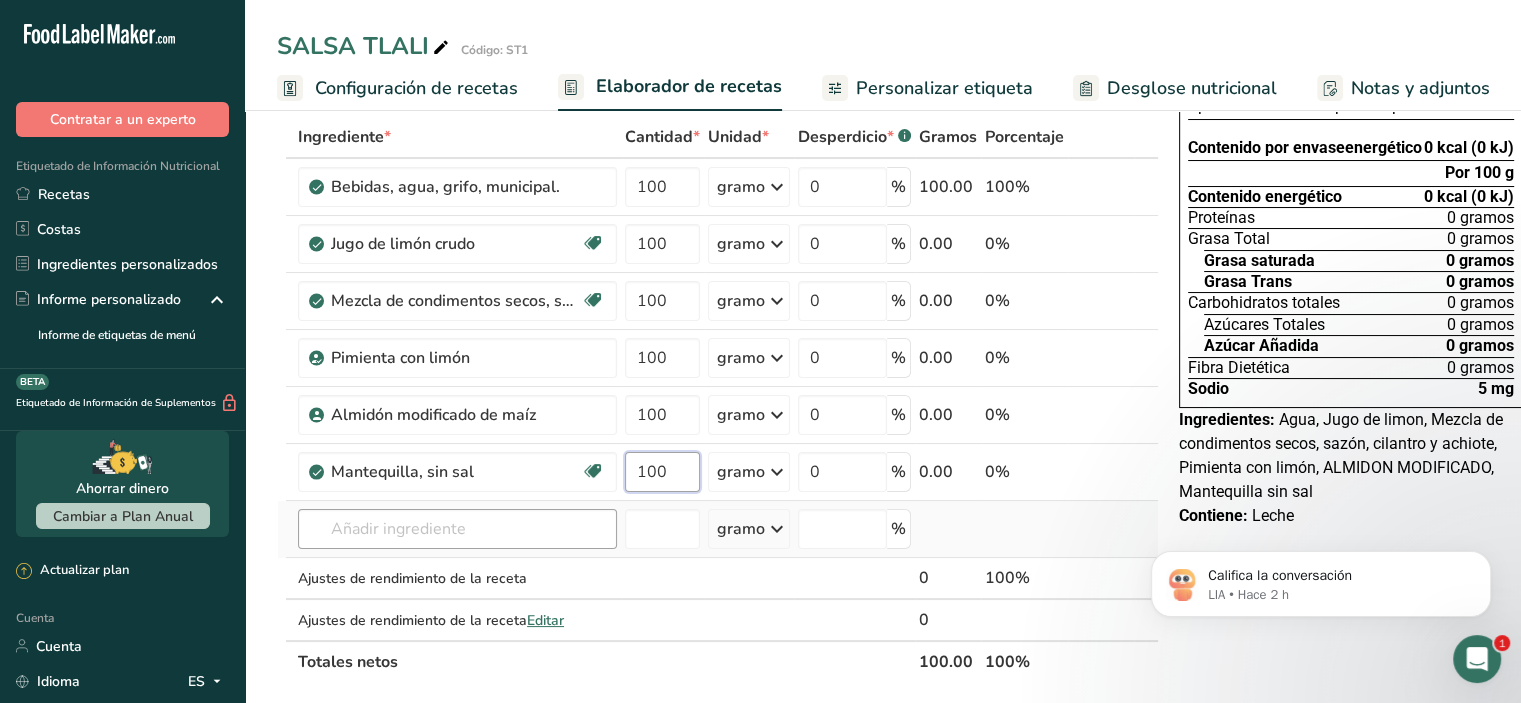 type on "100" 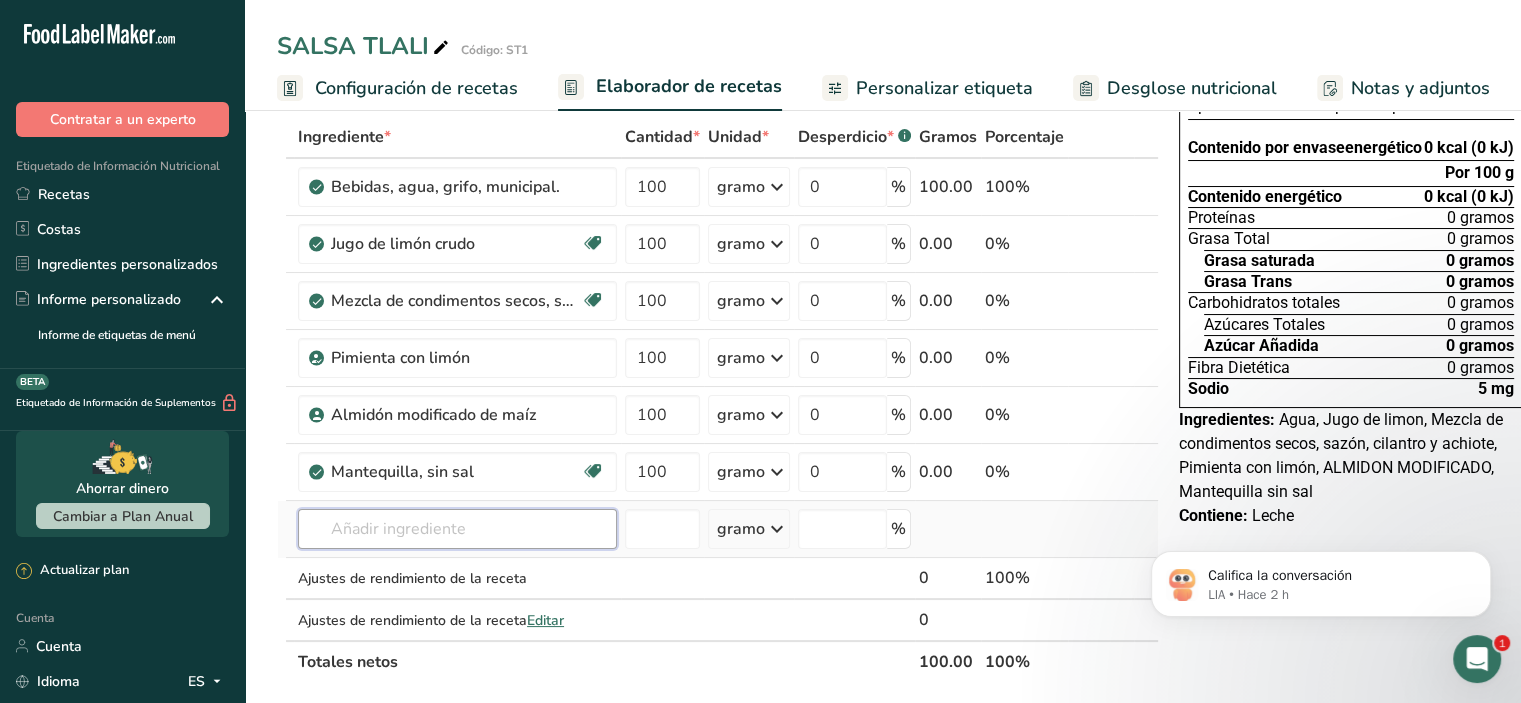 click on "Ingrediente  *
Cantidad  *
Unidad  *
Desperdicio *   .a-a{fill:#347362;}.b-a{fill:#fff;}         Gramos
Porcentaje
Bebidas, agua, grifo, municipal.
100
gramo
Porciones
1 onza líquida
1 botella de 8 onzas líquidas
1 litro
Ver más
Unidades de peso
gramo
kilogramo
mg
Ver más
Unidades de volumen
litro
Las unidades de volumen requieren una conversión de densidad. Si conoce la densidad de su ingrediente, introdúzcala a continuación. De lo contrario, haga clic en "RIA", nuestra asistente regulatoria de IA, quien podrá ayudarle.
lb/pie³
g/cm³
Confirmar
ml" at bounding box center (718, 399) 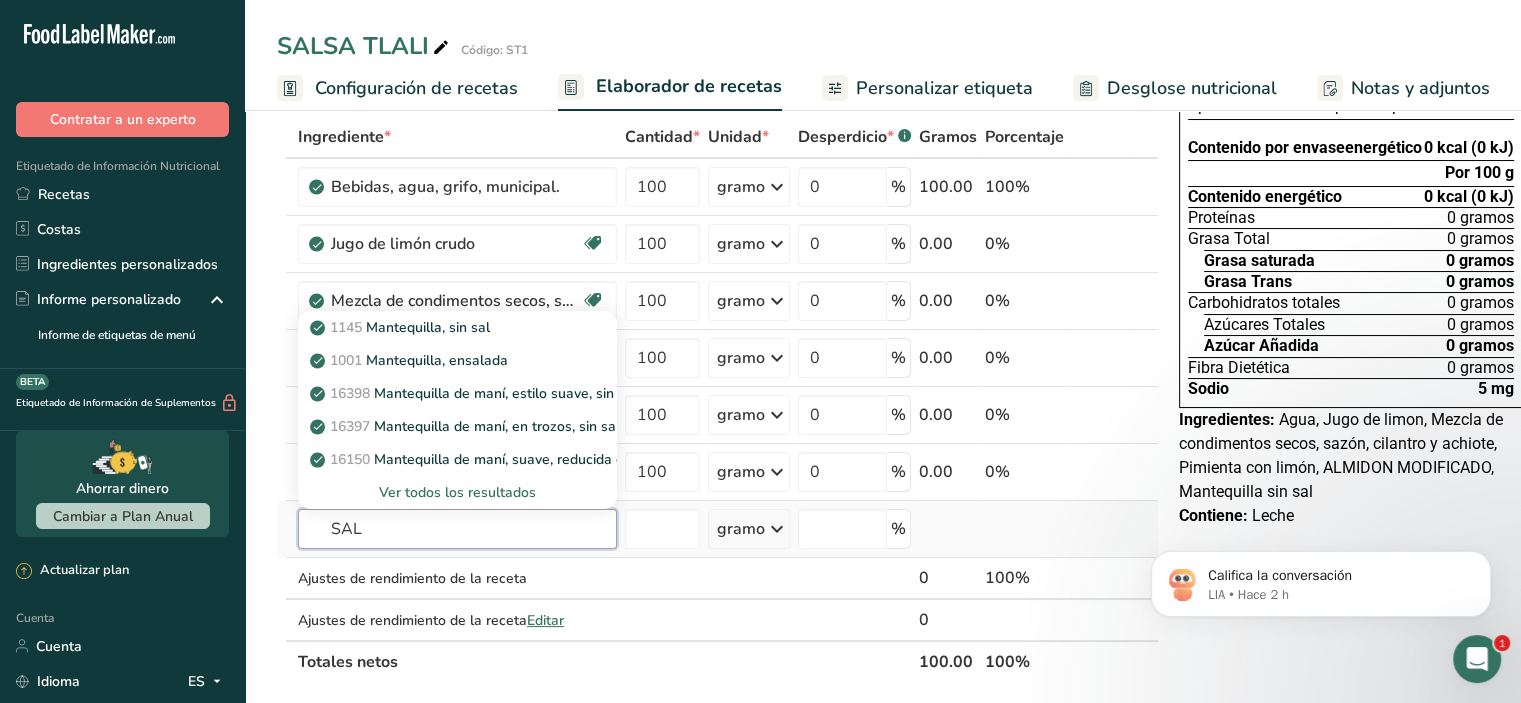 type on "SAL" 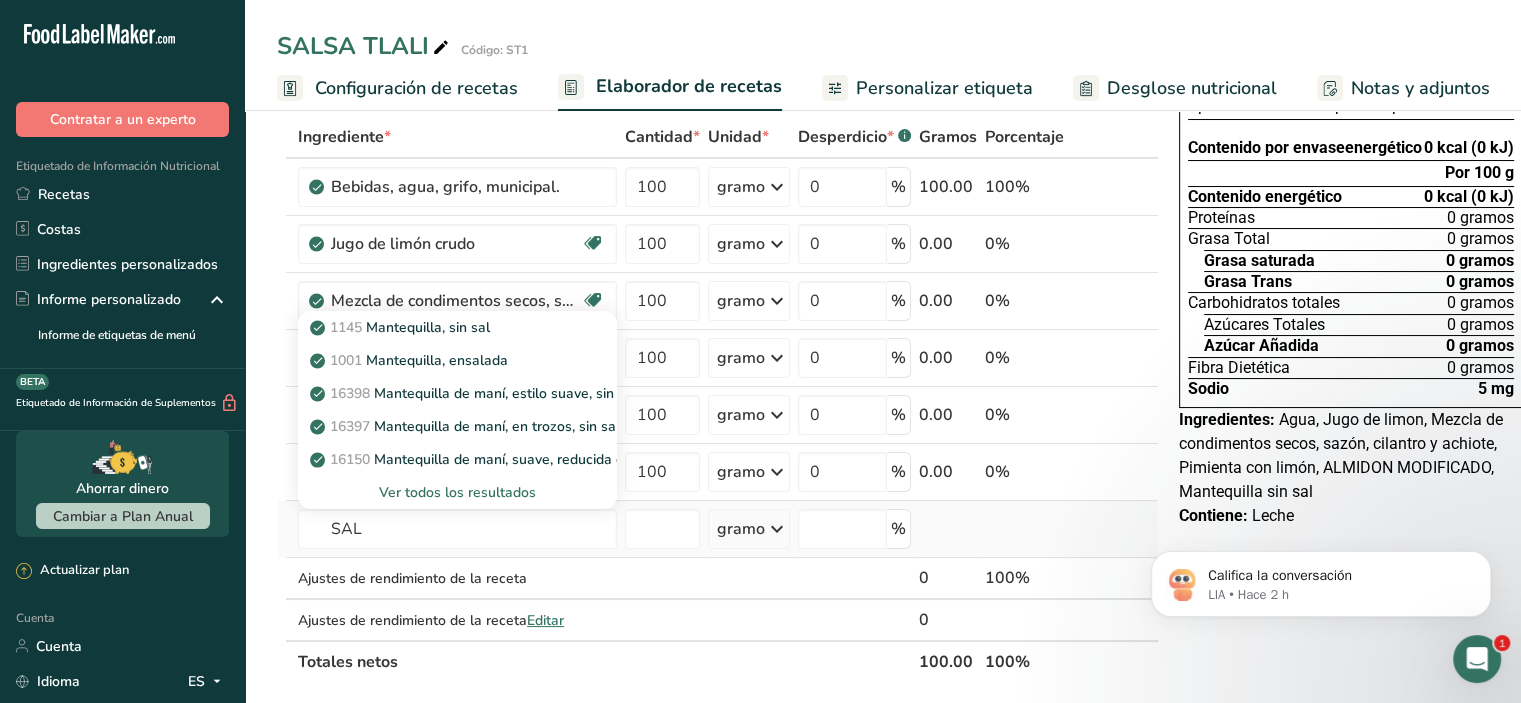 type 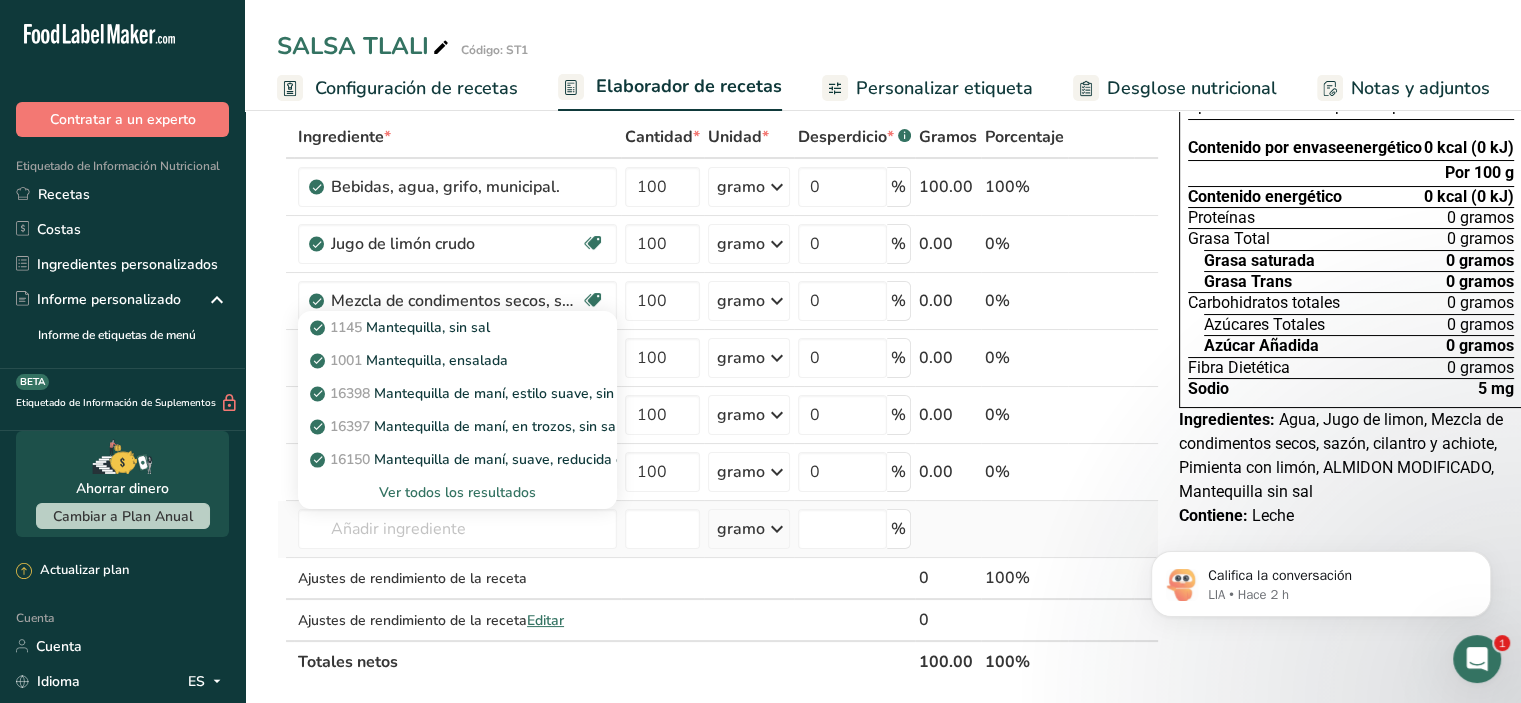 click on "Ver todos los resultados" at bounding box center [457, 492] 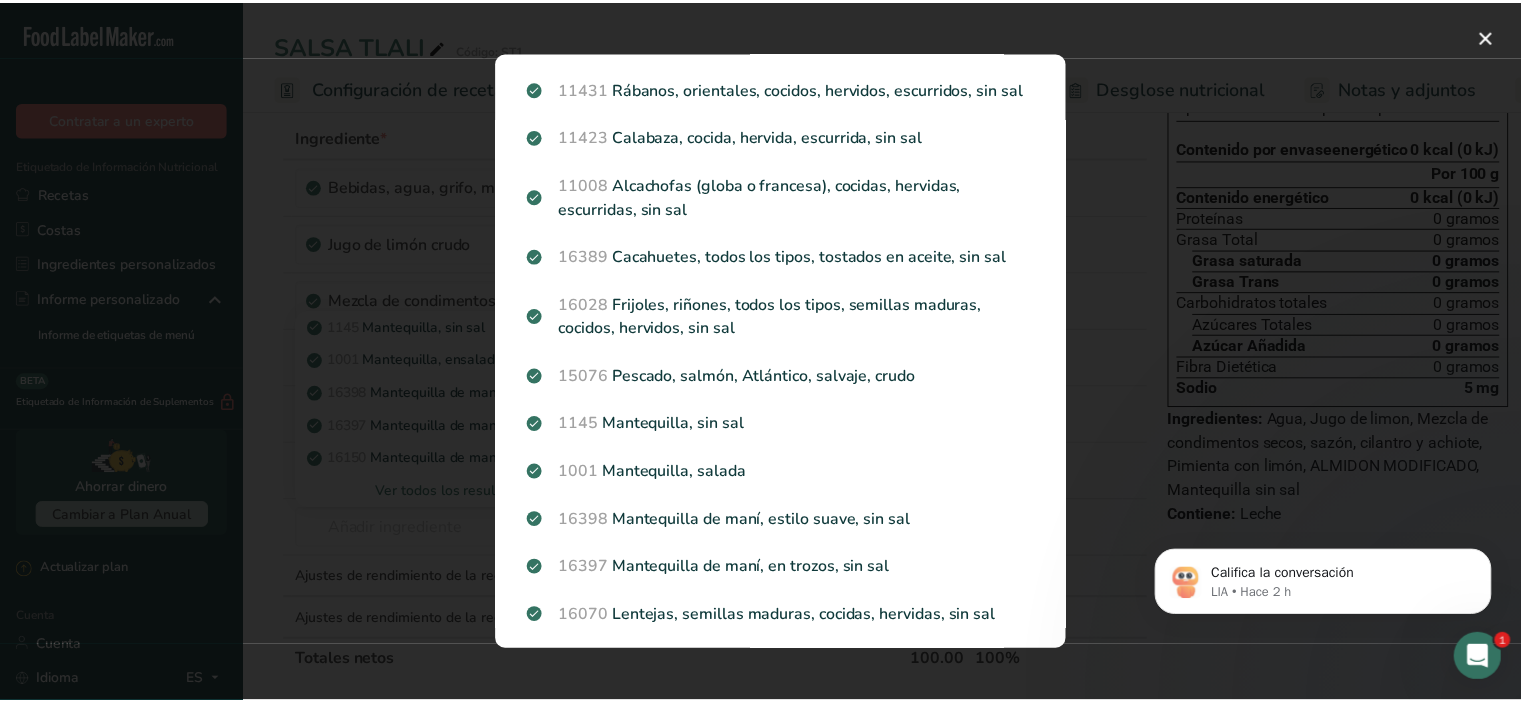 scroll, scrollTop: 0, scrollLeft: 0, axis: both 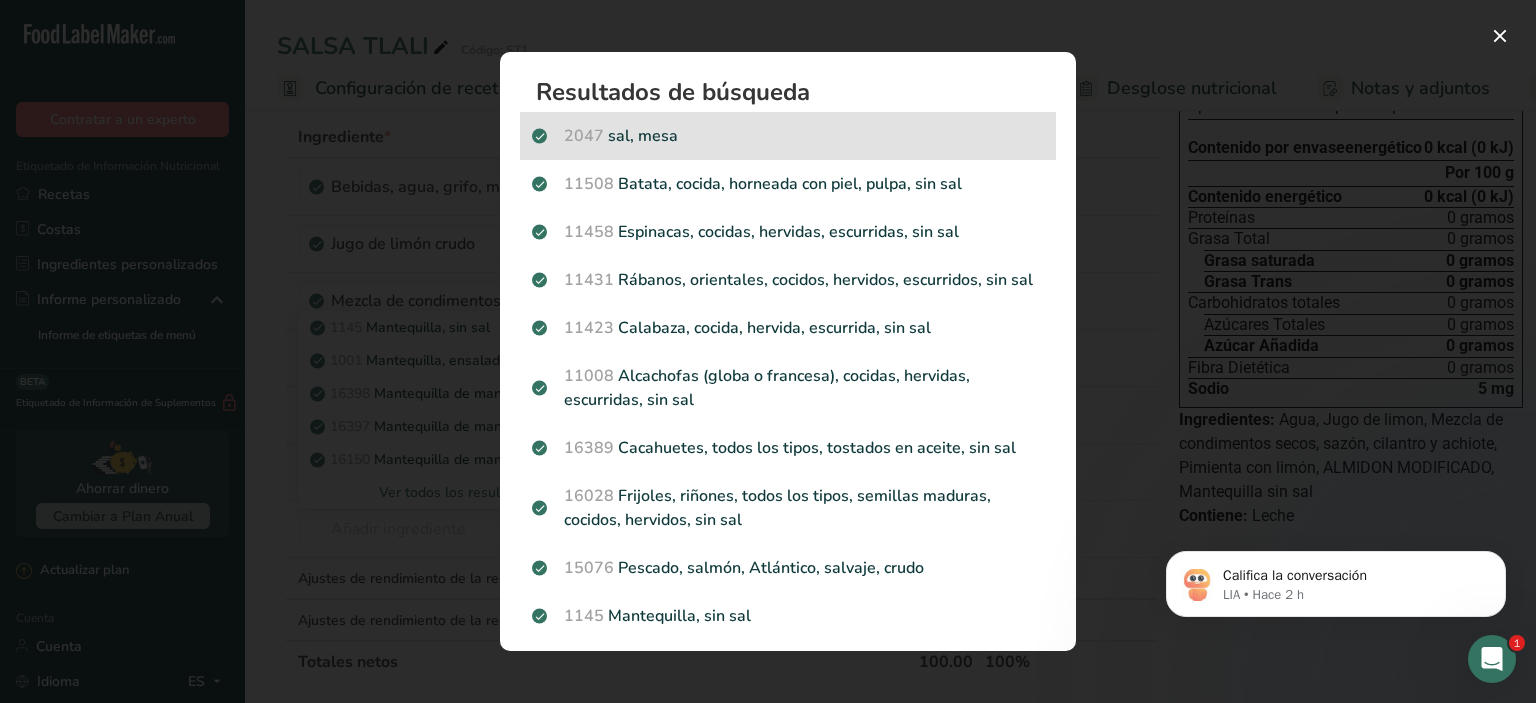 click on "2047
sal, mesa" at bounding box center [788, 136] 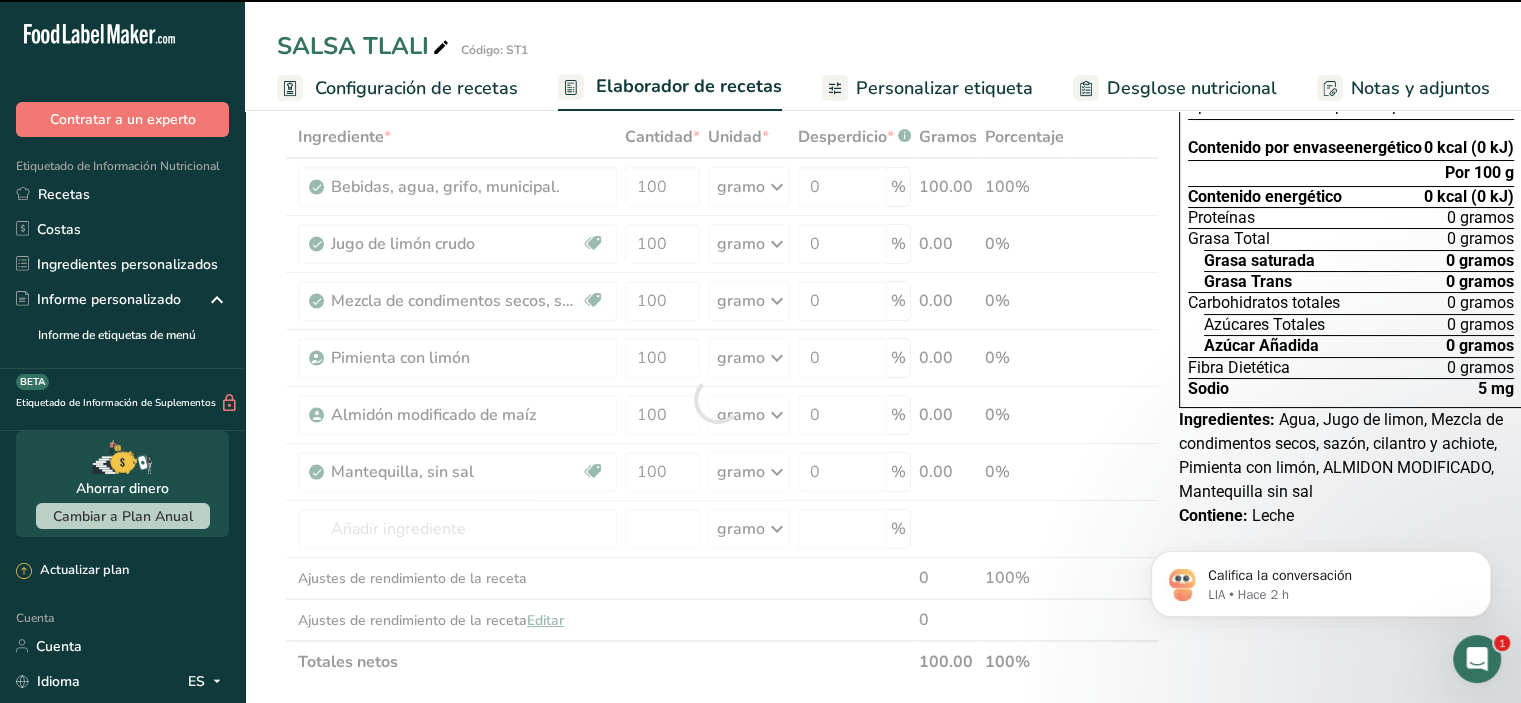 type on "0" 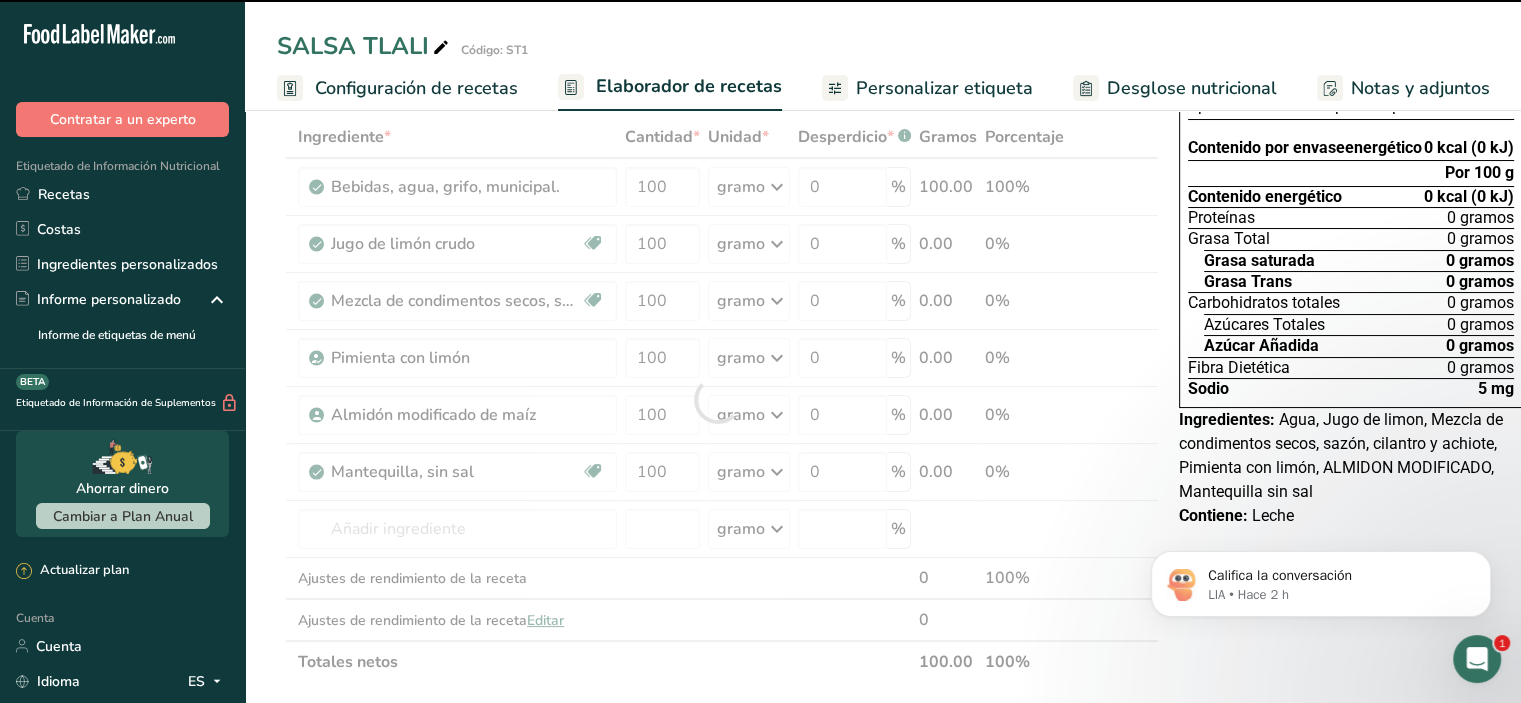 type on "0" 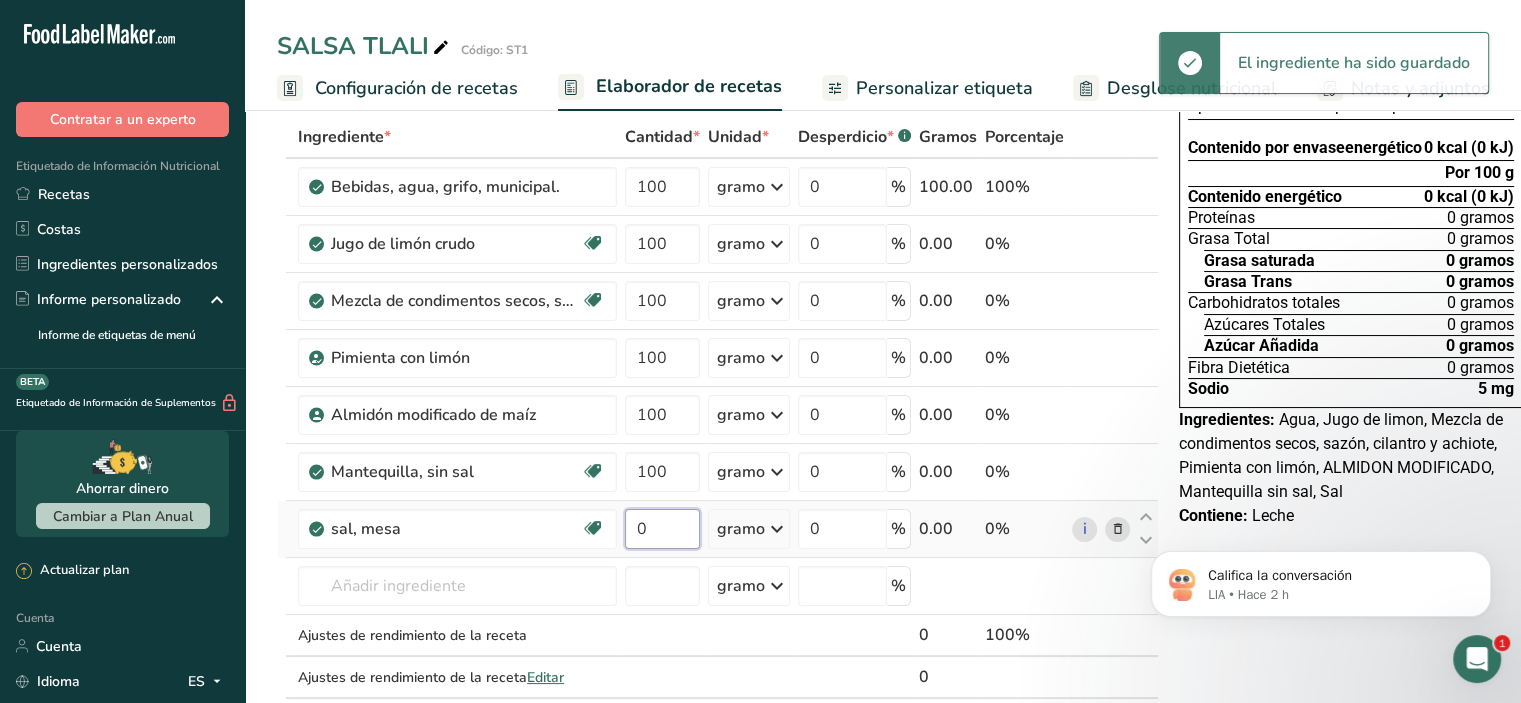 click on "0" at bounding box center [662, 529] 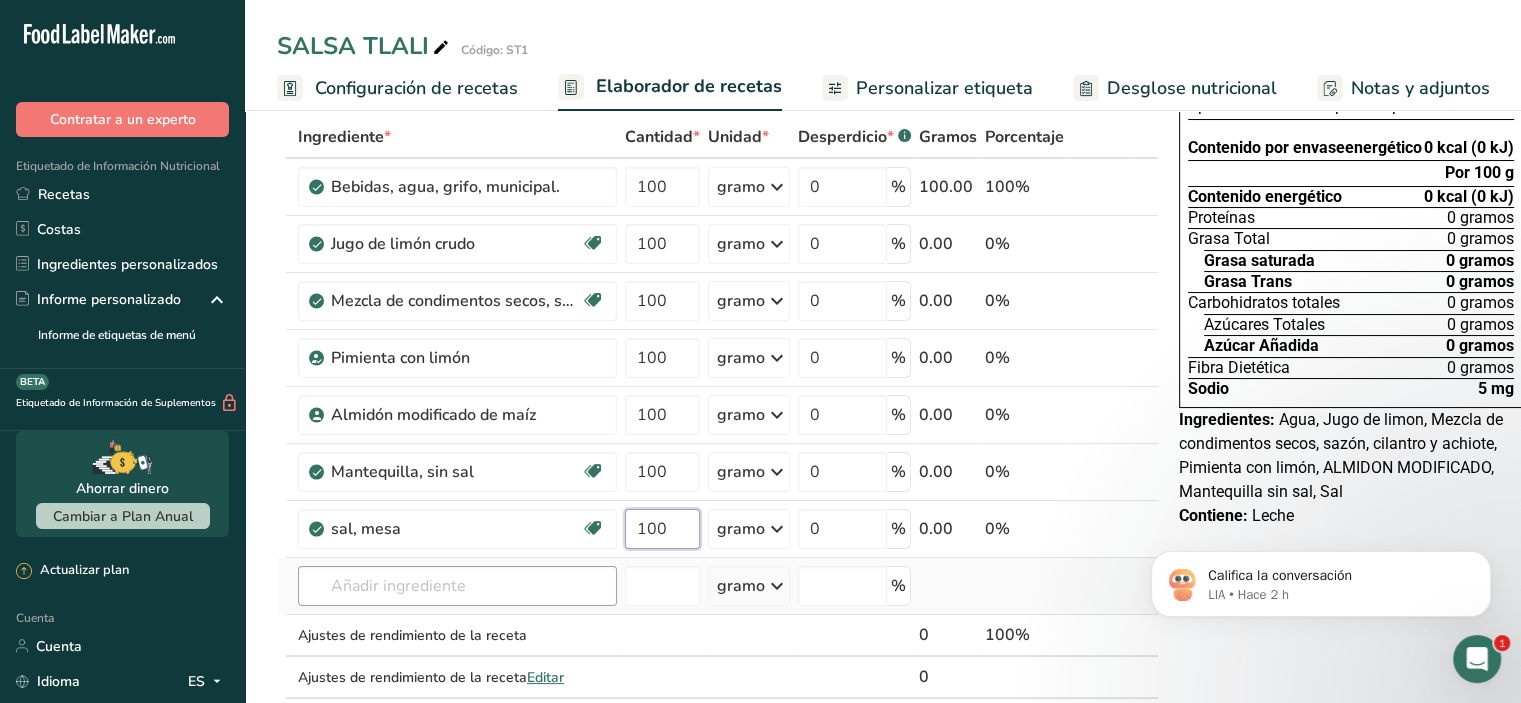 type on "100" 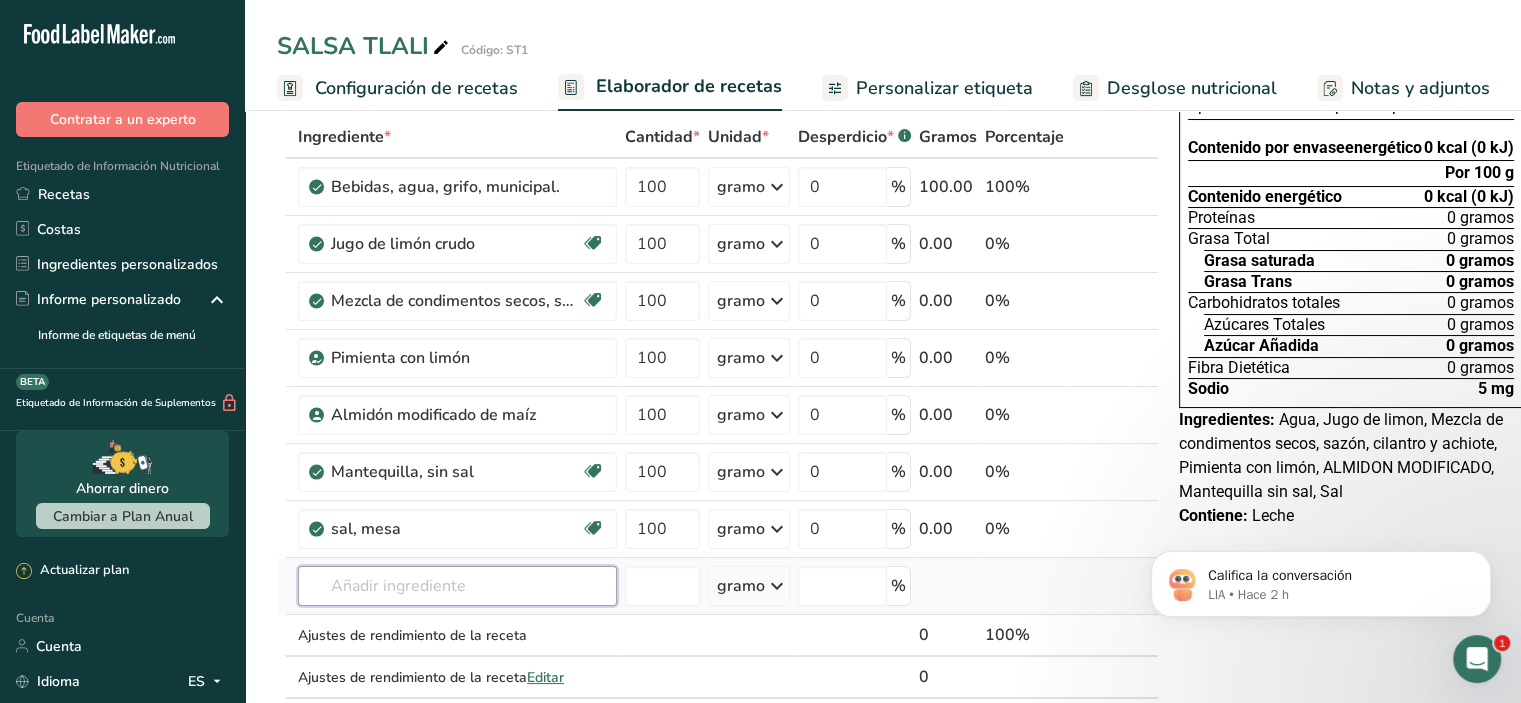 click on "Ingrediente  *
Cantidad  *
Unidad  *
Desperdicio *   .a-a{fill:#347362;}.b-a{fill:#fff;}         Gramos
Porcentaje
Bebidas, agua, grifo, municipal.
100
gramo
Porciones
1 onza líquida
1 botella de 8 onzas líquidas
1 litro
Ver más
Unidades de peso
gramo
kilogramo
mg
Ver más
Unidades de volumen
litro
Las unidades de volumen requieren una conversión de densidad. Si conoce la densidad de su ingrediente, introdúzcala a continuación. De lo contrario, haga clic en "RIA", nuestra asistente regulatoria de IA, quien podrá ayudarle.
lb/pie³
g/cm³
Confirmar
ml" at bounding box center (718, 428) 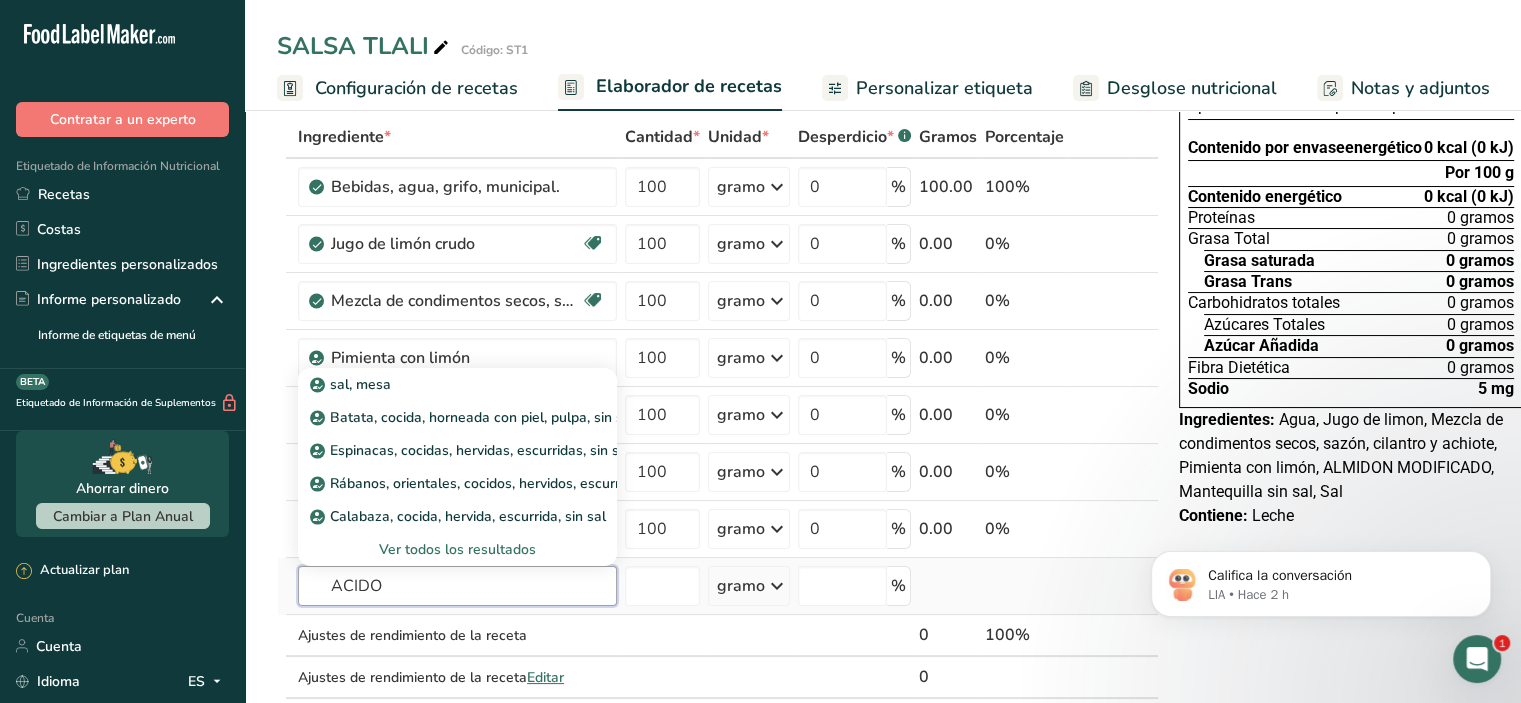 type on "ACIDO" 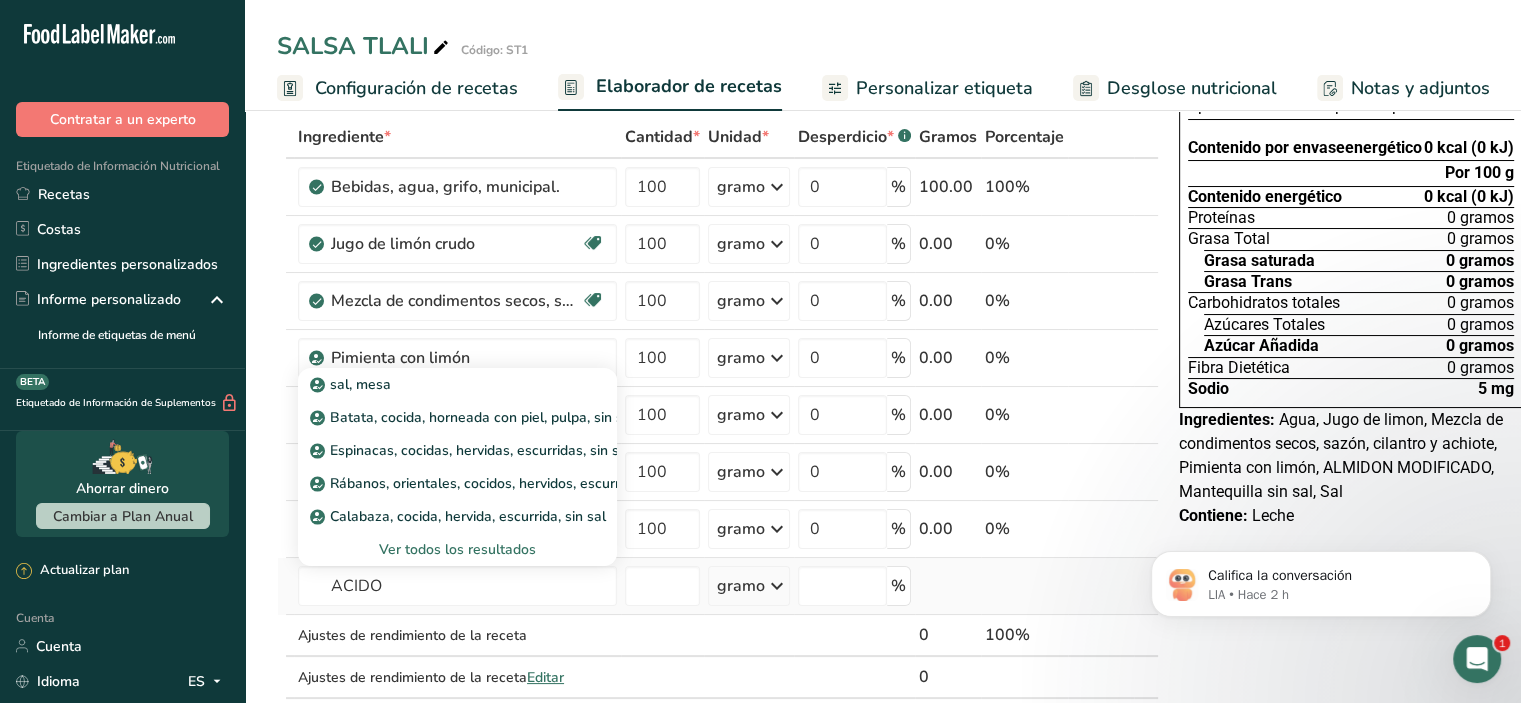 type 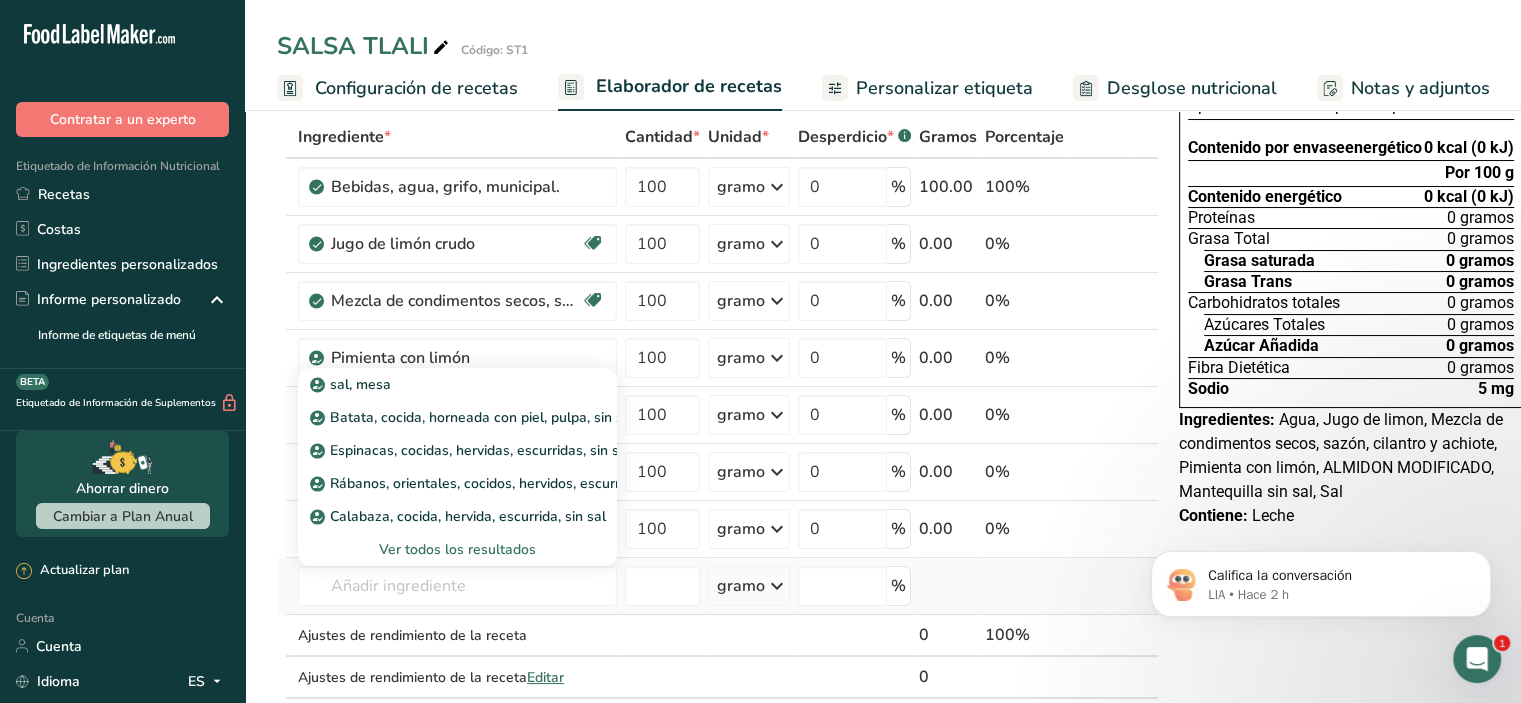 click on "Ver todos los resultados" at bounding box center [457, 549] 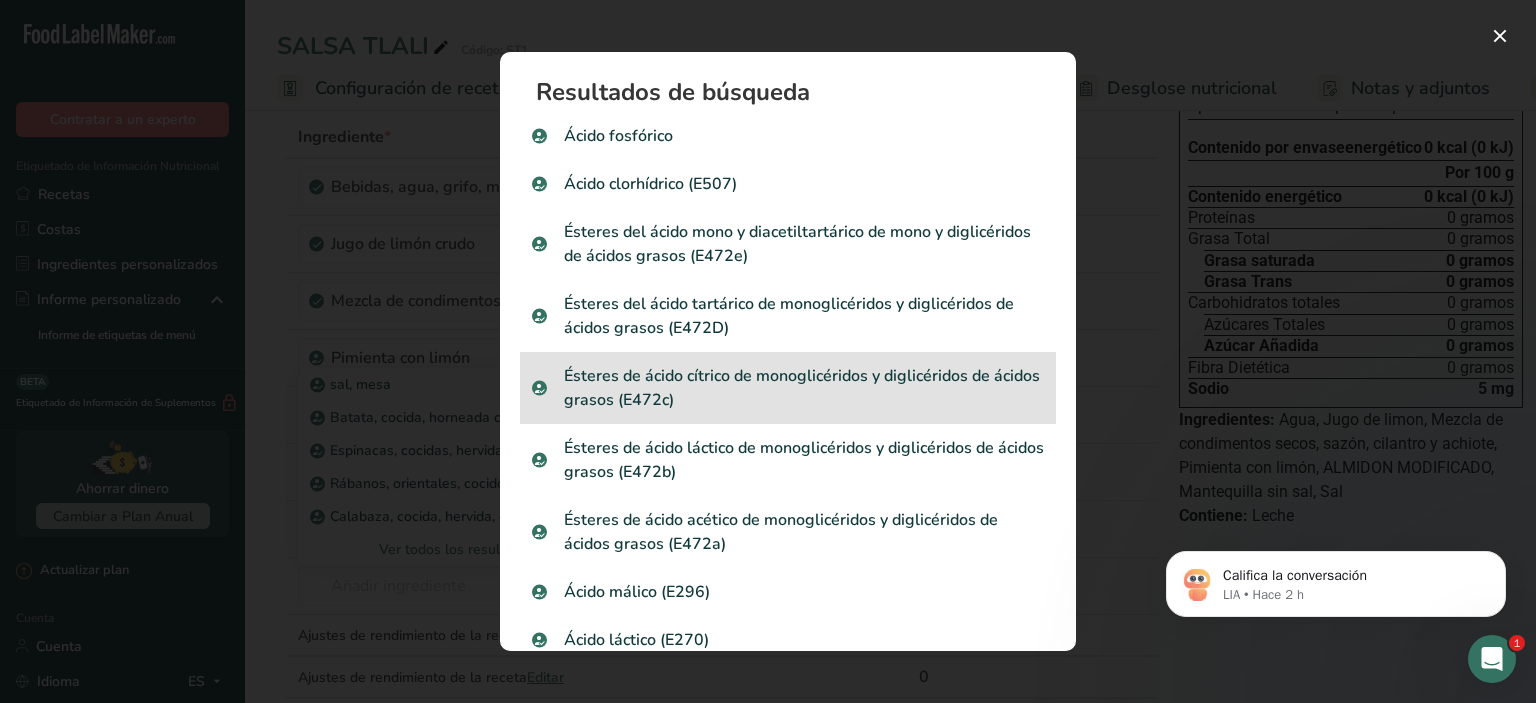 click on "Ésteres de ácido cítrico de monoglicéridos y diglicéridos de ácidos grasos (E472c)" at bounding box center [788, 388] 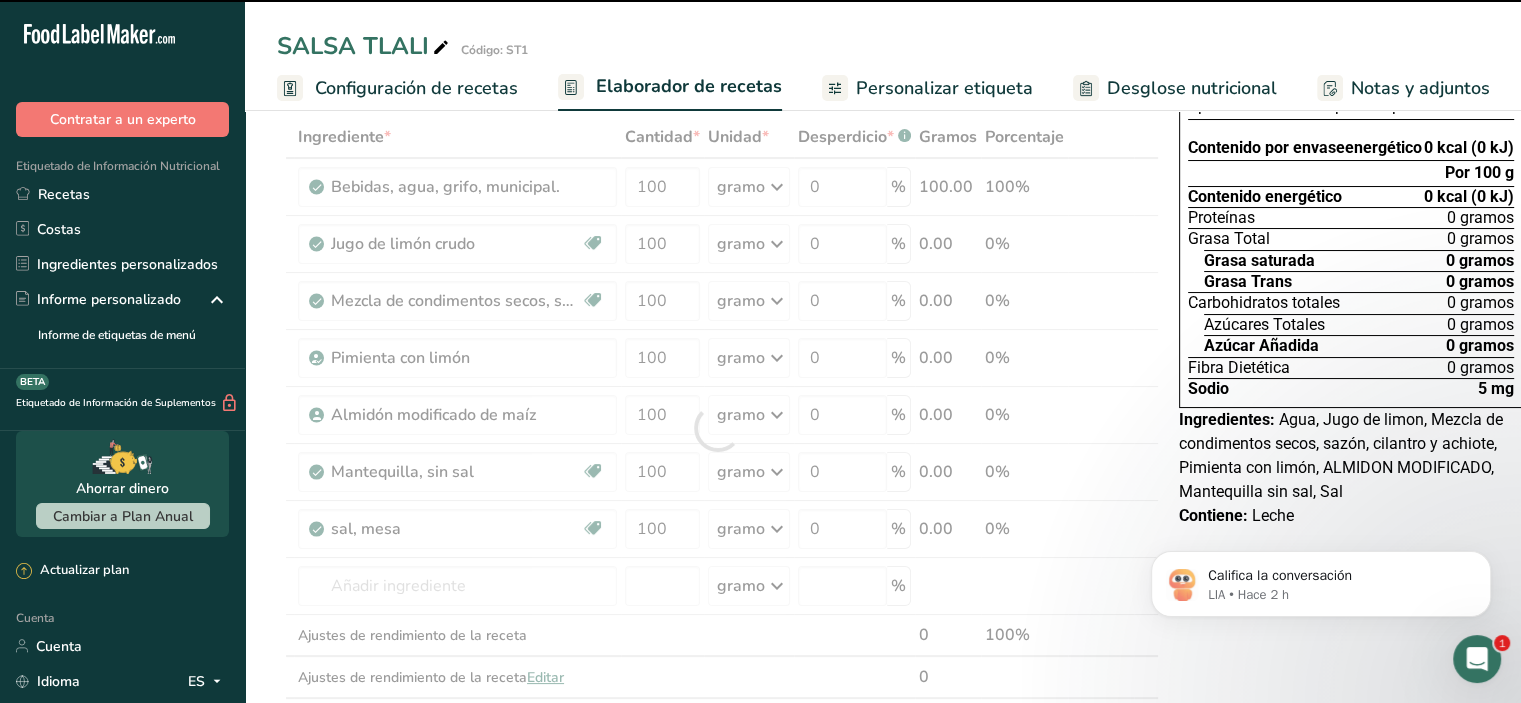 type on "0" 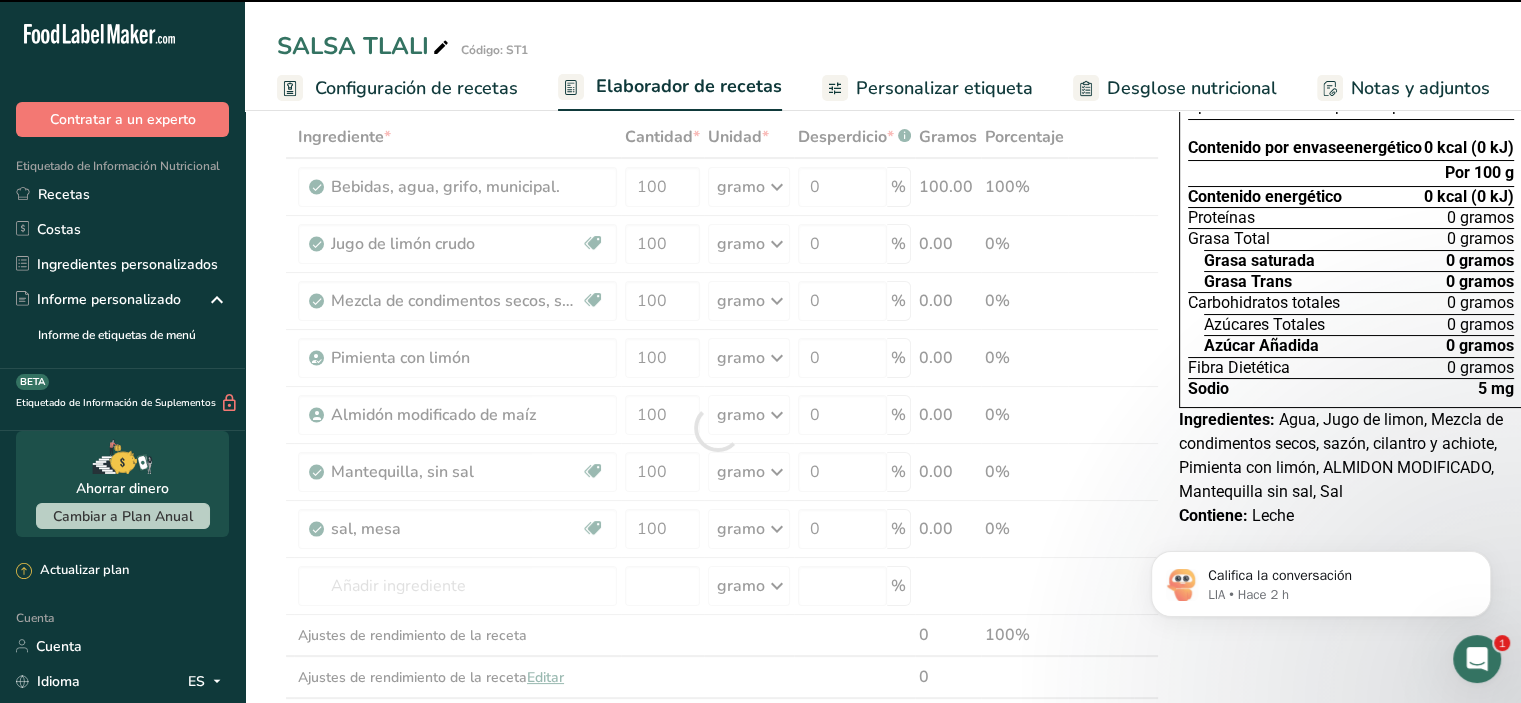 type on "0" 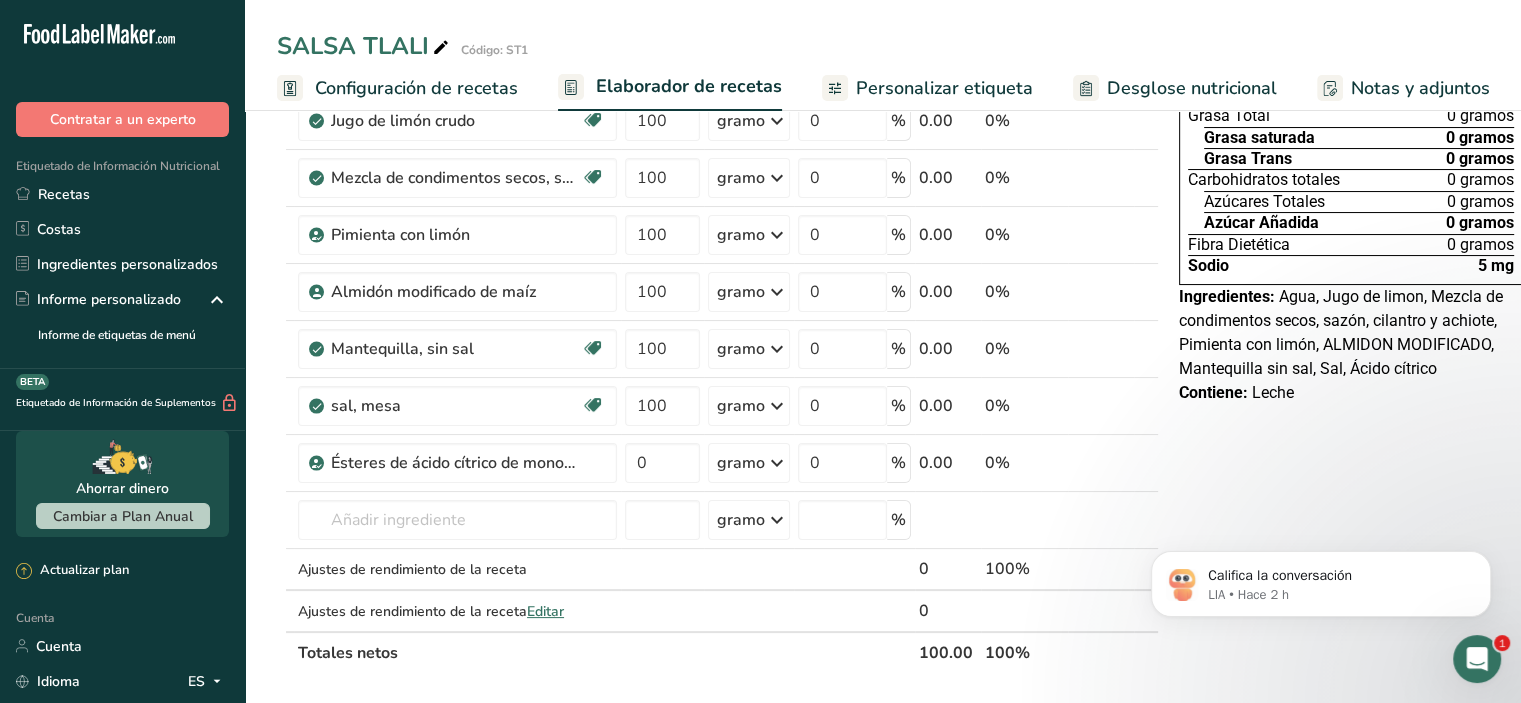 scroll, scrollTop: 300, scrollLeft: 0, axis: vertical 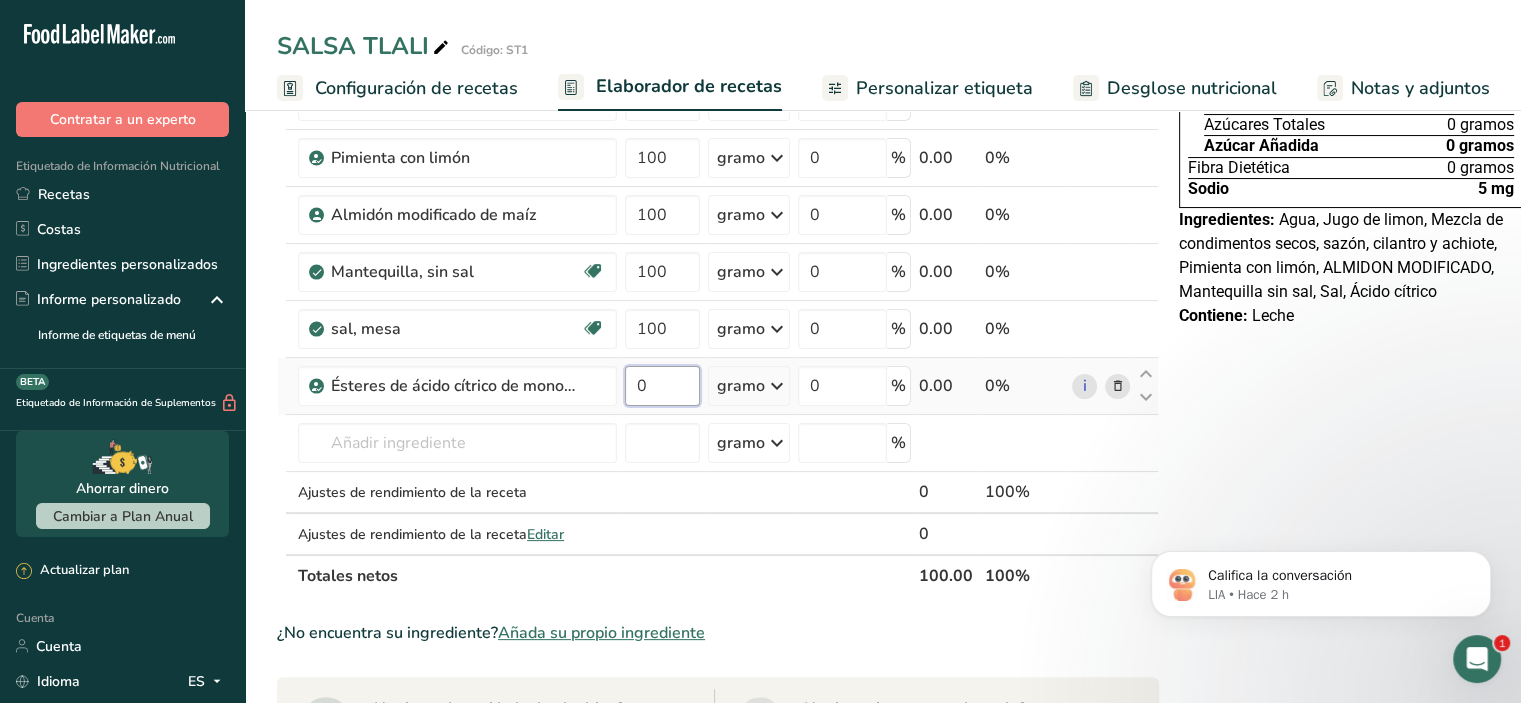 click on "0" at bounding box center (662, 386) 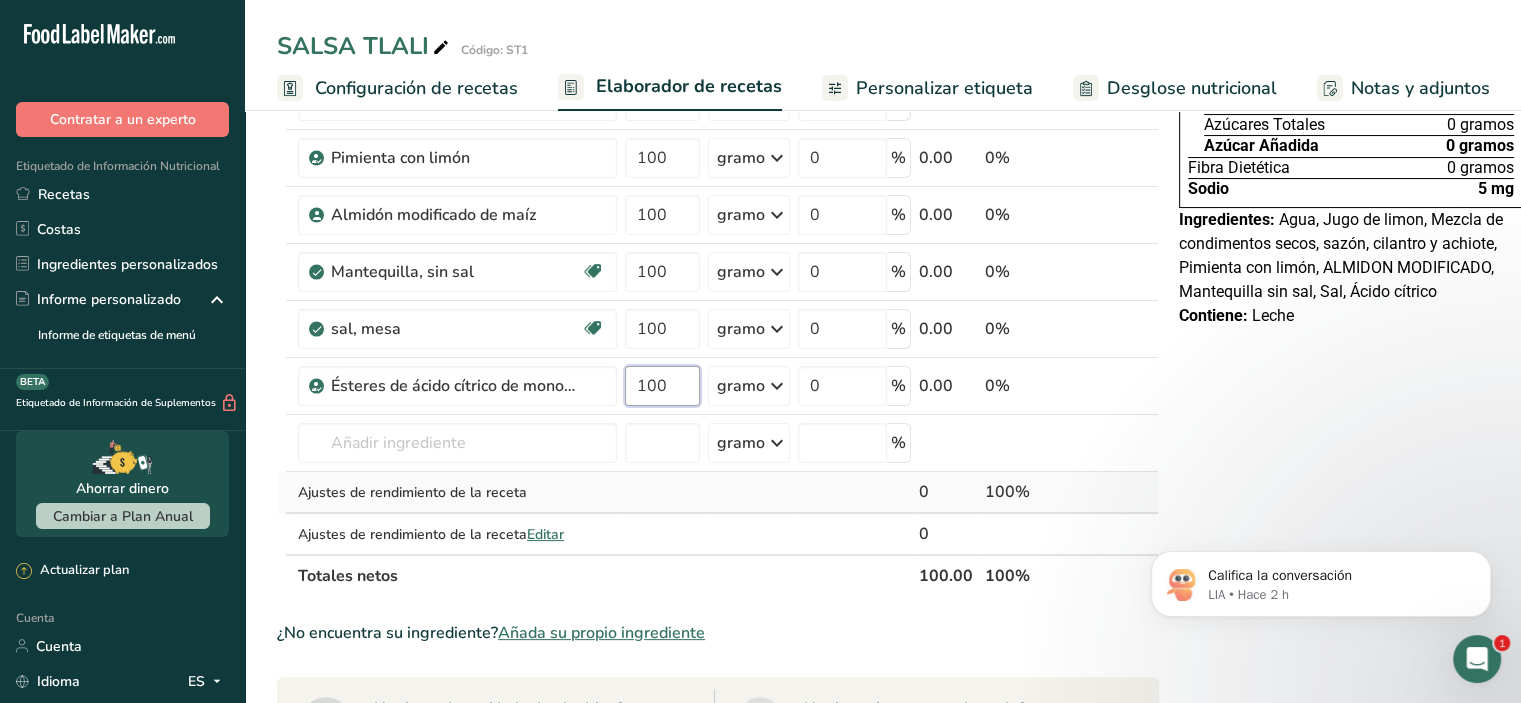type on "100" 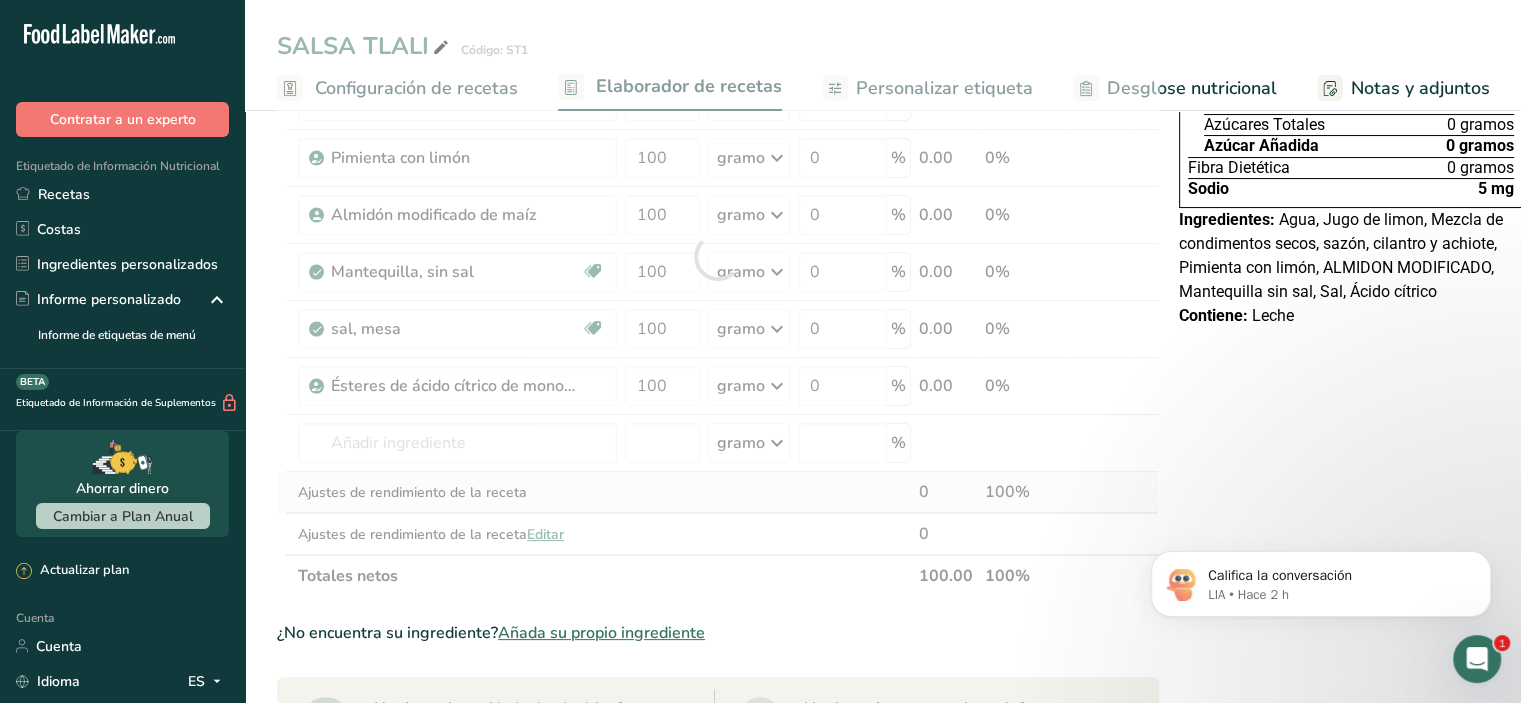 click on "Ingrediente  *
Cantidad  *
Unidad  *
Desperdicio *   .a-a{fill:#347362;}.b-a{fill:#fff;}         Gramos
Porcentaje
Bebidas, agua, grifo, municipal.
100
gramo
Porciones
1 onza líquida
1 botella de 8 onzas líquidas
1 litro
Ver más
Unidades de peso
gramo
kilogramo
mg
Ver más
Unidades de volumen
litro
Las unidades de volumen requieren una conversión de densidad. Si conoce la densidad de su ingrediente, introdúzcala a continuación. De lo contrario, haga clic en "RIA", nuestra asistente regulatoria de IA, quien podrá ayudarle.
lb/pie³
g/cm³
Confirmar
ml" at bounding box center (718, 256) 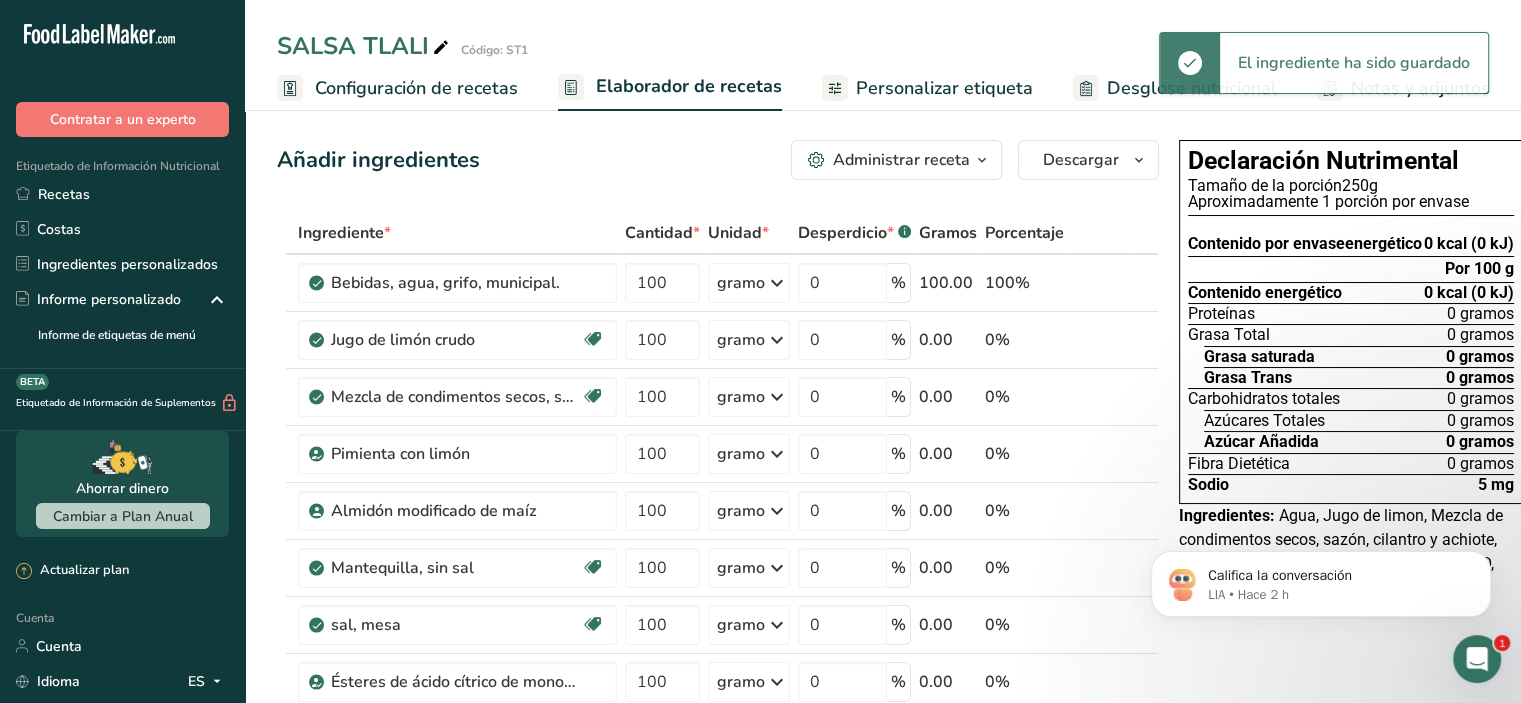 scroll, scrollTop: 0, scrollLeft: 0, axis: both 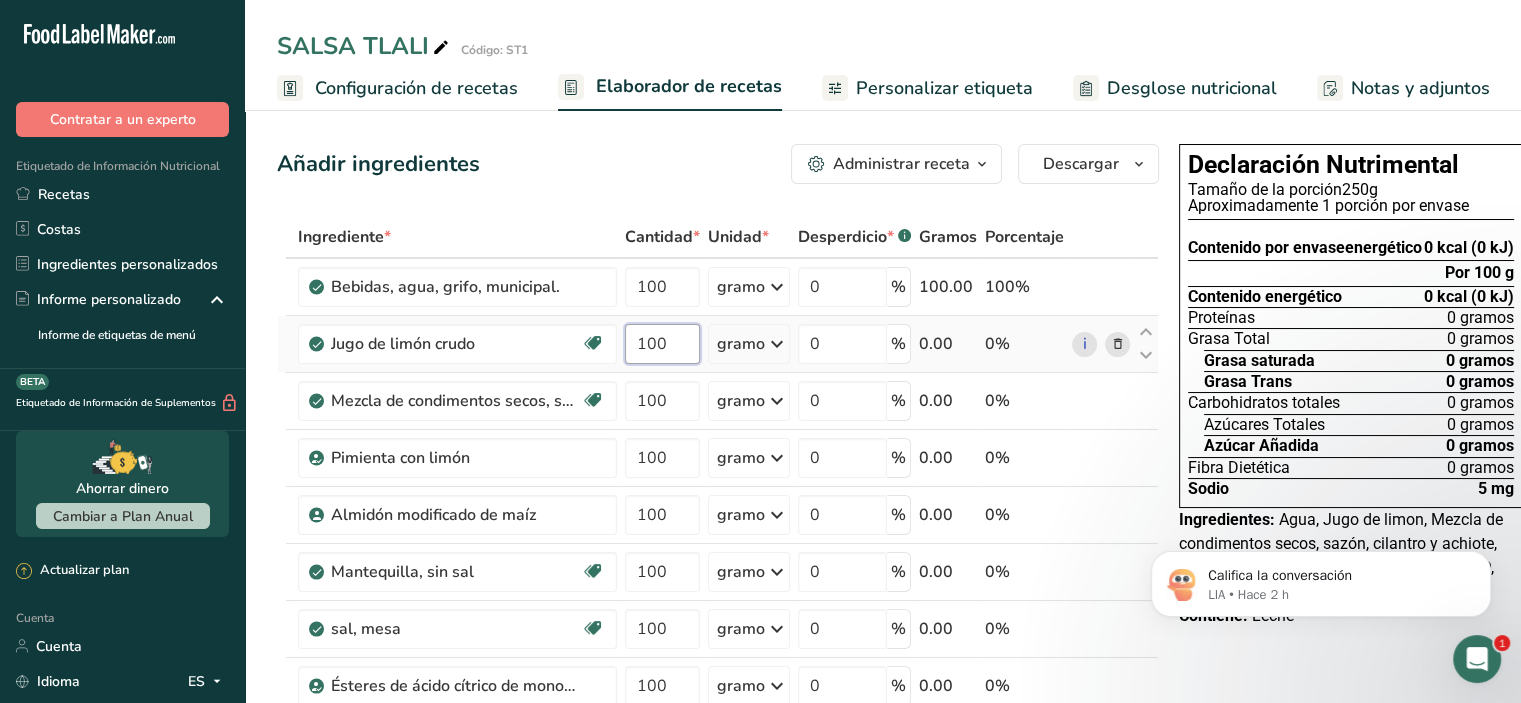click on "100" at bounding box center [662, 344] 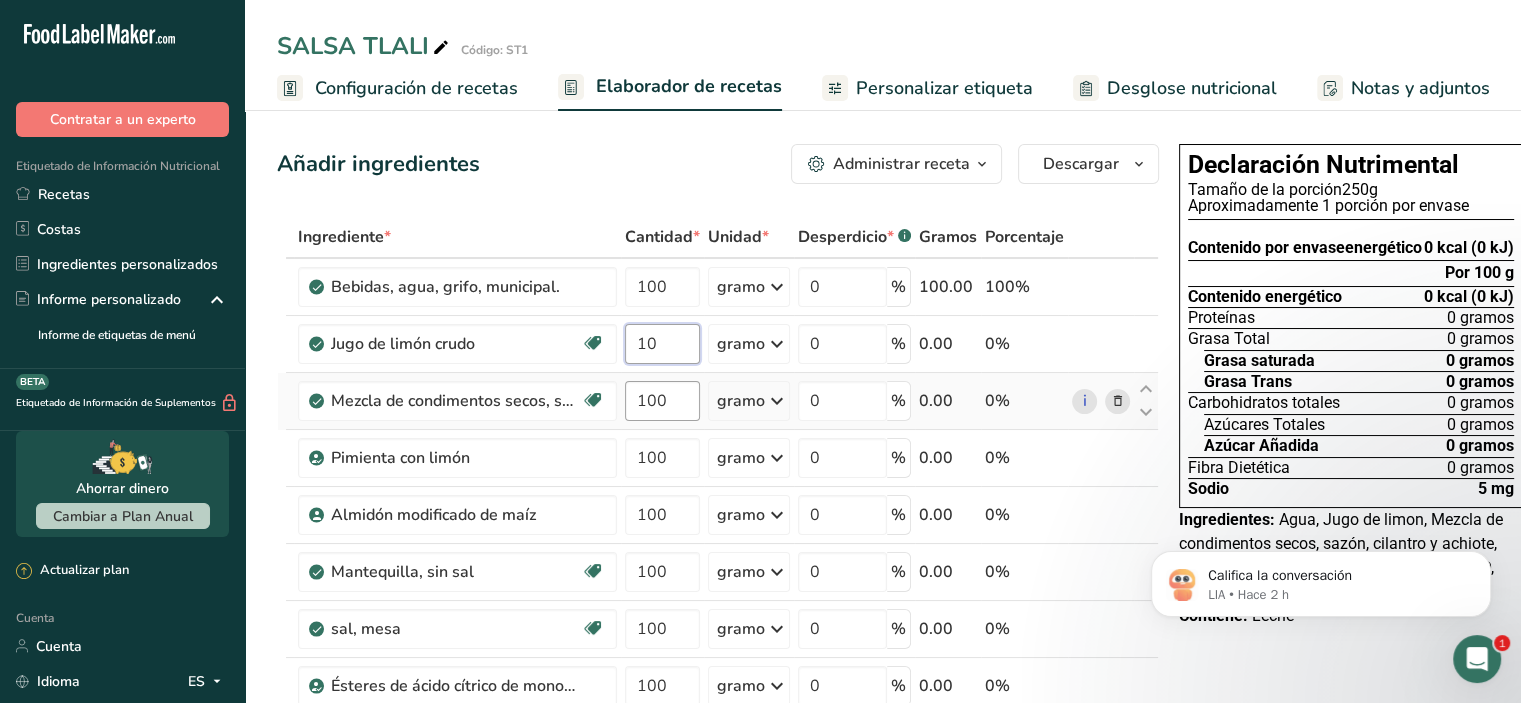 type on "10" 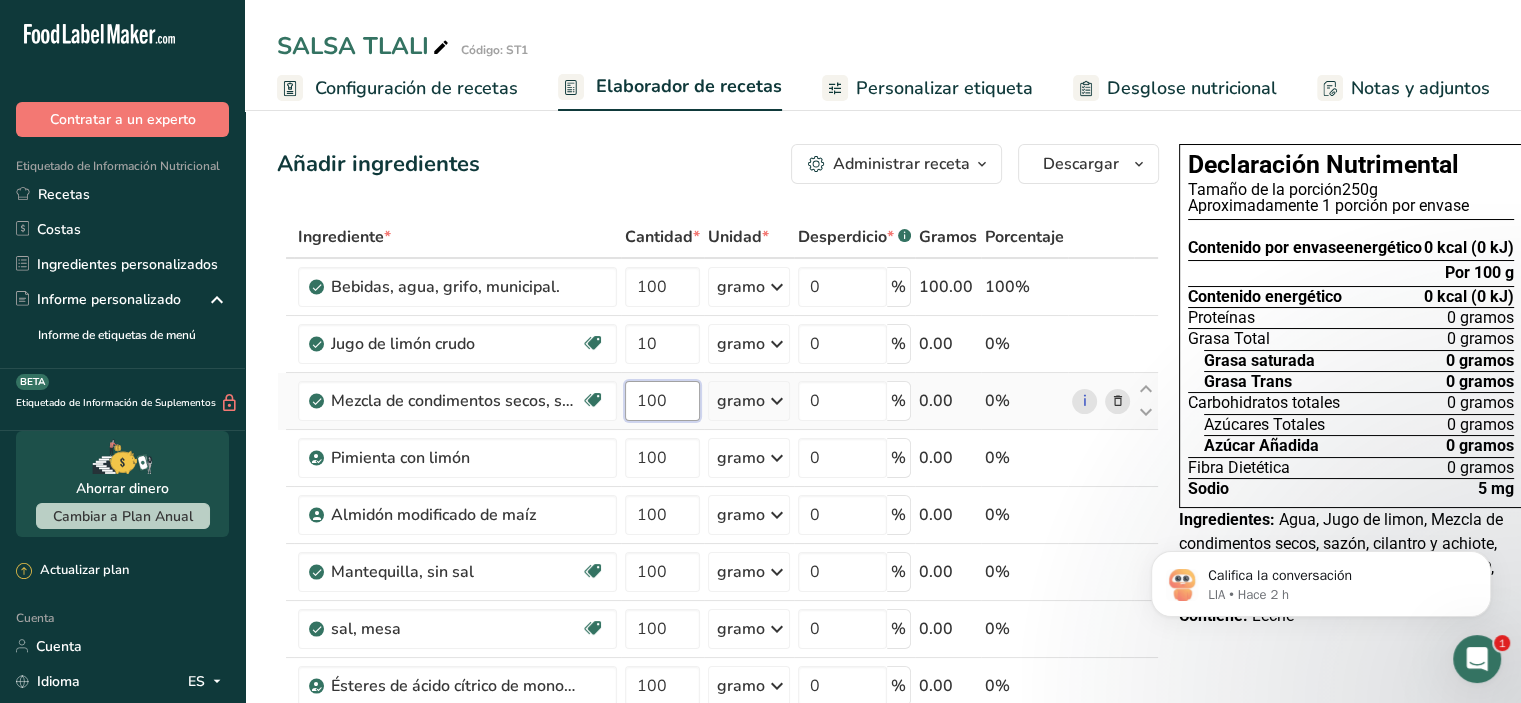 click on "Ingrediente  *
Cantidad  *
Unidad  *
Desperdicio *   .a-a{fill:#347362;}.b-a{fill:#fff;}         Gramos
Porcentaje
Bebidas, agua, grifo, municipal.
100
gramo
Porciones
1 onza líquida
1 botella de 8 onzas líquidas
1 litro
Ver más
Unidades de peso
gramo
kilogramo
mg
Ver más
Unidades de volumen
litro
Las unidades de volumen requieren una conversión de densidad. Si conoce la densidad de su ingrediente, introdúzcala a continuación. De lo contrario, haga clic en "RIA", nuestra asistente regulatoria de IA, quien podrá ayudarle.
lb/pie³
g/cm³
Confirmar
ml" at bounding box center (718, 556) 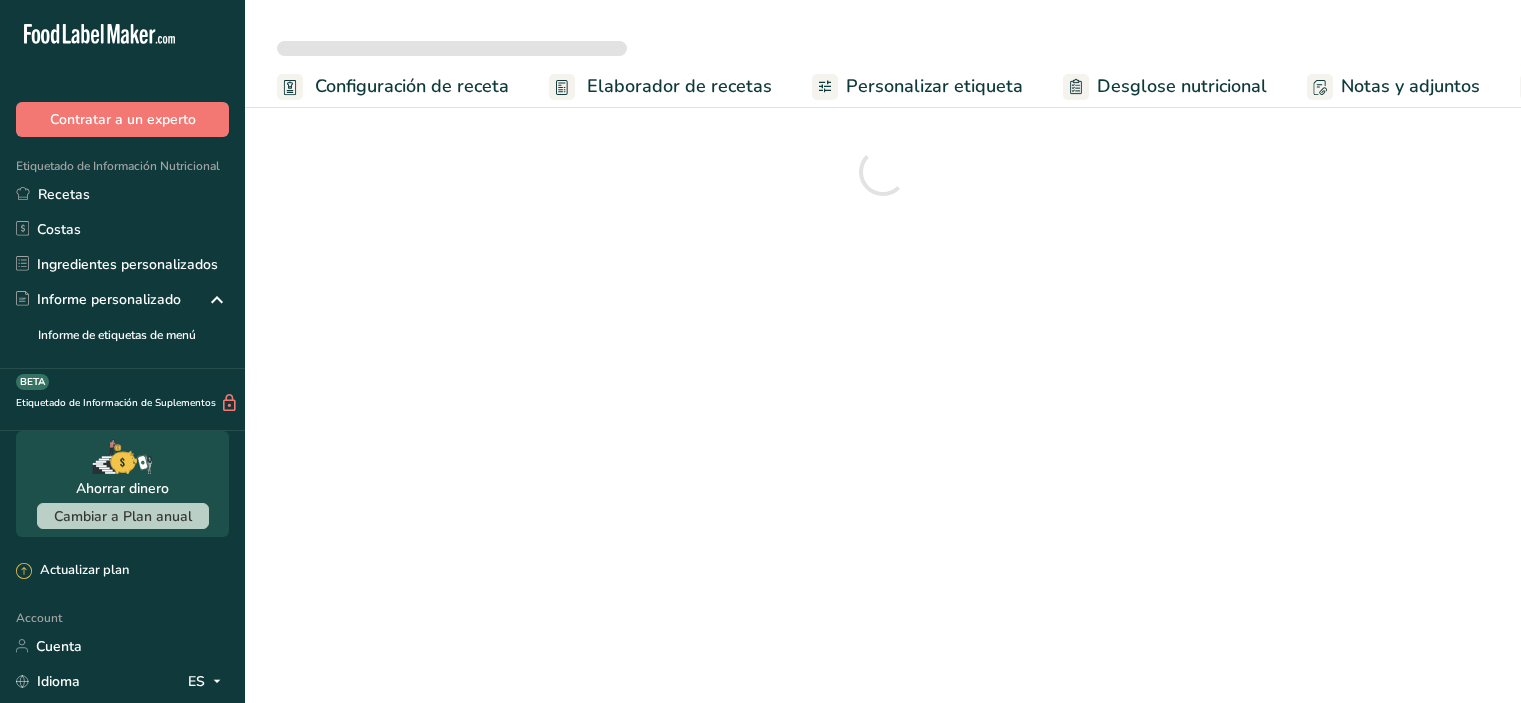 scroll, scrollTop: 0, scrollLeft: 0, axis: both 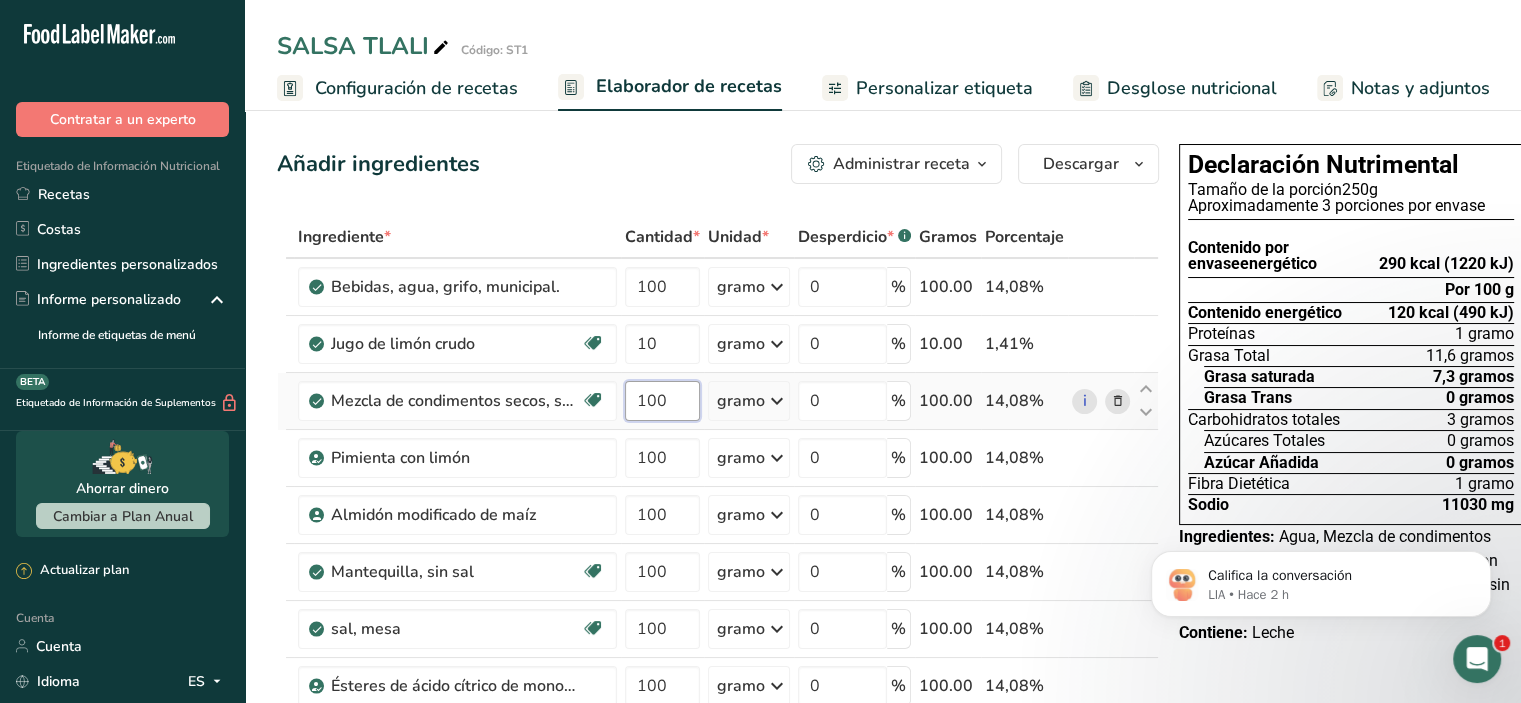 click on "100" at bounding box center (662, 401) 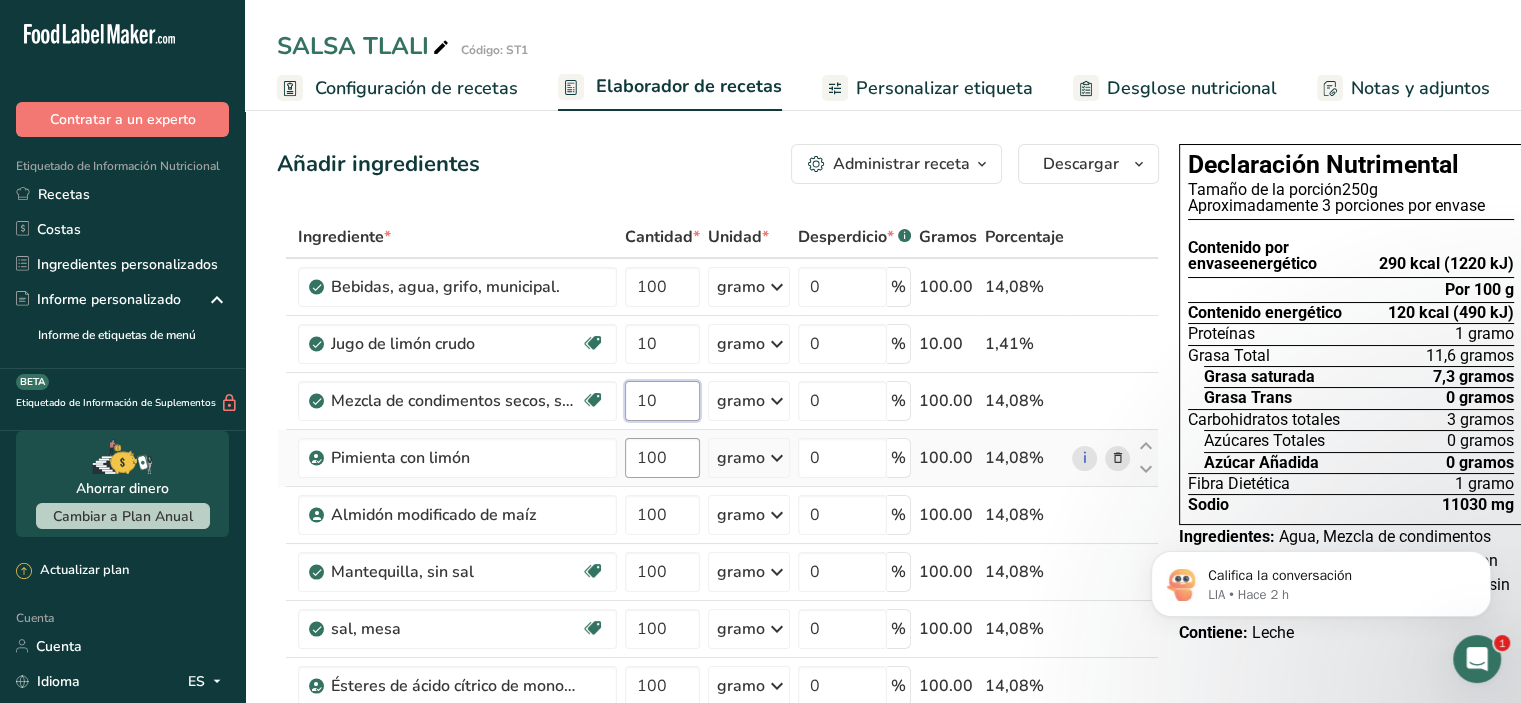 type on "10" 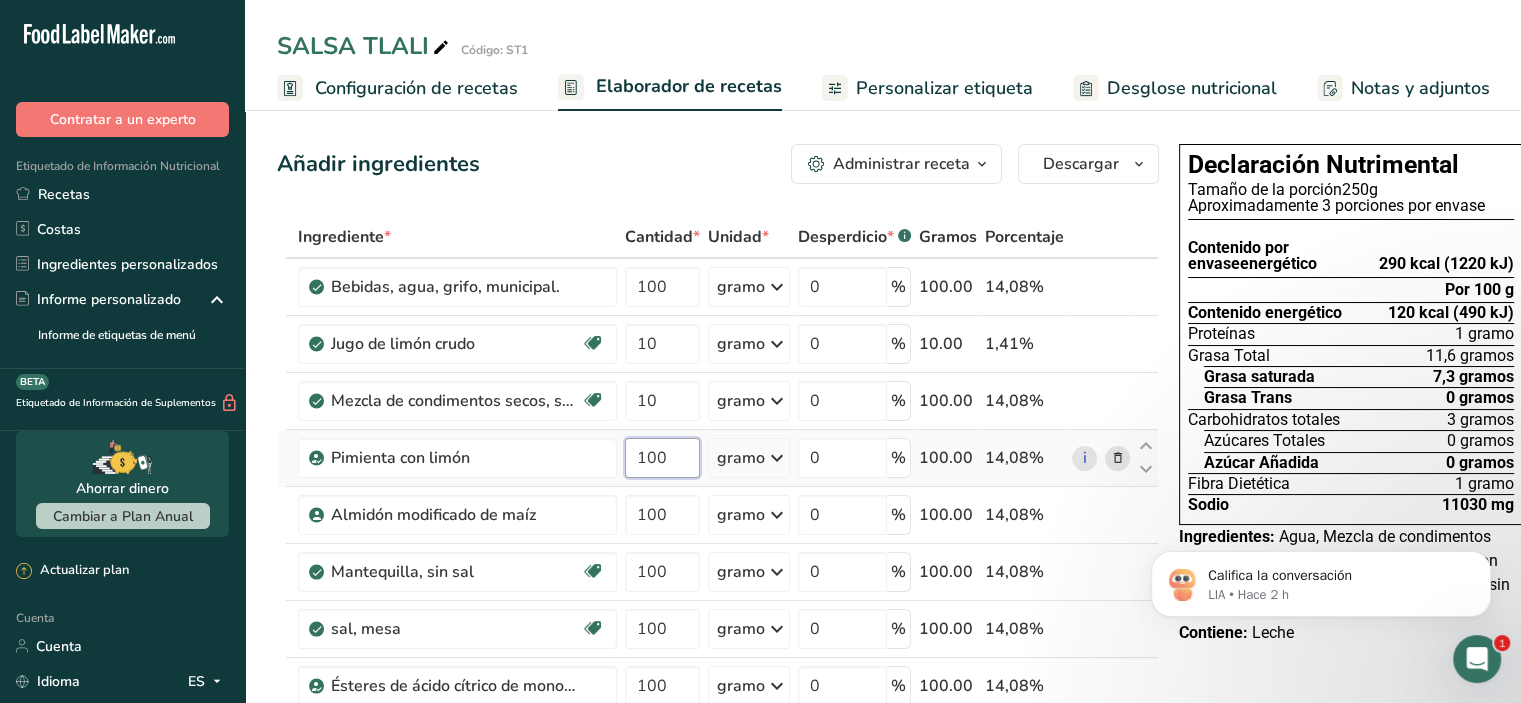 click on "Ingrediente  *
Cantidad  *
Unidad  *
Desperdicio *   .a-a{fill:#347362;}.b-a{fill:#fff;}         Gramos
Porcentaje
Bebidas, agua, grifo, municipal.
100
gramo
Porciones
1 fl oz
1 bottle 8 fl oz
1 liter
Ver más
Unidades de peso
g
kg
mg
Ver más
Unidades de volumen
litro
Las unidades de volumen requieren una conversión de densidad. Si conoce la densidad de su ingrediente, introdúzcala a continuación. De lo contrario, haga clic en "RIA", nuestra asistente regulatoria de IA, quien podrá ayudarle.
lb/pie³
g/cm³
Confirmar
mL
0" at bounding box center [718, 556] 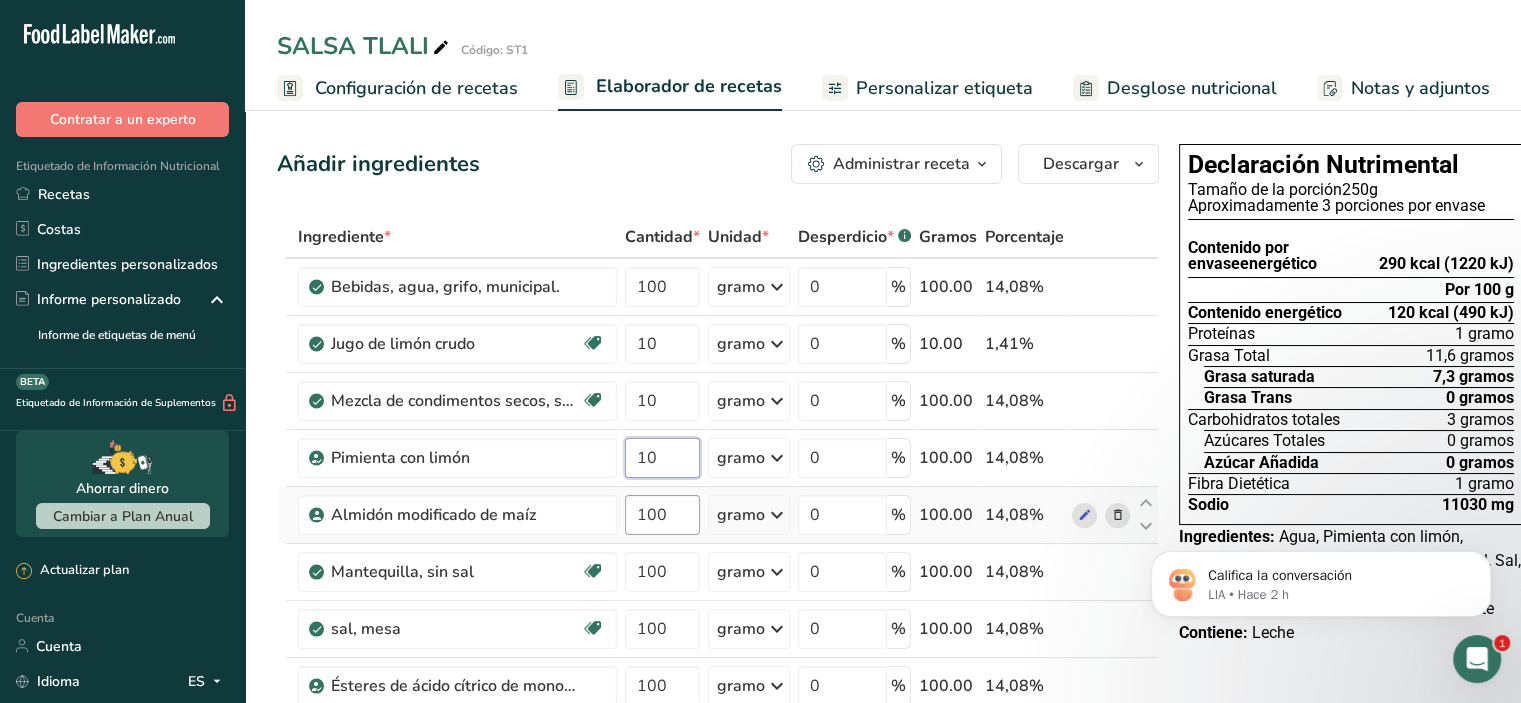 type on "10" 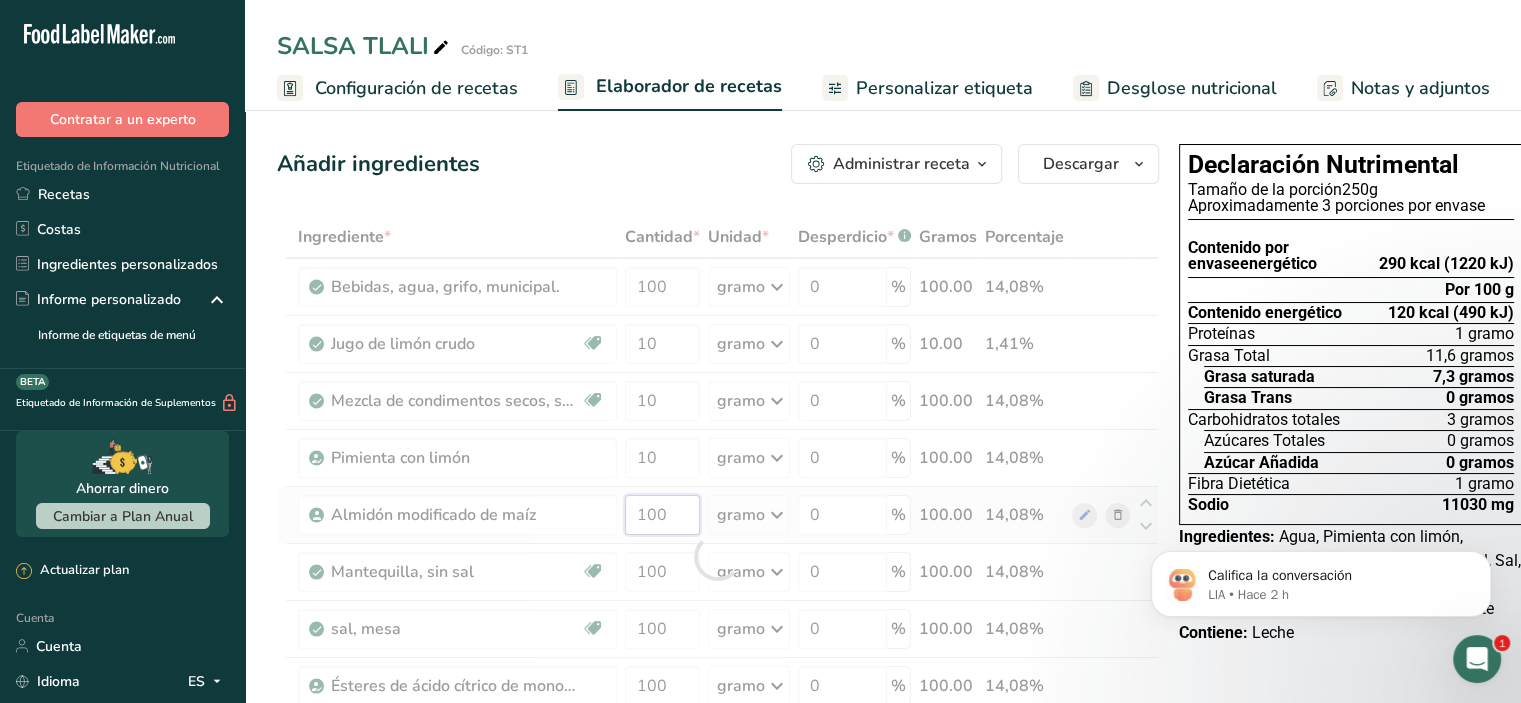 click on "Ingrediente  *
Cantidad  *
Unidad  *
Desperdicio *   .a-a{fill:#347362;}.b-a{fill:#fff;}         Gramos
Porcentaje
Bebidas, agua, grifo, municipal.
100
gramo
Porciones
1 fl oz
1 bottle 8 fl oz
1 liter
Ver más
Unidades de peso
g
kg
mg
Ver más
Unidades de volumen
litro
Las unidades de volumen requieren una conversión de densidad. Si conoce la densidad de su ingrediente, introdúzcala a continuación. De lo contrario, haga clic en "RIA", nuestra asistente regulatoria de IA, quien podrá ayudarle.
lb/pie³
g/cm³
Confirmar
mL
0" at bounding box center [718, 556] 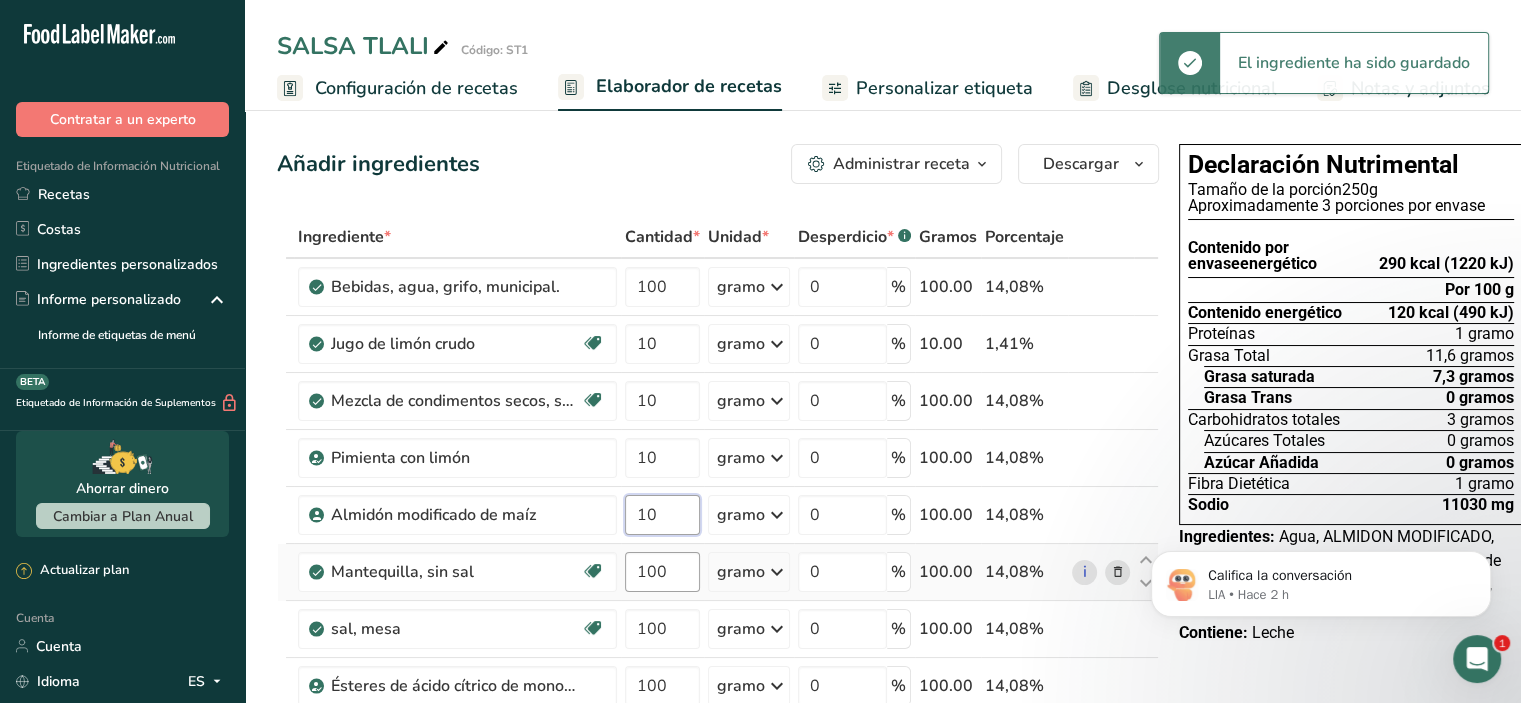type on "10" 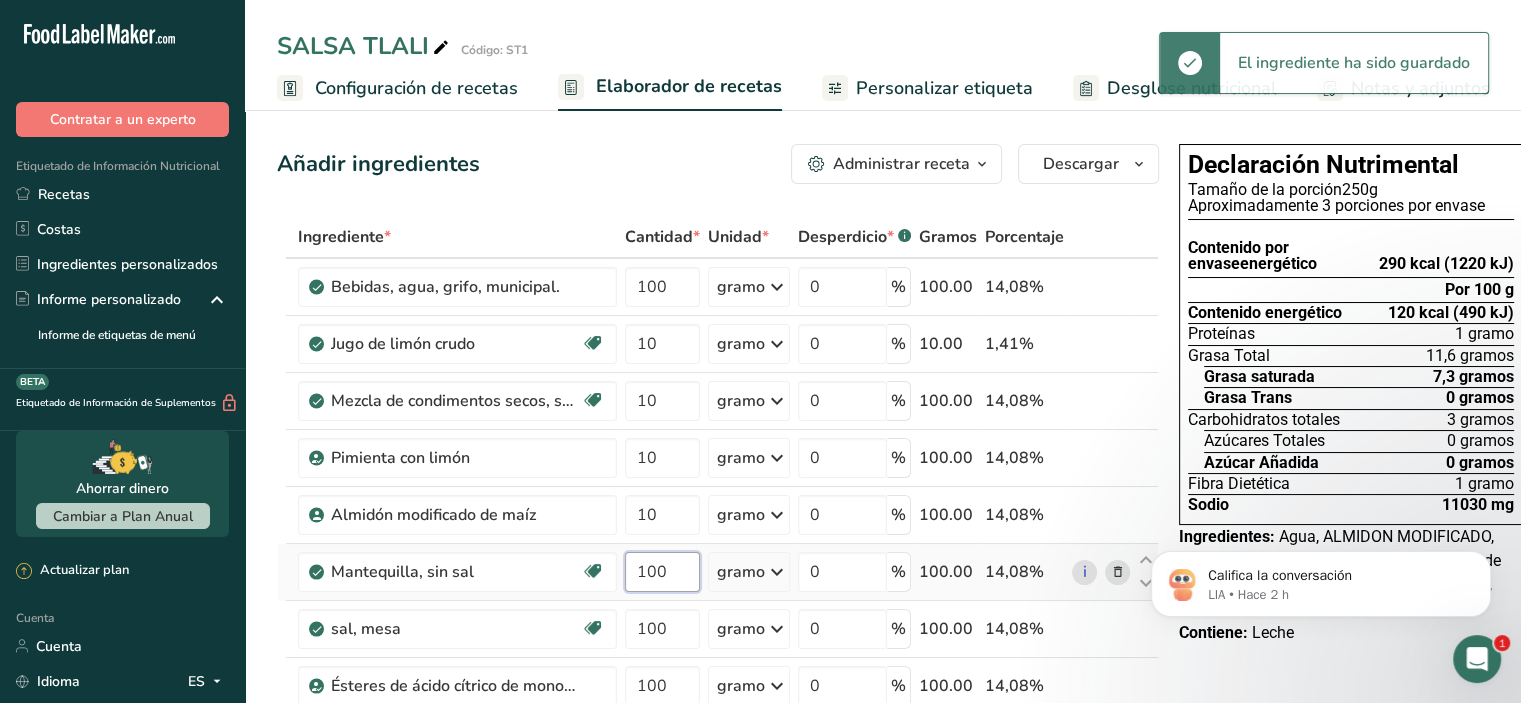 click on "Ingrediente  *
Cantidad  *
Unidad  *
Desperdicio *   .a-a{fill:#347362;}.b-a{fill:#fff;}         Gramos
Porcentaje
Bebidas, agua, grifo, municipal.
100
gramo
Porciones
1 fl oz
1 bottle 8 fl oz
1 liter
Ver más
Unidades de peso
g
kg
mg
Ver más
Unidades de volumen
litro
Las unidades de volumen requieren una conversión de densidad. Si conoce la densidad de su ingrediente, introdúzcala a continuación. De lo contrario, haga clic en "RIA", nuestra asistente regulatoria de IA, quien podrá ayudarle.
lb/pie³
g/cm³
Confirmar
mL
0" at bounding box center (718, 556) 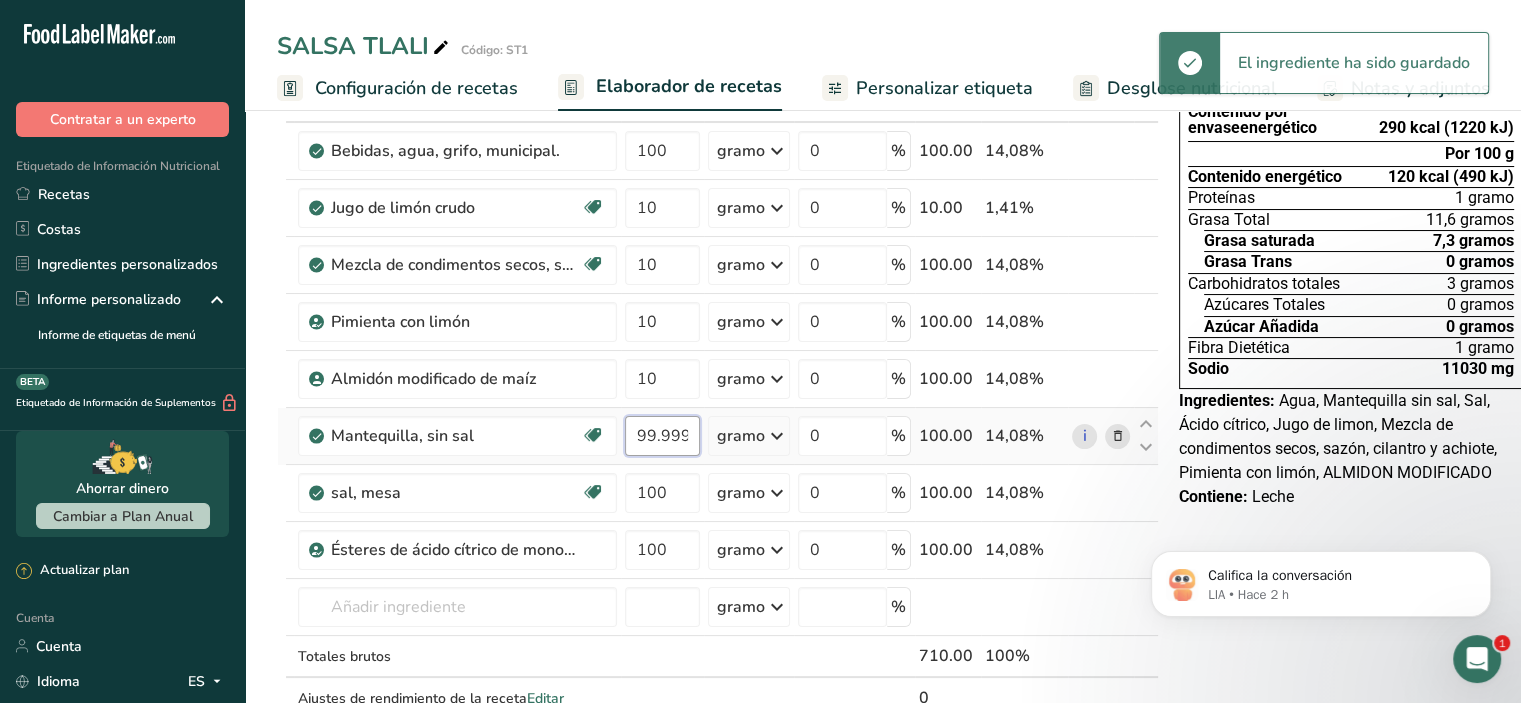 scroll, scrollTop: 200, scrollLeft: 0, axis: vertical 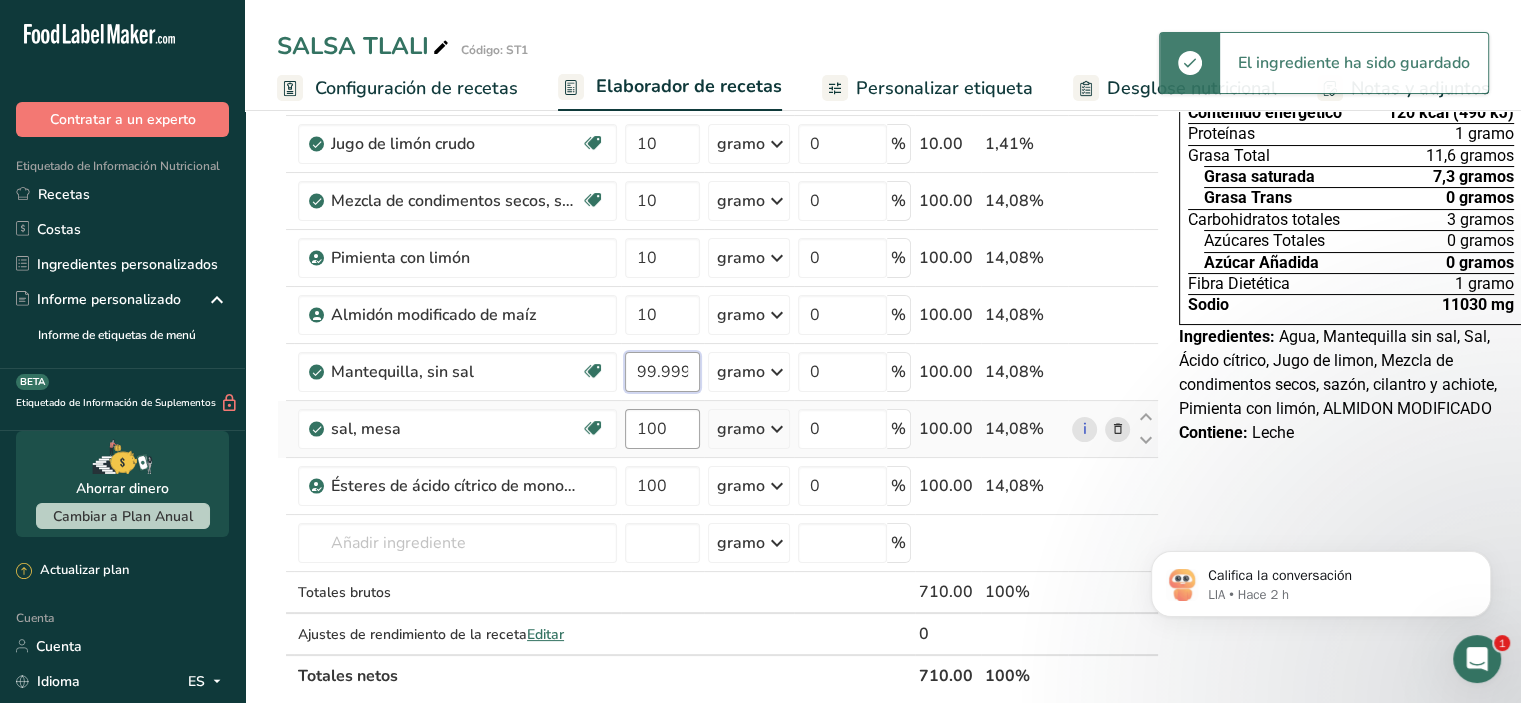 type on "99.999999" 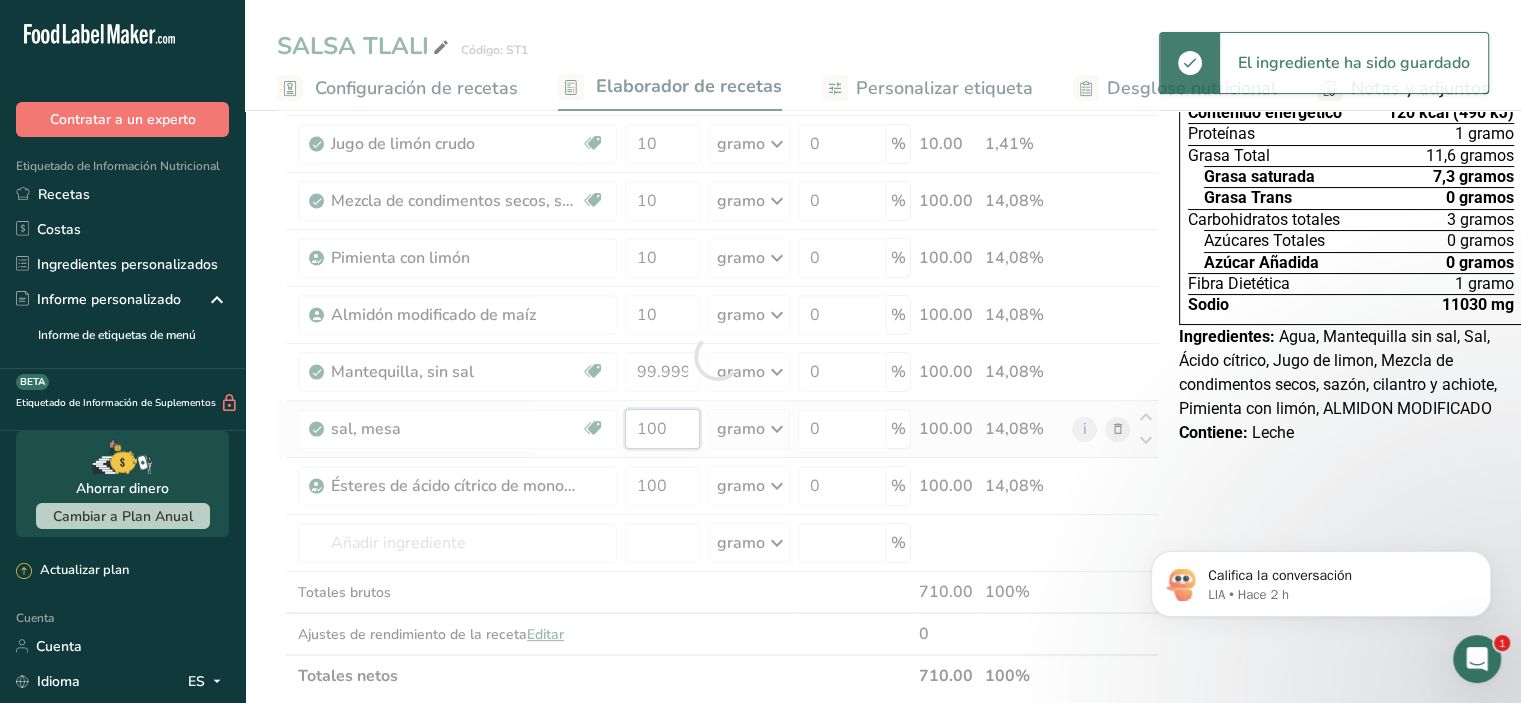 click on "Ingrediente  *
Cantidad  *
Unidad  *
Desperdicio *   .a-a{fill:#347362;}.b-a{fill:#fff;}         Gramos
Porcentaje
Bebidas, agua, grifo, municipal.
100
gramo
Porciones
1 fl oz
1 bottle 8 fl oz
1 liter
Ver más
Unidades de peso
g
kg
mg
Ver más
Unidades de volumen
litro
Las unidades de volumen requieren una conversión de densidad. Si conoce la densidad de su ingrediente, introdúzcala a continuación. De lo contrario, haga clic en "RIA", nuestra asistente regulatoria de IA, quien podrá ayudarle.
lb/pie³
g/cm³
Confirmar
mL
0" at bounding box center [718, 356] 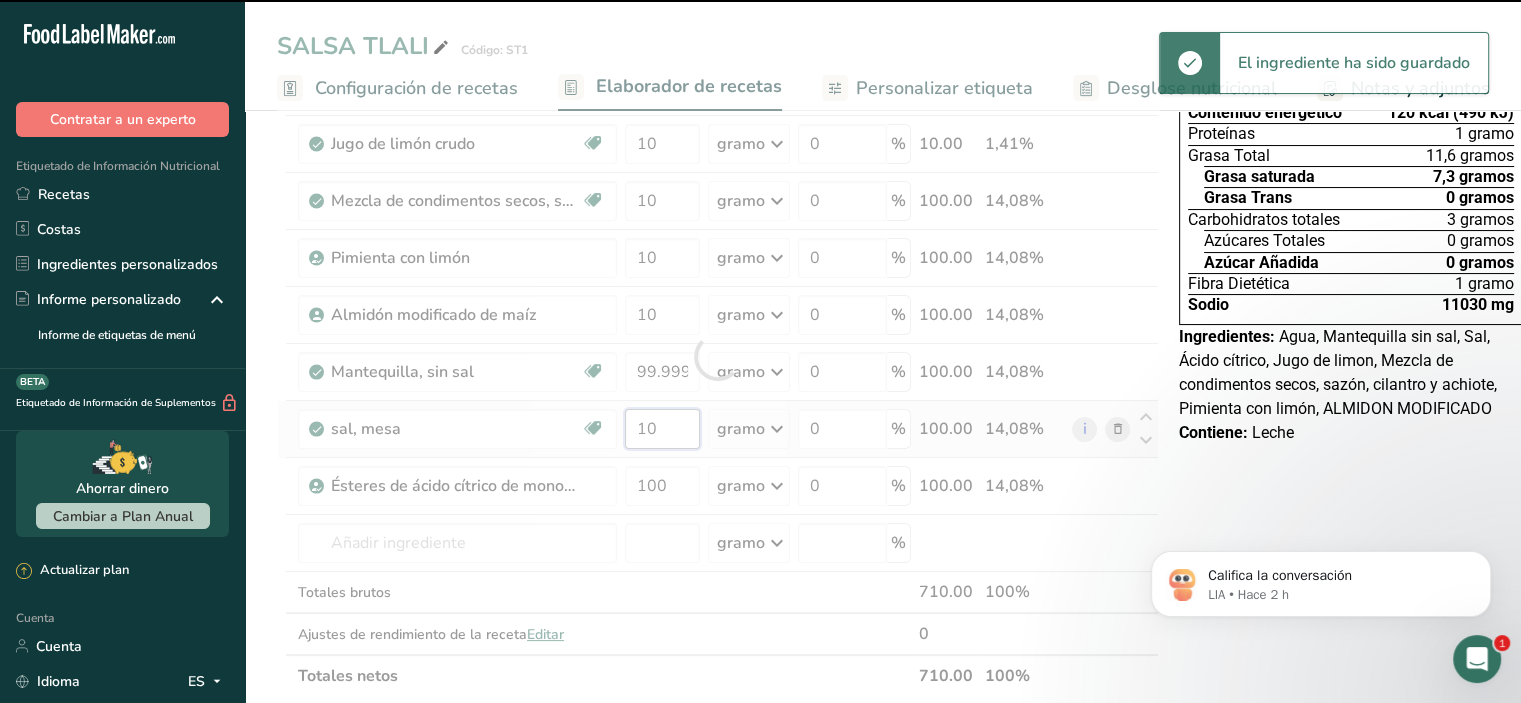 type on "100" 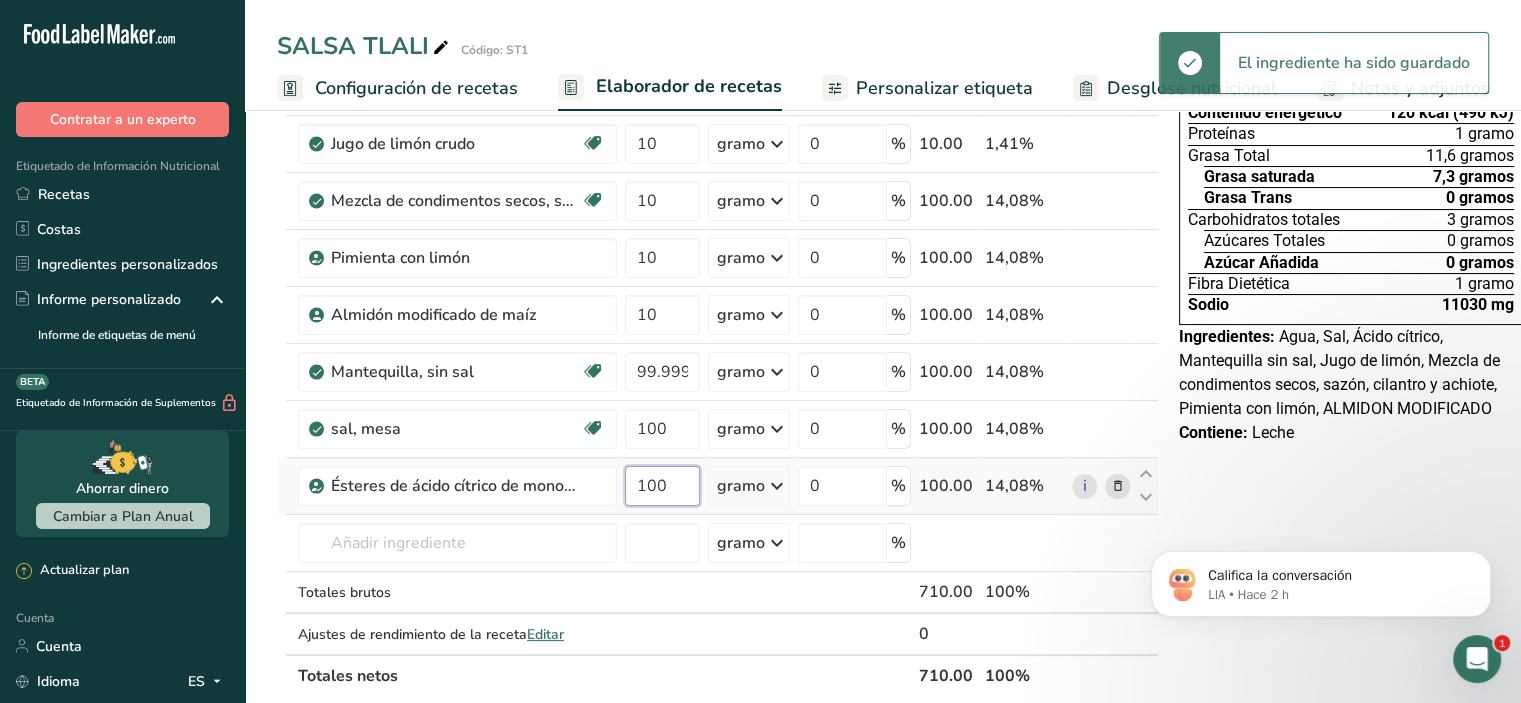 click on "Ingrediente  *
Cantidad  *
Unidad  *
Desperdicio *   .a-a{fill:#347362;}.b-a{fill:#fff;}         Gramos
Porcentaje
Bebidas, agua, grifo, municipal.
100
gramo
Porciones
1 fl oz
1 bottle 8 fl oz
1 liter
Ver más
Unidades de peso
g
kg
mg
Ver más
Unidades de volumen
litro
Las unidades de volumen requieren una conversión de densidad. Si conoce la densidad de su ingrediente, introdúzcala a continuación. De lo contrario, haga clic en "RIA", nuestra asistente regulatoria de IA, quien podrá ayudarle.
lb/pie³
g/cm³
Confirmar
mL
0" at bounding box center (718, 356) 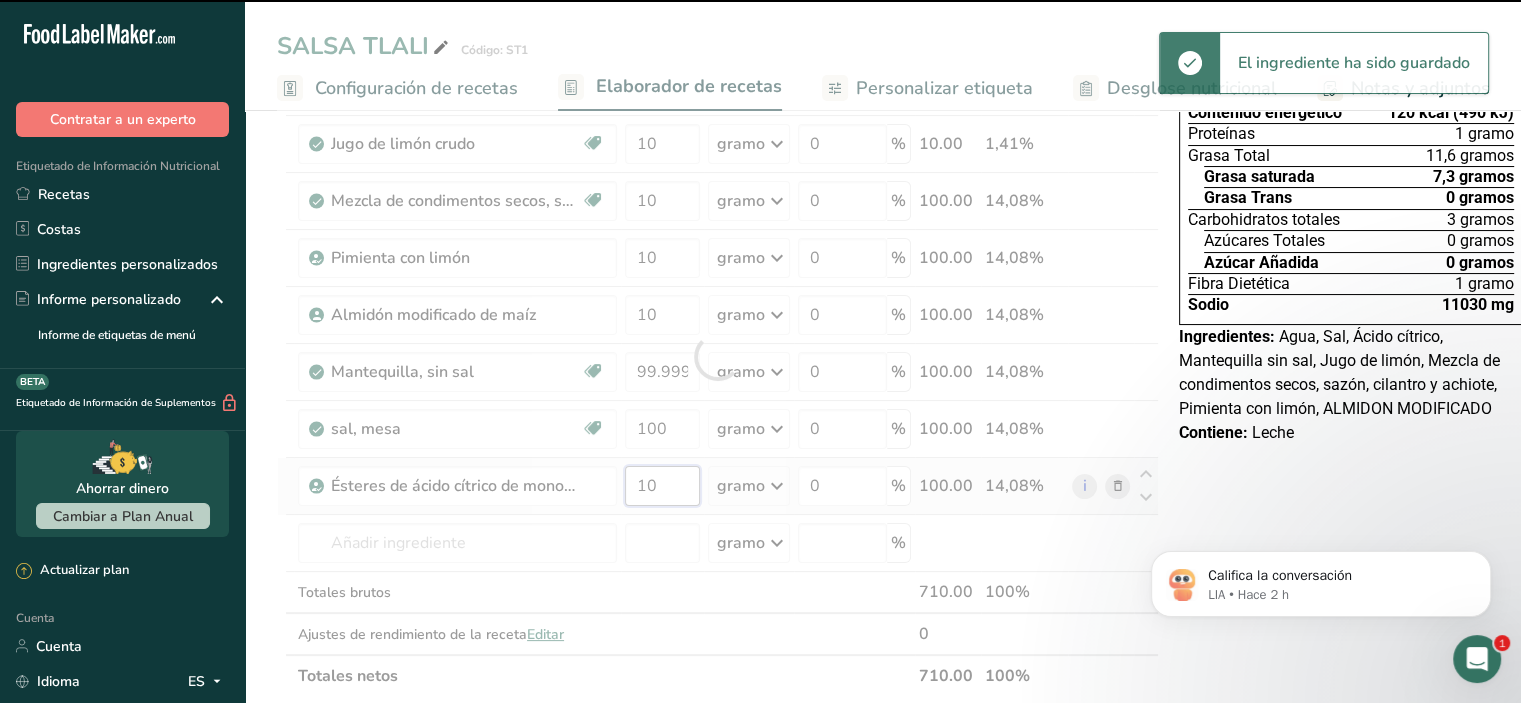 type on "100" 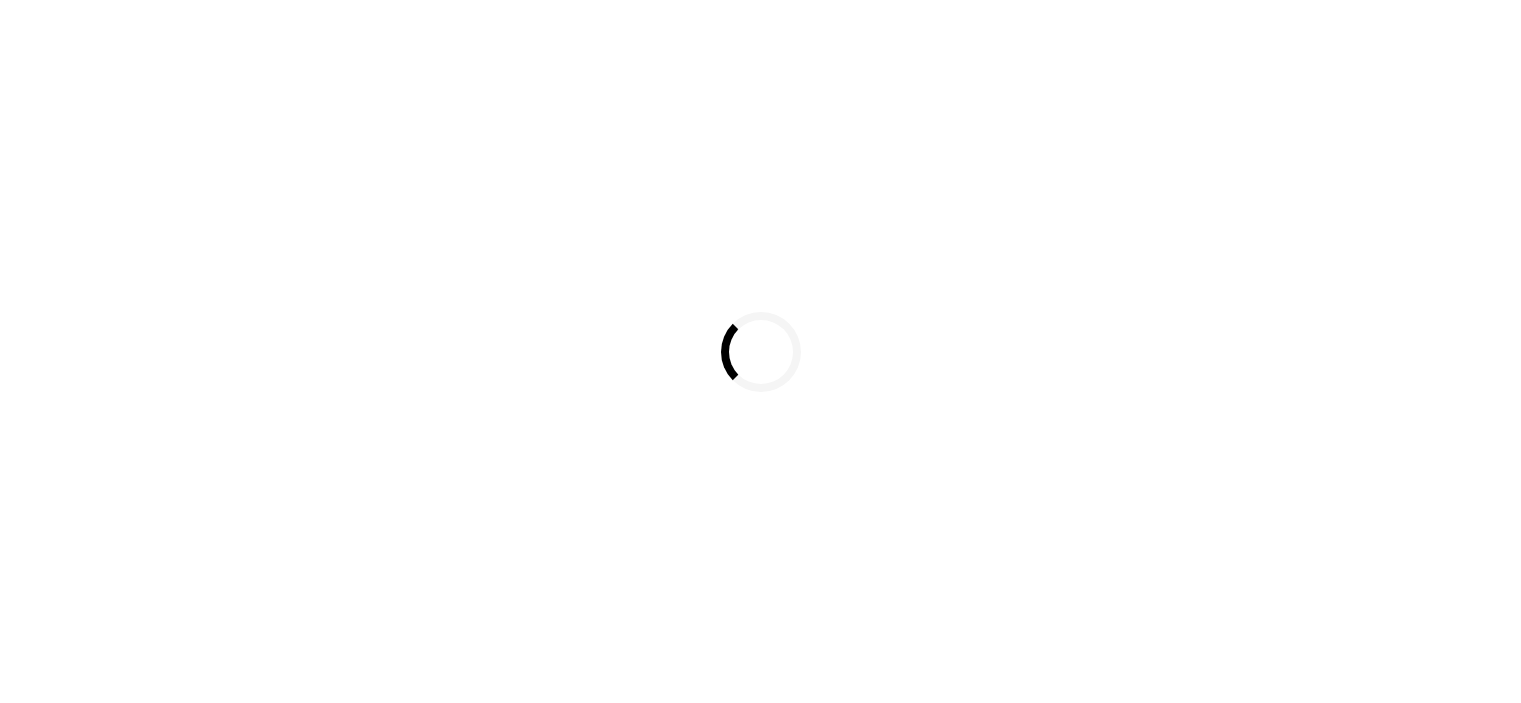 scroll, scrollTop: 0, scrollLeft: 0, axis: both 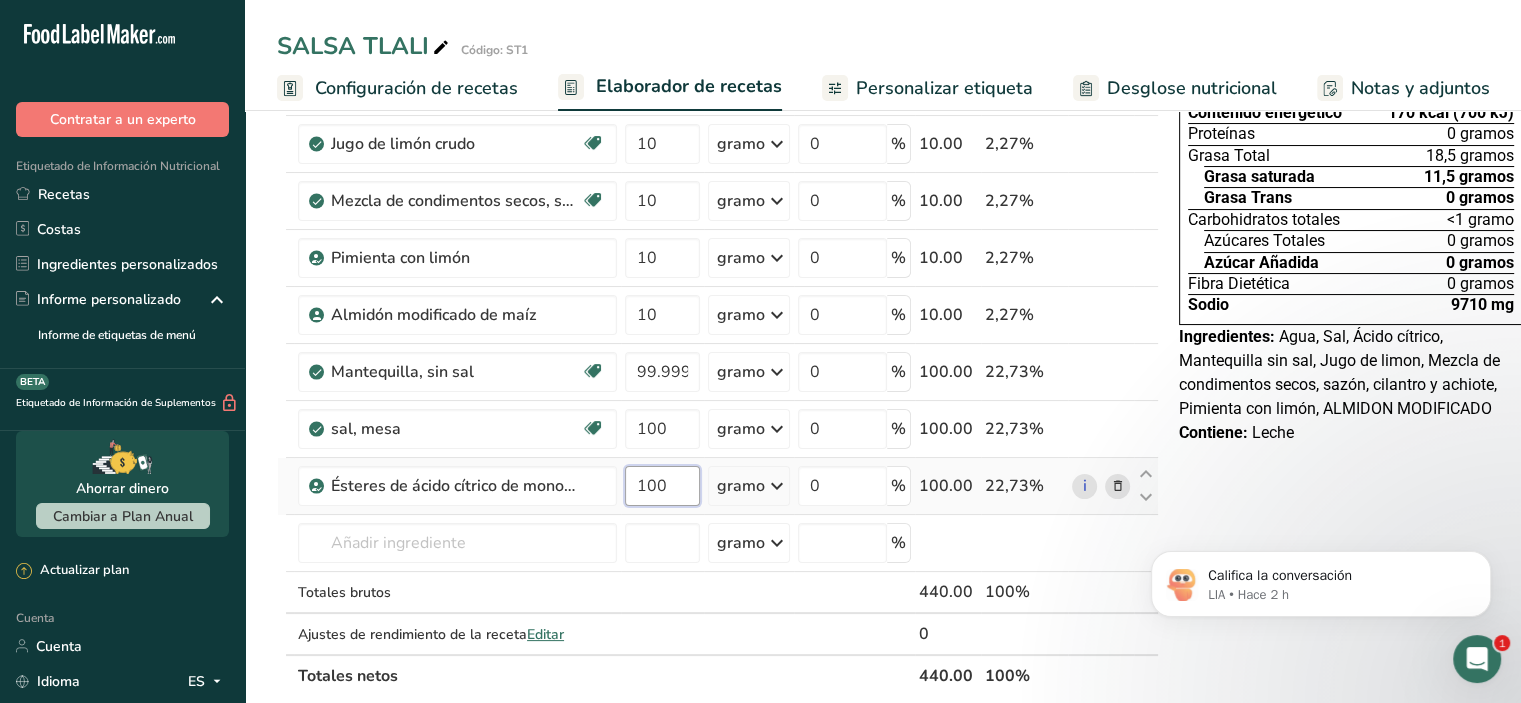 click on "100" at bounding box center [662, 486] 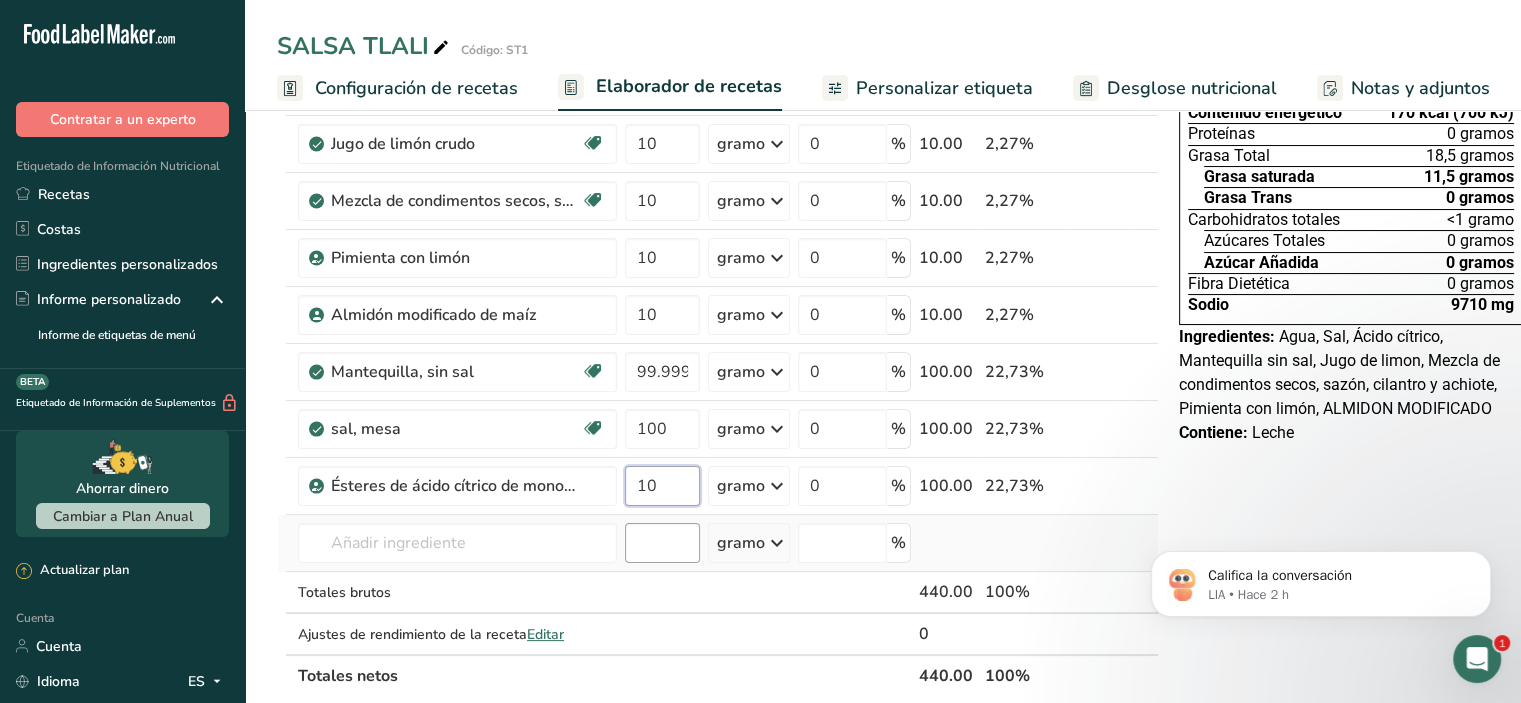 type on "10" 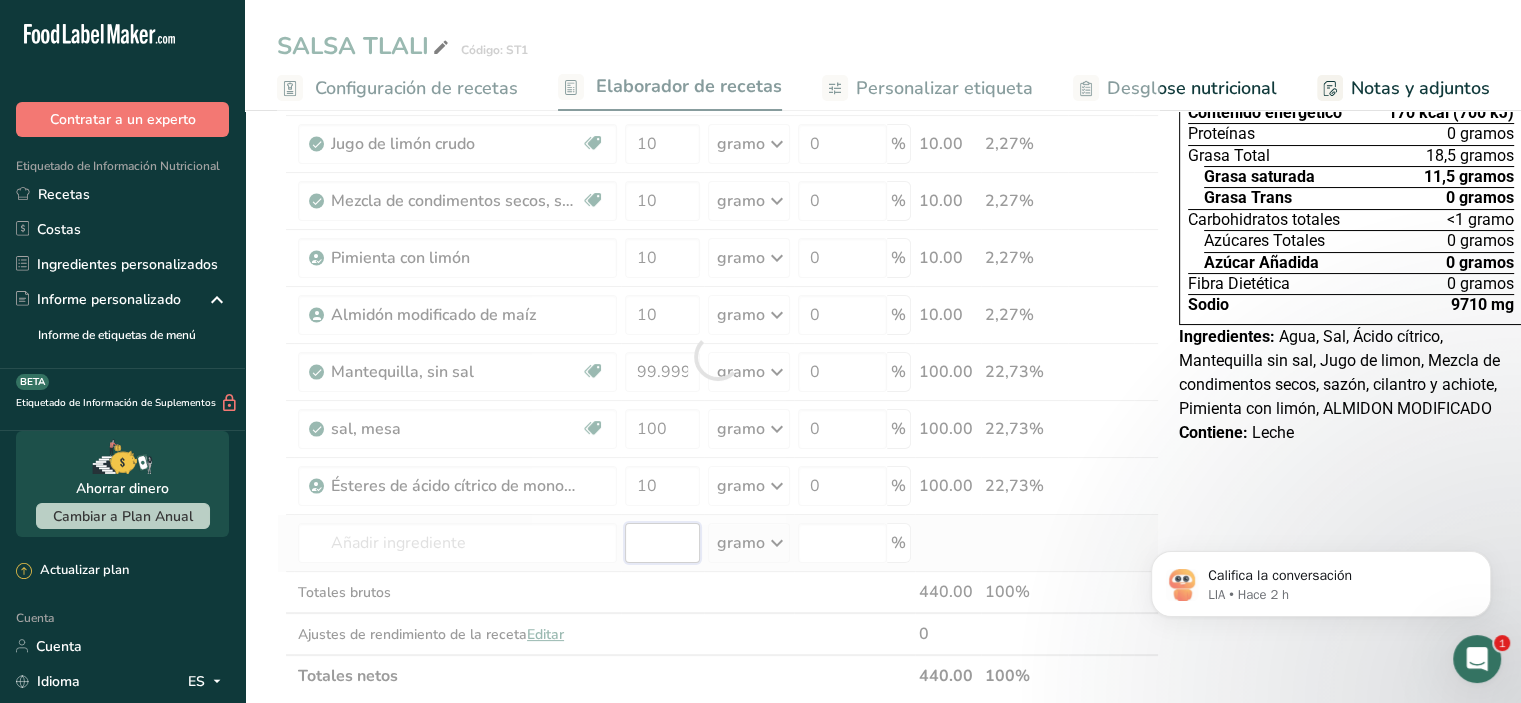 click on "Ingrediente  *
Cantidad  *
Unidad  *
Desperdicio *   .a-a{fill:#347362;}.b-a{fill:#fff;}         Gramos
Porcentaje
Bebidas, agua, grifo, municipal.
100
gramo
Porciones
1 fl oz
1 bottle 8 fl oz
1 liter
Ver más
Unidades de peso
g
kg
mg
Ver más
Unidades de volumen
litro
Las unidades de volumen requieren una conversión de densidad. Si conoce la densidad de su ingrediente, introdúzcala a continuación. De lo contrario, haga clic en "RIA", nuestra asistente regulatoria de IA, quien podrá ayudarle.
lb/pie³
g/cm³
Confirmar
mL
0" at bounding box center [718, 356] 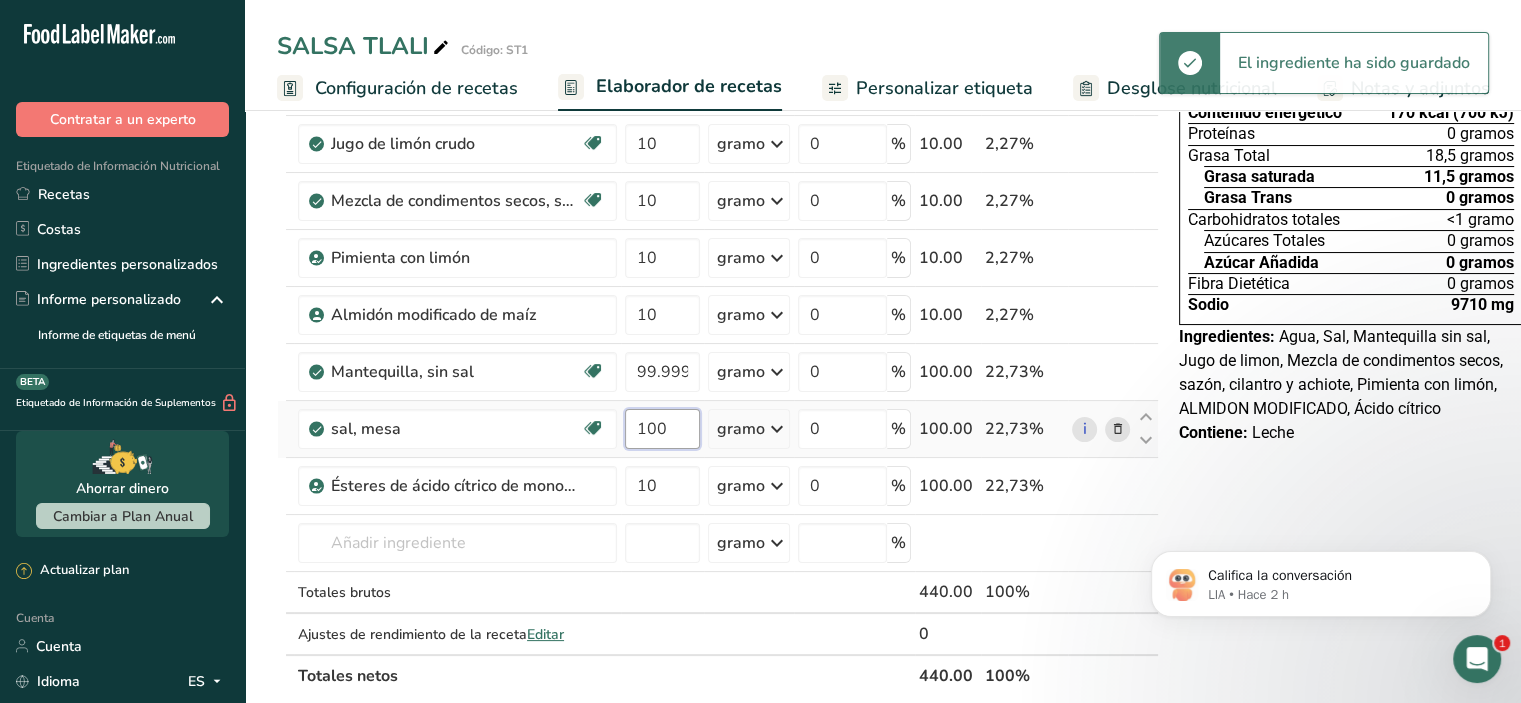 click on "100" at bounding box center (662, 429) 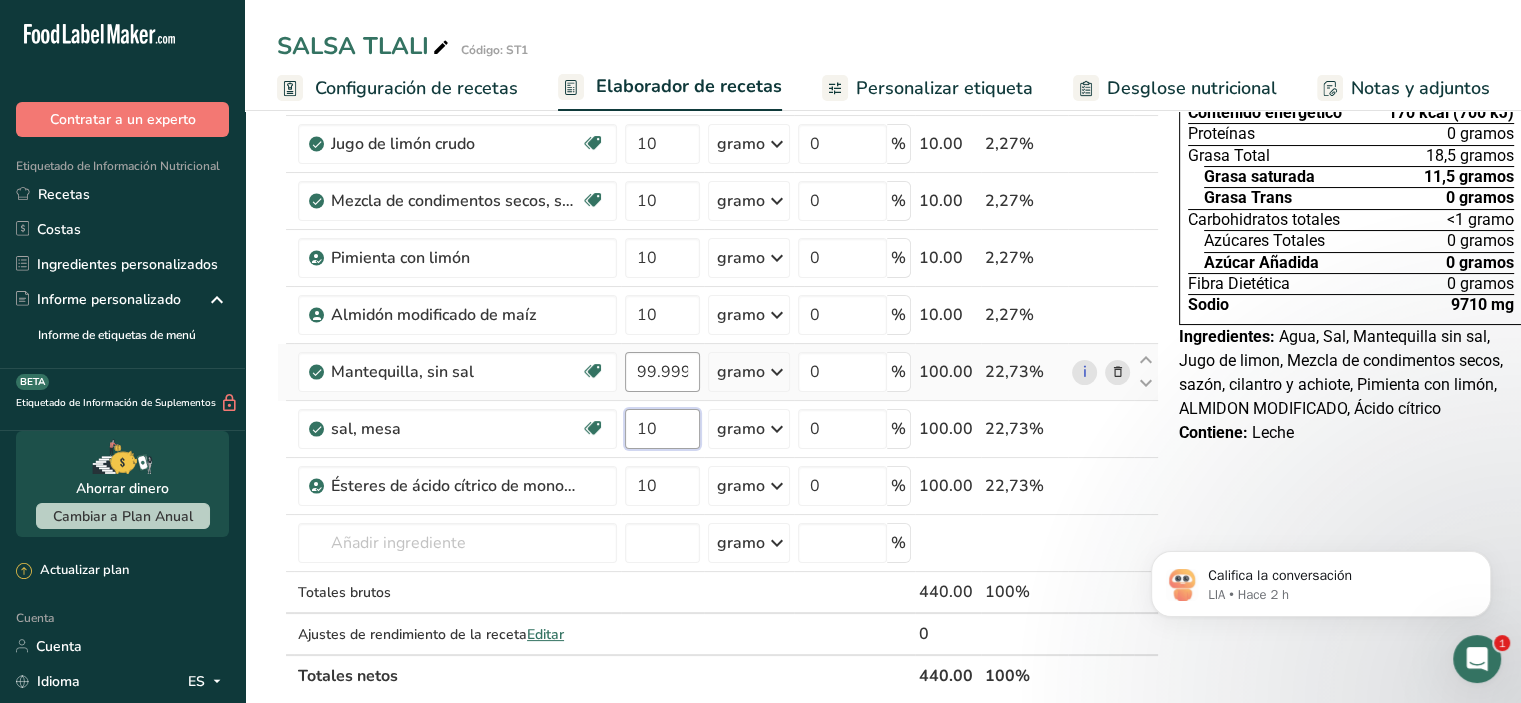 type on "10" 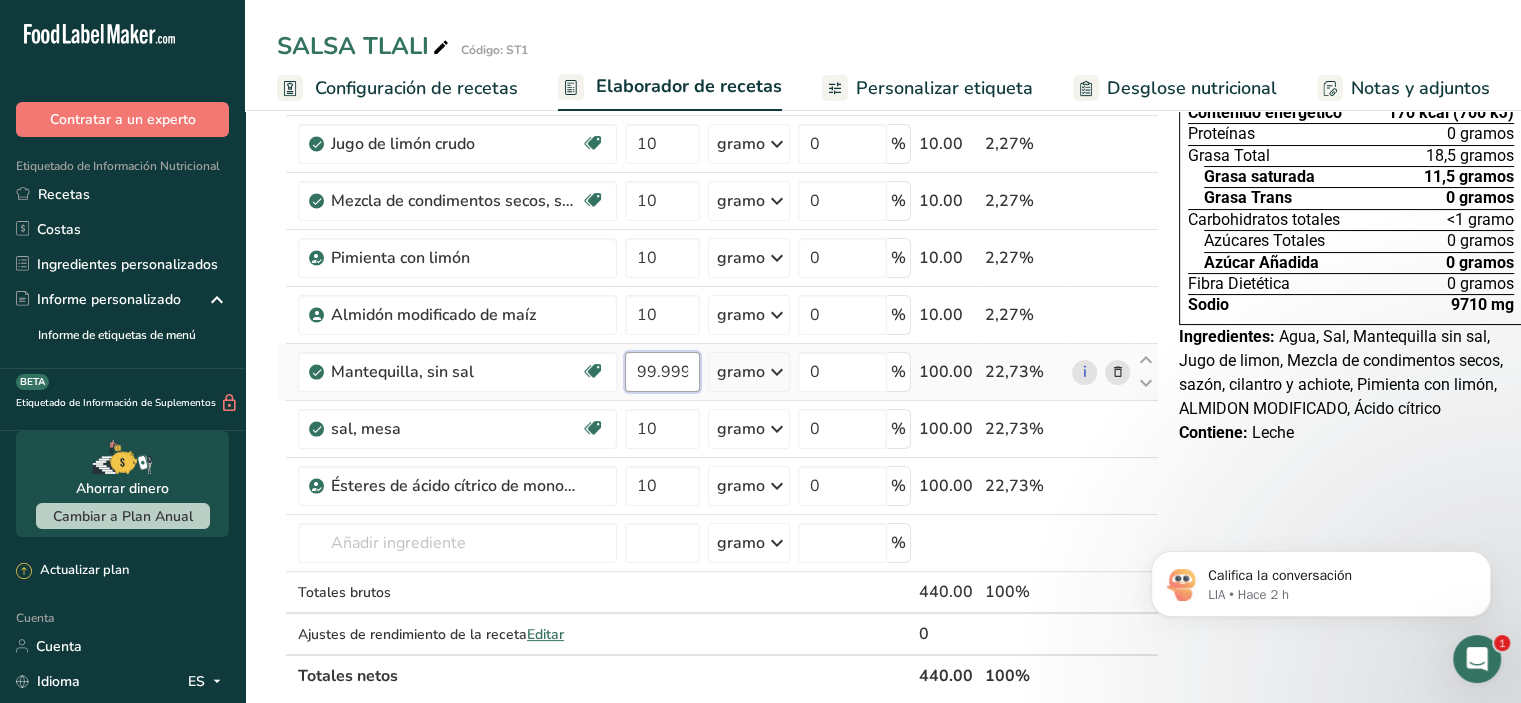 click on "Ingrediente  *
Cantidad  *
Unidad  *
Desperdicio *   .a-a{fill:#347362;}.b-a{fill:#fff;}         Gramos
Porcentaje
Bebidas, agua, grifo, municipal.
100
gramo
Porciones
1 fl oz
1 bottle 8 fl oz
1 liter
Ver más
Unidades de peso
g
kg
mg
Ver más
Unidades de volumen
litro
Las unidades de volumen requieren una conversión de densidad. Si conoce la densidad de su ingrediente, introdúzcala a continuación. De lo contrario, haga clic en "RIA", nuestra asistente regulatoria de IA, quien podrá ayudarle.
lb/pie³
g/cm³
Confirmar
mL
0" at bounding box center [718, 356] 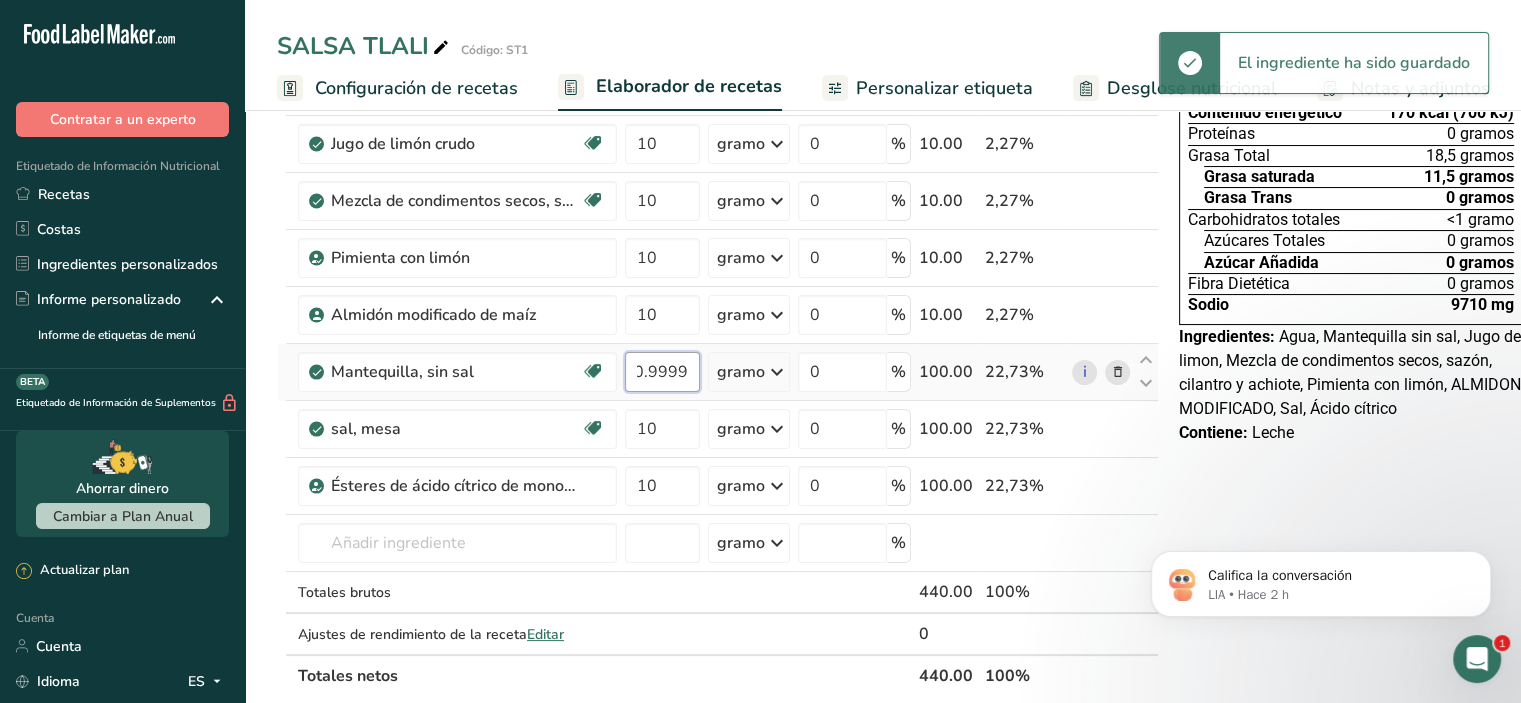 scroll, scrollTop: 0, scrollLeft: 8, axis: horizontal 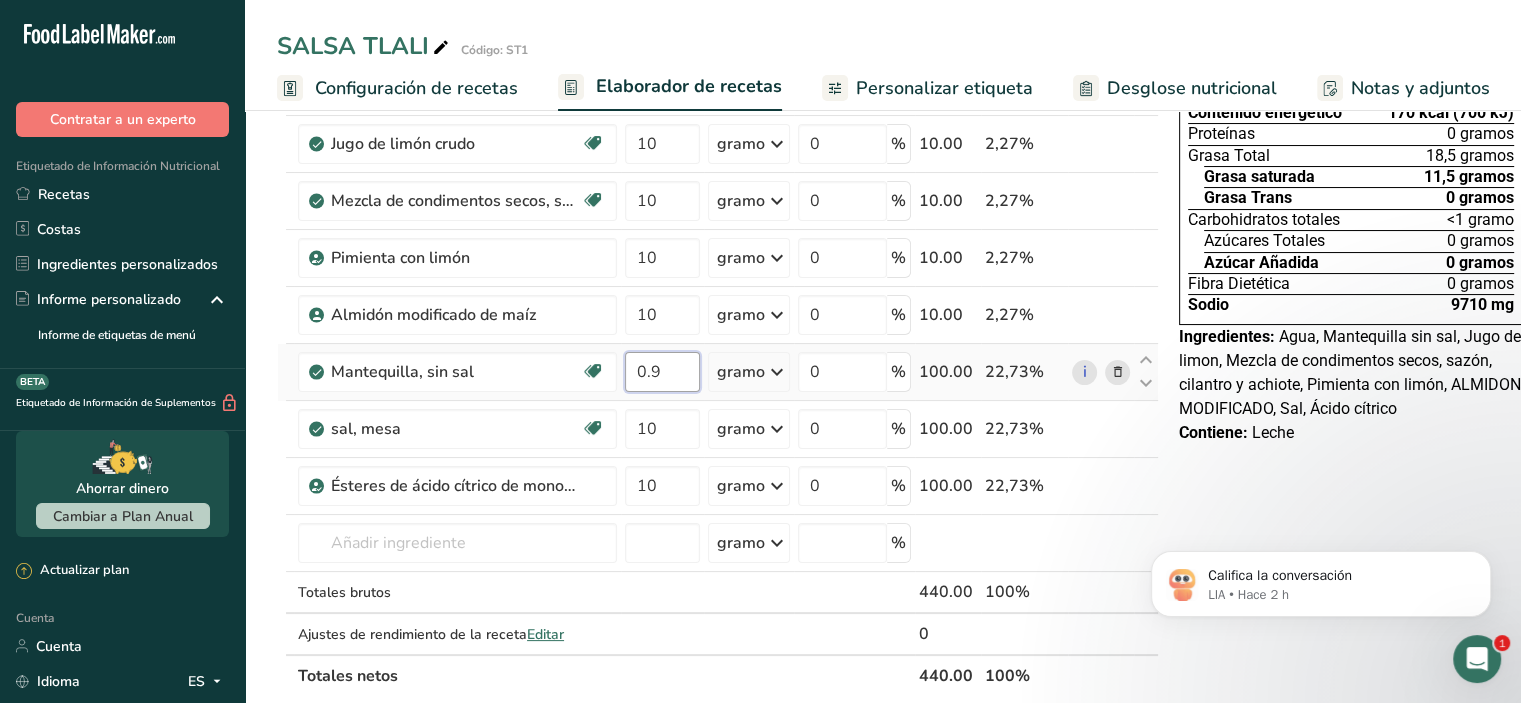 type on "0" 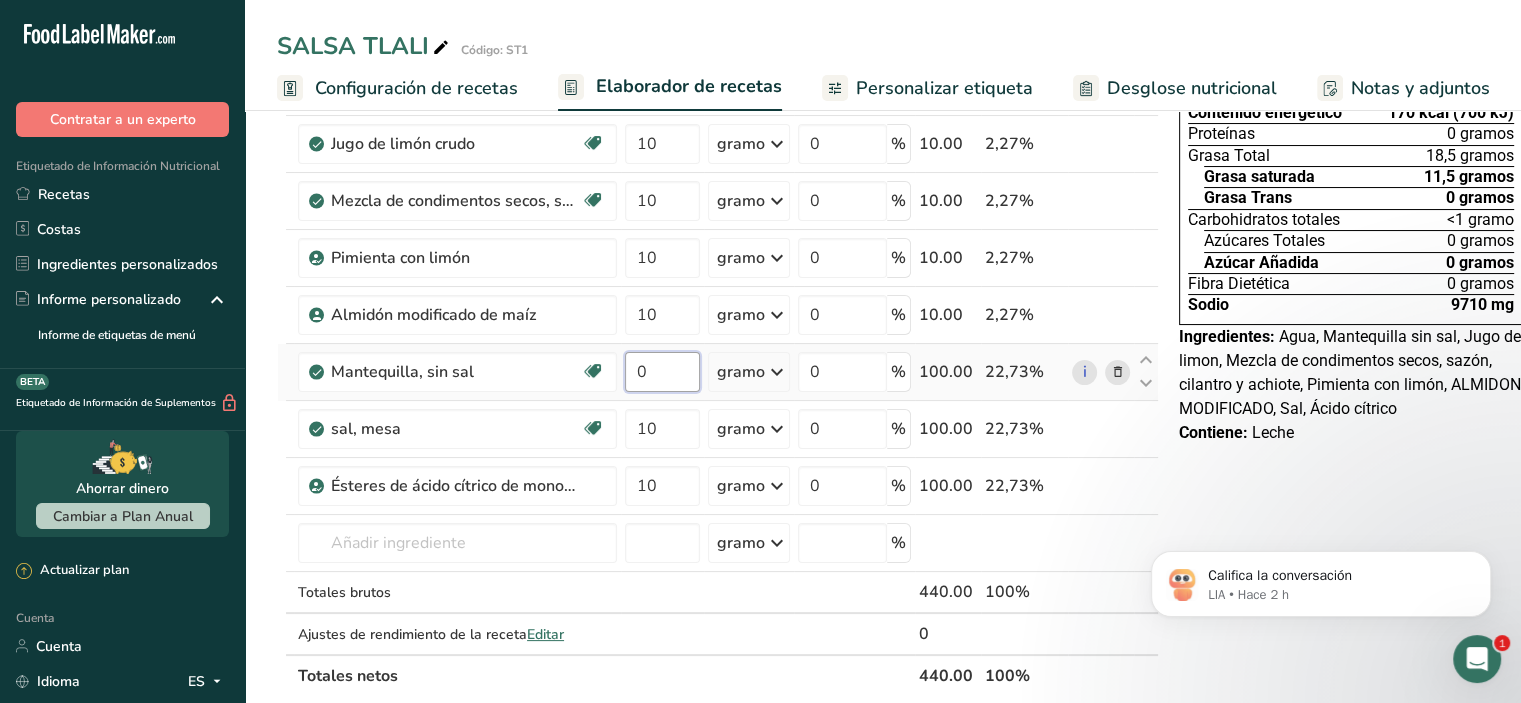 scroll, scrollTop: 0, scrollLeft: 0, axis: both 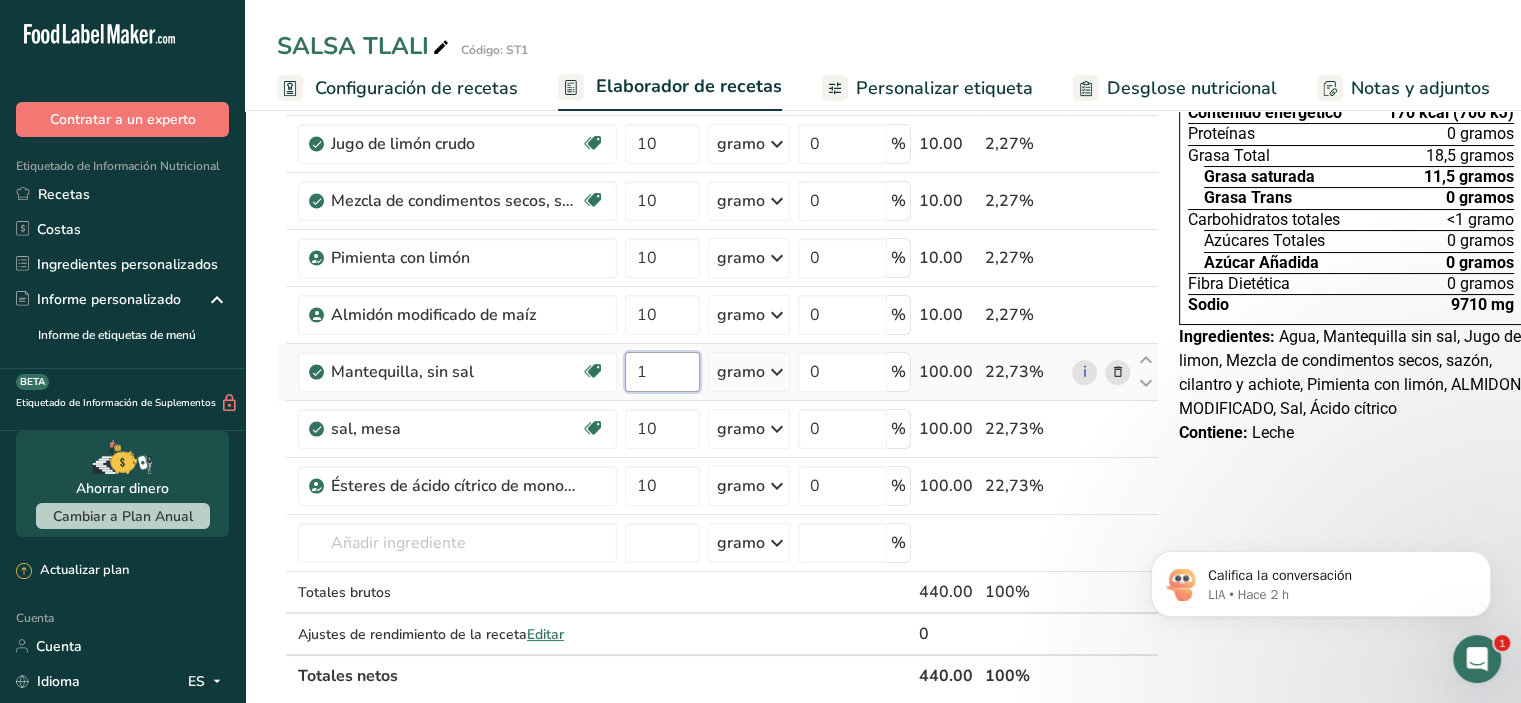type on "10" 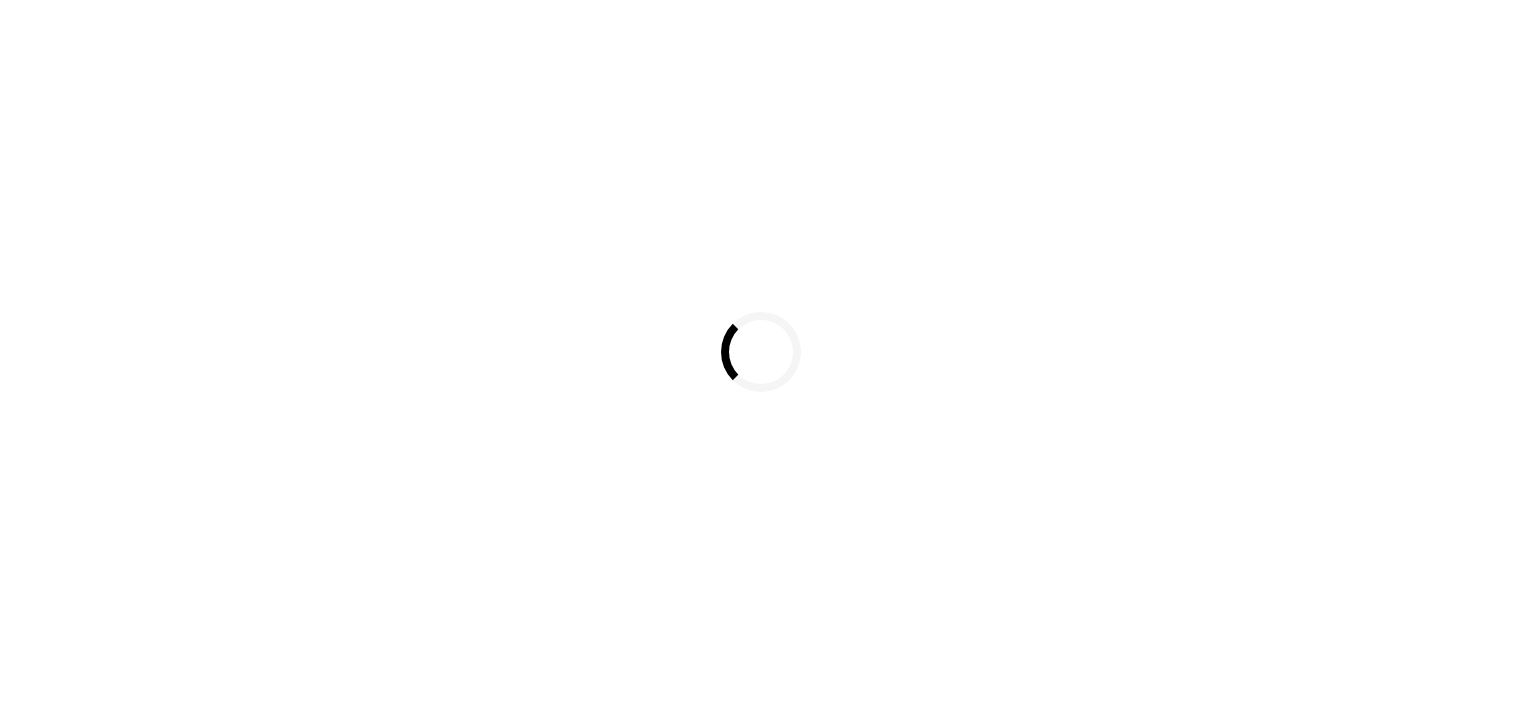 scroll, scrollTop: 0, scrollLeft: 0, axis: both 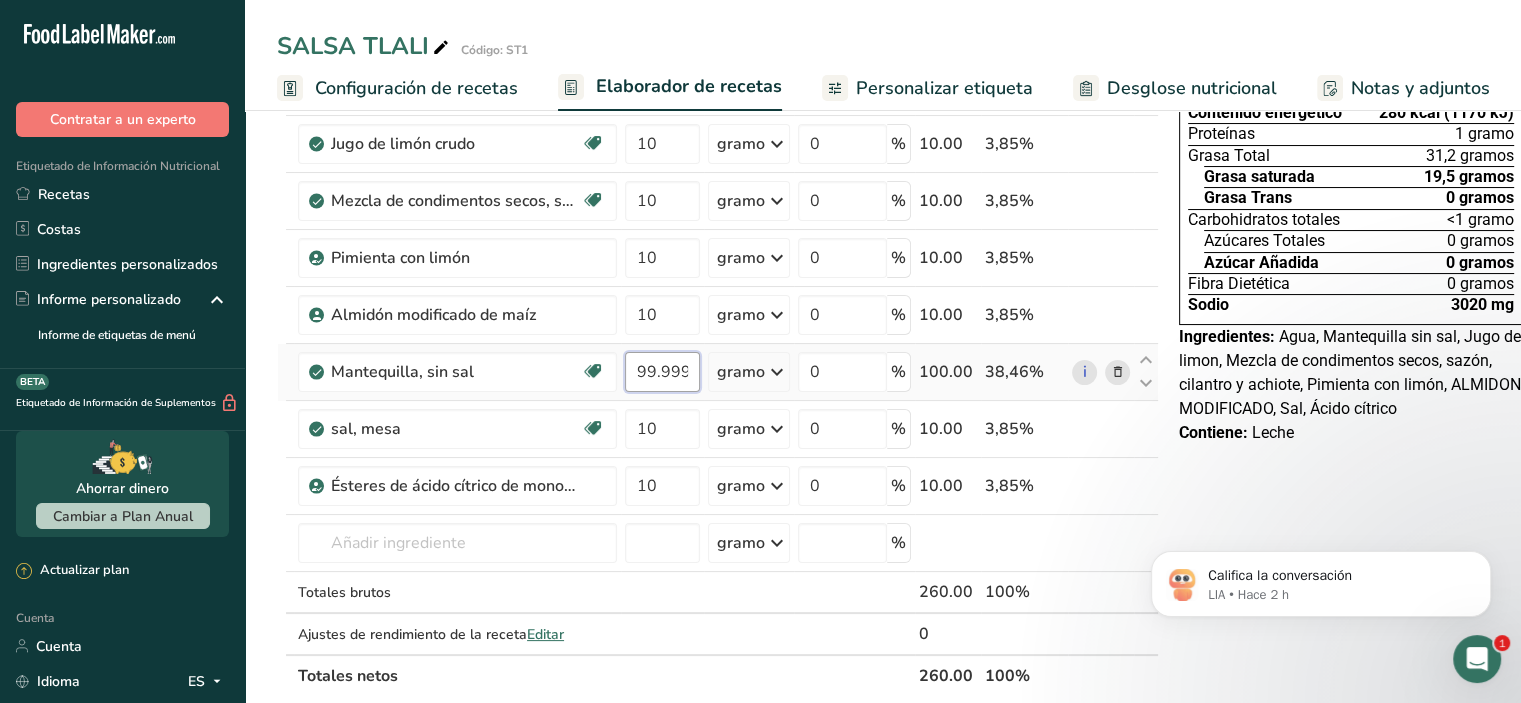 click on "99.999999" at bounding box center [662, 372] 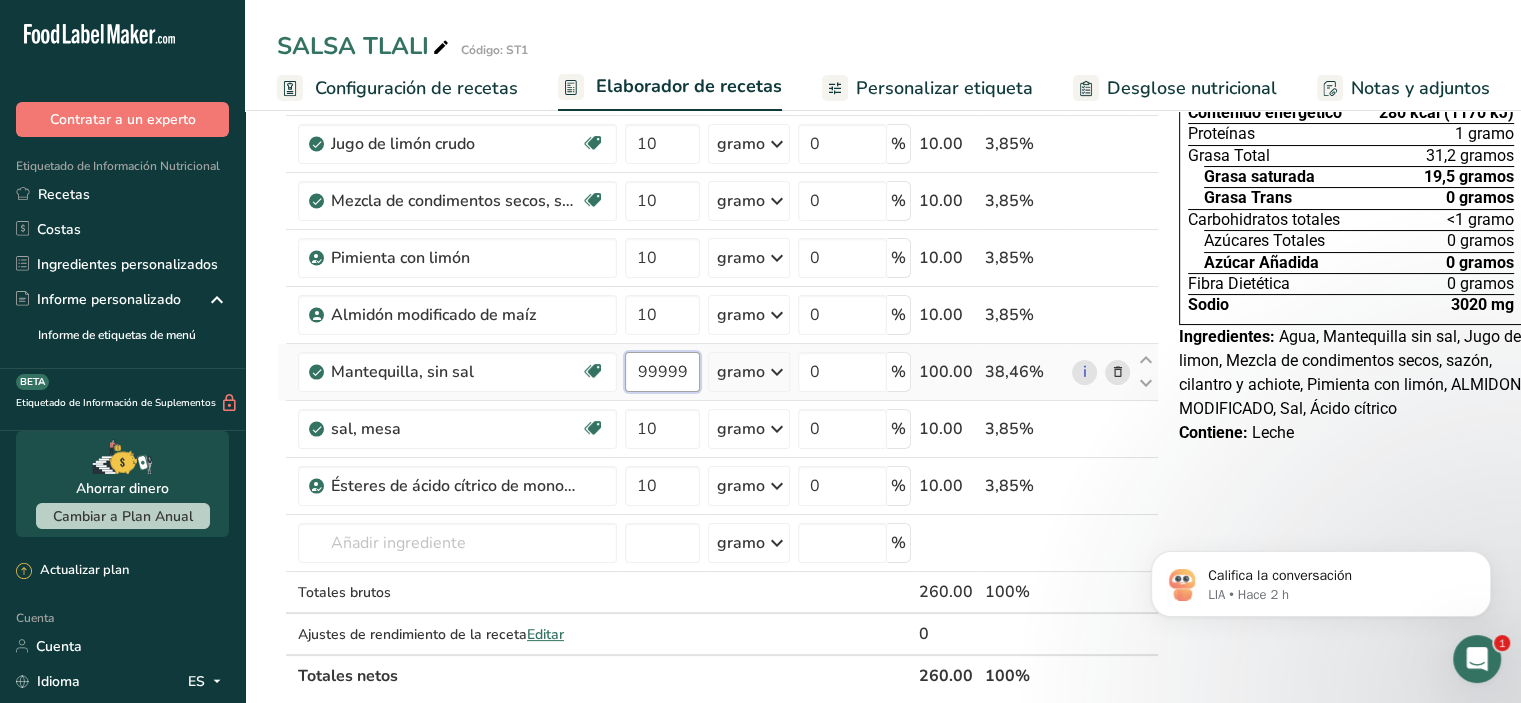 scroll, scrollTop: 0, scrollLeft: 18, axis: horizontal 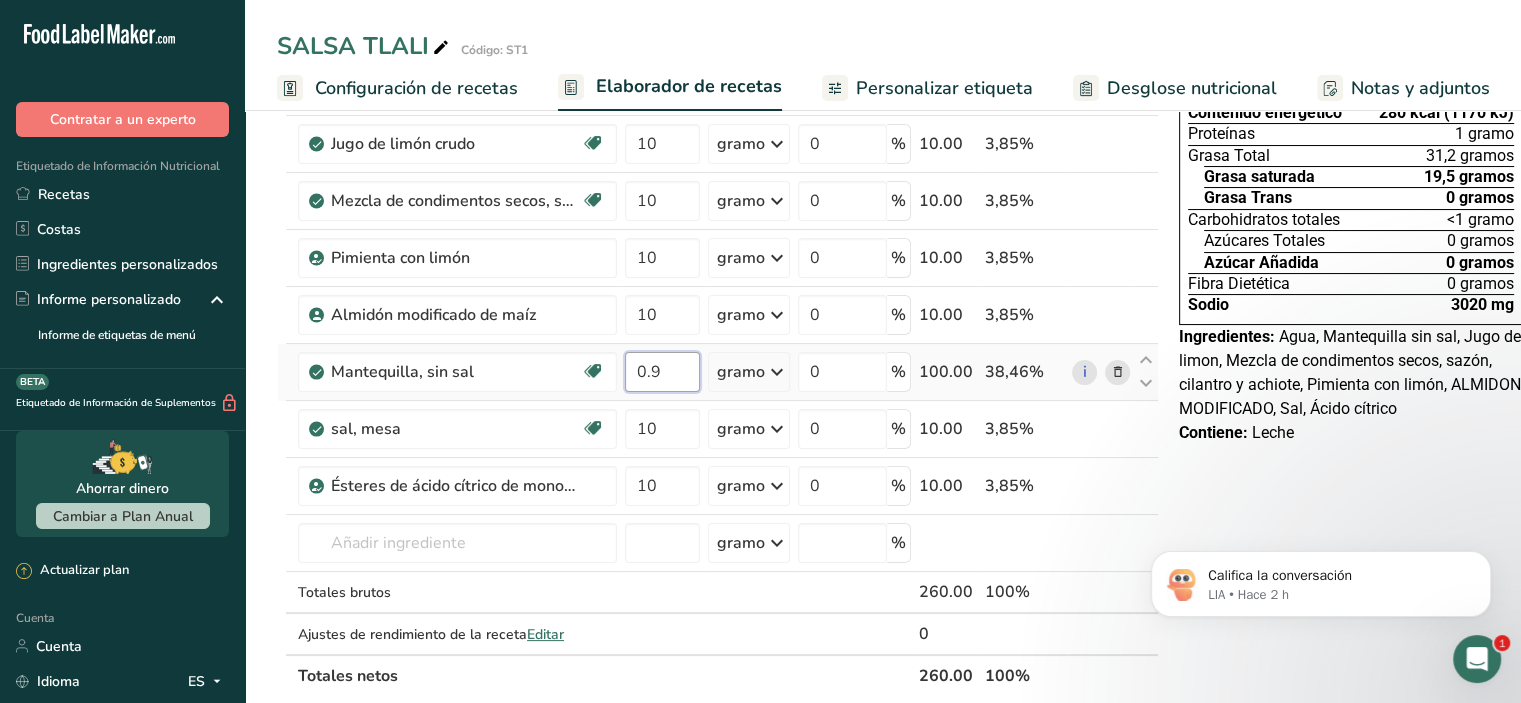 type on "0" 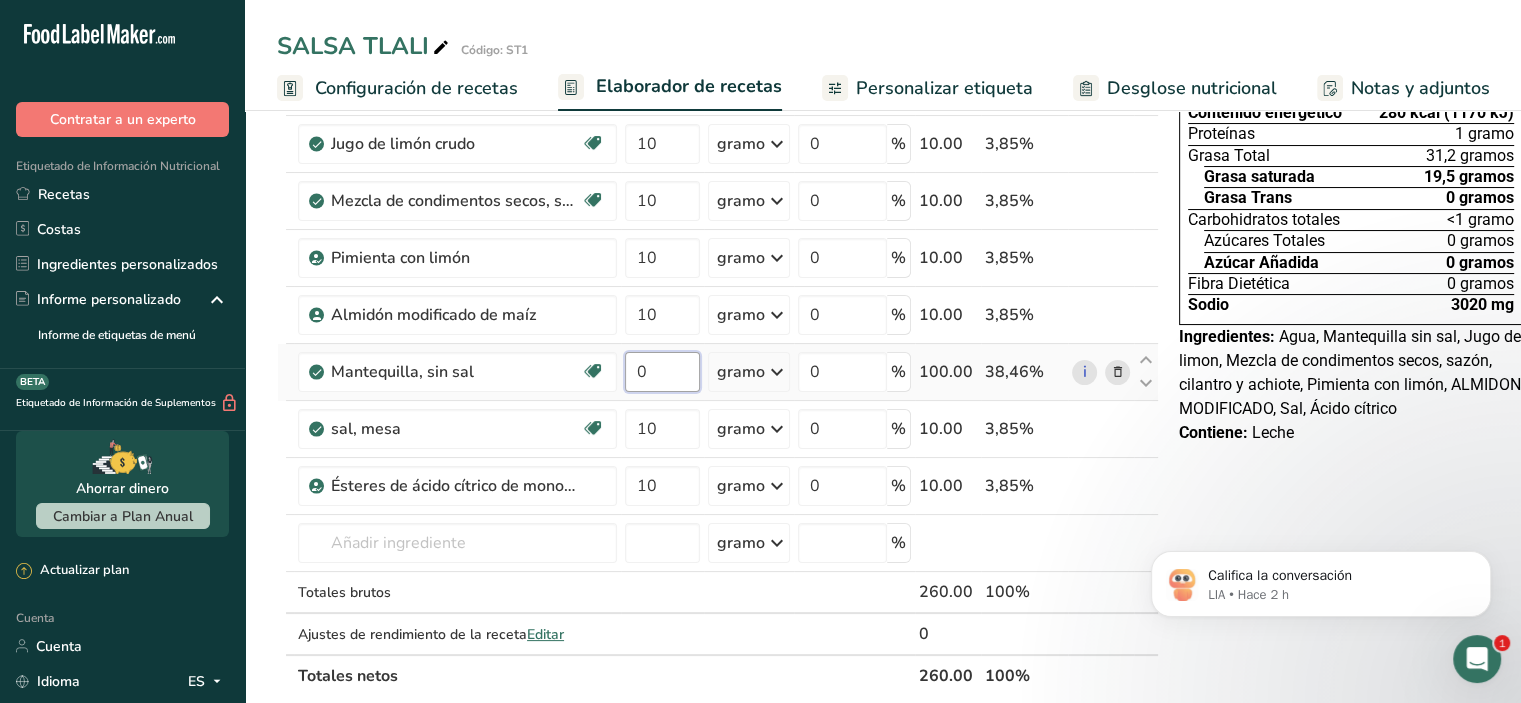 scroll, scrollTop: 0, scrollLeft: 0, axis: both 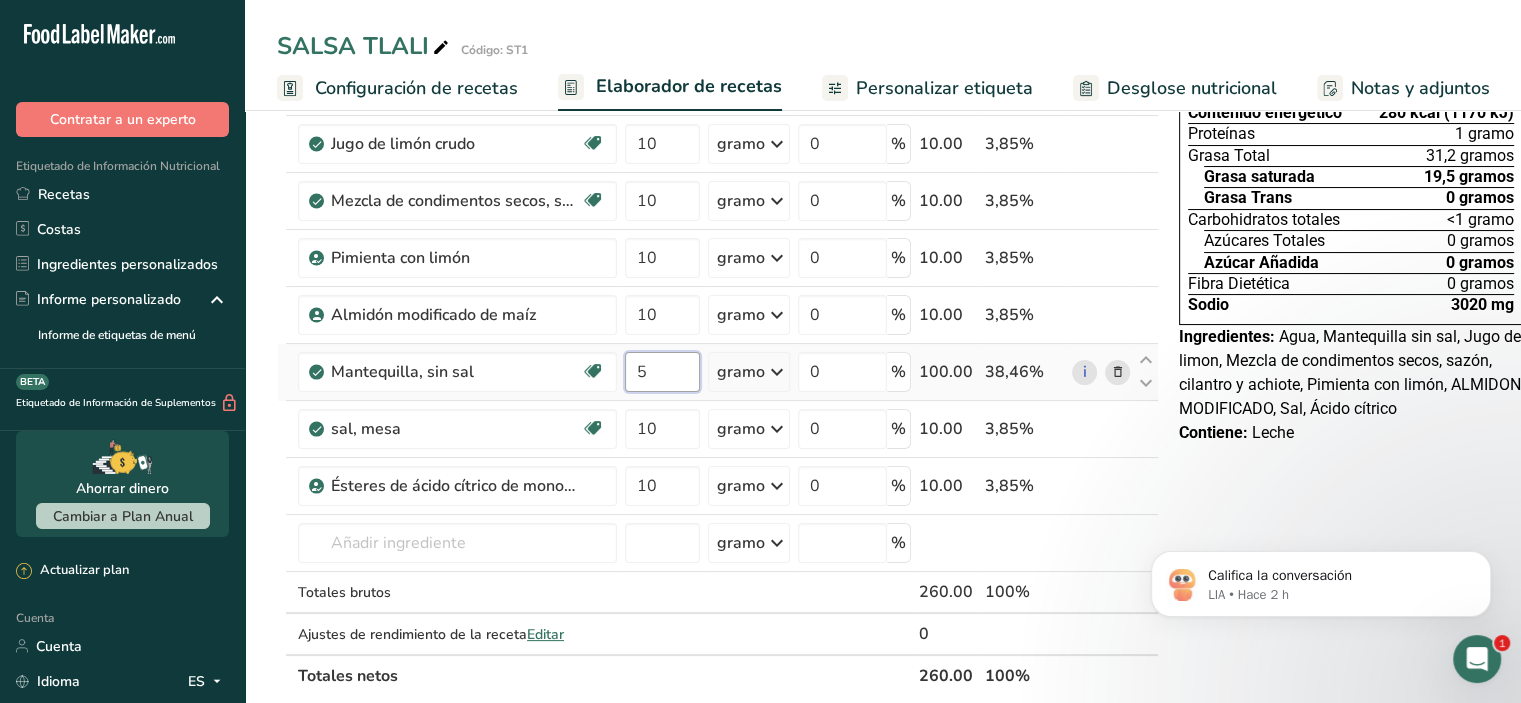 type on "5" 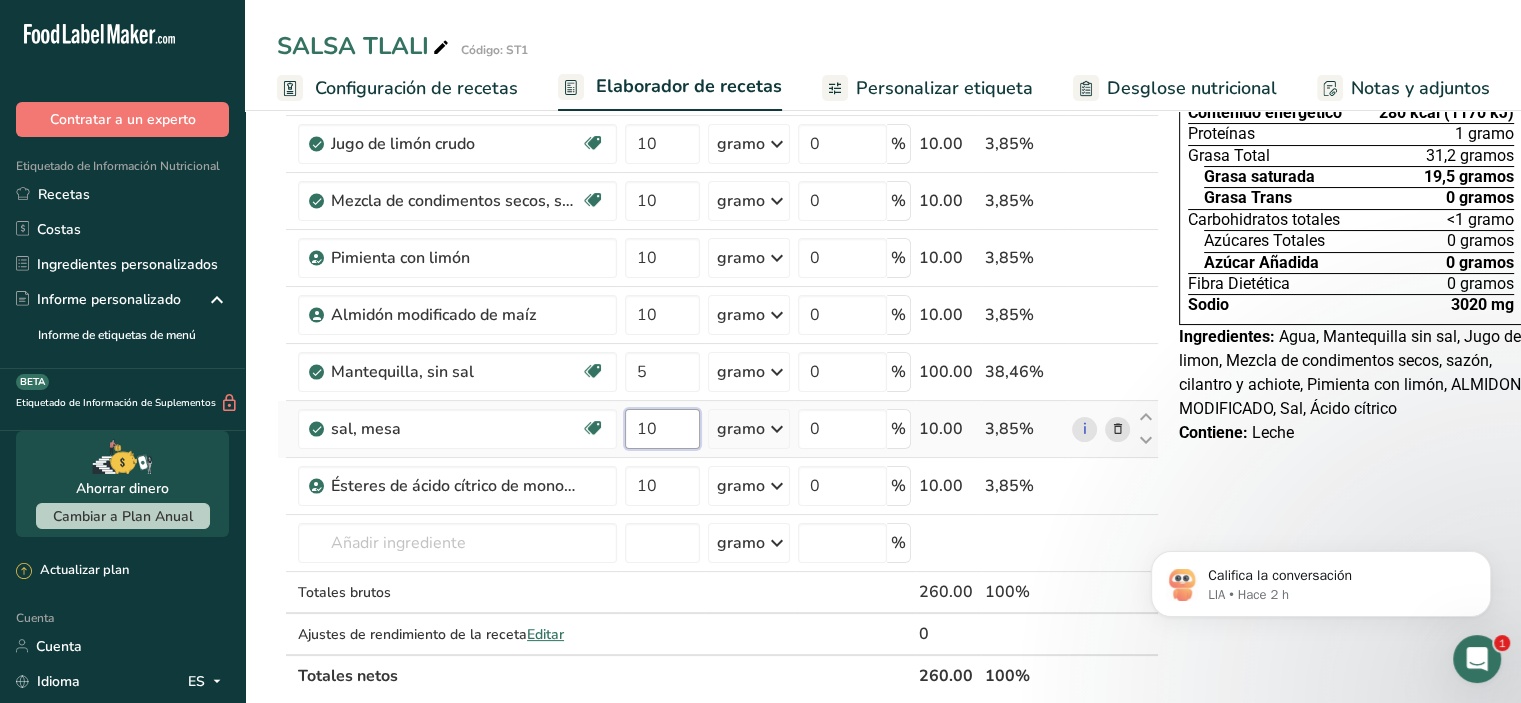click on "Ingrediente  *
Cantidad  *
Unidad  *
Desperdicio *   .a-a{fill:#347362;}.b-a{fill:#fff;}         Gramos
Porcentaje
Bebidas, agua, grifo, municipal.
100
gramo
Porciones
1 onza líquida
1 botella de 8 onzas líquidas
1 litro
Ver más
Unidades de peso
gramo
kilogramo
mg
Ver más
Unidades de volumen
litro
Las unidades de volumen requieren una conversión de densidad. Si conoce la densidad de su ingrediente, introdúzcala a continuación. De lo contrario, haga clic en "RIA", nuestra asistente regulatoria de IA, quien podrá ayudarle.
lb/pie³
g/cm³
Confirmar
ml" at bounding box center [718, 356] 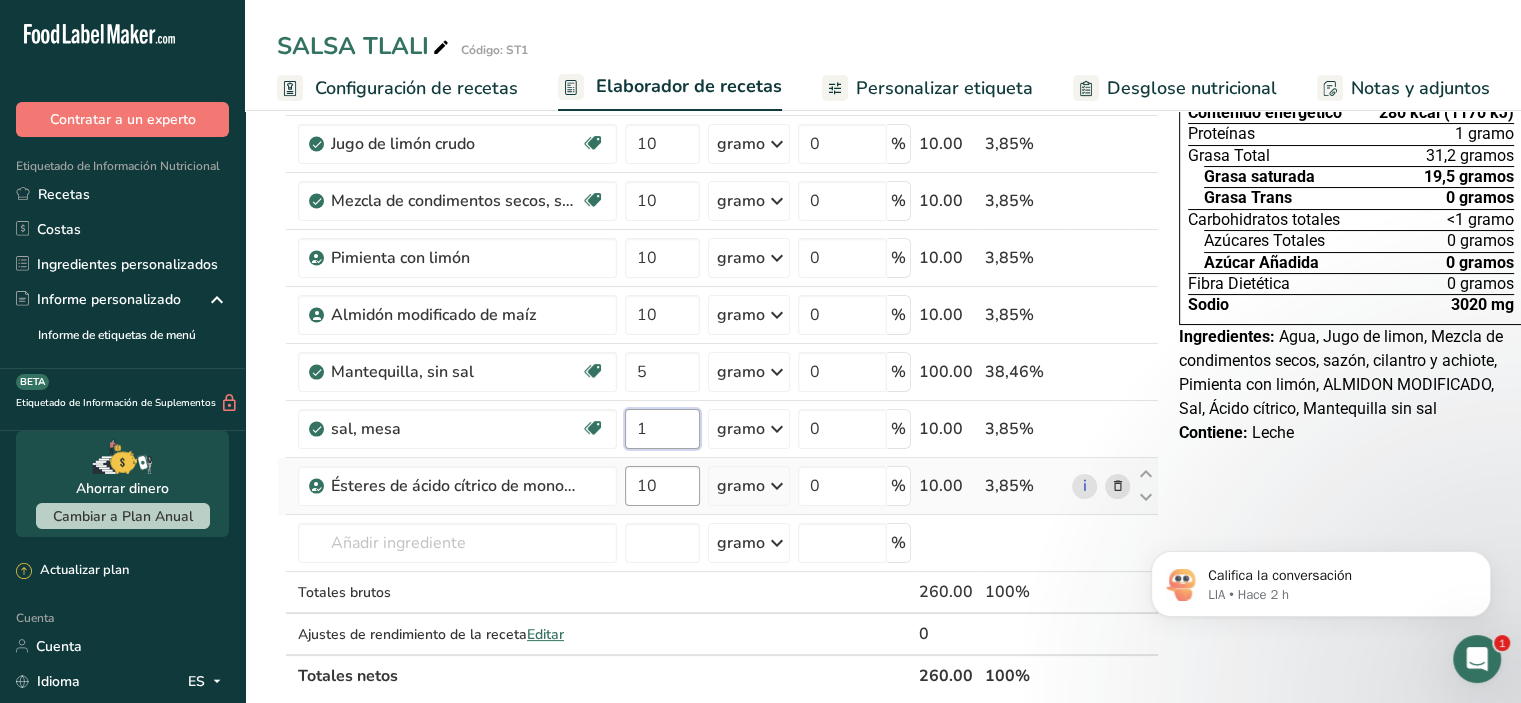 type on "1" 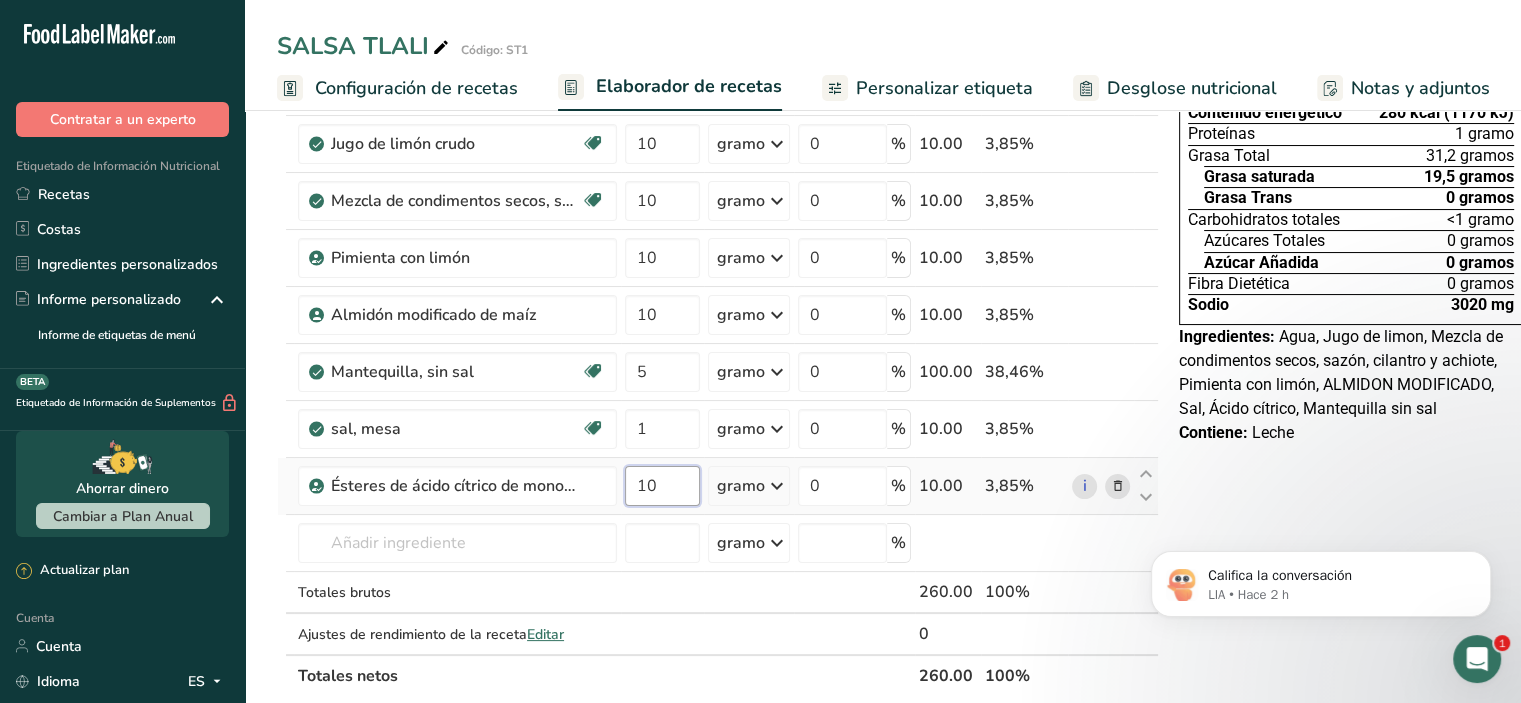 click on "Ingrediente  *
Cantidad  *
Unidad  *
Desperdicio *   .a-a{fill:#347362;}.b-a{fill:#fff;}         Gramos
Porcentaje
Bebidas, agua, grifo, municipal.
100
gramo
Porciones
1 onza líquida
1 botella de 8 onzas líquidas
1 litro
Ver más
Unidades de peso
gramo
kilogramo
mg
Ver más
Unidades de volumen
litro
Las unidades de volumen requieren una conversión de densidad. Si conoce la densidad de su ingrediente, introdúzcala a continuación. De lo contrario, haga clic en "RIA", nuestra asistente regulatoria de IA, quien podrá ayudarle.
lb/pie³
g/cm³
Confirmar
ml" at bounding box center (718, 356) 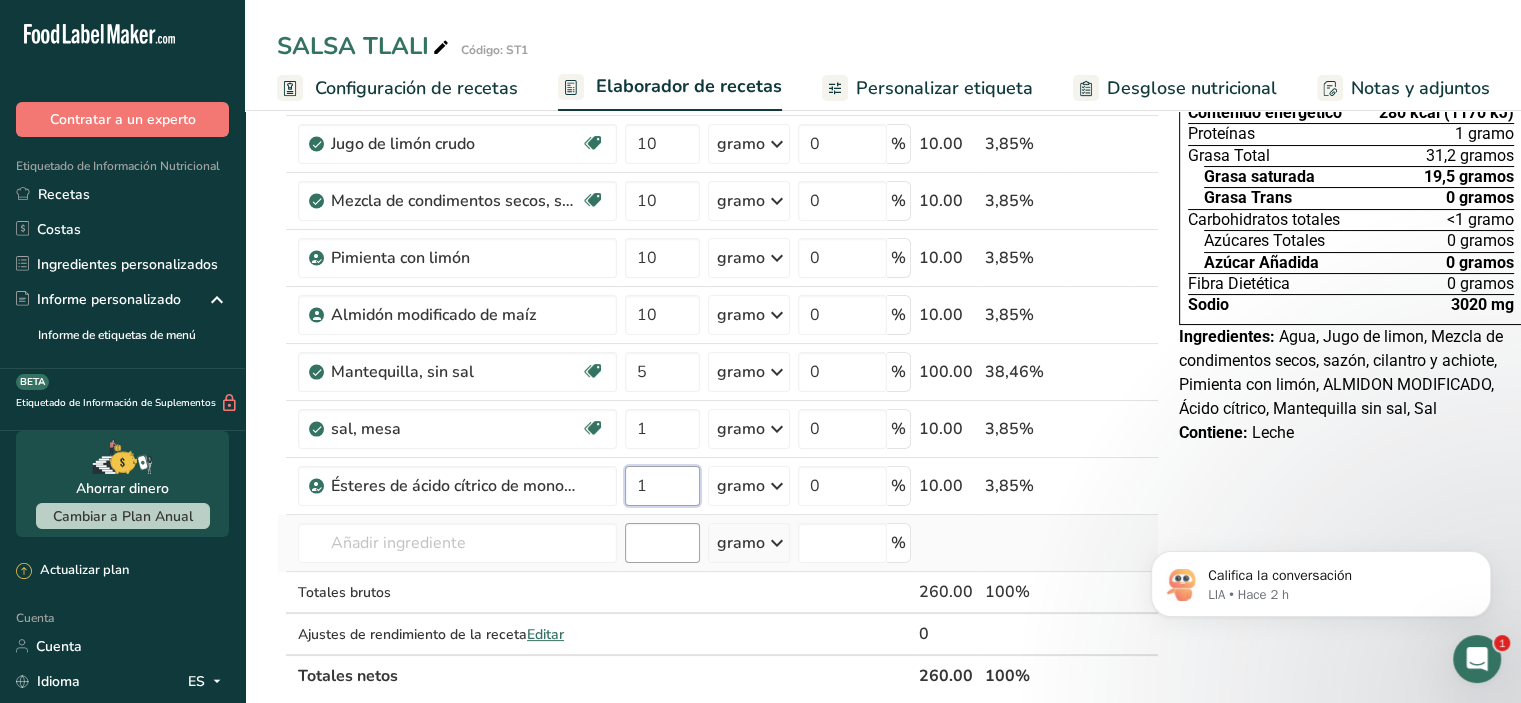 type on "1" 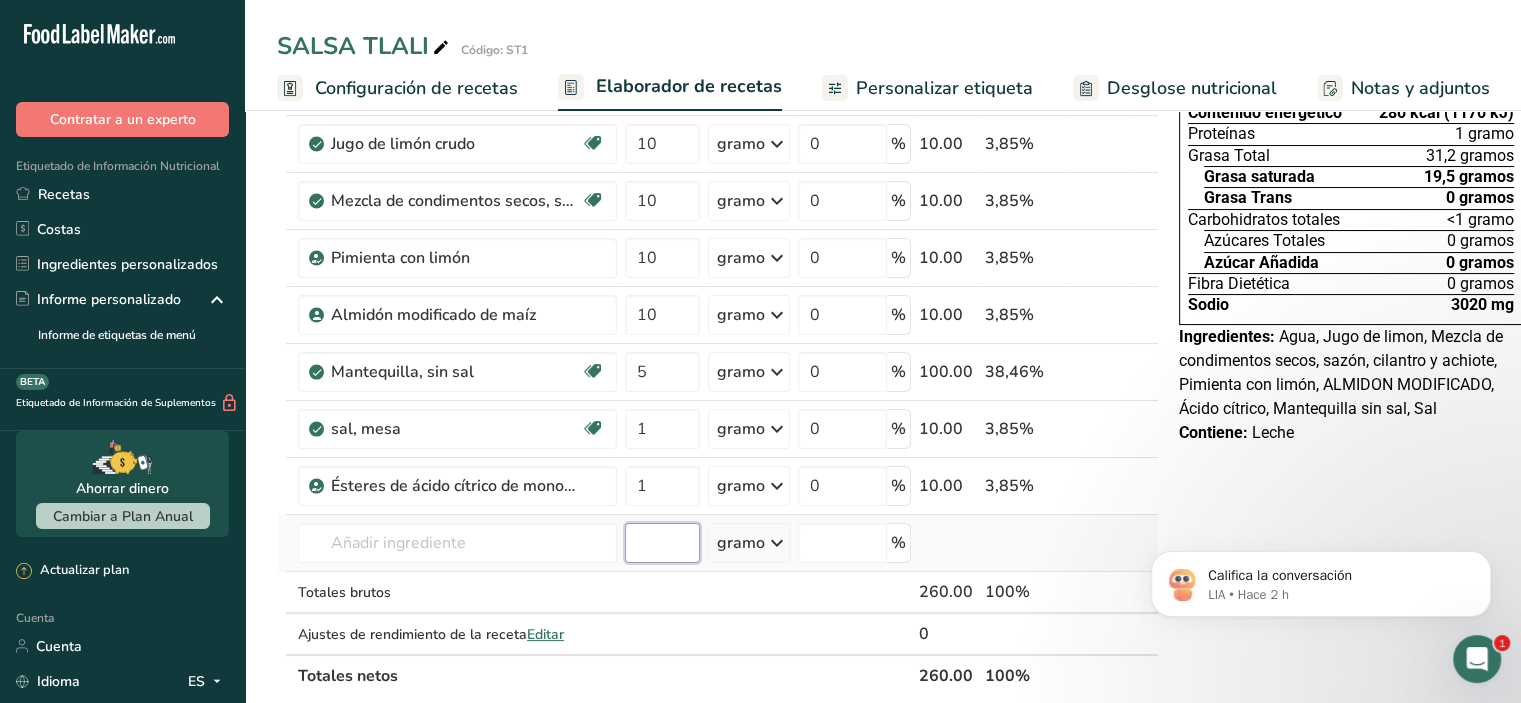 click on "Ingrediente  *
Cantidad  *
Unidad  *
Desperdicio *   .a-a{fill:#347362;}.b-a{fill:#fff;}         Gramos
Porcentaje
Bebidas, agua, grifo, municipal.
100
gramo
Porciones
1 onza líquida
1 botella de 8 onzas líquidas
1 litro
Ver más
Unidades de peso
gramo
kilogramo
mg
Ver más
Unidades de volumen
litro
Las unidades de volumen requieren una conversión de densidad. Si conoce la densidad de su ingrediente, introdúzcala a continuación. De lo contrario, haga clic en "RIA", nuestra asistente regulatoria de IA, quien podrá ayudarle.
lb/pie³
g/cm³
Confirmar
ml" at bounding box center (718, 356) 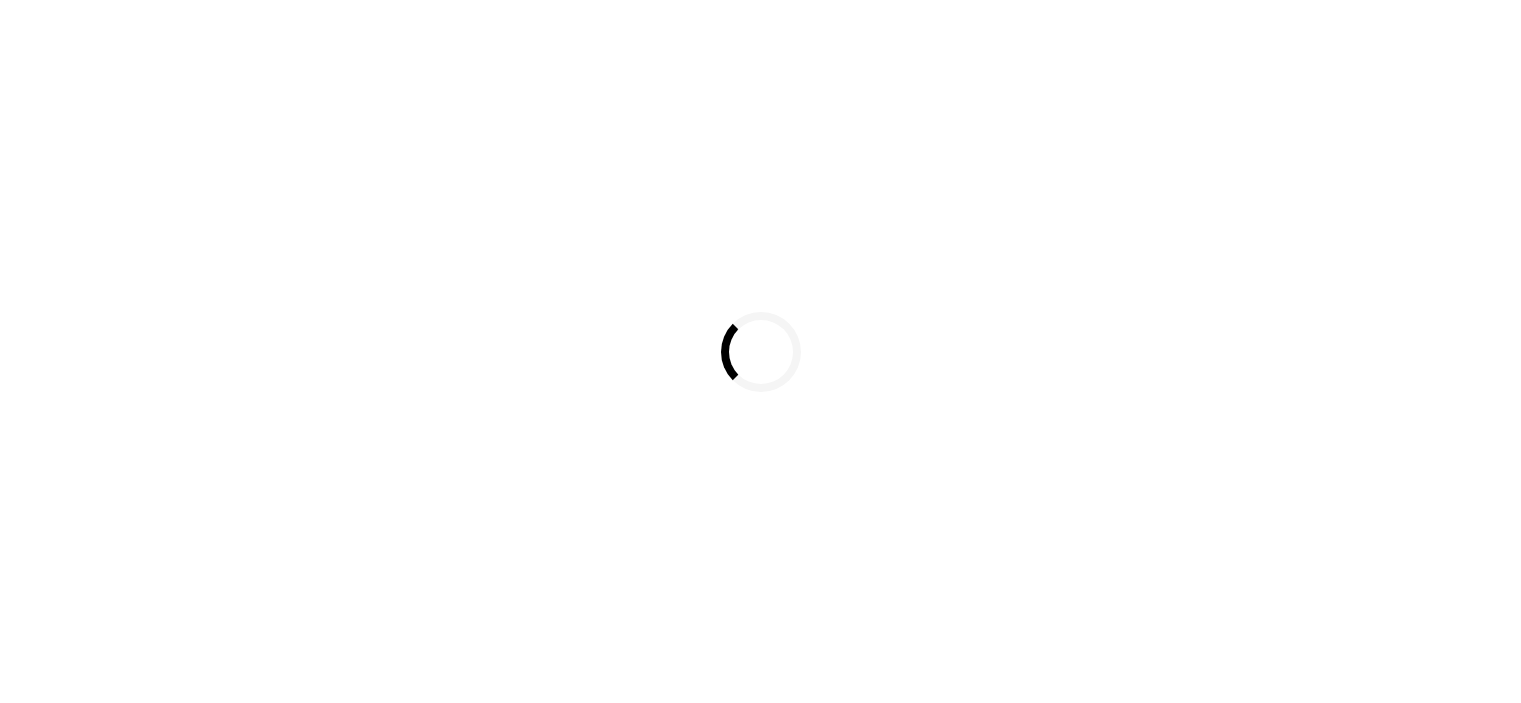 scroll, scrollTop: 0, scrollLeft: 0, axis: both 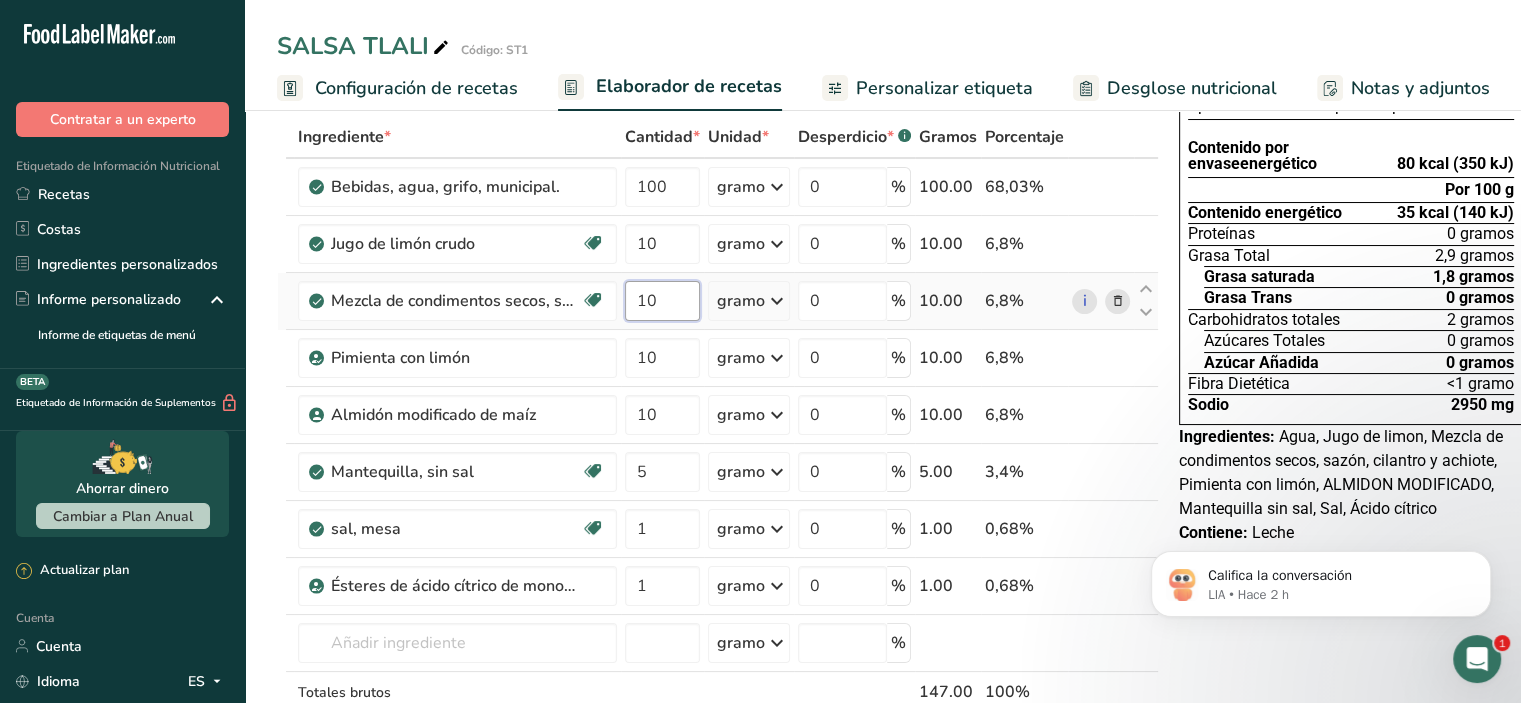 click on "10" at bounding box center [662, 301] 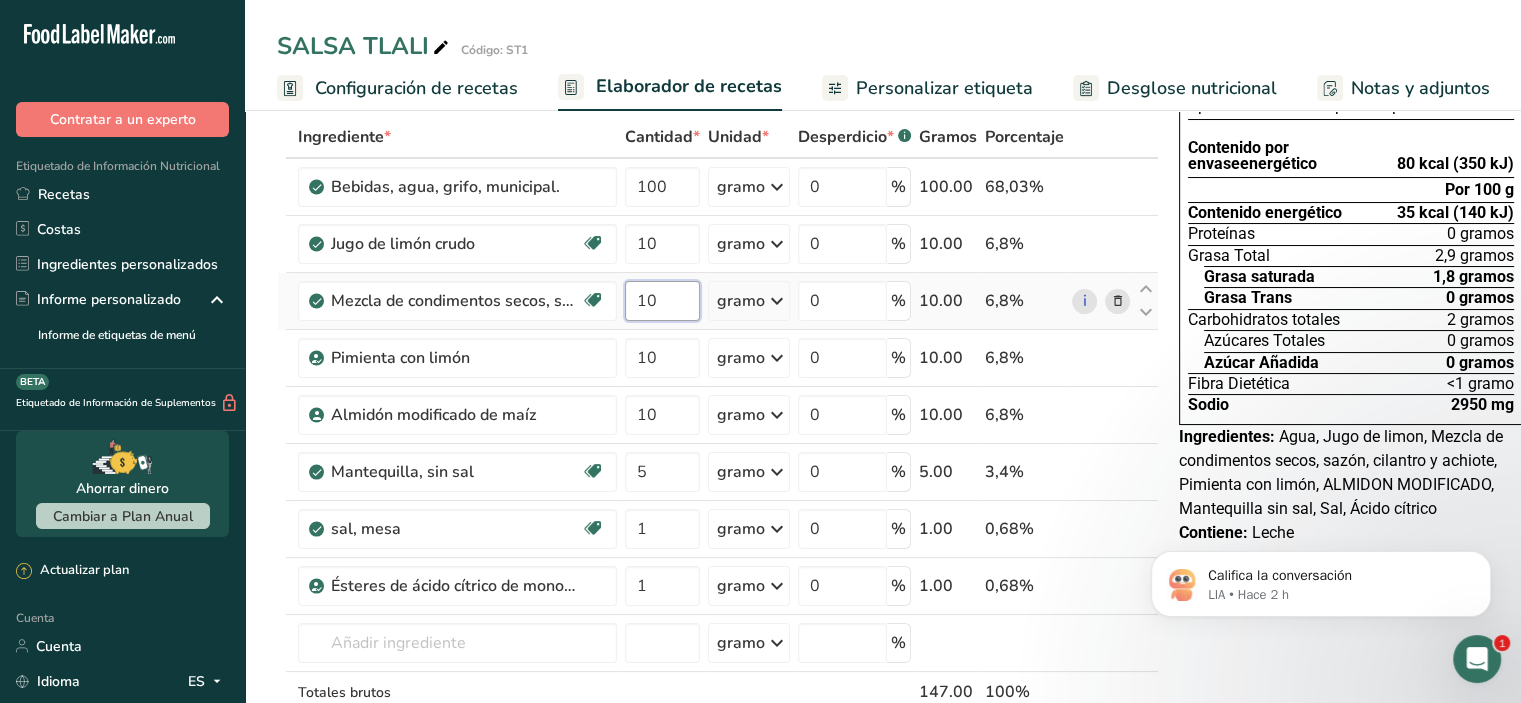 type on "1" 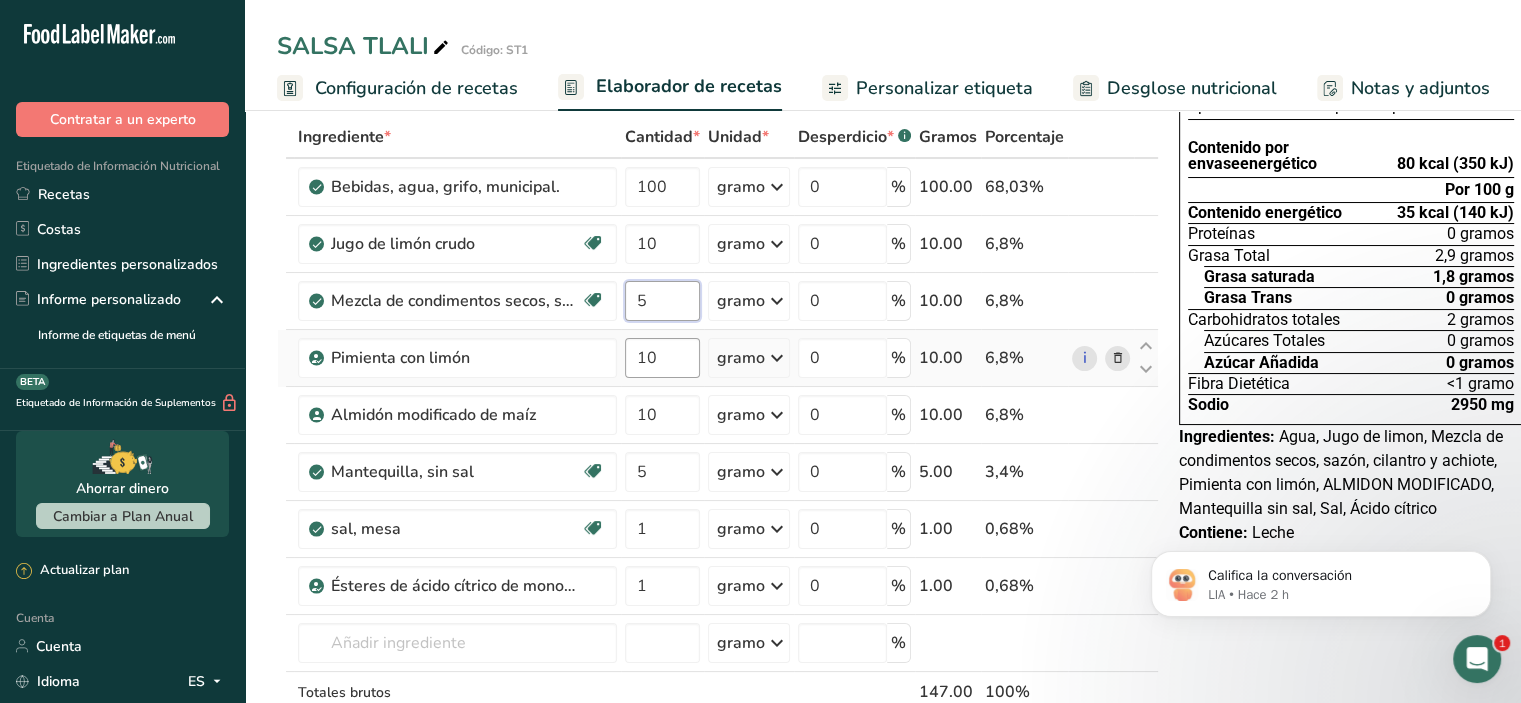 type on "5" 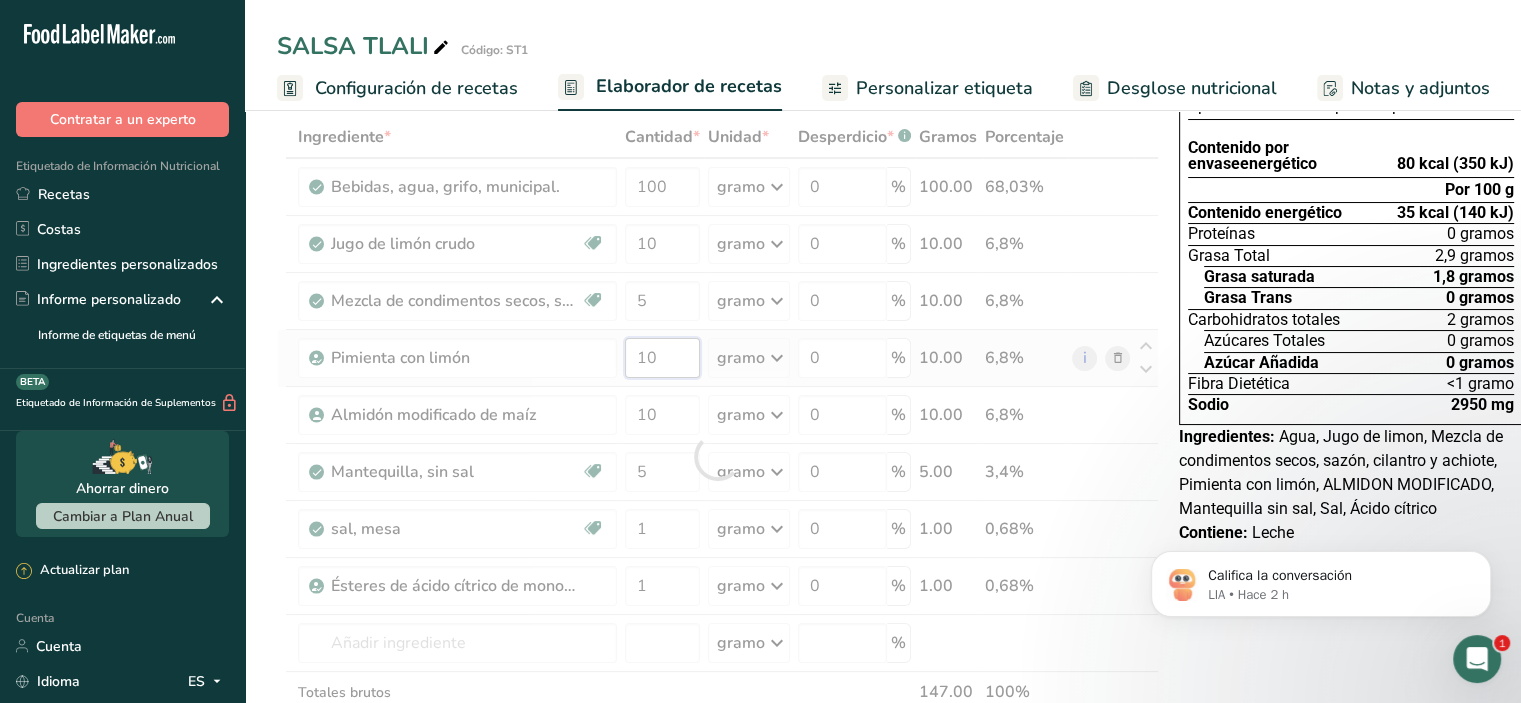 click on "Ingrediente  *
Cantidad  *
Unidad  *
Desperdicio *   .a-a{fill:#347362;}.b-a{fill:#fff;}         Gramos
Porcentaje
Bebidas, agua, grifo, municipal.
100
gramo
Porciones
1 onza líquida
1 botella de 8 onzas líquidas
1 litro
Ver más
Unidades de peso
gramo
kilogramo
mg
Ver más
Unidades de volumen
litro
Las unidades de volumen requieren una conversión de densidad. Si conoce la densidad de su ingrediente, introdúzcala a continuación. De lo contrario, haga clic en "RIA", nuestra asistente regulatoria de IA, quien podrá ayudarle.
lb/pie³
g/cm³
Confirmar
ml" at bounding box center (718, 456) 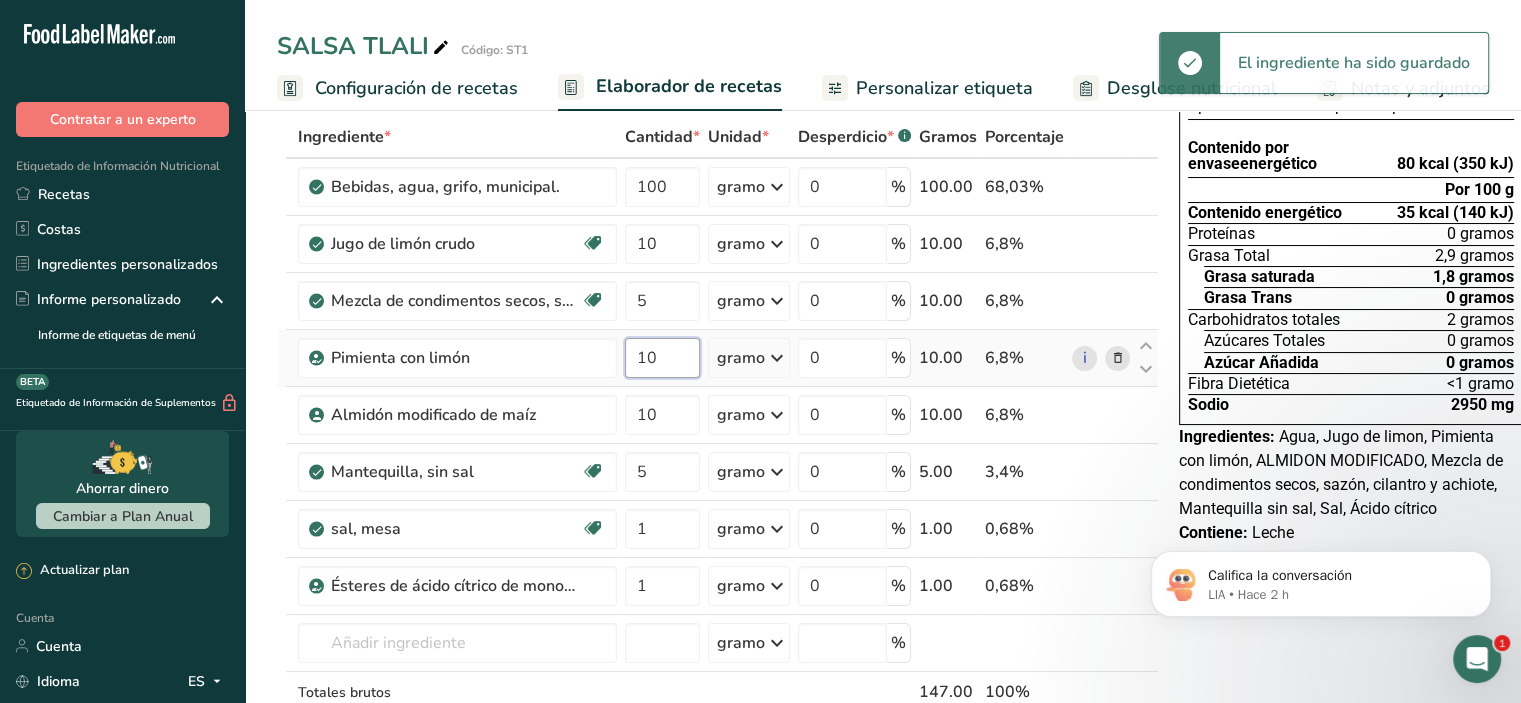 type on "1" 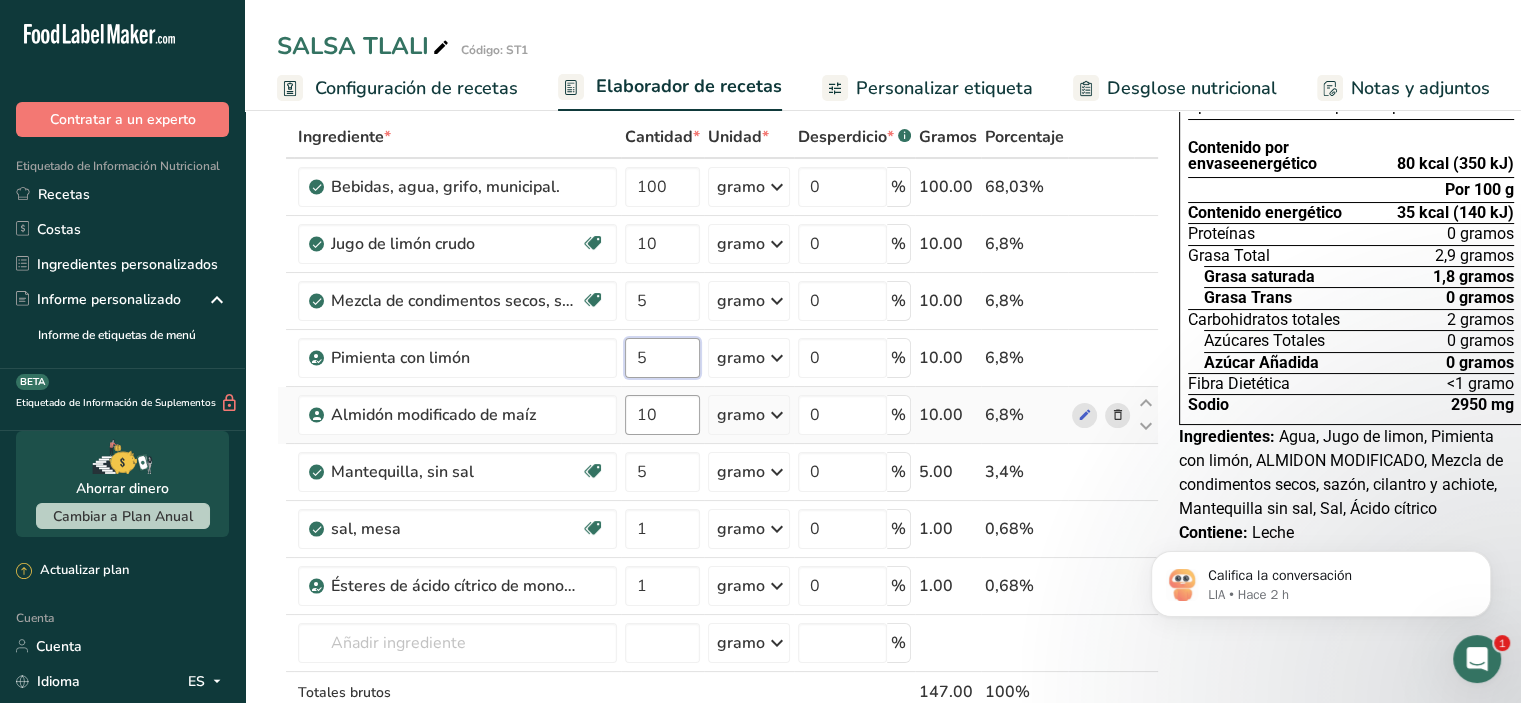 type on "5" 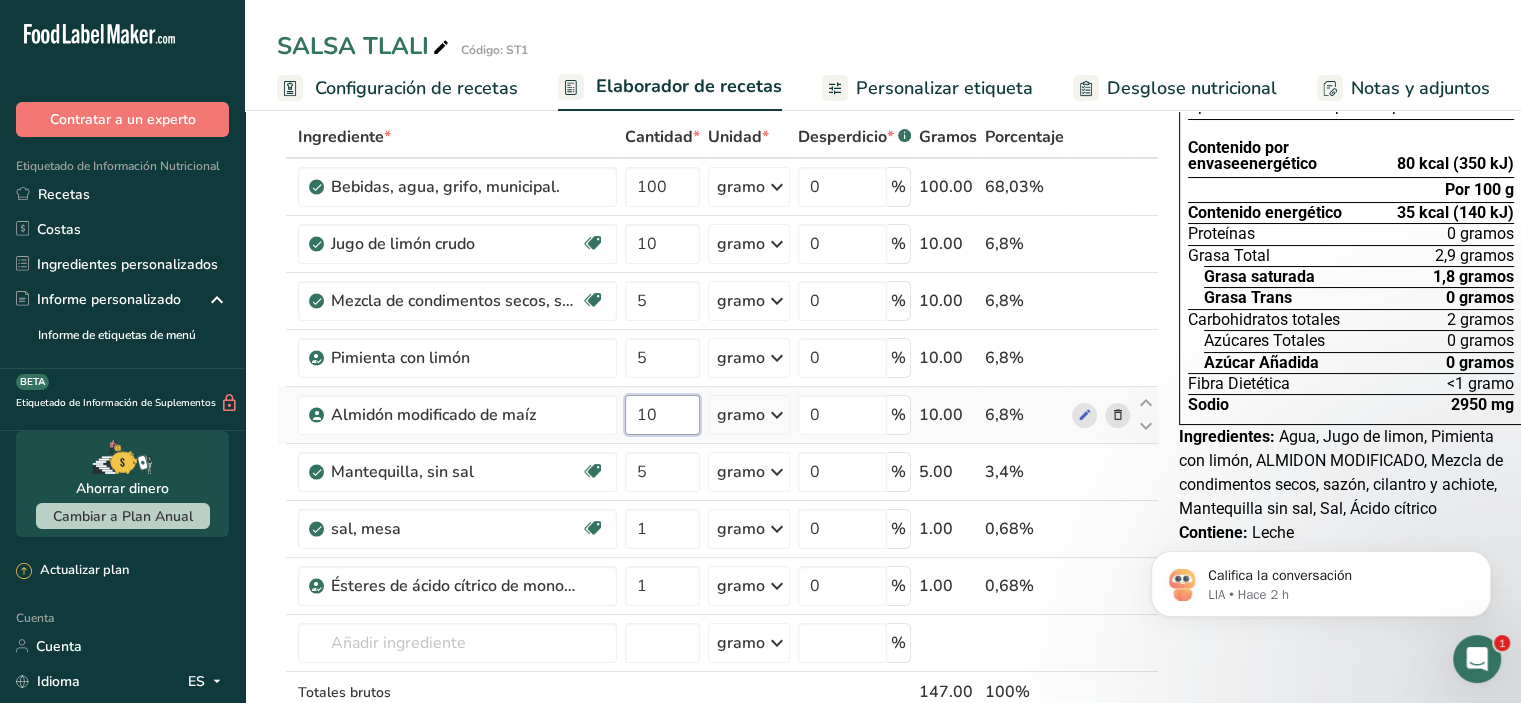 click on "Ingrediente  *
Cantidad  *
Unidad  *
Desperdicio *   .a-a{fill:#347362;}.b-a{fill:#fff;}         Gramos
Porcentaje
Bebidas, agua, grifo, municipal.
100
gramo
Porciones
1 onza líquida
1 botella de 8 onzas líquidas
1 litro
Ver más
Unidades de peso
gramo
kilogramo
mg
Ver más
Unidades de volumen
litro
Las unidades de volumen requieren una conversión de densidad. Si conoce la densidad de su ingrediente, introdúzcala a continuación. De lo contrario, haga clic en "RIA", nuestra asistente regulatoria de IA, quien podrá ayudarle.
lb/pie³
g/cm³
Confirmar
ml" at bounding box center [718, 456] 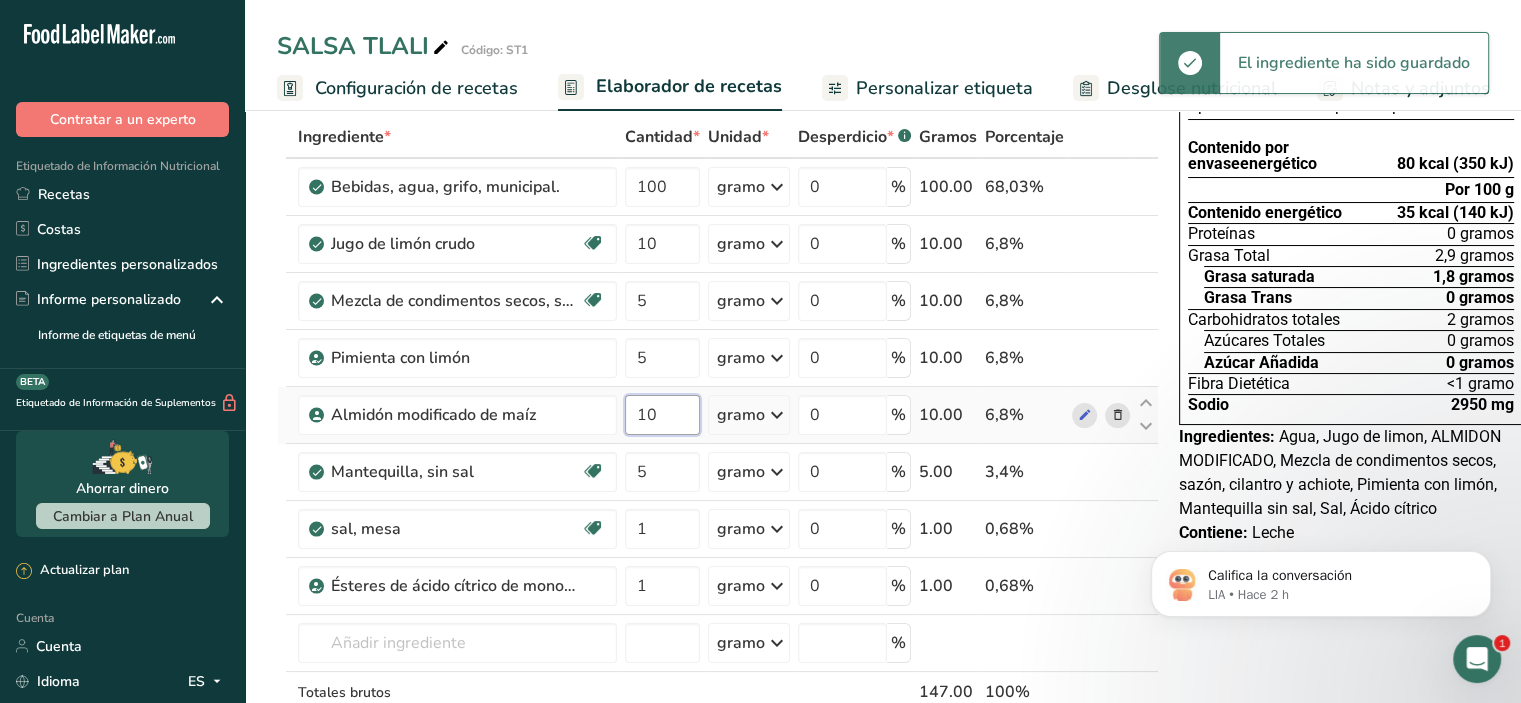 type on "1" 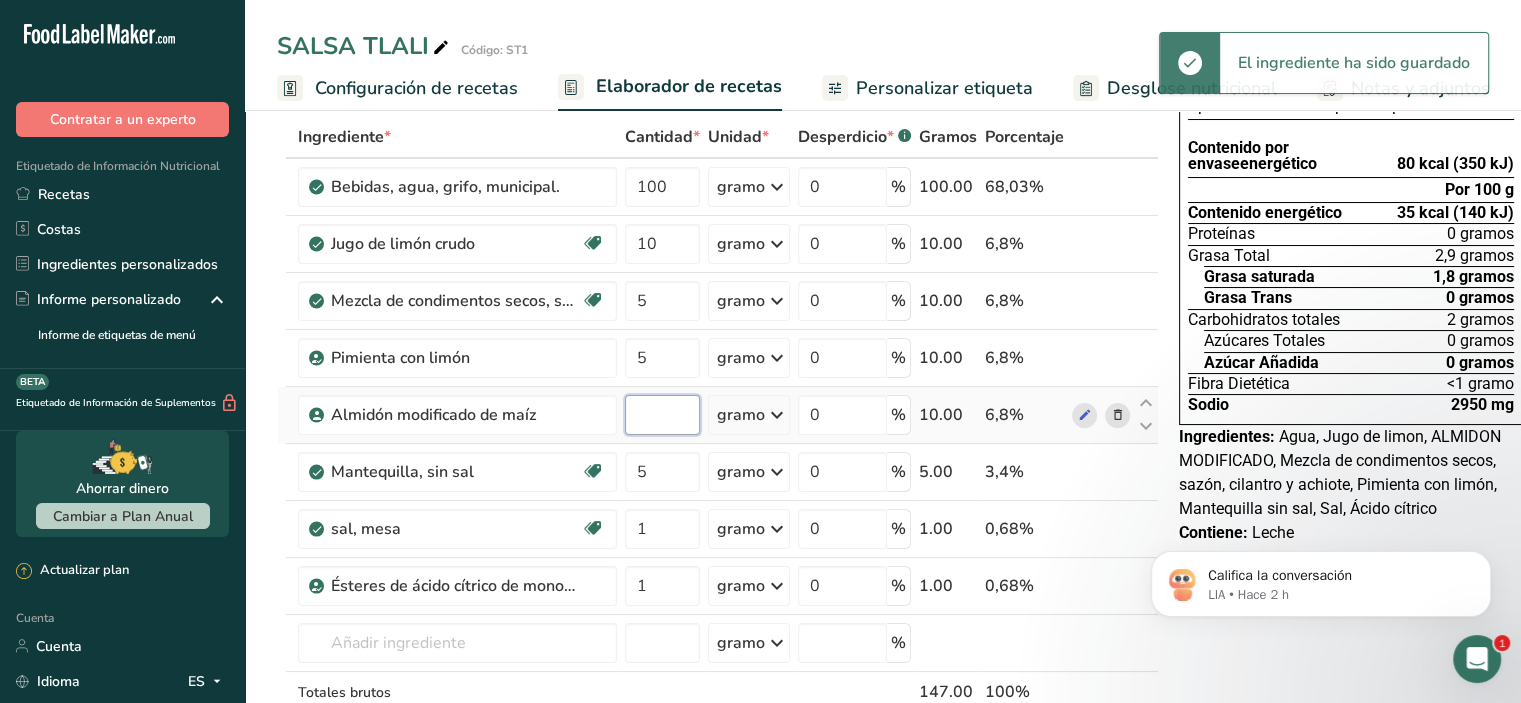 type on "5" 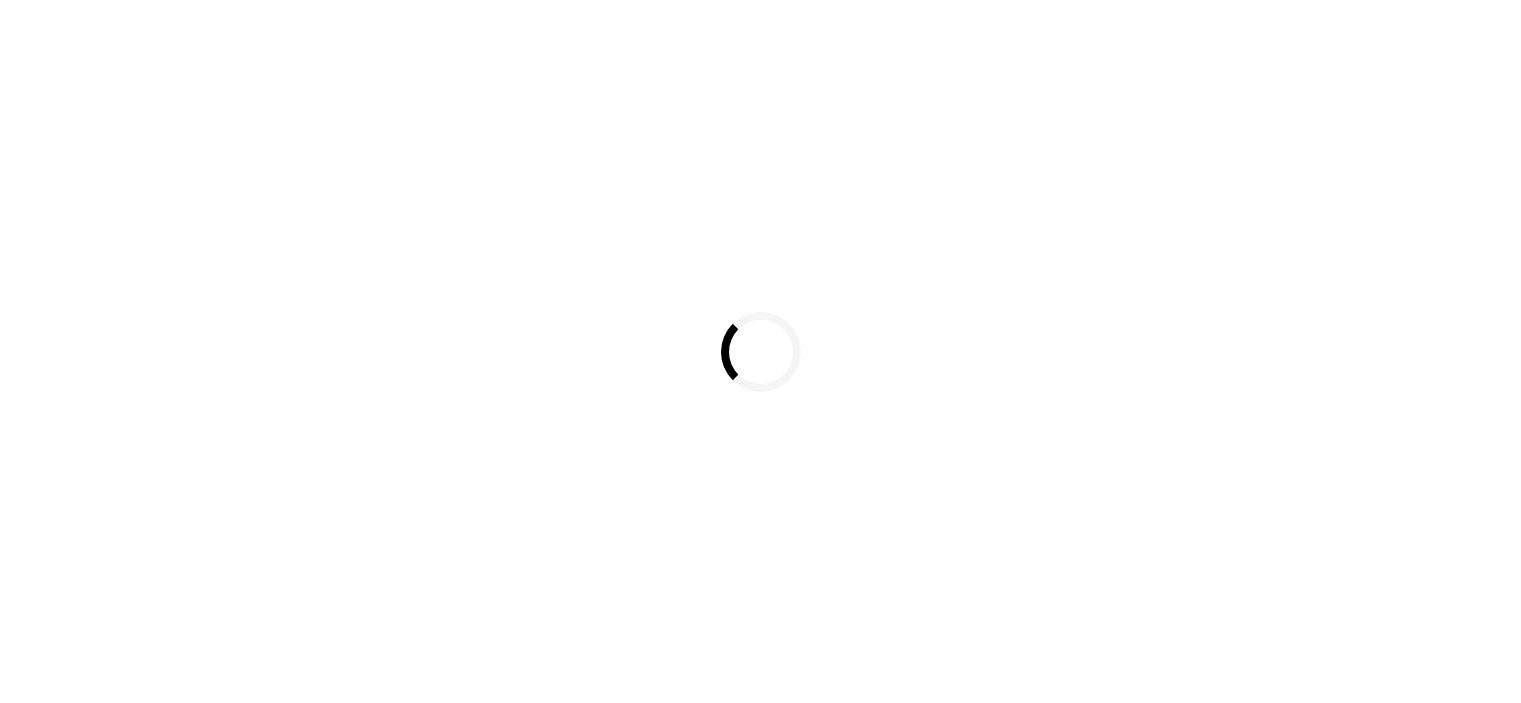 scroll, scrollTop: 0, scrollLeft: 0, axis: both 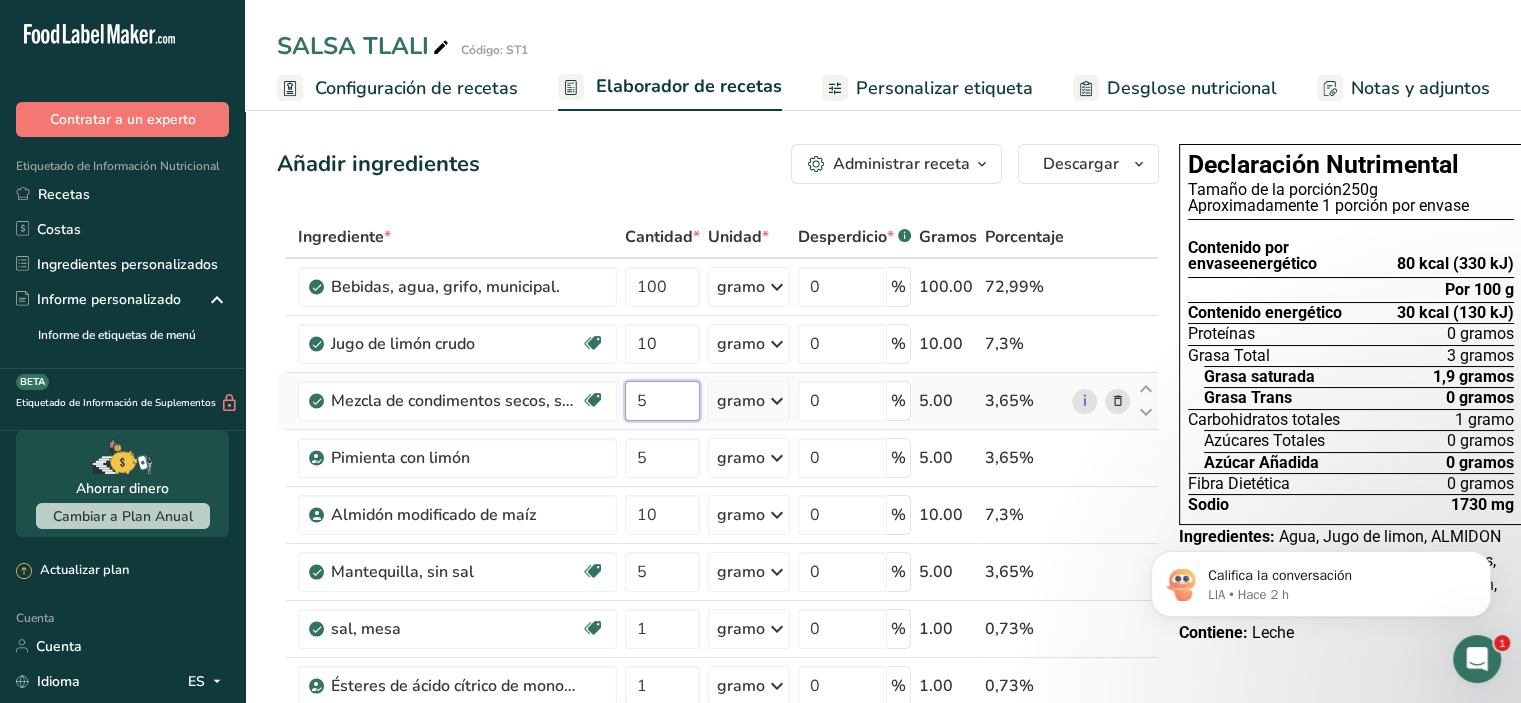 click on "5" at bounding box center [662, 401] 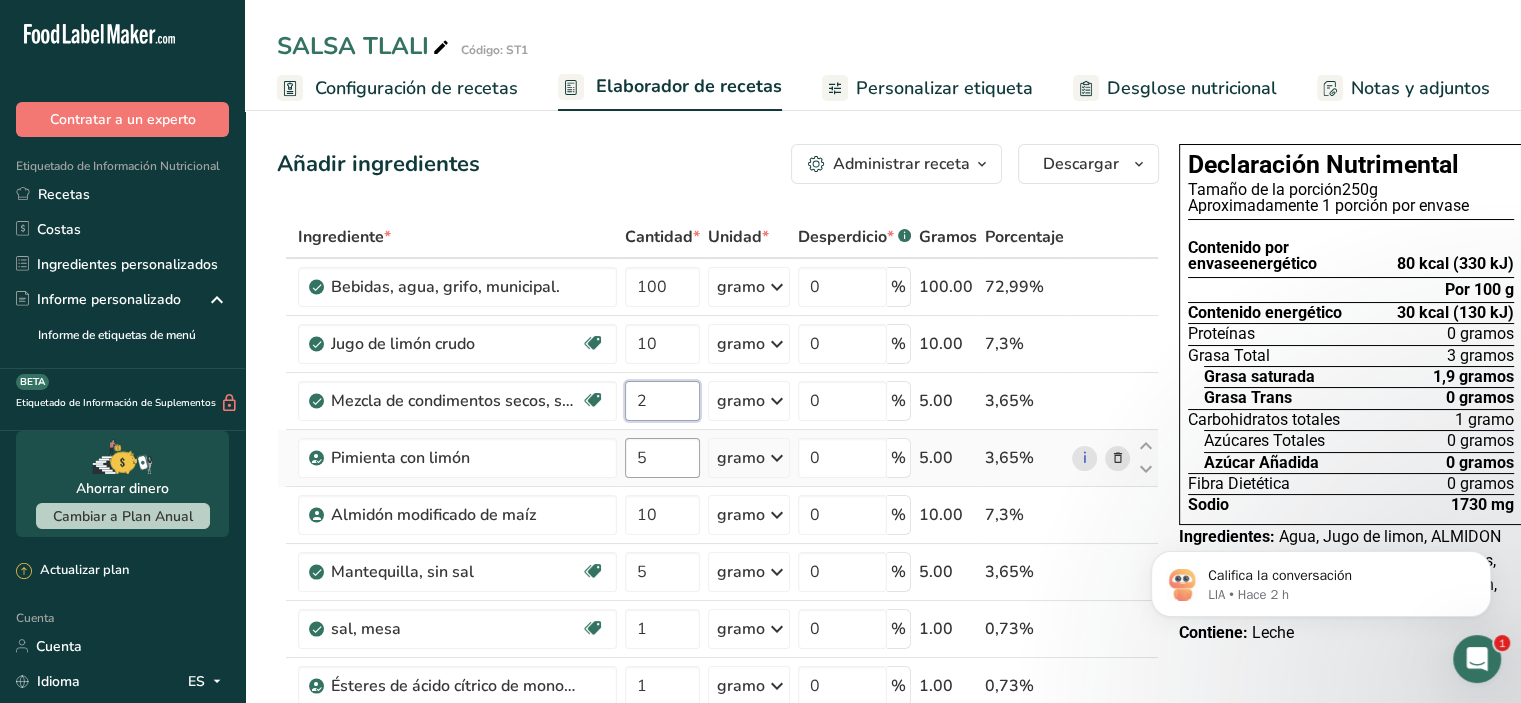 type on "2" 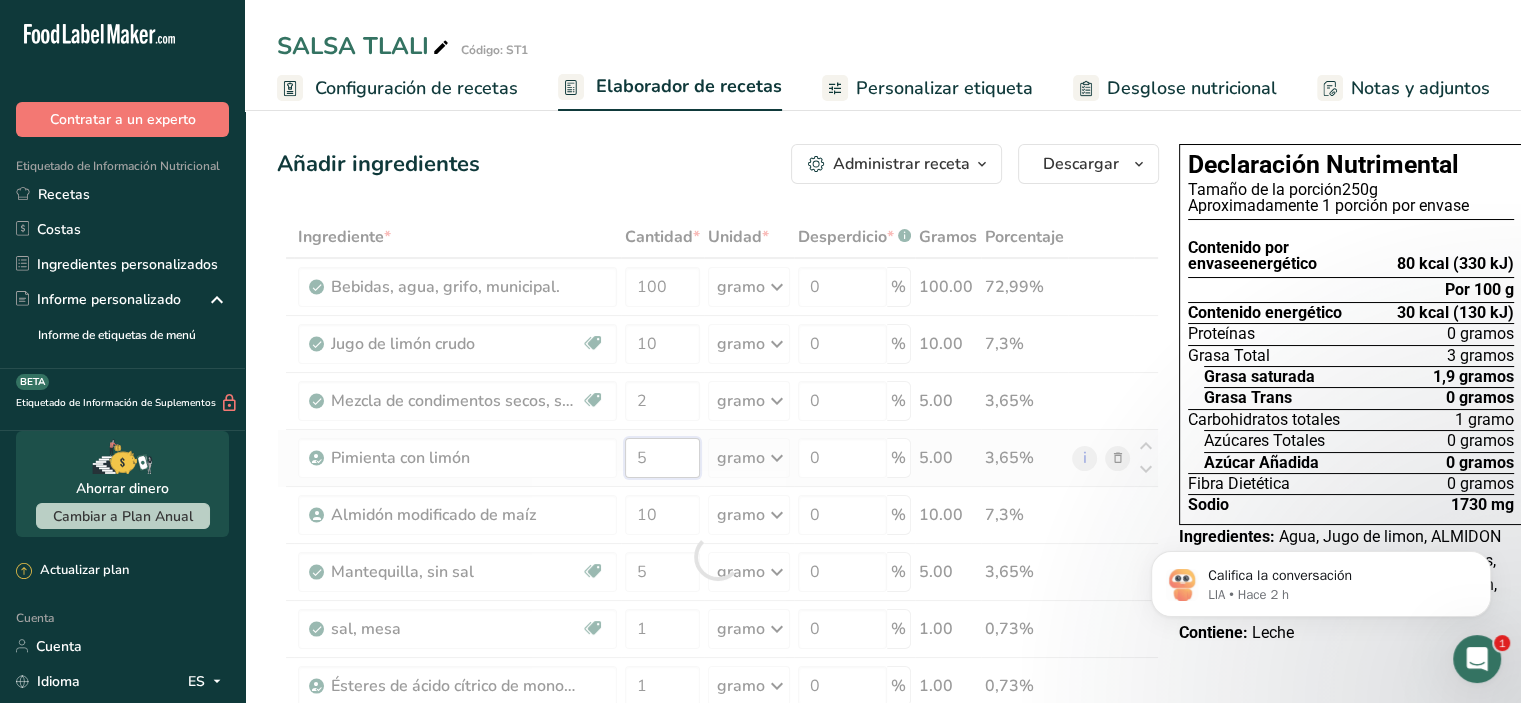 click on "Ingrediente  *
Cantidad  *
Unidad  *
Desperdicio *   .a-a{fill:#347362;}.b-a{fill:#fff;}         Gramos
Porcentaje
Bebidas, agua, grifo, municipal.
100
gramo
Porciones
1 onza líquida
1 botella de 8 onzas líquidas
1 litro
Ver más
Unidades de peso
gramo
kilogramo
mg
Ver más
Unidades de volumen
litro
Las unidades de volumen requieren una conversión de densidad. Si conoce la densidad de su ingrediente, introdúzcala a continuación. De lo contrario, haga clic en "RIA", nuestra asistente regulatoria de IA, quien podrá ayudarle.
lb/pie³
g/cm³
Confirmar
ml" at bounding box center [718, 556] 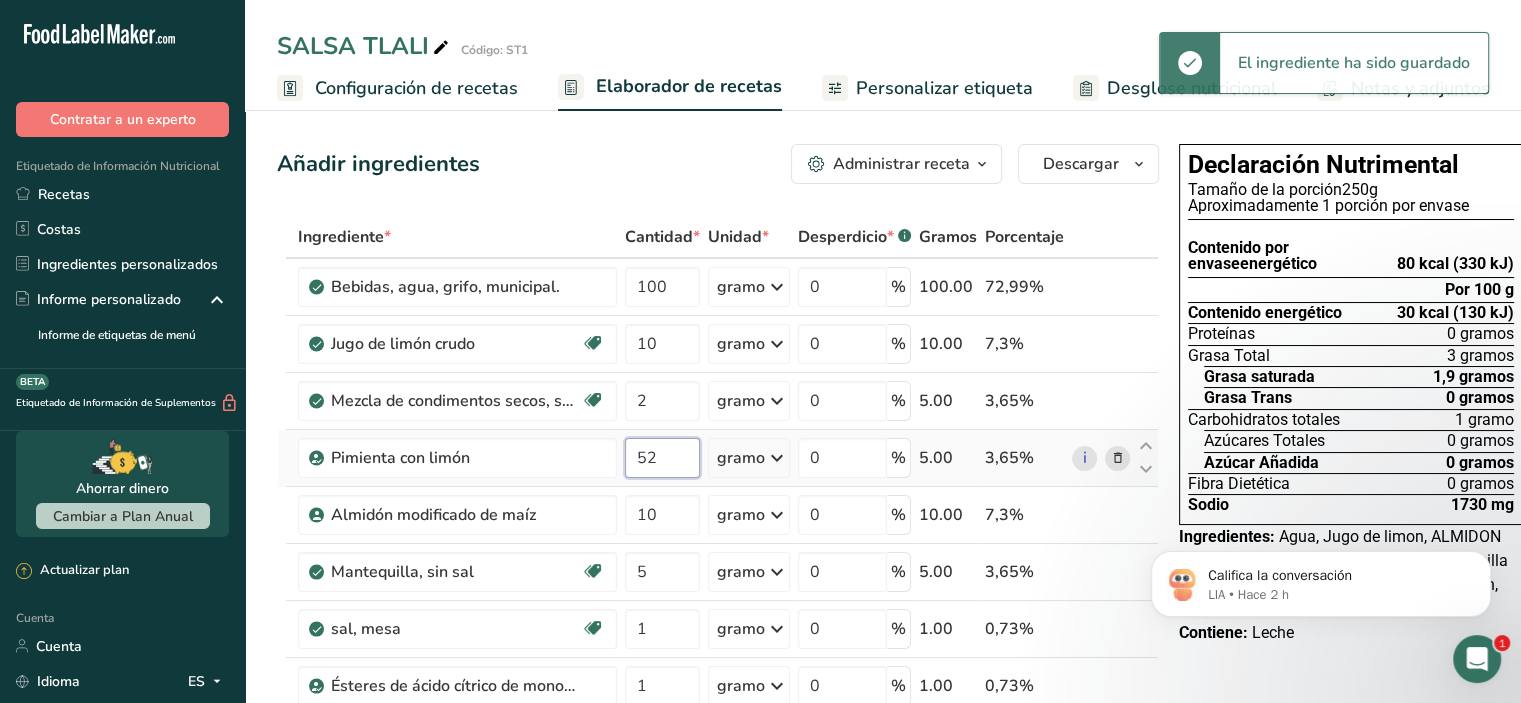 type on "5" 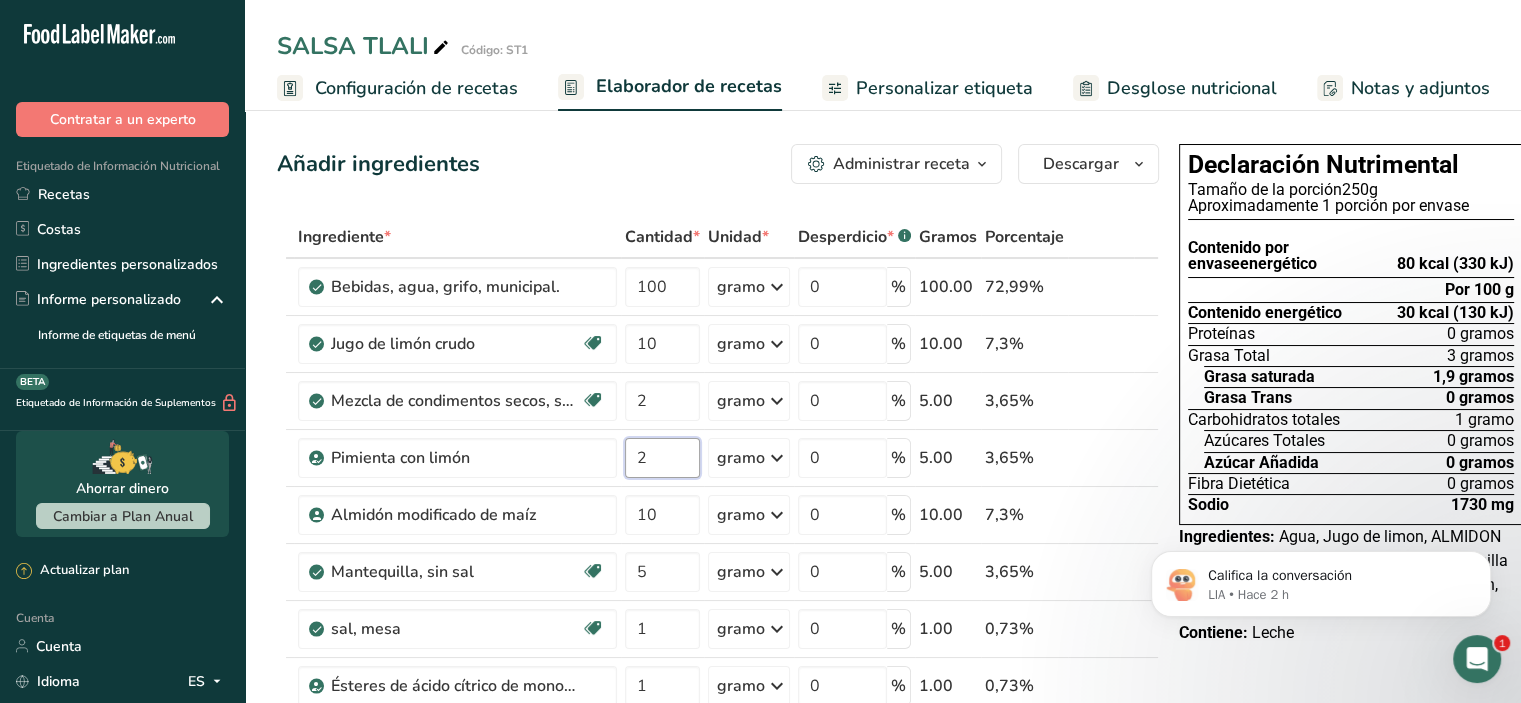 type on "2" 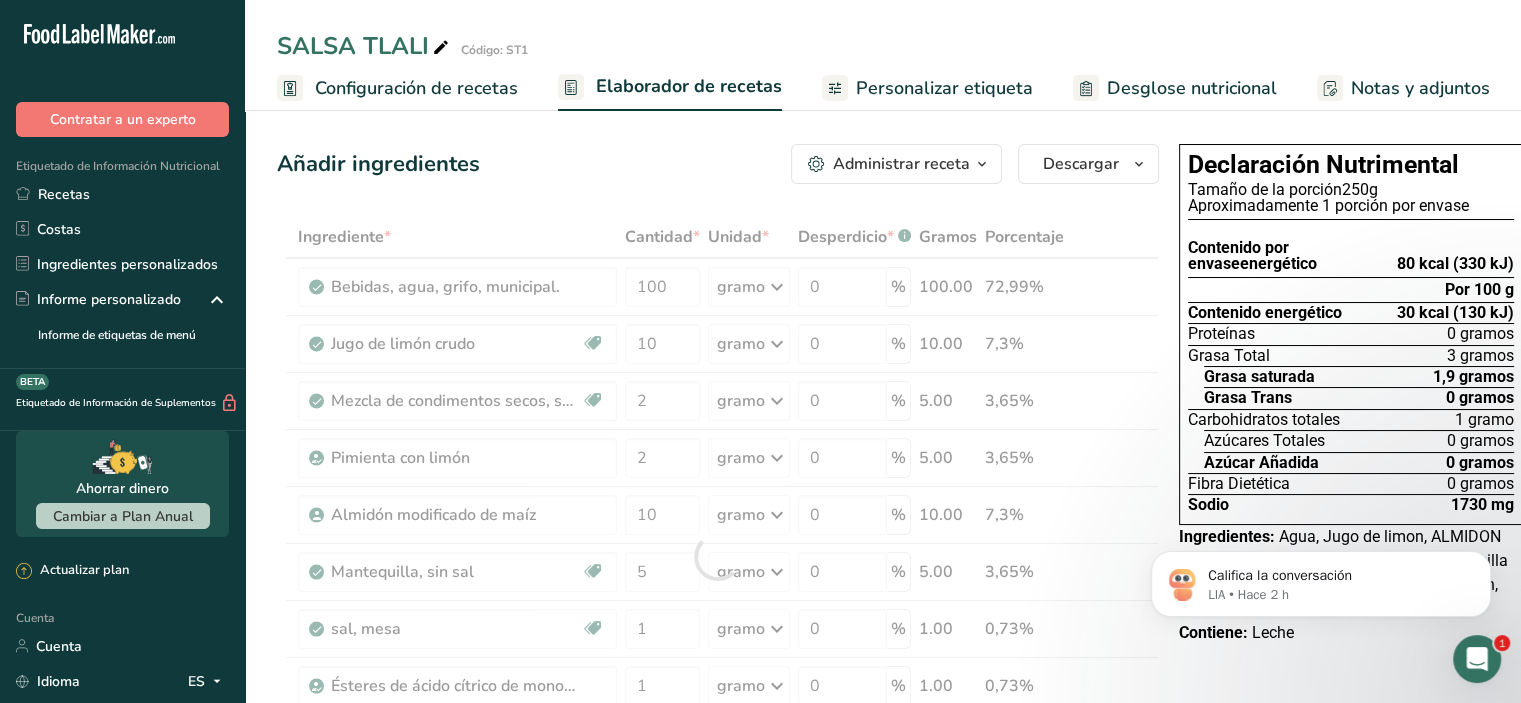 click on "Añadir ingredientes
Administrar receta         Eliminar receta           Duplicar receta             Receta de escalar             Guardar como subreceta   .a-a{fill:#347362;}.b-a{fill:#fff;}                               Desglose nutricional                 Tarjeta de la receta
Novedad
Informe de patrón de aminoácidos           Historial de actividades
Descargar
Elija su estilo de etiqueta preferido
Etiqueta estándar FDA
Etiqueta estándar FDA
El formato más común para etiquetas de información nutricional en cumplimiento con el tipo de letra, estilo y requisitos de la FDA.
Etiqueta tabular FDA
Un formato de etiqueta conforme a las regulaciones de la FDA presentada en una disposición tabular (horizontal).
Etiqueta lineal FDA" at bounding box center (718, 164) 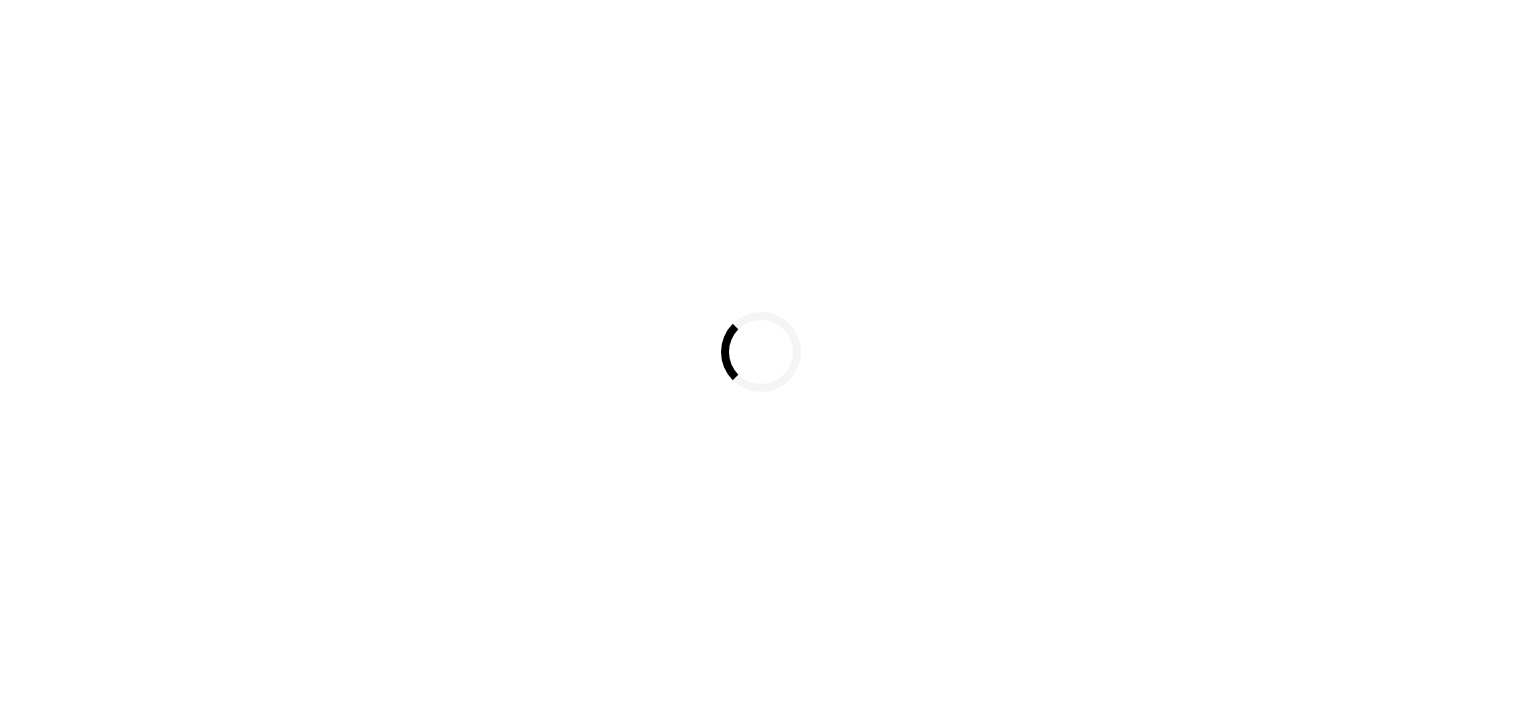 scroll, scrollTop: 0, scrollLeft: 0, axis: both 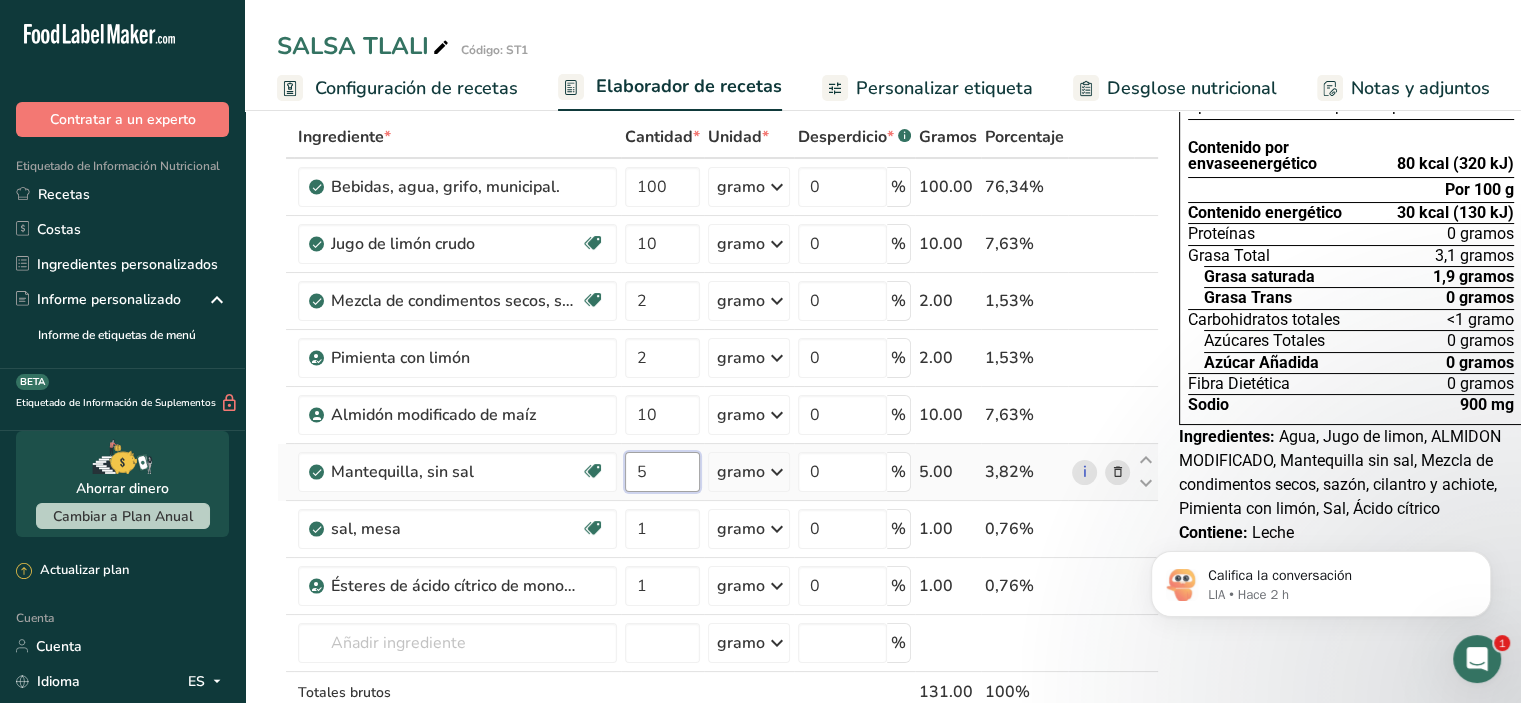 click on "5" at bounding box center (662, 472) 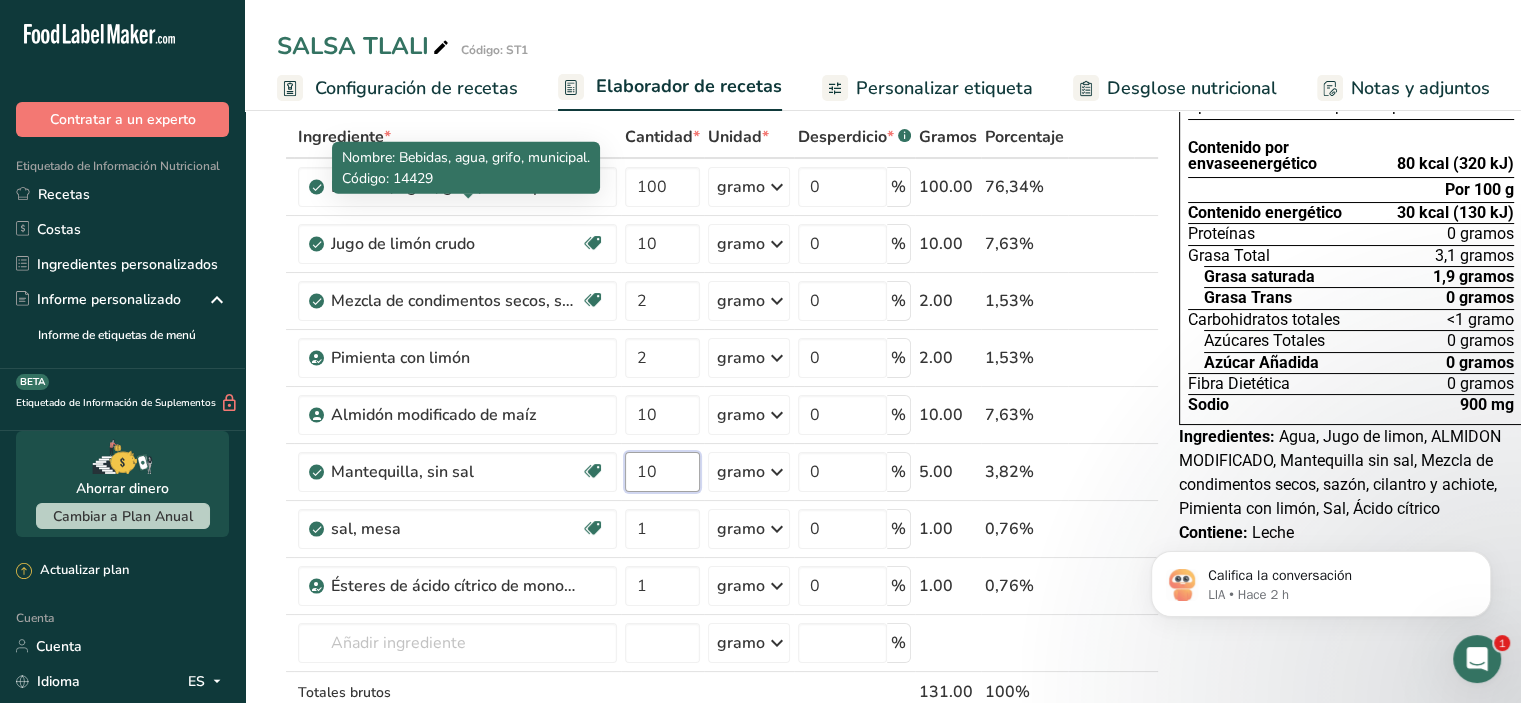 type on "10" 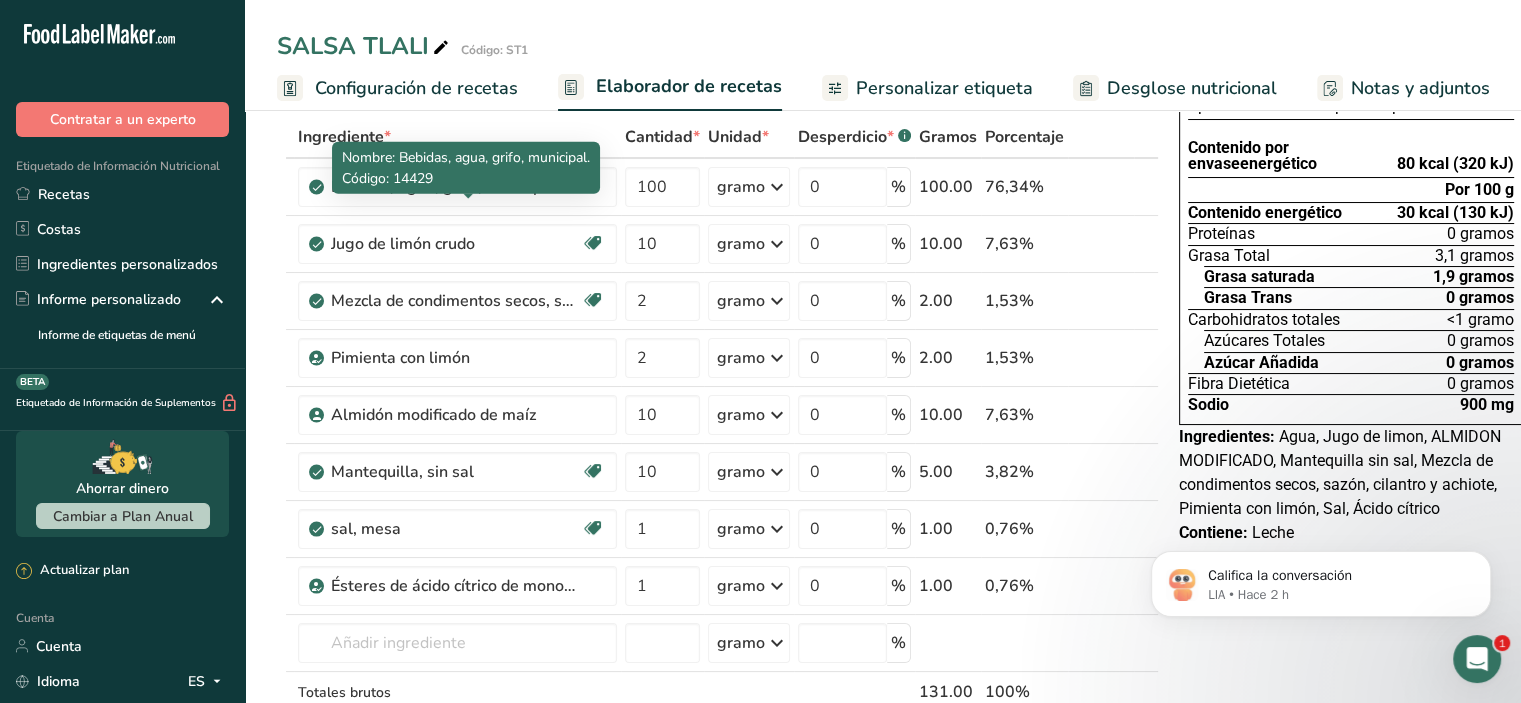 click on "Nombre: Bebidas, agua, grifo, municipal." at bounding box center [466, 157] 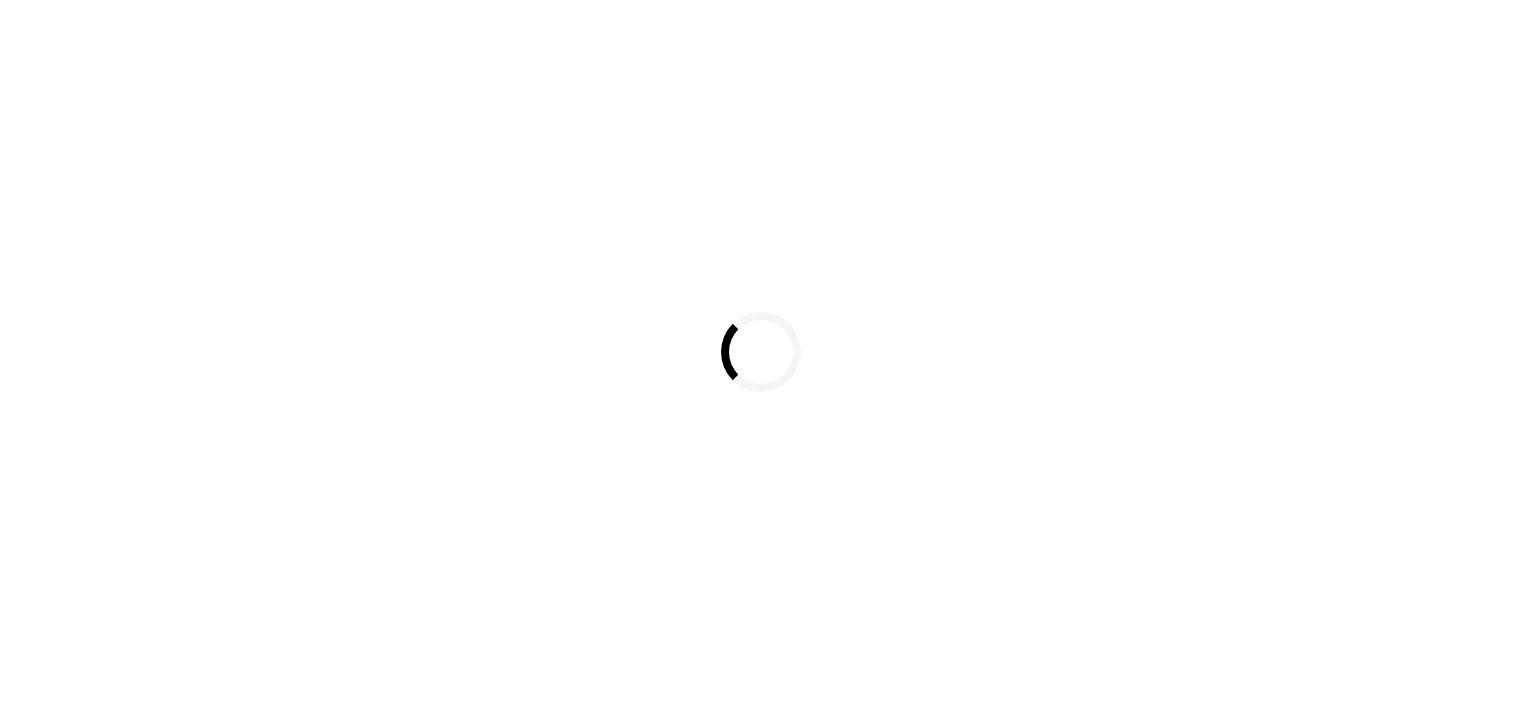 scroll, scrollTop: 0, scrollLeft: 0, axis: both 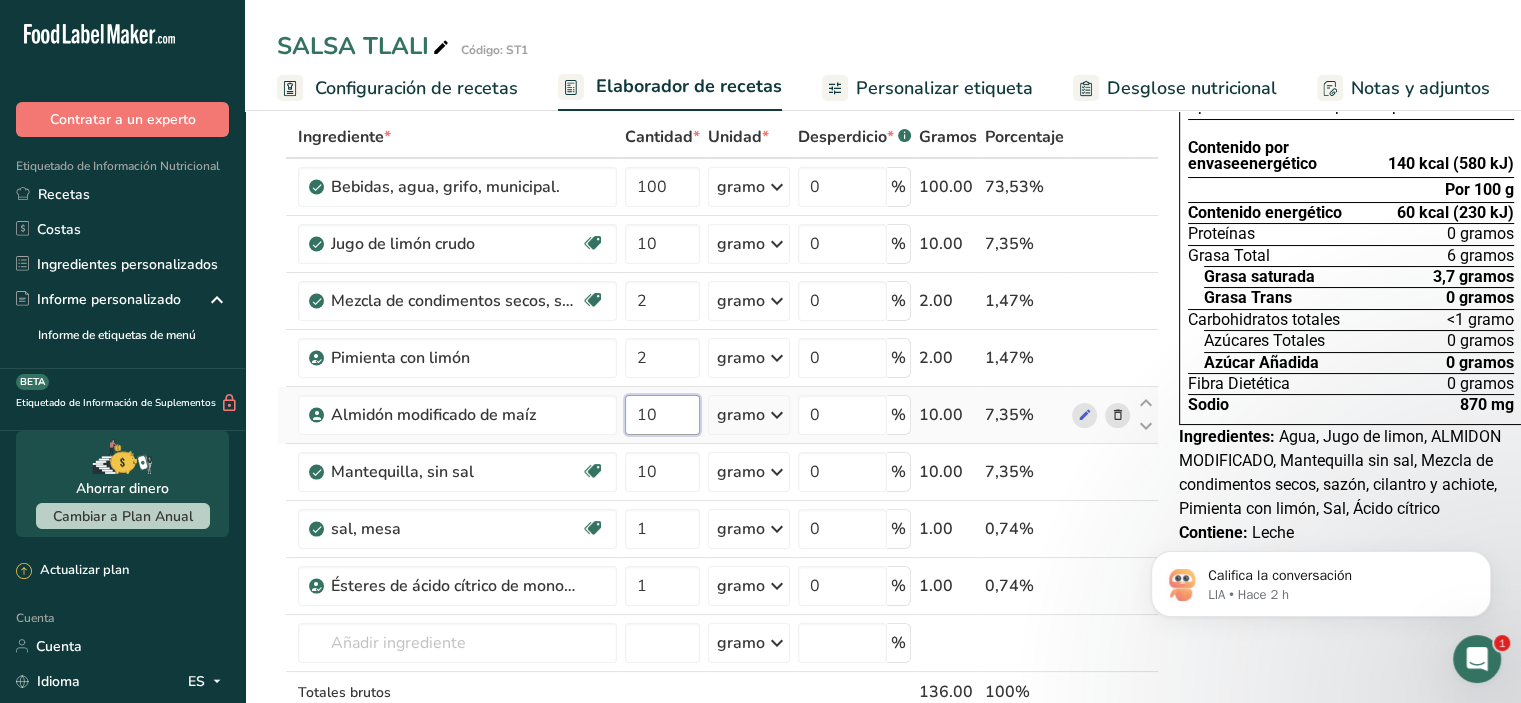 click on "10" at bounding box center [662, 415] 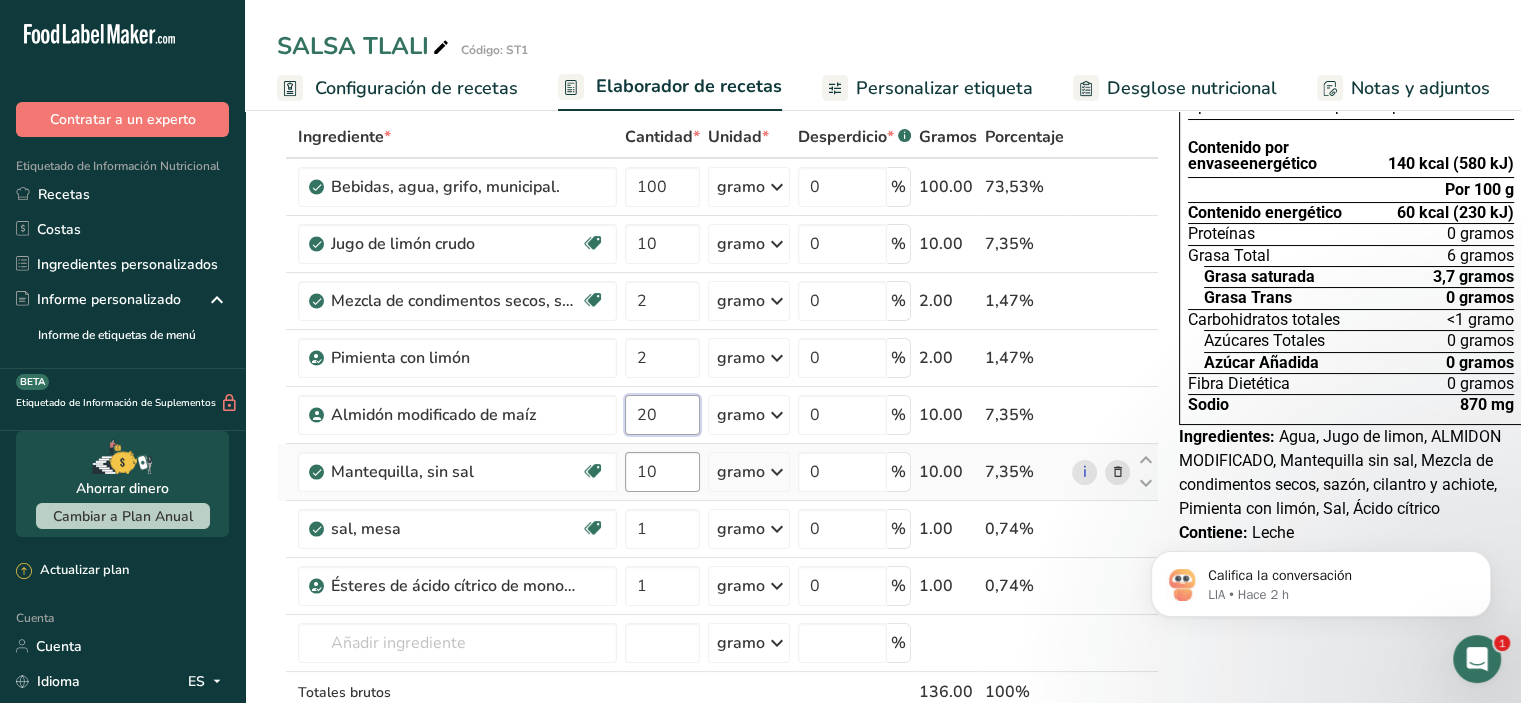 type on "20" 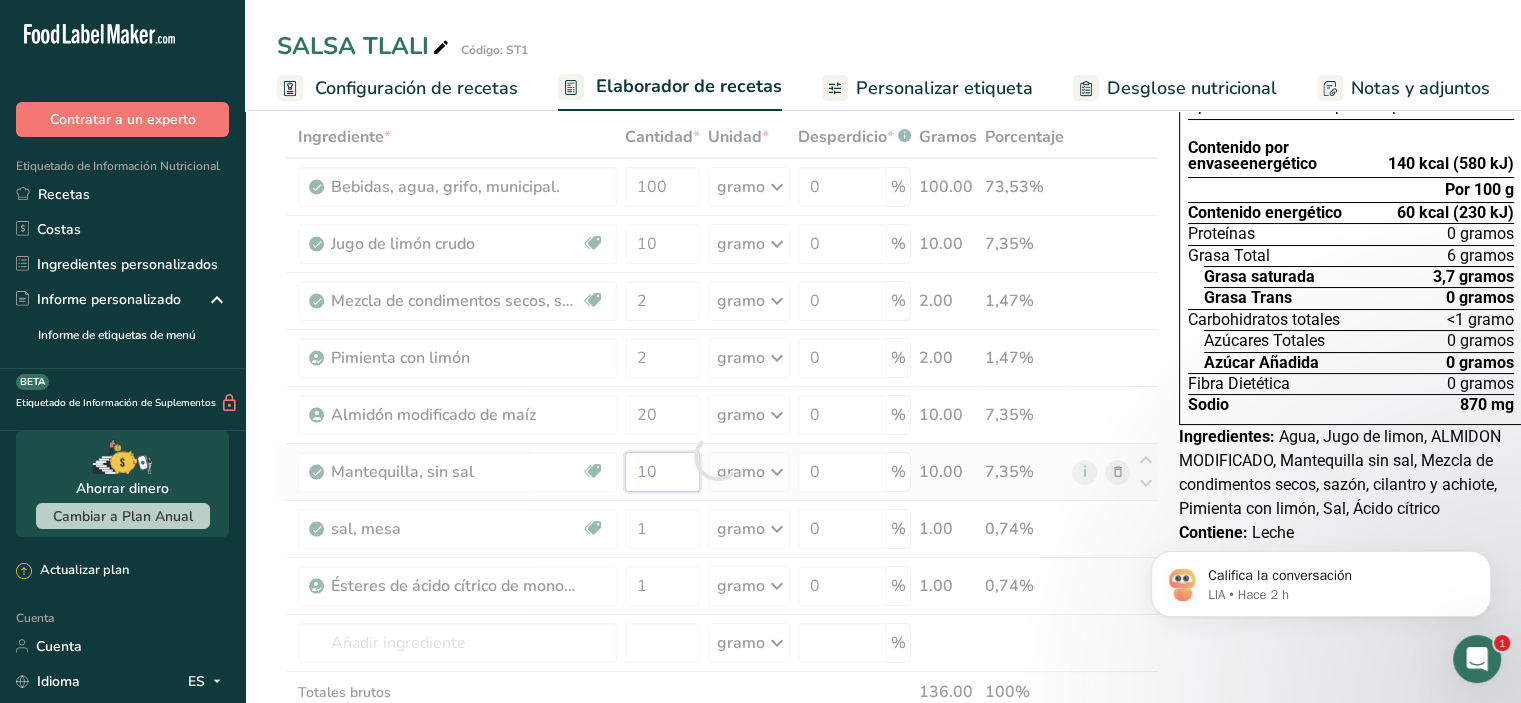 click on "Ingrediente  *
Cantidad  *
Unidad  *
Desperdicio *   .a-a{fill:#347362;}.b-a{fill:#fff;}         Gramos
Porcentaje
Bebidas, agua, grifo, municipal.
100
gramo
Porciones
1 fl oz
1 bottle 8 fl oz
1 liter
Ver más
Unidades de peso
g
kg
mg
Ver más
Unidades de volumen
litro
Las unidades de volumen requieren una conversión de densidad. Si conoce la densidad de su ingrediente, introdúzcala a continuación. De lo contrario, haga clic en "RIA", nuestra asistente regulatoria de IA, quien podrá ayudarle.
lb/pie³
g/cm³
Confirmar
mL
0" at bounding box center (718, 456) 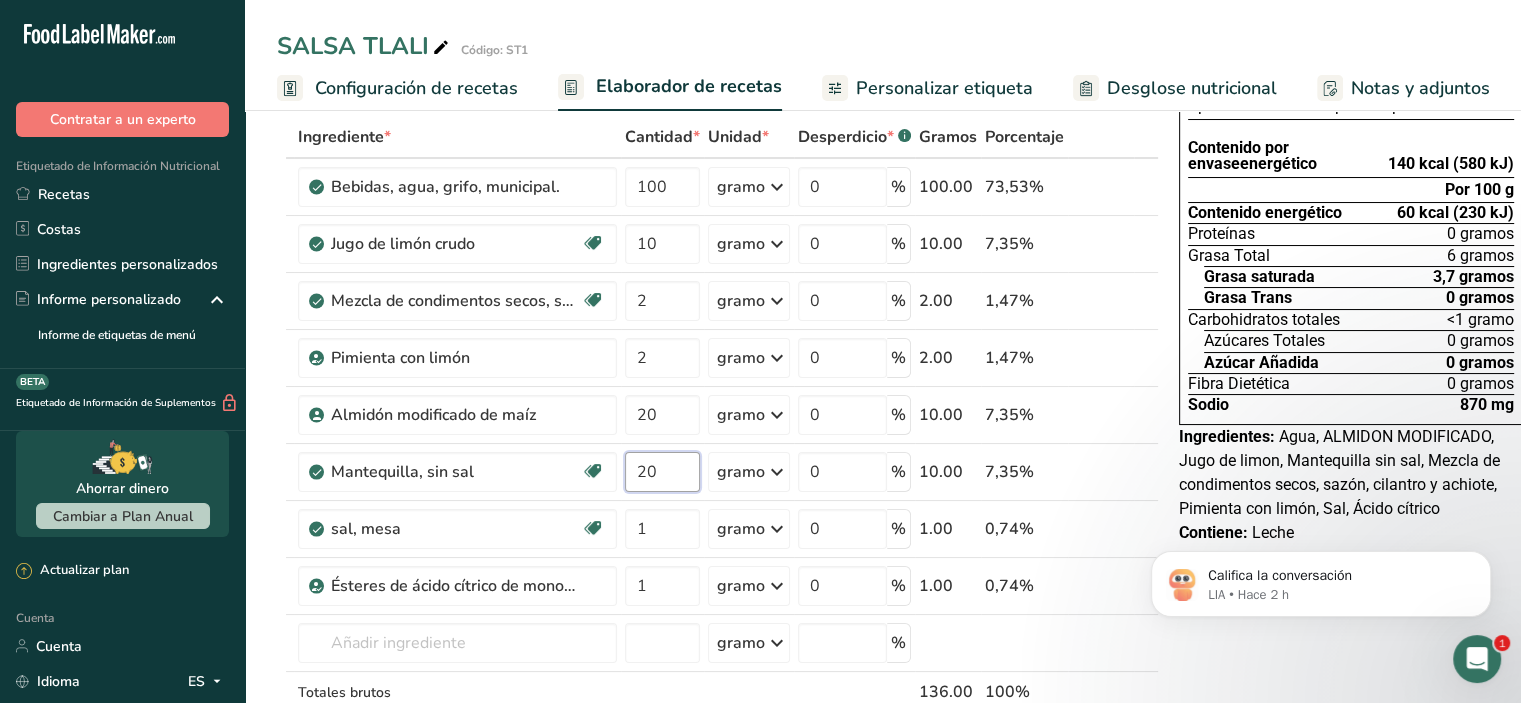 type on "20" 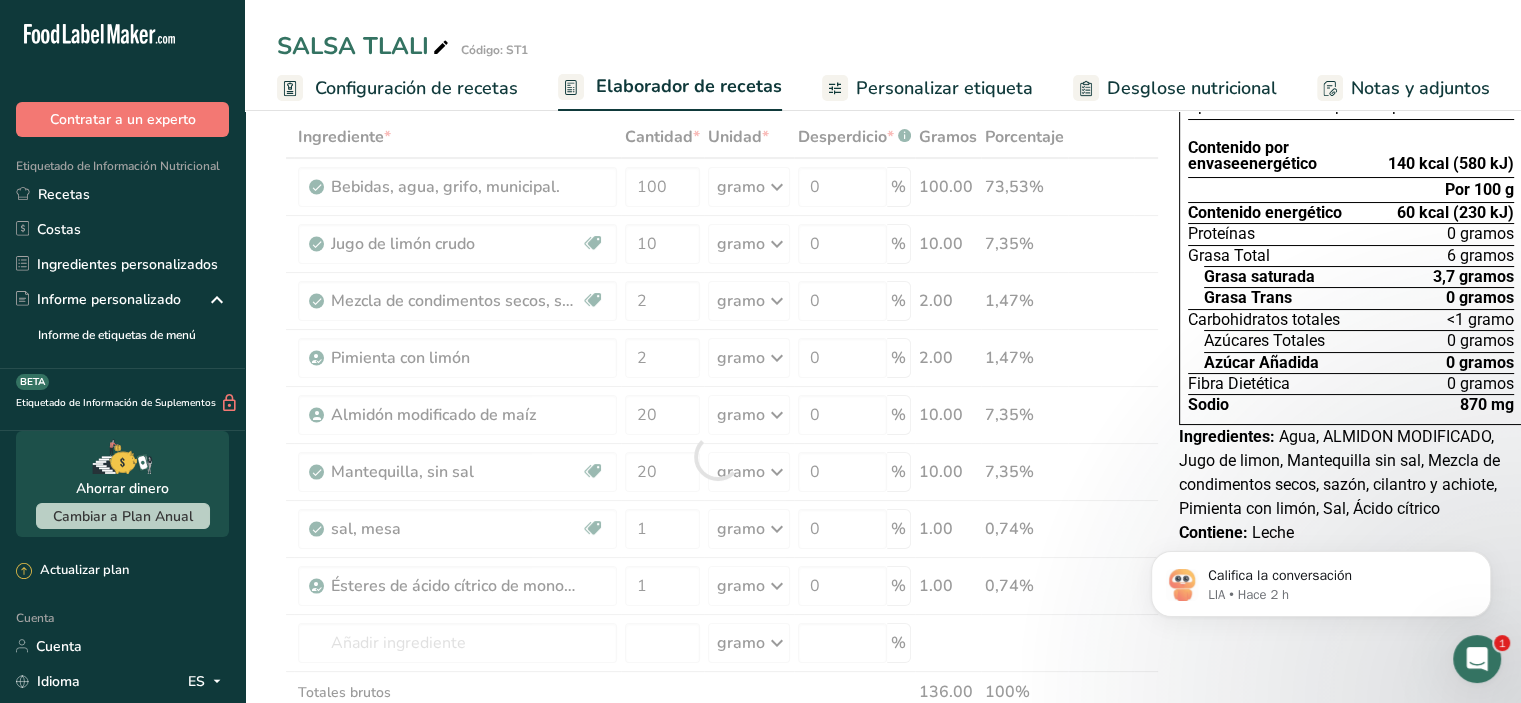 click on "Añadir ingredientes
Administrar receta         Eliminar receta           Duplicar receta             Receta de escalar             Guardar como subreceta   .a-a{fill:#347362;}.b-a{fill:#fff;}                               Desglose nutricional                 Tarjeta de la receta
Novedad
Informe de patrón de aminoácidos           Historial de actividades
Descargar
Elija su estilo de etiqueta preferido
Etiqueta estándar FDA
Etiqueta estándar FDA
El formato más común para etiquetas de información nutricional en cumplimiento con el tipo de letra, estilo y requisitos de la FDA.
Etiqueta tabular FDA
Un formato de etiqueta conforme a las regulaciones de la FDA presentada en una disposición tabular (horizontal).
Etiqueta lineal FDA" at bounding box center [883, 773] 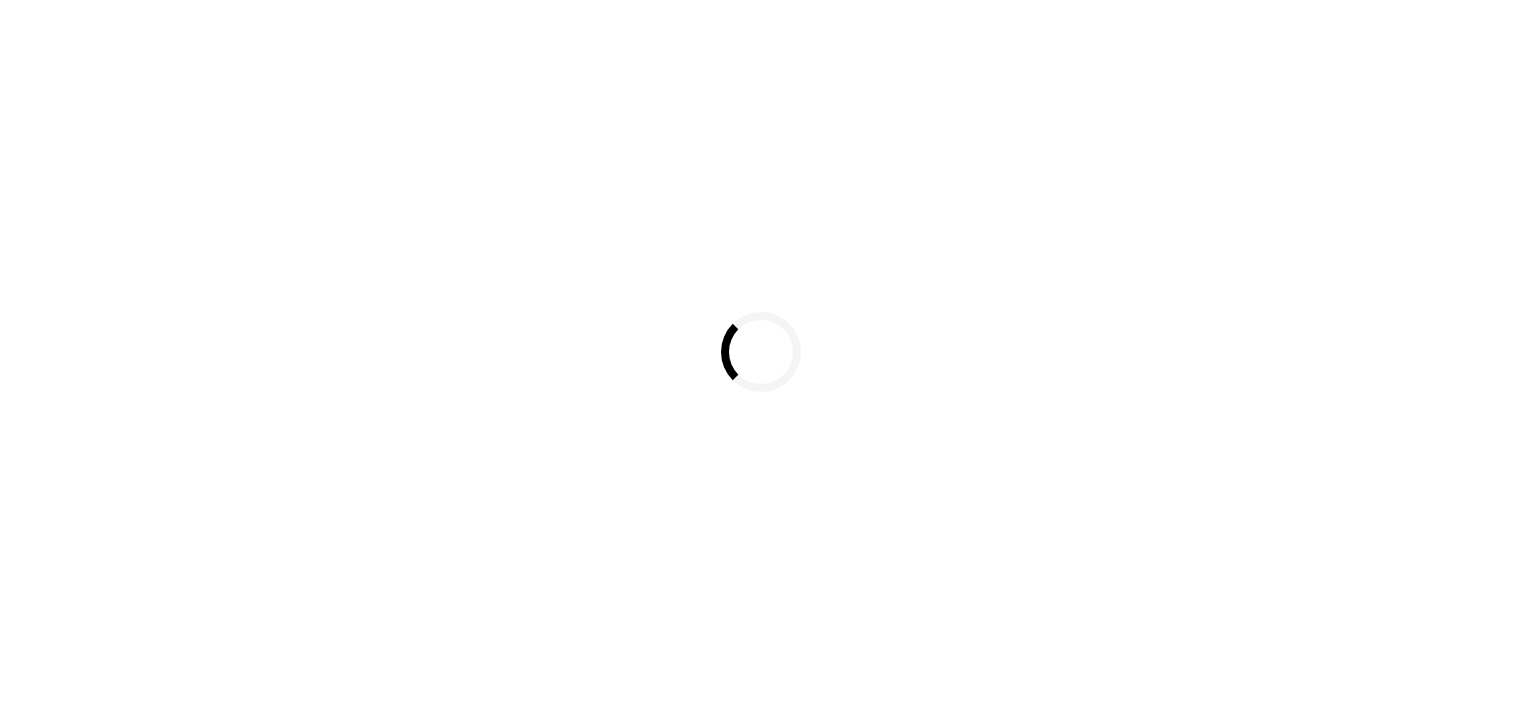 scroll, scrollTop: 0, scrollLeft: 0, axis: both 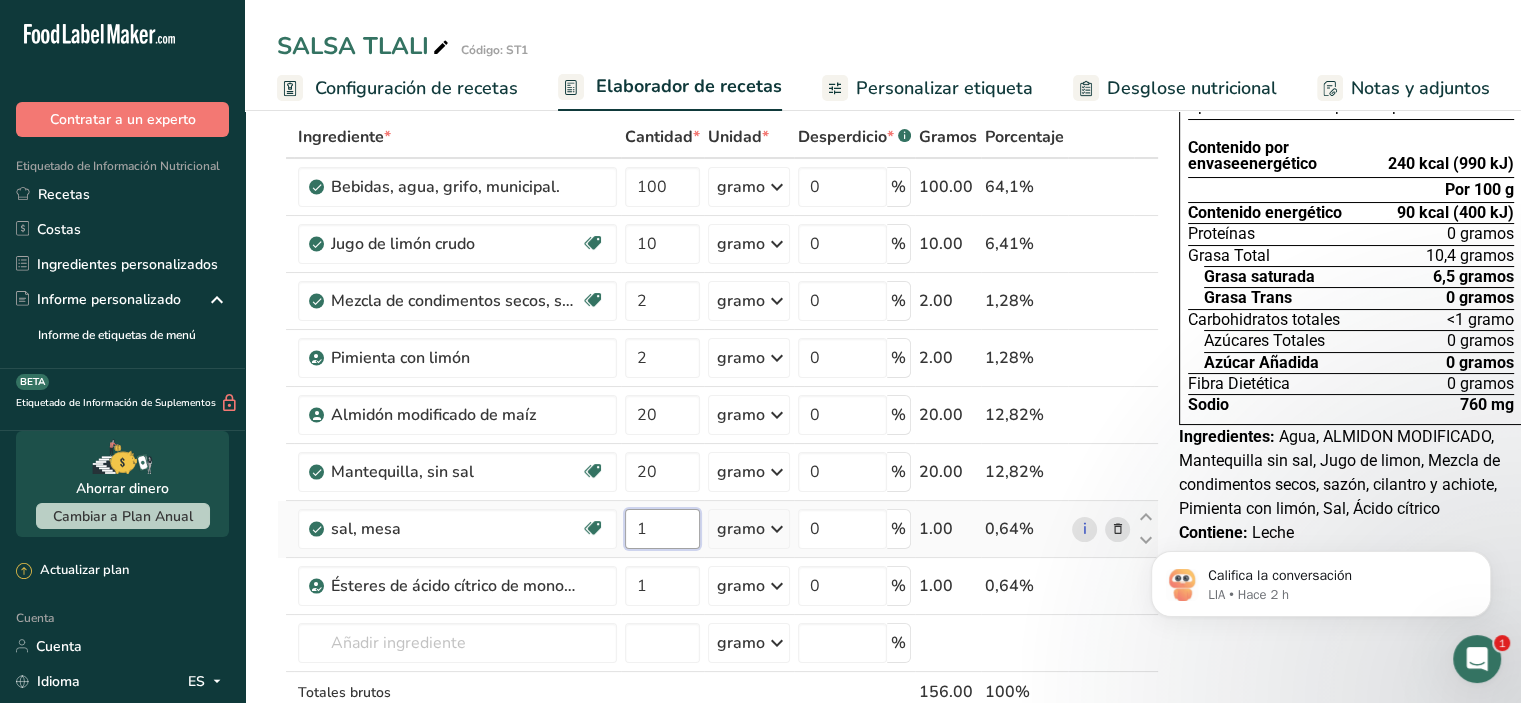 click on "1" at bounding box center (662, 529) 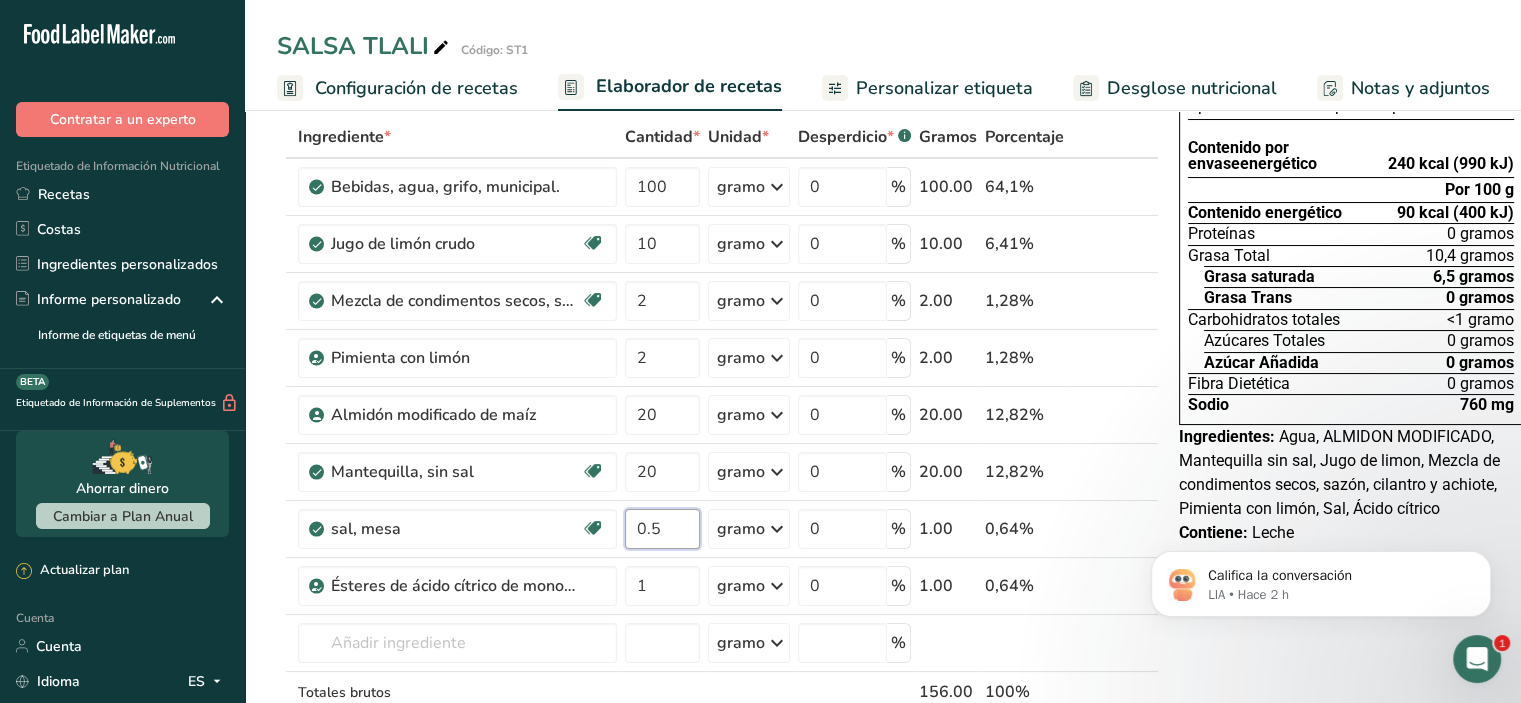 type on "0.5" 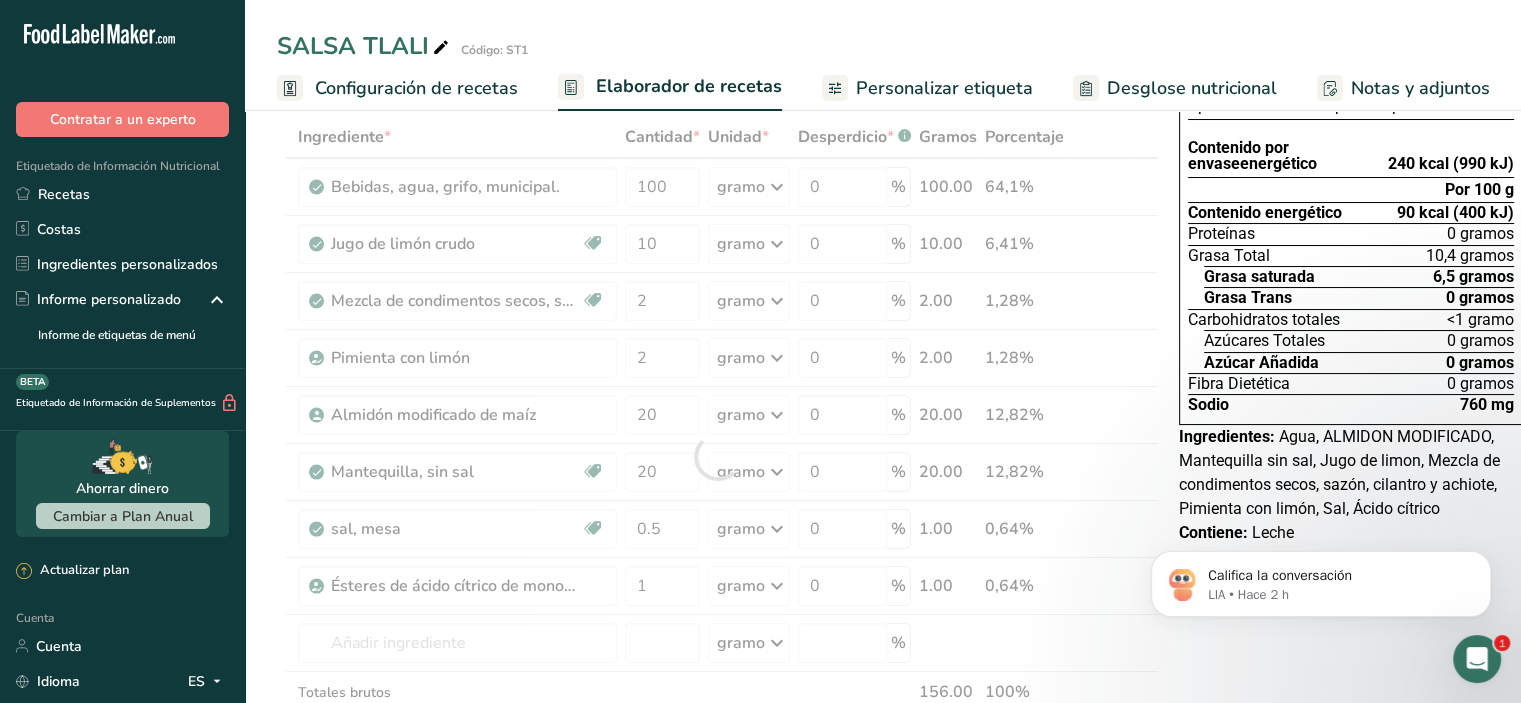 click on "Califica la conversación LIA • Hace 2 h" at bounding box center (1321, 579) 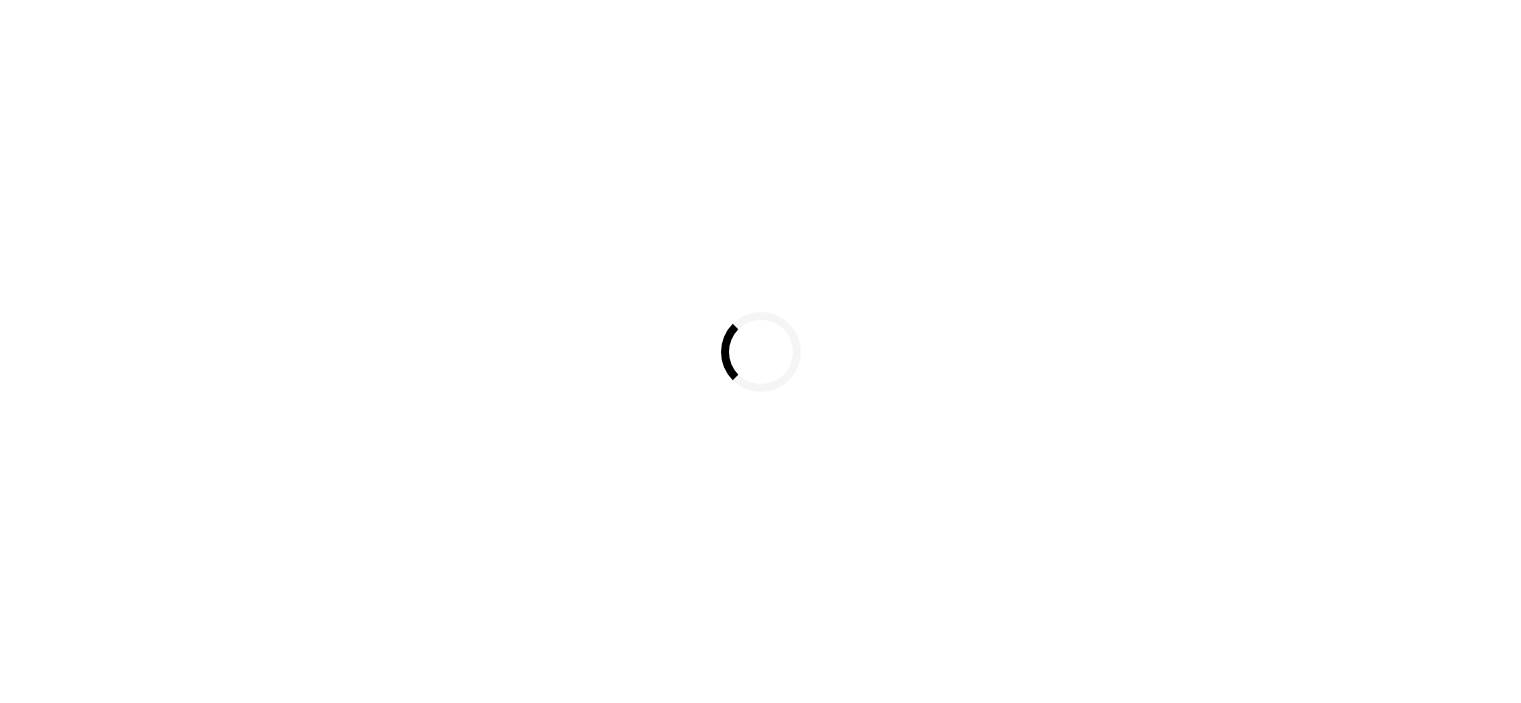 scroll, scrollTop: 0, scrollLeft: 0, axis: both 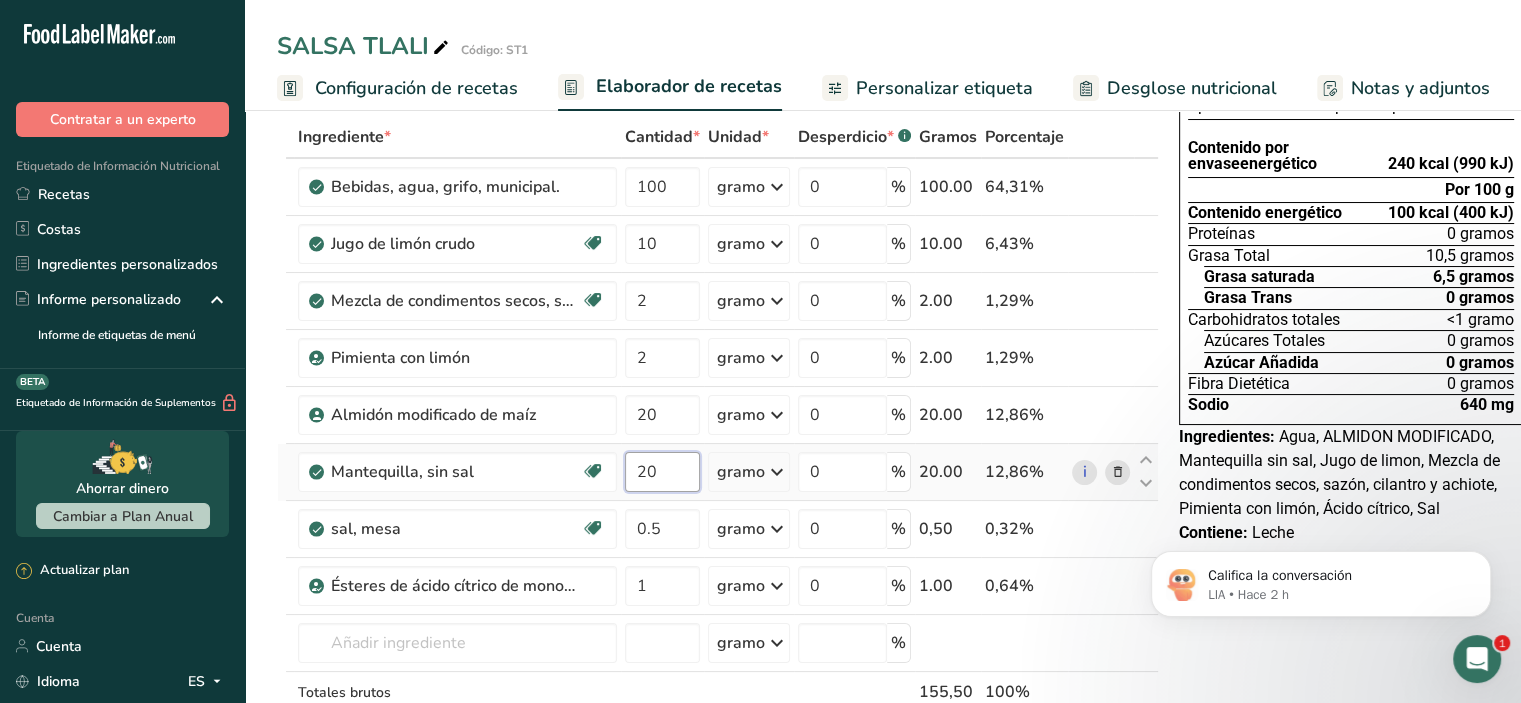 click on "20" at bounding box center (662, 472) 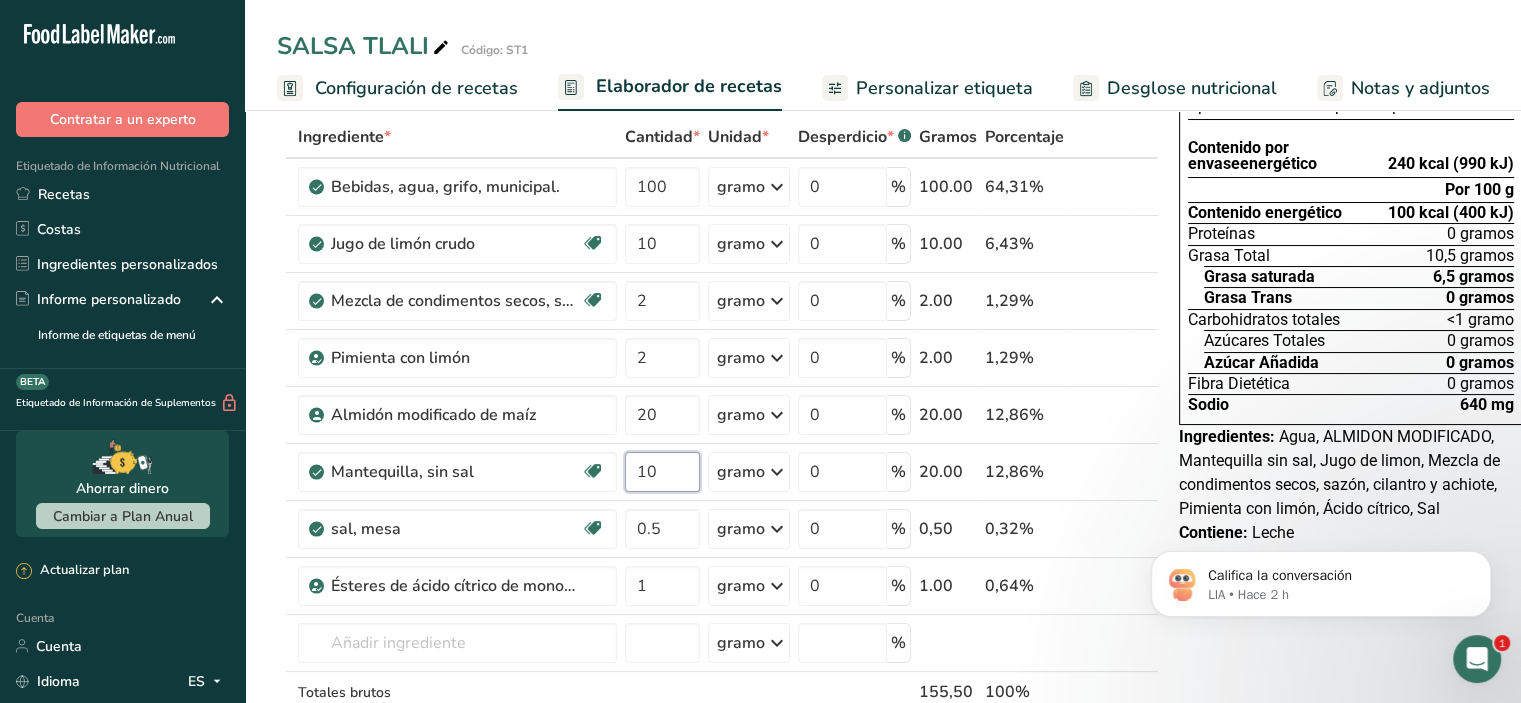 type on "10" 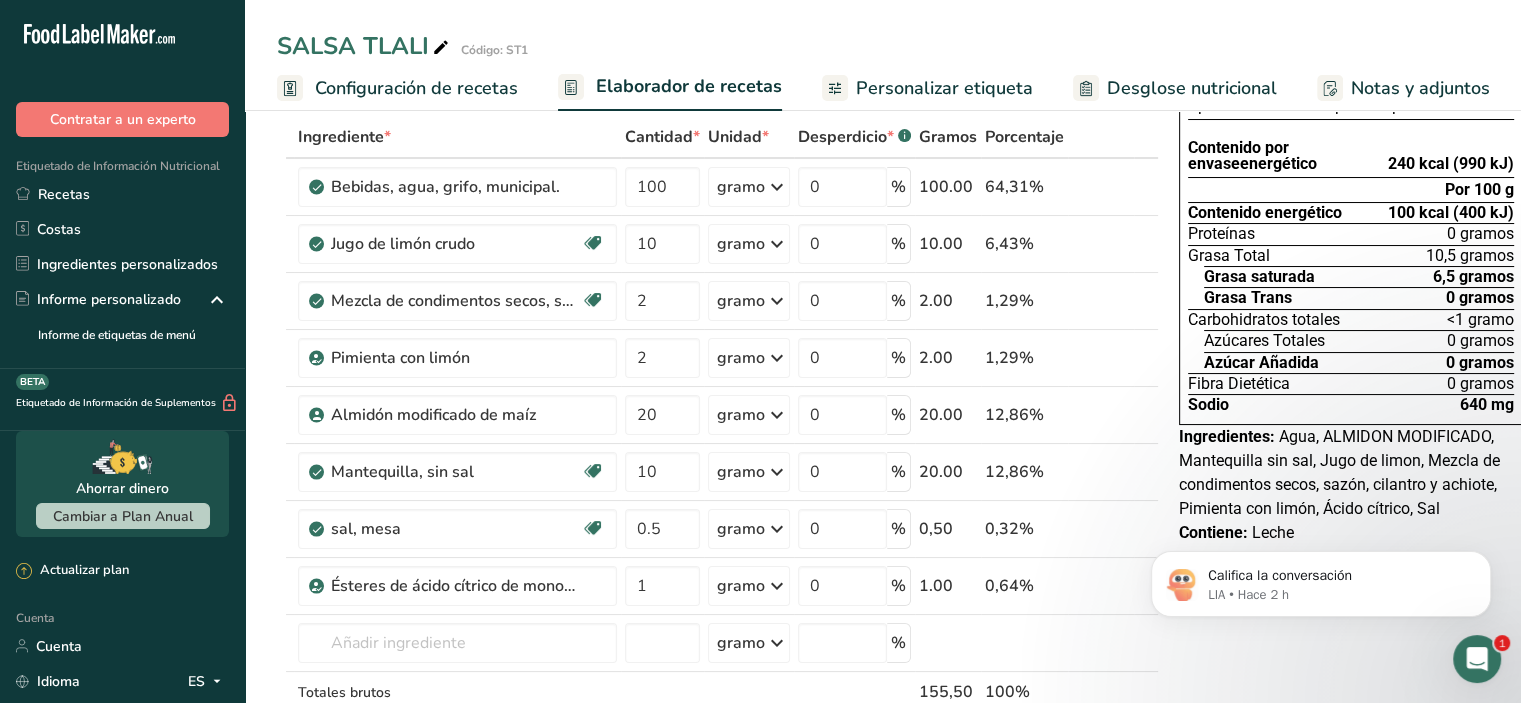 click on "Declaración Nutrimental
Tamaño de la porción
250g
Aproximadamente 1 porción por envase
Contenido por envase
energético
240 kcal (990 kJ)
Por 100 g
Contenido energético
100 kcal (400 kJ)
Proteínas
0 gramos
Grasa Total
10,5 gramos
Grasa saturada
6,5 gramos
Grasa Trans
0 gramos
Carbohidratos totales
<1 gramo
Azúcares Totales
0 gramos
Azúcar Añadida
0 gramos
Fibra Dietética
0 gramos
Sodio" at bounding box center [1351, 773] 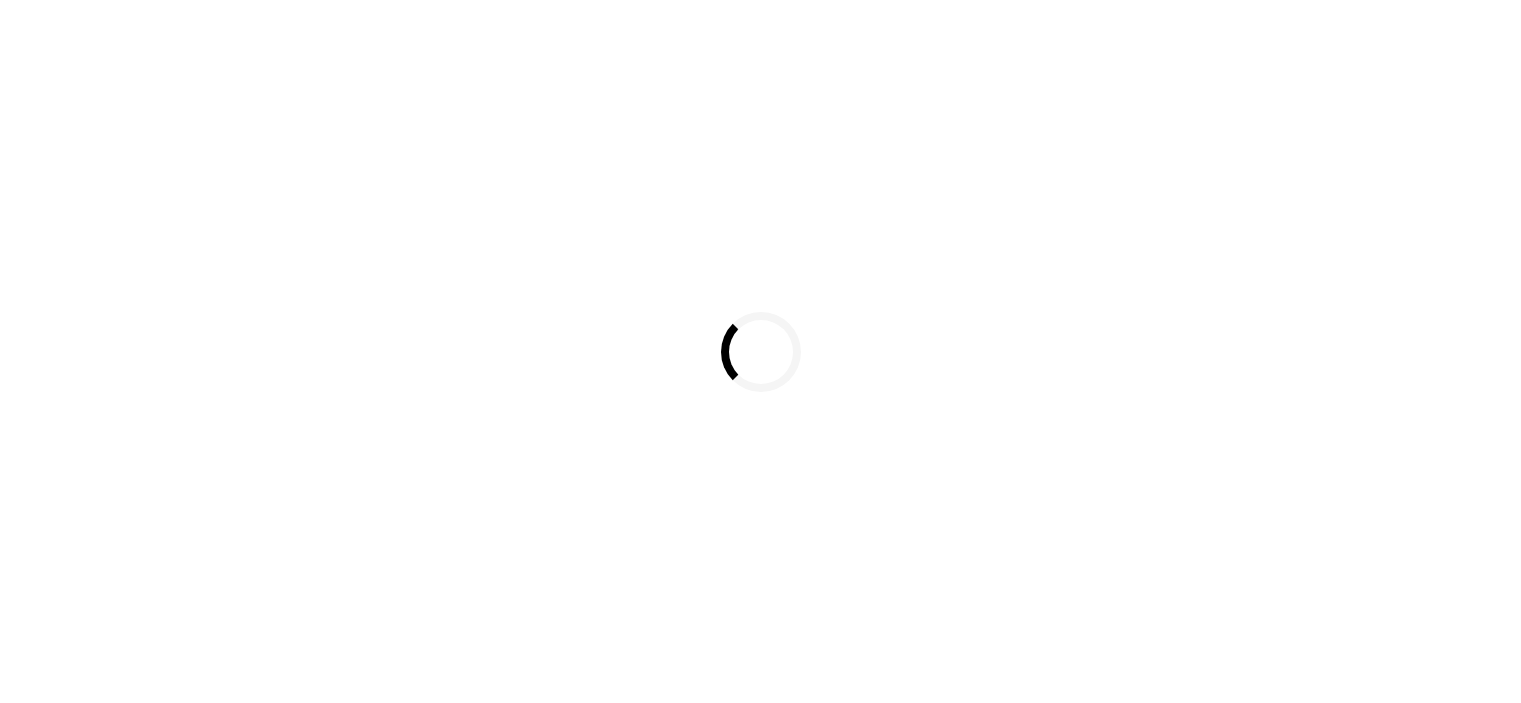 scroll, scrollTop: 0, scrollLeft: 0, axis: both 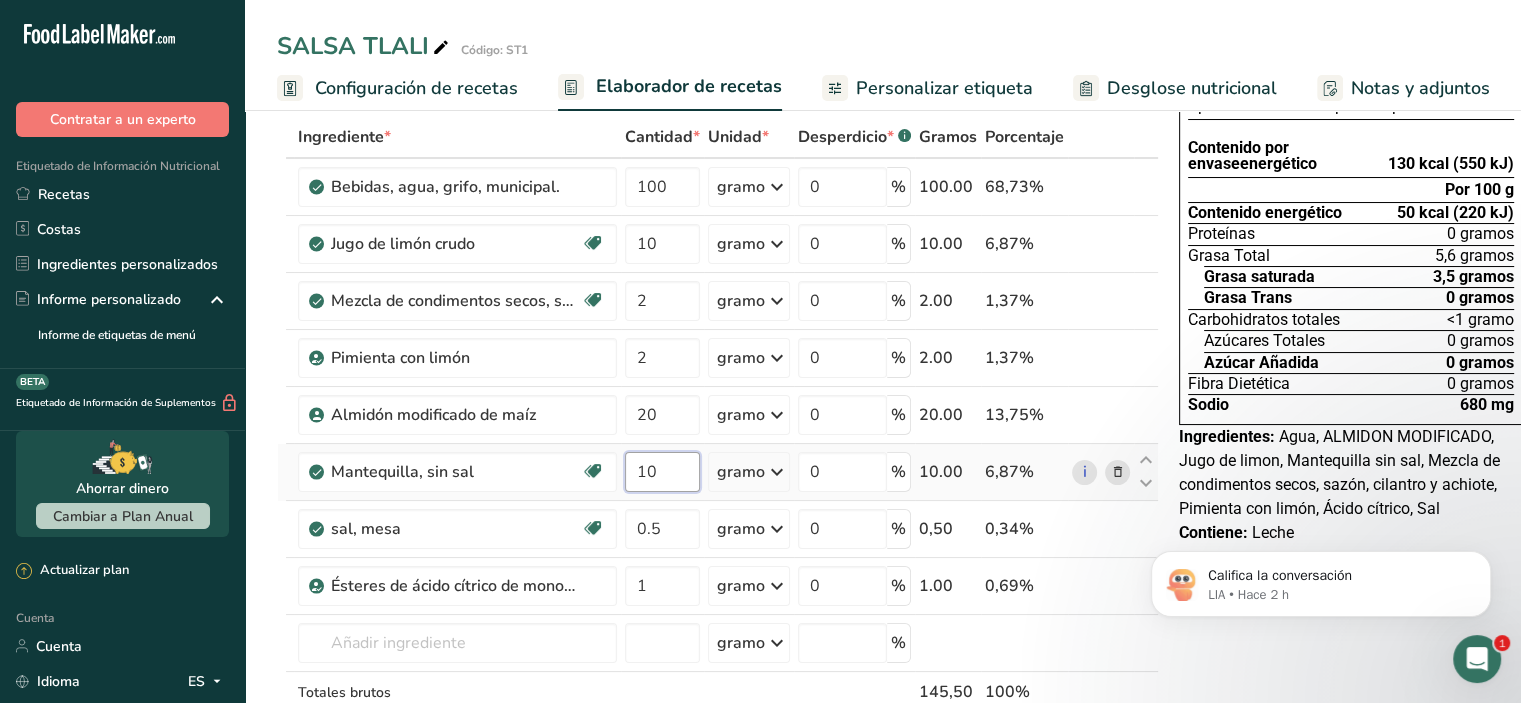 click on "10" at bounding box center (662, 472) 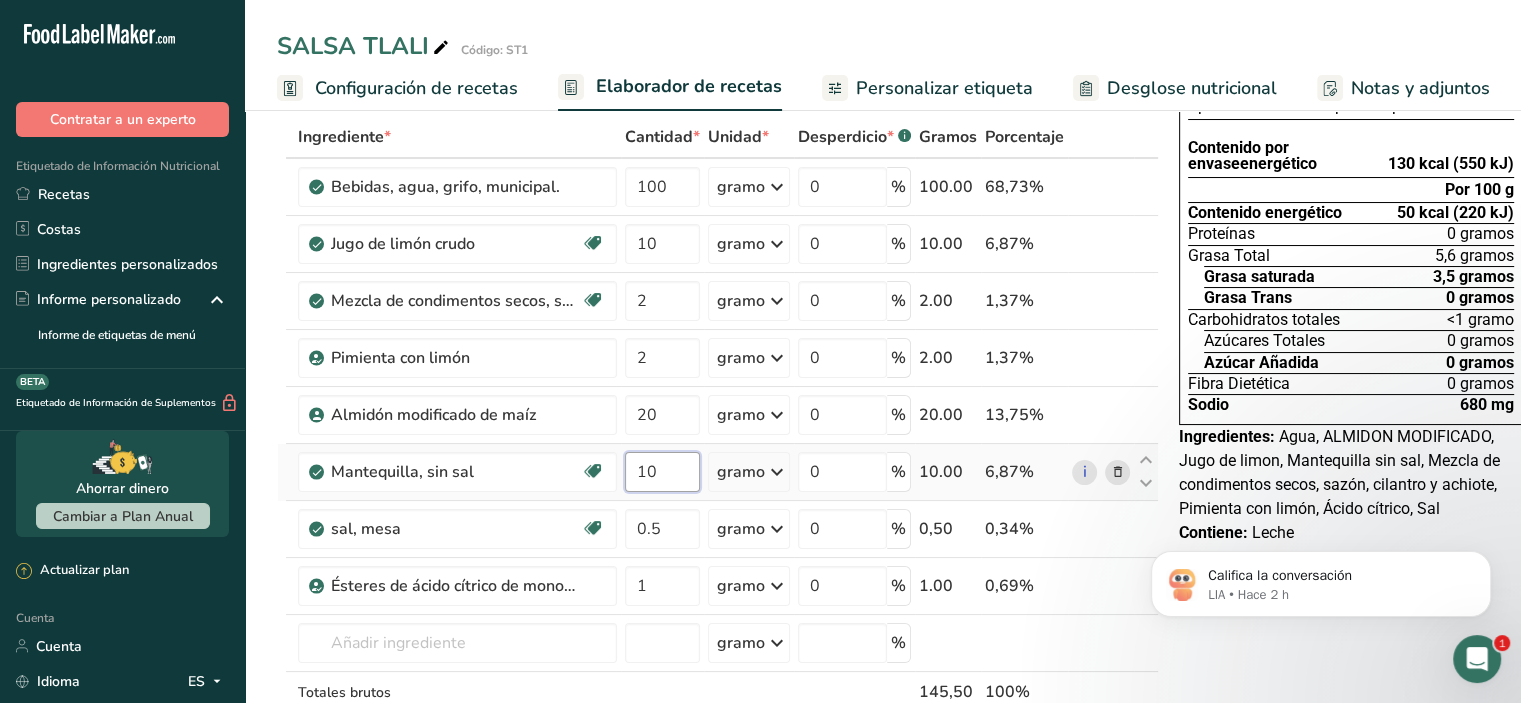 type on "1" 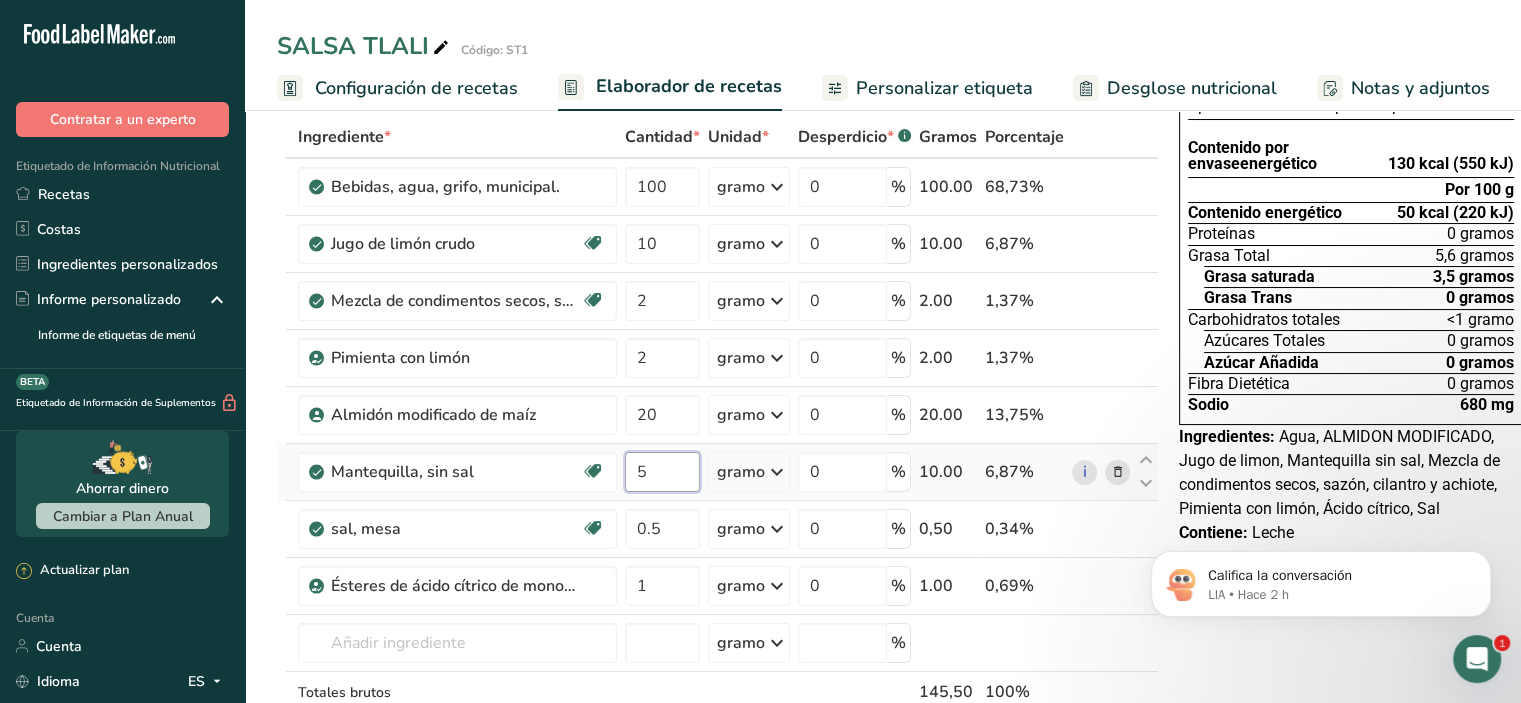 type on "5" 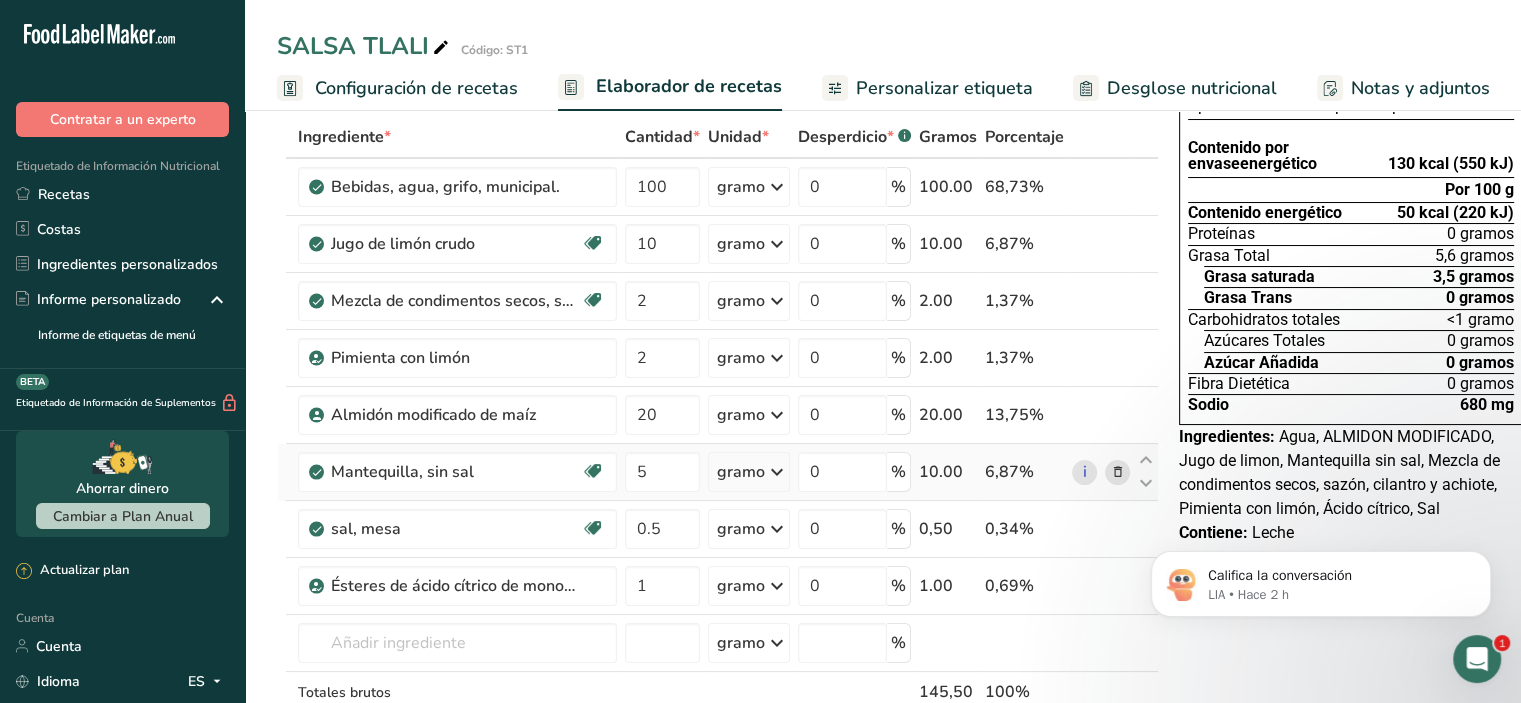 click on "Ingrediente  *
Cantidad  *
Unidad  *
Desperdicio *   .a-a{fill:#347362;}.b-a{fill:#fff;}         Gramos
Porcentaje
Bebidas, agua, grifo, municipal.
100
gramo
Porciones
1 fl oz
1 bottle 8 fl oz
1 liter
Ver más
Unidades de peso
g
kg
mg
Ver más
Unidades de volumen
litro
Las unidades de volumen requieren una conversión de densidad. Si conoce la densidad de su ingrediente, introdúzcala a continuación. De lo contrario, haga clic en "RIA", nuestra asistente regulatoria de IA, quien podrá ayudarle.
lb/pie³
g/cm³
Confirmar
mL
0" at bounding box center (718, 456) 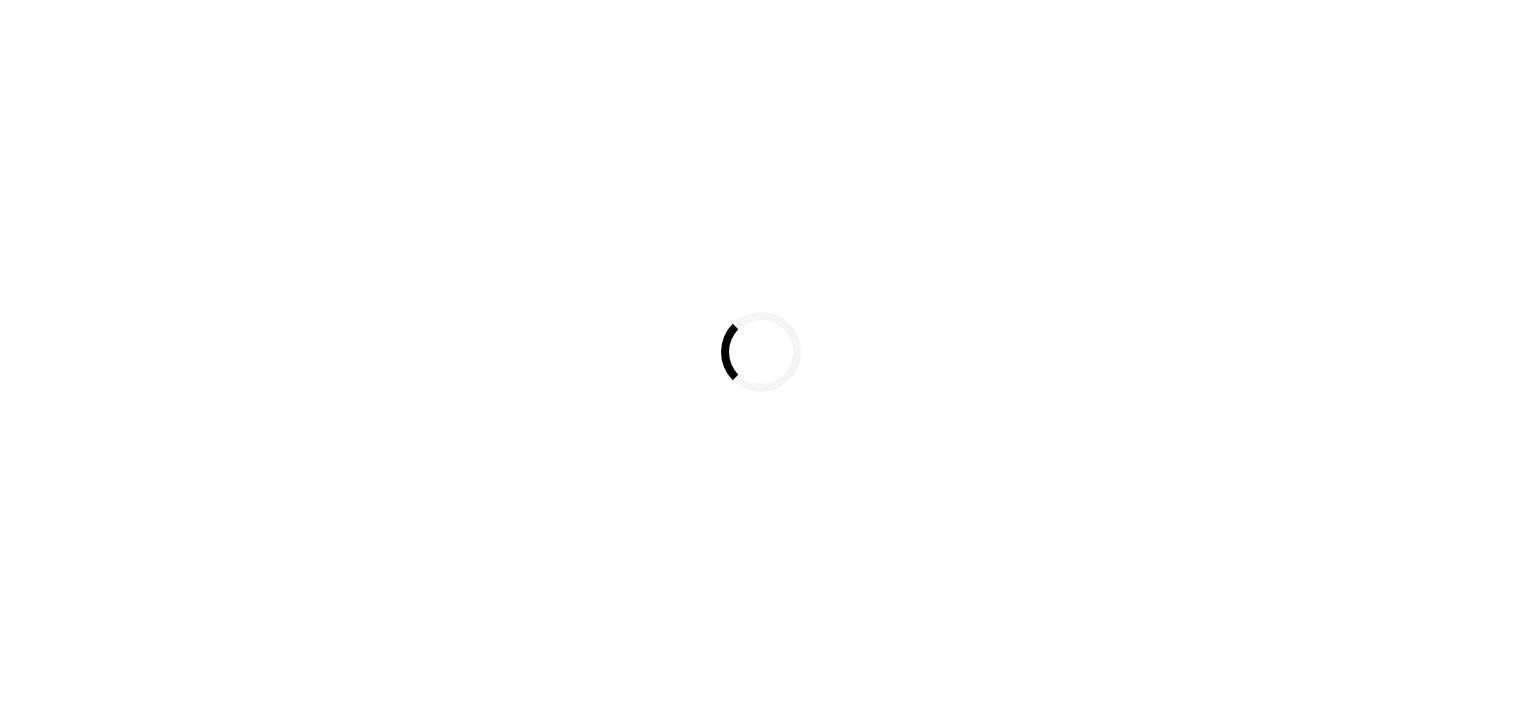 scroll, scrollTop: 0, scrollLeft: 0, axis: both 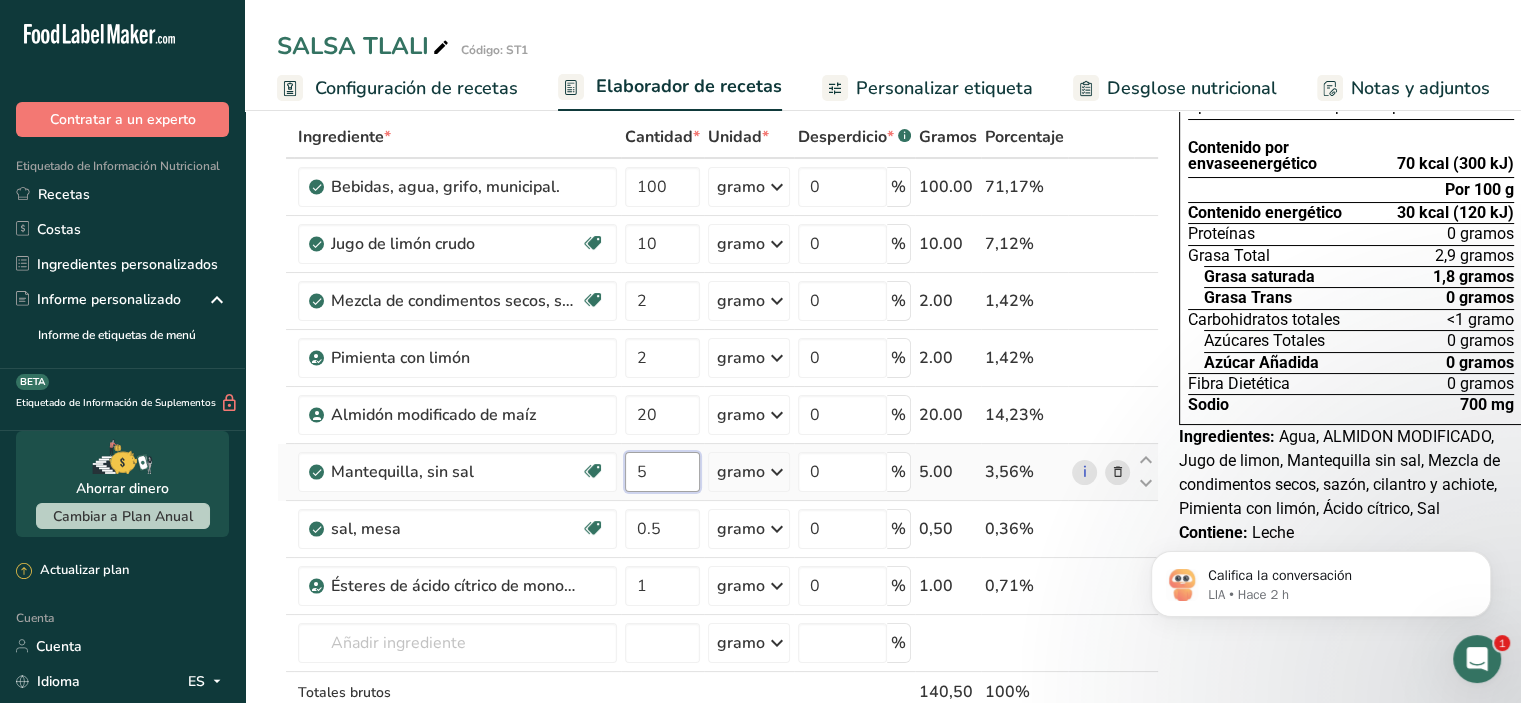 click on "5" at bounding box center (662, 472) 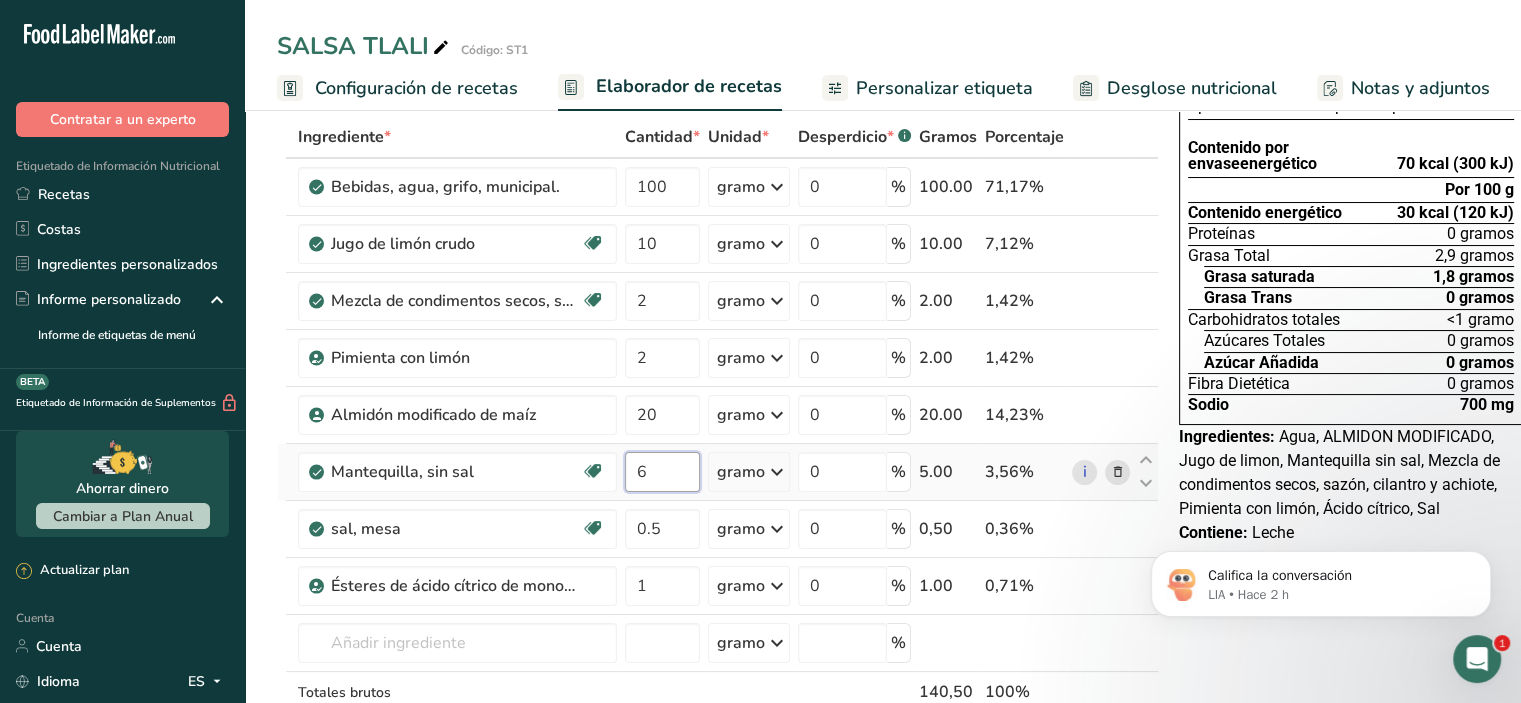 type on "6" 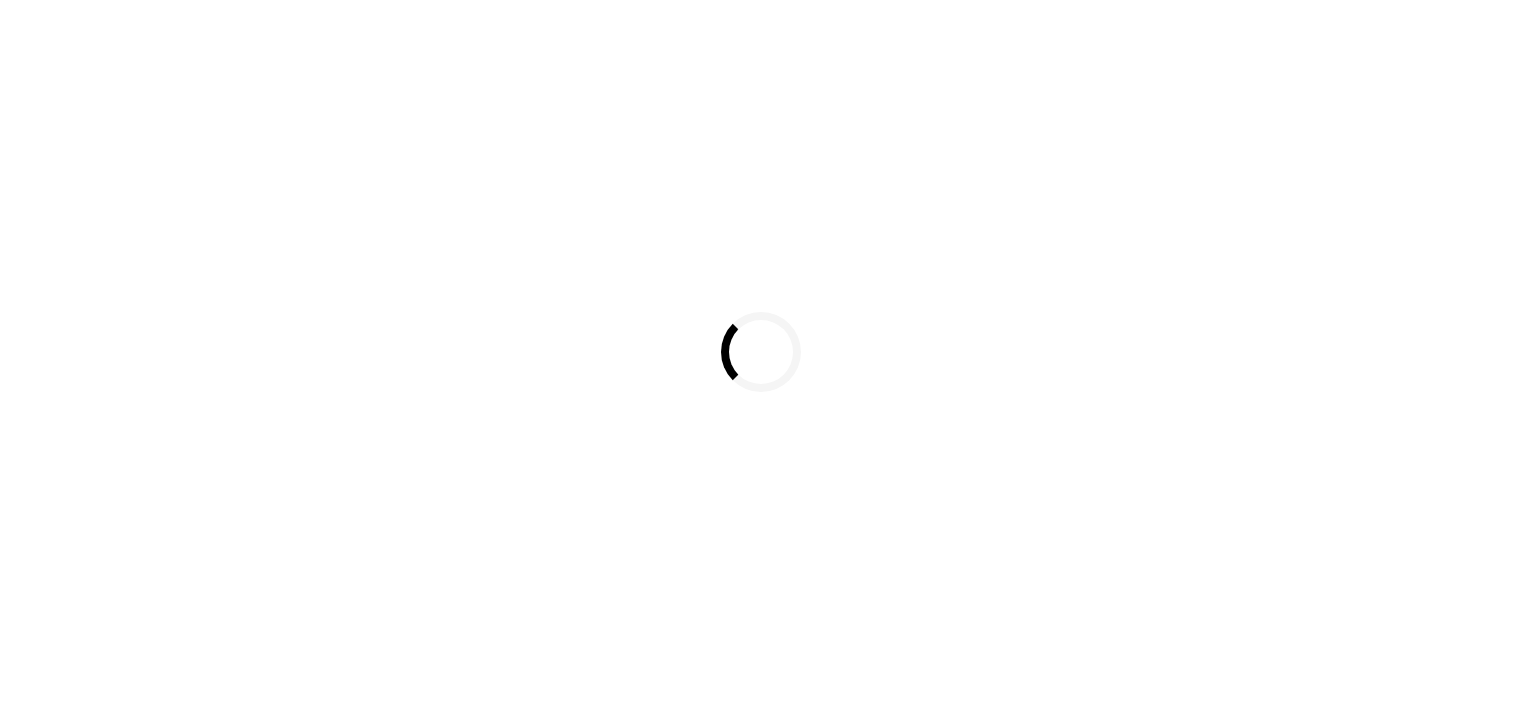 scroll, scrollTop: 0, scrollLeft: 0, axis: both 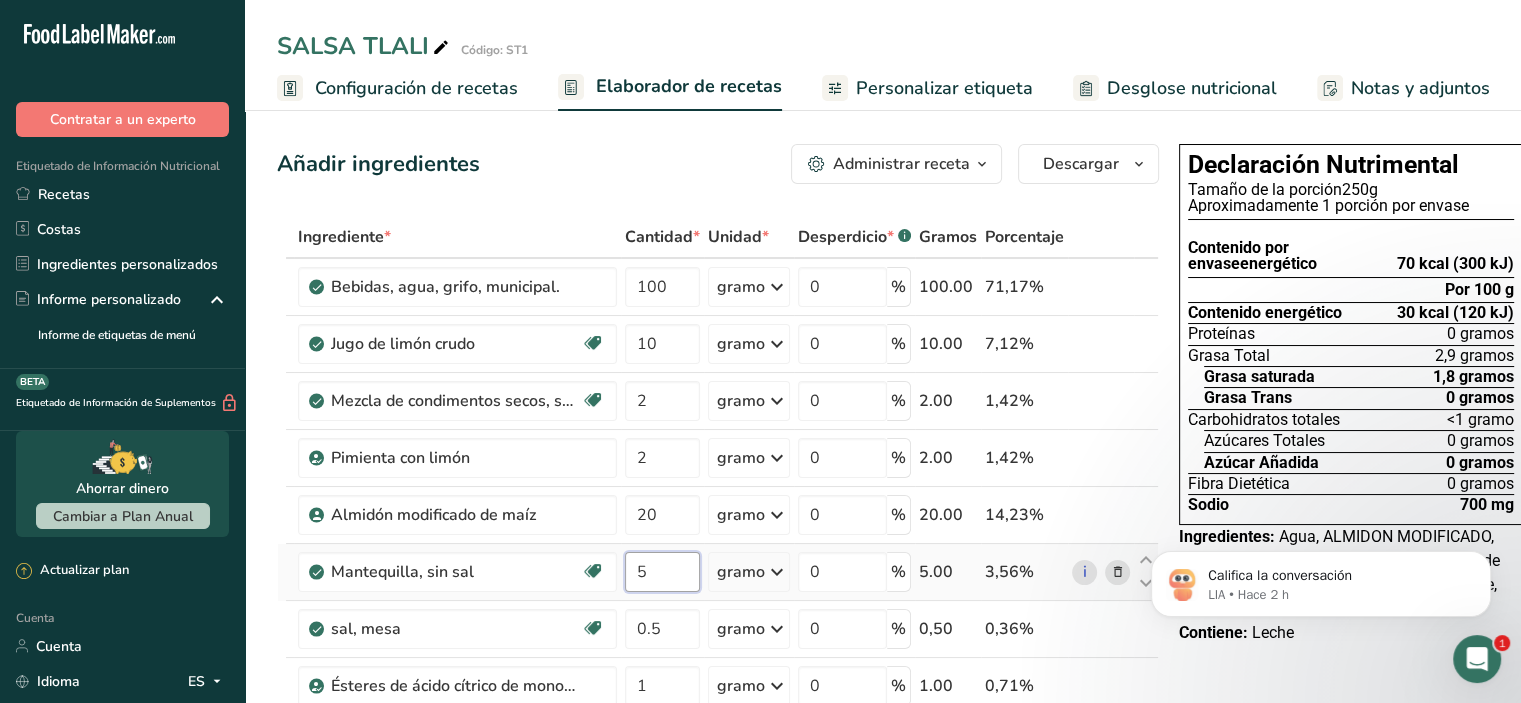 click on "5" at bounding box center (662, 572) 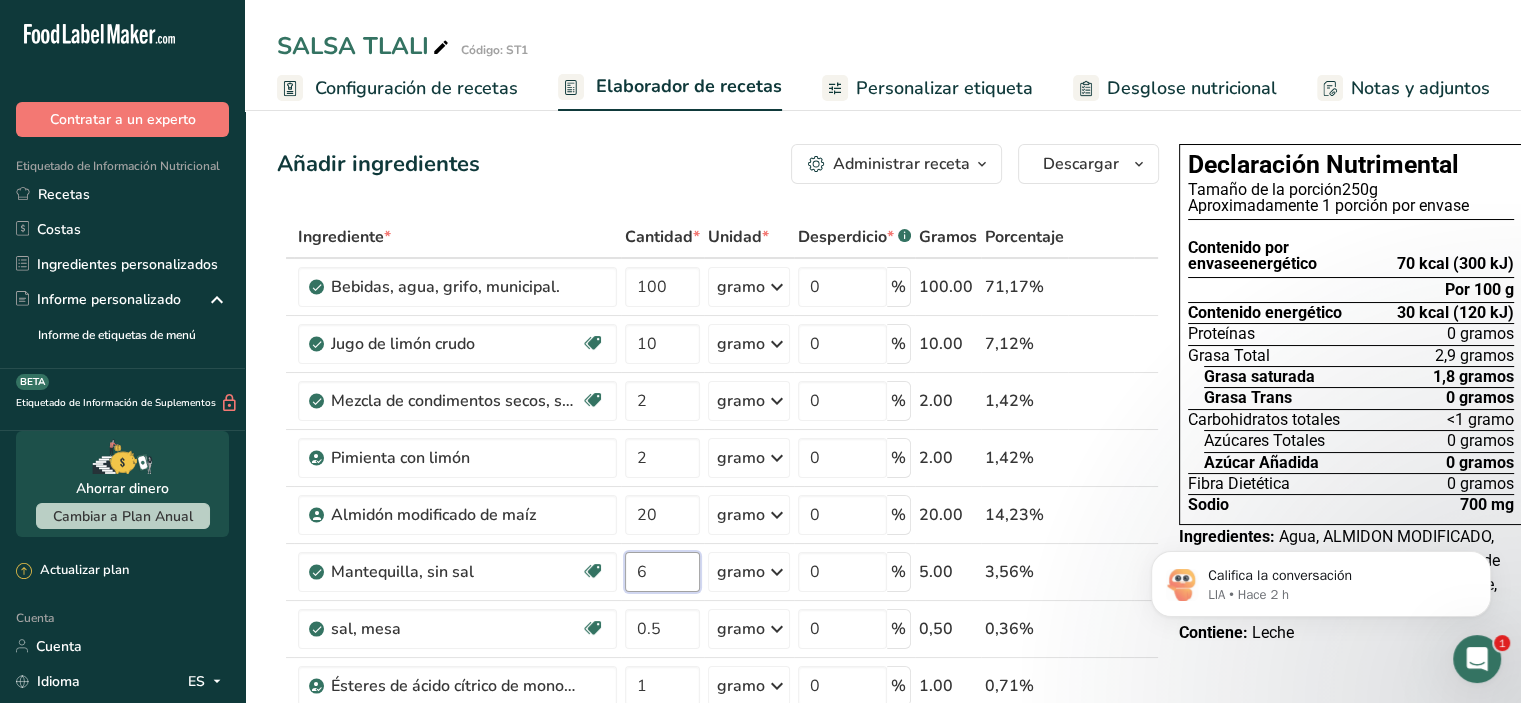 type on "6" 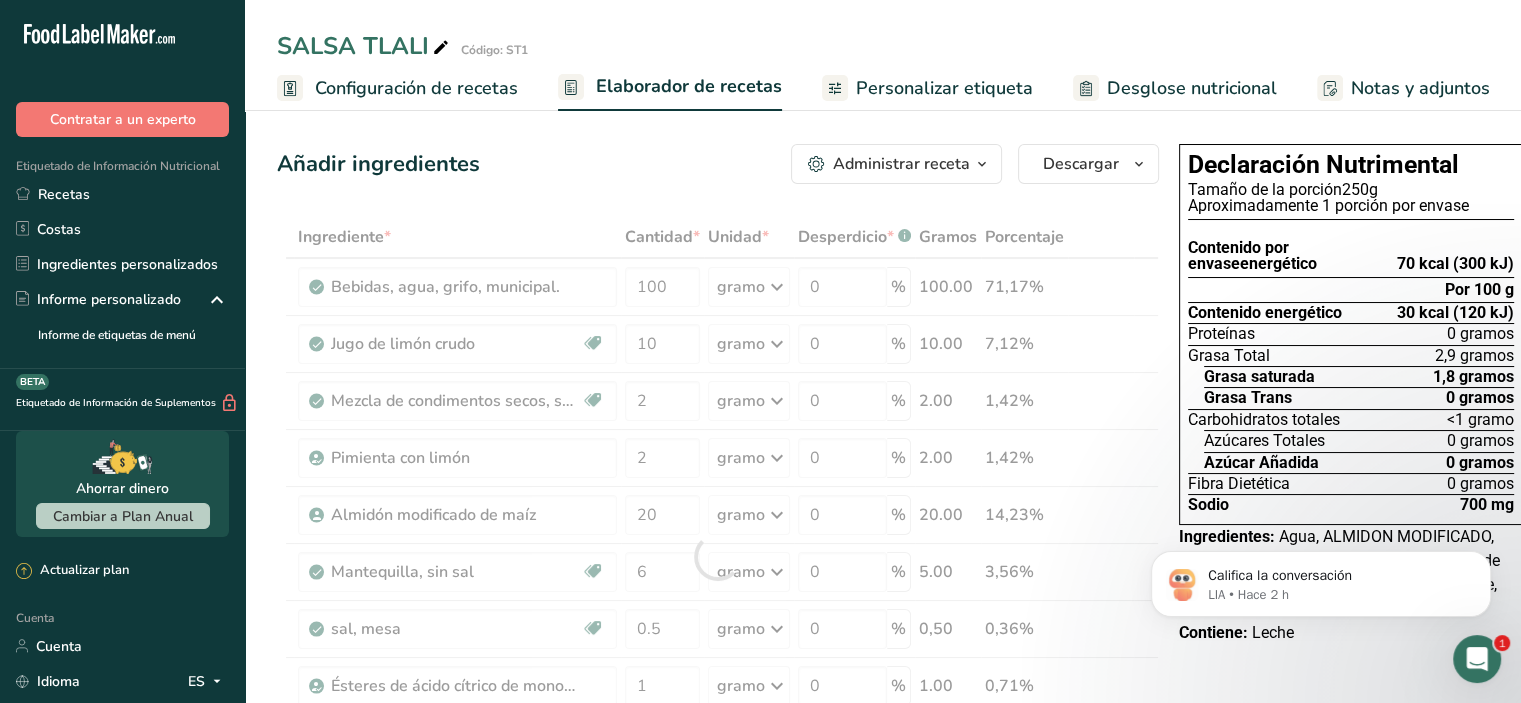 click on "Añadir ingredientes
Administrar receta         Eliminar receta           Duplicar receta             Receta de escalar             Guardar como subreceta   .a-a{fill:#347362;}.b-a{fill:#fff;}                               Desglose nutricional                 Tarjeta de la receta
Novedad
Informe de patrón de aminoácidos           Historial de actividades
Descargar
Elija su estilo de etiqueta preferido
Etiqueta estándar FDA
Etiqueta estándar FDA
El formato más común para etiquetas de información nutricional en cumplimiento con el tipo de letra, estilo y requisitos de la FDA.
Etiqueta tabular FDA
Un formato de etiqueta conforme a las regulaciones de la FDA presentada en una disposición tabular (horizontal).
Etiqueta lineal FDA" at bounding box center (724, 873) 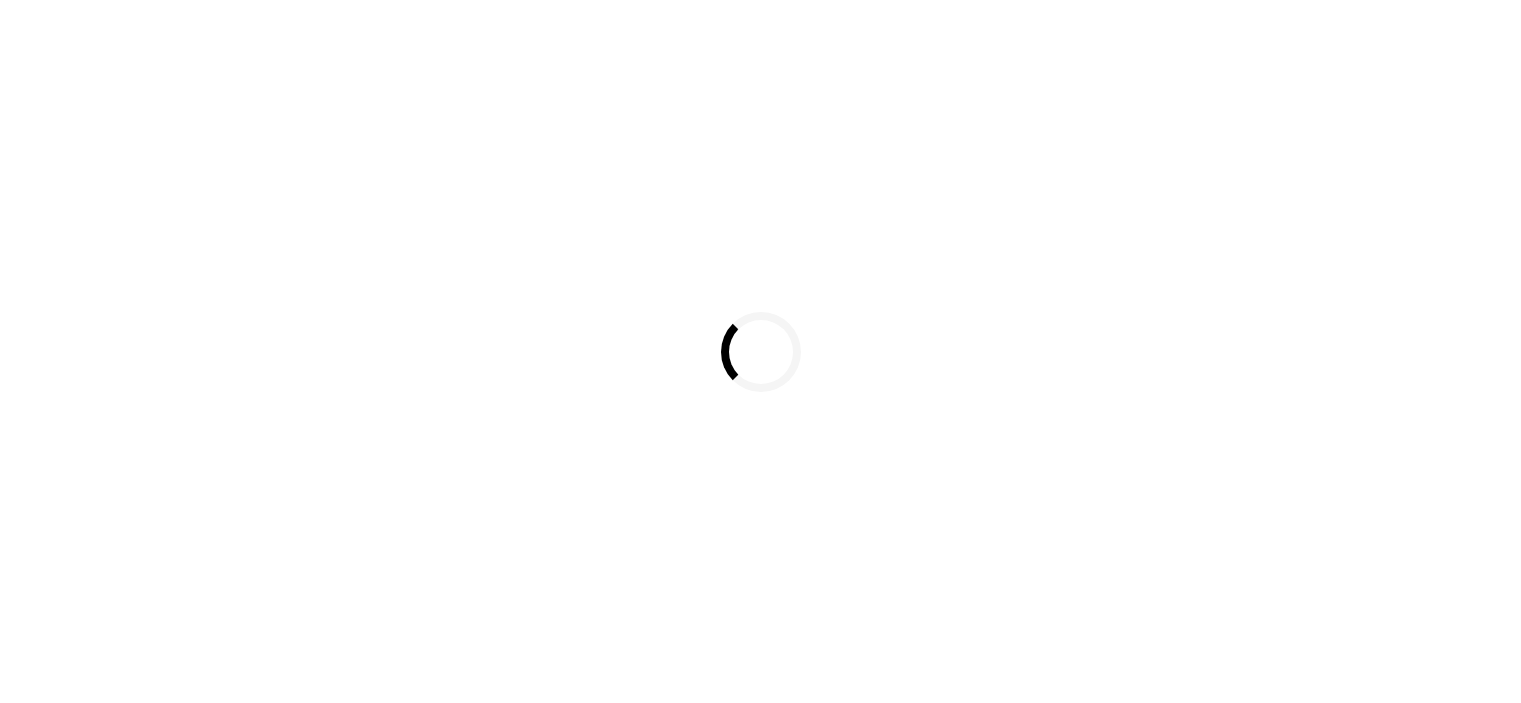 scroll, scrollTop: 0, scrollLeft: 0, axis: both 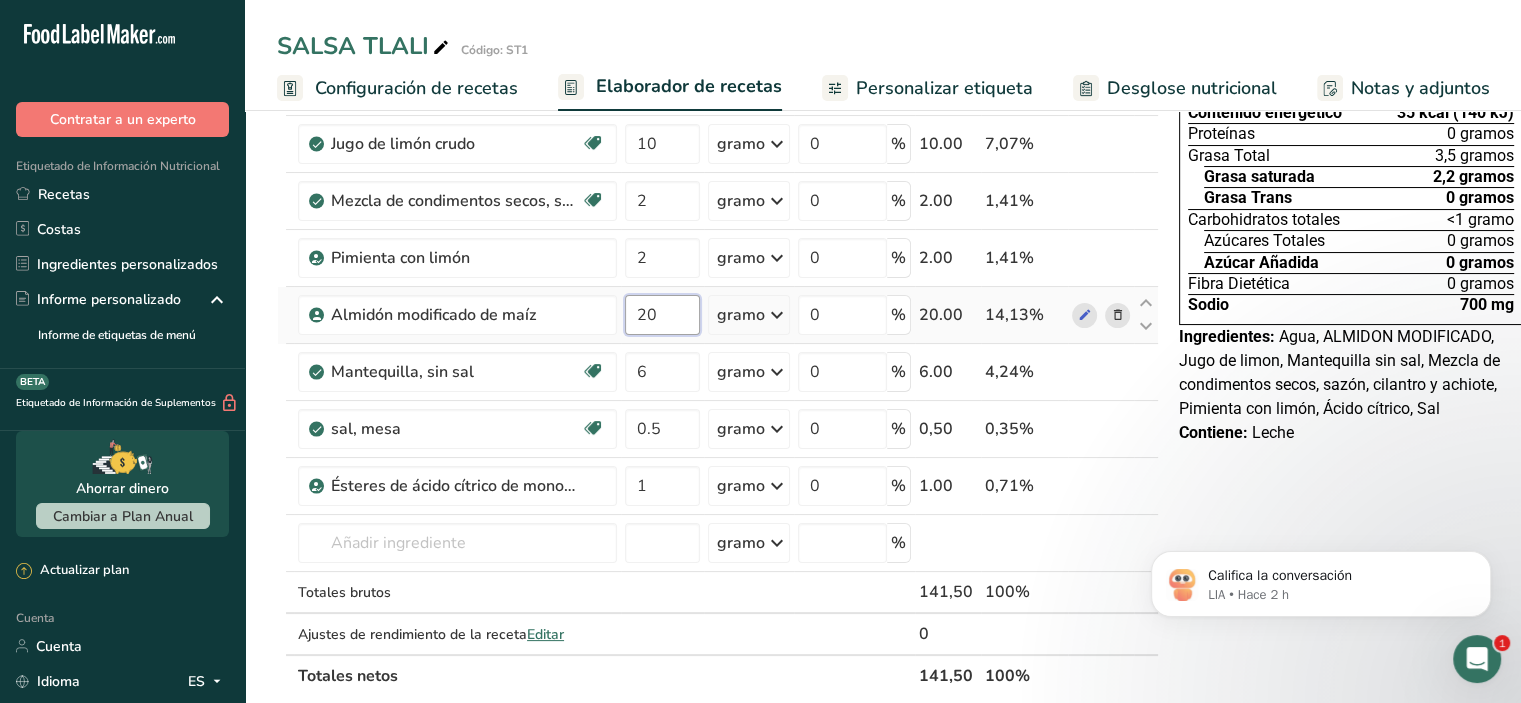 click on "20" at bounding box center [662, 315] 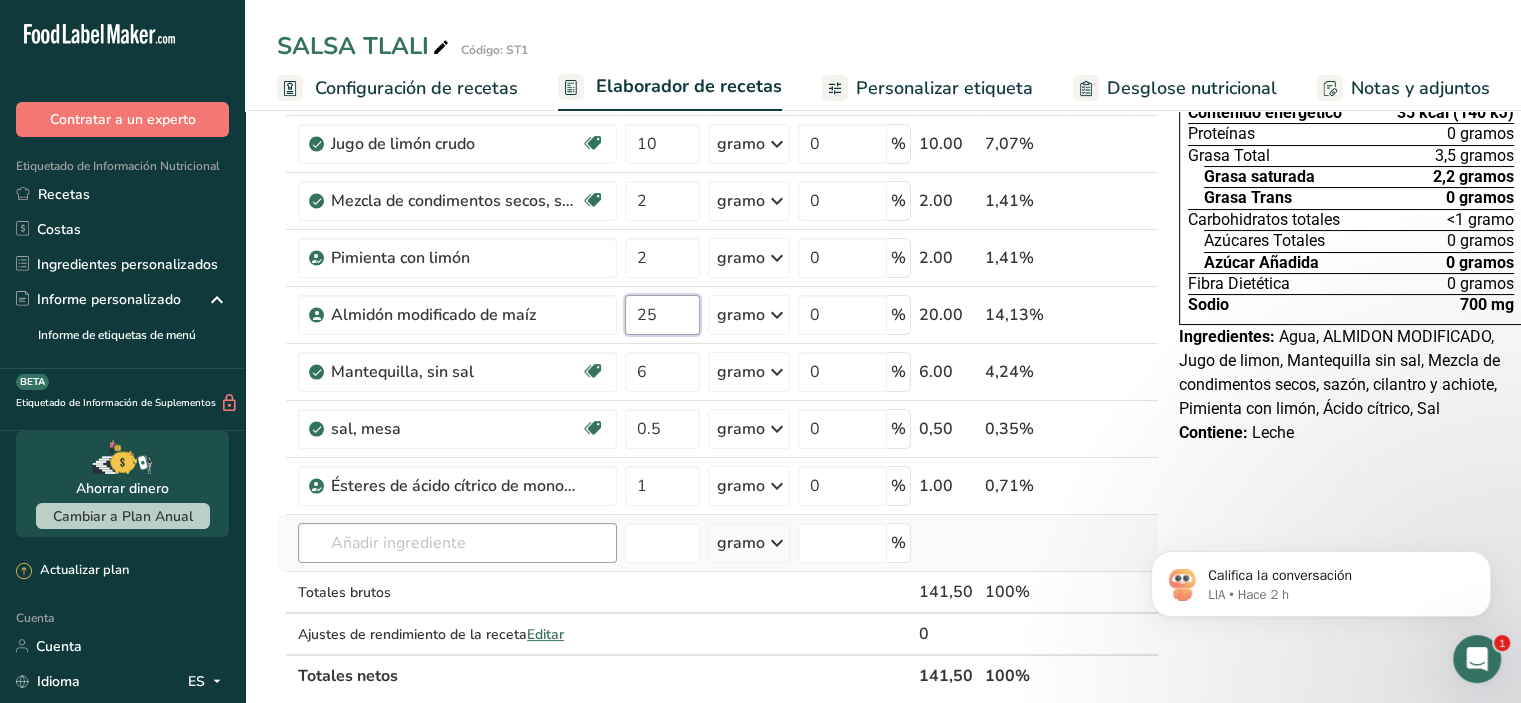 type on "25" 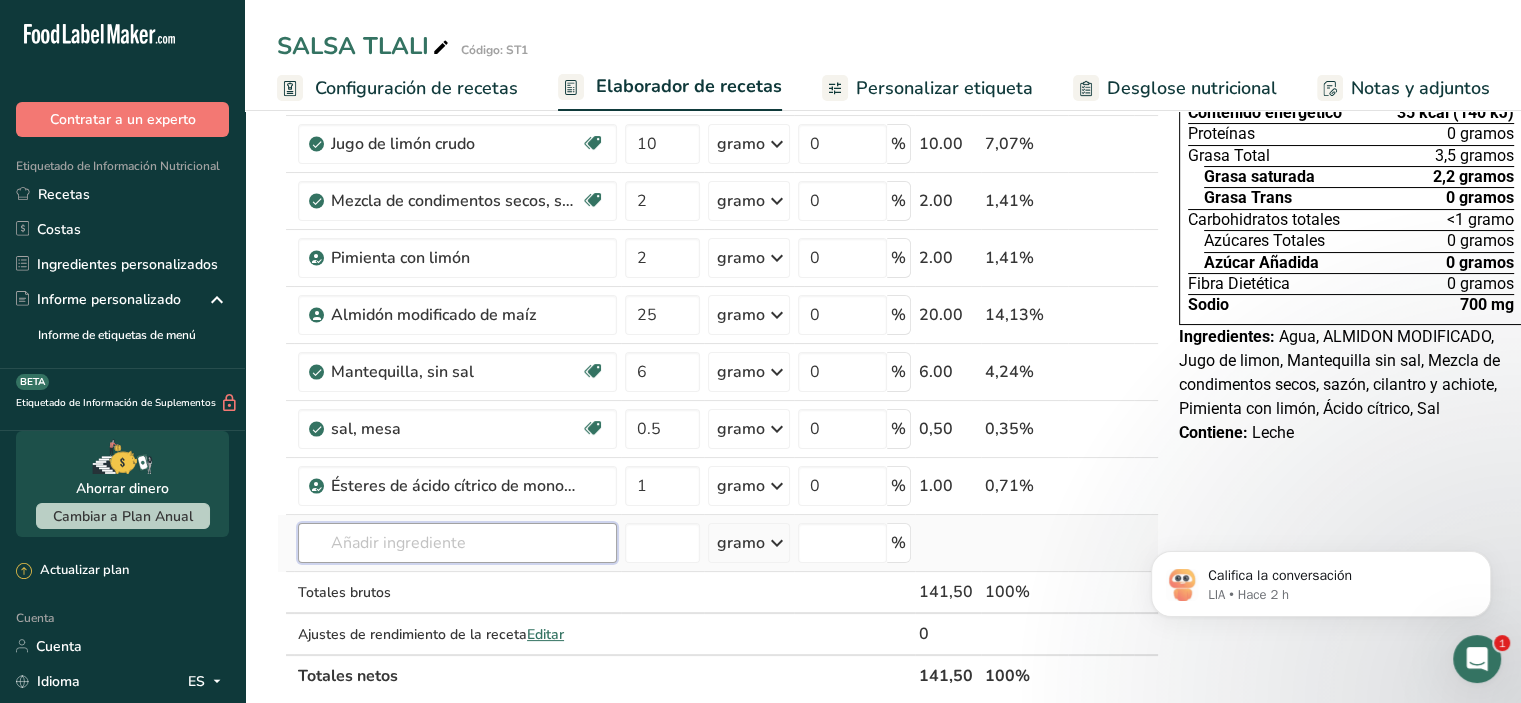click on "Ingrediente  *
Cantidad  *
Unidad  *
Desperdicio *   .a-a{fill:#347362;}.b-a{fill:#fff;}         Gramos
Porcentaje
Bebidas, agua, grifo, municipal.
100
gramo
Porciones
1 fl oz
1 bottle 8 fl oz
1 liter
Ver más
Unidades de peso
g
kg
mg
Ver más
Unidades de volumen
litro
Las unidades de volumen requieren una conversión de densidad. Si conoce la densidad de su ingrediente, introdúzcala a continuación. De lo contrario, haga clic en "RIA", nuestra asistente regulatoria de IA, quien podrá ayudarle.
lb/pie³
g/cm³
Confirmar
mL
0" at bounding box center [718, 356] 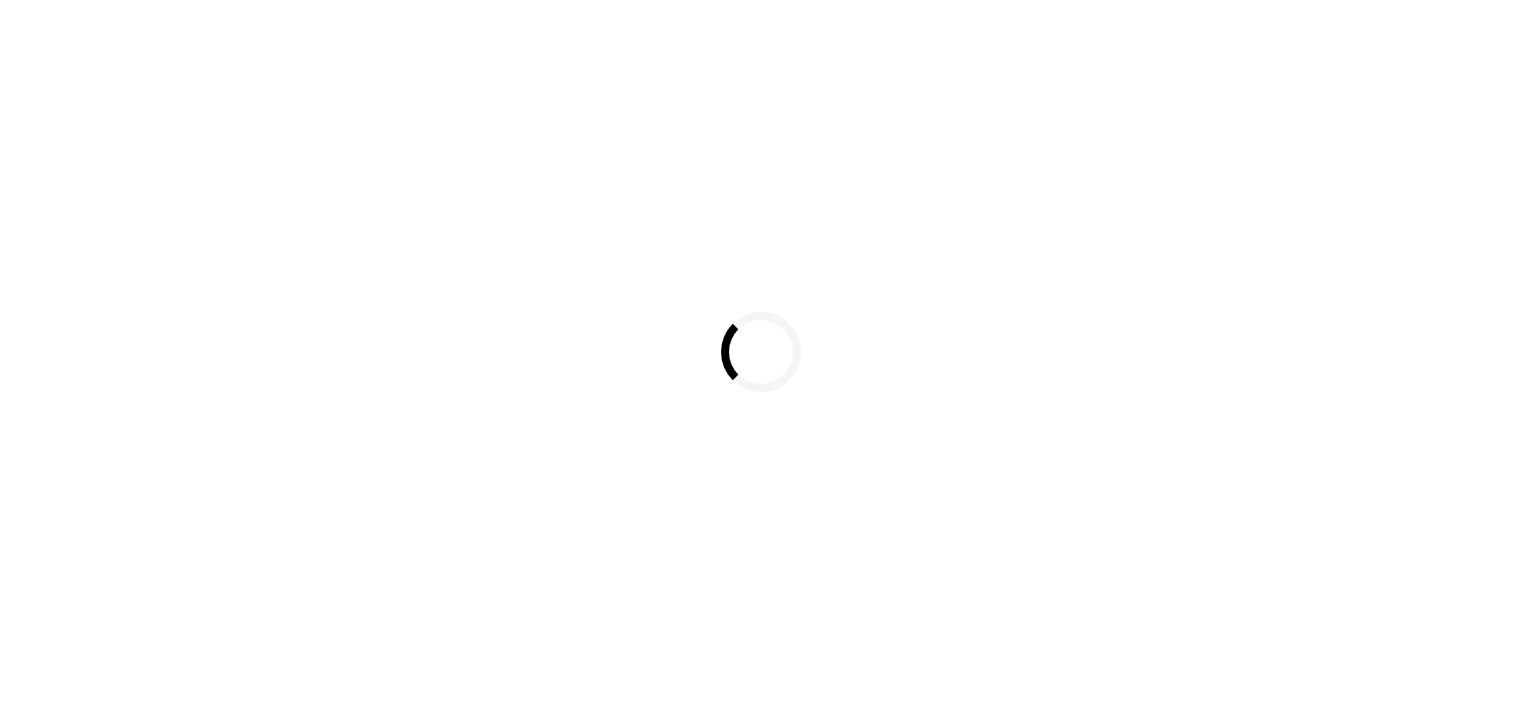 scroll, scrollTop: 0, scrollLeft: 0, axis: both 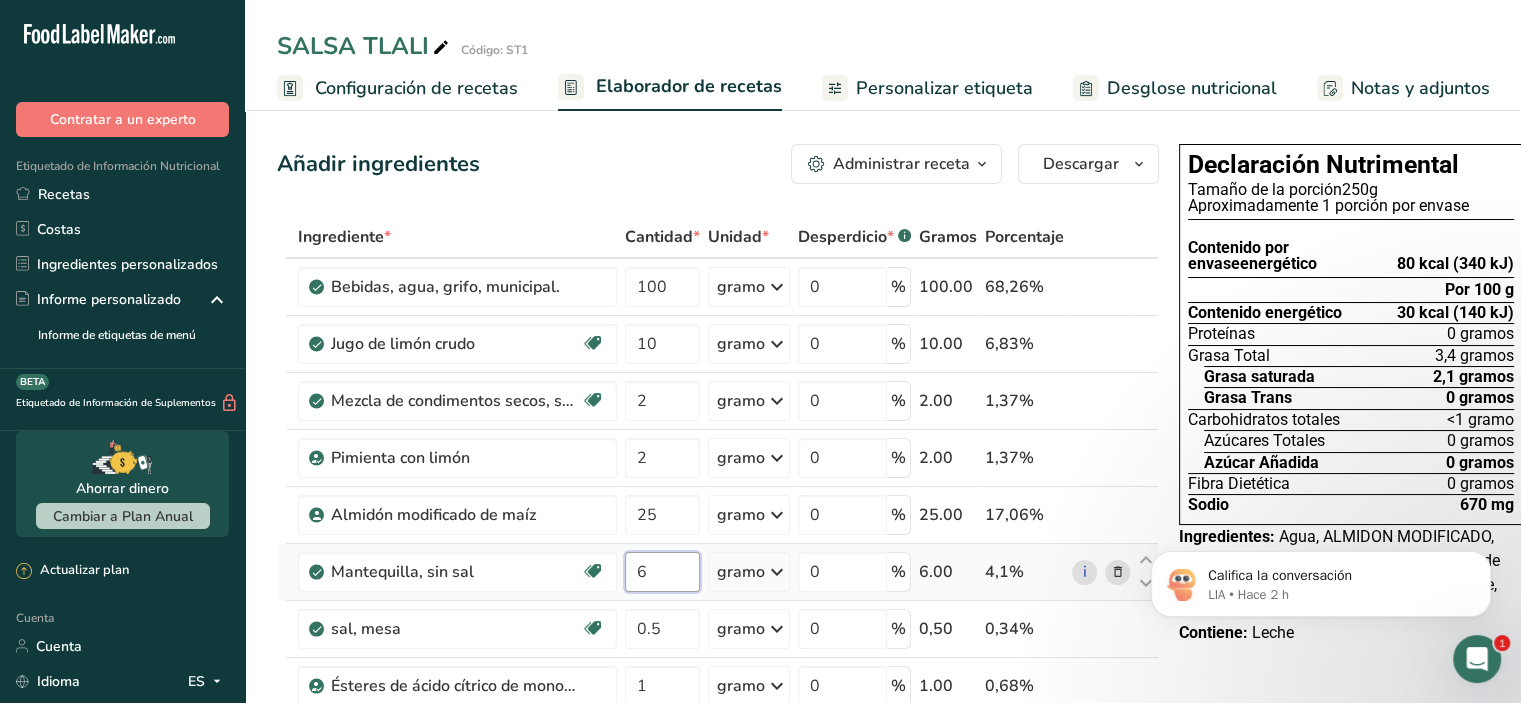 click on "6" at bounding box center (662, 572) 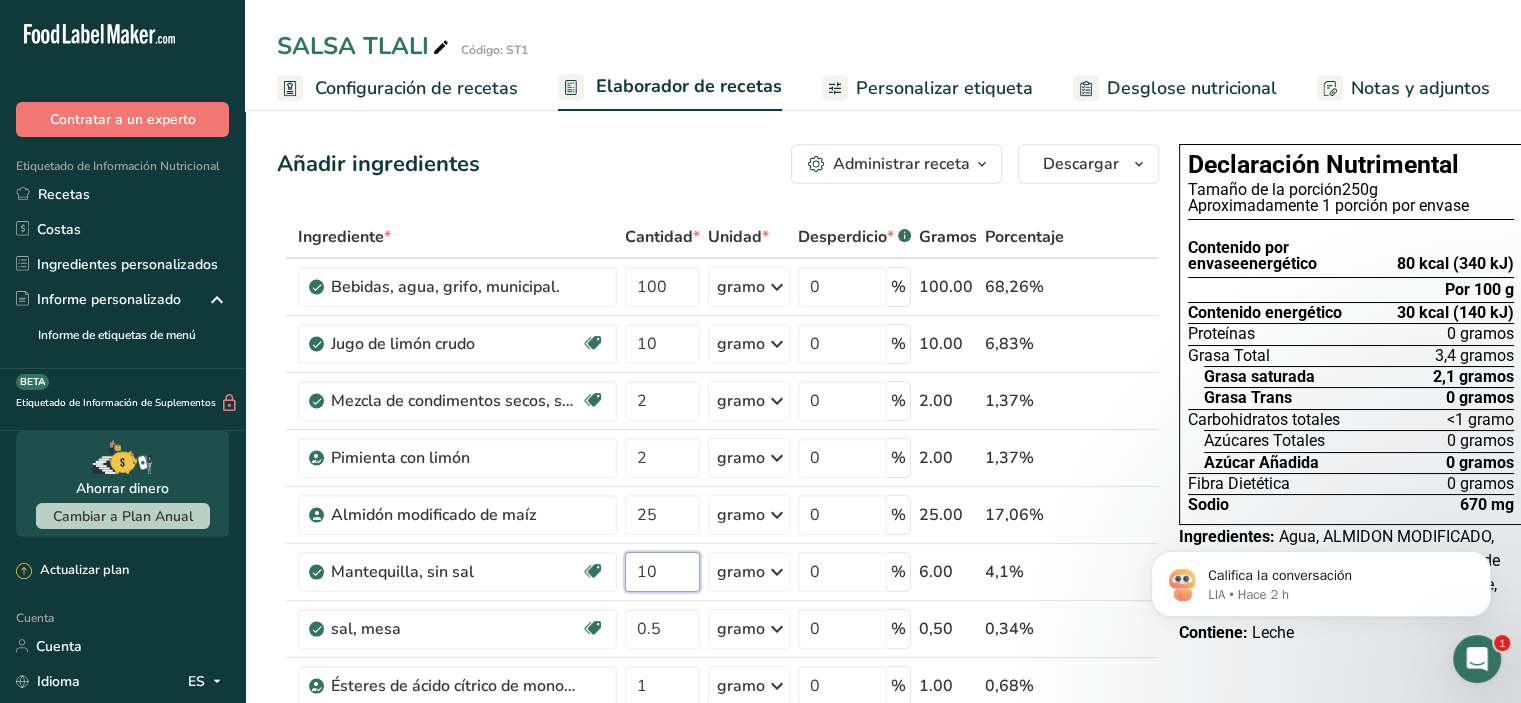 type on "10" 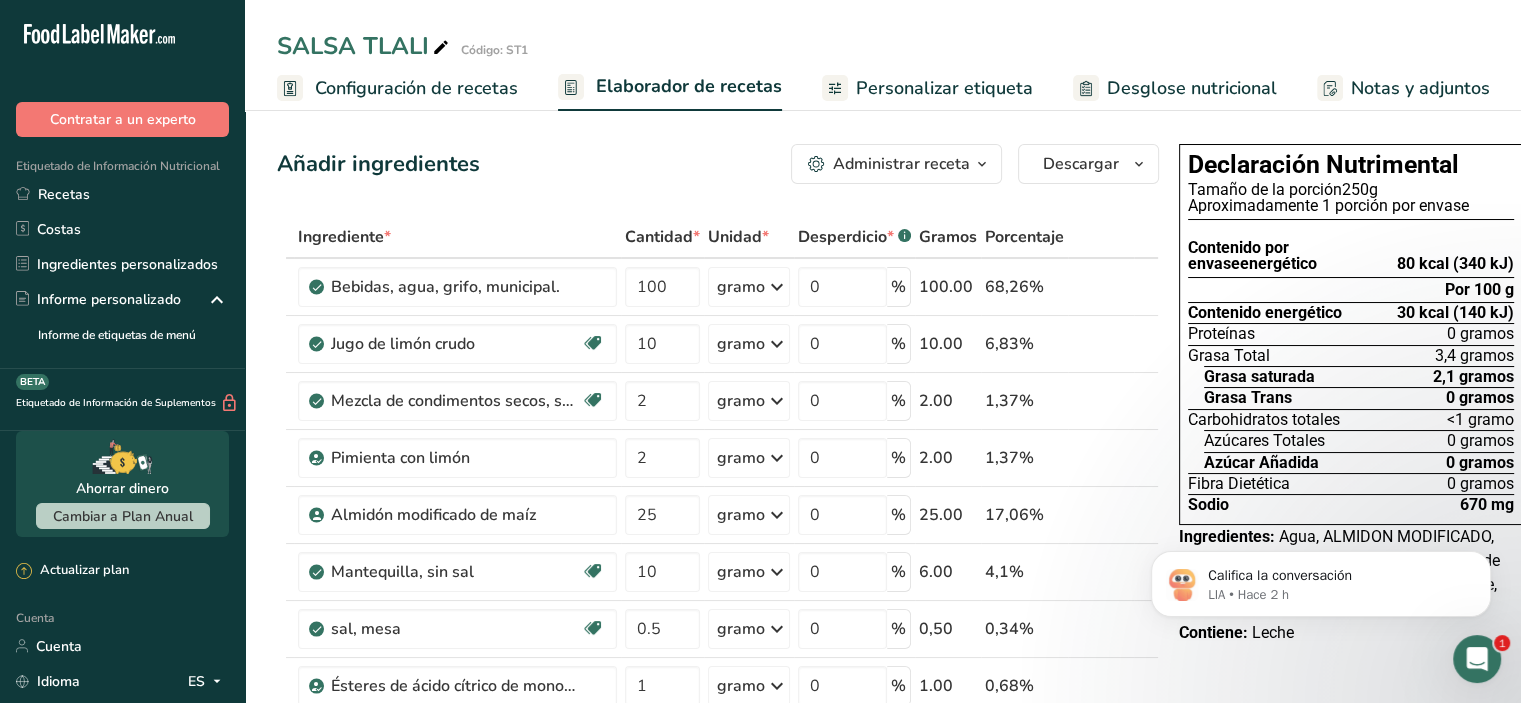 click on "Ingrediente  *
Cantidad  *
Unidad  *
Desperdicio *   .a-a{fill:#347362;}.b-a{fill:#fff;}         Gramos
Porcentaje
Bebidas, agua, grifo, municipal.
100
gramo
Porciones
1 fl oz
1 bottle 8 fl oz
1 liter
Ver más
Unidades de peso
g
kg
mg
Ver más
Unidades de volumen
litro
Las unidades de volumen requieren una conversión de densidad. Si conoce la densidad de su ingrediente, introdúzcala a continuación. De lo contrario, haga clic en "RIA", nuestra asistente regulatoria de IA, quien podrá ayudarle.
lb/pie³
g/cm³
Confirmar
mL
0" at bounding box center [718, 556] 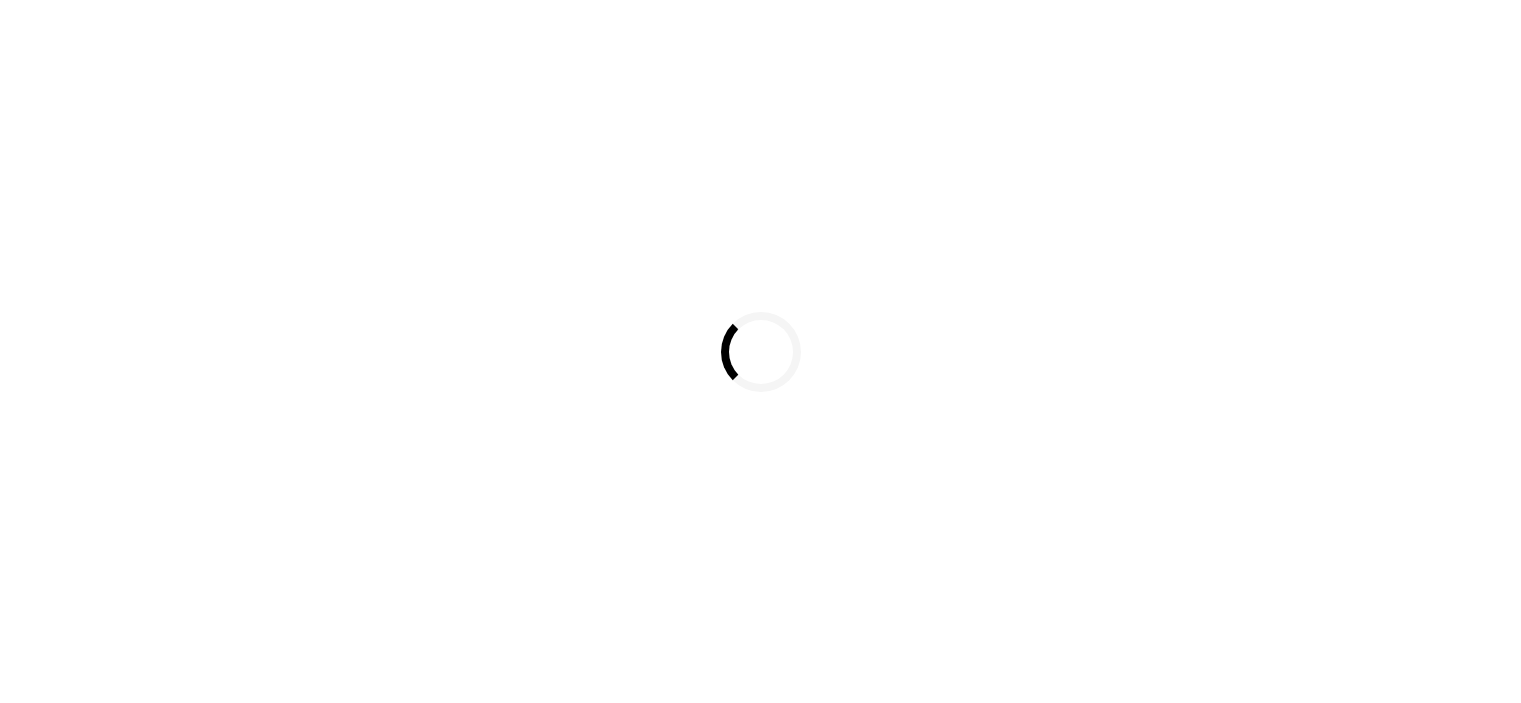scroll, scrollTop: 0, scrollLeft: 0, axis: both 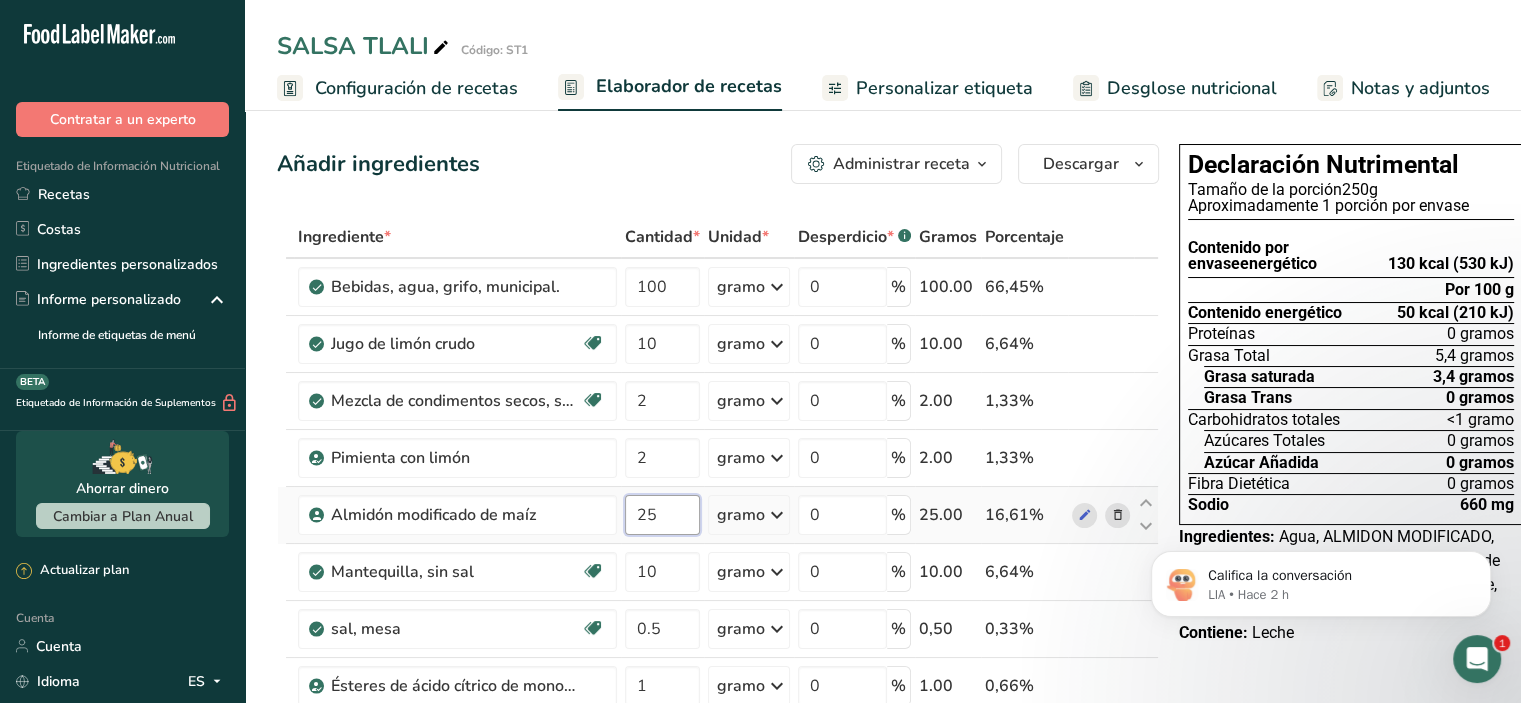 click on "25" at bounding box center (662, 515) 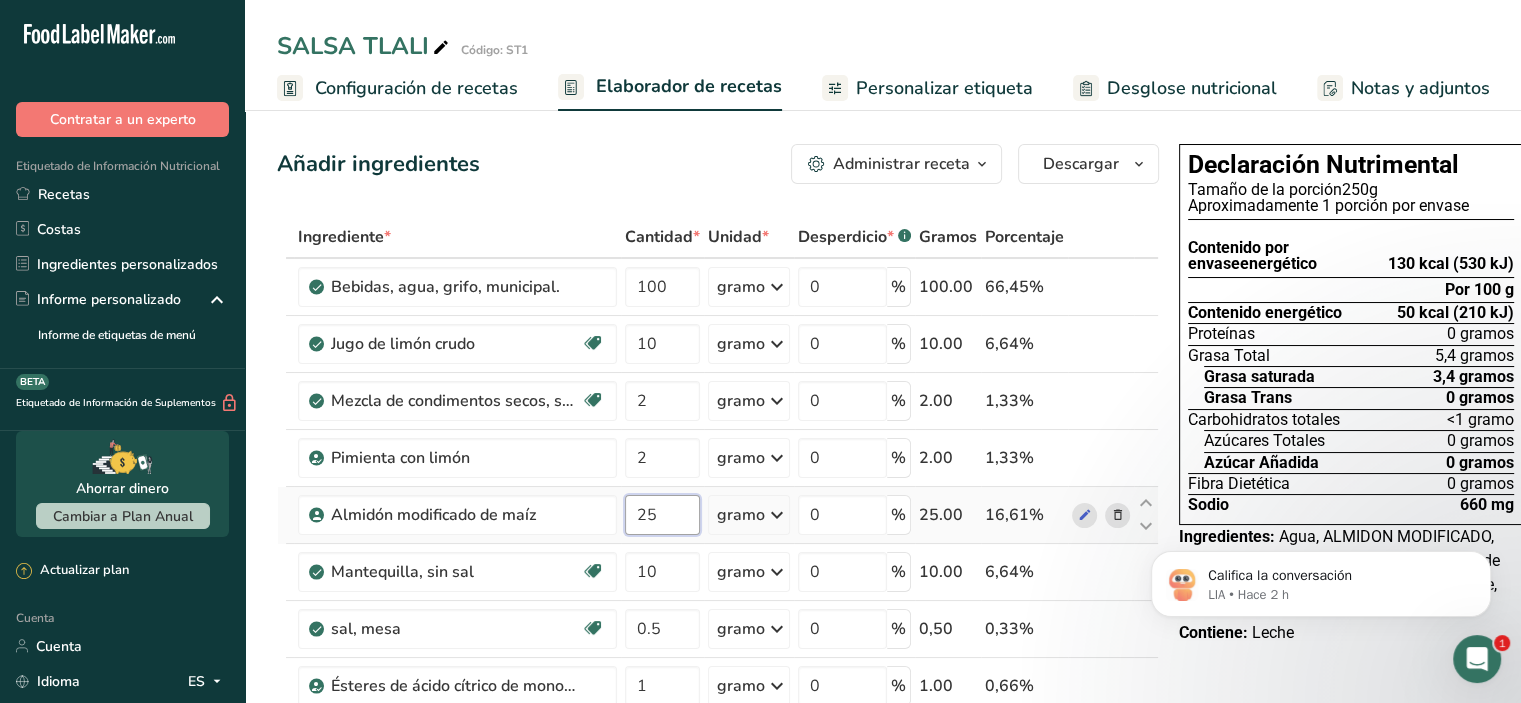 type on "2" 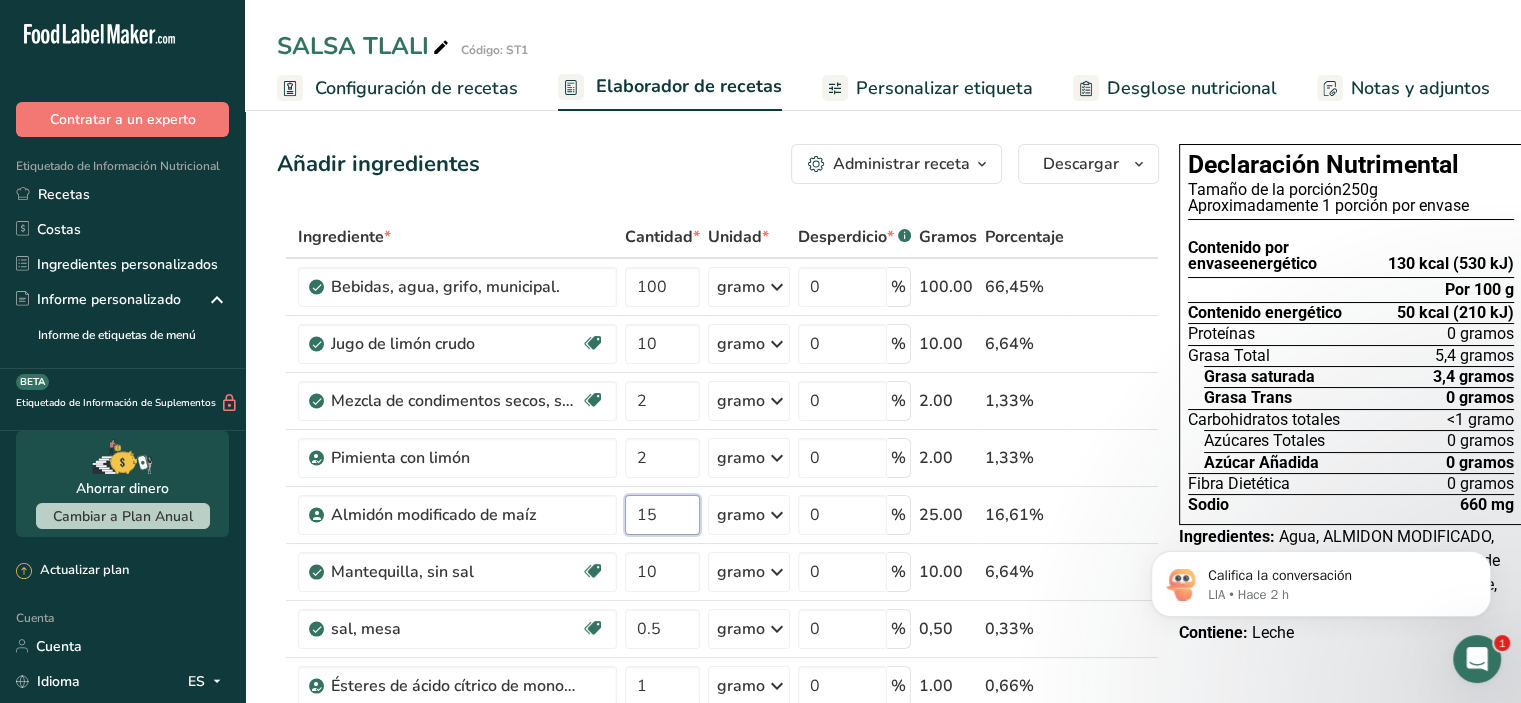 type on "15" 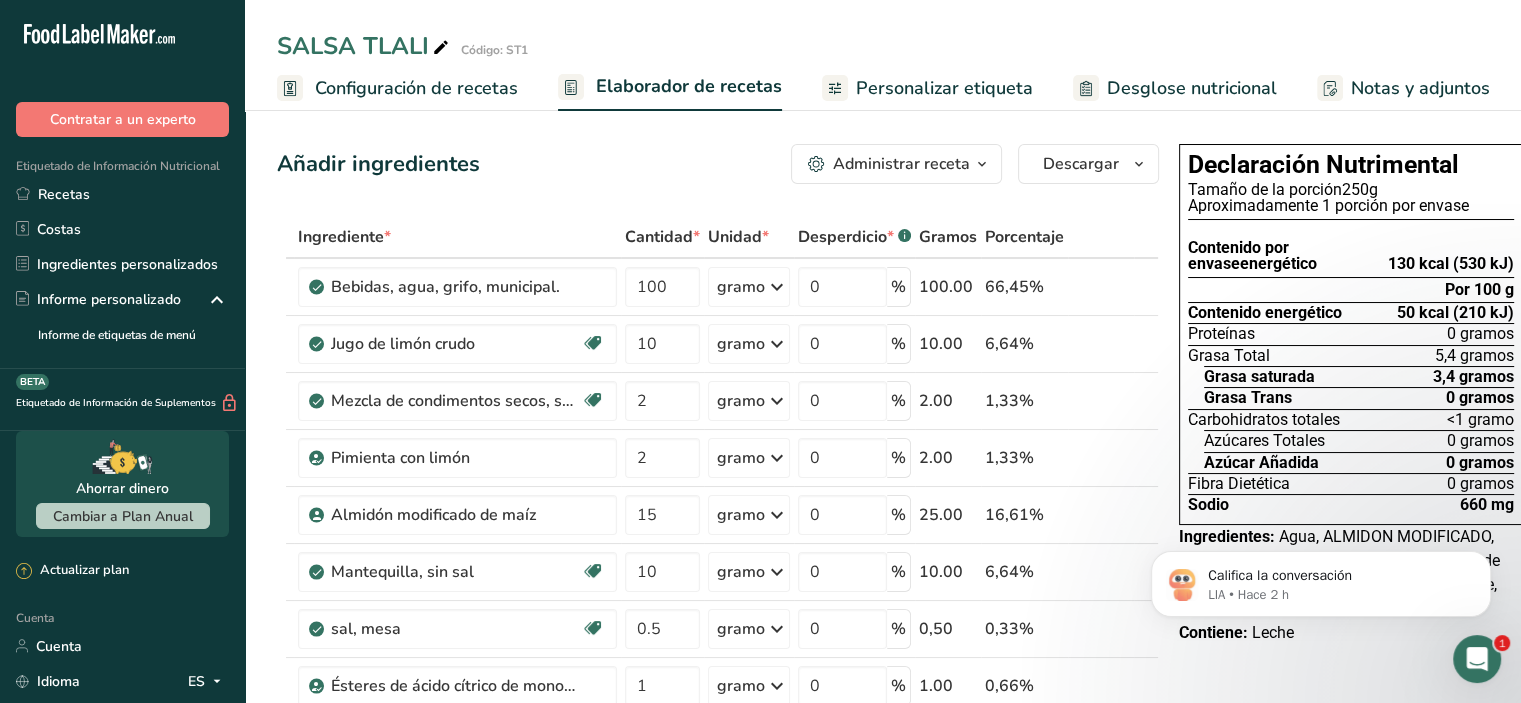 click on "Ingrediente  *
Cantidad  *
Unidad  *
Desperdicio *   .a-a{fill:#347362;}.b-a{fill:#fff;}         Gramos
Porcentaje
Bebidas, agua, grifo, municipal.
100
gramo
Porciones
1 fl oz
1 bottle 8 fl oz
1 liter
Ver más
Unidades de peso
g
kg
mg
Ver más
Unidades de volumen
litro
Las unidades de volumen requieren una conversión de densidad. Si conoce la densidad de su ingrediente, introdúzcala a continuación. De lo contrario, haga clic en "RIA", nuestra asistente regulatoria de IA, quien podrá ayudarle.
lb/pie³
g/cm³
Confirmar
mL
0" at bounding box center [718, 556] 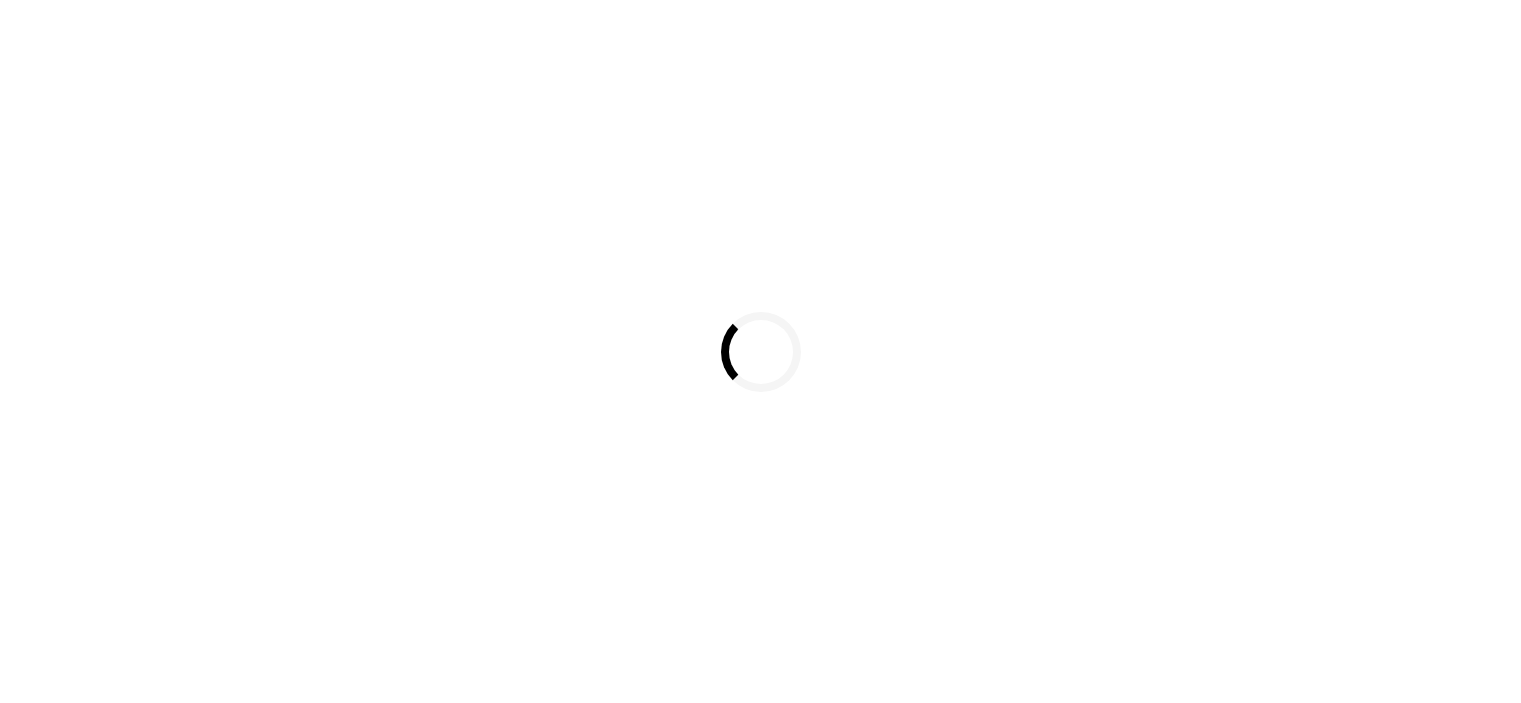 scroll, scrollTop: 0, scrollLeft: 0, axis: both 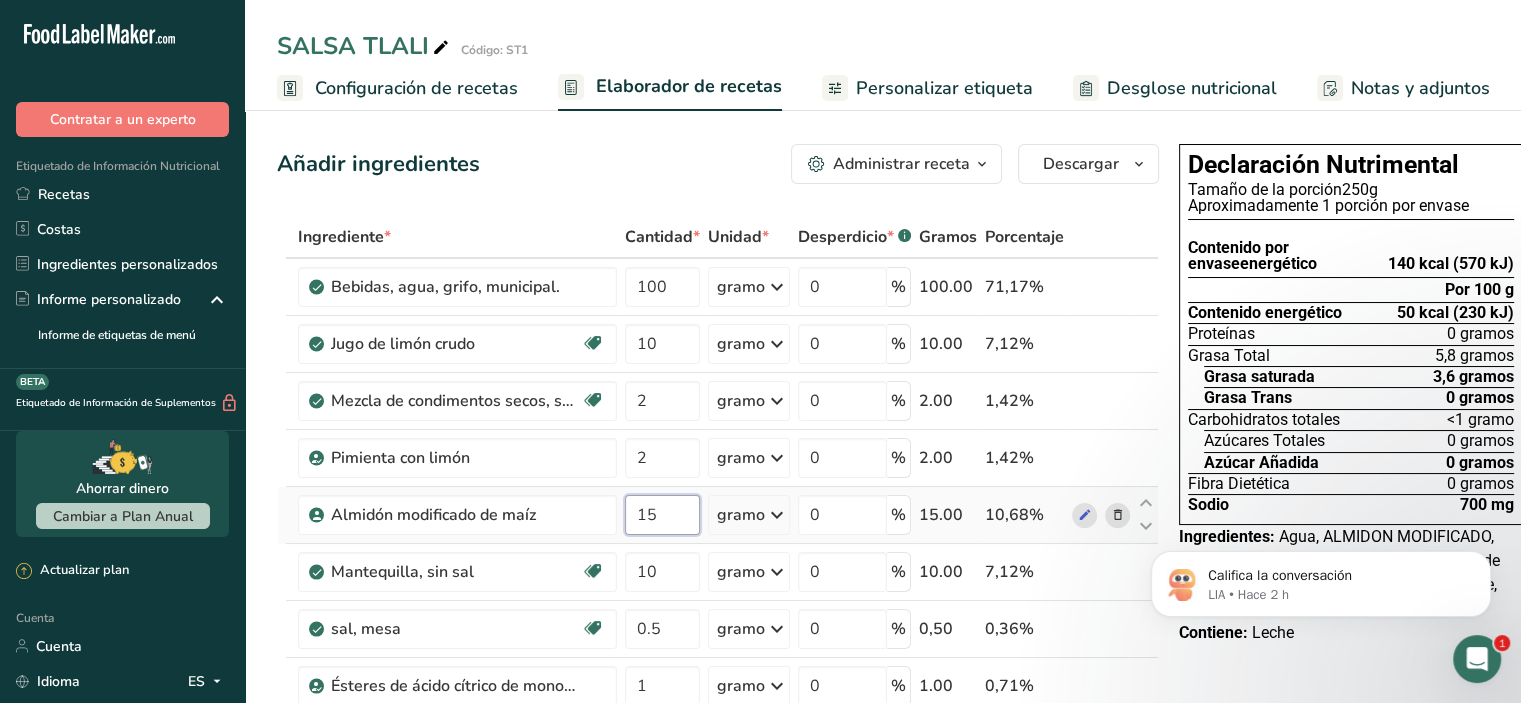 click on "15" at bounding box center (662, 515) 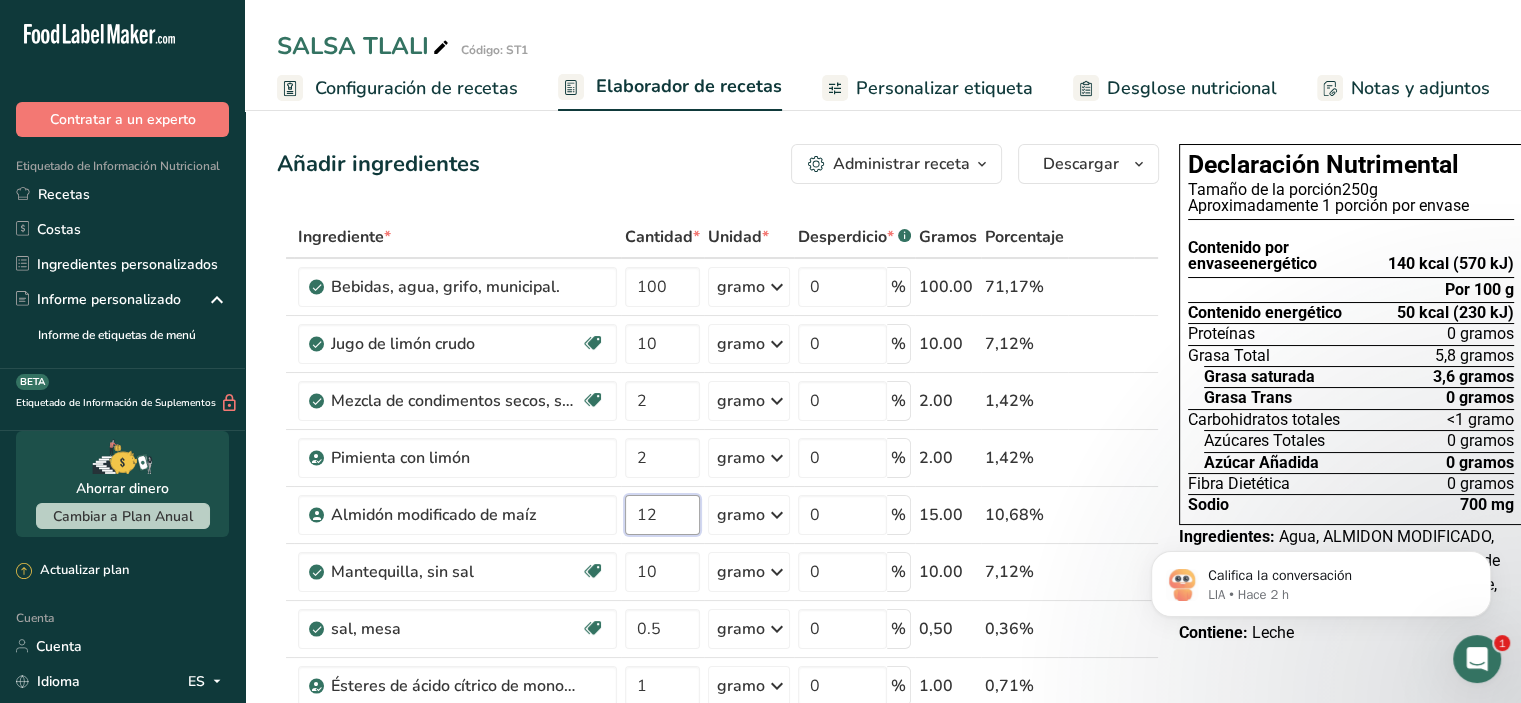 type on "12" 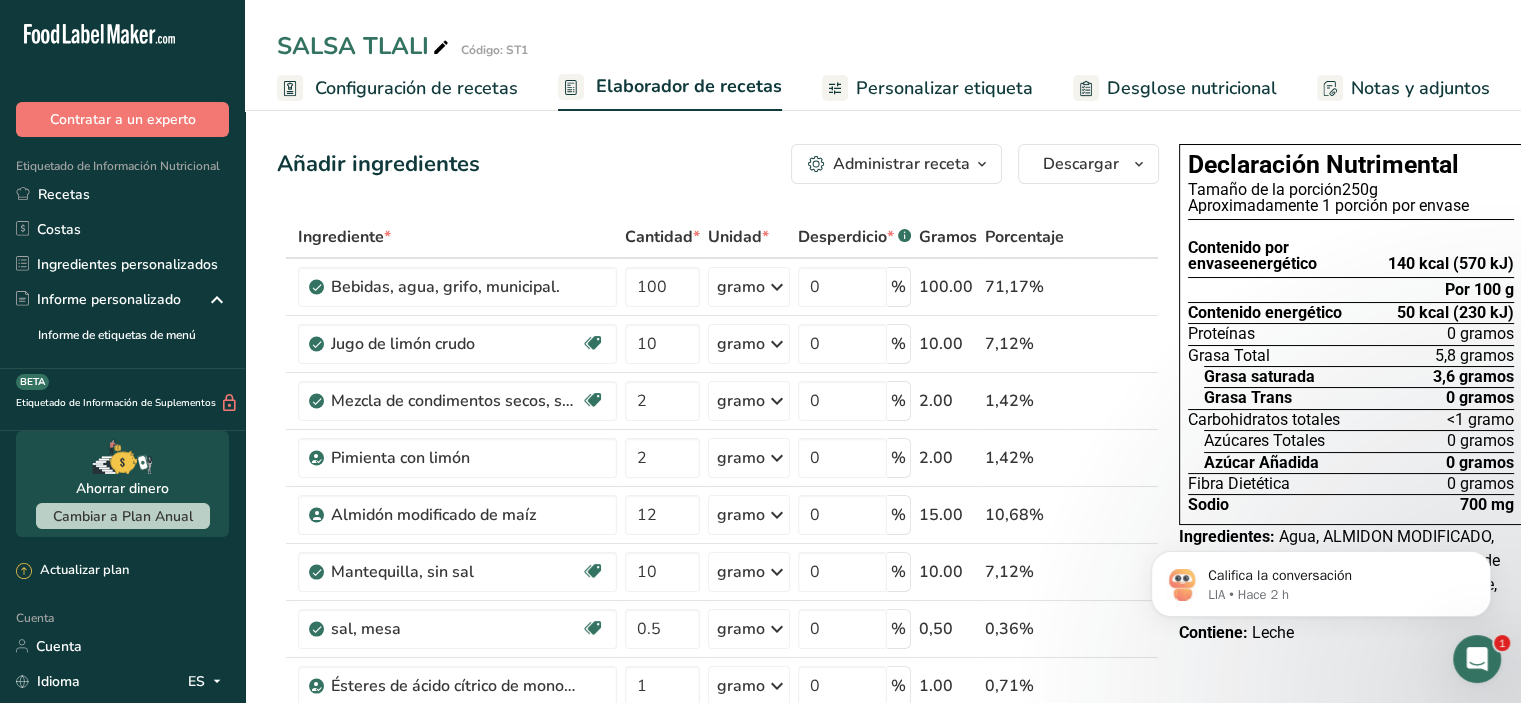 click on "Añadir ingredientes
Administrar receta         Eliminar receta           Duplicar receta             Receta de escalar             Guardar como subreceta   .a-a{fill:#347362;}.b-a{fill:#fff;}                               Desglose nutricional                 Tarjeta de la receta
Novedad
Informe de patrón de aminoácidos           Historial de actividades
Descargar
Elija su estilo de etiqueta preferido
Etiqueta estándar FDA
Etiqueta estándar FDA
El formato más común para etiquetas de información nutricional en cumplimiento con el tipo de letra, estilo y requisitos de la FDA.
Etiqueta tabular FDA
Un formato de etiqueta conforme a las regulaciones de la FDA presentada en una disposición tabular (horizontal).
Etiqueta lineal FDA" at bounding box center [724, 873] 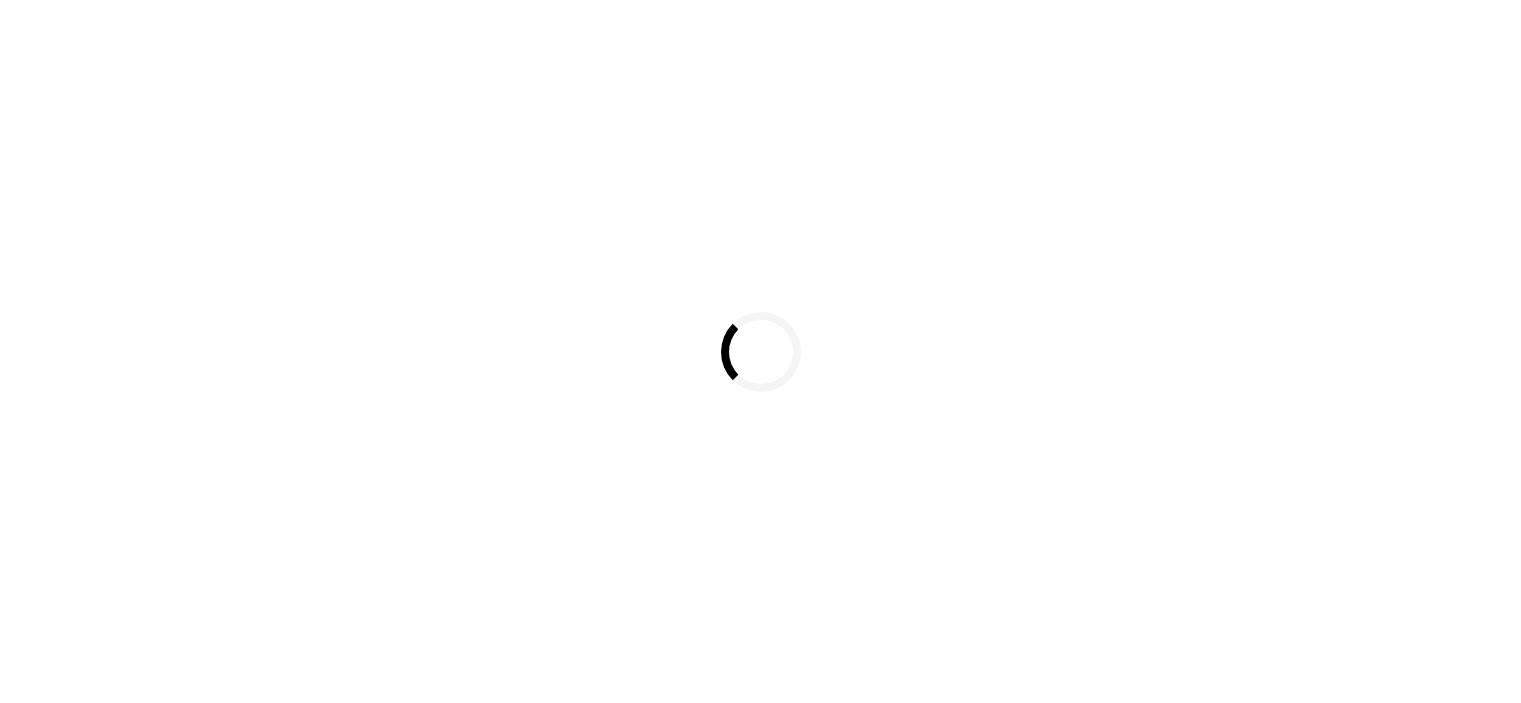 scroll, scrollTop: 0, scrollLeft: 0, axis: both 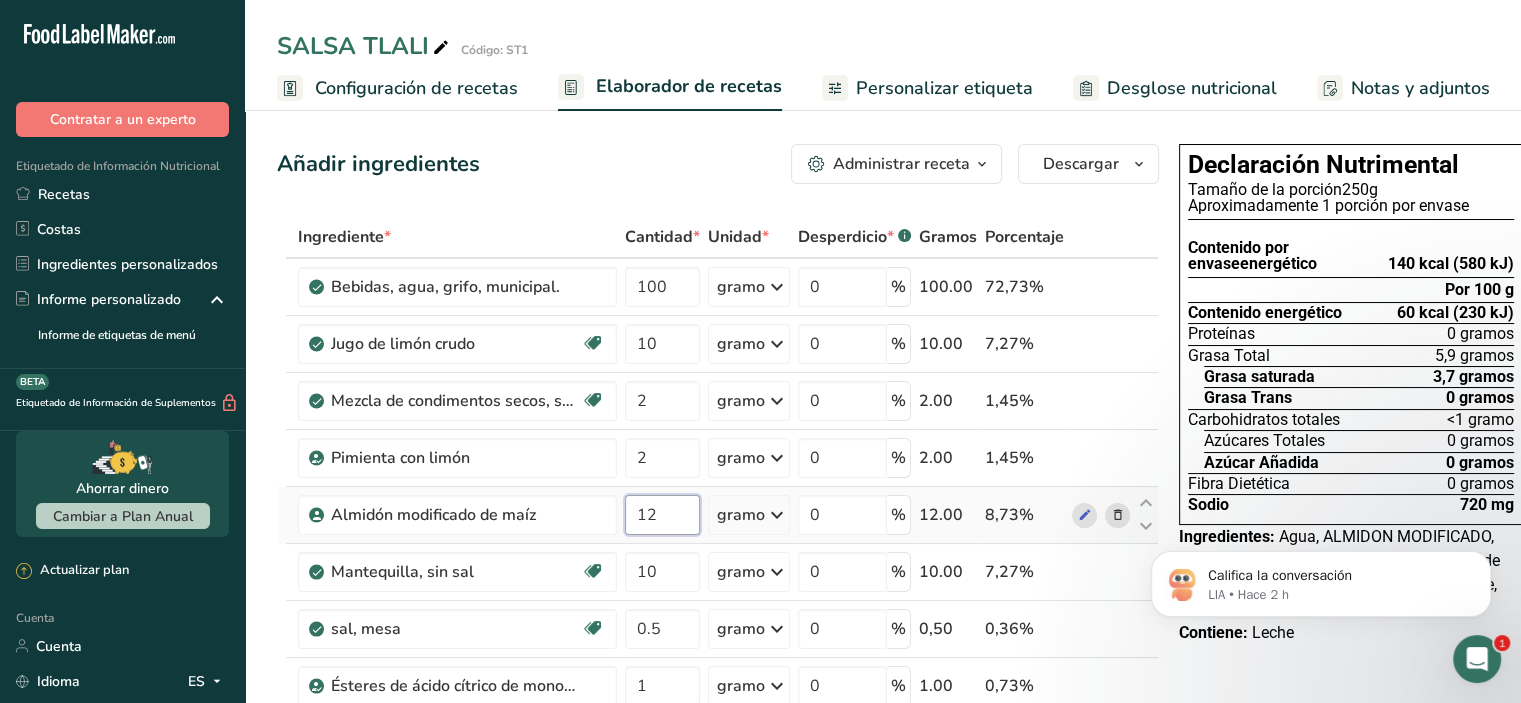 click on "12" at bounding box center [662, 515] 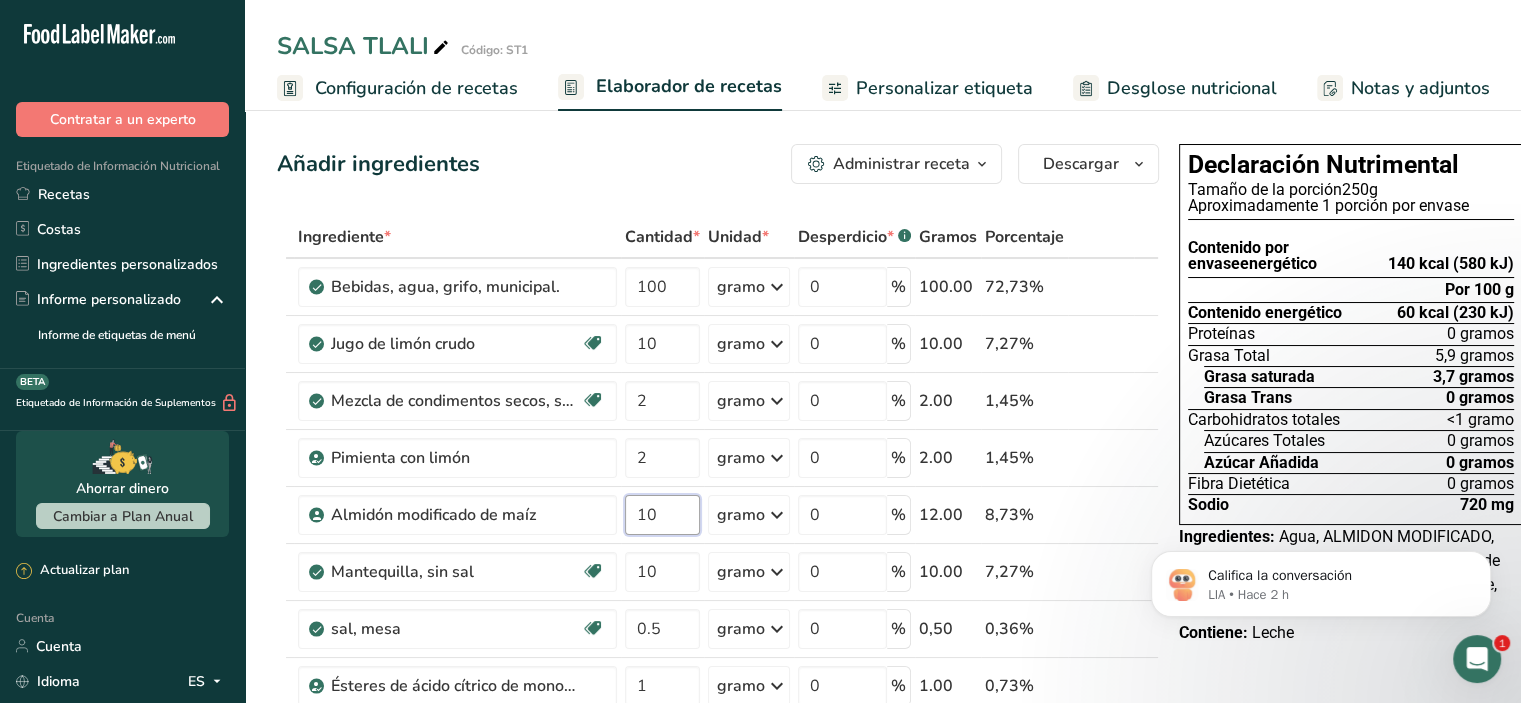 type on "10" 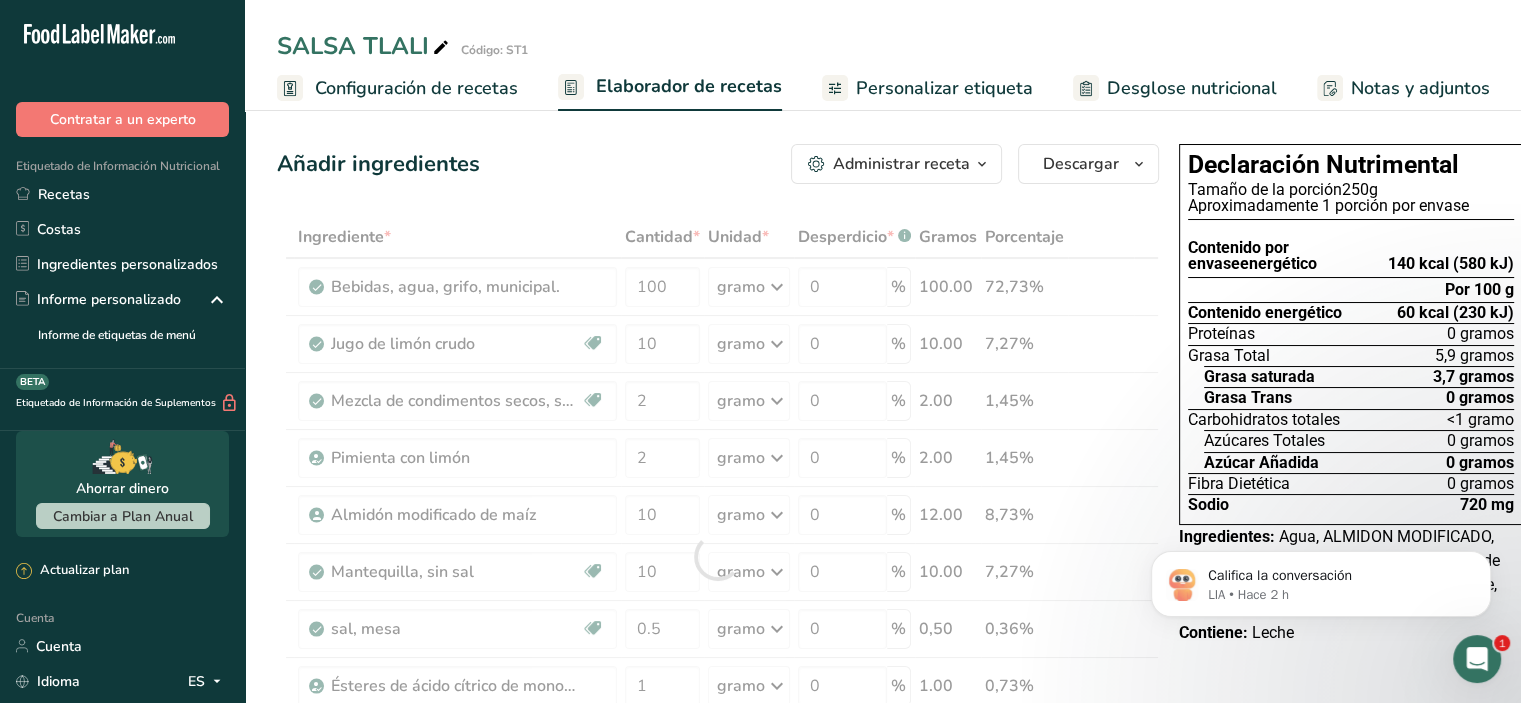click on "Ingrediente  *
Cantidad  *
Unidad  *
Desperdicio *   .a-a{fill:#347362;}.b-a{fill:#fff;}         Gramos
Porcentaje
Bebidas, agua, grifo, municipal.
100
gramo
Porciones
1 fl oz
1 bottle 8 fl oz
1 liter
Ver más
Unidades de peso
g
kg
mg
Ver más
Unidades de volumen
litro
Las unidades de volumen requieren una conversión de densidad. Si conoce la densidad de su ingrediente, introdúzcala a continuación. De lo contrario, haga clic en "RIA", nuestra asistente regulatoria de IA, quien podrá ayudarle.
lb/pie³
g/cm³
Confirmar
mL
0" at bounding box center [718, 556] 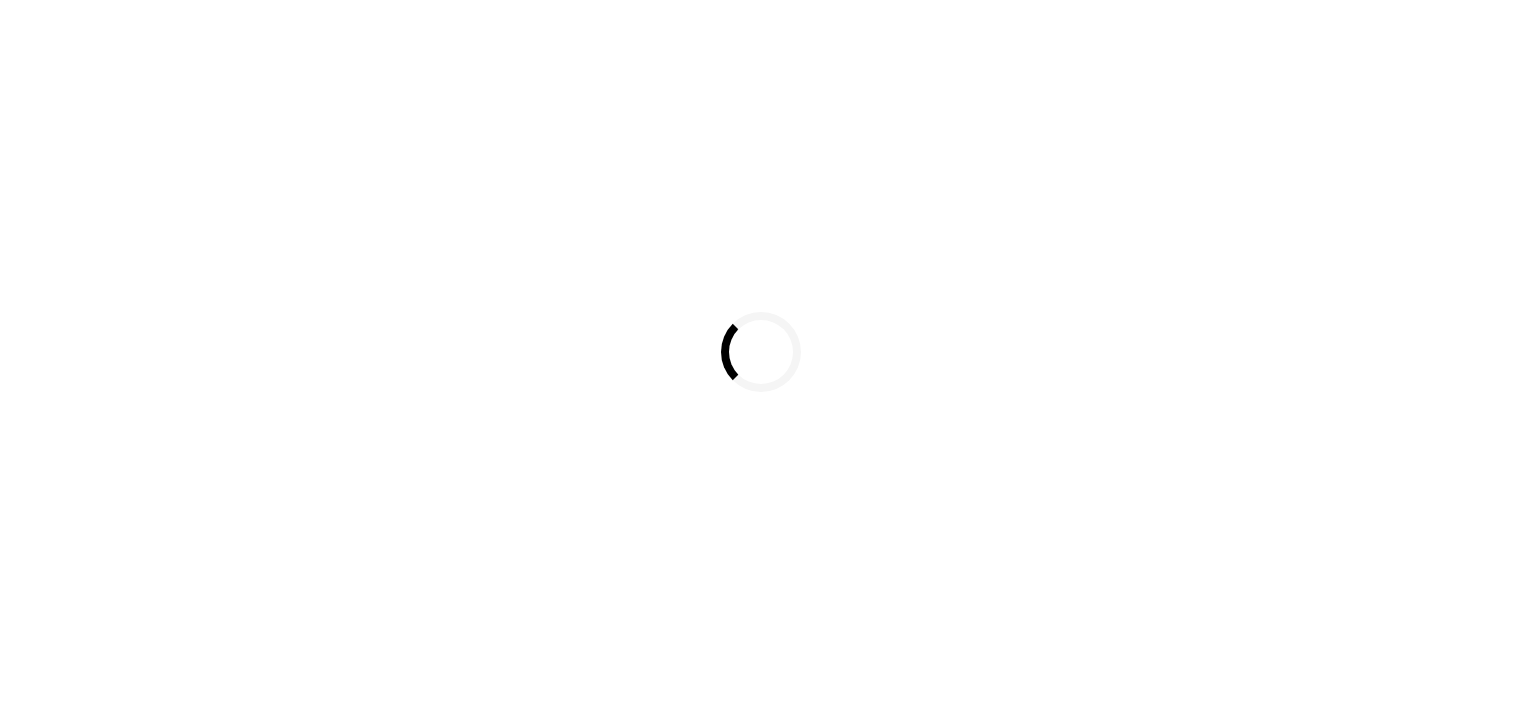scroll, scrollTop: 0, scrollLeft: 0, axis: both 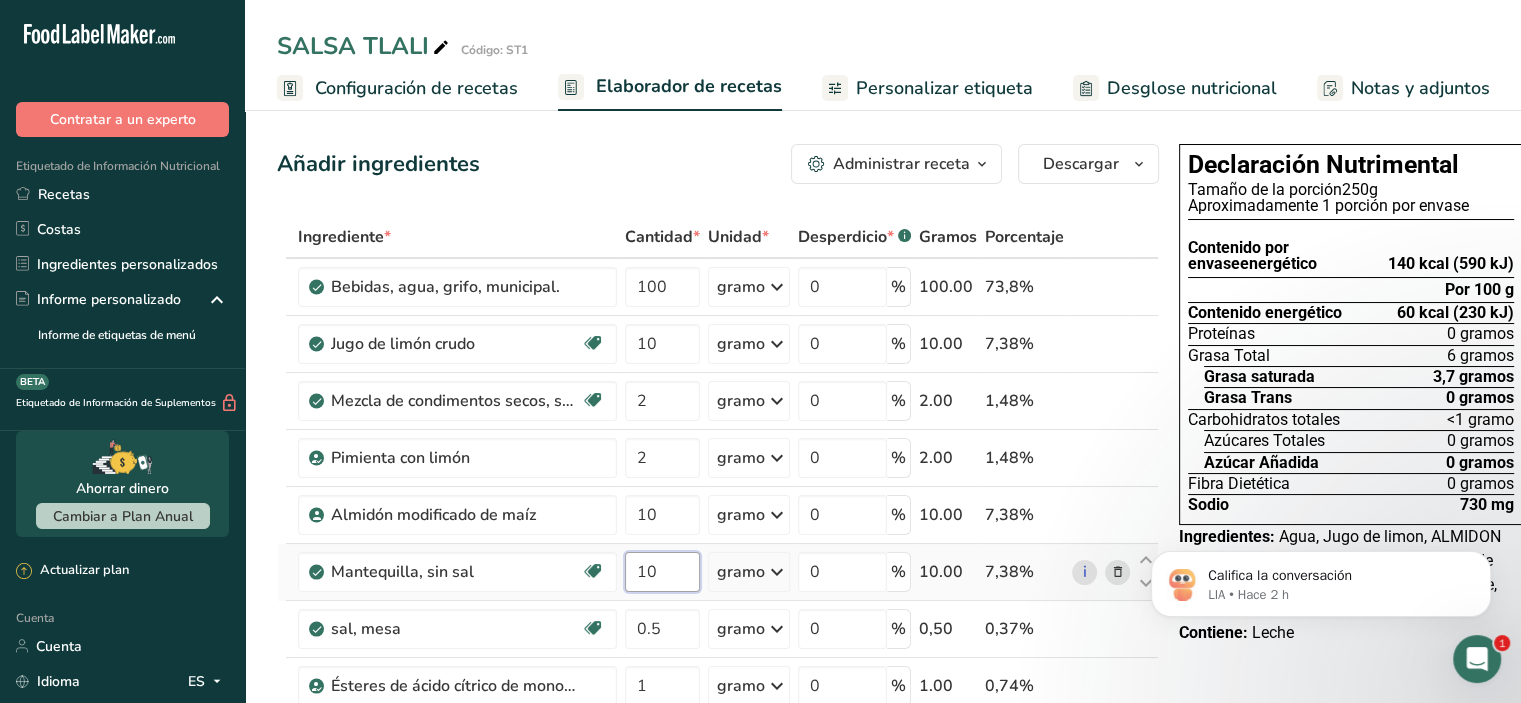 click on "10" at bounding box center (662, 572) 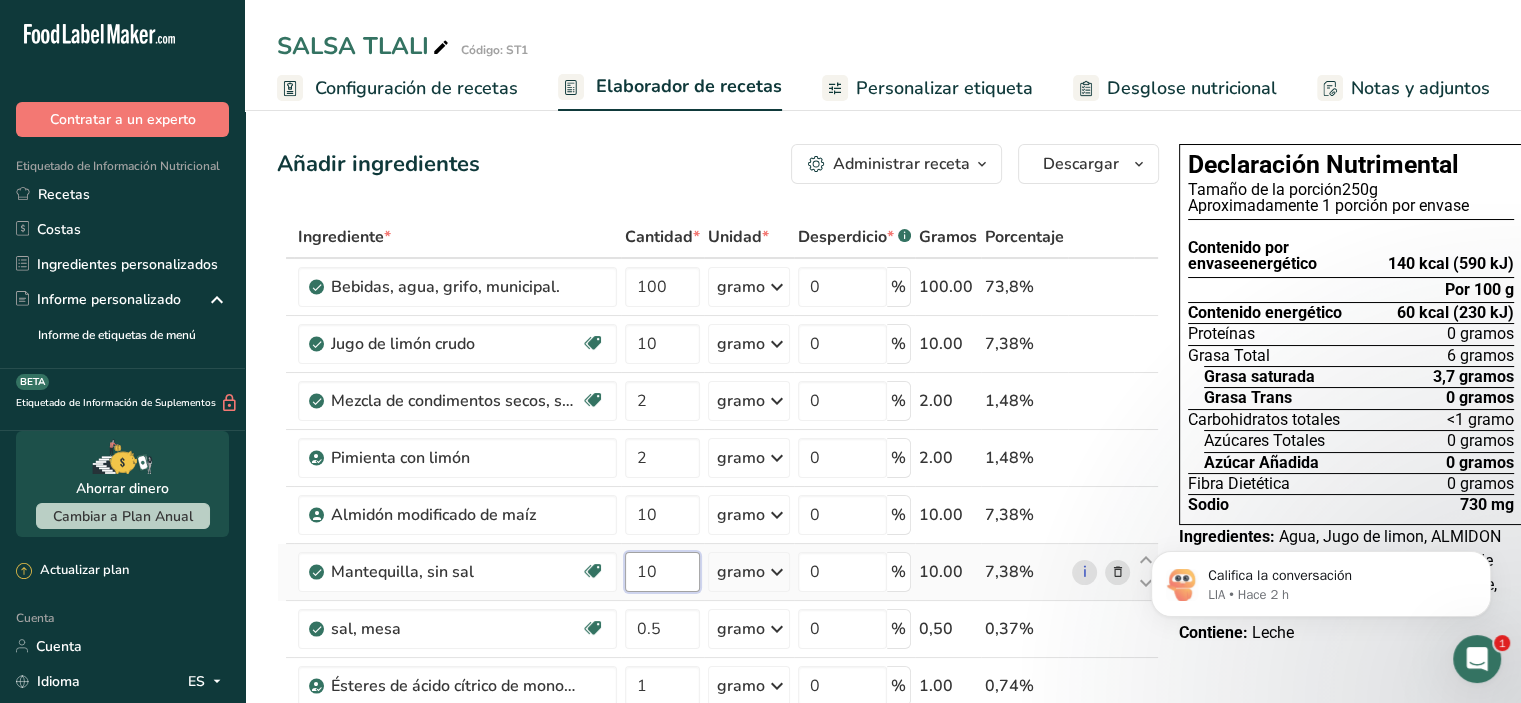 type on "1" 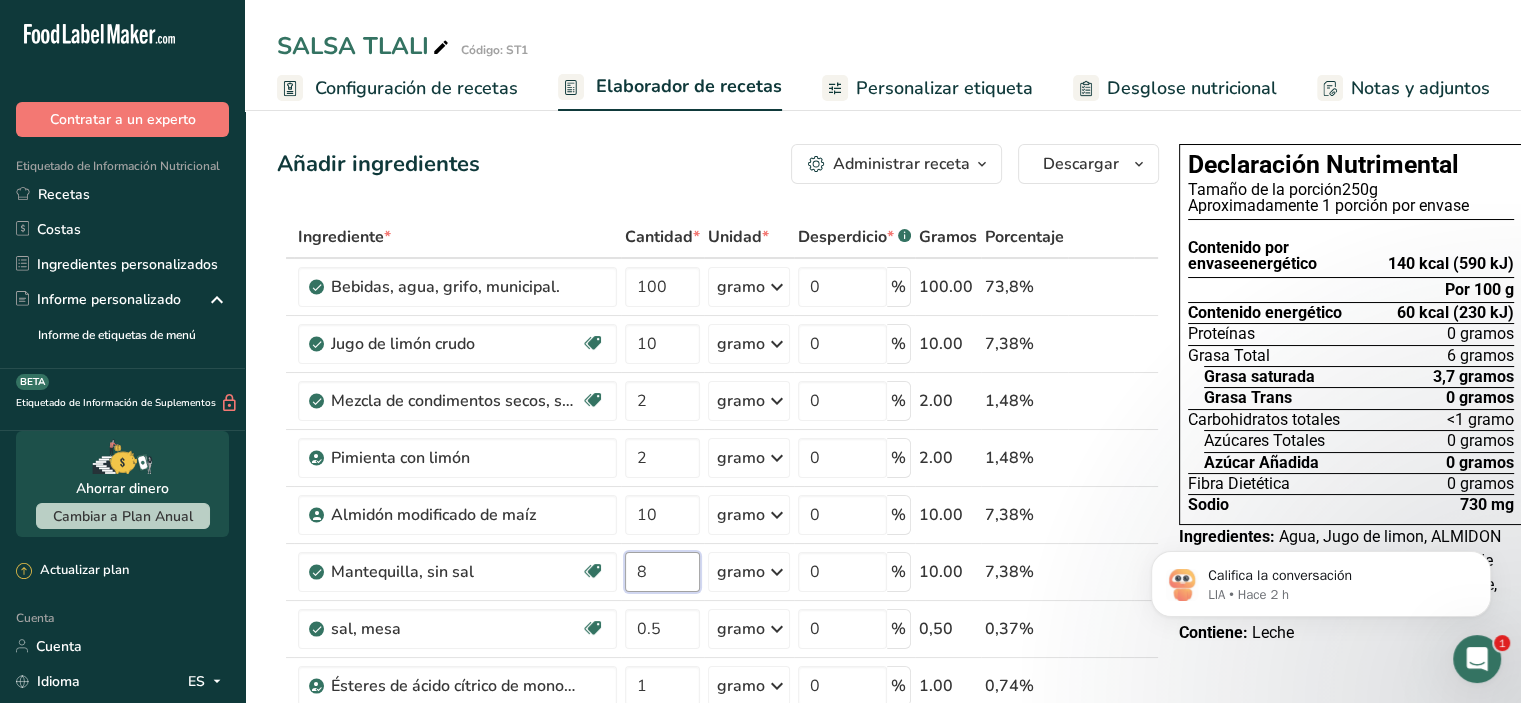 type on "8" 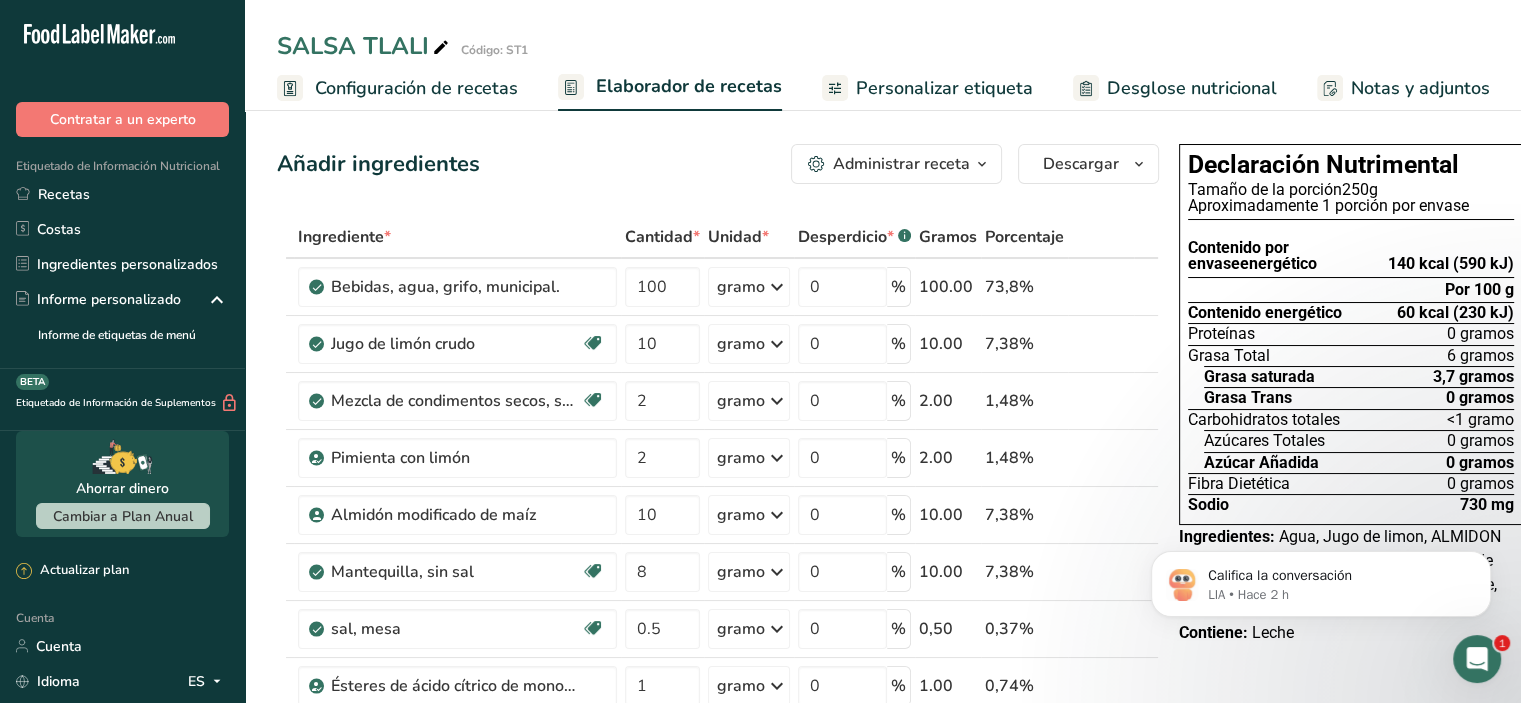 click on "Ingrediente  *
Cantidad  *
Unidad  *
Desperdicio *   .a-a{fill:#347362;}.b-a{fill:#fff;}         Gramos
Porcentaje
Bebidas, agua, grifo, municipal.
100
gramo
Porciones
1 onza líquida
1 botella de 8 onzas líquidas
1 litro
Ver más
Unidades de peso
gramo
kilogramo
mg
Ver más
Unidades de volumen
litro
Las unidades de volumen requieren una conversión de densidad. Si conoce la densidad de su ingrediente, introdúzcala a continuación. De lo contrario, haga clic en "RIA", nuestra asistente regulatoria de IA, quien podrá ayudarle.
lb/pie³
g/cm³
Confirmar
ml" at bounding box center [718, 556] 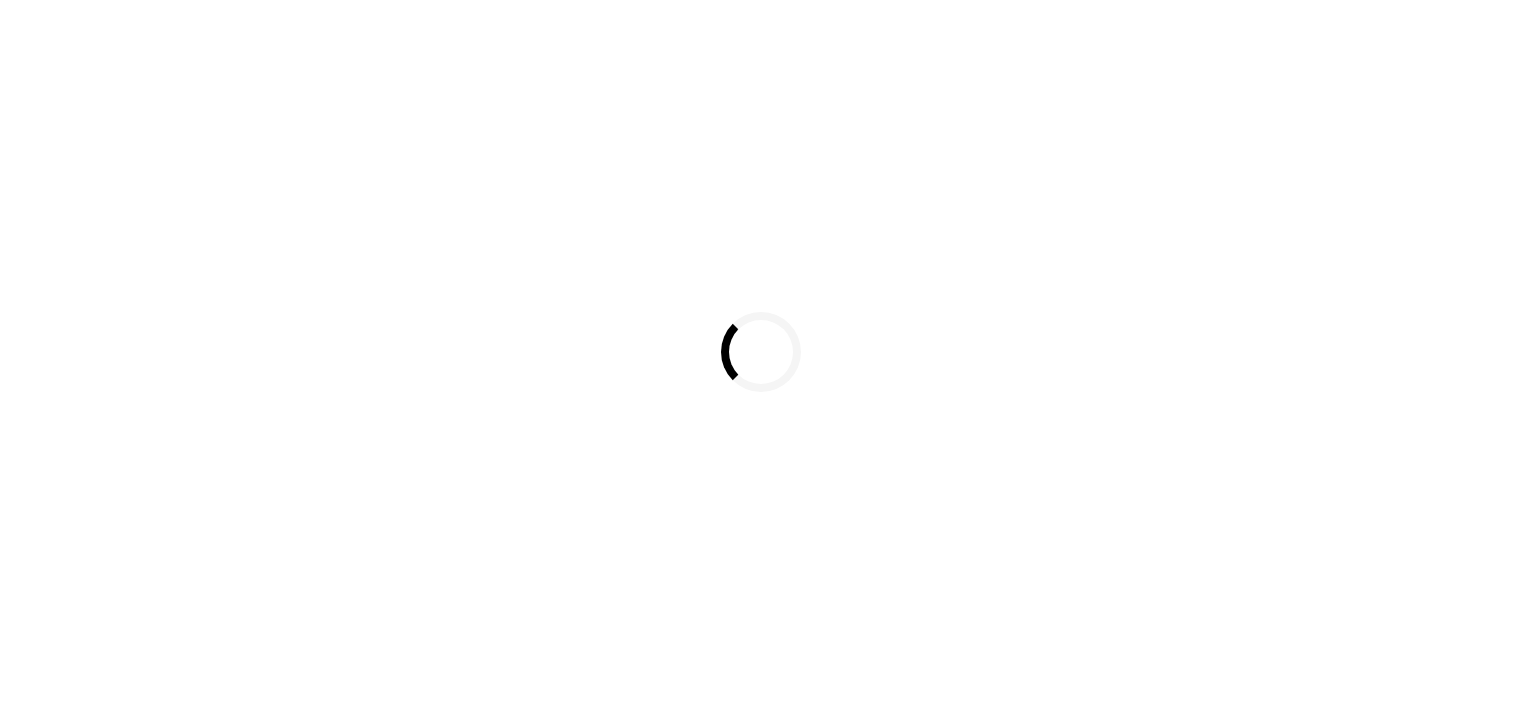 scroll, scrollTop: 0, scrollLeft: 0, axis: both 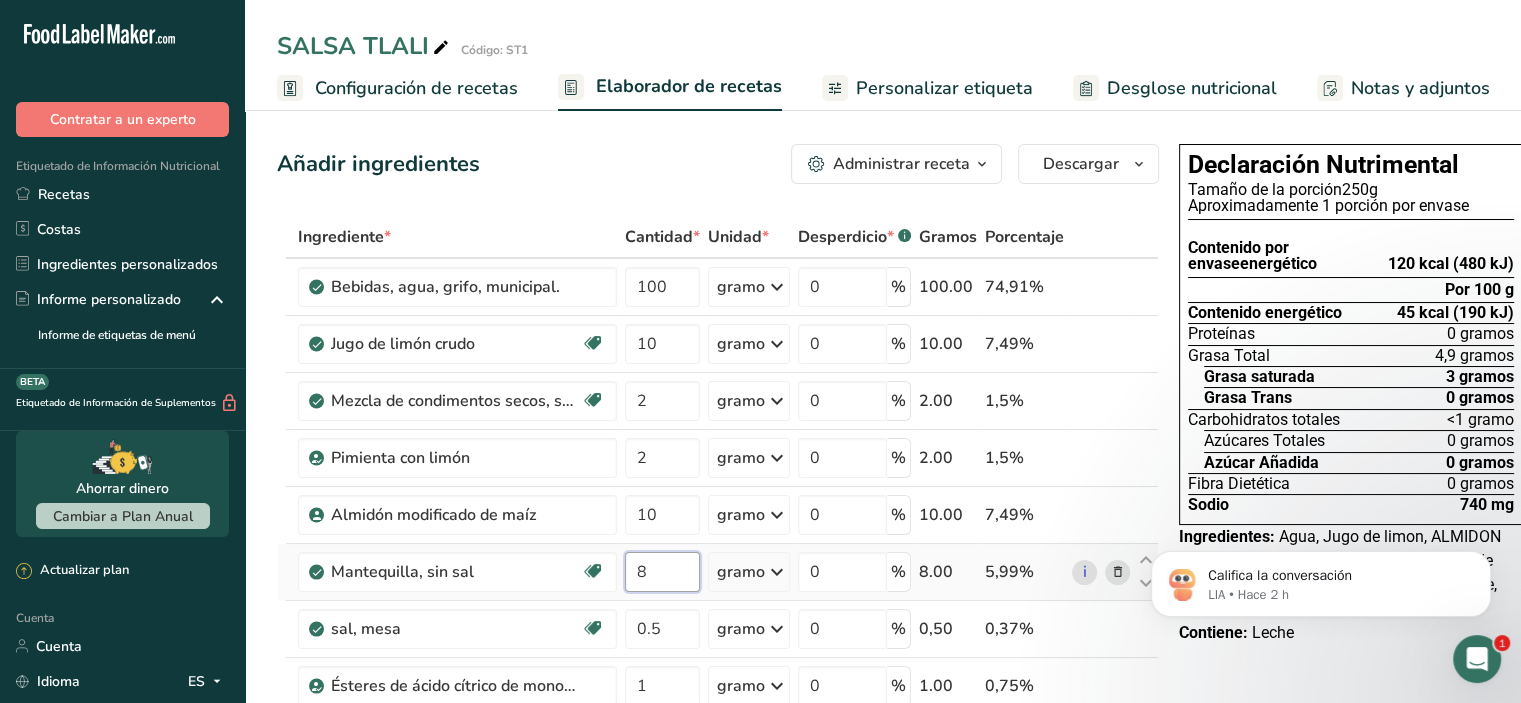 click on "8" at bounding box center [662, 572] 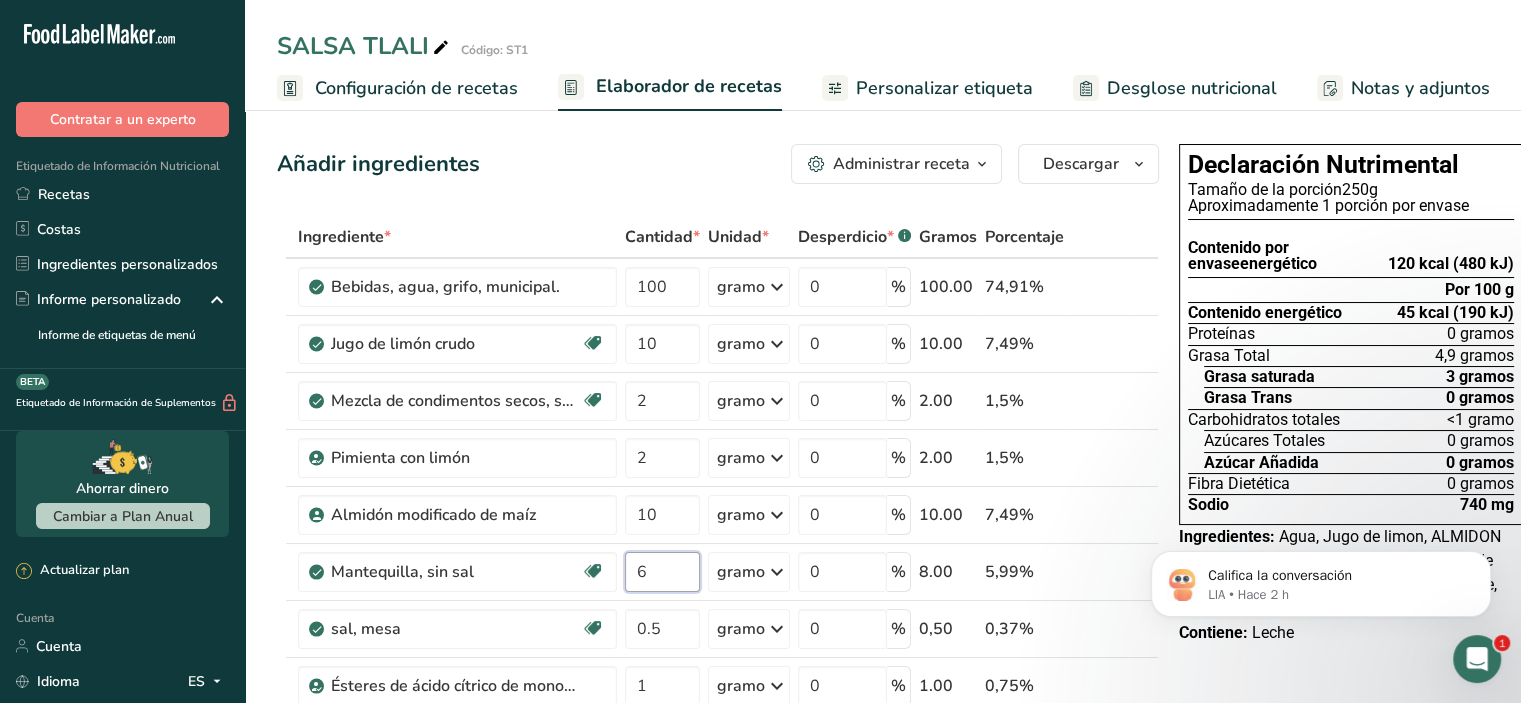 type on "6" 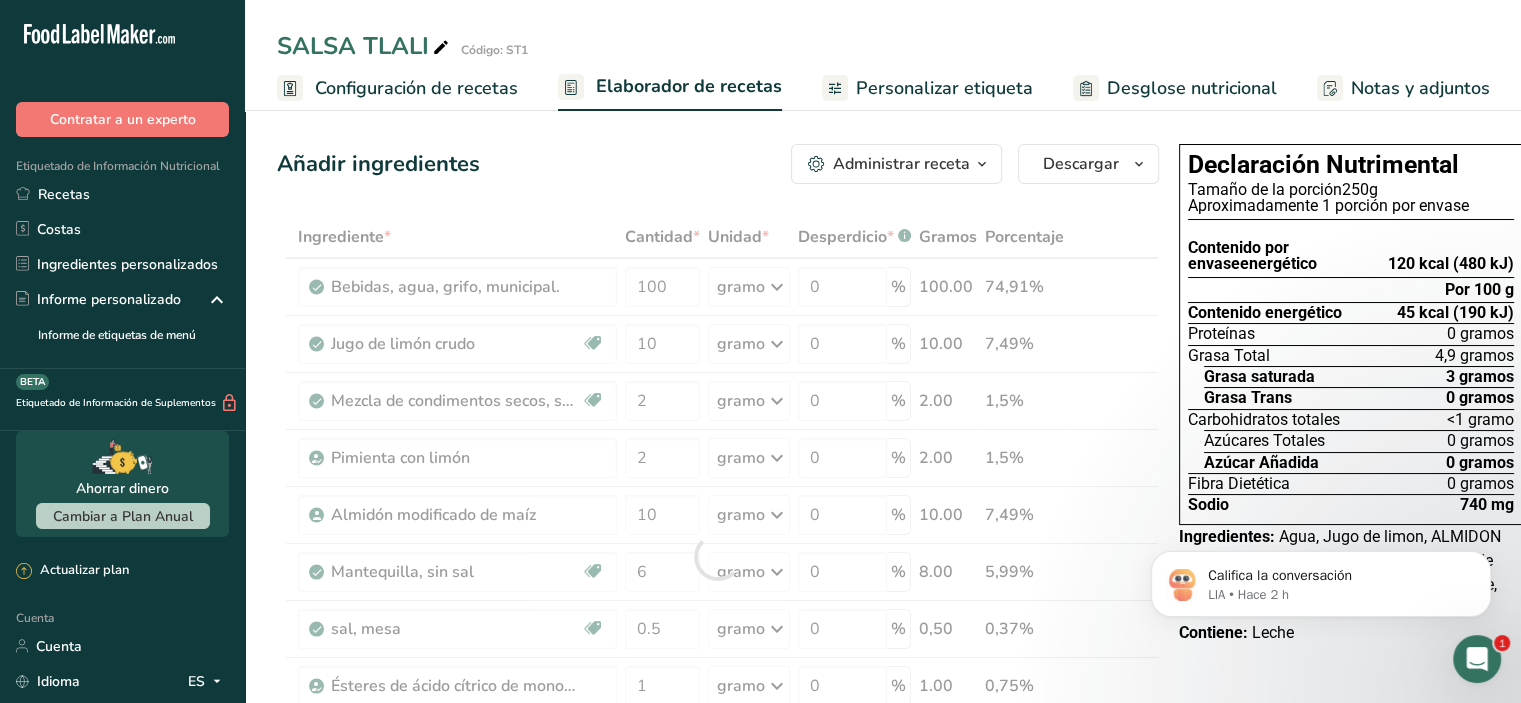 click on "Ingrediente  *
Cantidad  *
Unidad  *
Desperdicio *   .a-a{fill:#347362;}.b-a{fill:#fff;}         Gramos
Porcentaje
Bebidas, agua, grifo, municipal.
100
gramo
Porciones
1 fl oz
1 bottle 8 fl oz
1 liter
Ver más
Unidades de peso
g
kg
mg
Ver más
Unidades de volumen
litro
Las unidades de volumen requieren una conversión de densidad. Si conoce la densidad de su ingrediente, introdúzcala a continuación. De lo contrario, haga clic en "RIA", nuestra asistente regulatoria de IA, quien podrá ayudarle.
lb/pie³
g/cm³
Confirmar
mL
0" at bounding box center [718, 556] 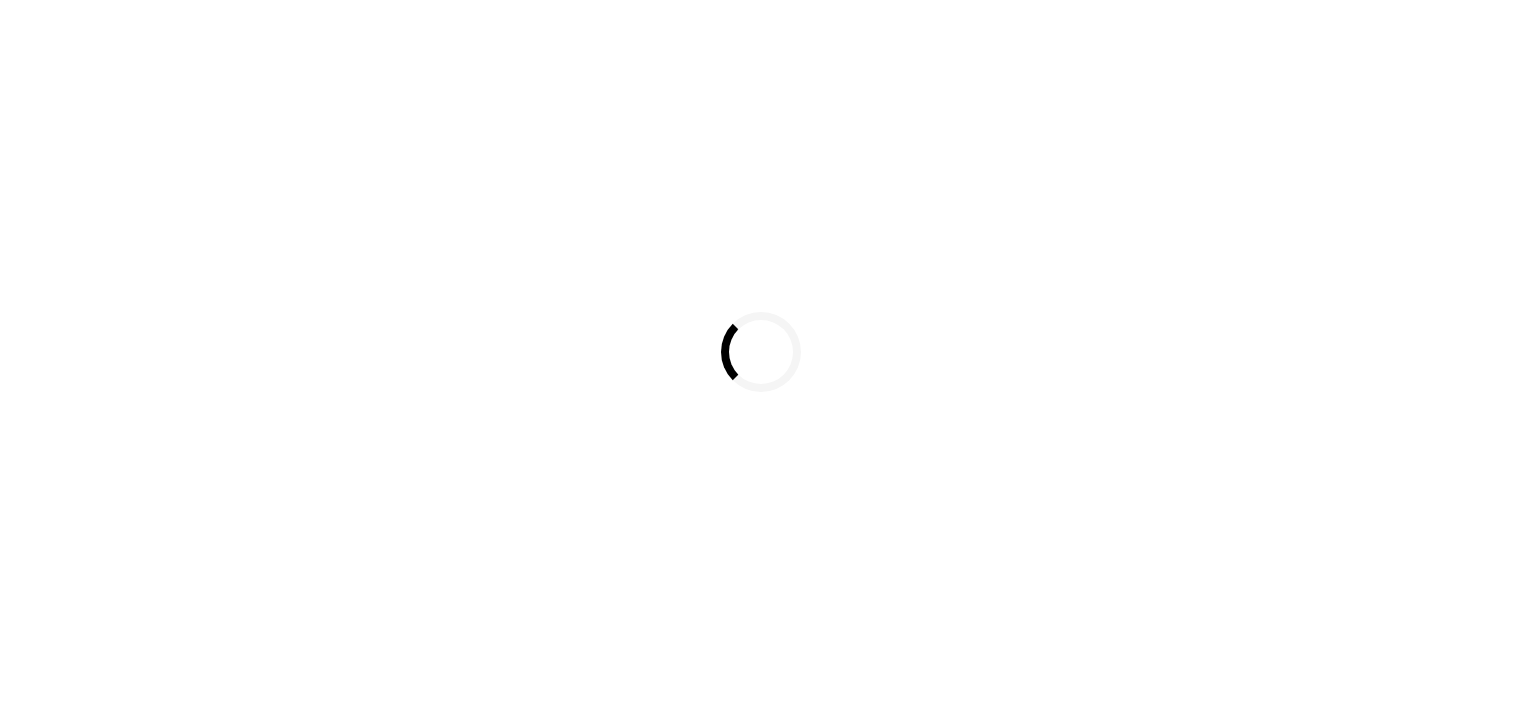scroll, scrollTop: 0, scrollLeft: 0, axis: both 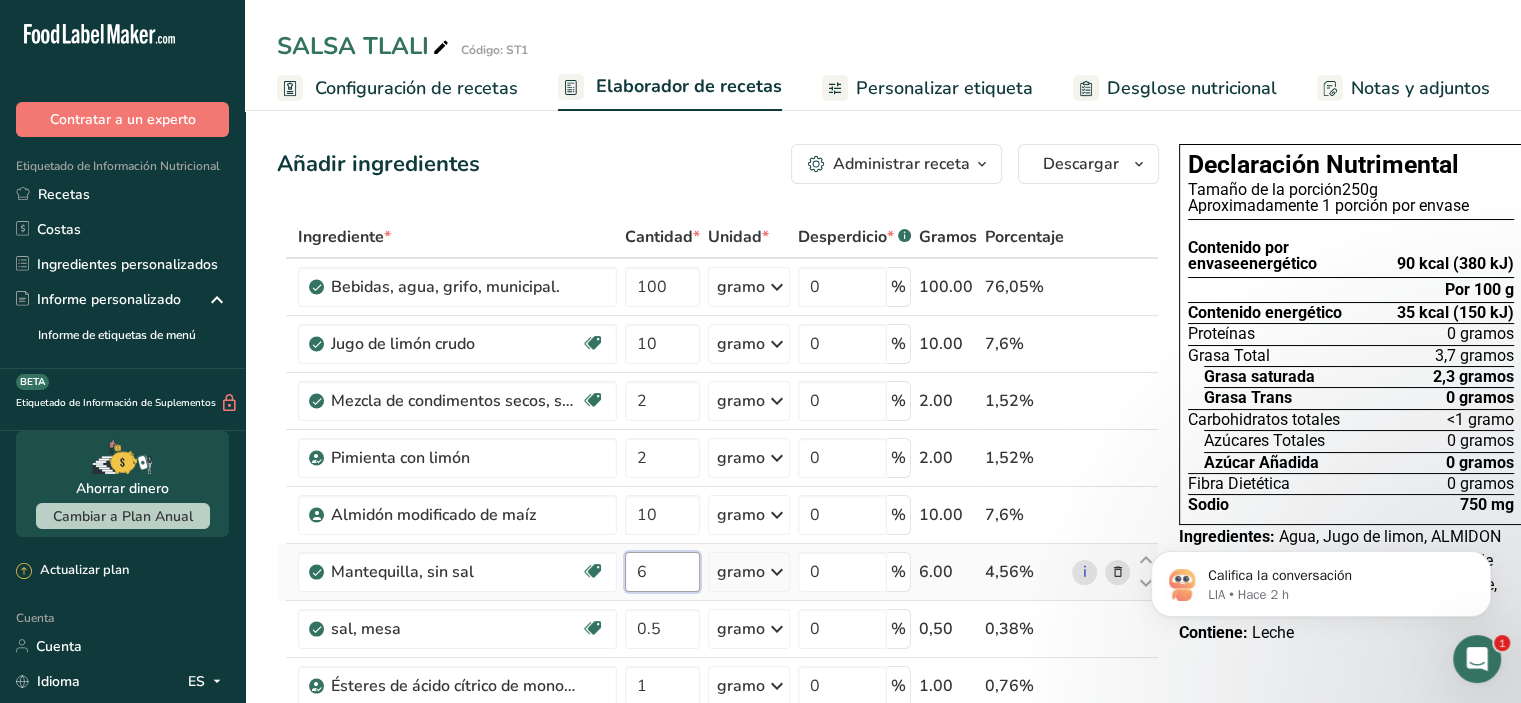 click on "6" at bounding box center (662, 572) 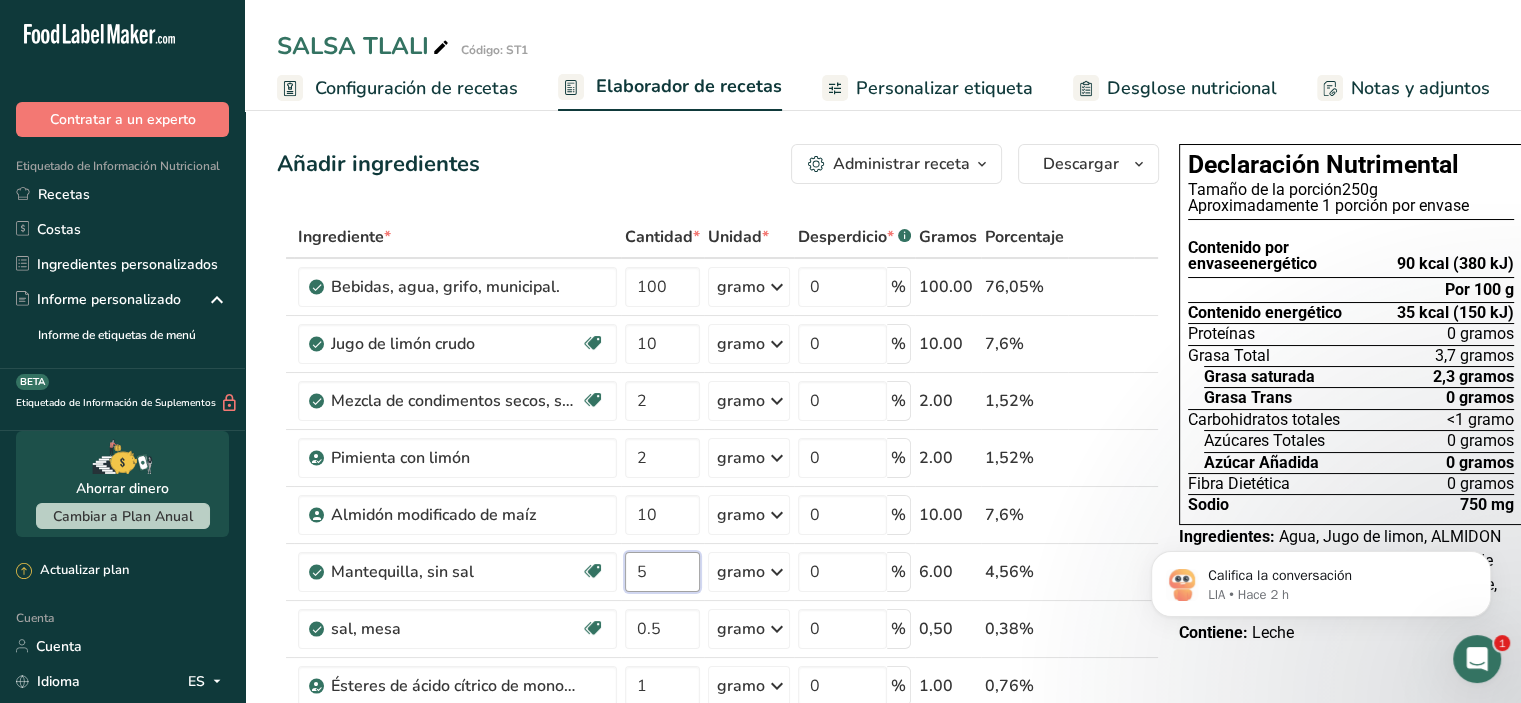 type on "5" 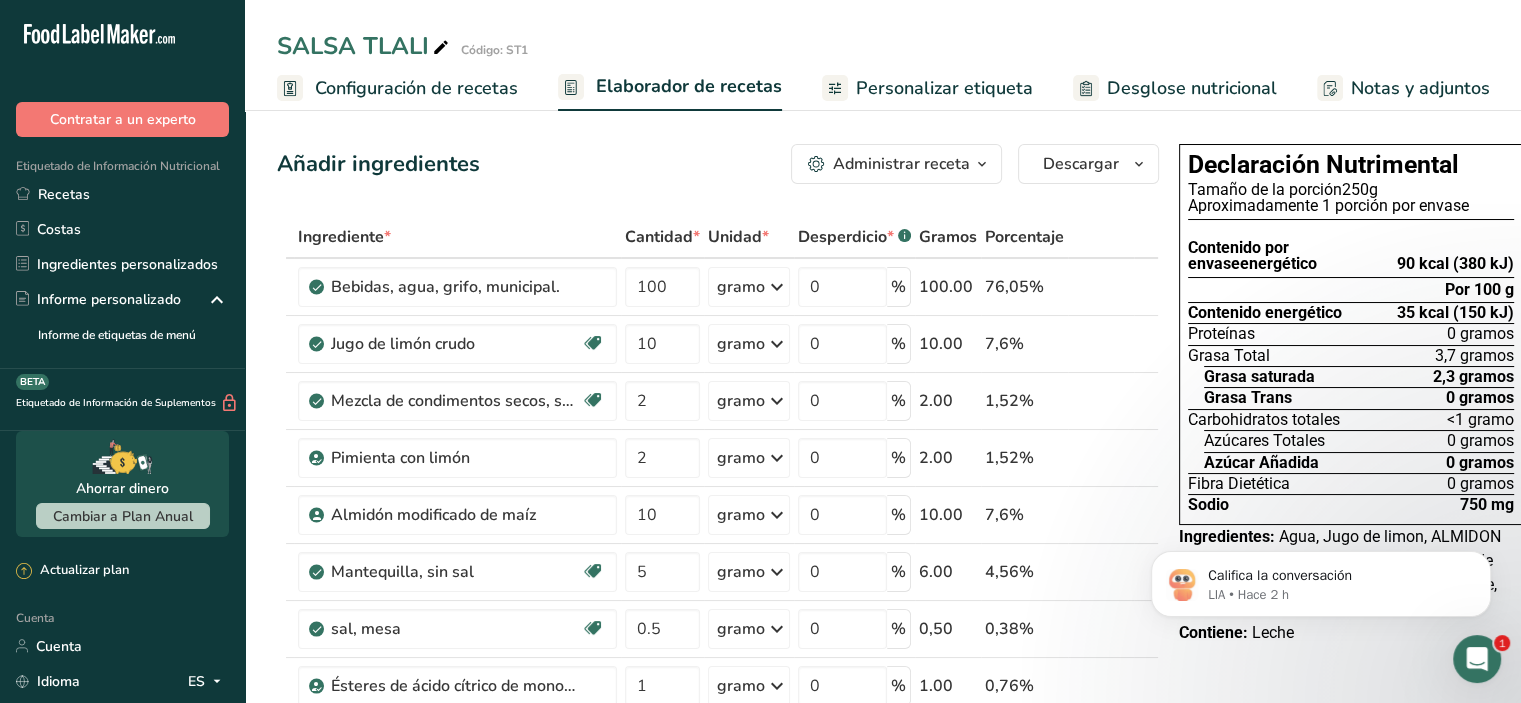 click on "Ingrediente  *
Cantidad  *
Unidad  *
Desperdicio *   .a-a{fill:#347362;}.b-a{fill:#fff;}         Gramos
Porcentaje
Bebidas, agua, grifo, municipal.
100
gramo
Porciones
1 fl oz
1 bottle 8 fl oz
1 liter
Ver más
Unidades de peso
g
kg
mg
Ver más
Unidades de volumen
litro
Las unidades de volumen requieren una conversión de densidad. Si conoce la densidad de su ingrediente, introdúzcala a continuación. De lo contrario, haga clic en "RIA", nuestra asistente regulatoria de IA, quien podrá ayudarle.
lb/pie³
g/cm³
Confirmar
mL
0" at bounding box center [718, 556] 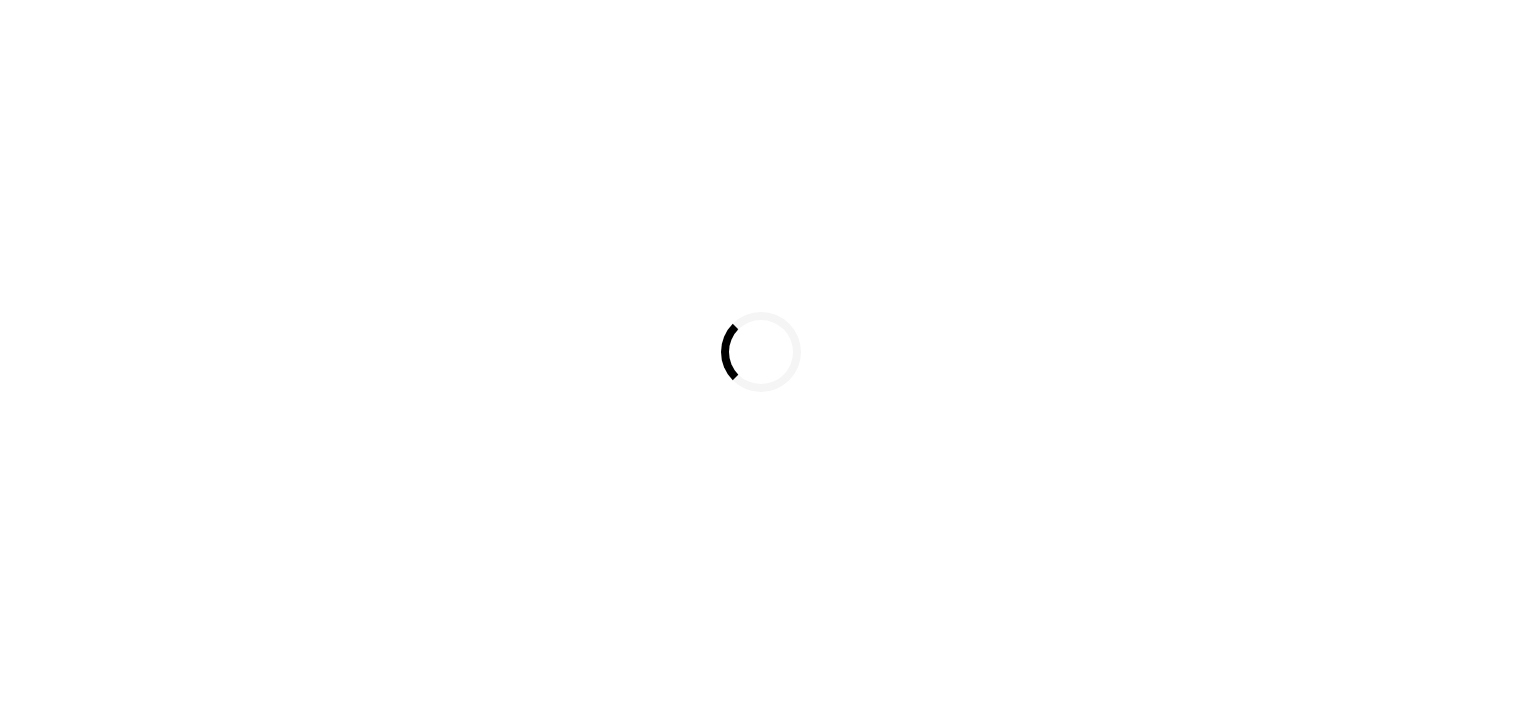 scroll, scrollTop: 0, scrollLeft: 0, axis: both 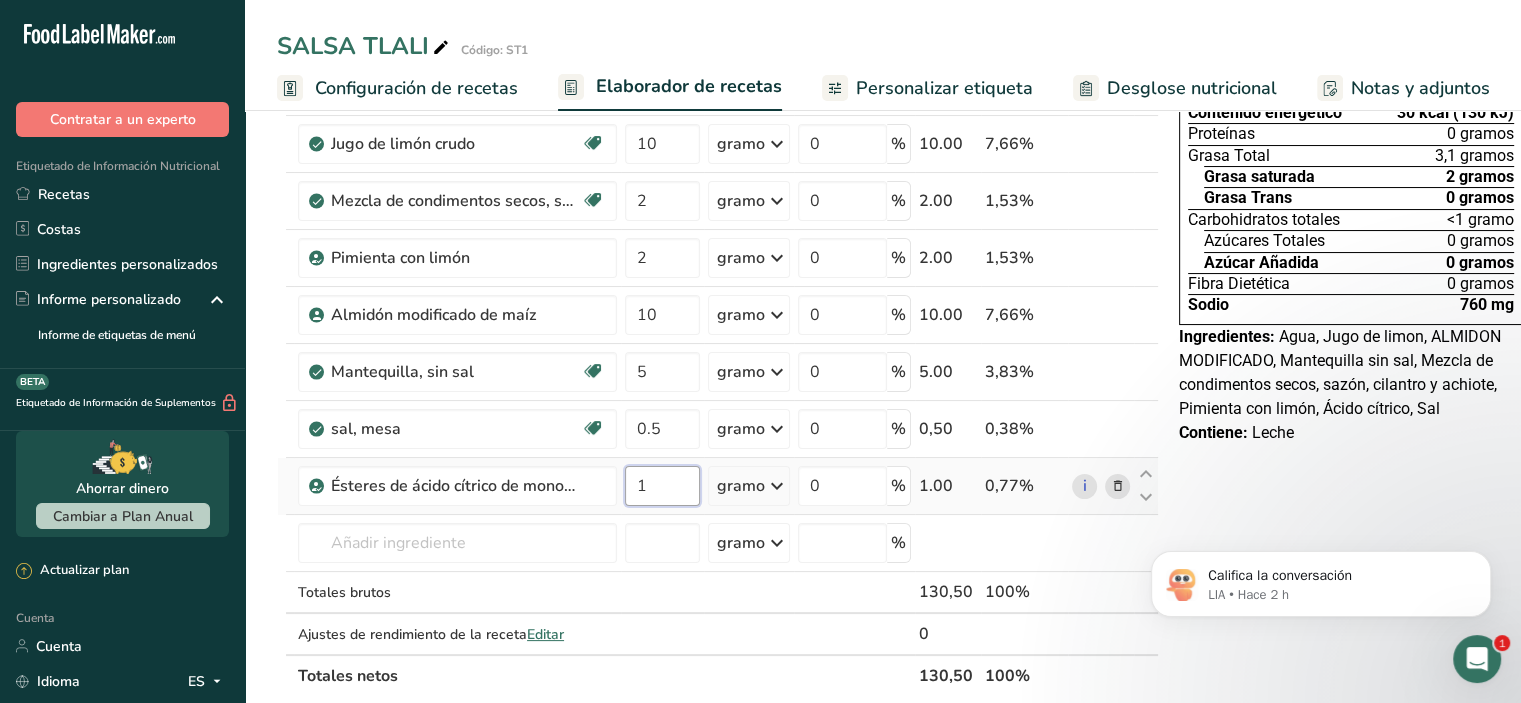 click on "1" at bounding box center (662, 486) 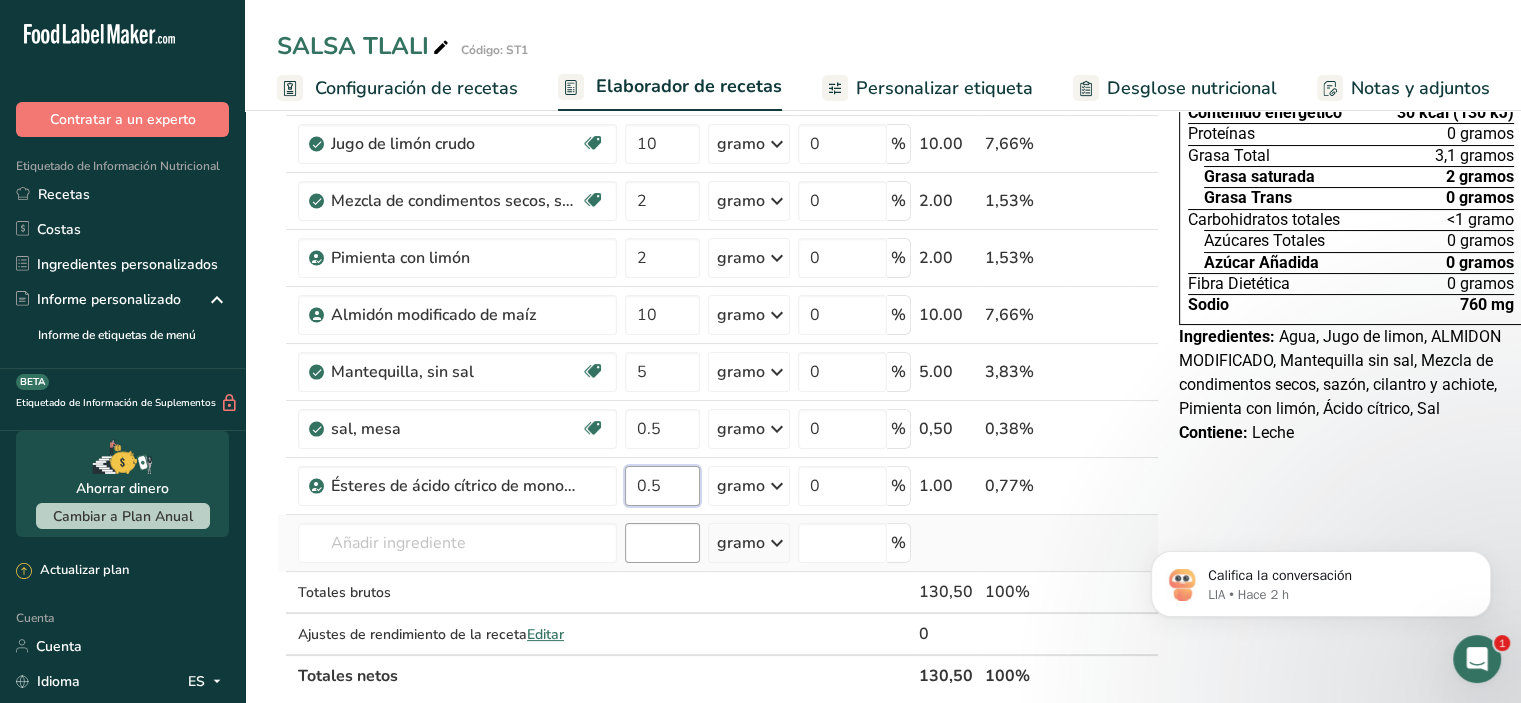 type on "0.5" 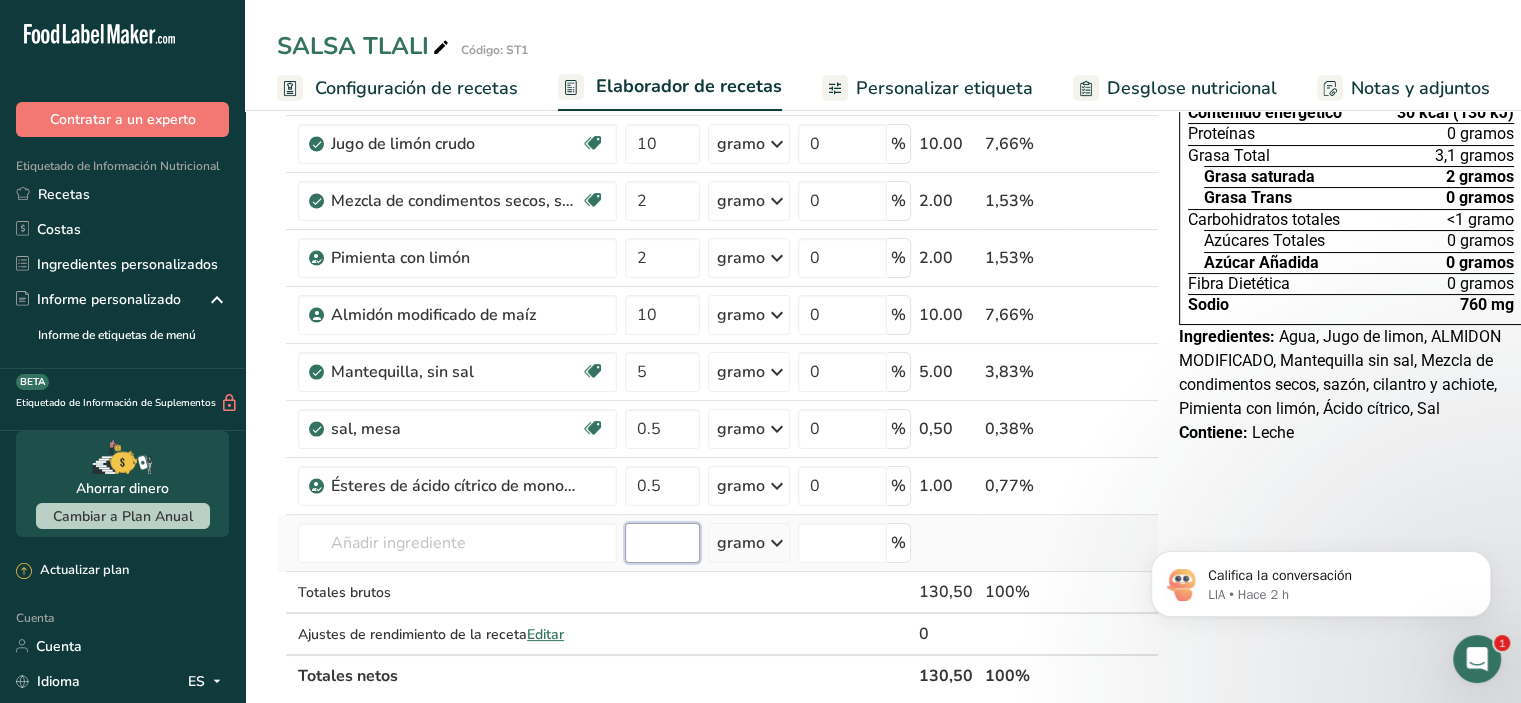 click on "Ingrediente  *
Cantidad  *
Unidad  *
Desperdicio *   .a-a{fill:#347362;}.b-a{fill:#fff;}         Gramos
Porcentaje
Bebidas, agua, grifo, municipal.
100
gramo
Porciones
1 onza líquida
1 botella de 8 onzas líquidas
1 litro
Ver más
Unidades de peso
gramo
kilogramo
mg
Ver más
Unidades de volumen
litro
Las unidades de volumen requieren una conversión de densidad. Si conoce la densidad de su ingrediente, introdúzcala a continuación. De lo contrario, haga clic en "RIA", nuestra asistente regulatoria de IA, quien podrá ayudarle.
lb/pie³
g/cm³
Confirmar
ml" at bounding box center [718, 356] 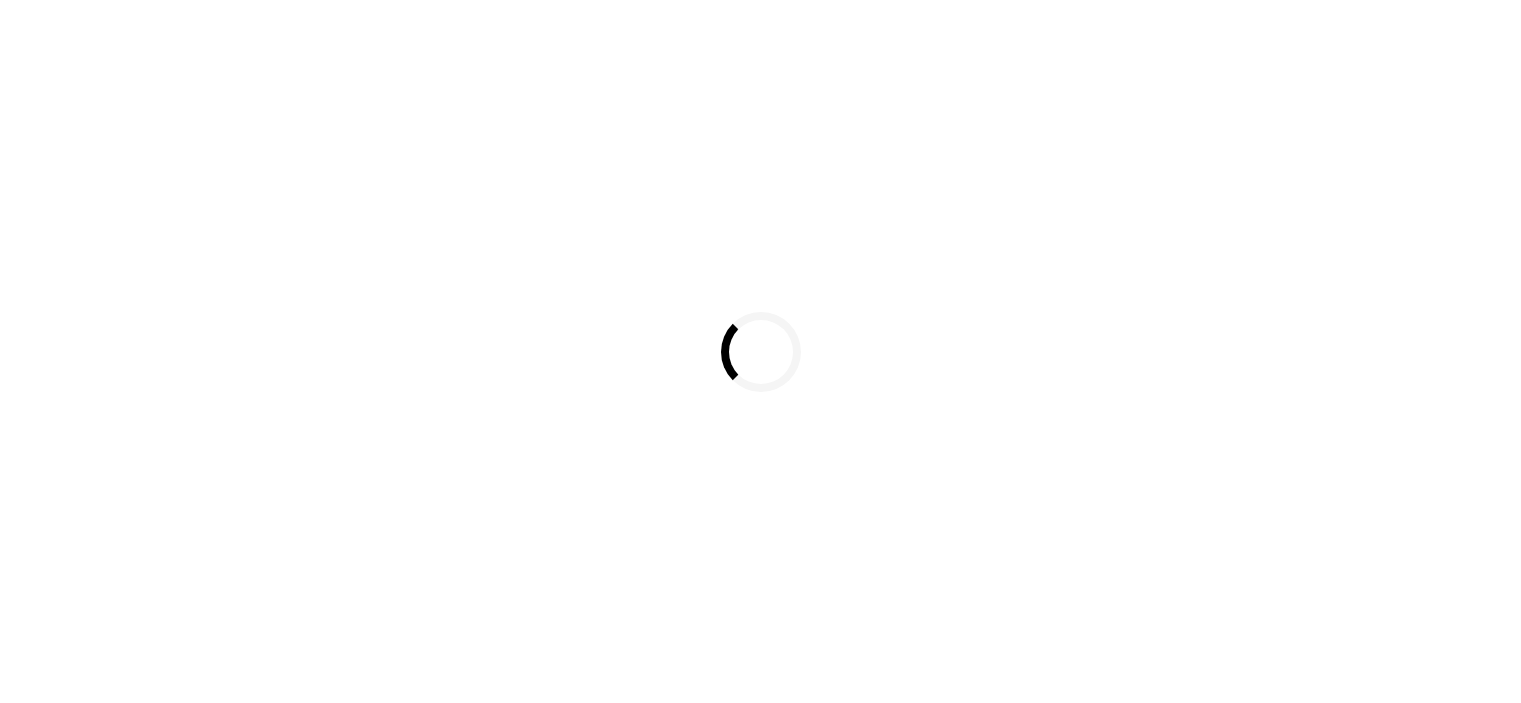 scroll, scrollTop: 0, scrollLeft: 0, axis: both 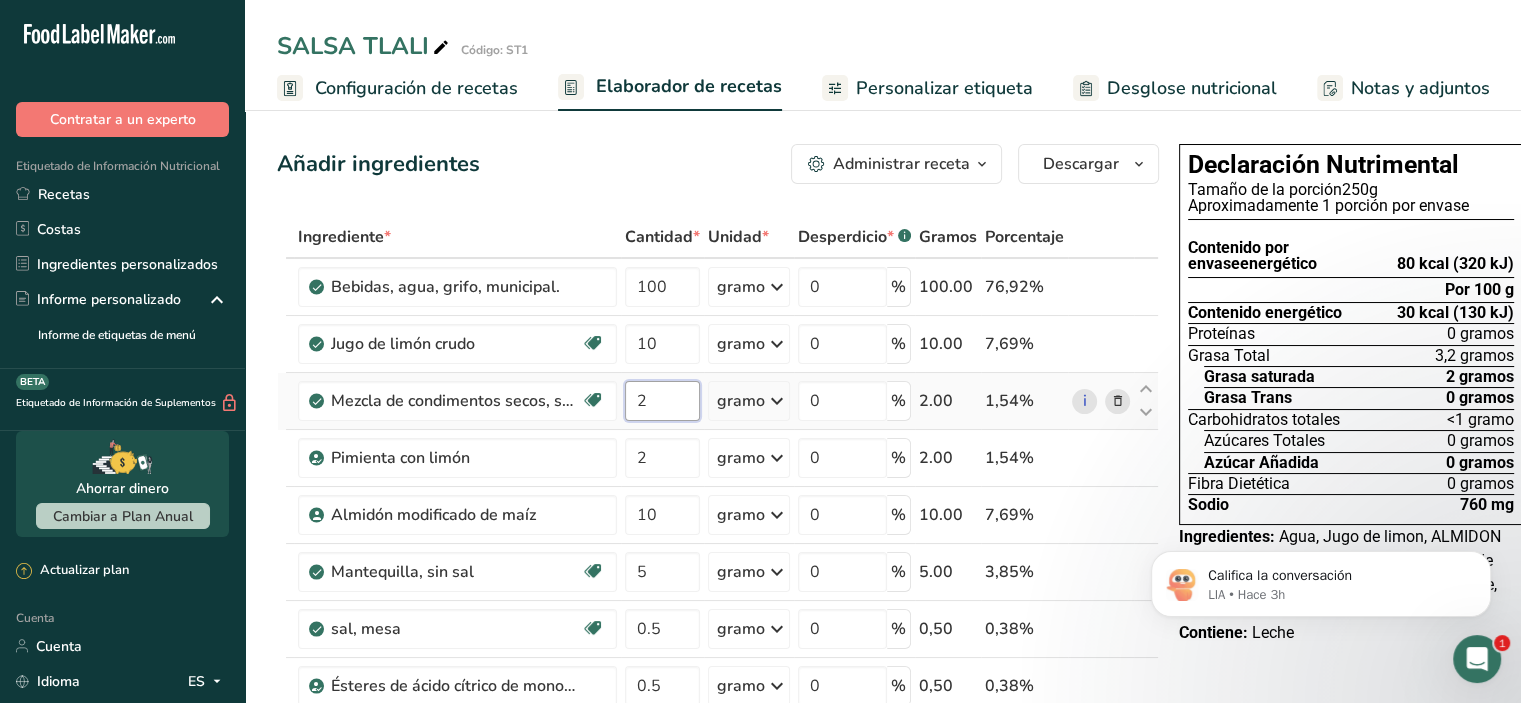 click on "2" at bounding box center (662, 401) 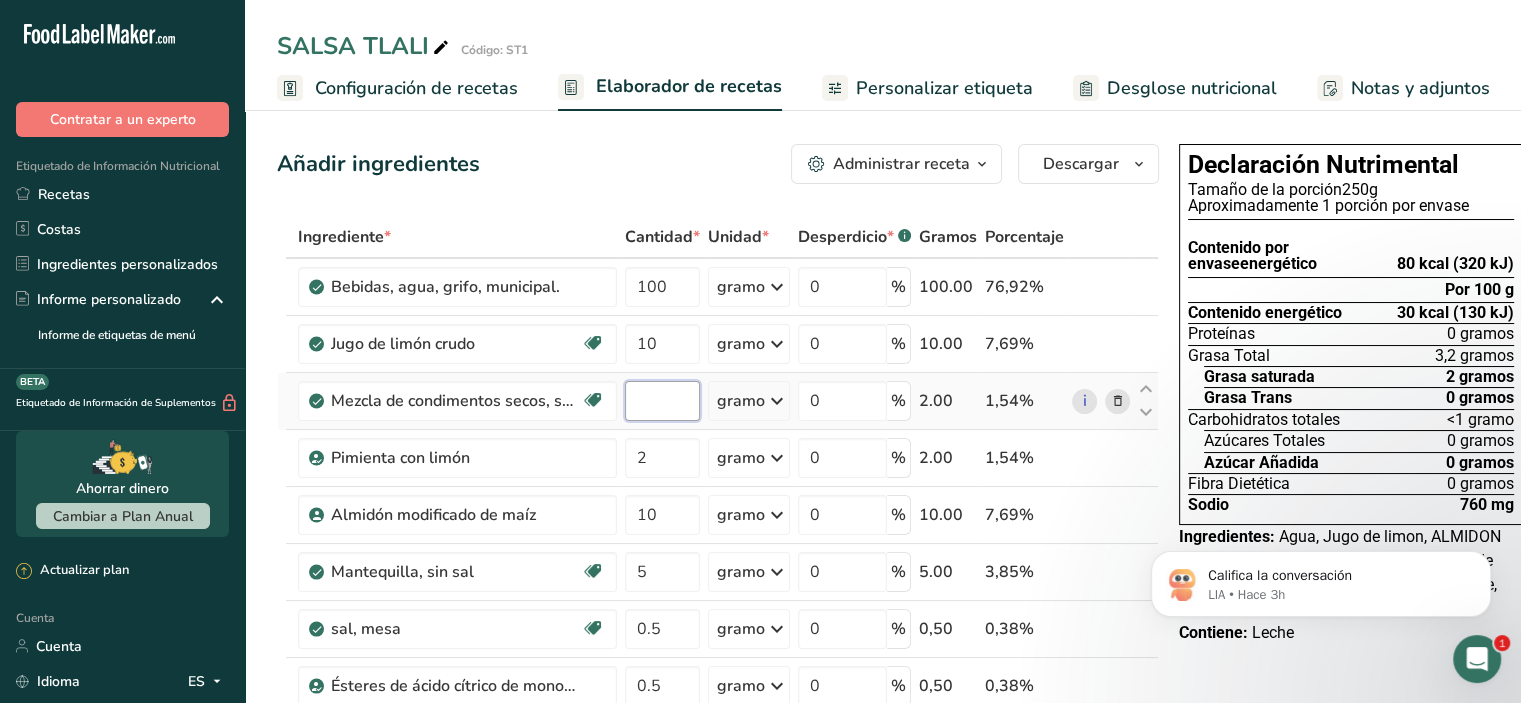 type on "1" 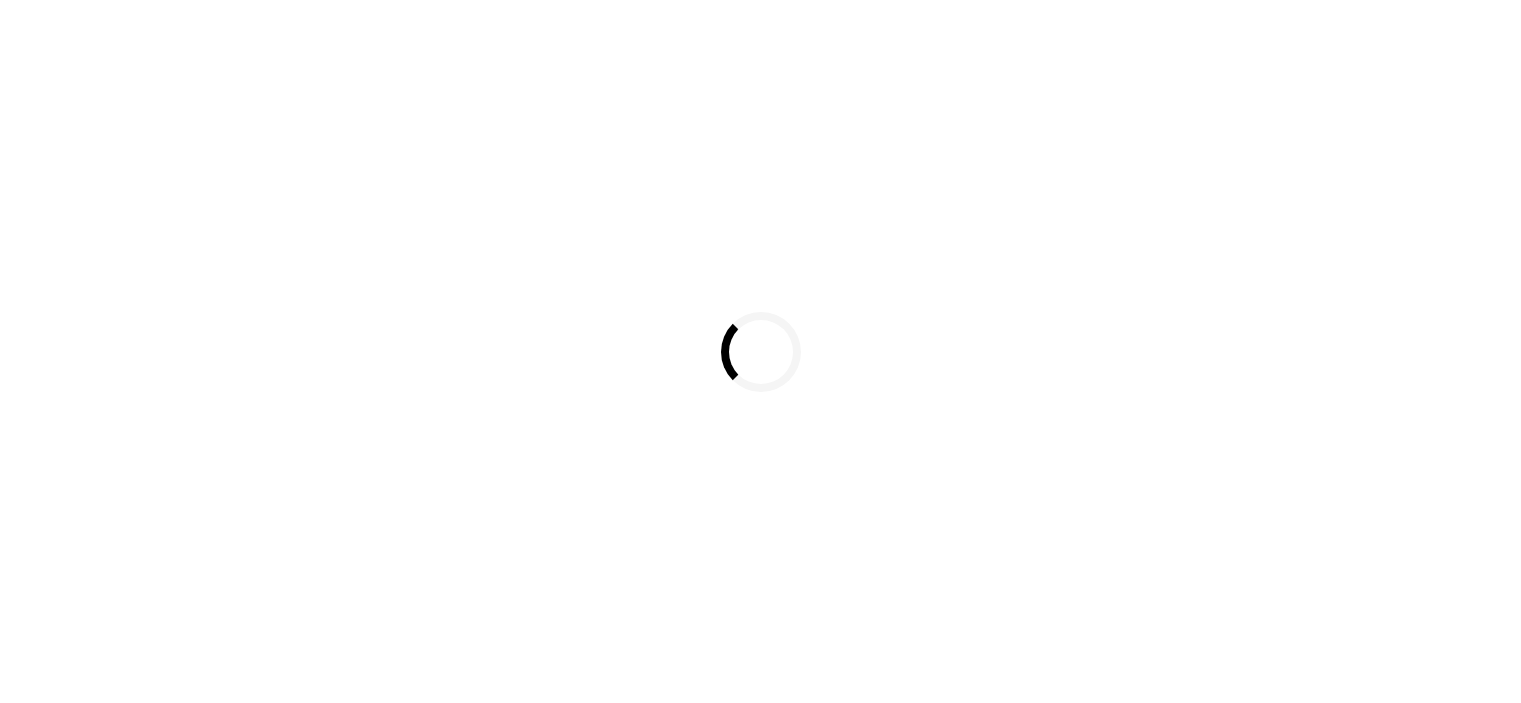 scroll, scrollTop: 0, scrollLeft: 0, axis: both 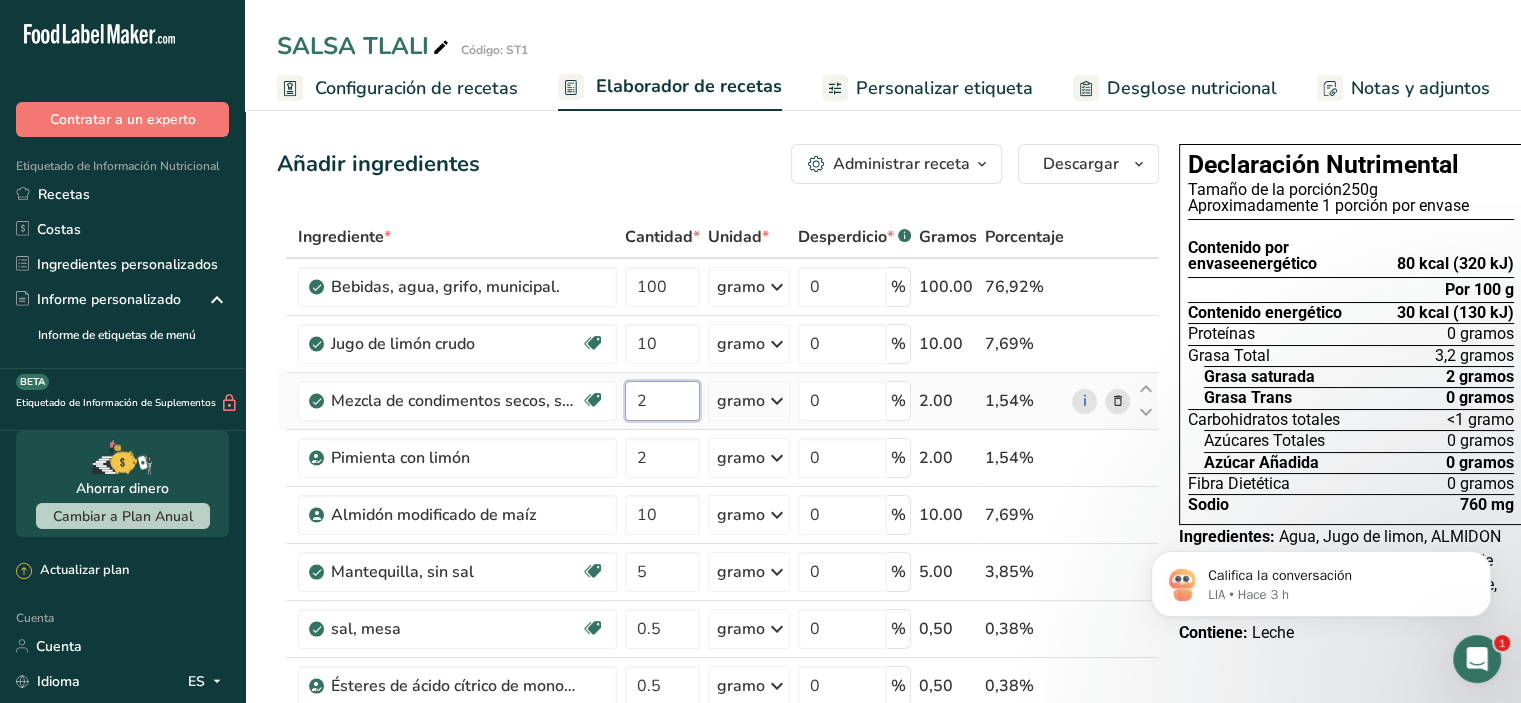 click on "2" at bounding box center [662, 401] 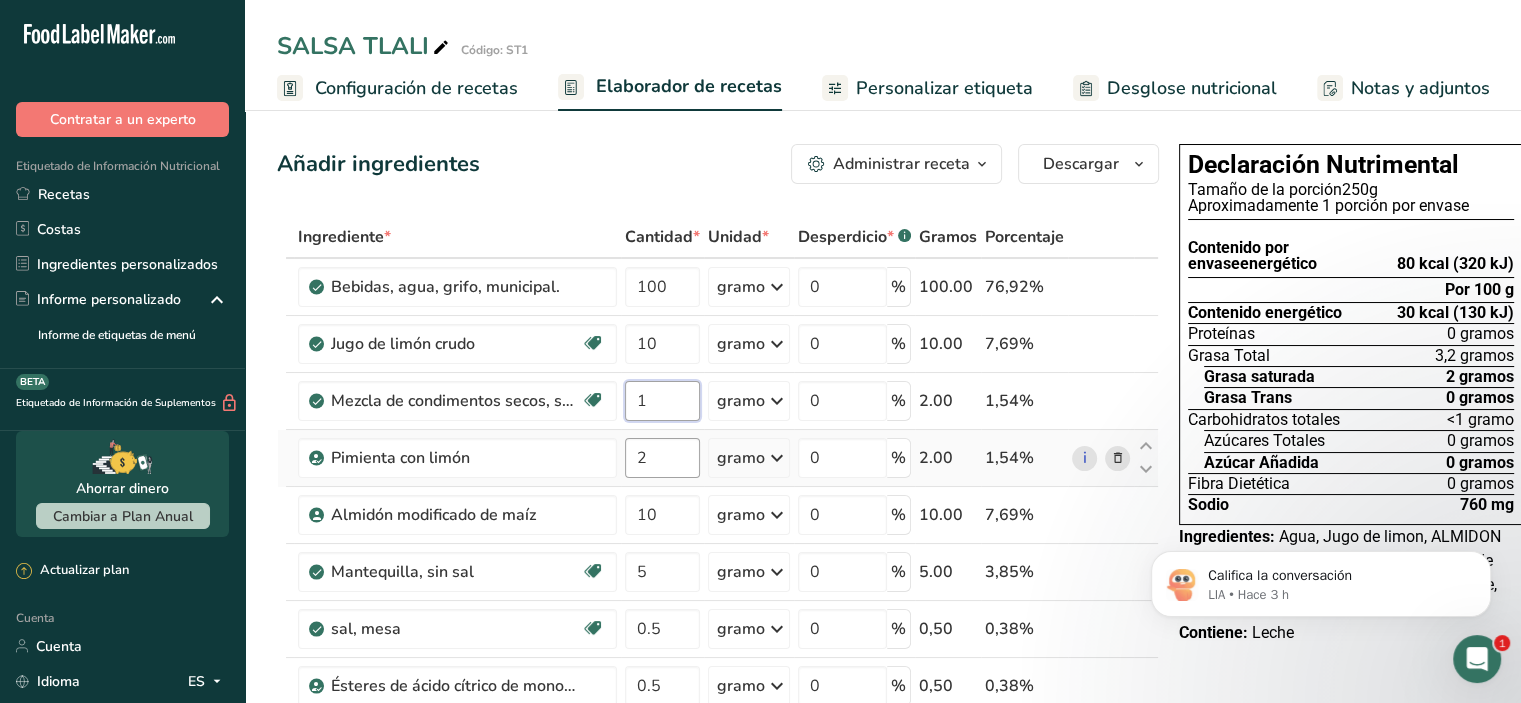 type on "1" 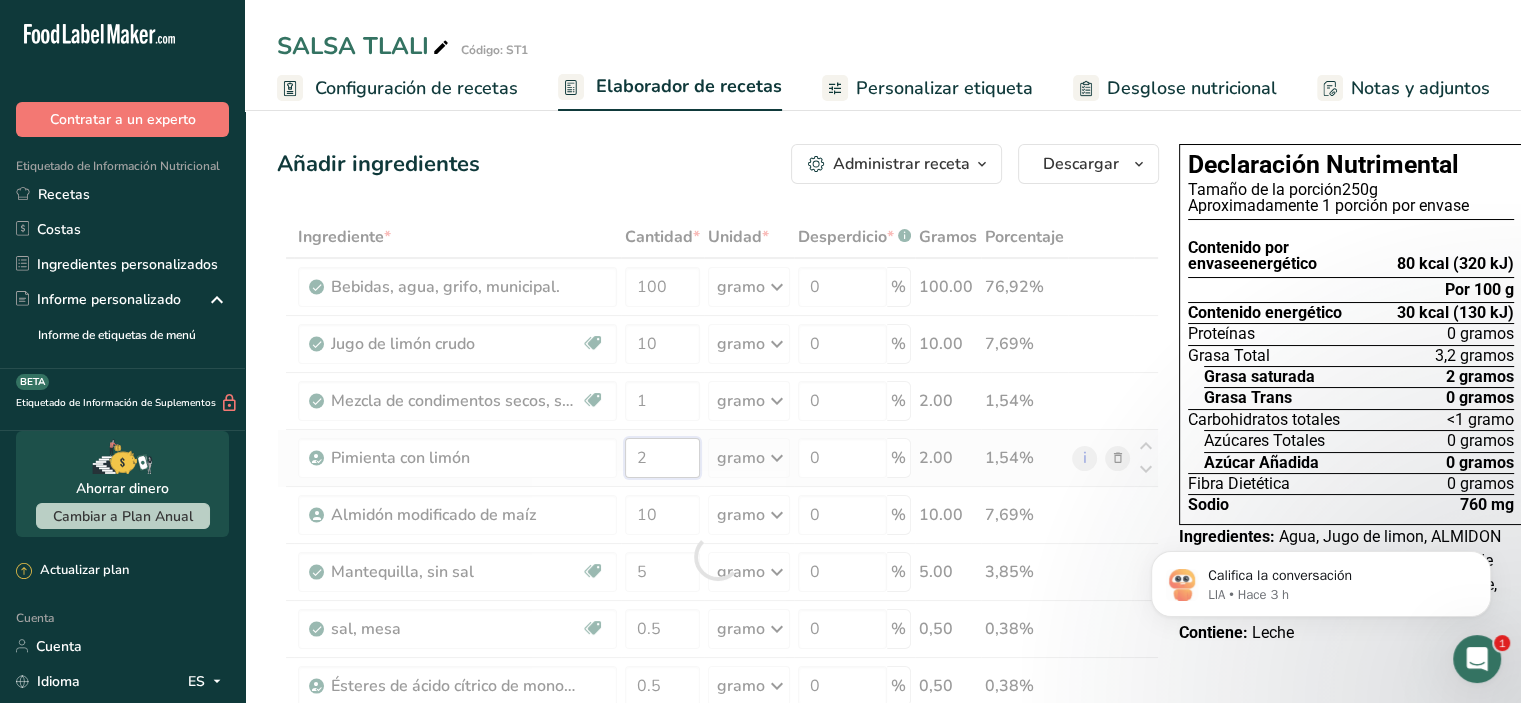 click on "Ingrediente  *
Cantidad  *
Unidad  *
Desperdicio *   .a-a{fill:#347362;}.b-a{fill:#fff;}         Gramos
Porcentaje
Bebidas, agua, grifo, municipal.
100
gramo
Porciones
1 fl oz
1 bottle 8 fl oz
1 liter
Ver más
Unidades de peso
g
kg
mg
Ver más
Unidades de volumen
litro
Las unidades de volumen requieren una conversión de densidad. Si conoce la densidad de su ingrediente, introdúzcala a continuación. De lo contrario, haga clic en "RIA", nuestra asistente regulatoria de IA, quien podrá ayudarle.
lb/pie³
g/cm³
Confirmar
mL
0" at bounding box center (718, 556) 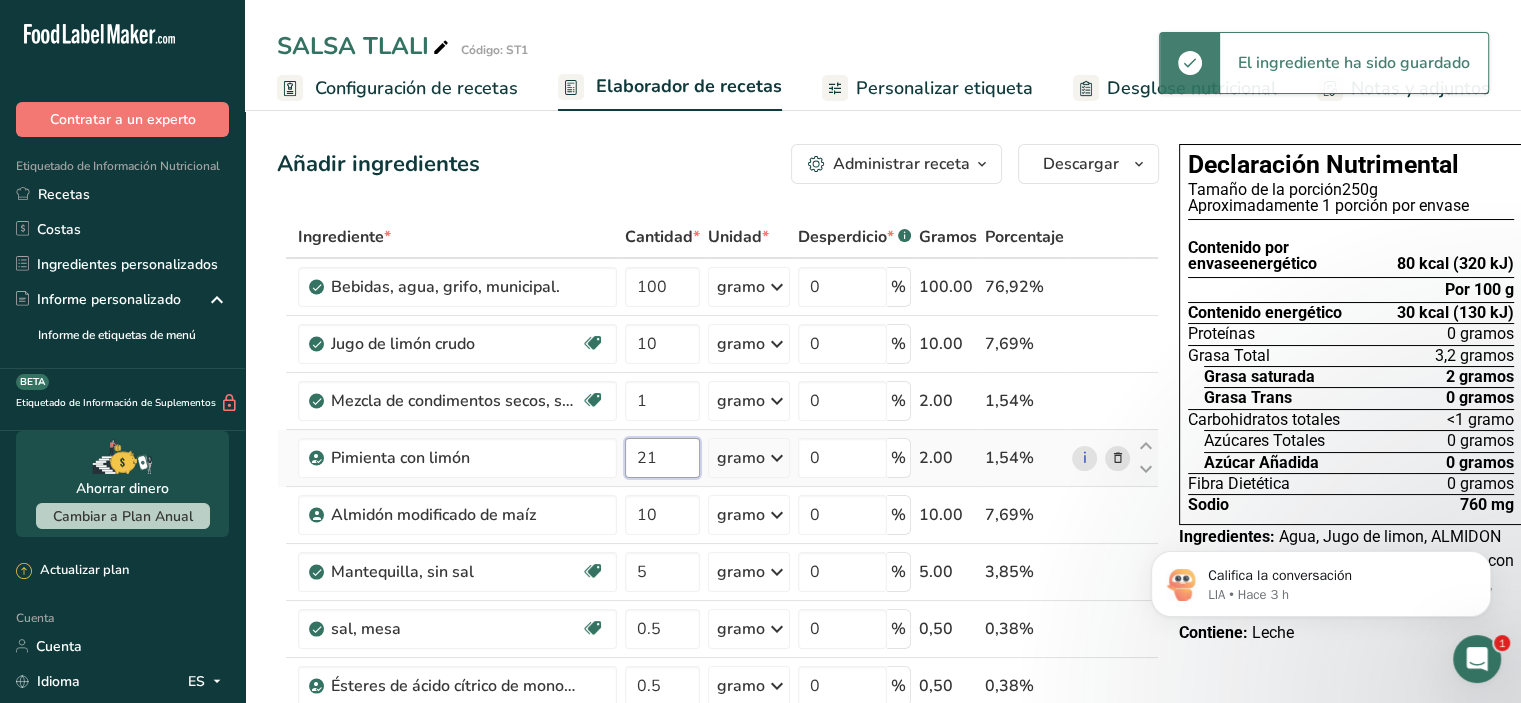 type on "2" 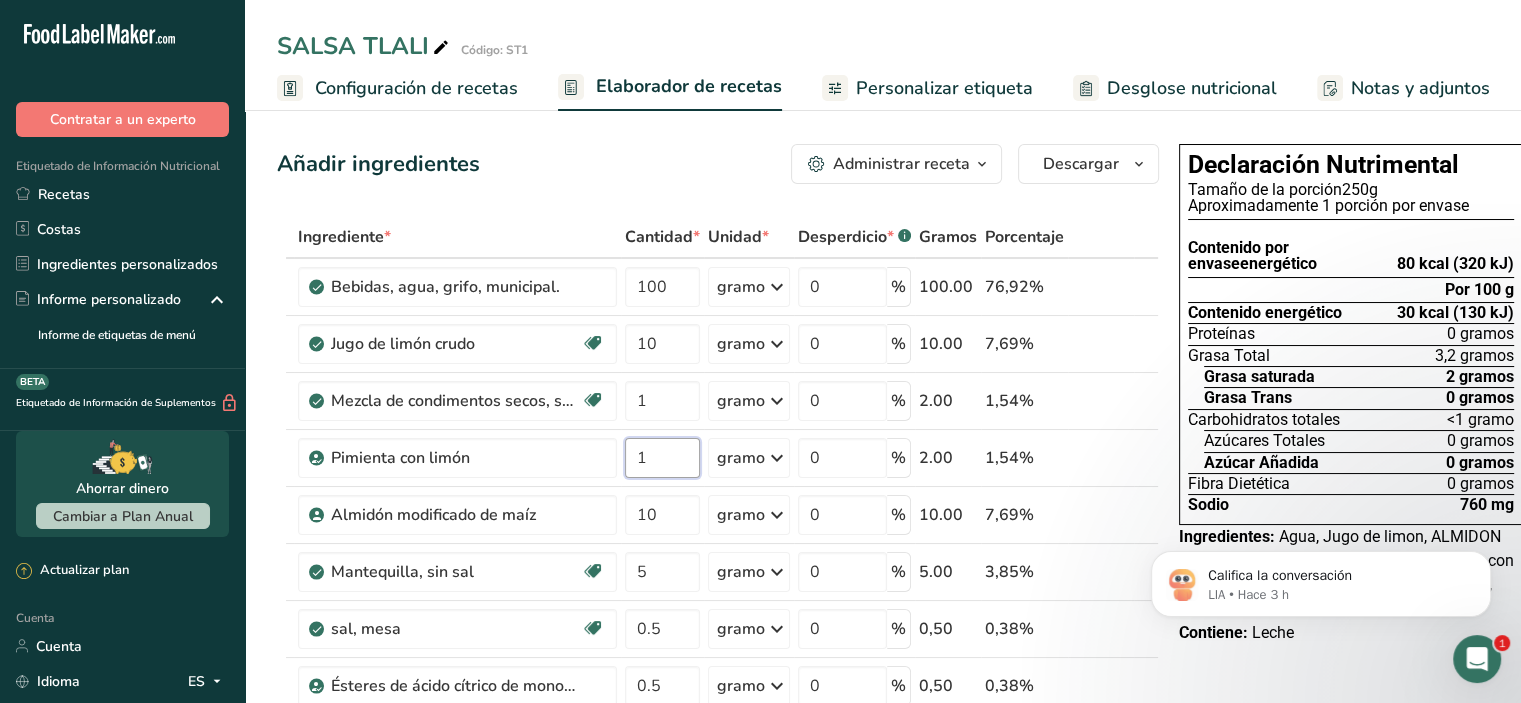 type on "1" 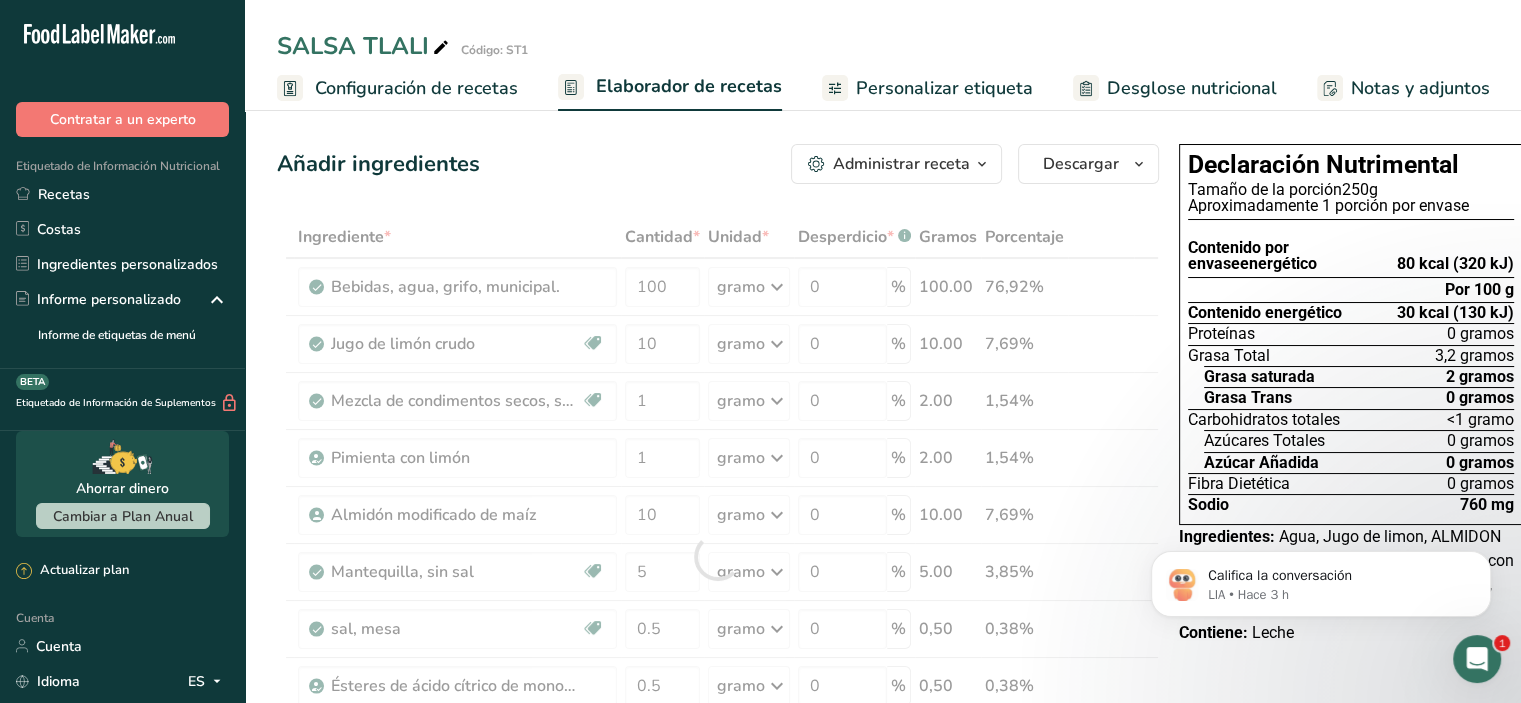click on "Ingrediente  *
Cantidad  *
Unidad  *
Desperdicio *   .a-a{fill:#347362;}.b-a{fill:#fff;}         Gramos
Porcentaje
Bebidas, agua, grifo, municipal.
100
gramo
Porciones
1 fl oz
1 bottle 8 fl oz
1 liter
Ver más
Unidades de peso
g
kg
mg
Ver más
Unidades de volumen
litro
Las unidades de volumen requieren una conversión de densidad. Si conoce la densidad de su ingrediente, introdúzcala a continuación. De lo contrario, haga clic en "RIA", nuestra asistente regulatoria de IA, quien podrá ayudarle.
lb/pie³
g/cm³
Confirmar
mL
0" at bounding box center [718, 556] 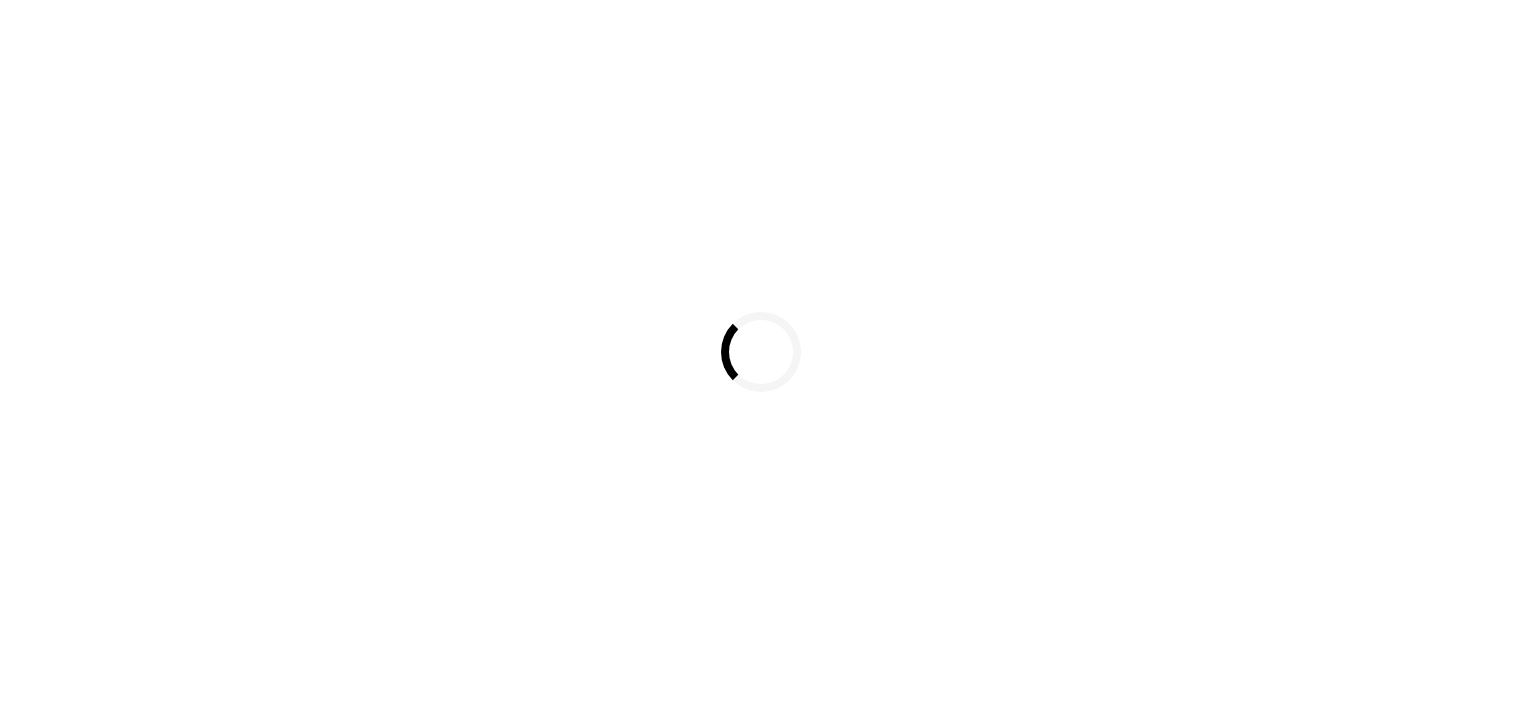scroll, scrollTop: 0, scrollLeft: 0, axis: both 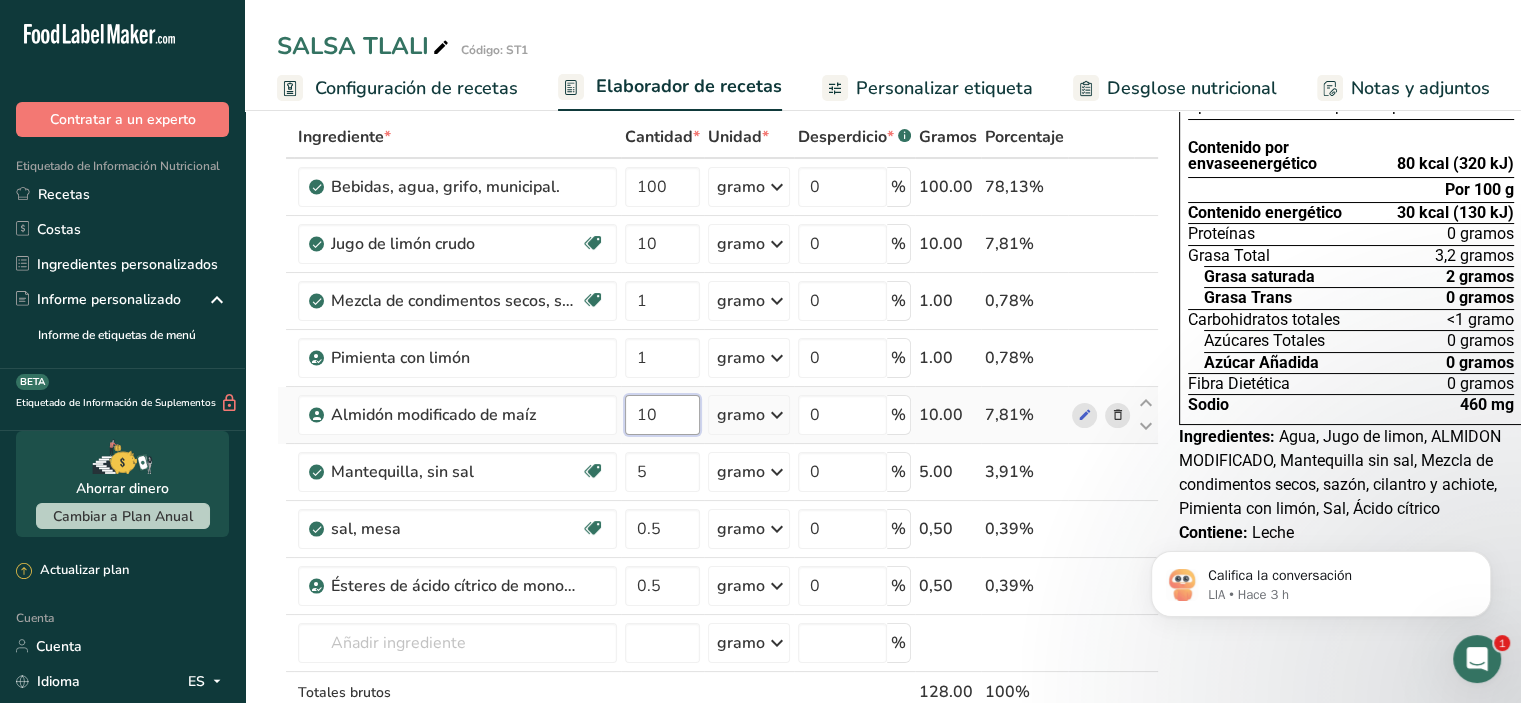 click on "10" at bounding box center [662, 415] 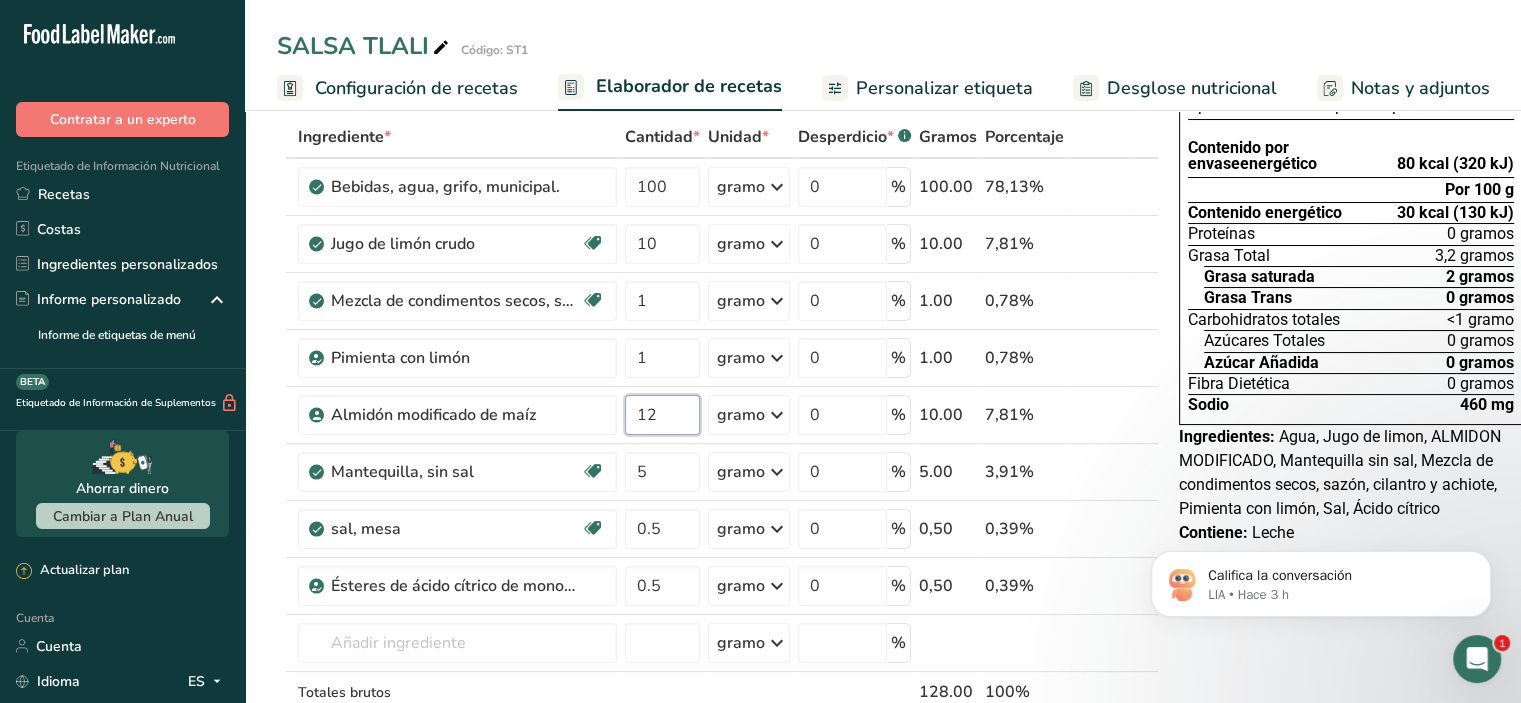 type on "12" 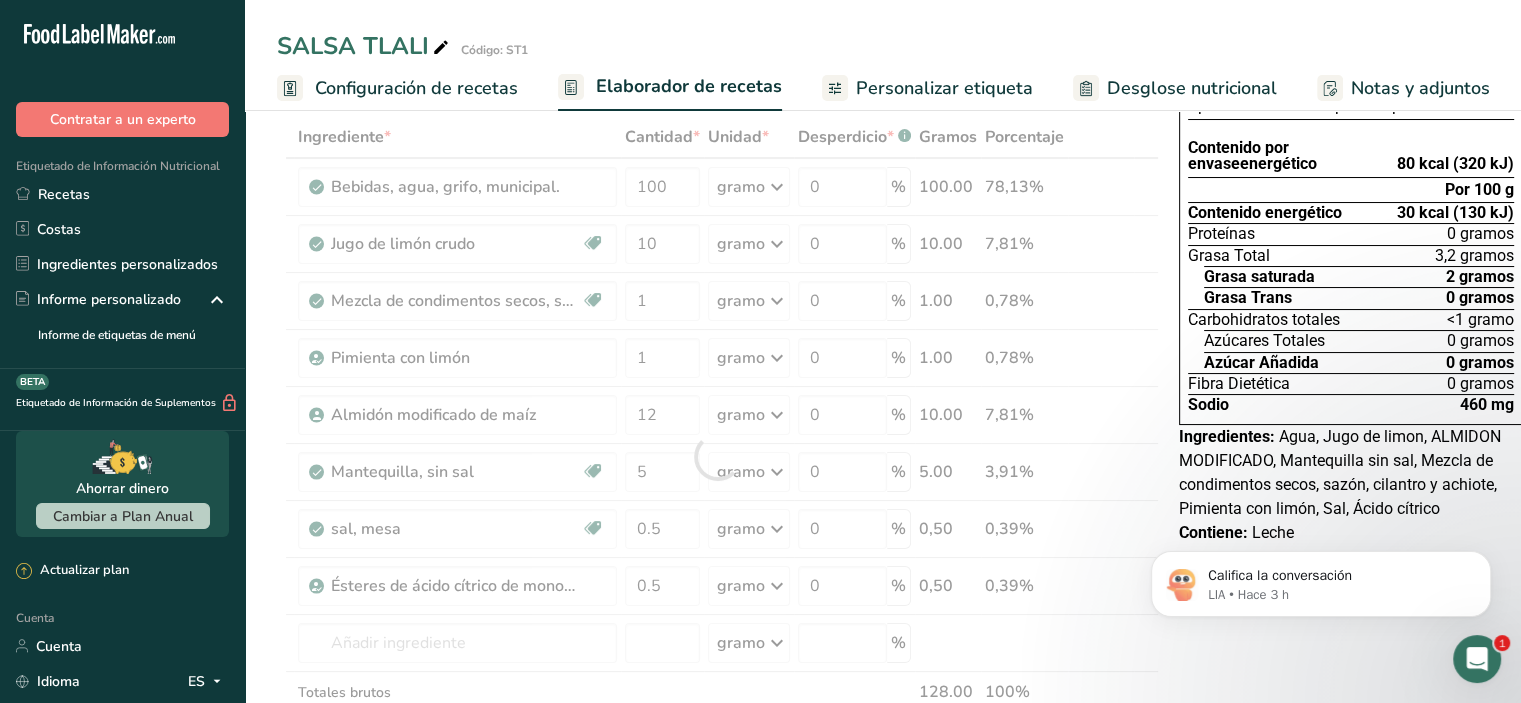 click on "Ingrediente  *
Cantidad  *
Unidad  *
Desperdicio *   .a-a{fill:#347362;}.b-a{fill:#fff;}         Gramos
Porcentaje
Bebidas, agua, grifo, municipal.
100
gramo
Porciones
1 fl oz
1 bottle 8 fl oz
1 liter
Ver más
Unidades de peso
g
kg
mg
Ver más
Unidades de volumen
litro
Las unidades de volumen requieren una conversión de densidad. Si conoce la densidad de su ingrediente, introdúzcala a continuación. De lo contrario, haga clic en "RIA", nuestra asistente regulatoria de IA, quien podrá ayudarle.
lb/pie³
g/cm³
Confirmar
mL
0" at bounding box center [718, 456] 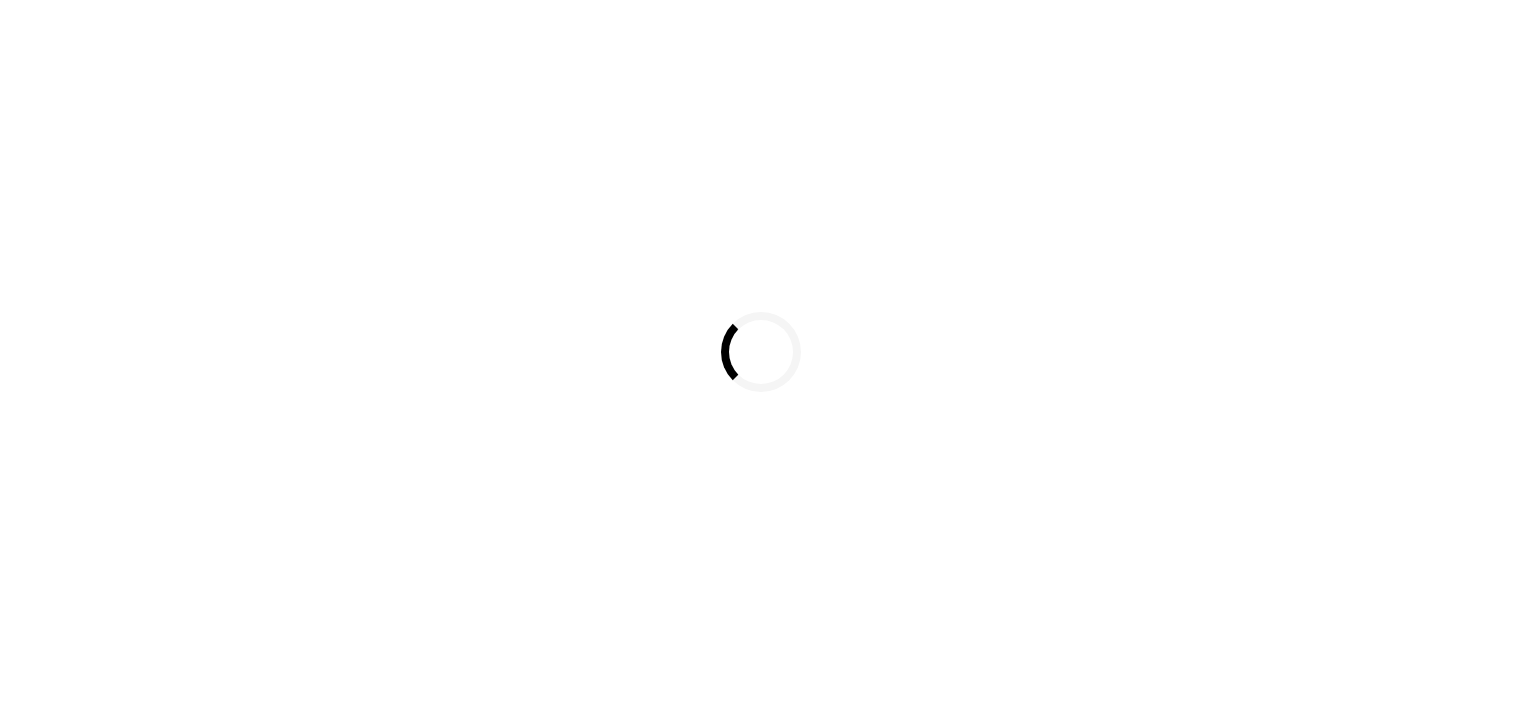 scroll, scrollTop: 0, scrollLeft: 0, axis: both 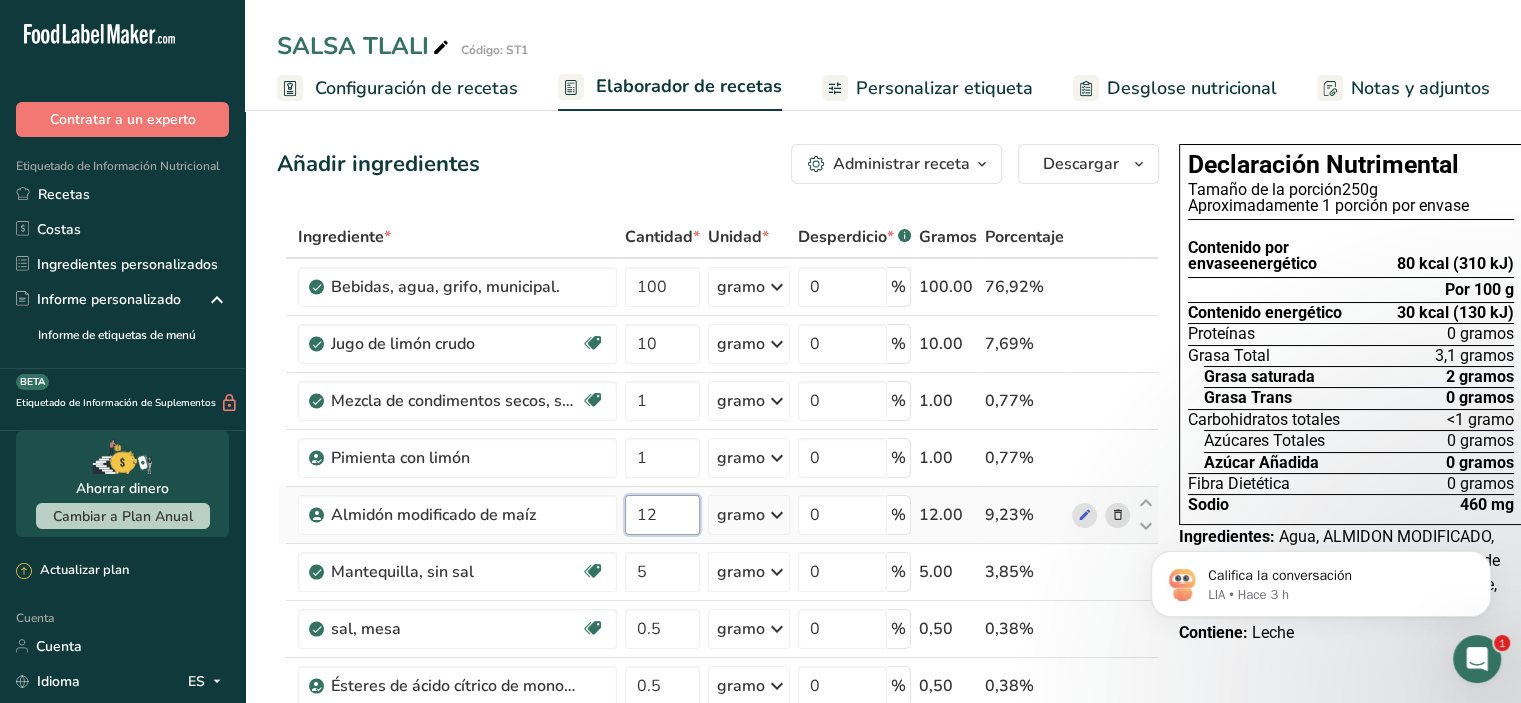 click on "12" at bounding box center (662, 515) 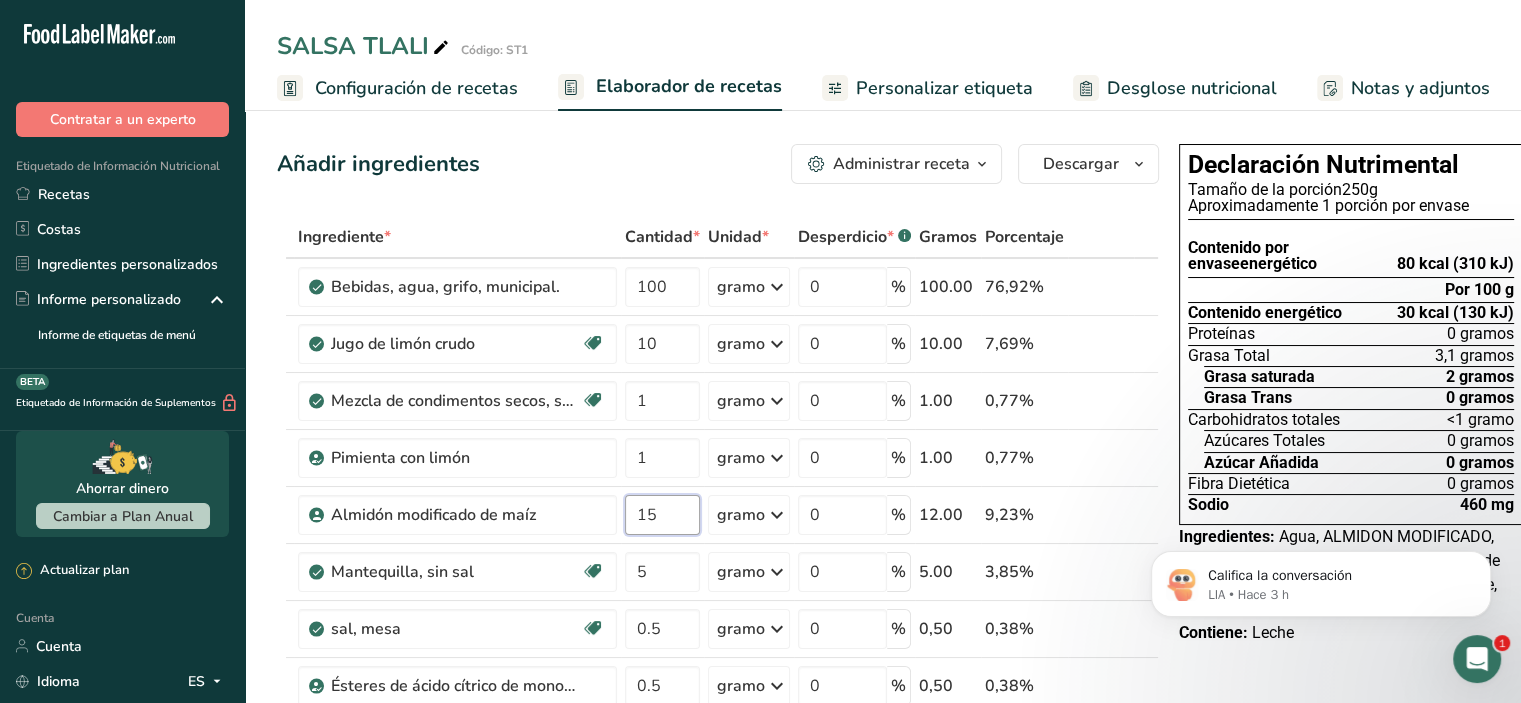 type on "15" 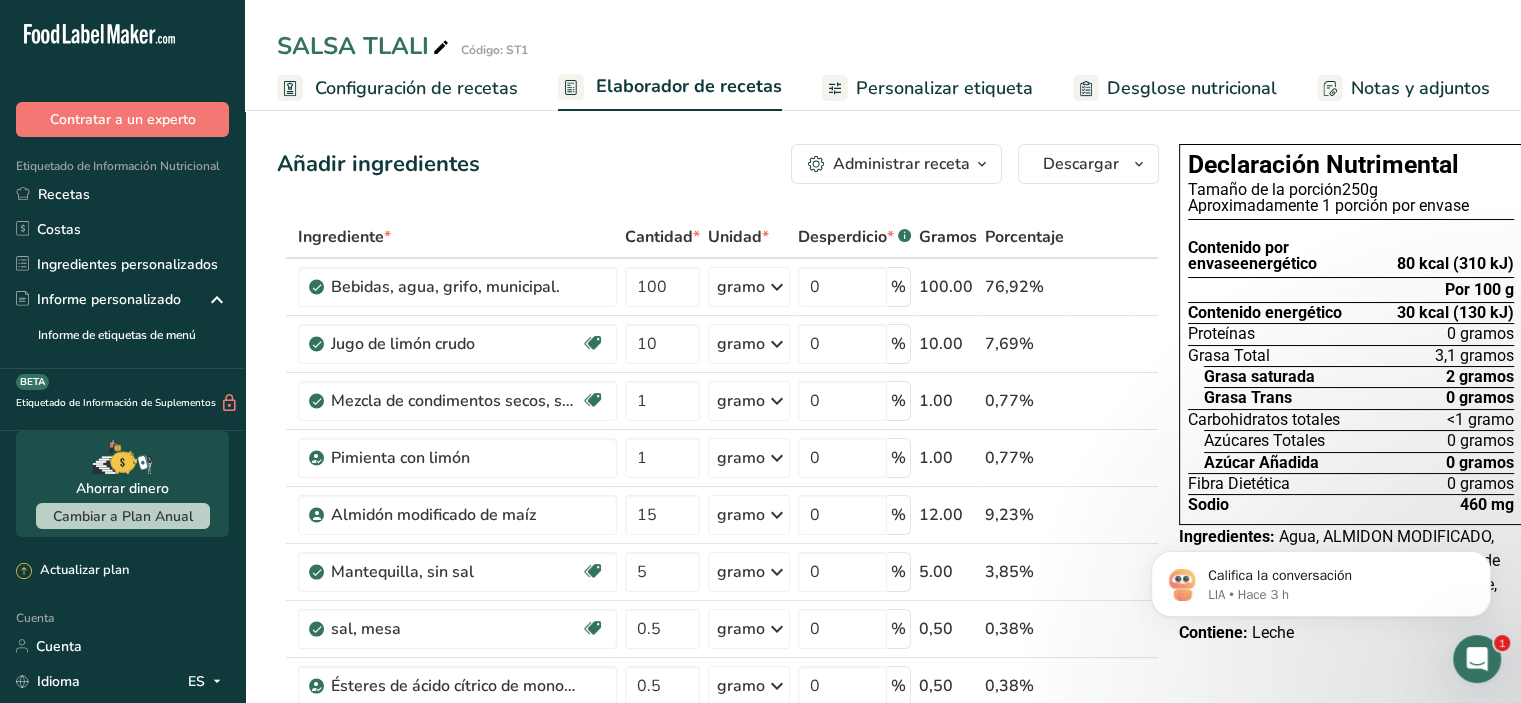 click on "Ingrediente  *
Cantidad  *
Unidad  *
Desperdicio *   .a-a{fill:#347362;}.b-a{fill:#fff;}         Gramos
Porcentaje
Bebidas, agua, grifo, municipal.
100
gramo
Porciones
1 fl oz
1 bottle 8 fl oz
1 liter
Ver más
Unidades de peso
g
kg
mg
Ver más
Unidades de volumen
litro
Las unidades de volumen requieren una conversión de densidad. Si conoce la densidad de su ingrediente, introdúzcala a continuación. De lo contrario, haga clic en "RIA", nuestra asistente regulatoria de IA, quien podrá ayudarle.
lb/pie³
g/cm³
Confirmar
mL
0" at bounding box center [718, 556] 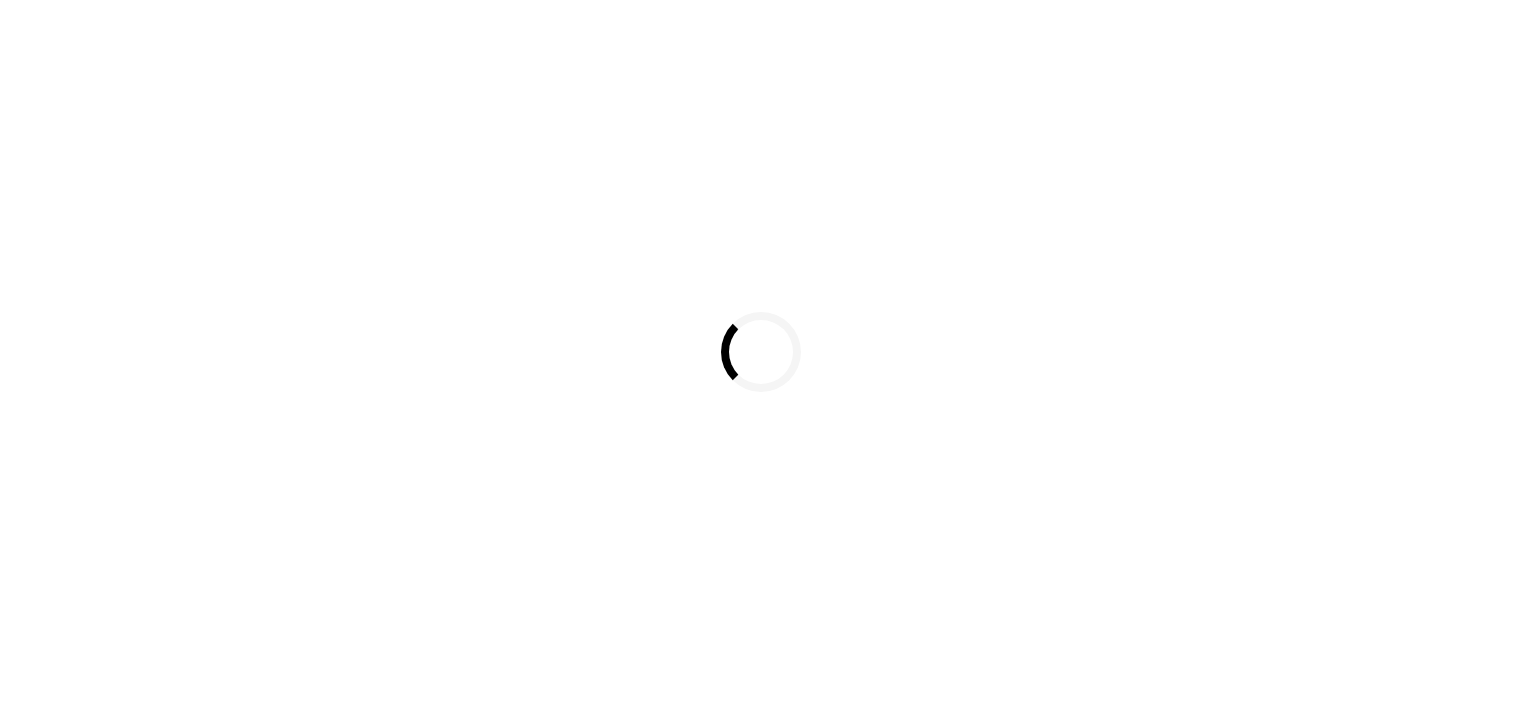 scroll, scrollTop: 0, scrollLeft: 0, axis: both 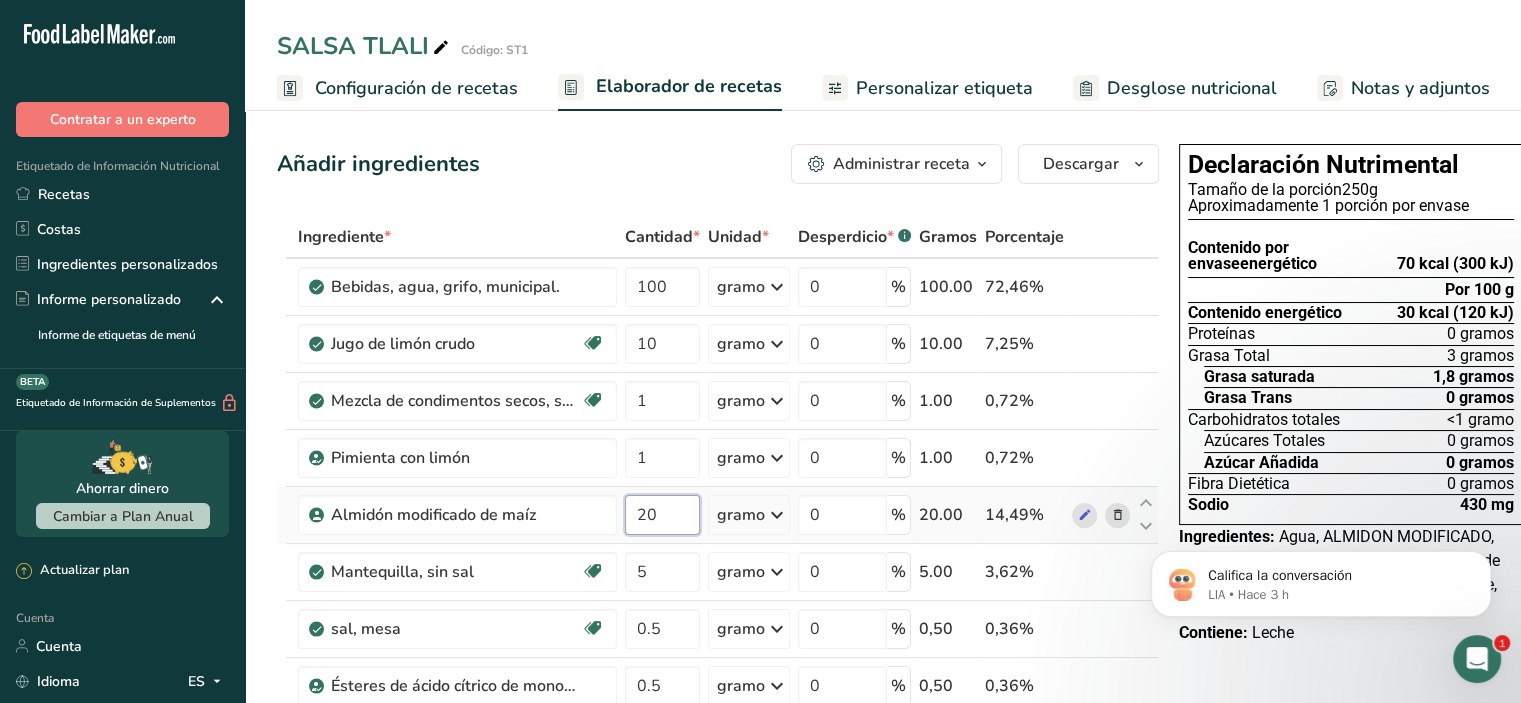 click on "20" at bounding box center [662, 515] 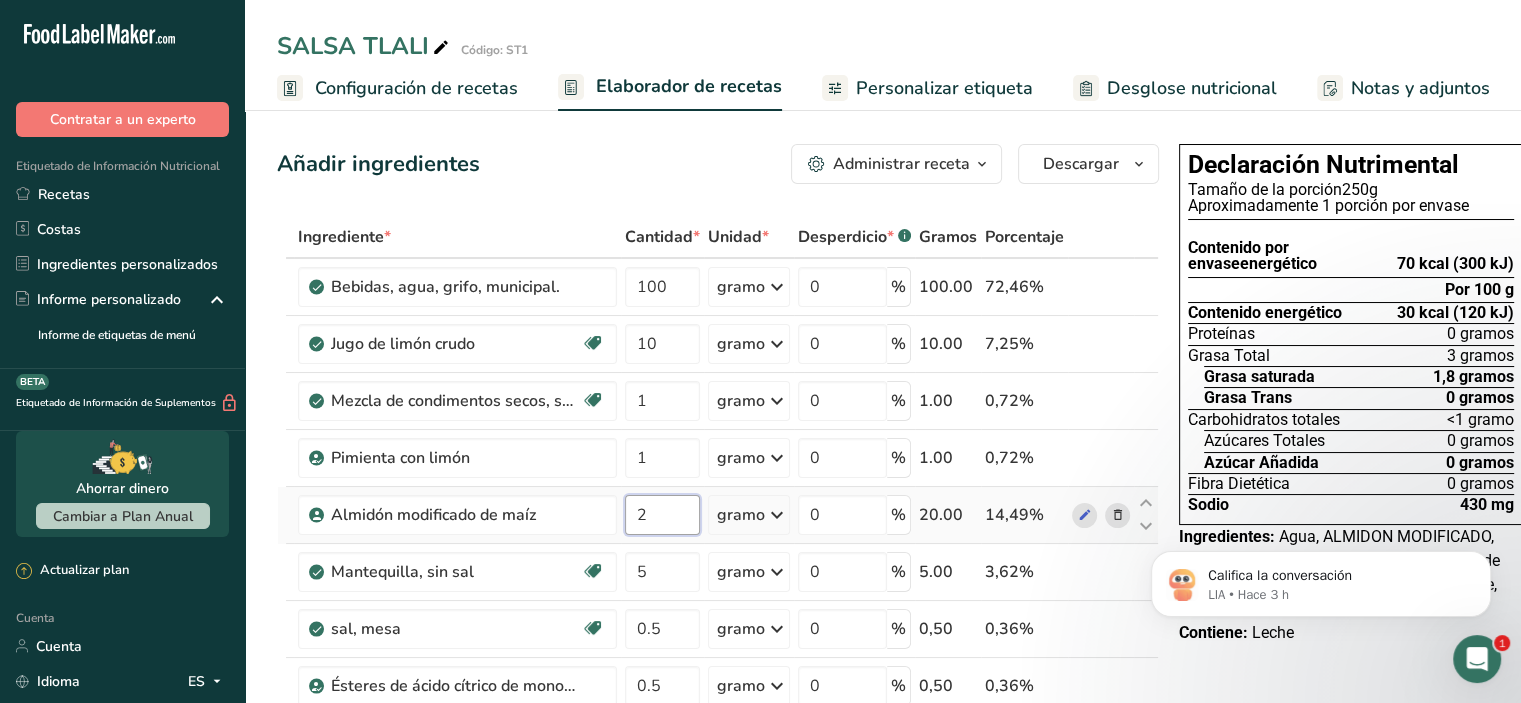 type on "25" 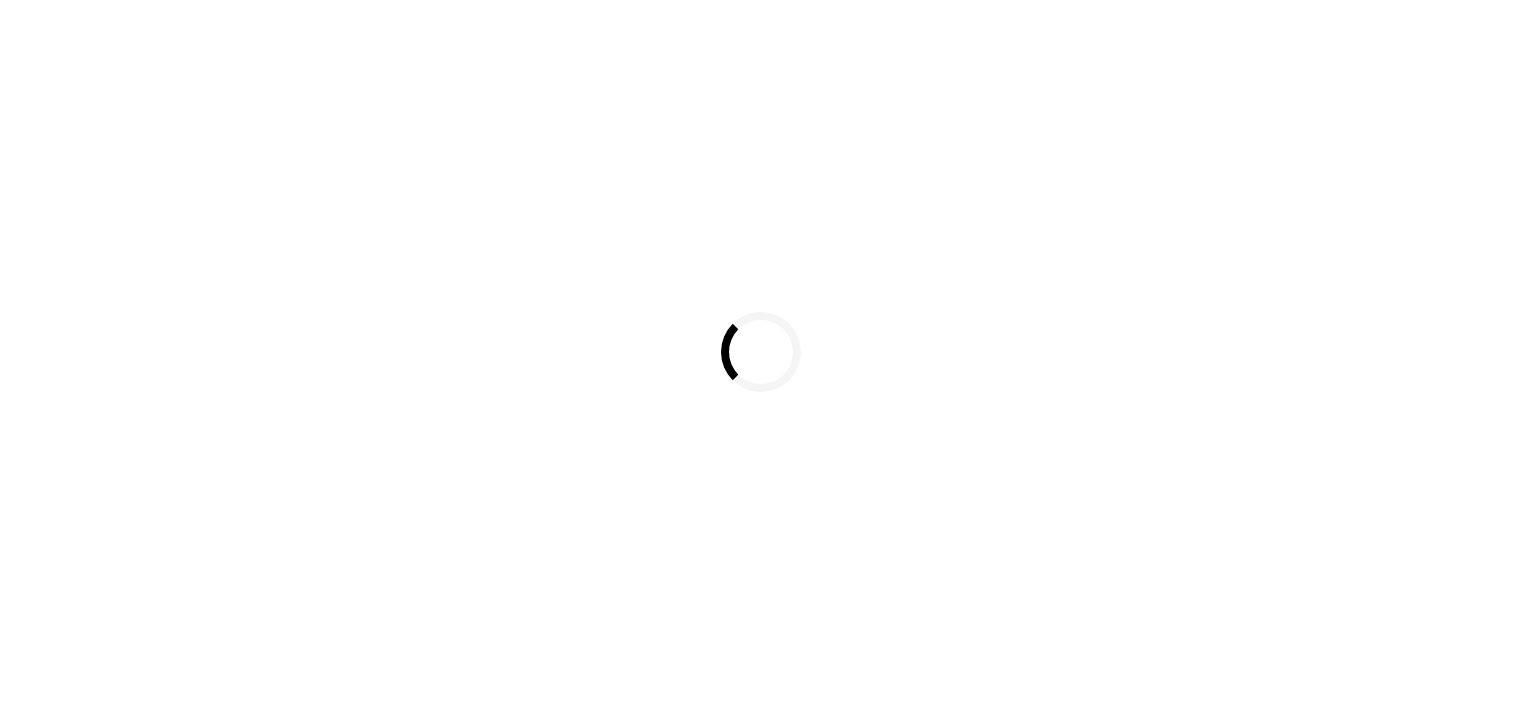 scroll, scrollTop: 0, scrollLeft: 0, axis: both 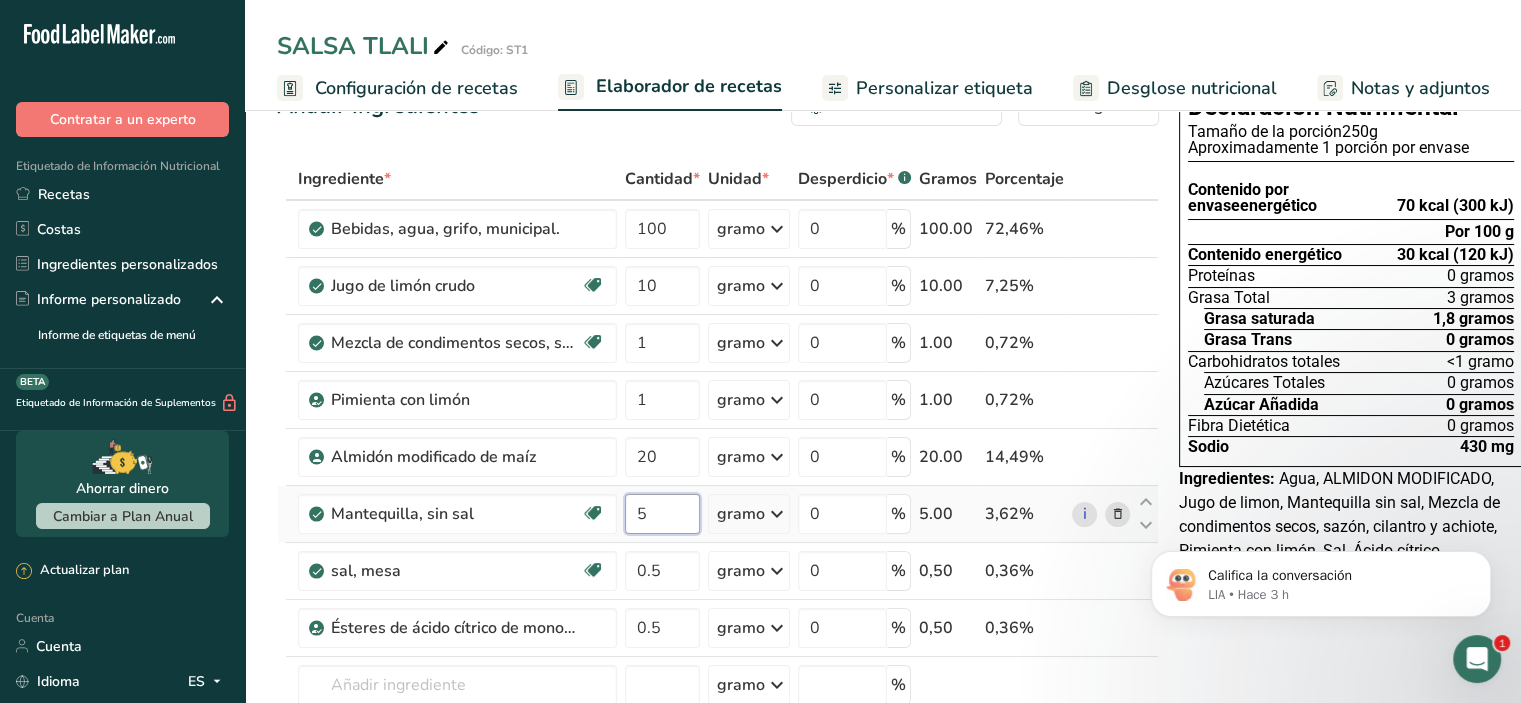 click on "5" at bounding box center (662, 514) 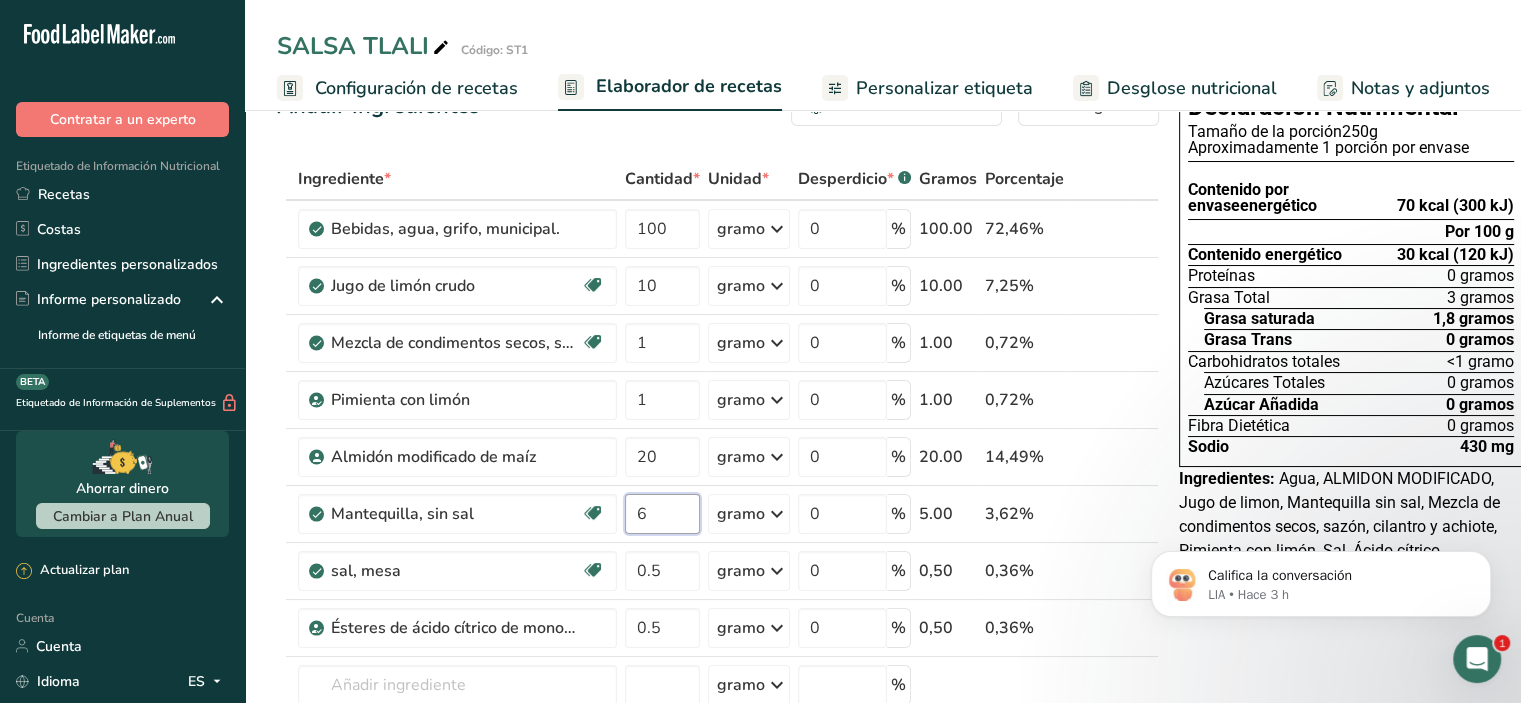 type on "6" 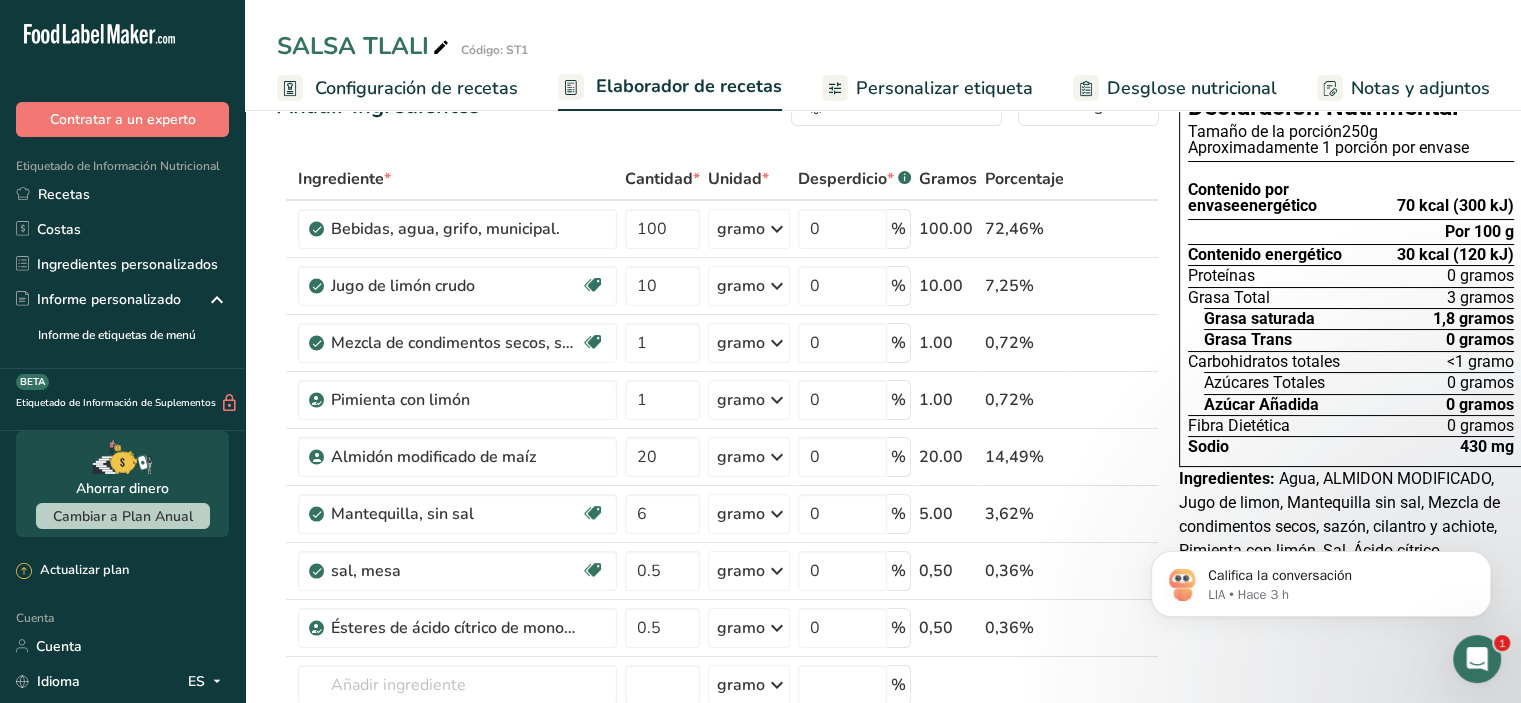 click on "Ingrediente  *
Cantidad  *
Unidad  *
Desperdicio *   .a-a{fill:#347362;}.b-a{fill:#fff;}         Gramos
Porcentaje
Bebidas, agua, grifo, municipal.
100
gramo
Porciones
1 onza líquida
1 botella de 8 onzas líquidas
1 litro
Ver más
Unidades de peso
gramo
kilogramo
mg
Ver más
Unidades de volumen
litro
Las unidades de volumen requieren una conversión de densidad. Si conoce la densidad de su ingrediente, introdúzcala a continuación. De lo contrario, haga clic en "RIA", nuestra asistente regulatoria de IA, quien podrá ayudarle.
lb/pie³
g/cm³
Confirmar
ml" at bounding box center (718, 498) 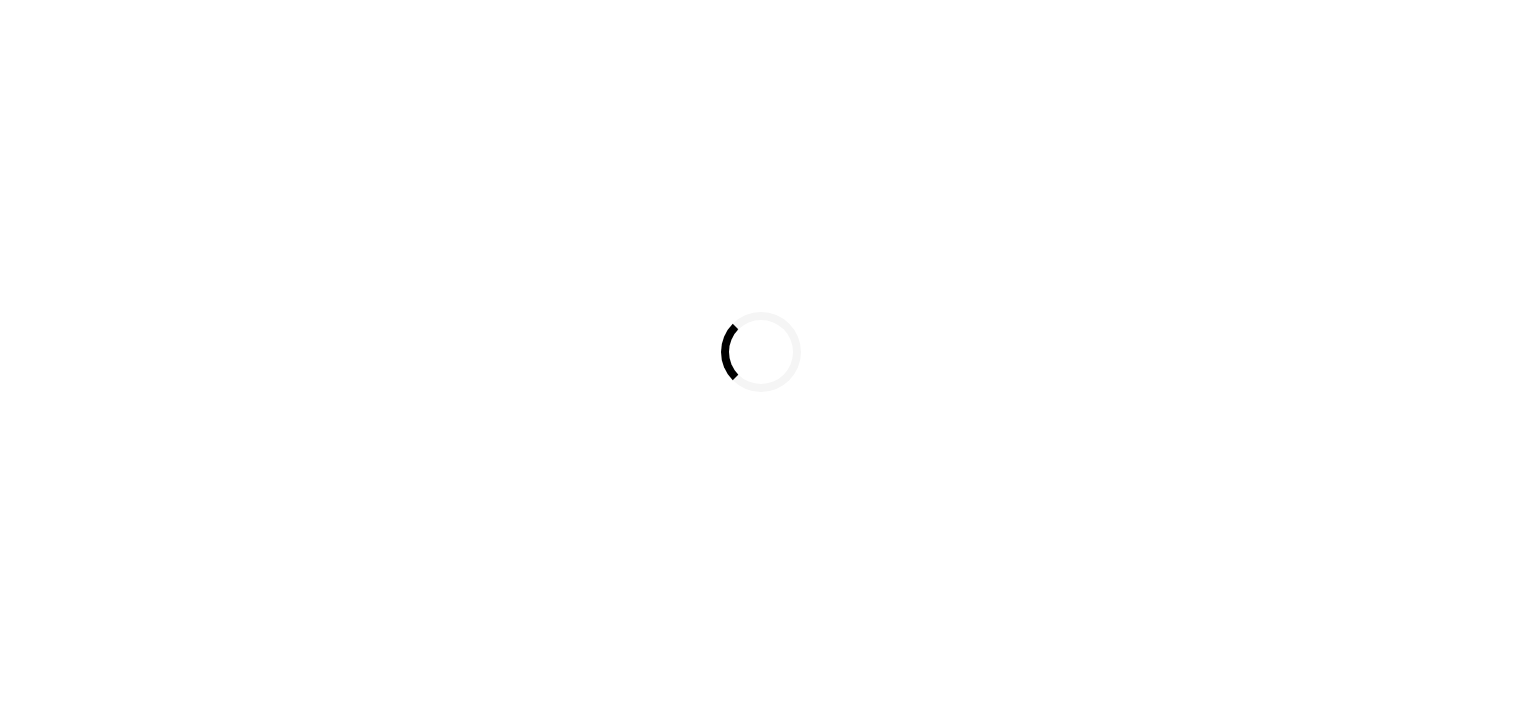 scroll, scrollTop: 0, scrollLeft: 0, axis: both 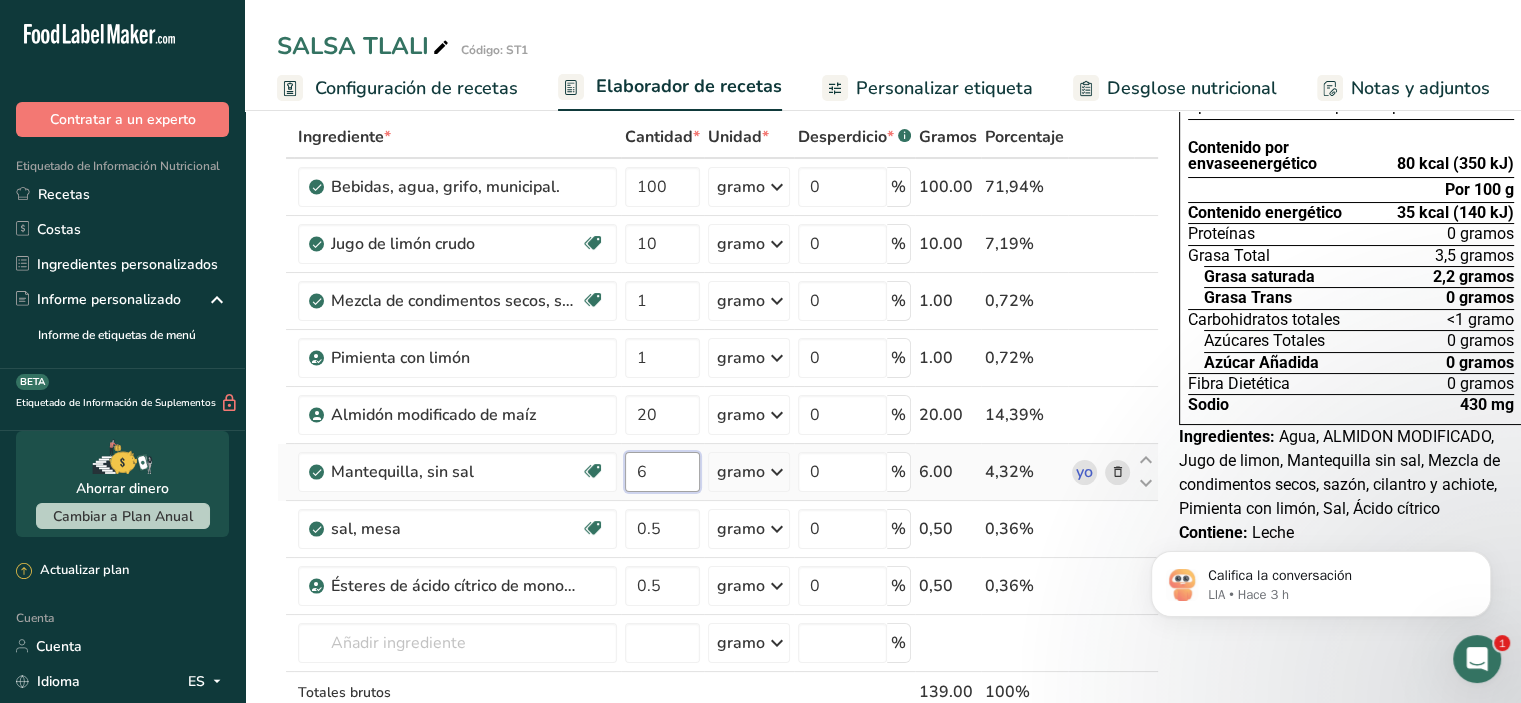 click on "6" at bounding box center (662, 472) 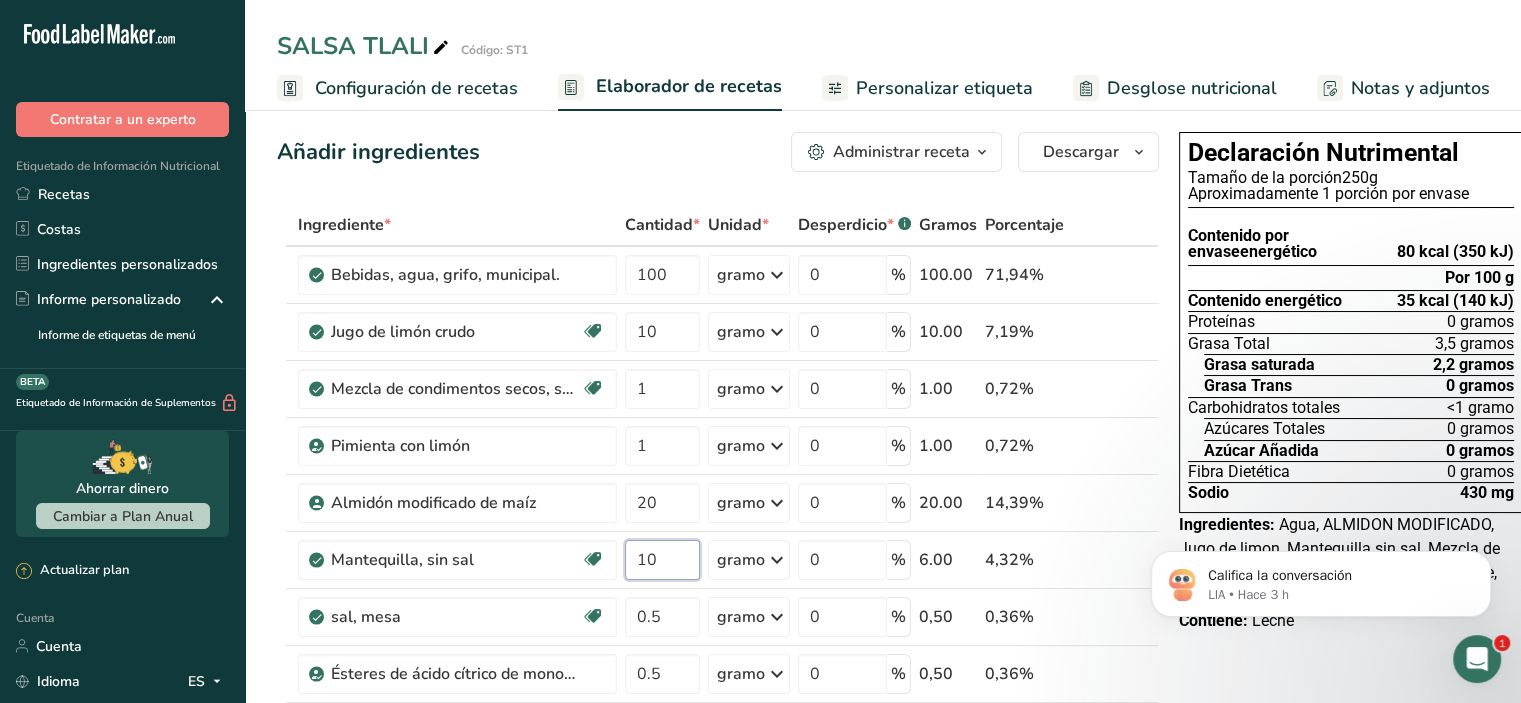 scroll, scrollTop: 0, scrollLeft: 0, axis: both 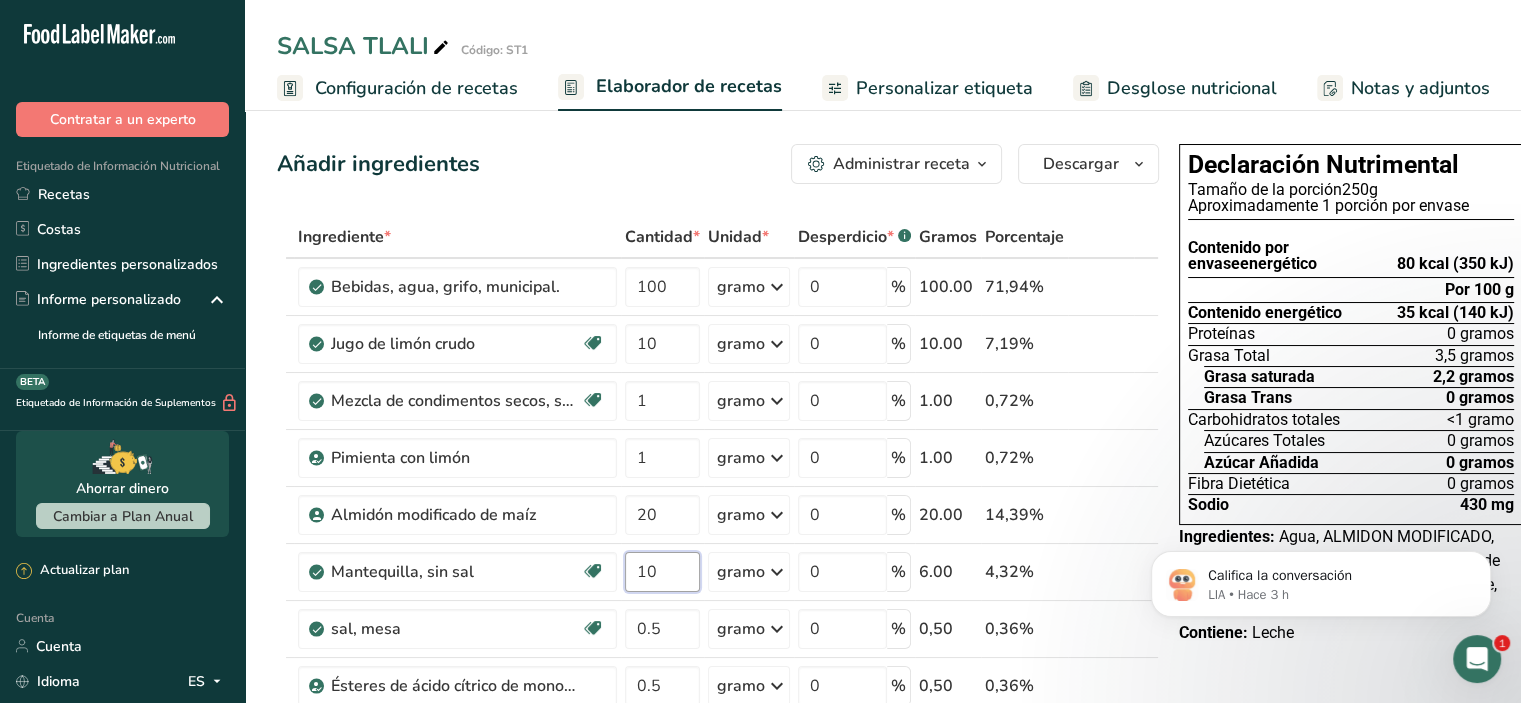 type on "10" 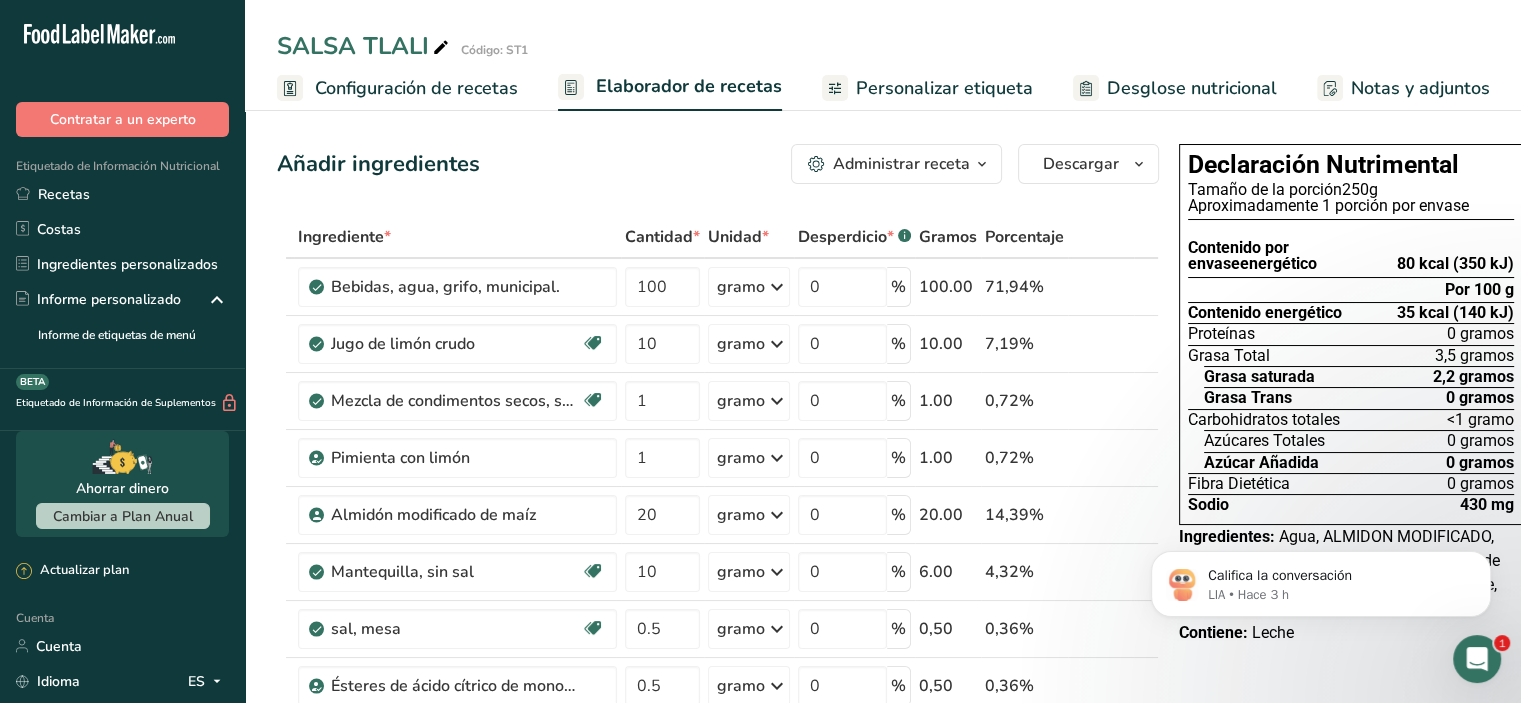 click on "Ingrediente  *
Cantidad  *
Unidad  *
Desperdicio *   .a-a{fill:#347362;}.b-a{fill:#fff;}         Gramos
Porcentaje
Bebidas, agua, grifo, municipal.
100
gramo
Porciones
1 onza líquida
1 botella de 8 onzas líquidas
1 litro
Ver más
Unidades de peso
gramo
kilogramo
mg
Ver más
Unidades de volumen
litro
Las unidades de volumen requieren una conversión de densidad. Si conoce la densidad de su ingrediente, introdúzcala a continuación. De lo contrario, haga clic en "RIA", nuestra asistente regulatoria de IA, quien podrá ayudarle.
lb/pie³
g/cm³
Confirmar
ml" at bounding box center [718, 556] 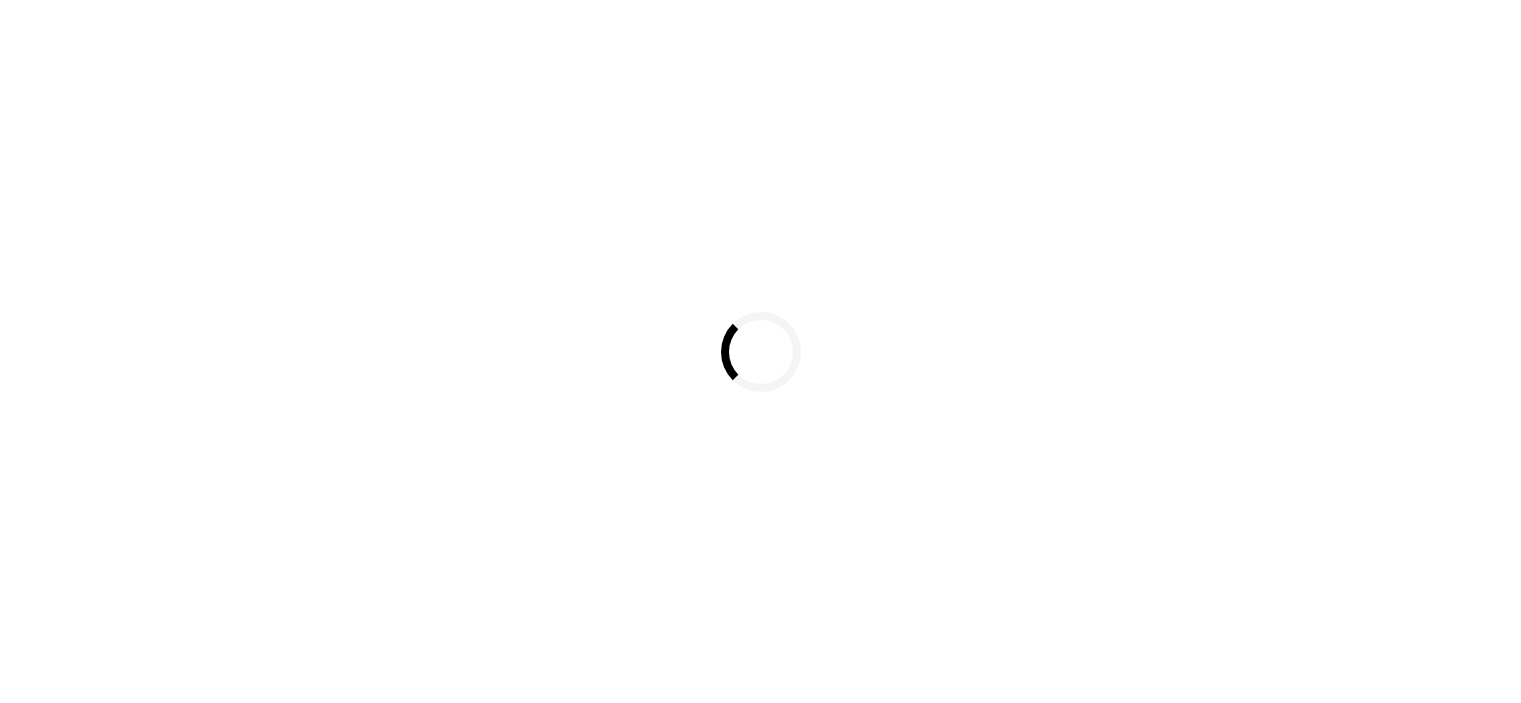 scroll, scrollTop: 0, scrollLeft: 0, axis: both 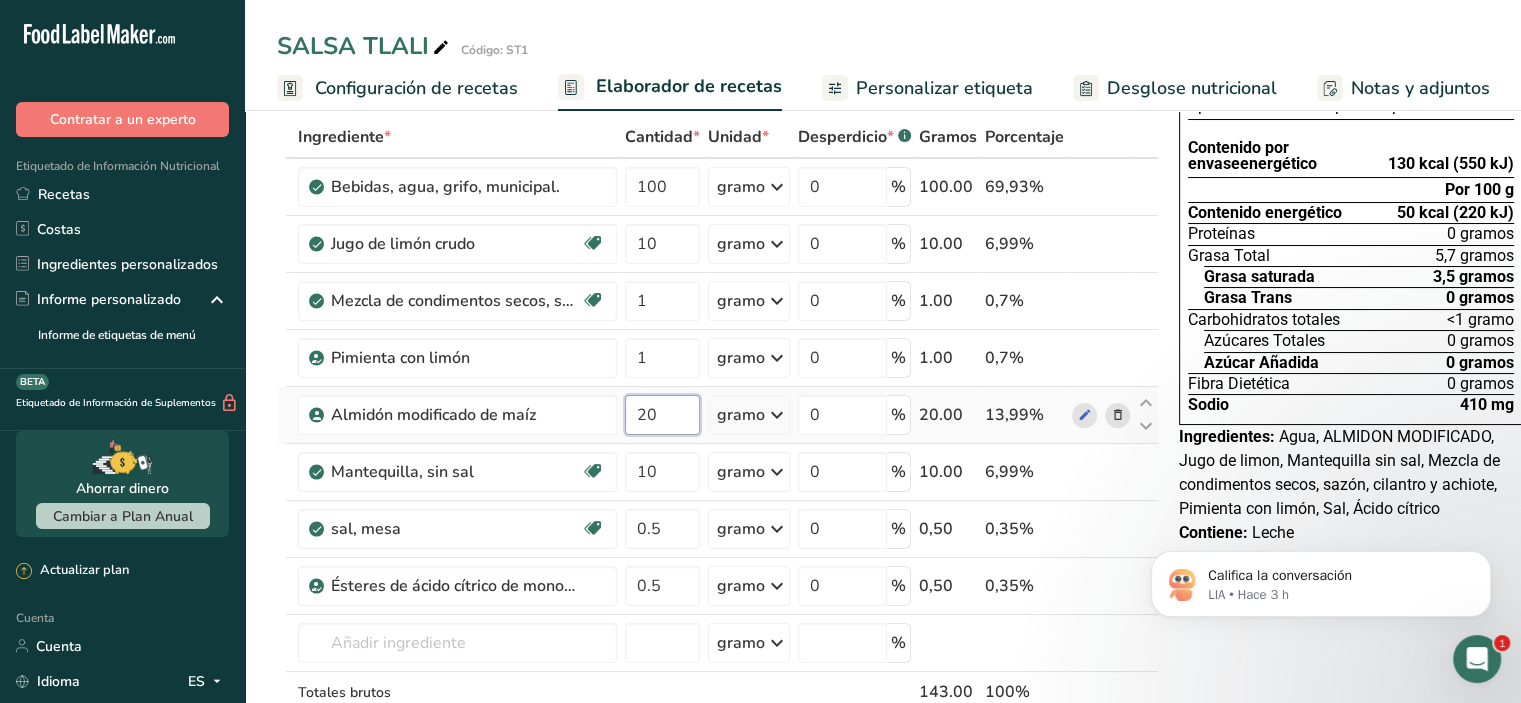 click on "20" at bounding box center [662, 415] 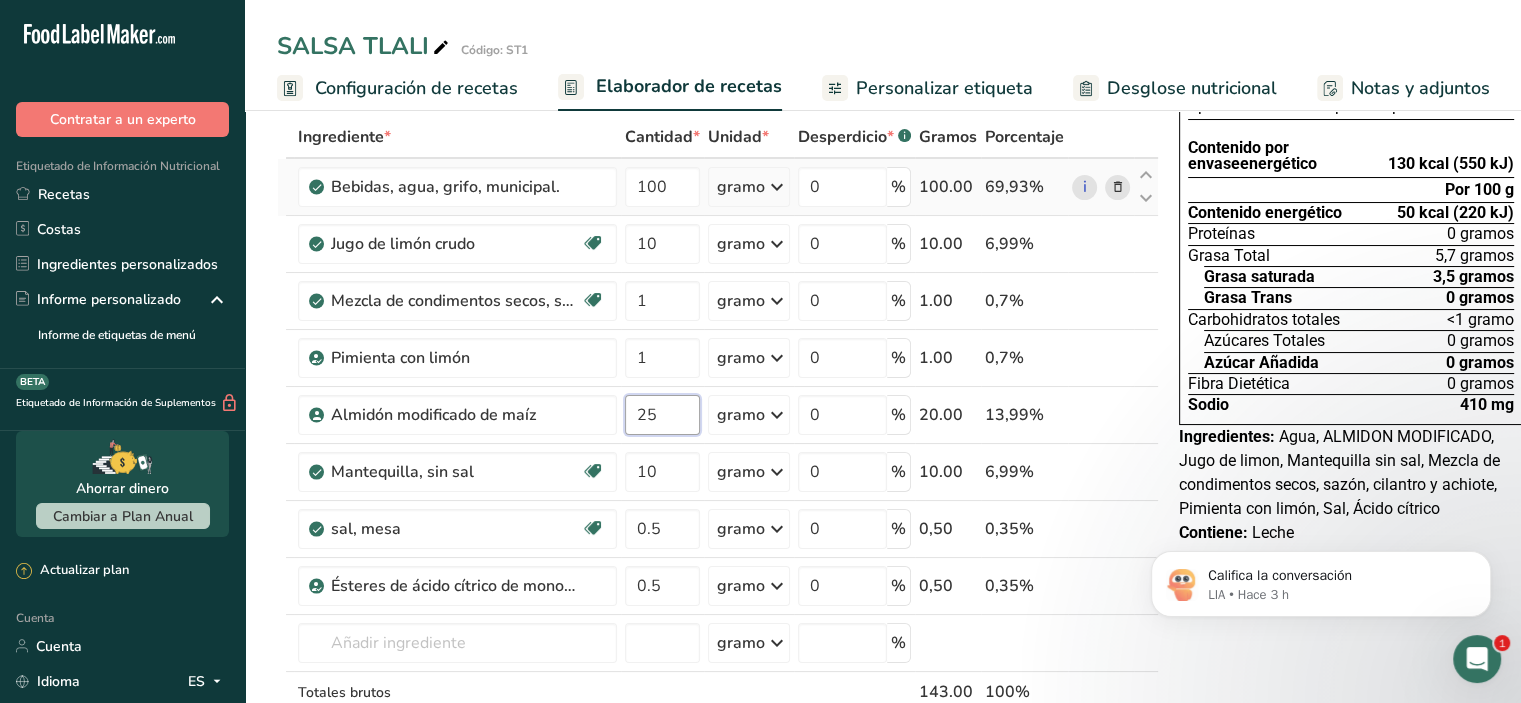 scroll, scrollTop: 0, scrollLeft: 0, axis: both 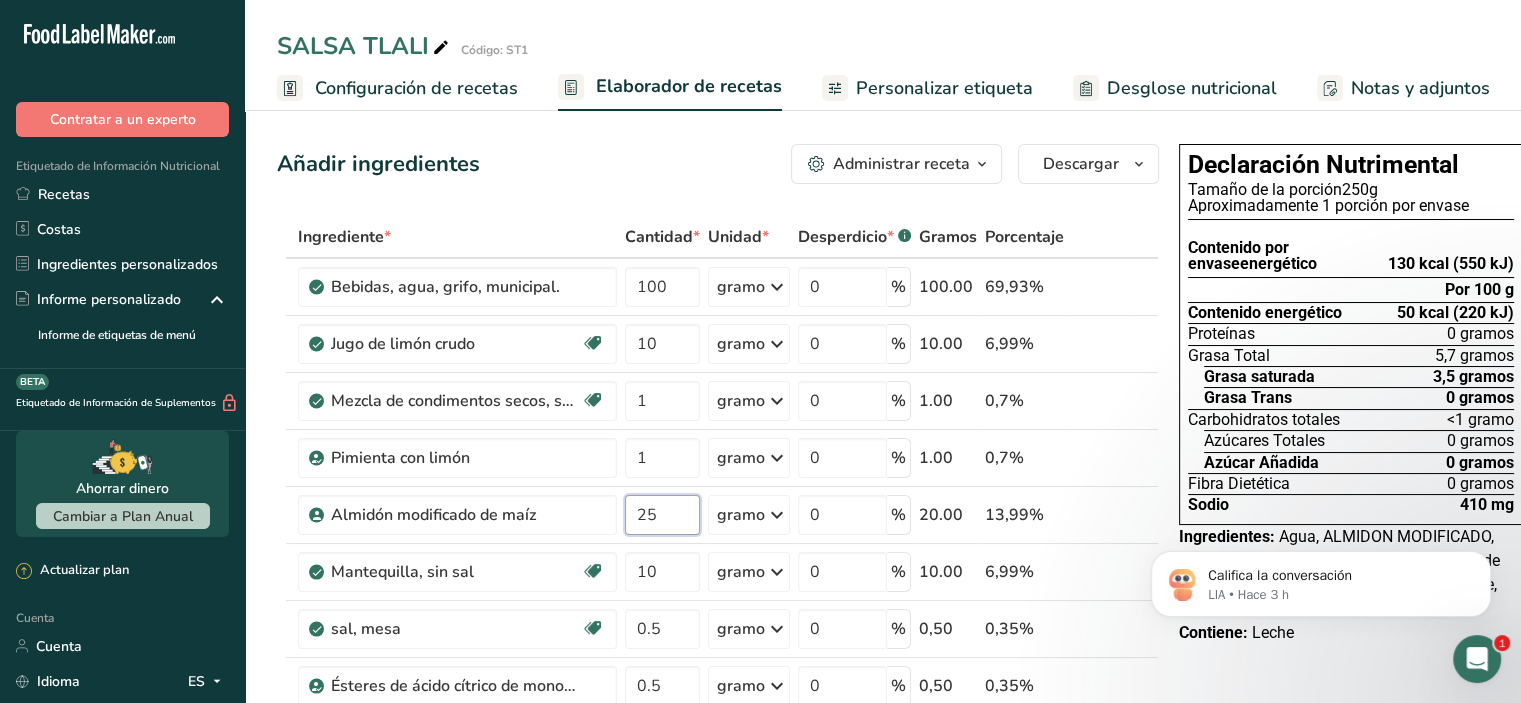 type on "25" 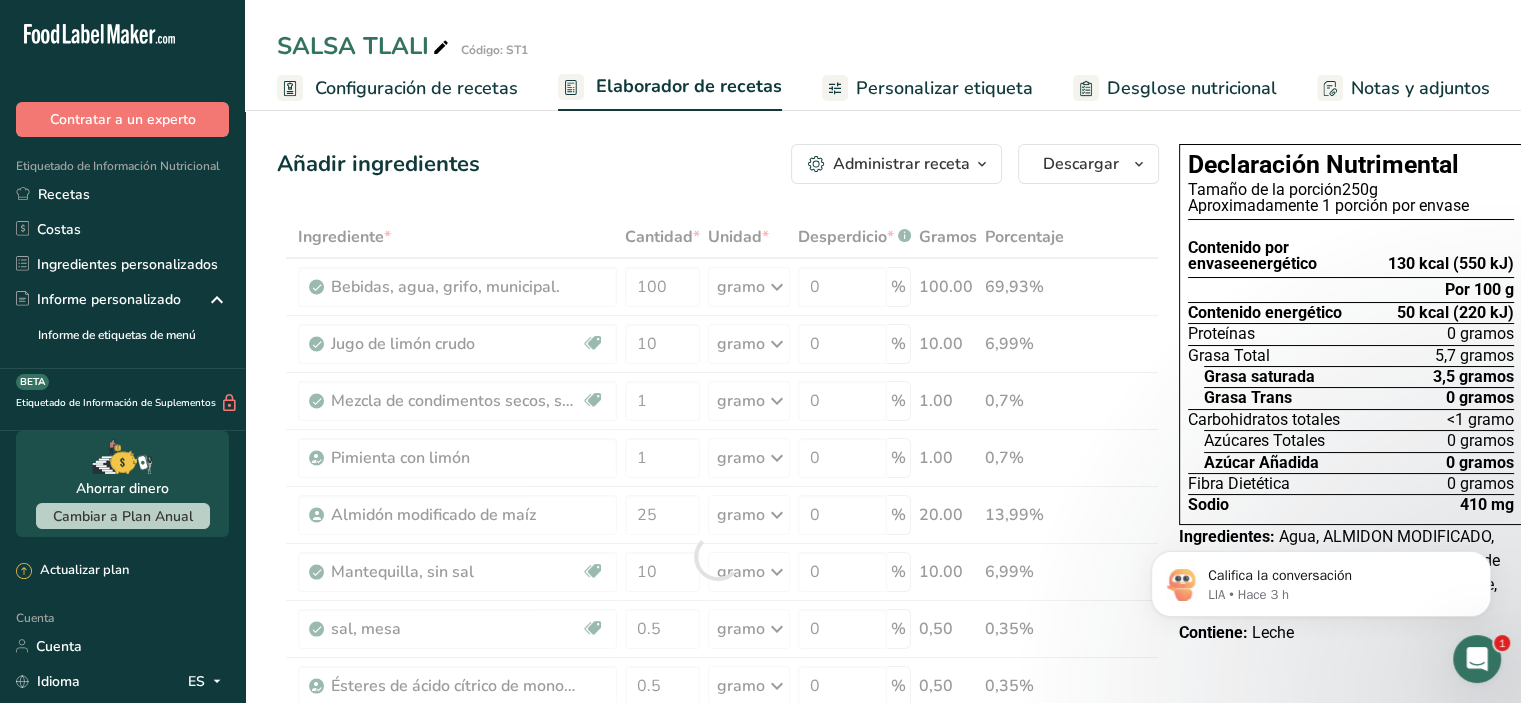 click on "Añadir ingredientes
Administrar receta         Eliminar receta           Duplicar receta             Receta de escalar             Guardar como subreceta   .a-a{fill:#347362;}.b-a{fill:#fff;}                               Desglose nutricional                 Tarjeta de la receta
Novedad
Informe de patrón de aminoácidos           Historial de actividades
Descargar
Elija su estilo de etiqueta preferido
Etiqueta estándar FDA
Etiqueta estándar FDA
El formato más común para etiquetas de información nutricional en cumplimiento con el tipo de letra, estilo y requisitos de la FDA.
Etiqueta tabular FDA
Un formato de etiqueta conforme a las regulaciones de la FDA presentada en una disposición tabular (horizontal).
Etiqueta lineal FDA" at bounding box center [718, 164] 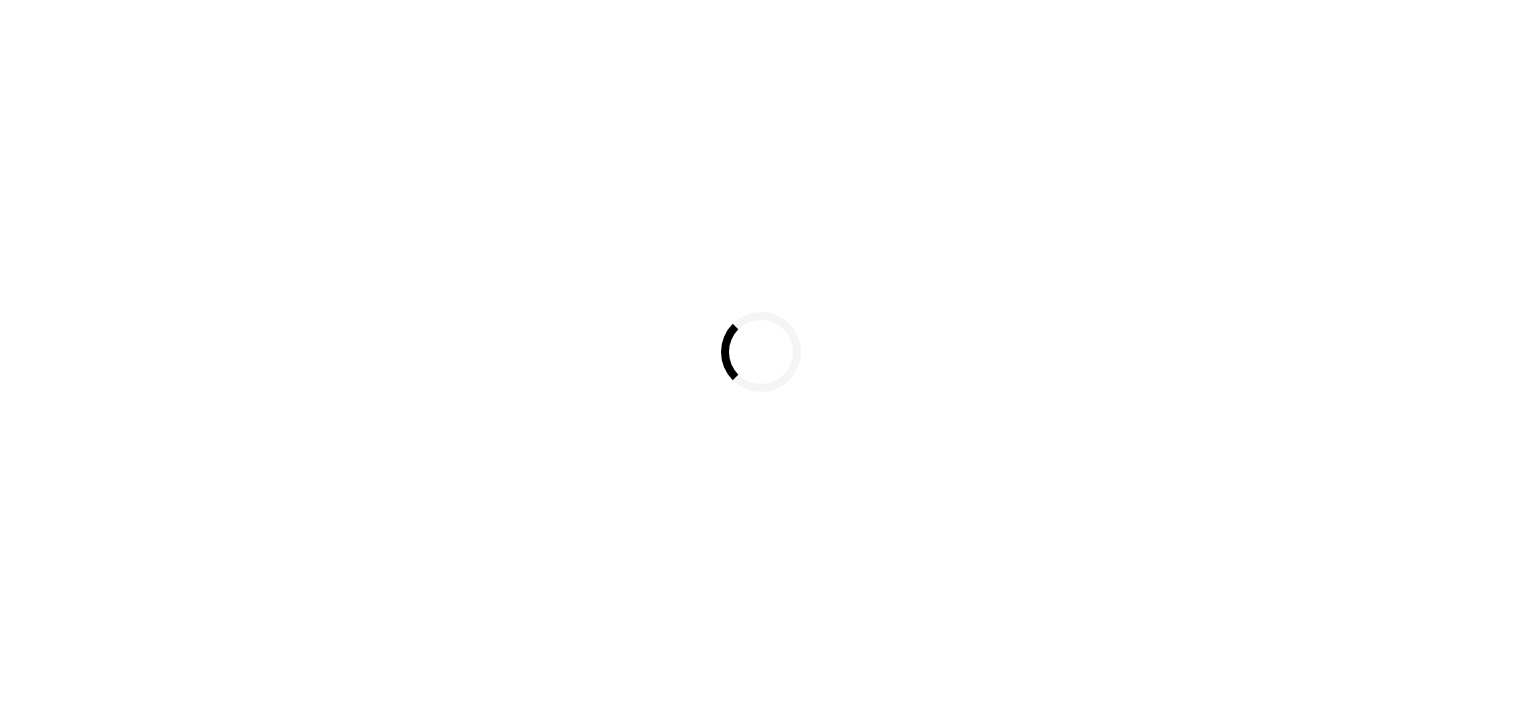 scroll, scrollTop: 0, scrollLeft: 0, axis: both 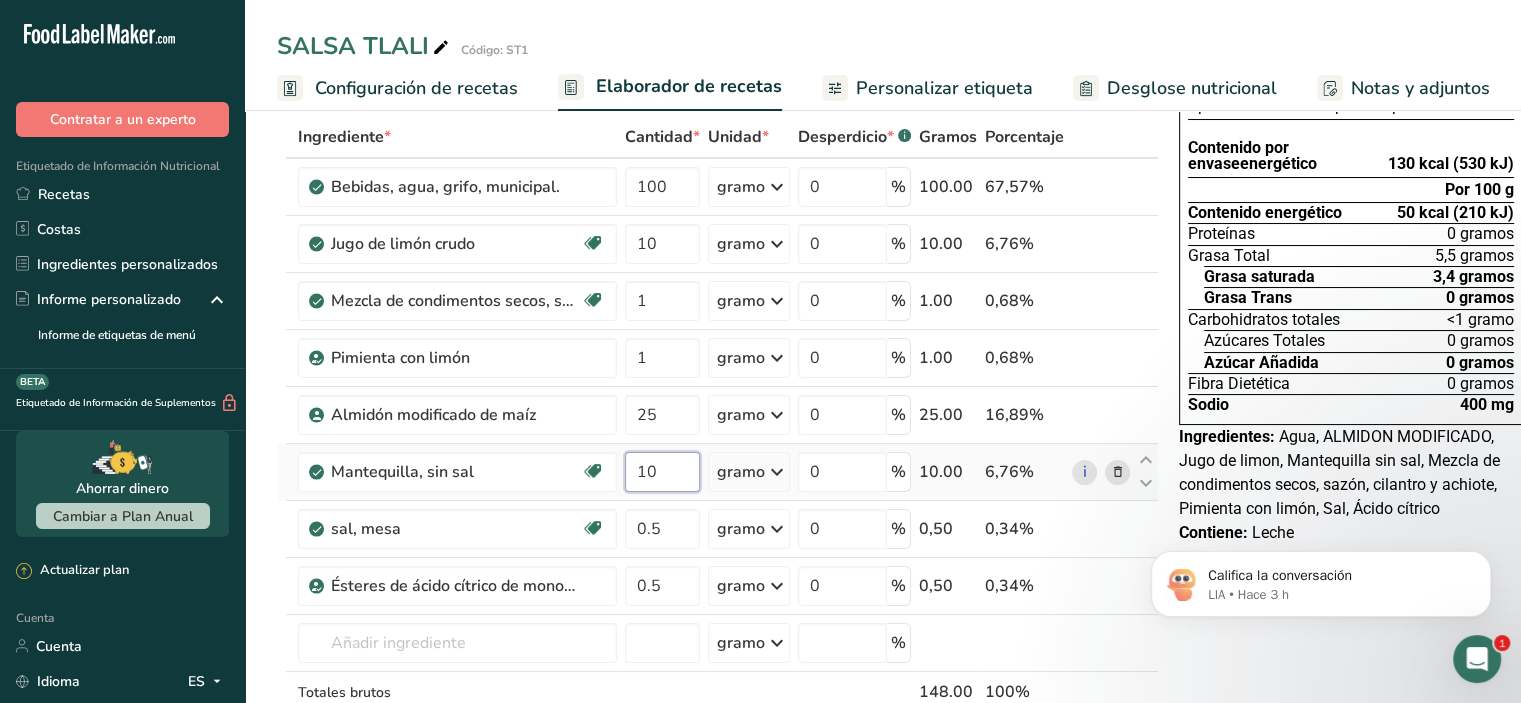 click on "10" at bounding box center [662, 472] 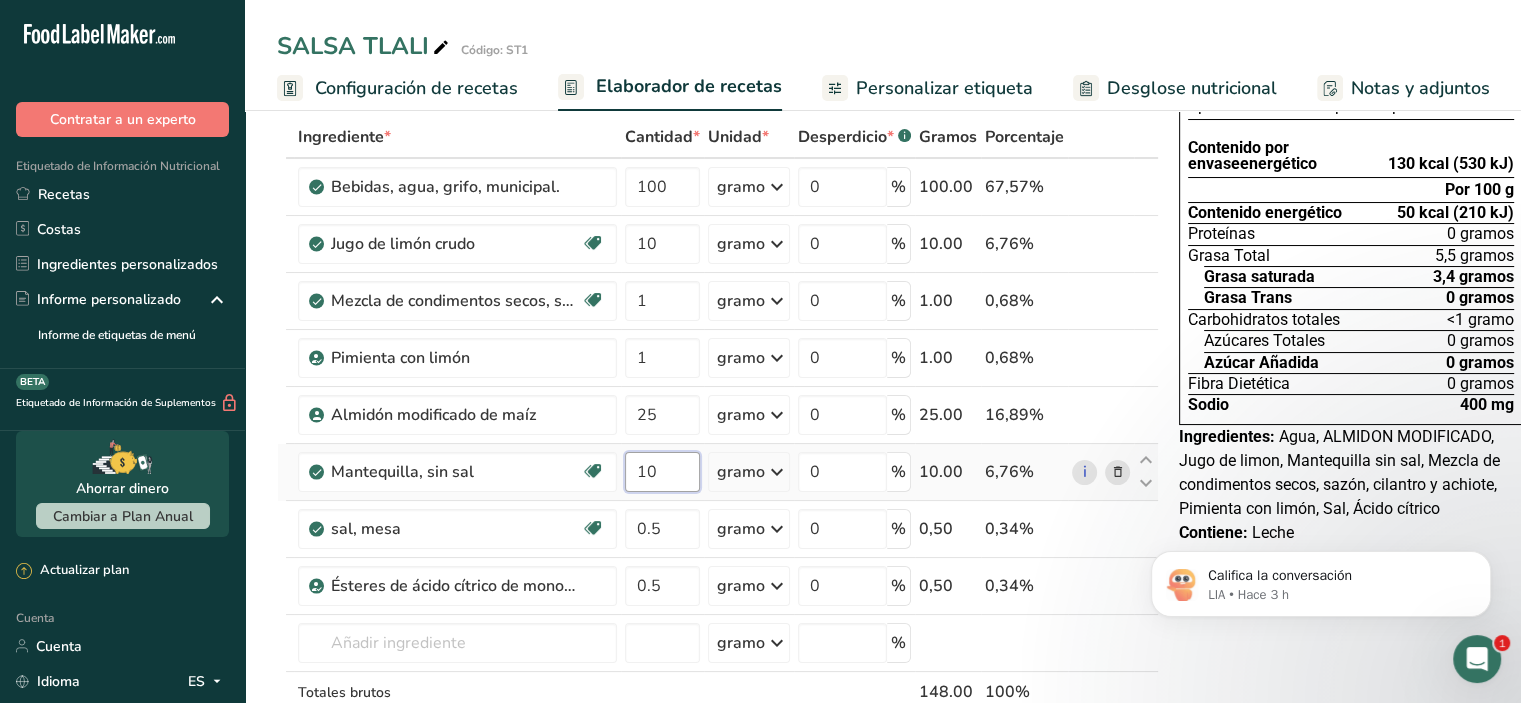 type on "1" 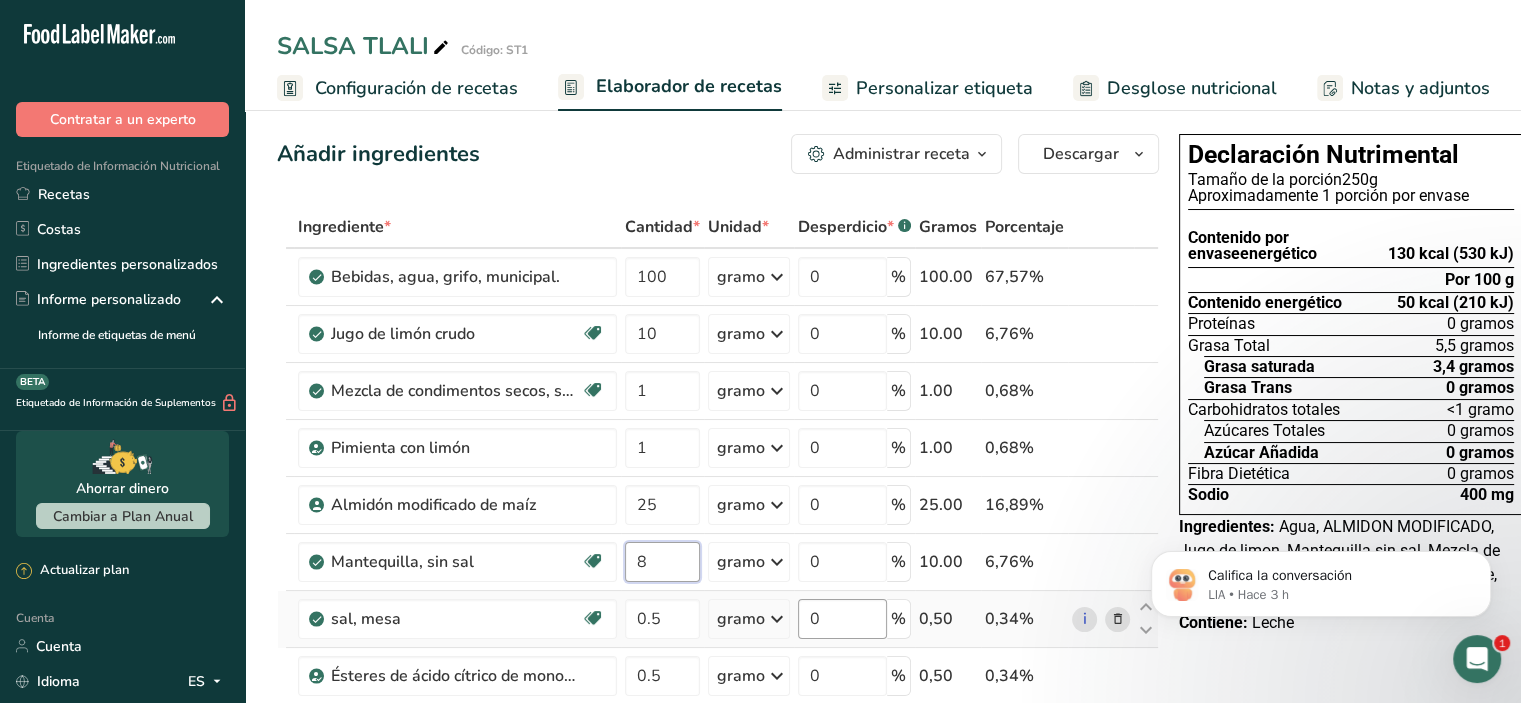scroll, scrollTop: 0, scrollLeft: 0, axis: both 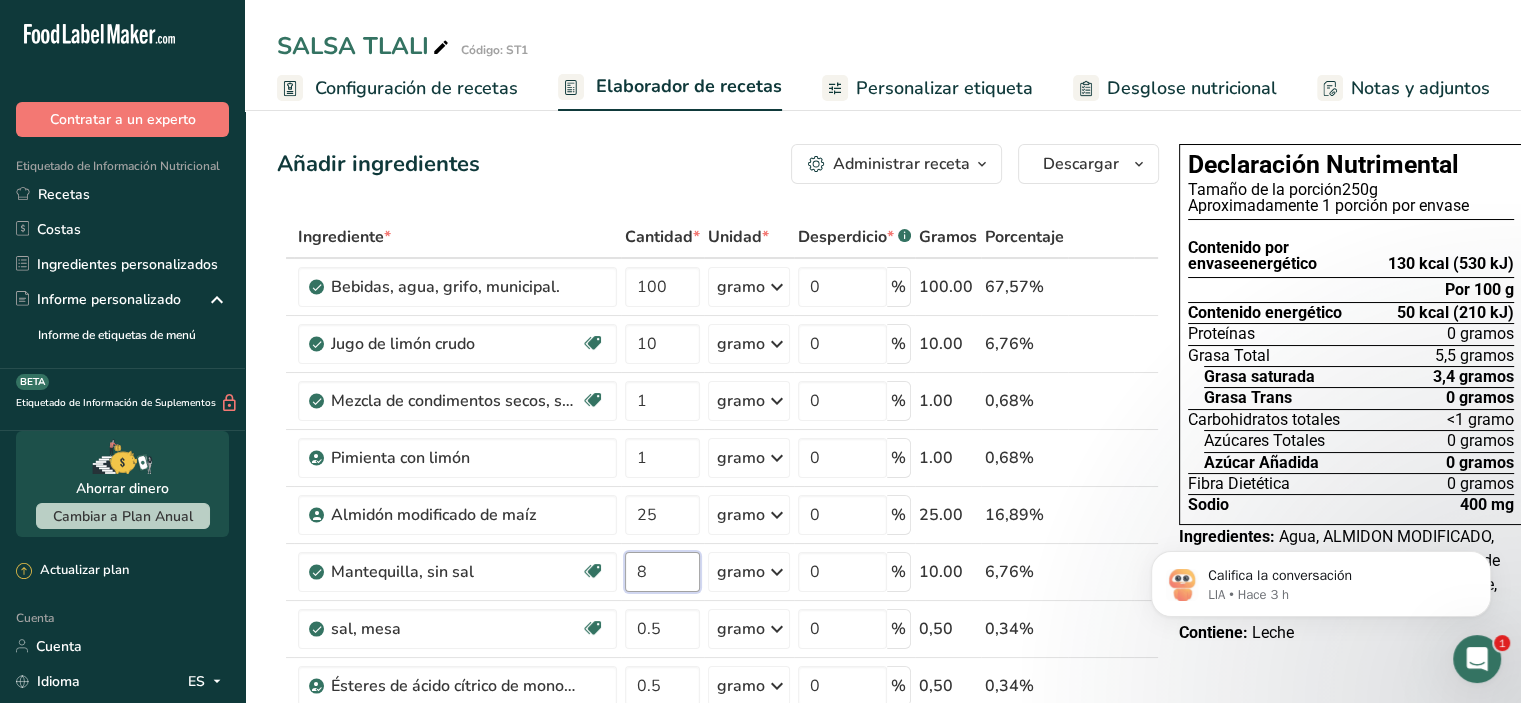 type on "8" 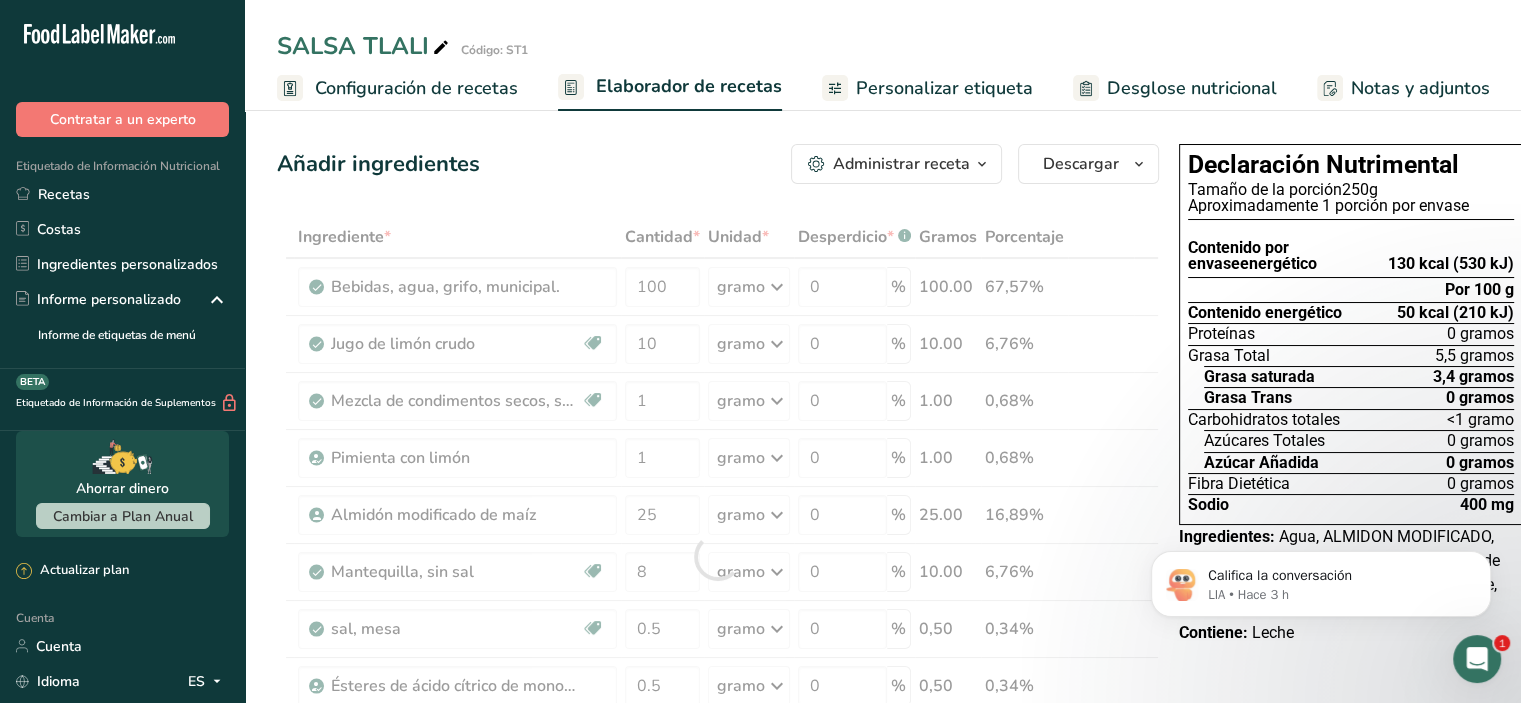 click on "Añadir ingredientes
Administrar receta         Eliminar receta           Duplicar receta             Receta de escalar             Guardar como subreceta   .a-a{fill:#347362;}.b-a{fill:#fff;}                               Desglose nutricional                 Tarjeta de la receta
Novedad
Informe de patrón de aminoácidos           Historial de actividades
Descargar
Elija su estilo de etiqueta preferido
Etiqueta estándar FDA
Etiqueta estándar FDA
El formato más común para etiquetas de información nutricional en cumplimiento con el tipo de letra, estilo y requisitos de la FDA.
Etiqueta tabular FDA
Un formato de etiqueta conforme a las regulaciones de la FDA presentada en una disposición tabular (horizontal).
Etiqueta lineal FDA" at bounding box center (724, 873) 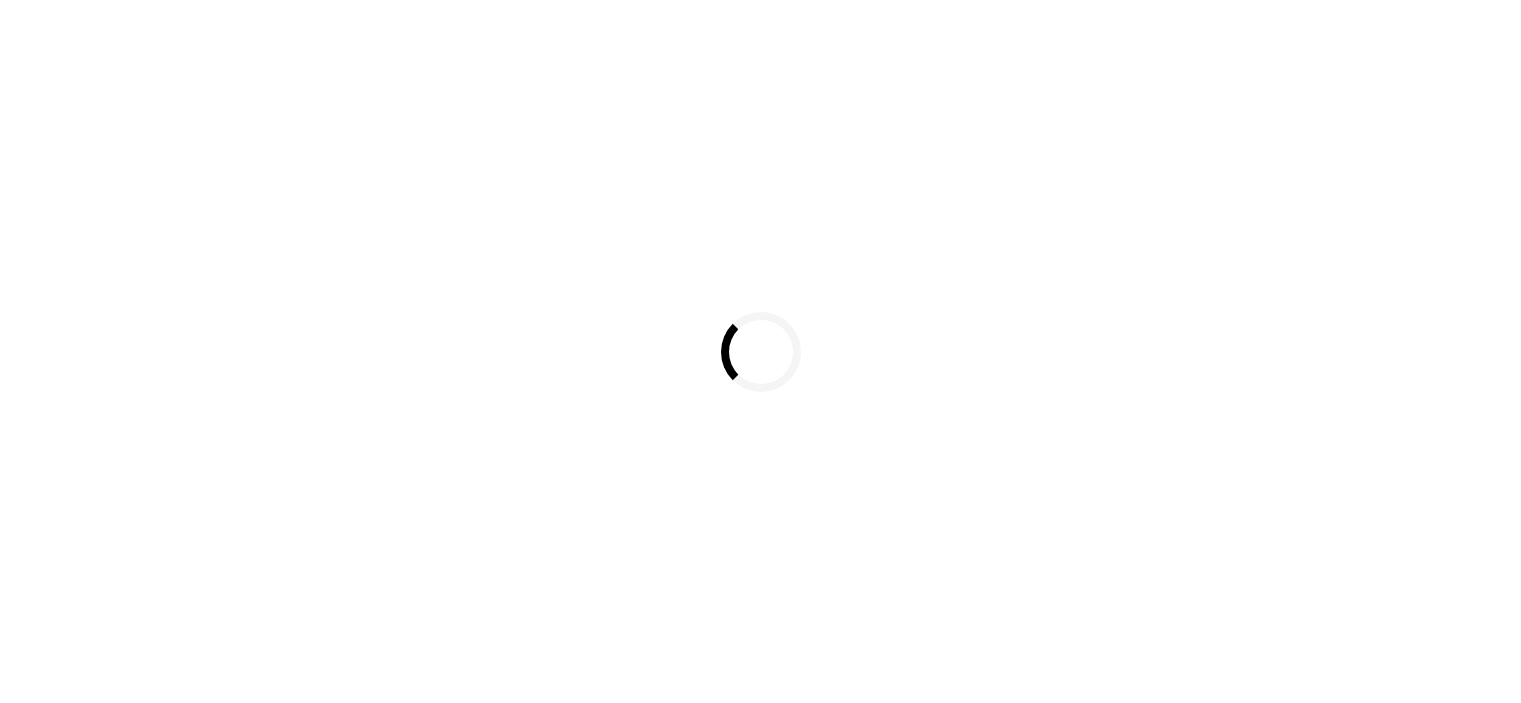 scroll, scrollTop: 0, scrollLeft: 0, axis: both 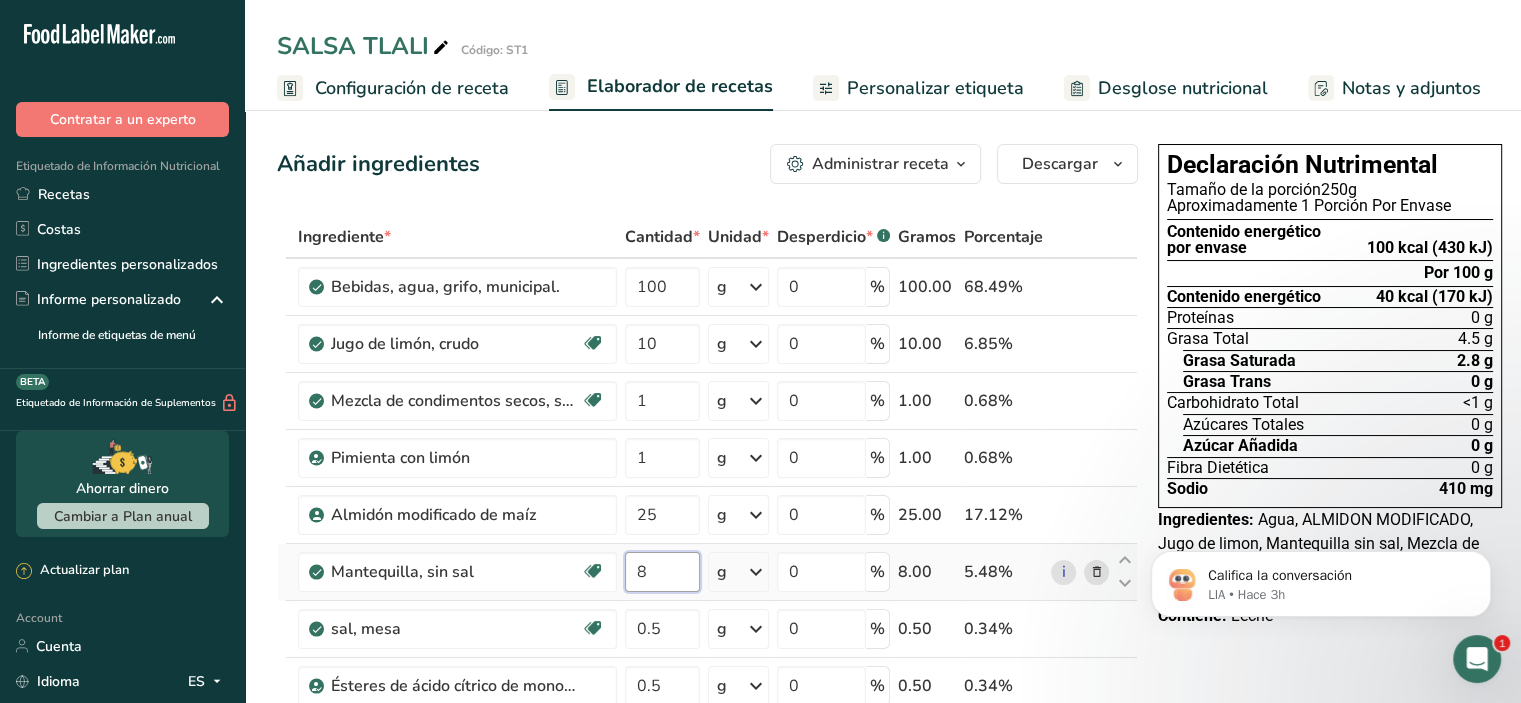 click on "8" at bounding box center [662, 572] 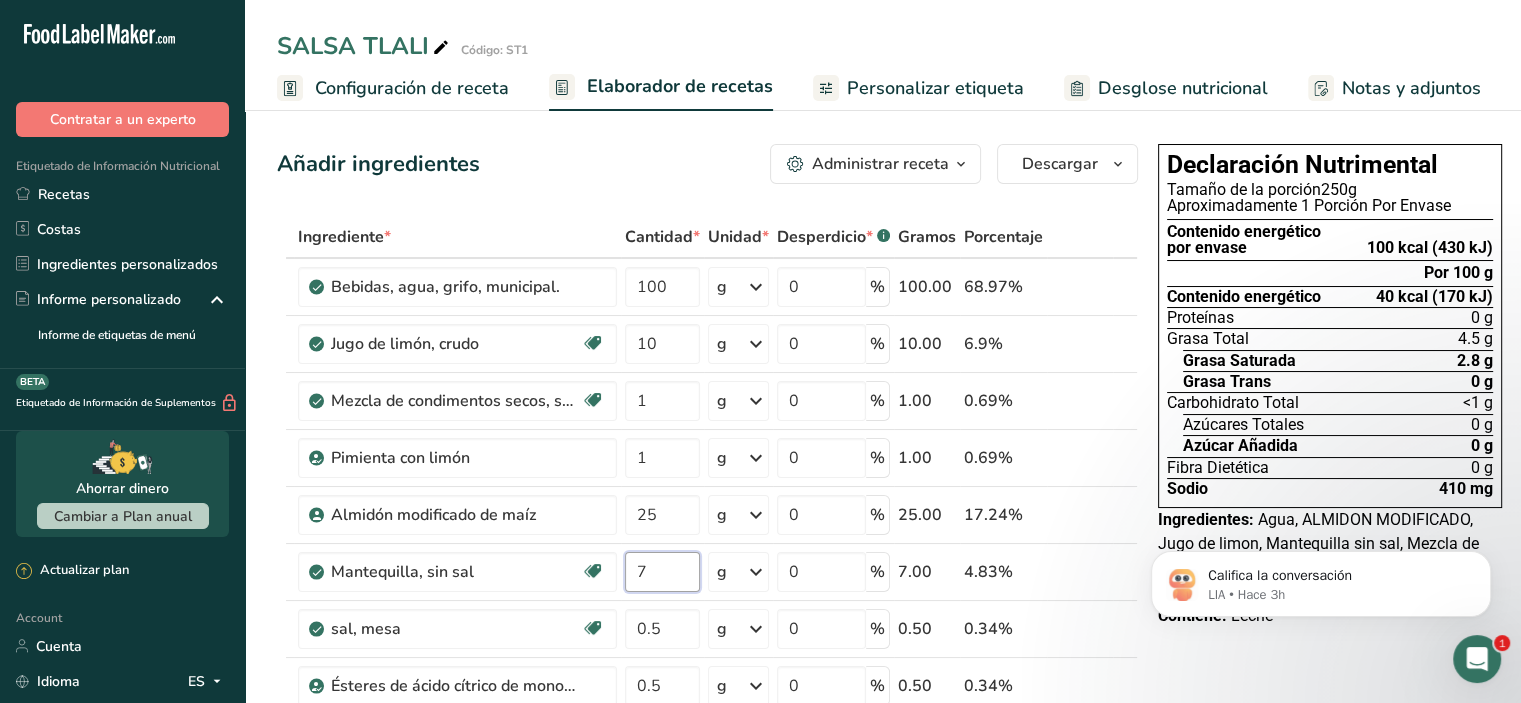 type on "7" 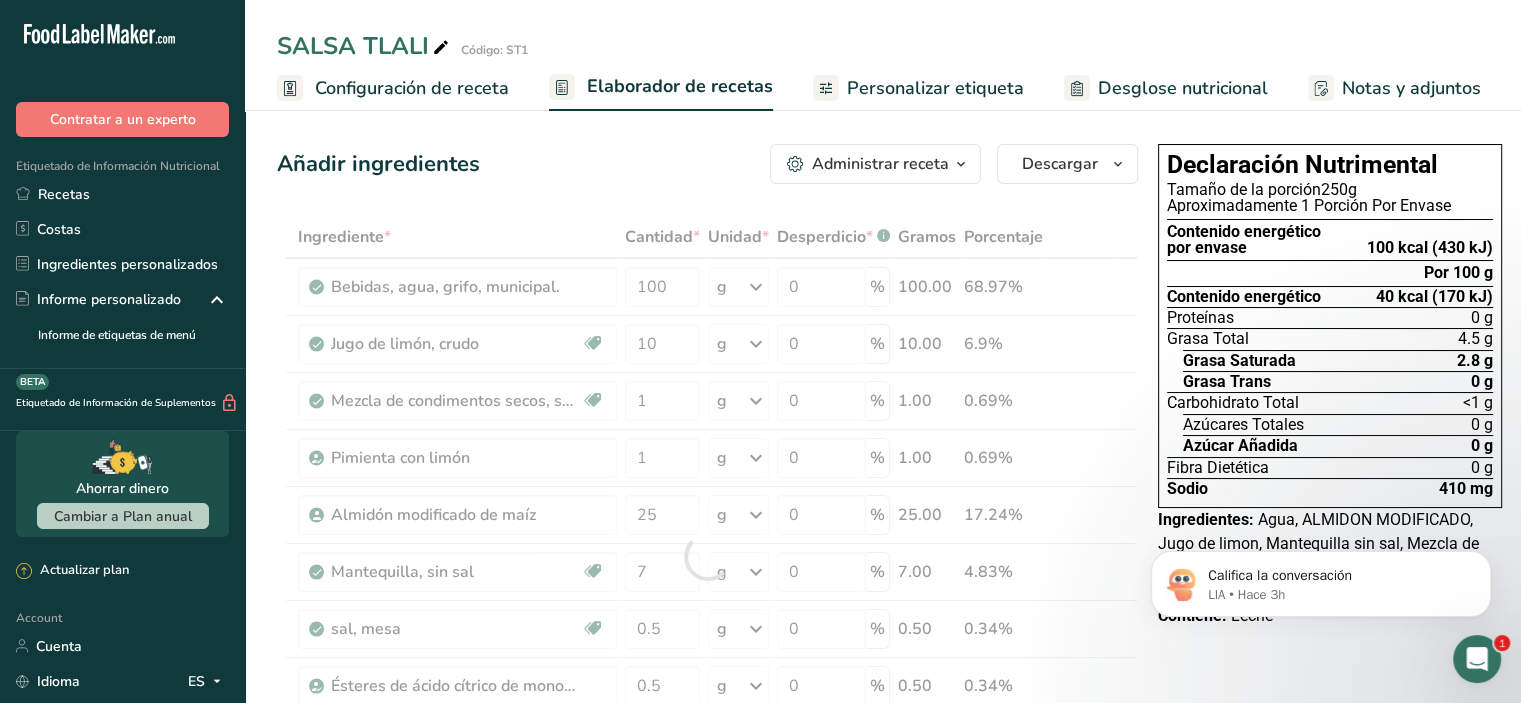 click on "Añadir ingredientes
Administrar receta         Eliminar receta           Duplicar receta             Escalar receta             Guardar como subreceta   .a-a{fill:#347362;}.b-a{fill:#fff;}                               Desglose nutricional                 Tarjeta de la receta
Novedad
Informe de patrón de aminoácidos           Historial de actividad
Descargar
Elija su estilo de etiqueta preferido
Etiqueta estándar FDA
Etiqueta estándar FDA
El formato más común para etiquetas de información nutricional en cumplimiento con el tipo de letra, estilo y requisitos de la FDA.
Etiqueta tabular FDA
Un formato de etiqueta conforme a las regulaciones de la FDA presentado en una disposición tabular (horizontal).
Etiqueta lineal FDA" at bounding box center (713, 873) 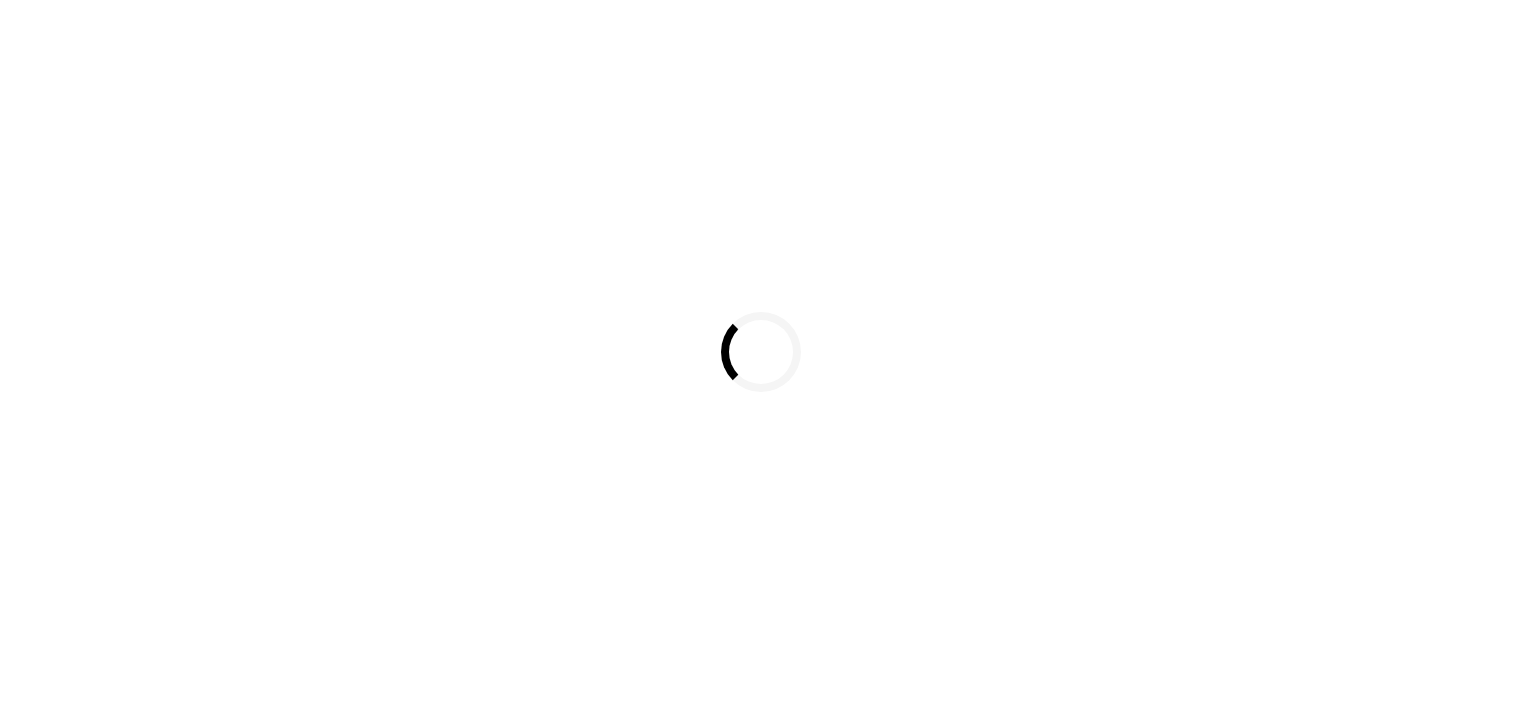 scroll, scrollTop: 0, scrollLeft: 0, axis: both 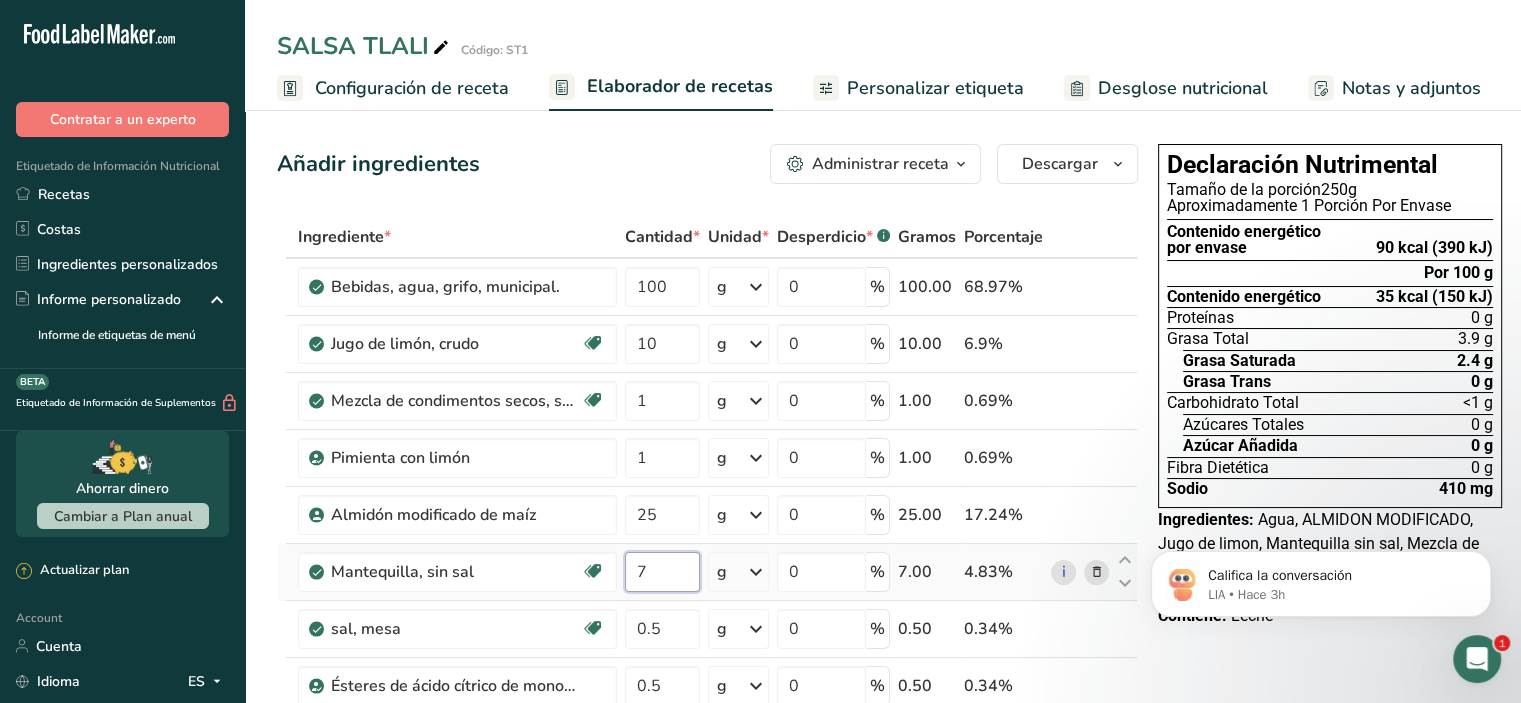 click on "7" at bounding box center (662, 572) 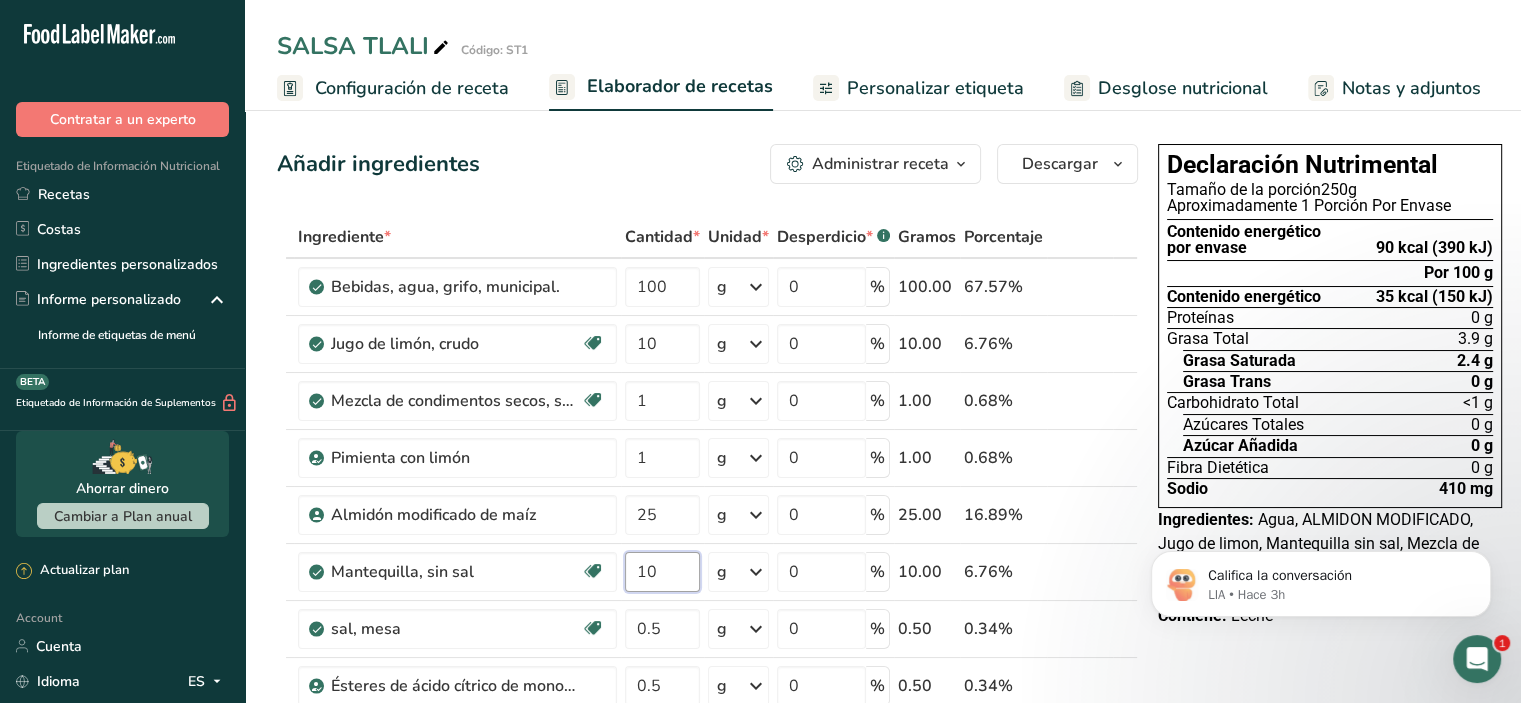 type on "10" 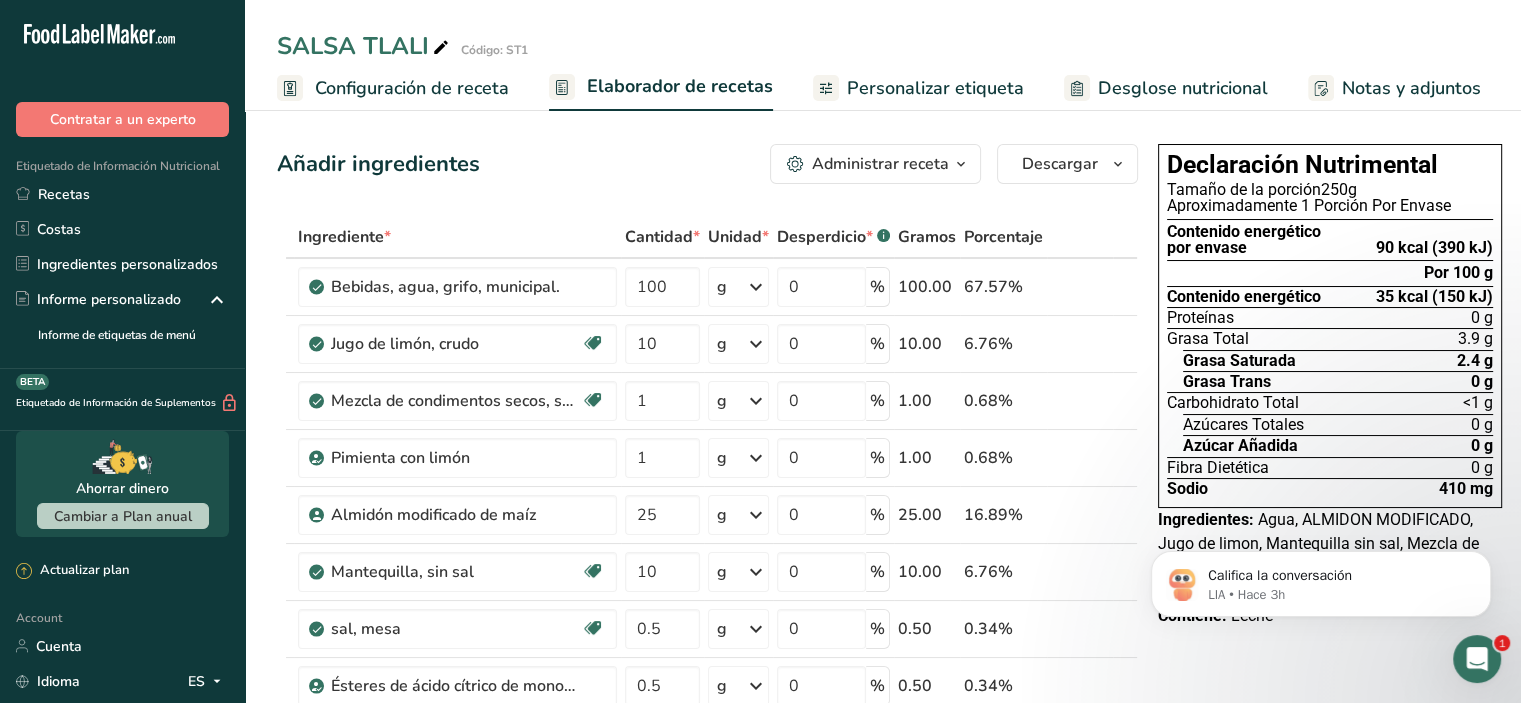 click on "Añadir ingredientes
Administrar receta         Eliminar receta           Duplicar receta             Escalar receta             Guardar como subreceta   .a-a{fill:#347362;}.b-a{fill:#fff;}                               Desglose nutricional                 Tarjeta de la receta
Novedad
Informe de patrón de aminoácidos           Historial de actividad
Descargar
Elija su estilo de etiqueta preferido
Etiqueta estándar FDA
Etiqueta estándar FDA
El formato más común para etiquetas de información nutricional en cumplimiento con el tipo de letra, estilo y requisitos de la FDA.
Etiqueta tabular FDA
Un formato de etiqueta conforme a las regulaciones de la FDA presentado en una disposición tabular (horizontal).
Etiqueta lineal FDA" at bounding box center [713, 873] 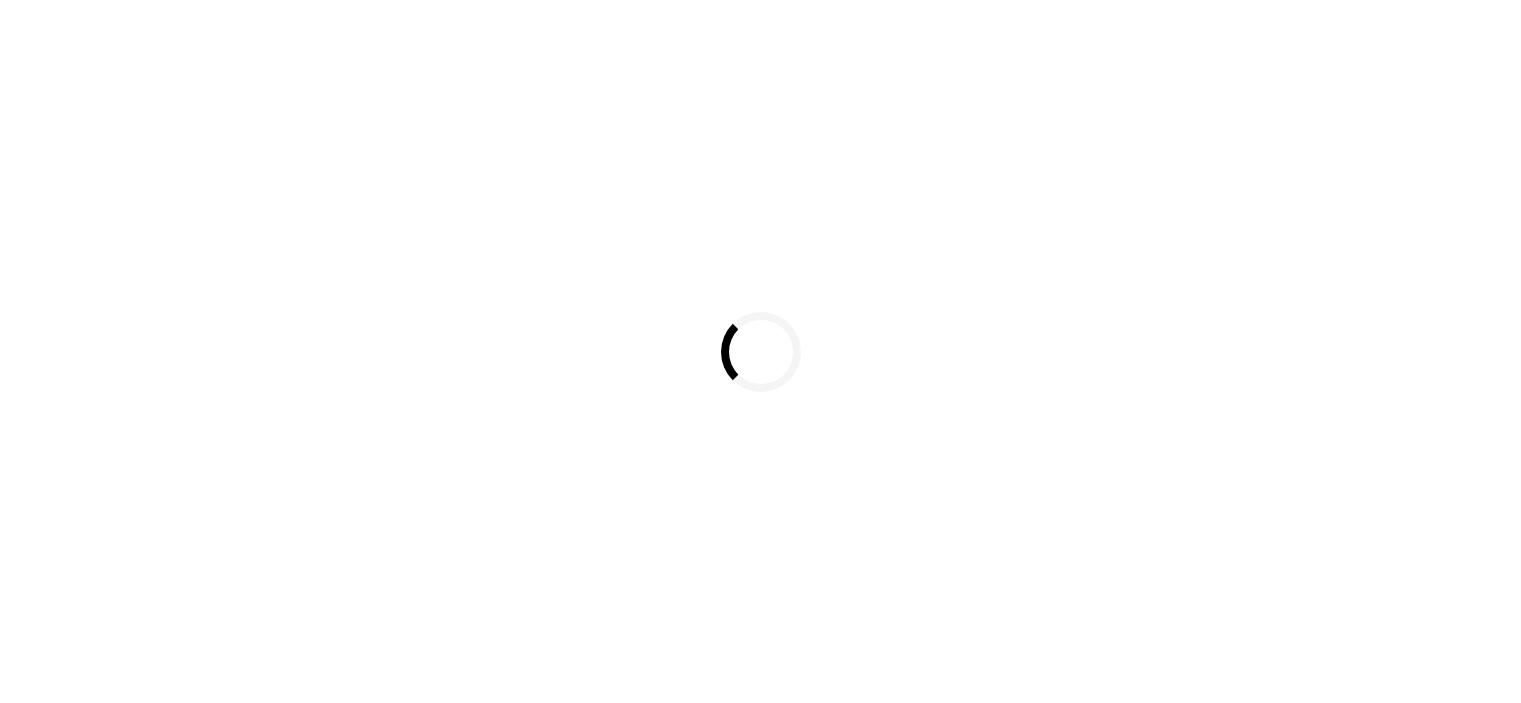 scroll, scrollTop: 0, scrollLeft: 0, axis: both 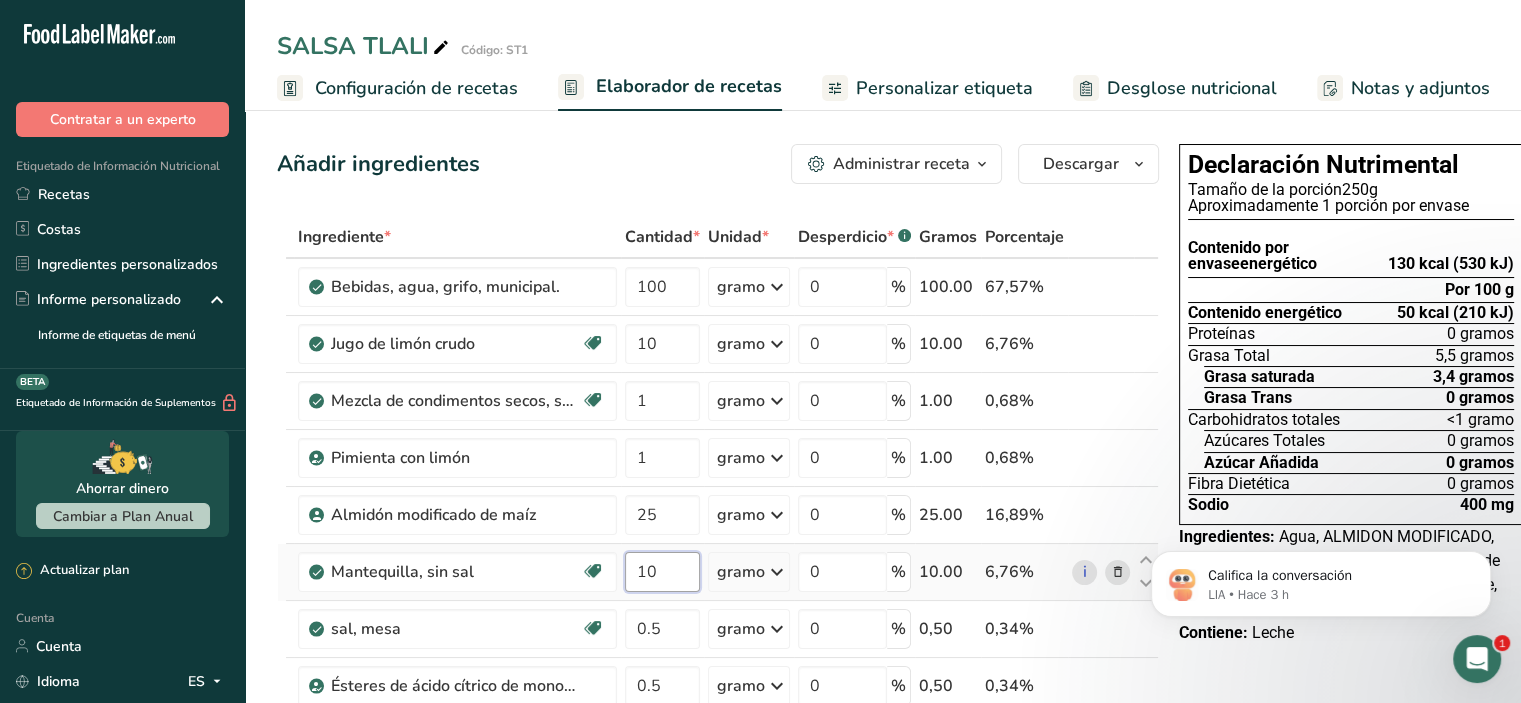 click on "10" at bounding box center [662, 572] 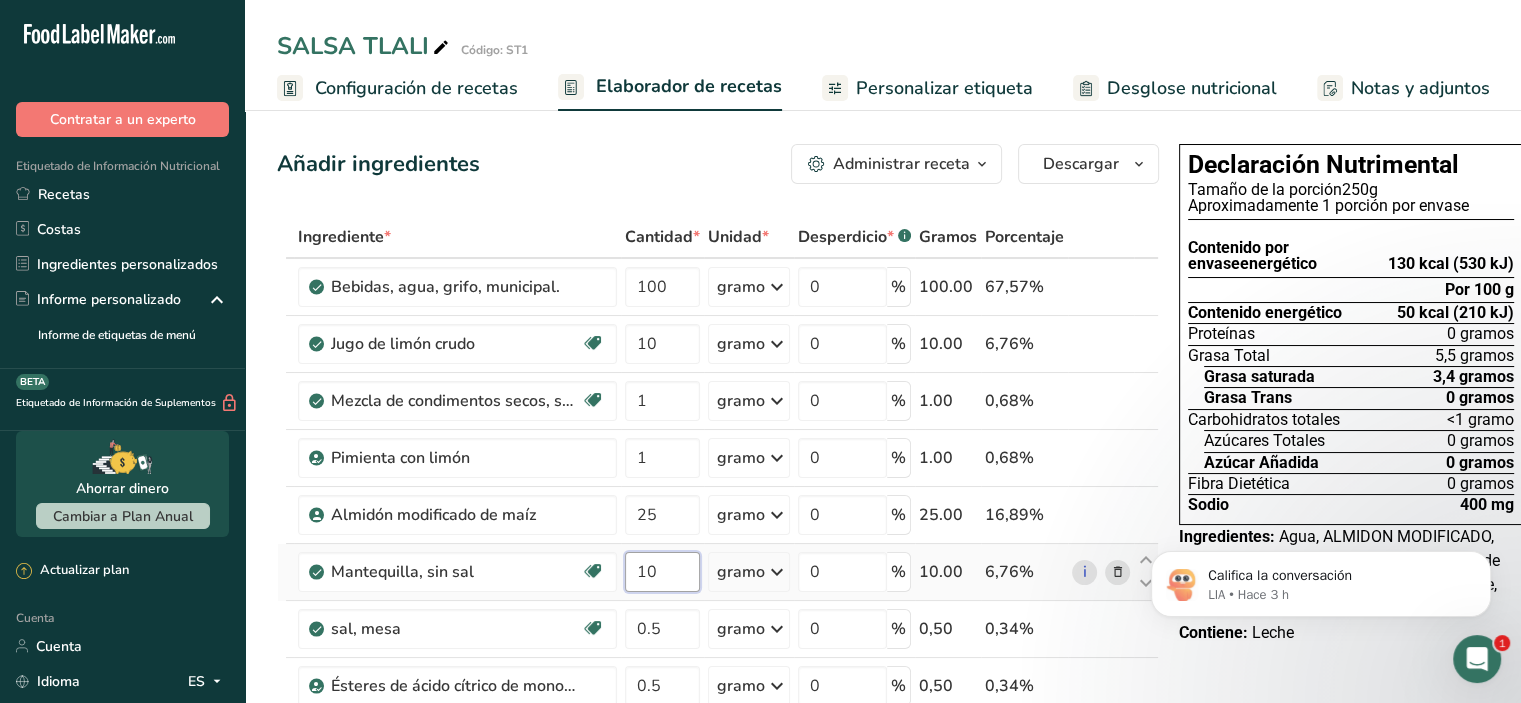 type on "1" 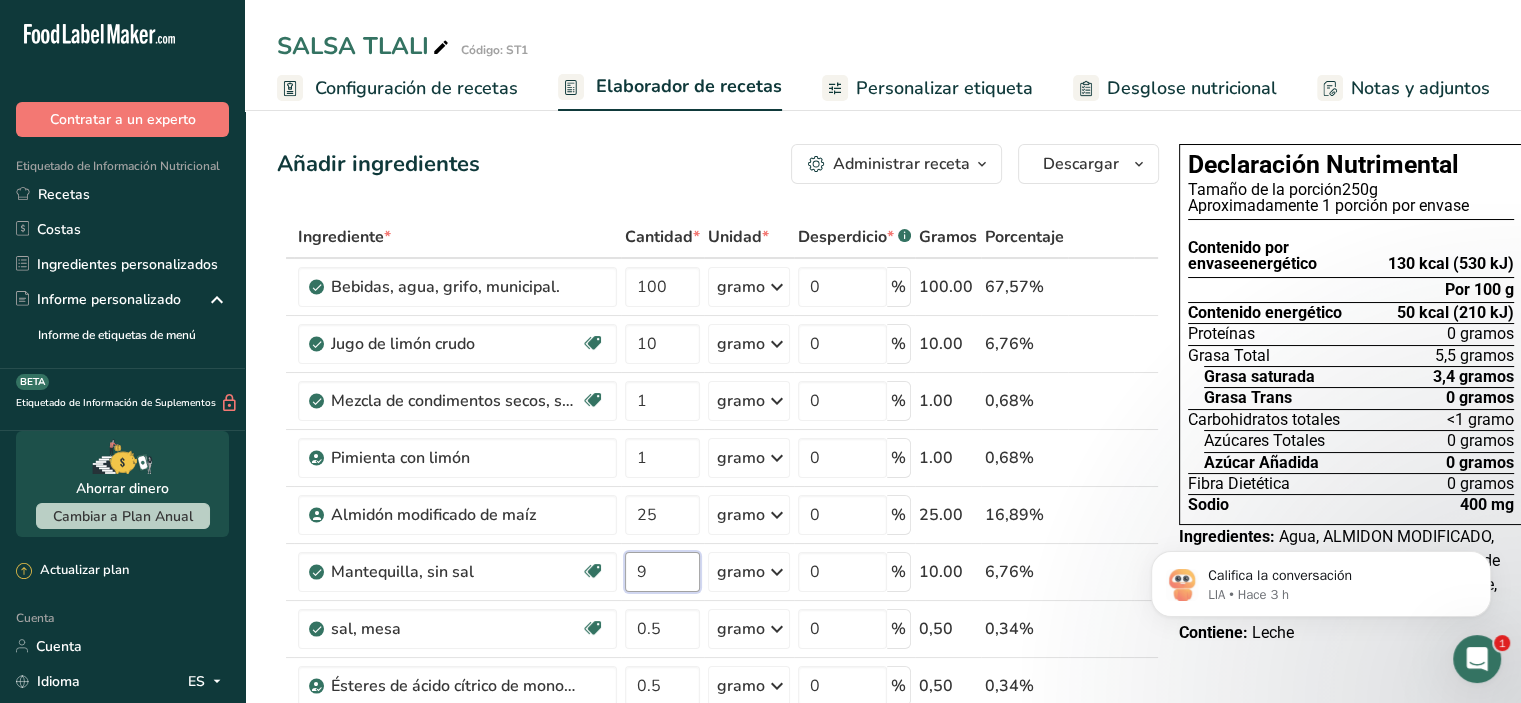 type on "9" 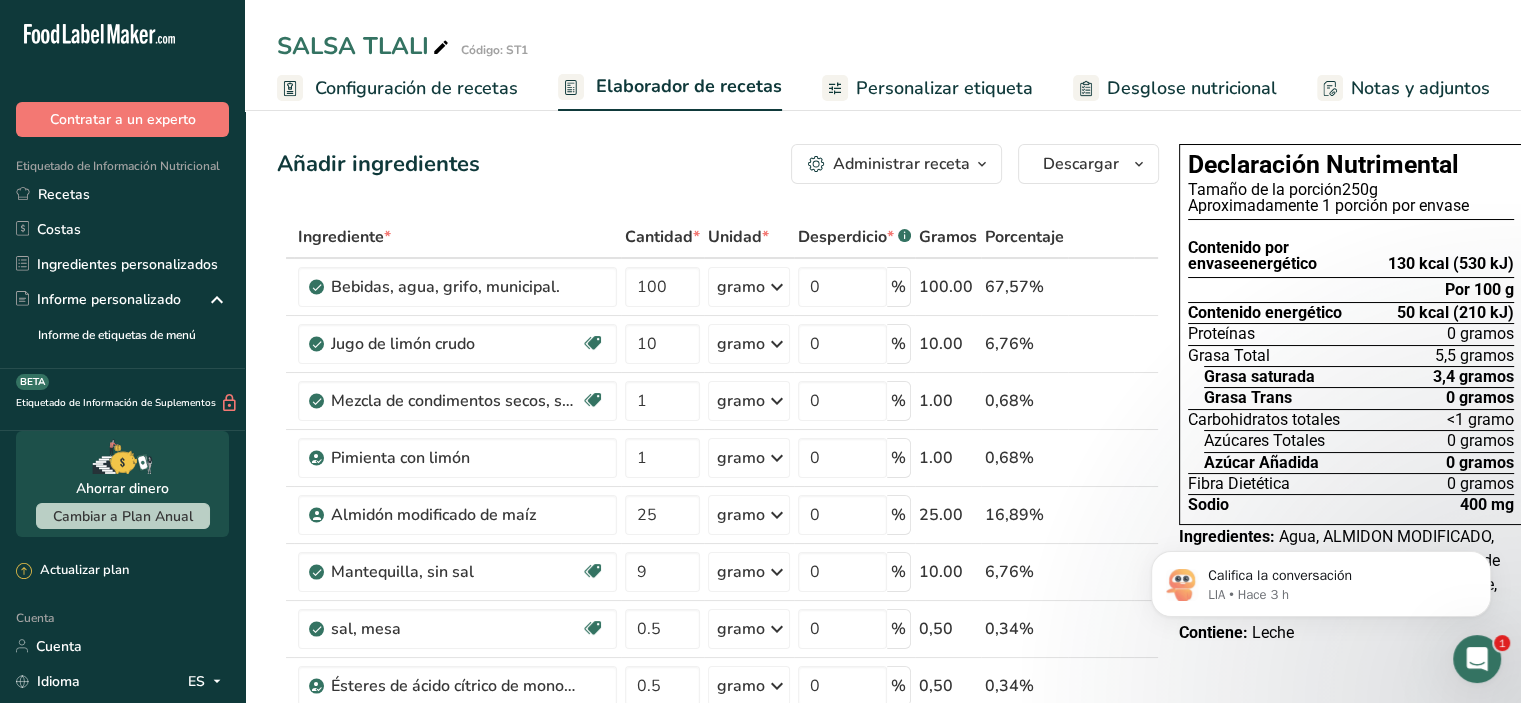 click on "Ingrediente  *
Cantidad  *
Unidad  *
Desperdicio *   .a-a{fill:#347362;}.b-a{fill:#fff;}         Gramos
Porcentaje
Bebidas, agua, grifo, municipal.
100
gramo
Porciones
1 fl oz
1 bottle 8 fl oz
1 liter
Ver más
Unidades de peso
g
kg
mg
Ver más
Unidades de volumen
litro
Las unidades de volumen requieren una conversión de densidad. Si conoce la densidad de su ingrediente, introdúzcala a continuación. De lo contrario, haga clic en "RIA", nuestra asistente regulatoria de IA, quien podrá ayudarle.
lb/pie³
g/cm³
Confirmar
mL
0" at bounding box center (718, 556) 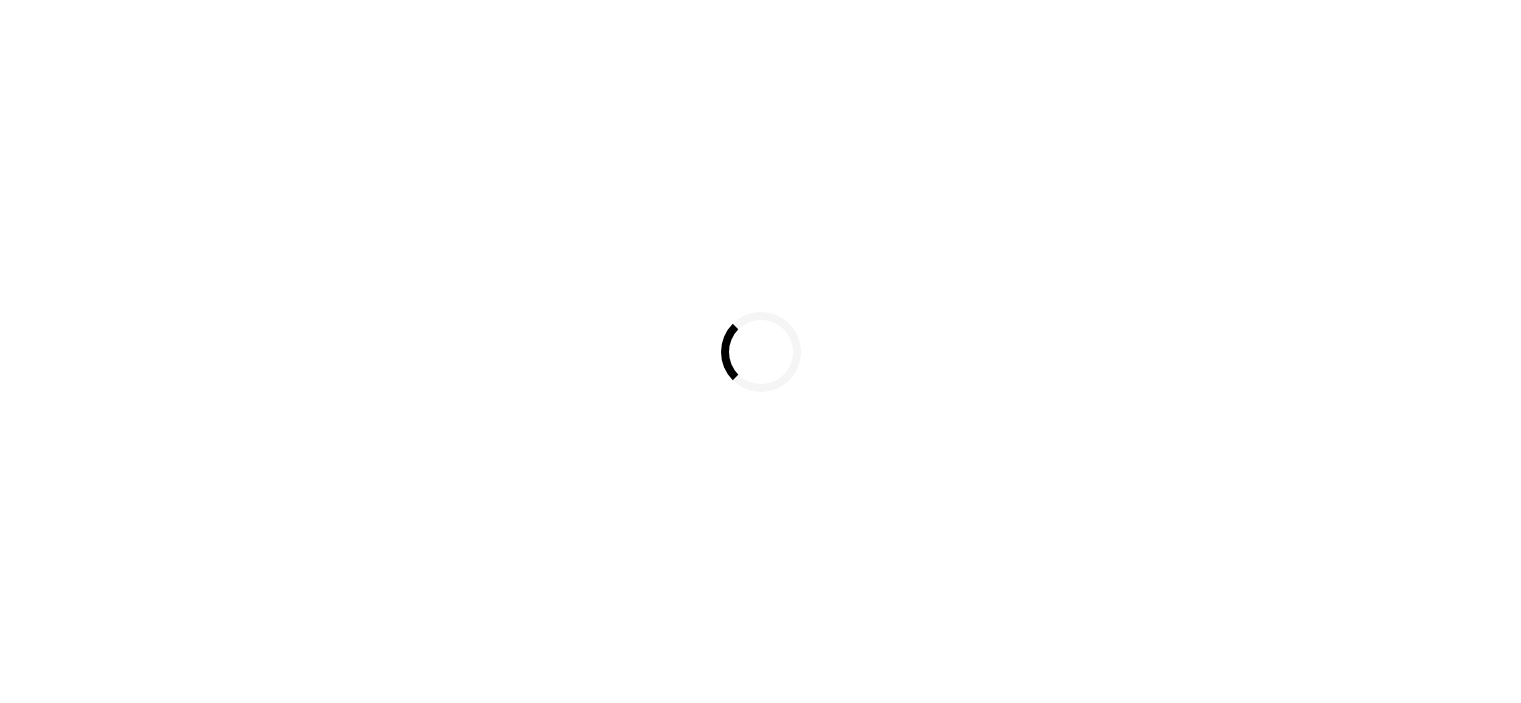 scroll, scrollTop: 0, scrollLeft: 0, axis: both 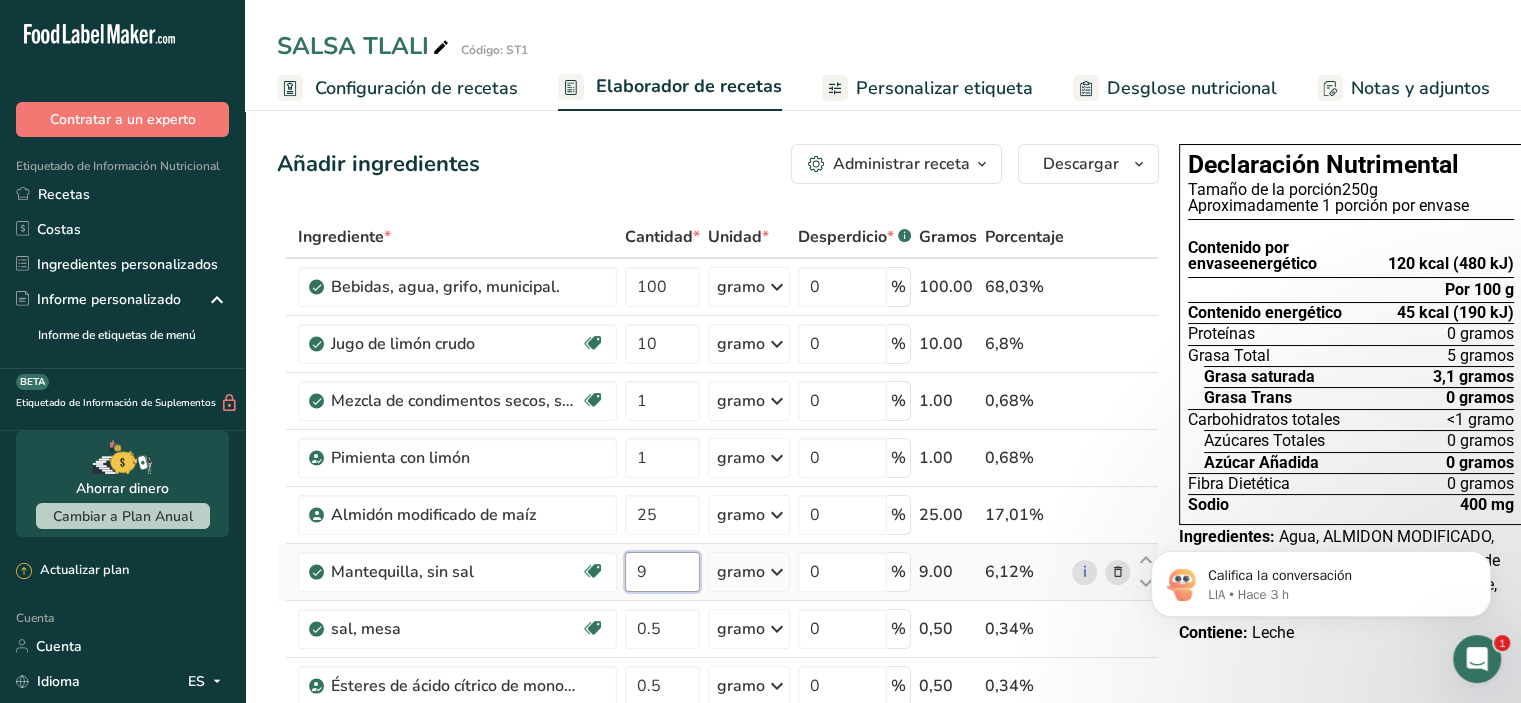 click on "9" at bounding box center (662, 572) 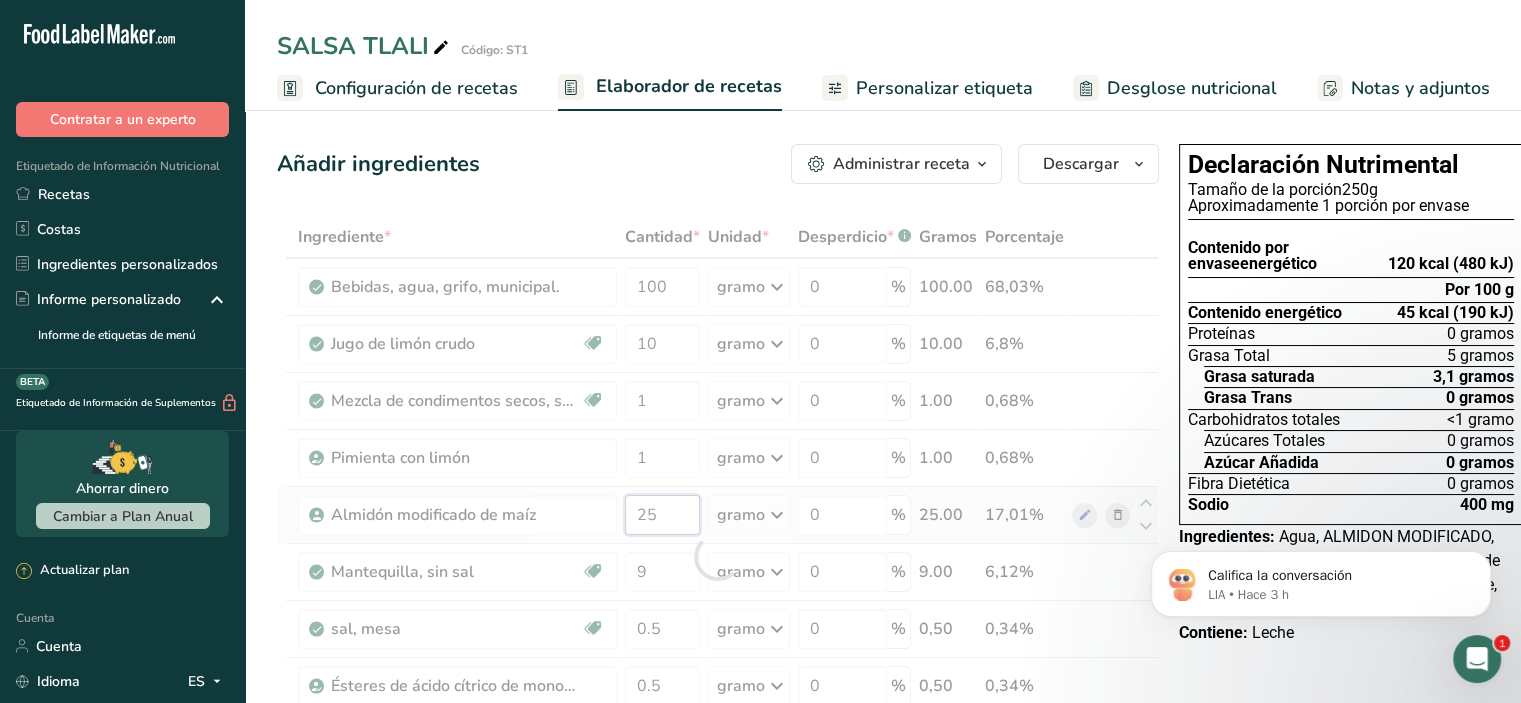 click on "Ingrediente  *
Cantidad  *
Unidad  *
Desperdicio *   .a-a{fill:#347362;}.b-a{fill:#fff;}         Gramos
Porcentaje
Bebidas, agua, grifo, municipal.
100
gramo
Porciones
1 fl oz
1 bottle 8 fl oz
1 liter
Ver más
Unidades de peso
g
kg
mg
Ver más
Unidades de volumen
litro
Las unidades de volumen requieren una conversión de densidad. Si conoce la densidad de su ingrediente, introdúzcala a continuación. De lo contrario, haga clic en "RIA", nuestra asistente regulatoria de IA, quien podrá ayudarle.
lb/pie³
g/cm³
Confirmar
mL
0" at bounding box center [718, 556] 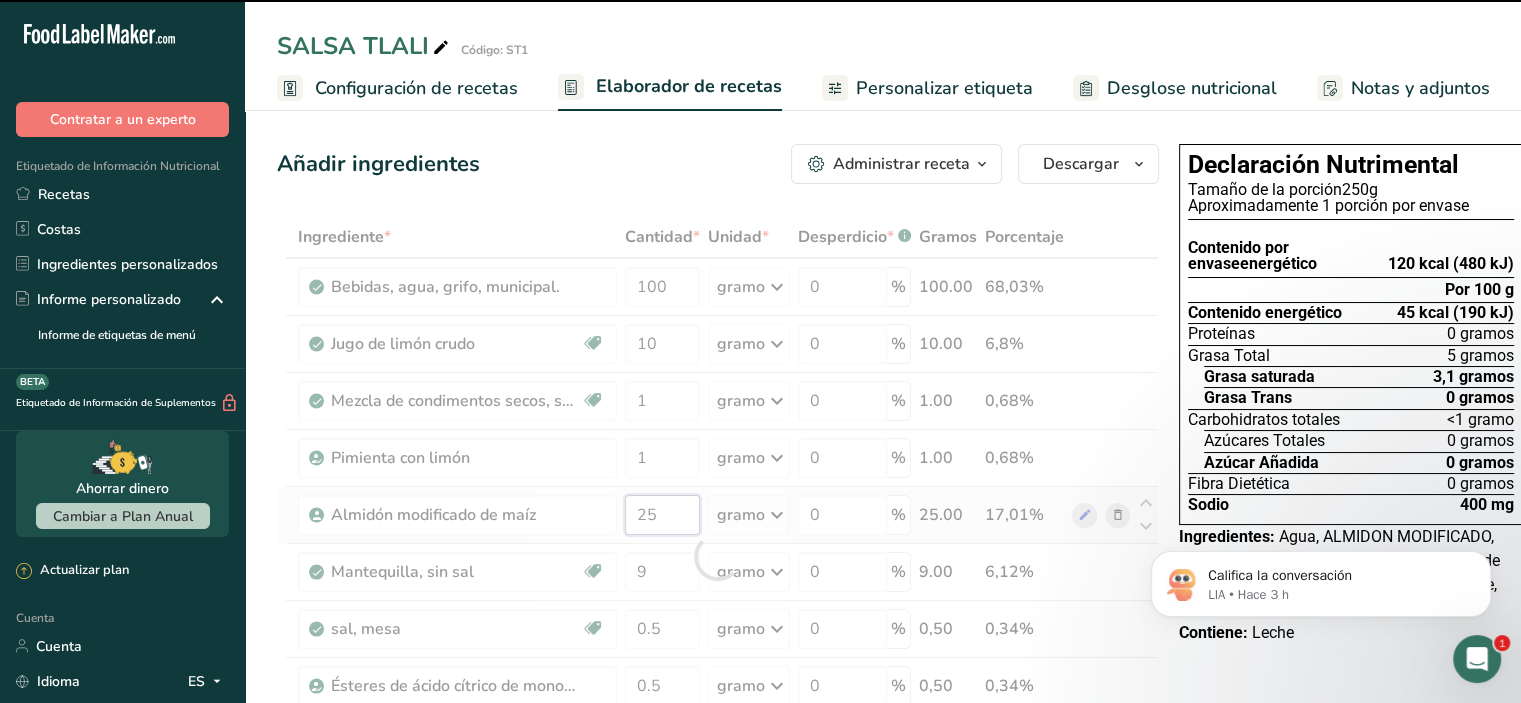 type on "2" 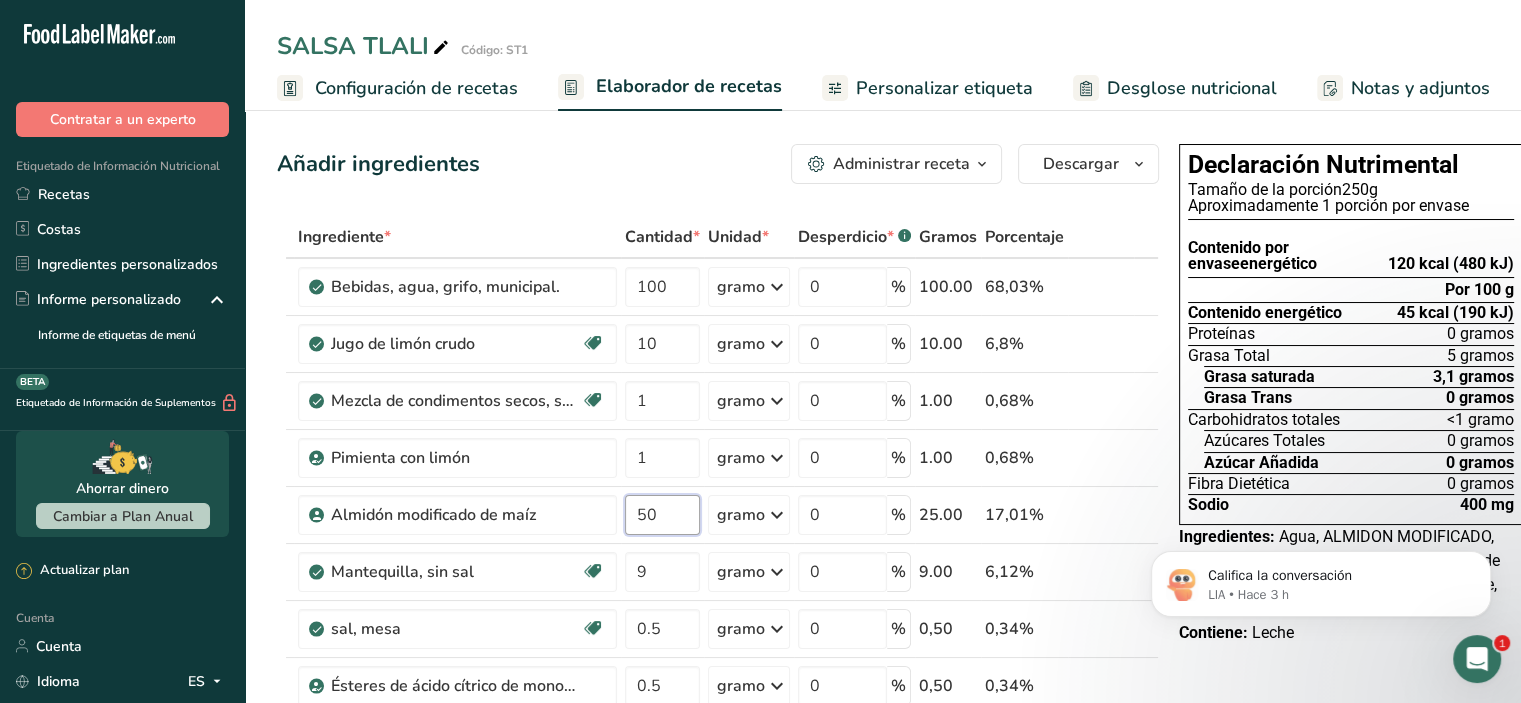 type on "50" 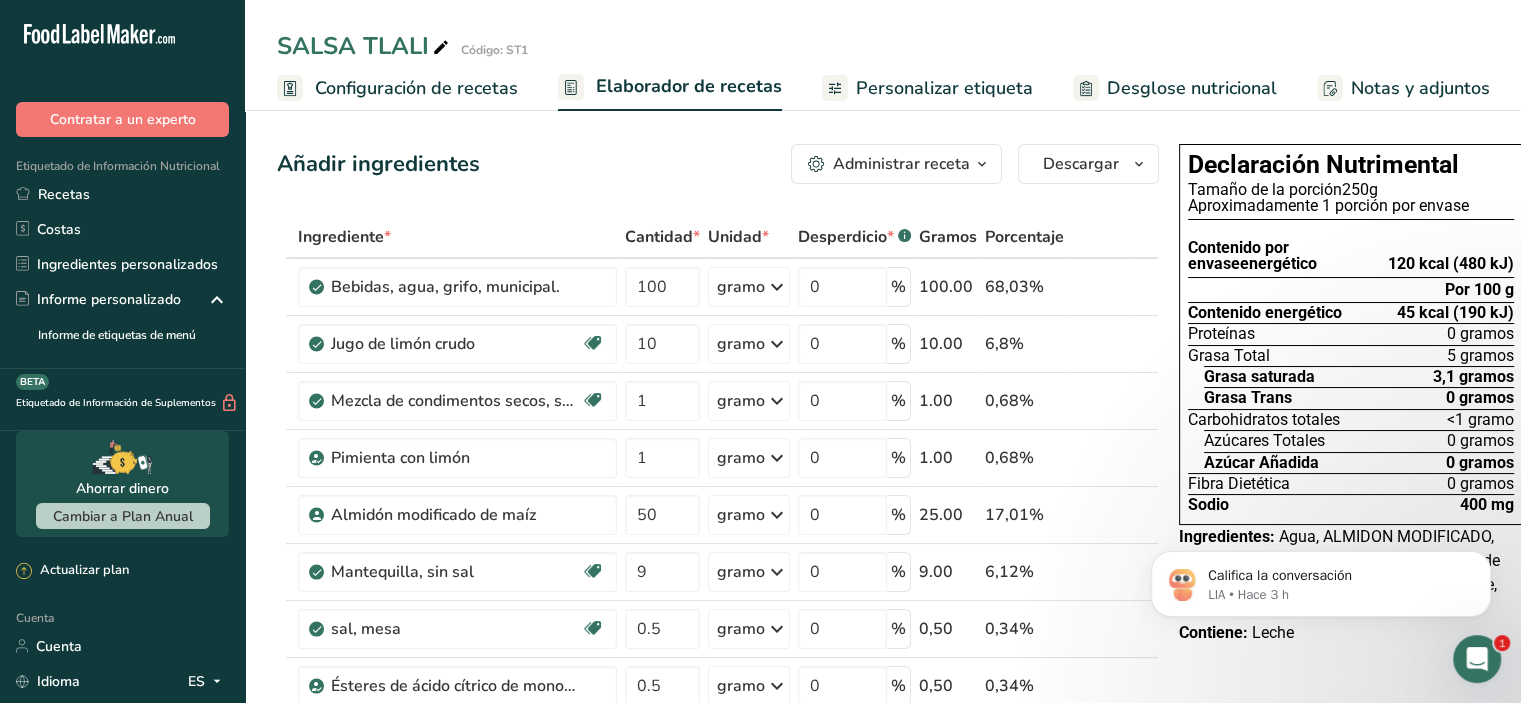 click on "Ingrediente  *
Cantidad  *
Unidad  *
Desperdicio *   .a-a{fill:#347362;}.b-a{fill:#fff;}         Gramos
Porcentaje
Bebidas, agua, grifo, municipal.
100
gramo
Porciones
1 onza líquida
1 botella de 8 onzas líquidas
1 litro
Ver más
Unidades de peso
gramo
kilogramo
mg
Ver más
Unidades de volumen
litro
Las unidades de volumen requieren una conversión de densidad. Si conoce la densidad de su ingrediente, introdúzcala a continuación. De lo contrario, haga clic en "RIA", nuestra asistente regulatoria de IA, quien podrá ayudarle.
lb/pie³
g/cm³
Confirmar
ml" at bounding box center (718, 556) 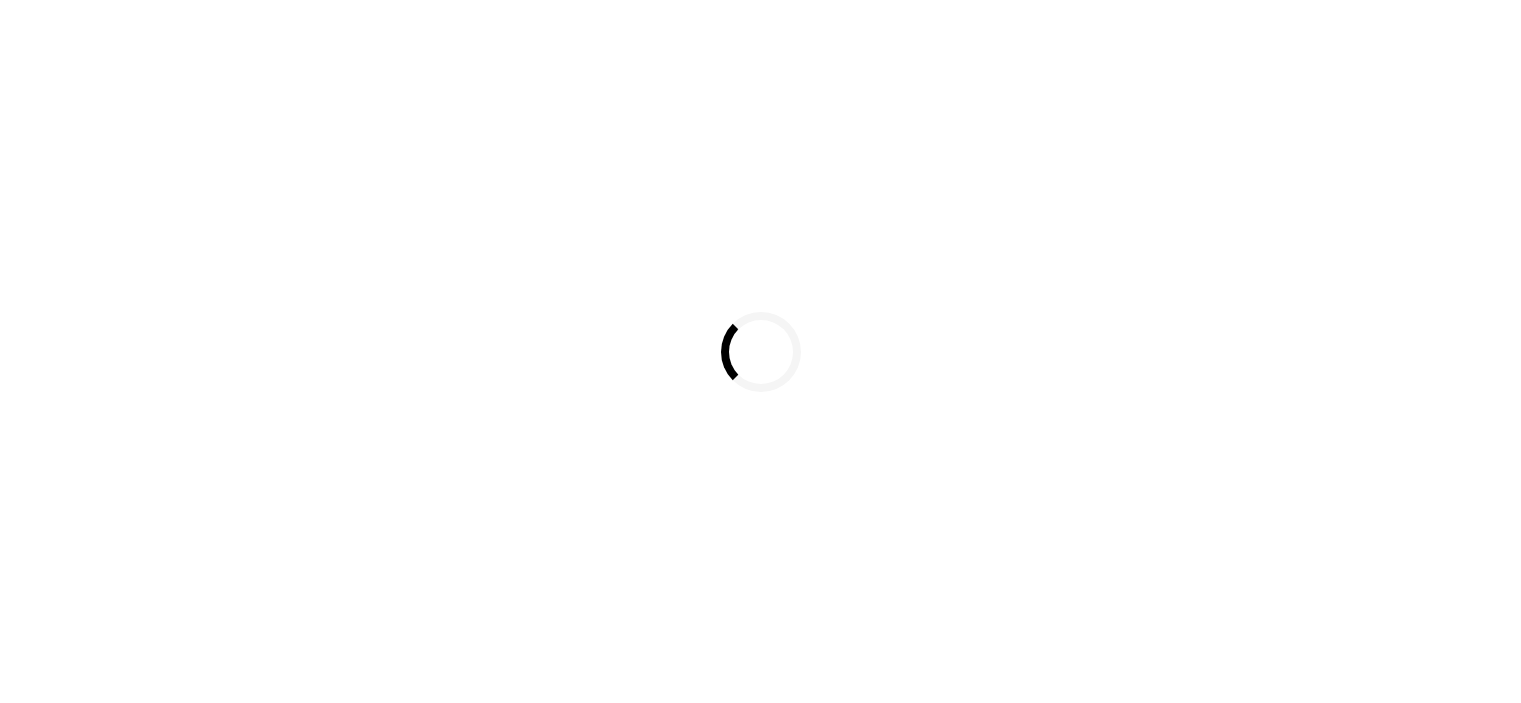 scroll, scrollTop: 0, scrollLeft: 0, axis: both 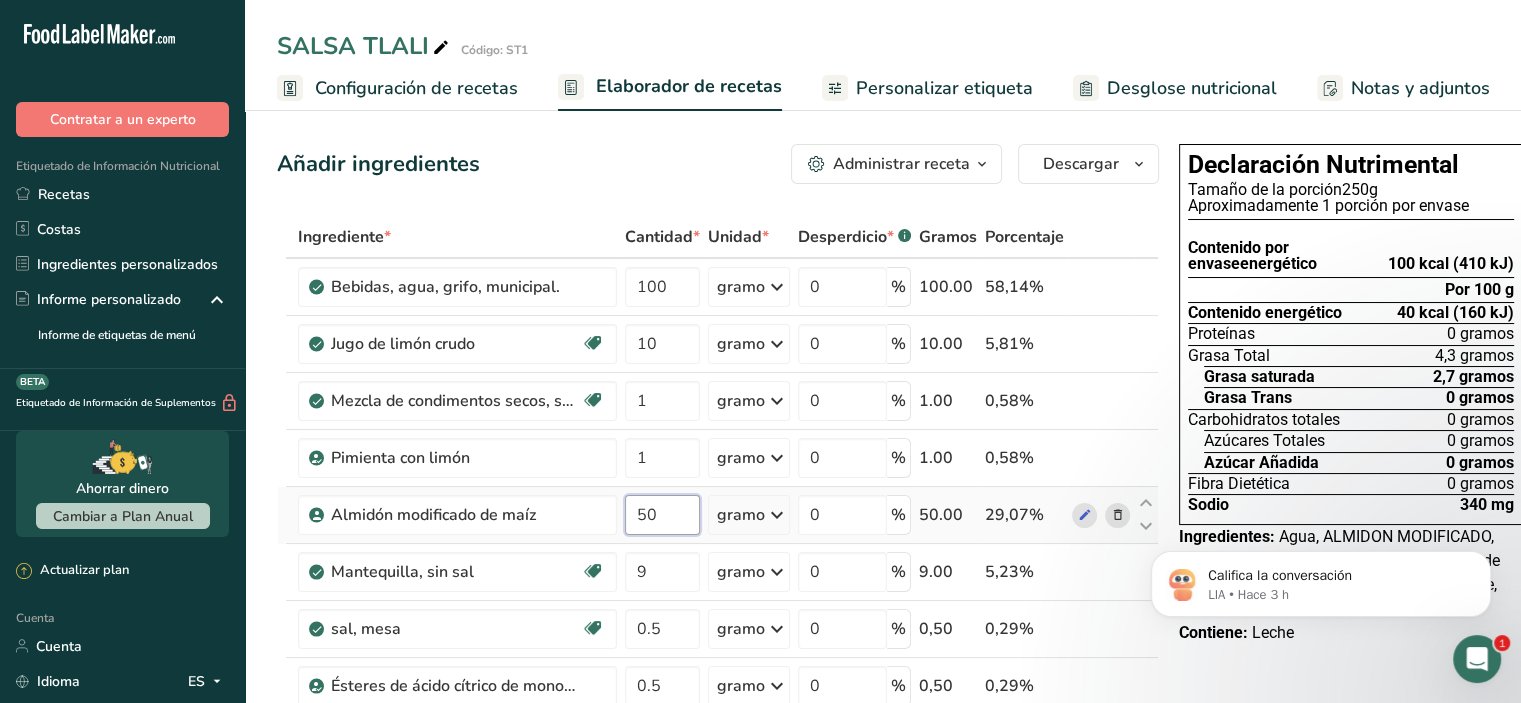 click on "50" at bounding box center [662, 515] 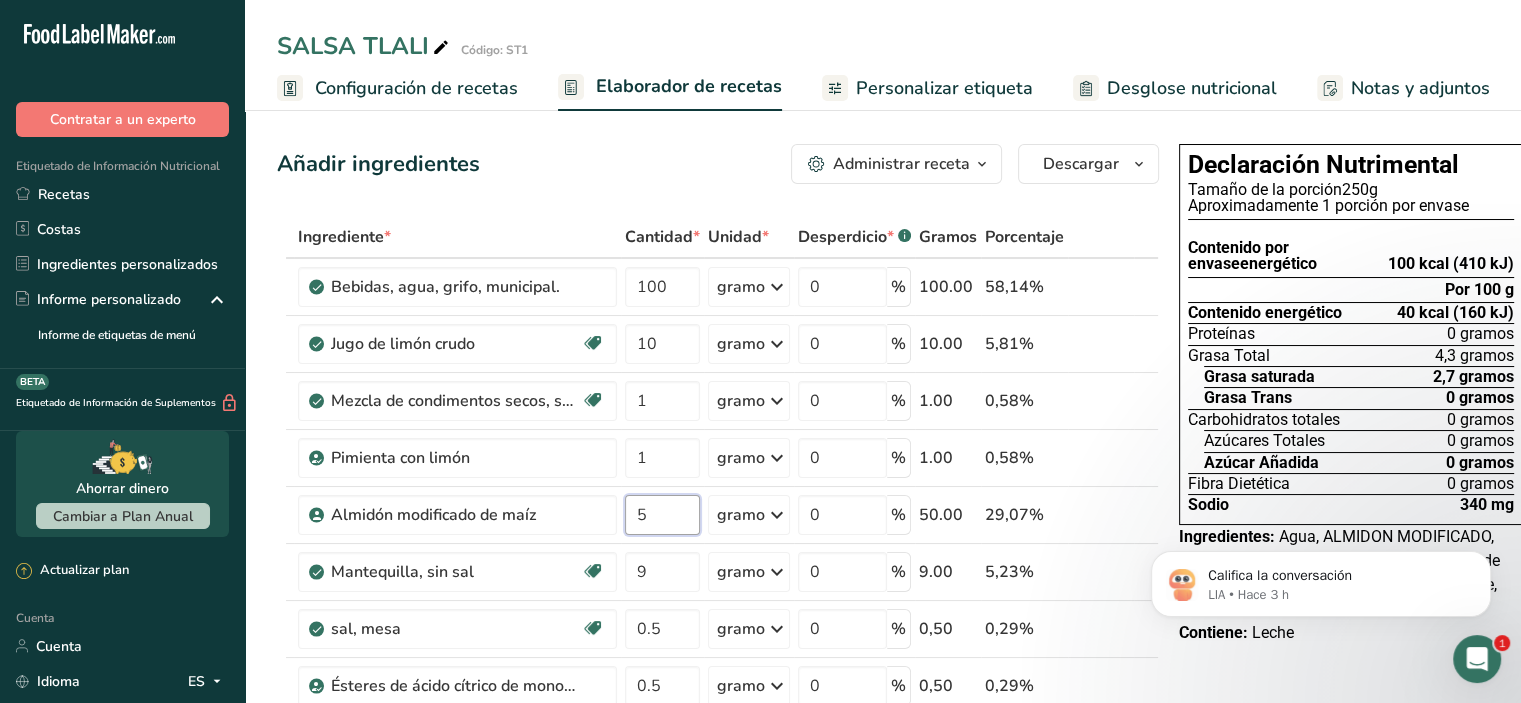 type on "5" 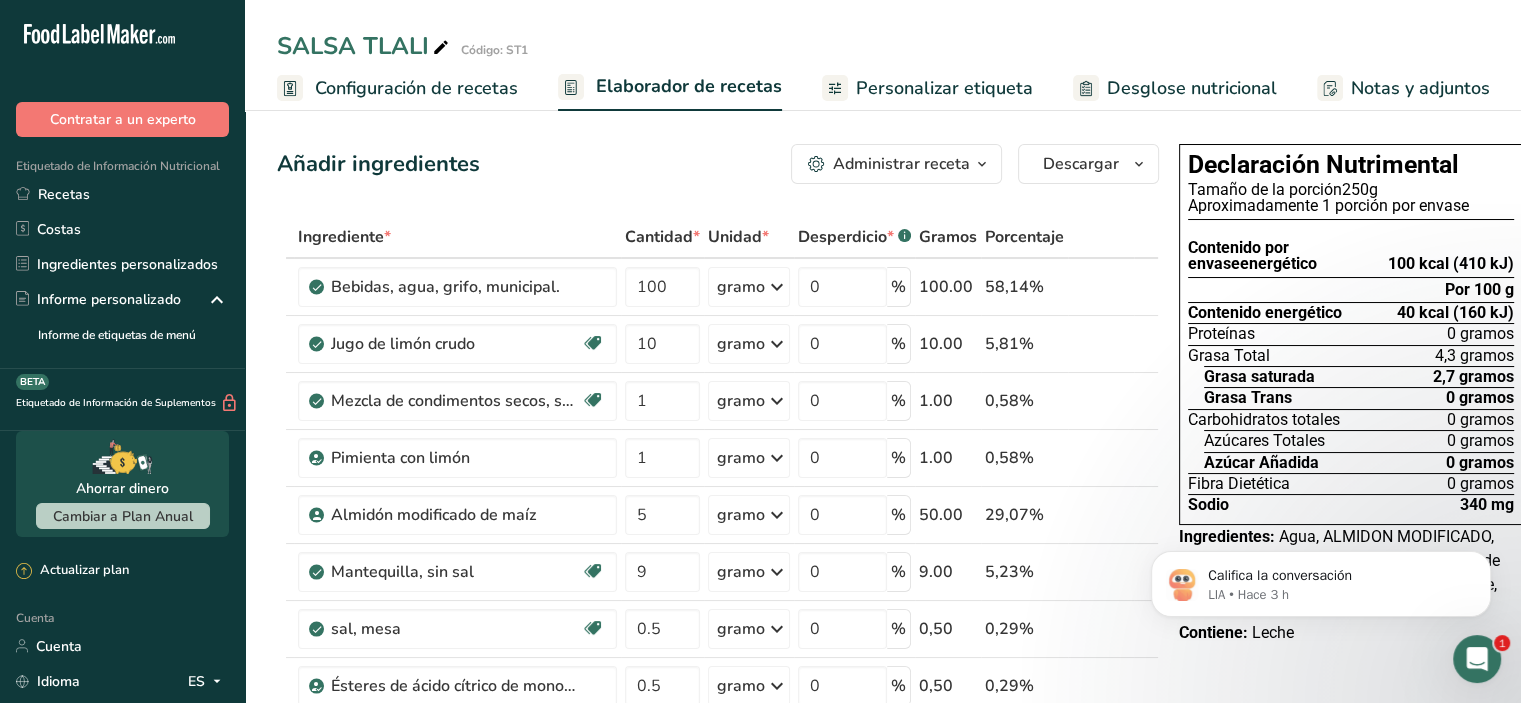 click on "Ingrediente  *
Cantidad  *
Unidad  *
Desperdicio *   .a-a{fill:#347362;}.b-a{fill:#fff;}         Gramos
Porcentaje
Bebidas, agua, grifo, municipal.
100
gramo
Porciones
1 onza líquida
1 botella de 8 onzas líquidas
1 litro
Ver más
Unidades de peso
gramo
kilogramo
mg
Ver más
Unidades de volumen
litro
Las unidades de volumen requieren una conversión de densidad. Si conoce la densidad de su ingrediente, introdúzcala a continuación. De lo contrario, haga clic en "RIA", nuestra asistente regulatoria de IA, quien podrá ayudarle.
lb/pie³
g/cm³
Confirmar
ml" at bounding box center (718, 556) 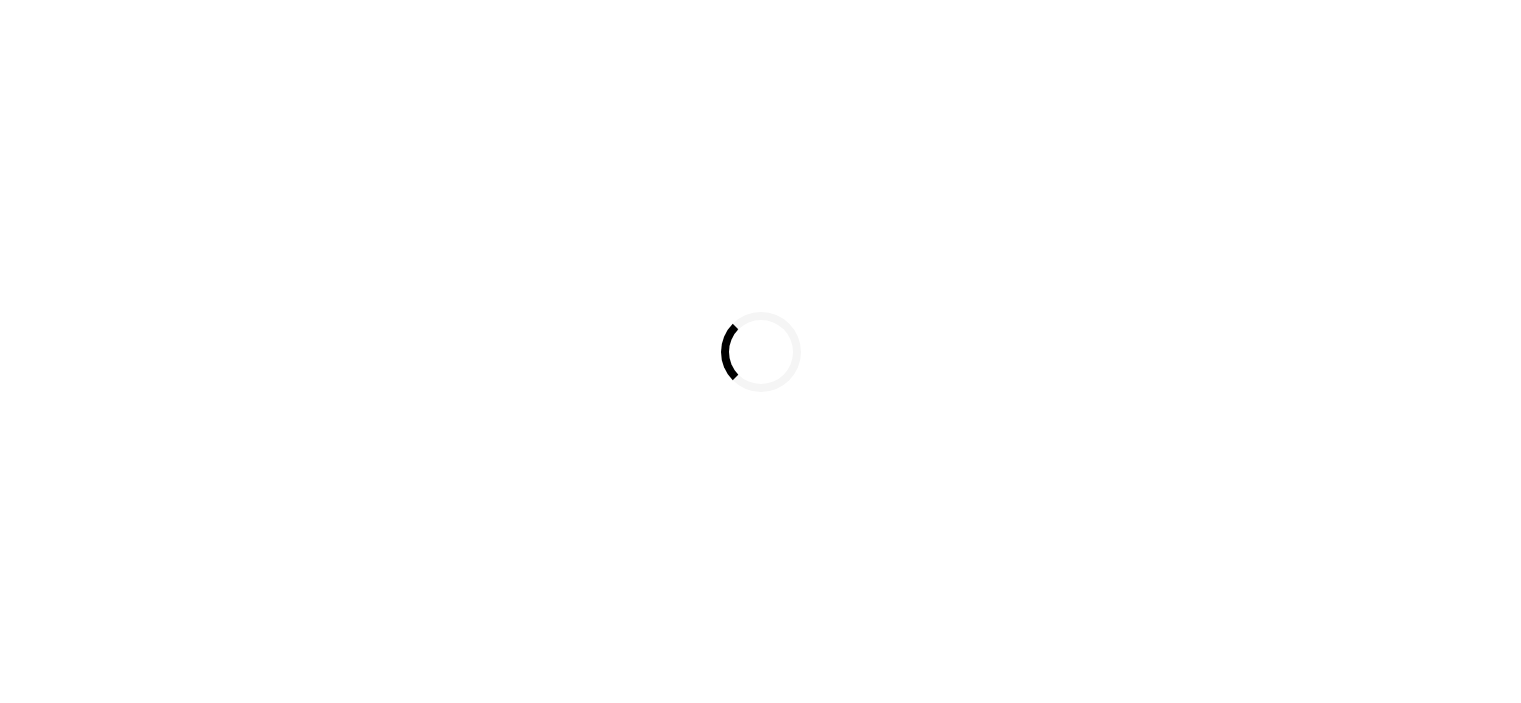 scroll, scrollTop: 0, scrollLeft: 0, axis: both 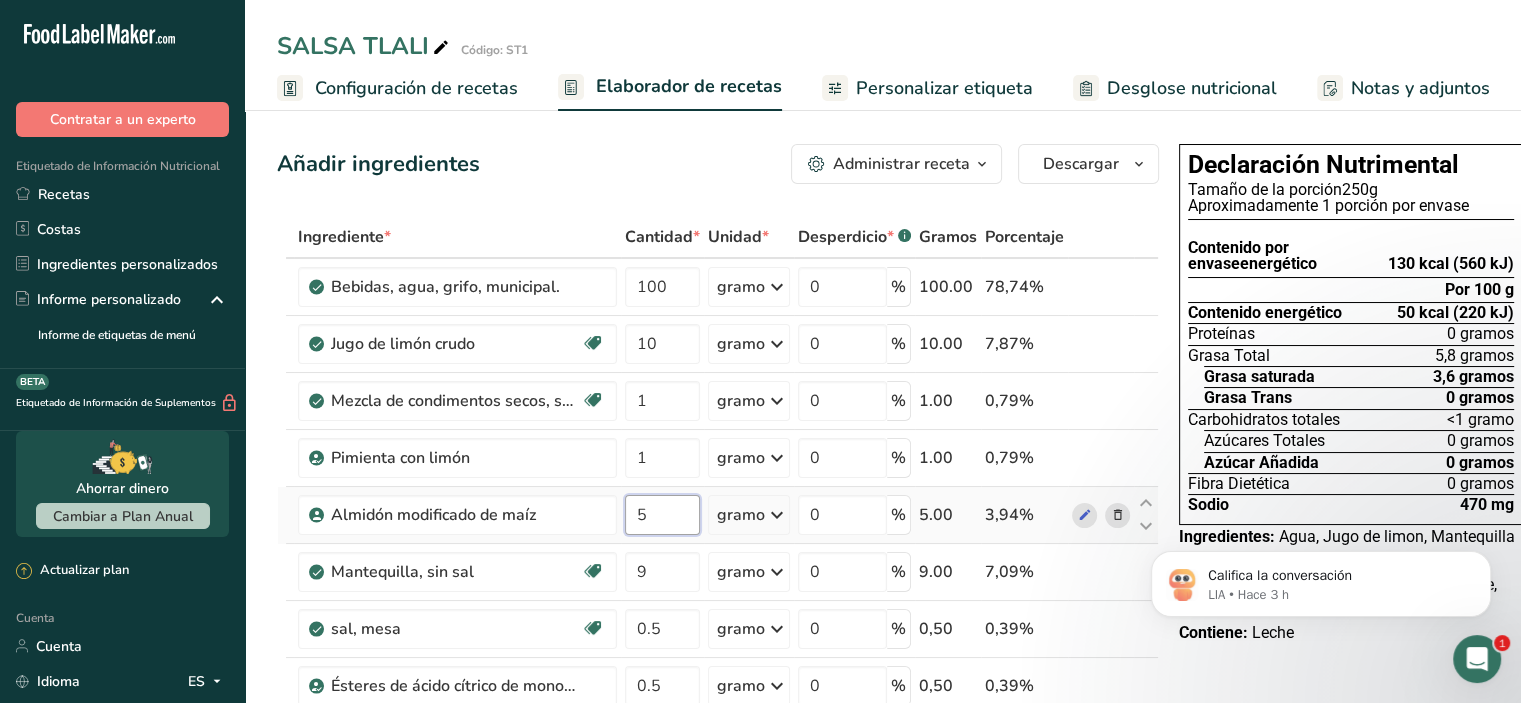 click on "5" at bounding box center [662, 515] 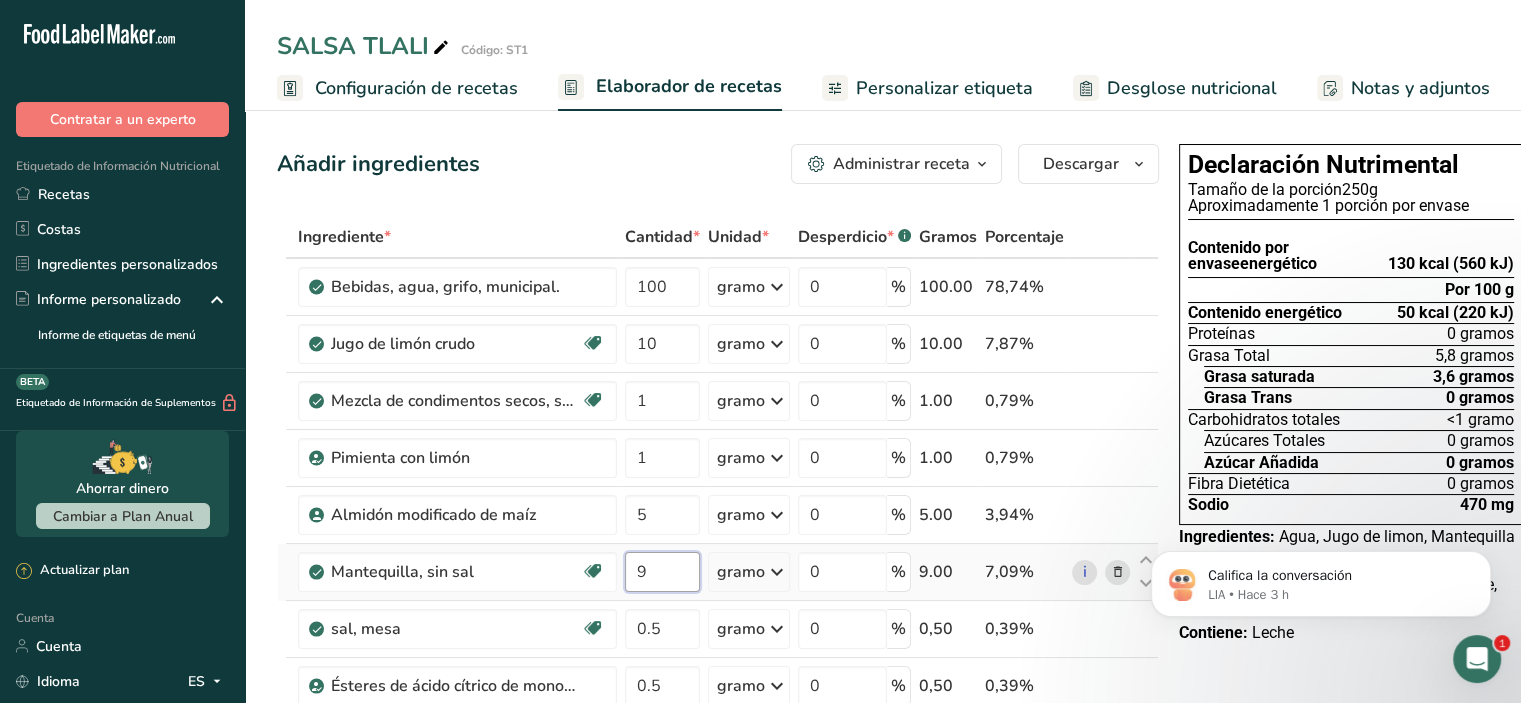 click on "Ingrediente  *
Cantidad  *
Unidad  *
Desperdicio *   .a-a{fill:#347362;}.b-a{fill:#fff;}         Gramos
Porcentaje
Bebidas, agua, grifo, municipal.
100
gramo
Porciones
1 fl oz
1 bottle 8 fl oz
1 liter
Ver más
Unidades de peso
g
kg
mg
Ver más
Unidades de volumen
litro
Las unidades de volumen requieren una conversión de densidad. Si conoce la densidad de su ingrediente, introdúzcala a continuación. De lo contrario, haga clic en "RIA", nuestra asistente regulatoria de IA, quien podrá ayudarle.
lb/pie³
g/cm³
Confirmar
mL
0" at bounding box center (718, 556) 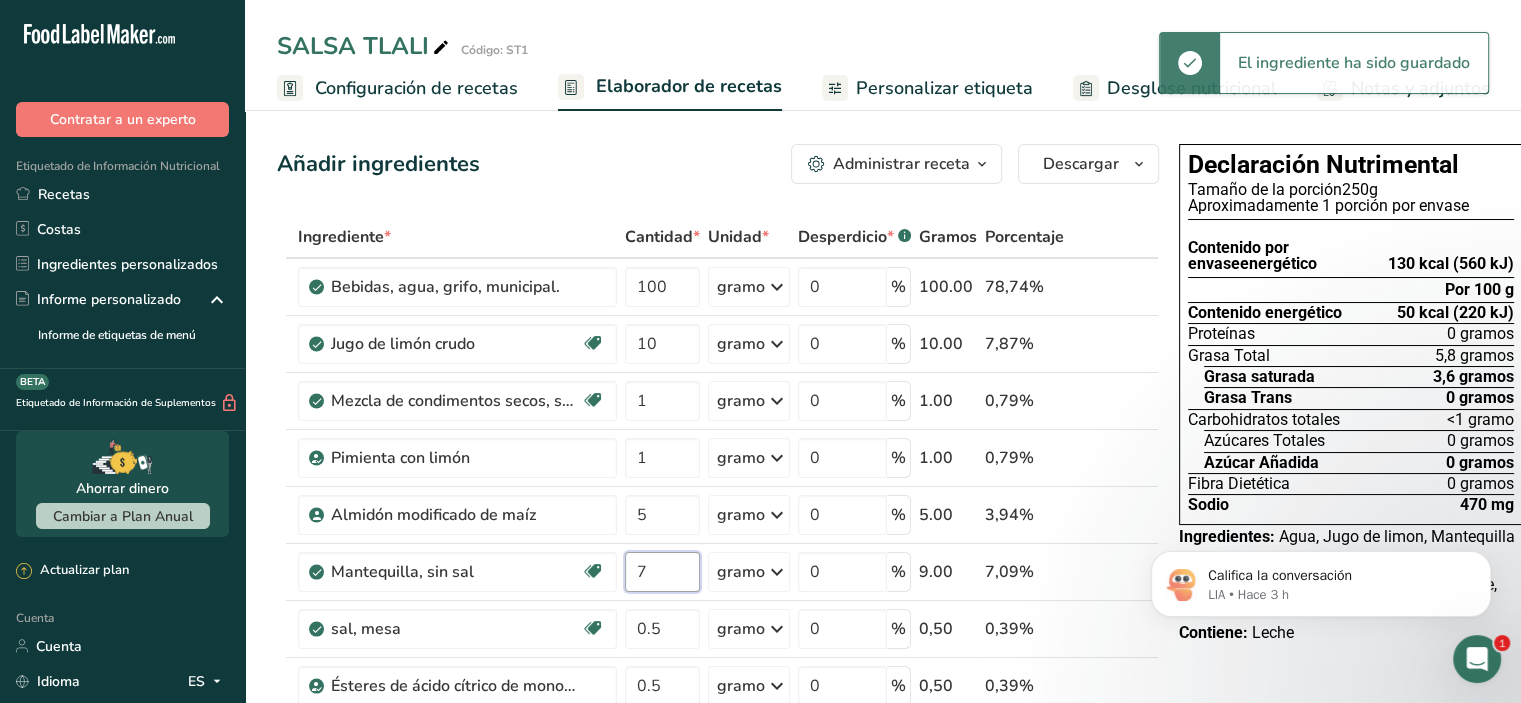 type on "7" 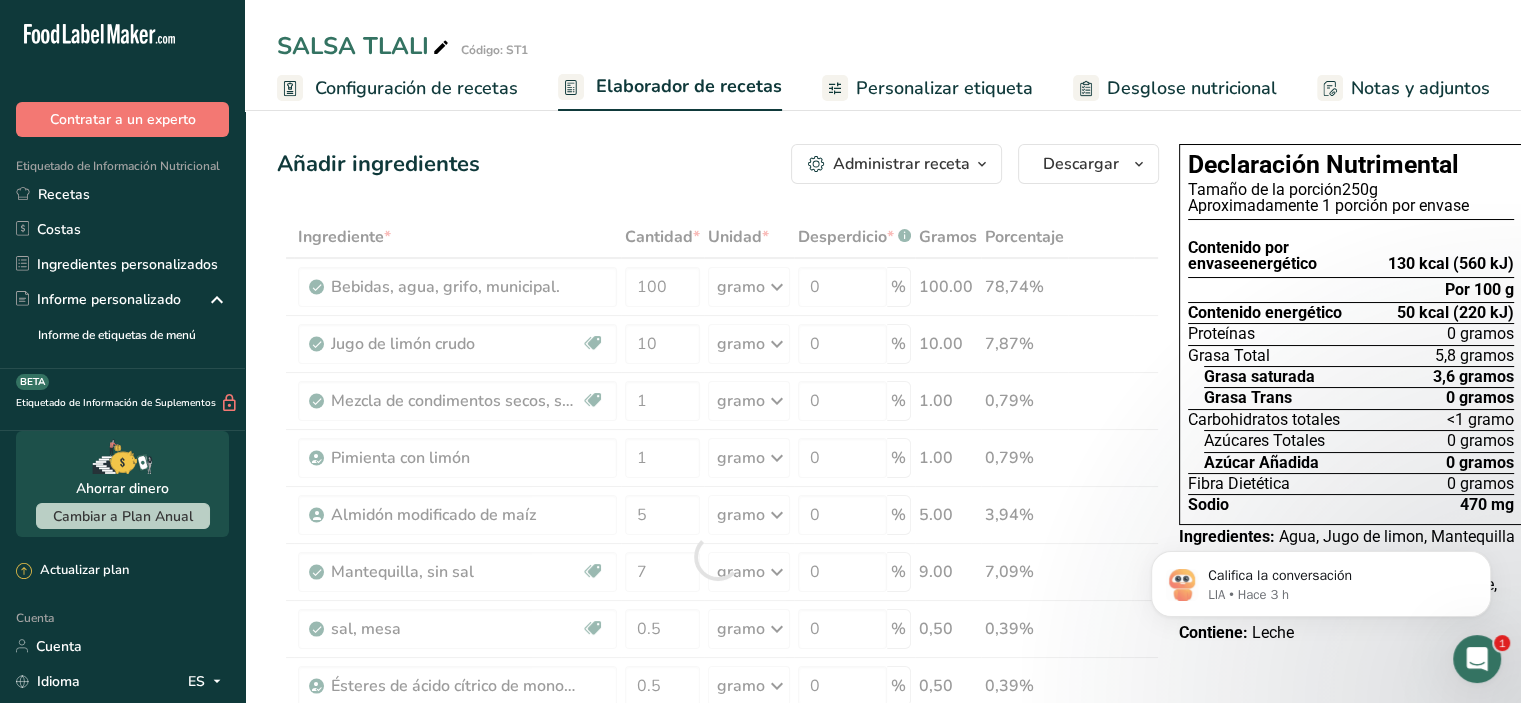 click on "Añadir ingredientes
Administrar receta         Eliminar receta           Duplicar receta             Receta de escalar             Guardar como subreceta   .a-a{fill:#347362;}.b-a{fill:#fff;}                               Desglose nutricional                 Tarjeta de la receta
Novedad
Informe de patrón de aminoácidos           Historial de actividades
Descargar
Elija su estilo de etiqueta preferido
Etiqueta estándar FDA
Etiqueta estándar FDA
El formato más común para etiquetas de información nutricional en cumplimiento con el tipo de letra, estilo y requisitos de la FDA.
Etiqueta tabular FDA
Un formato de etiqueta conforme a las regulaciones de la FDA presentada en una disposición tabular (horizontal).
Etiqueta lineal FDA" at bounding box center [724, 873] 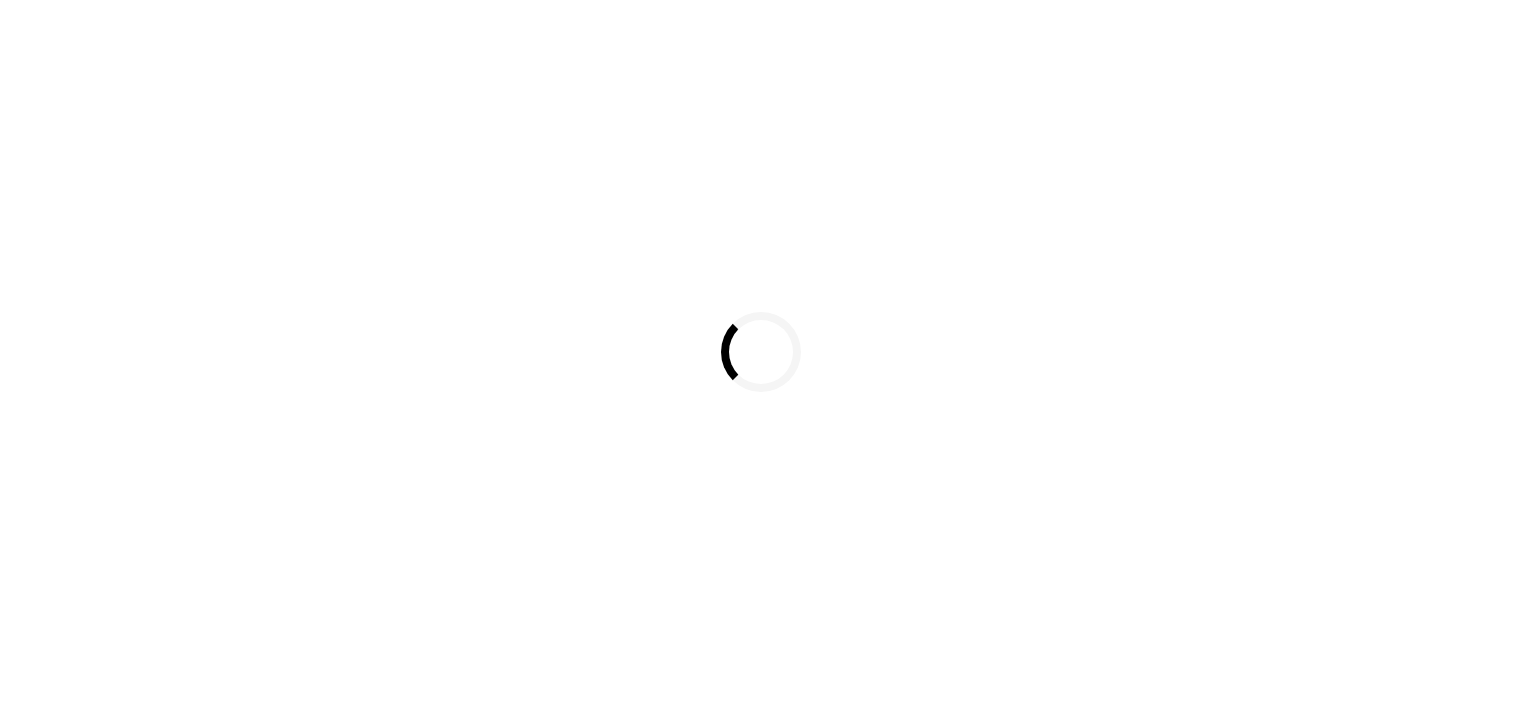 scroll, scrollTop: 0, scrollLeft: 0, axis: both 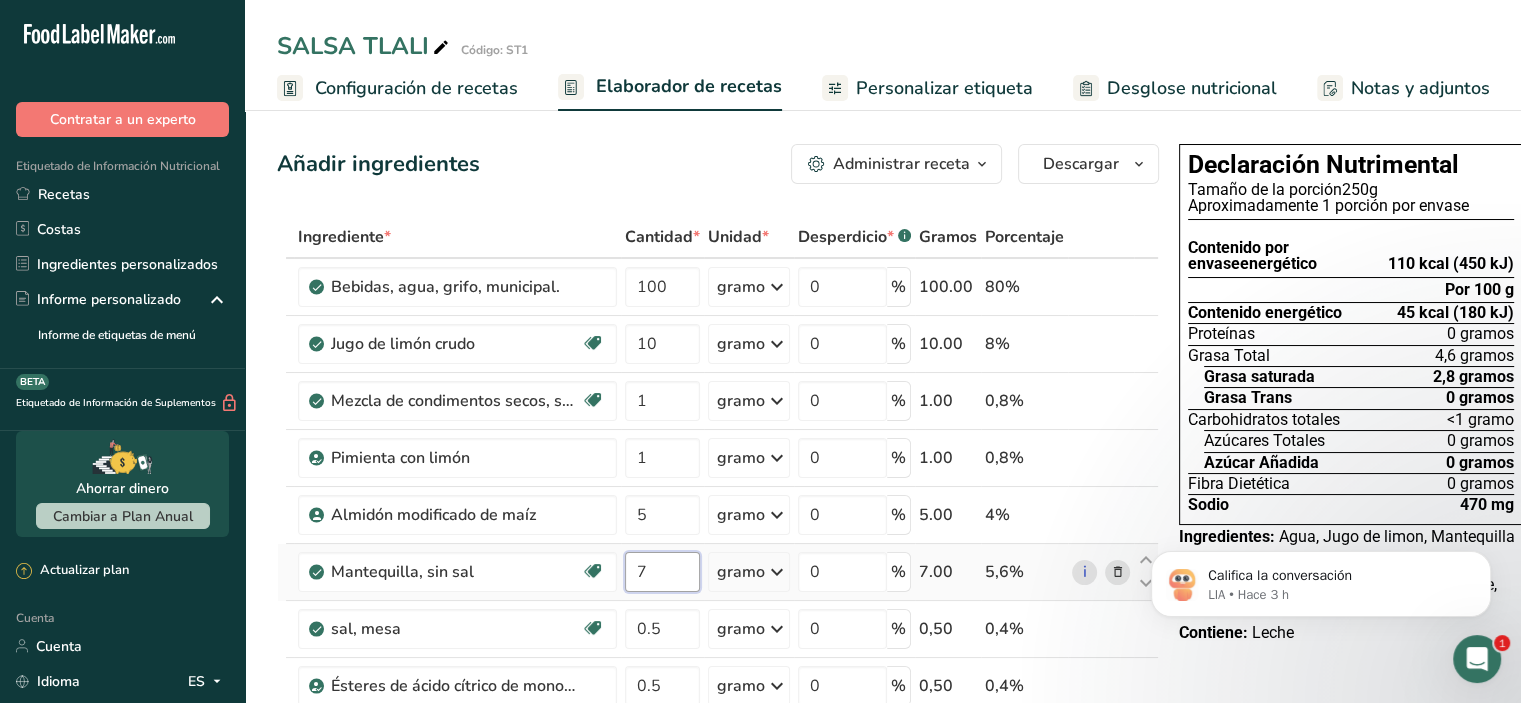 click on "7" at bounding box center [662, 572] 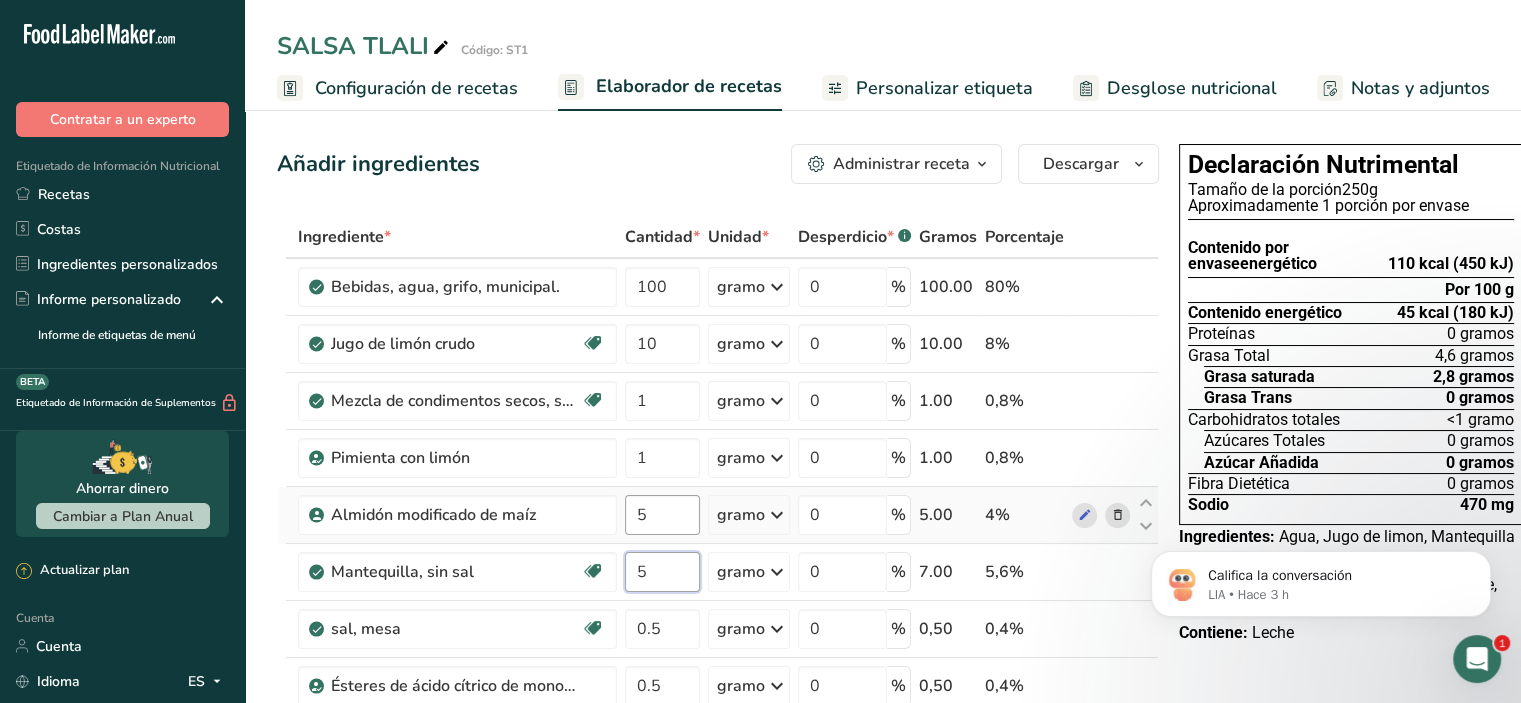 type on "5" 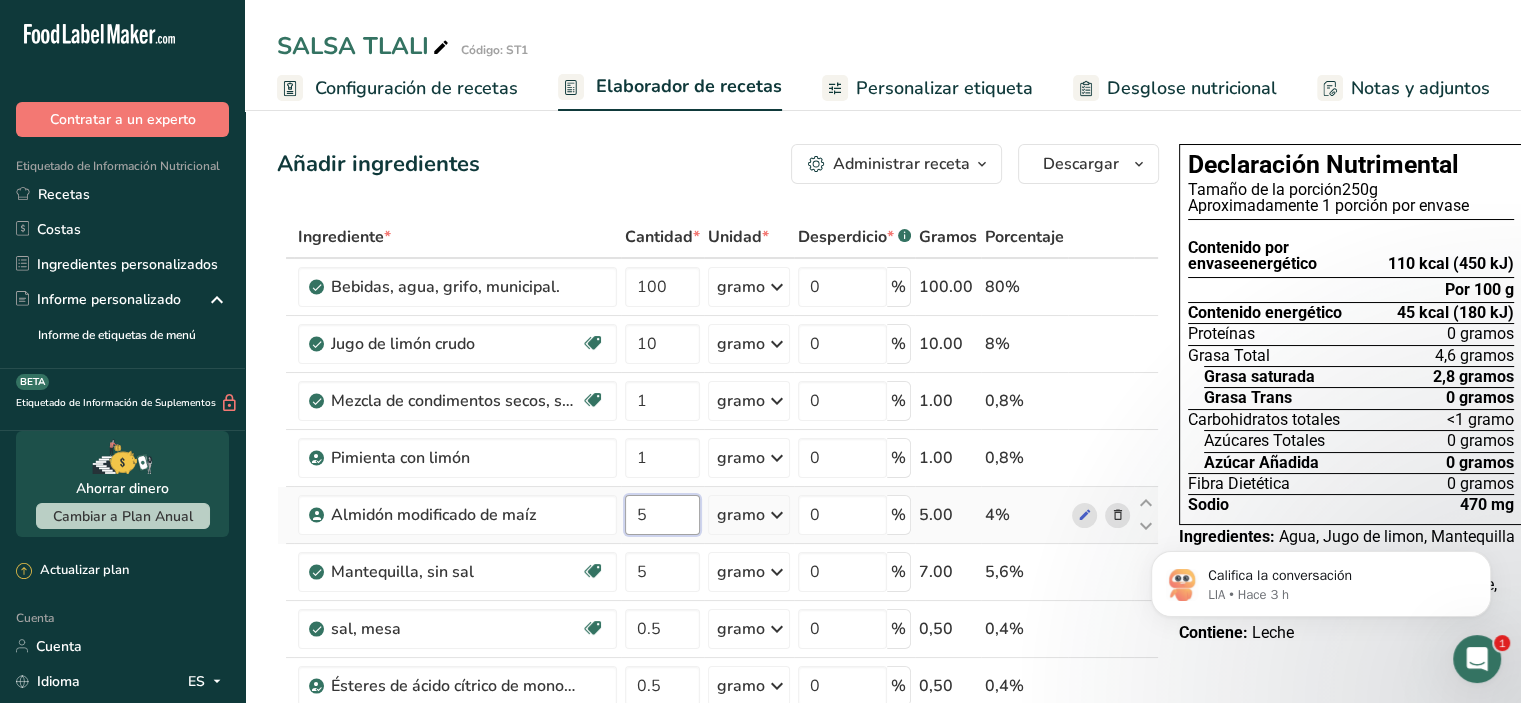click on "Ingrediente  *
Cantidad  *
Unidad  *
Desperdicio *   .a-a{fill:#347362;}.b-a{fill:#fff;}         Gramos
Porcentaje
Bebidas, agua, grifo, municipal.
100
gramo
Porciones
1 fl oz
1 bottle 8 fl oz
1 liter
Ver más
Unidades de peso
g
kg
mg
Ver más
Unidades de volumen
litro
Las unidades de volumen requieren una conversión de densidad. Si conoce la densidad de su ingrediente, introdúzcala a continuación. De lo contrario, haga clic en "RIA", nuestra asistente regulatoria de IA, quien podrá ayudarle.
lb/pie³
g/cm³
Confirmar
mL
0" at bounding box center [718, 556] 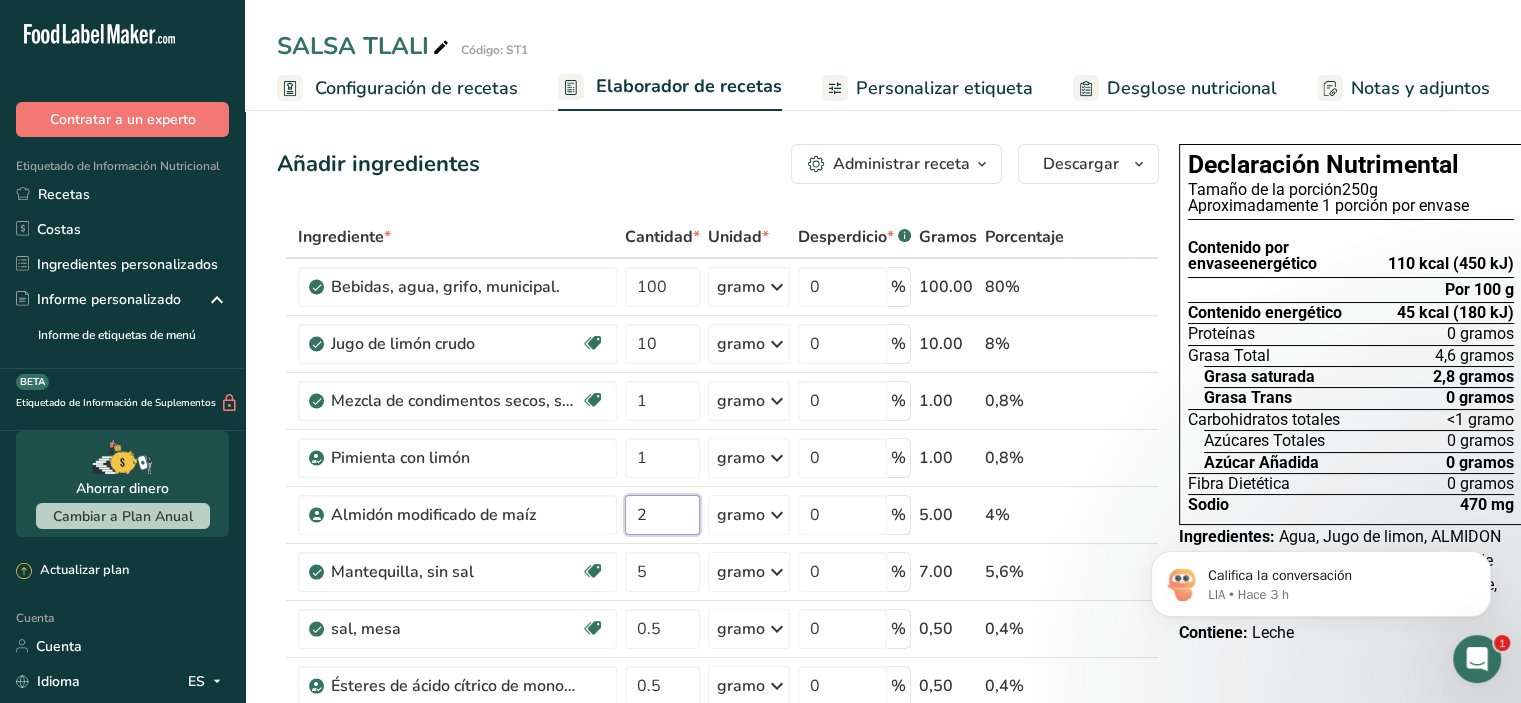 type on "2" 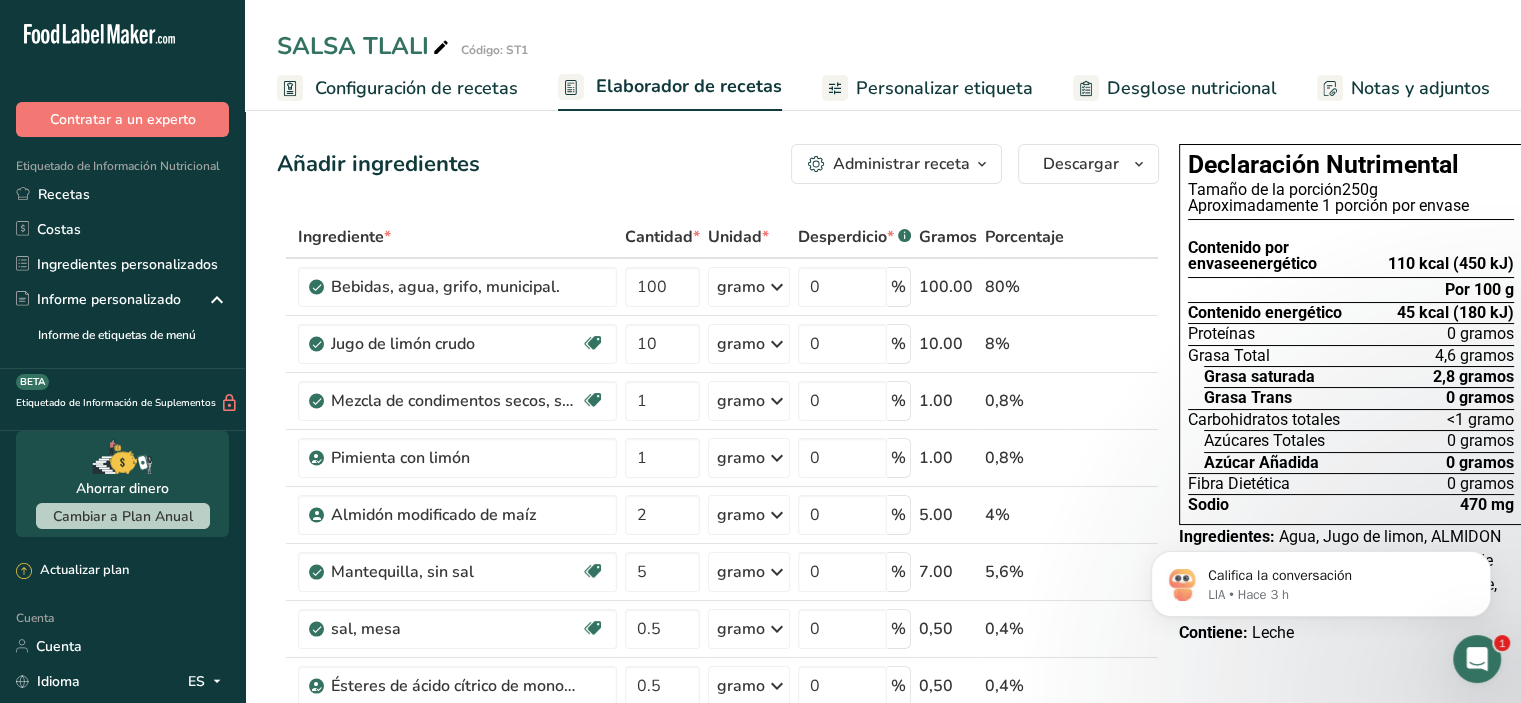 click on "Ingrediente  *
Cantidad  *
Unidad  *
Desperdicio *   .a-a{fill:#347362;}.b-a{fill:#fff;}         Gramos
Porcentaje
Bebidas, agua, grifo, municipal.
100
gramo
Porciones
1 fl oz
1 bottle 8 fl oz
1 liter
Ver más
Unidades de peso
g
kg
mg
Ver más
Unidades de volumen
litro
Las unidades de volumen requieren una conversión de densidad. Si conoce la densidad de su ingrediente, introdúzcala a continuación. De lo contrario, haga clic en "RIA", nuestra asistente regulatoria de IA, quien podrá ayudarle.
lb/pie³
g/cm³
Confirmar
mL
0" at bounding box center [718, 556] 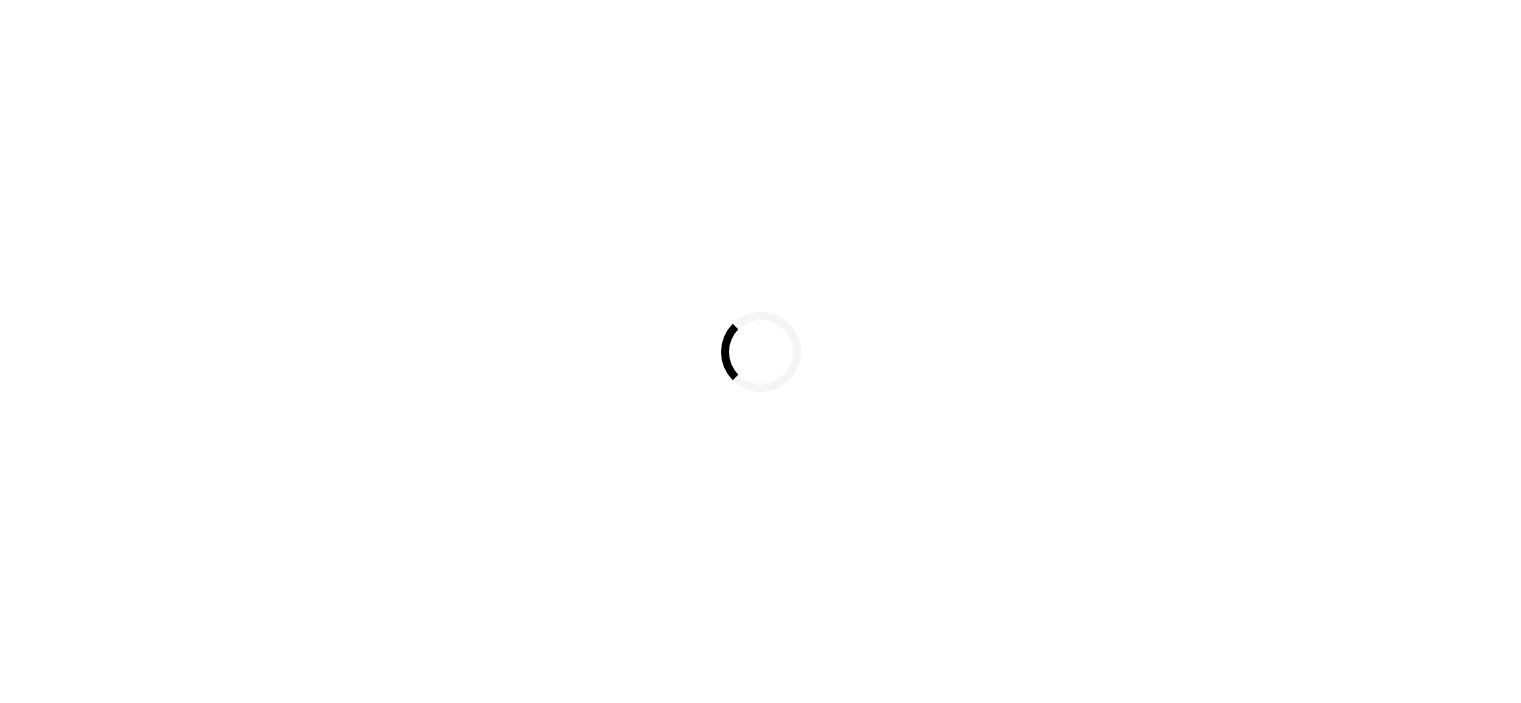 scroll, scrollTop: 0, scrollLeft: 0, axis: both 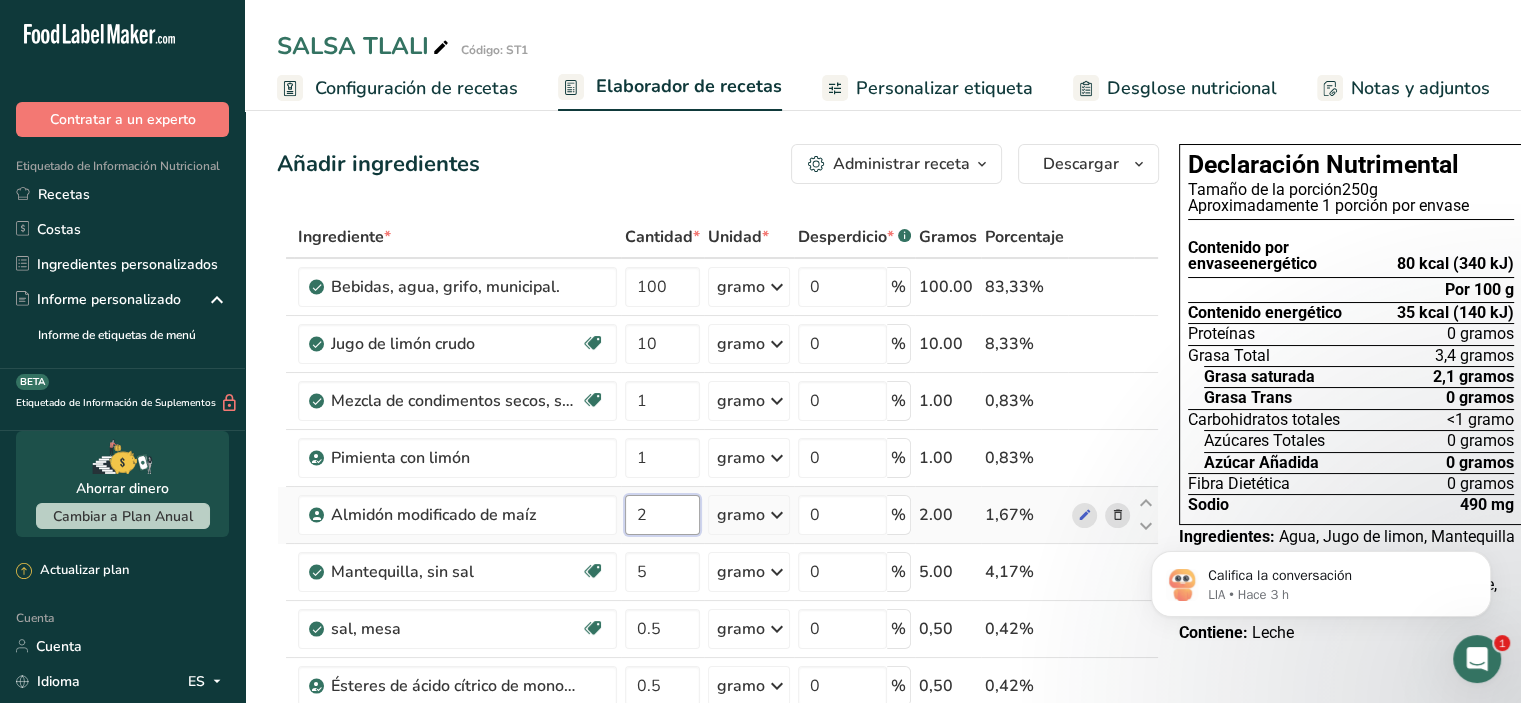 click on "2" at bounding box center [662, 515] 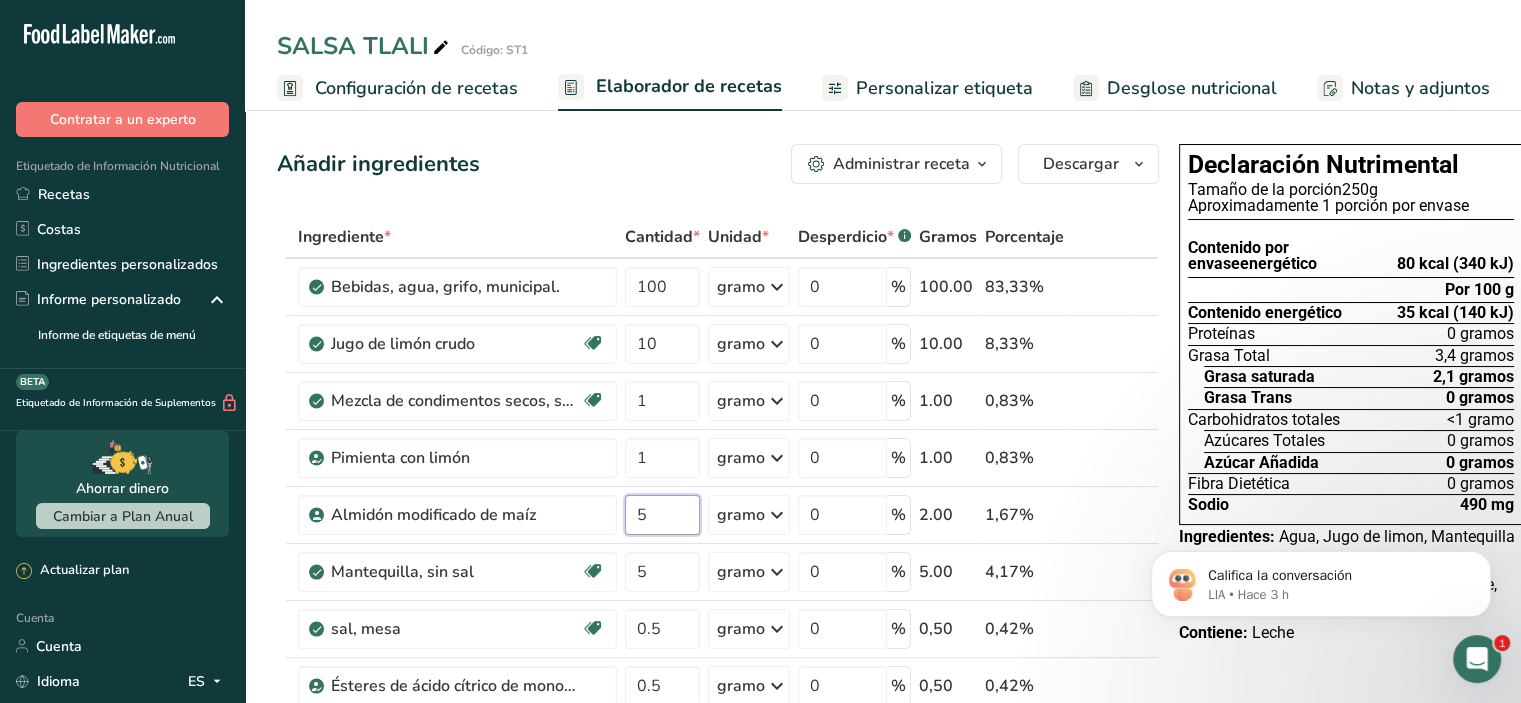 type on "5" 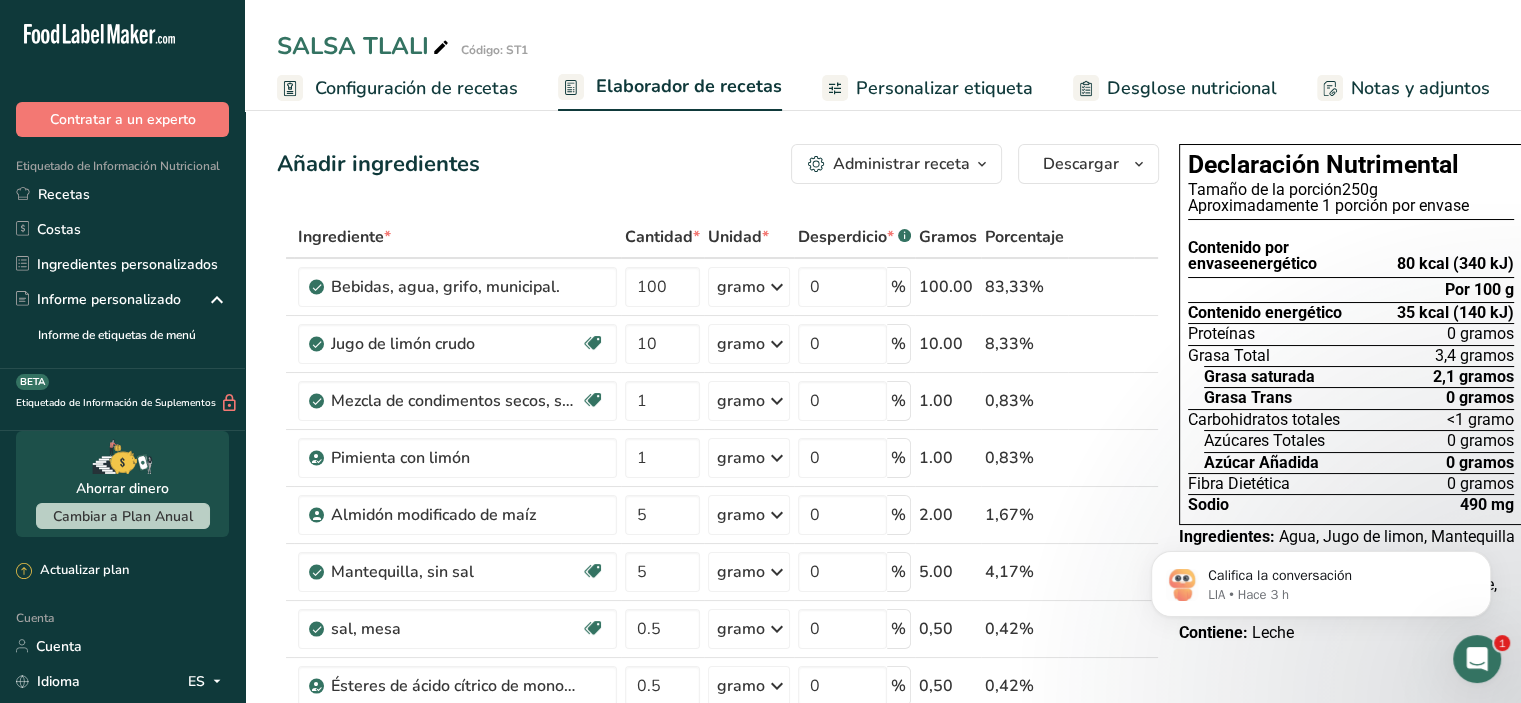 click on "Añadir ingredientes
Administrar receta         Eliminar receta           Duplicar receta             Receta de escalar             Guardar como subreceta   .a-a{fill:#347362;}.b-a{fill:#fff;}                               Desglose nutricional                 Tarjeta de la receta
Novedad
Informe de patrón de aminoácidos           Historial de actividades
Descargar
Elija su estilo de etiqueta preferido
Etiqueta estándar FDA
Etiqueta estándar FDA
El formato más común para etiquetas de información nutricional en cumplimiento con el tipo de letra, estilo y requisitos de la FDA.
Etiqueta tabular FDA
Un formato de etiqueta conforme a las regulaciones de la FDA presentada en una disposición tabular (horizontal).
Etiqueta lineal FDA" at bounding box center (724, 873) 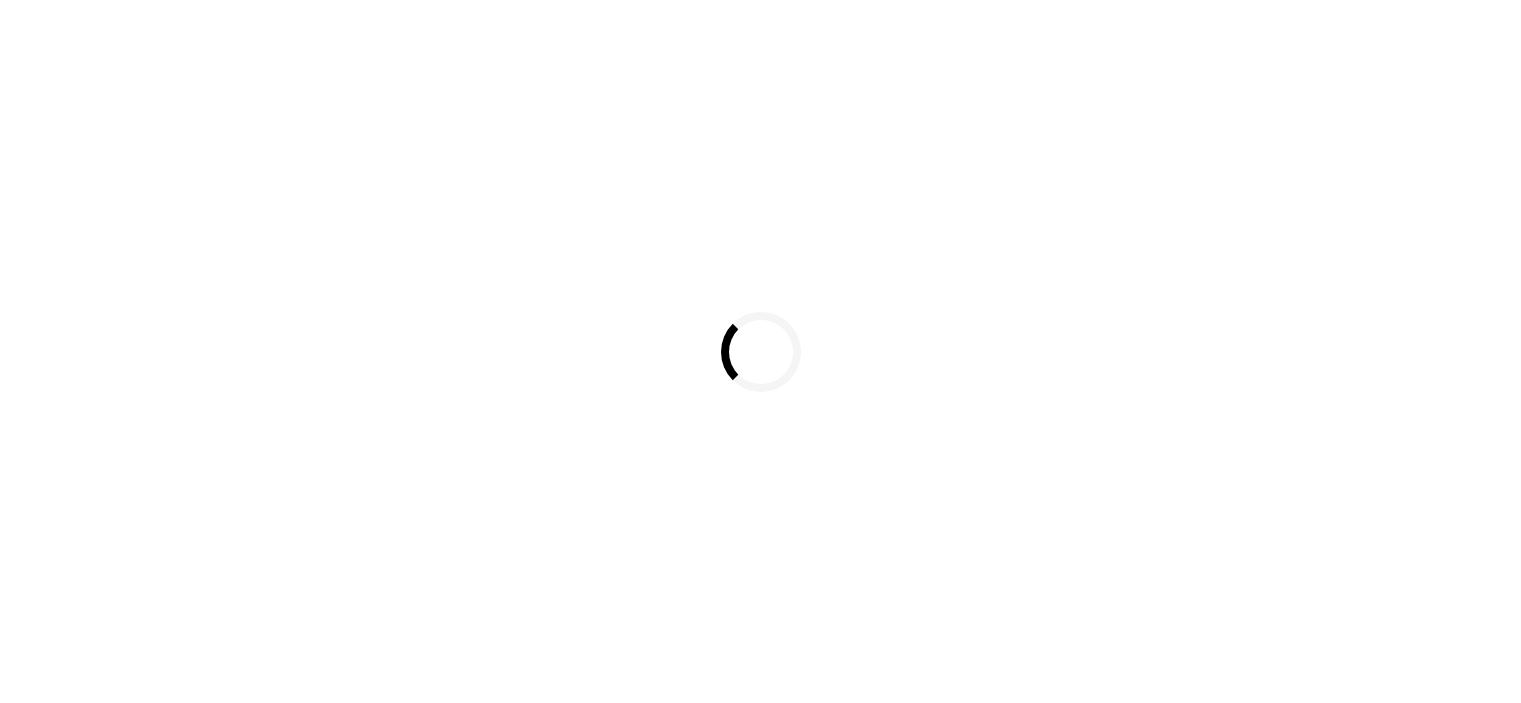 scroll, scrollTop: 0, scrollLeft: 0, axis: both 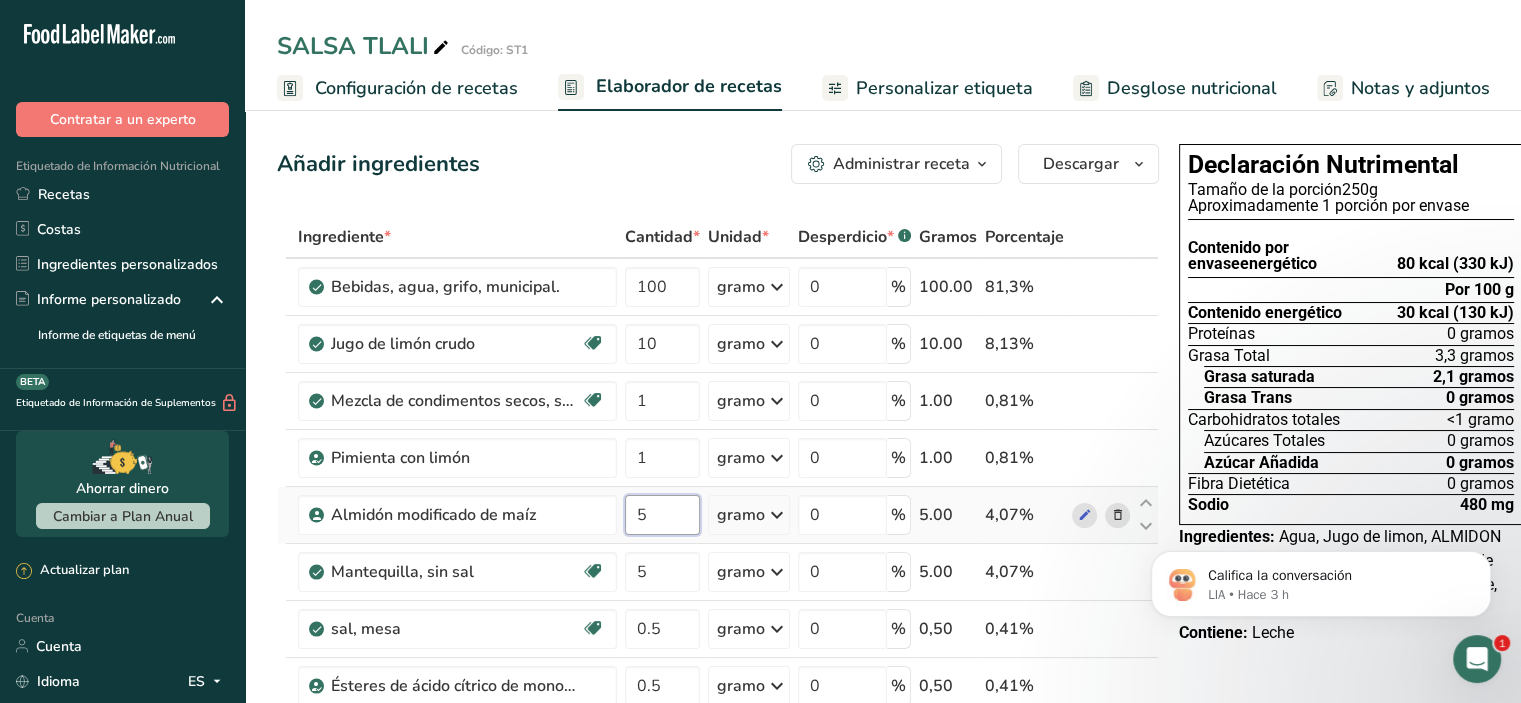click on "5" at bounding box center (662, 515) 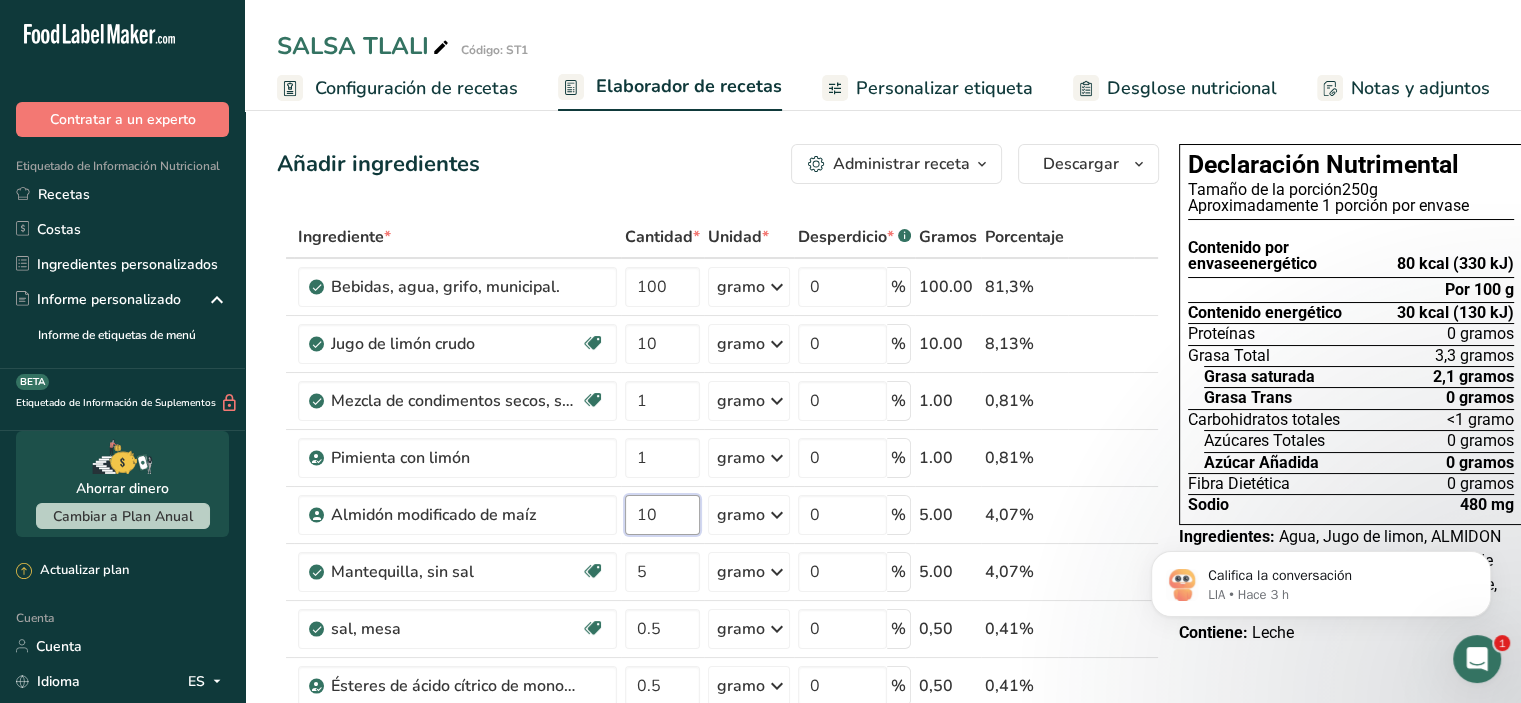 type on "10" 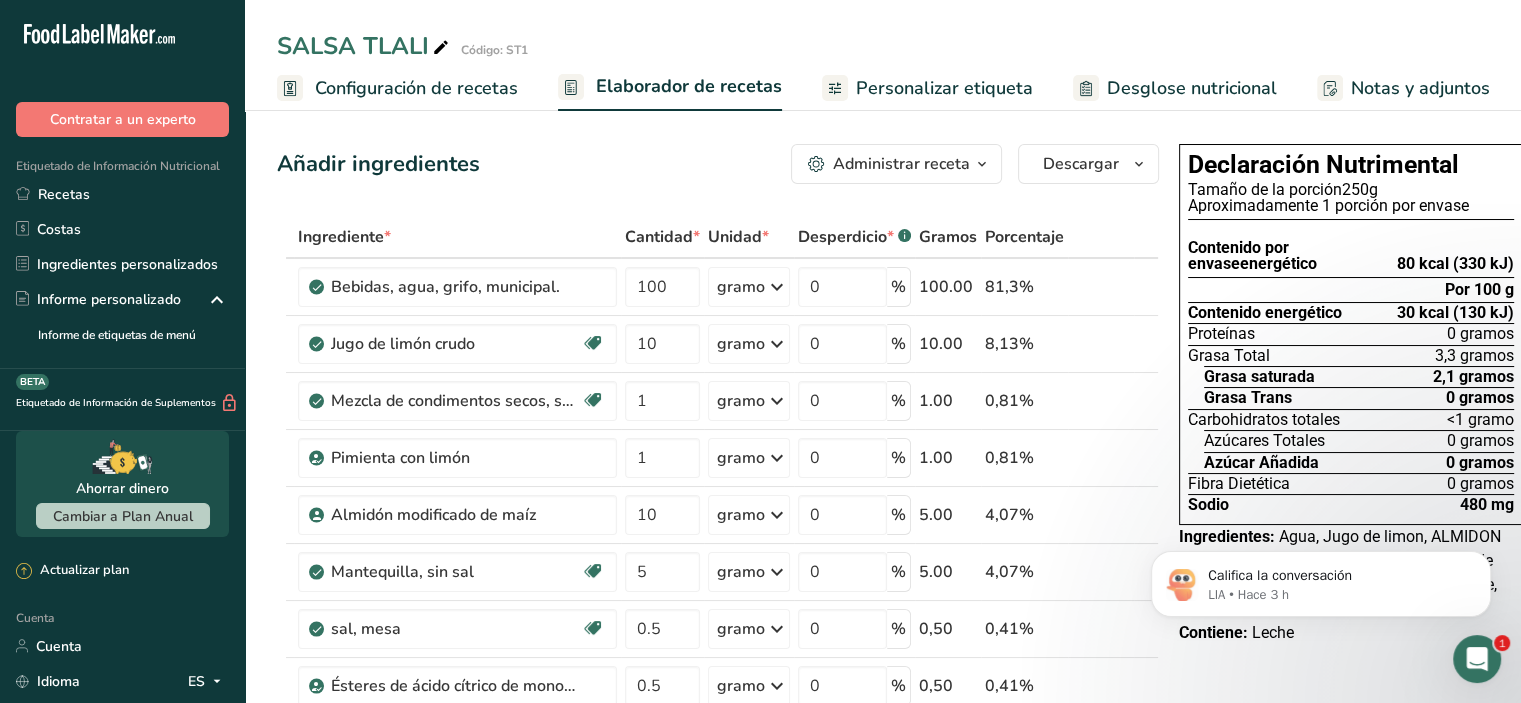 click on "Añadir ingredientes
Administrar receta         Eliminar receta           Duplicar receta             Receta de escalar             Guardar como subreceta   .a-a{fill:#347362;}.b-a{fill:#fff;}                               Desglose nutricional                 Tarjeta de la receta
Novedad
Informe de patrón de aminoácidos           Historial de actividades
Descargar
Elija su estilo de etiqueta preferido
Etiqueta estándar FDA
Etiqueta estándar FDA
El formato más común para etiquetas de información nutricional en cumplimiento con el tipo de letra, estilo y requisitos de la FDA.
Etiqueta tabular FDA
Un formato de etiqueta conforme a las regulaciones de la FDA presentada en una disposición tabular (horizontal).
Etiqueta lineal FDA" at bounding box center (724, 873) 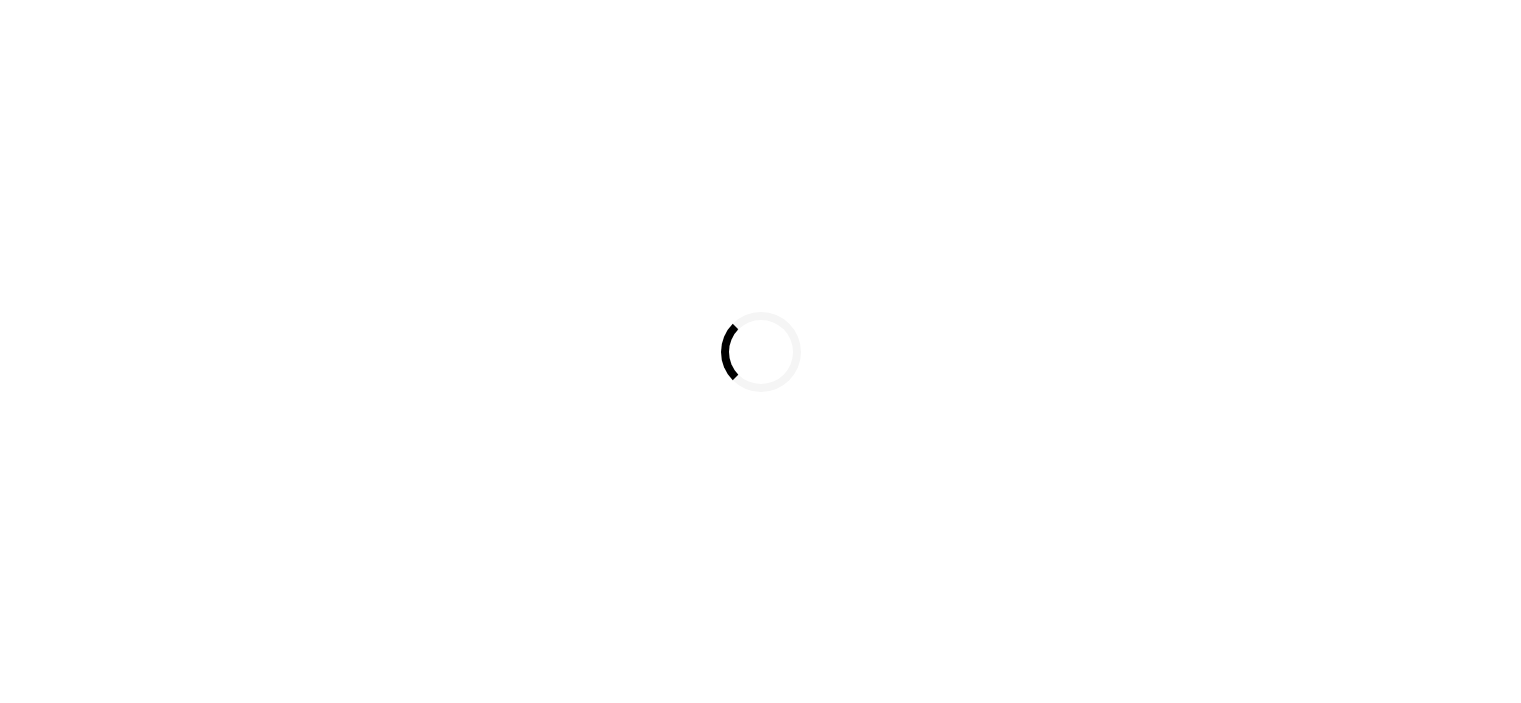 scroll, scrollTop: 0, scrollLeft: 0, axis: both 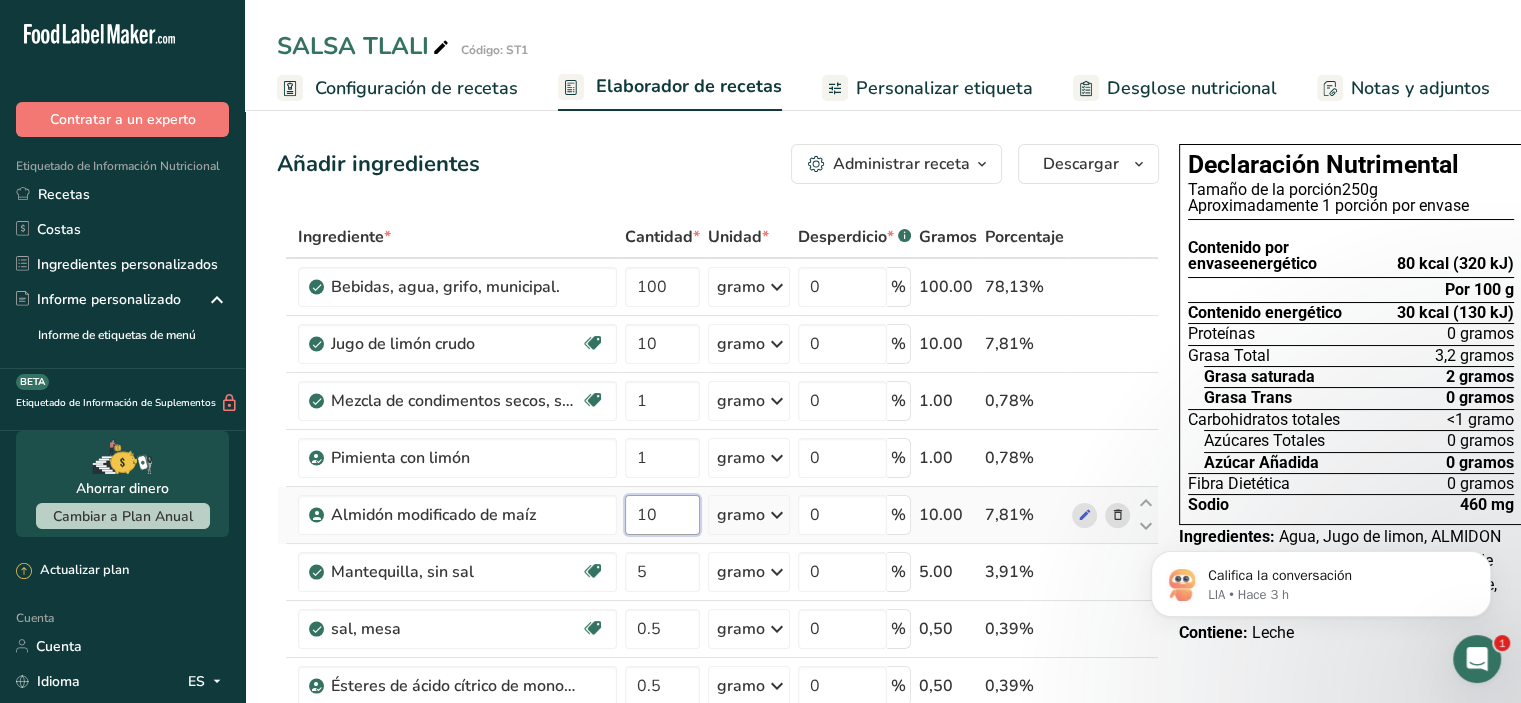 click on "10" at bounding box center [662, 515] 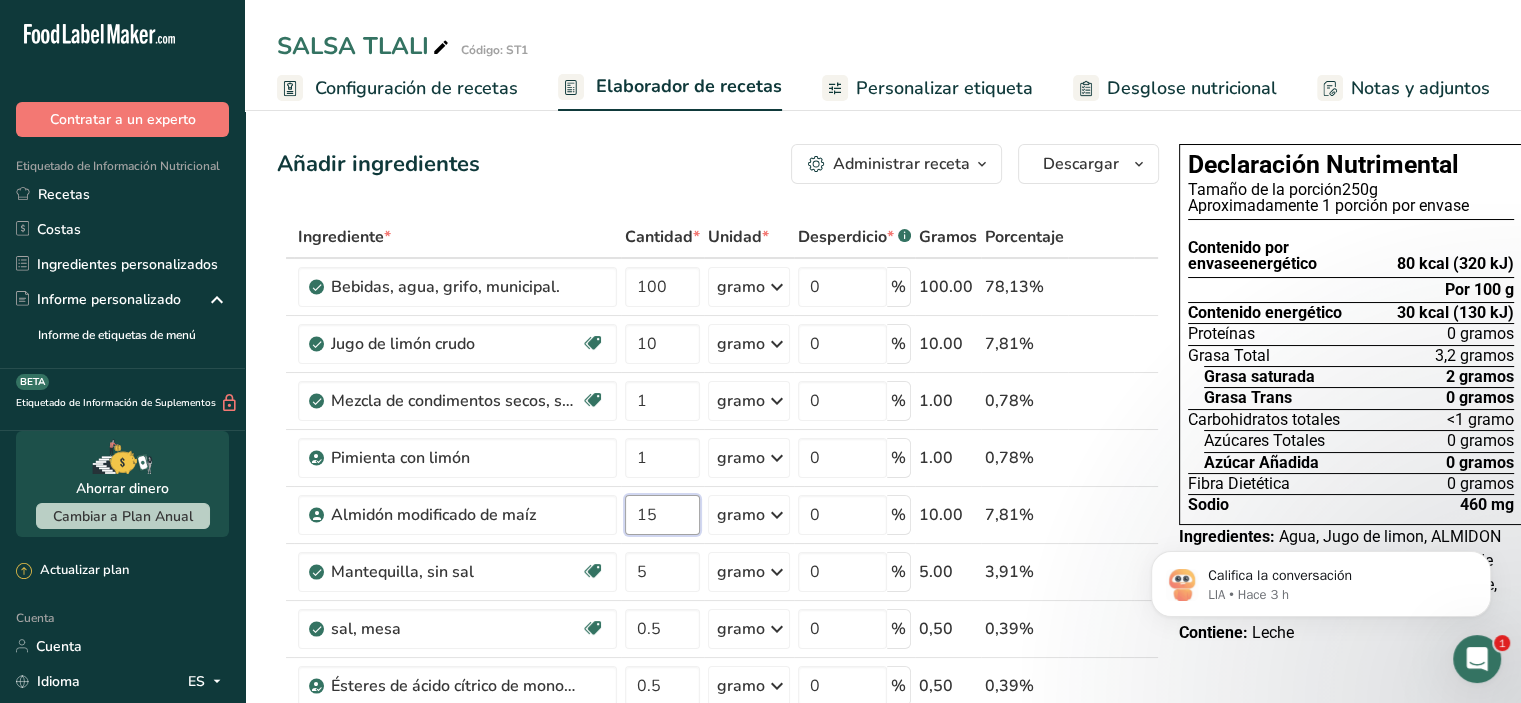 type on "15" 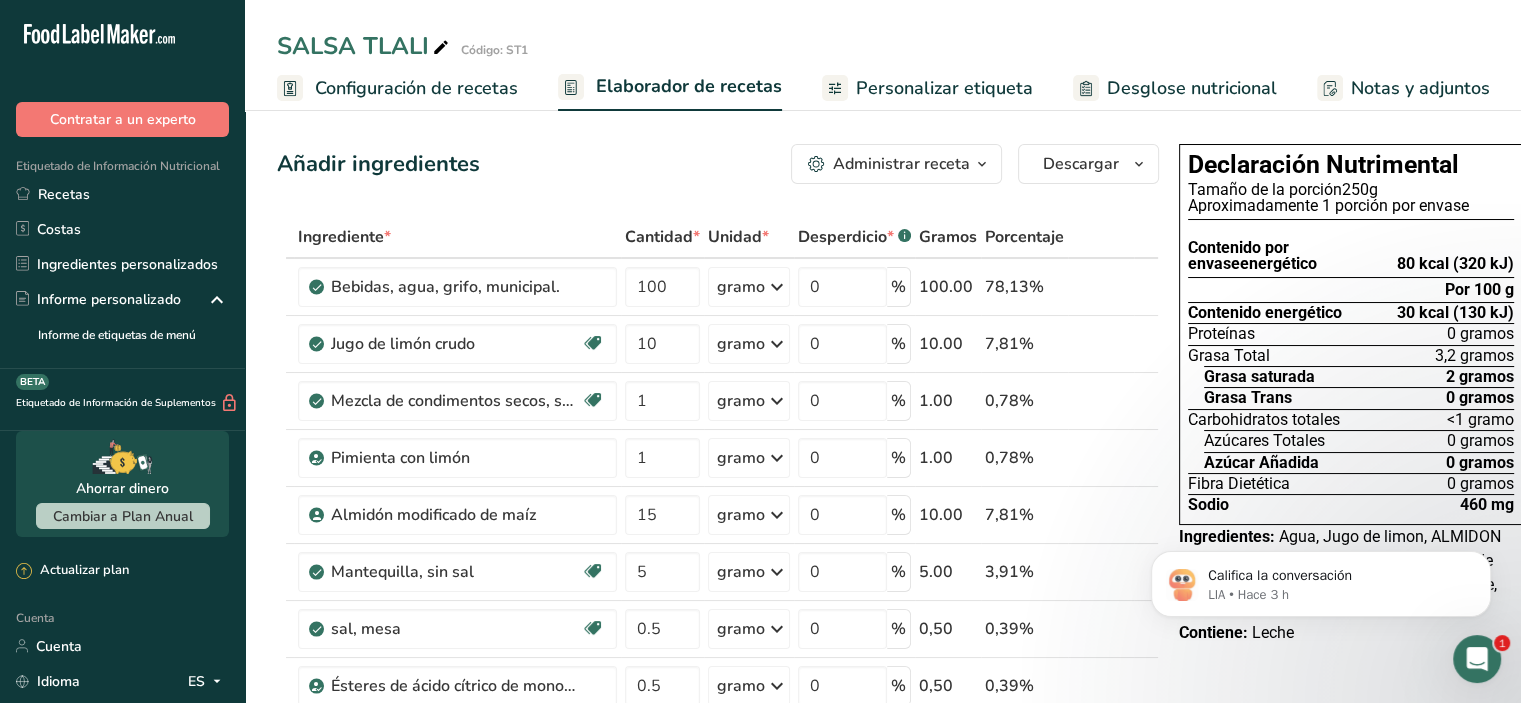 click on "Ingrediente  *
Cantidad  *
Unidad  *
Desperdicio *   .a-a{fill:#347362;}.b-a{fill:#fff;}         Gramos
Porcentaje
Bebidas, agua, grifo, municipal.
100
gramo
Porciones
1 fl oz
1 bottle 8 fl oz
1 liter
Ver más
Unidades de peso
g
kg
mg
Ver más
Unidades de volumen
litro
Las unidades de volumen requieren una conversión de densidad. Si conoce la densidad de su ingrediente, introdúzcala a continuación. De lo contrario, haga clic en "RIA", nuestra asistente regulatoria de IA, quien podrá ayudarle.
lb/pie³
g/cm³
Confirmar
mL
0" at bounding box center (718, 556) 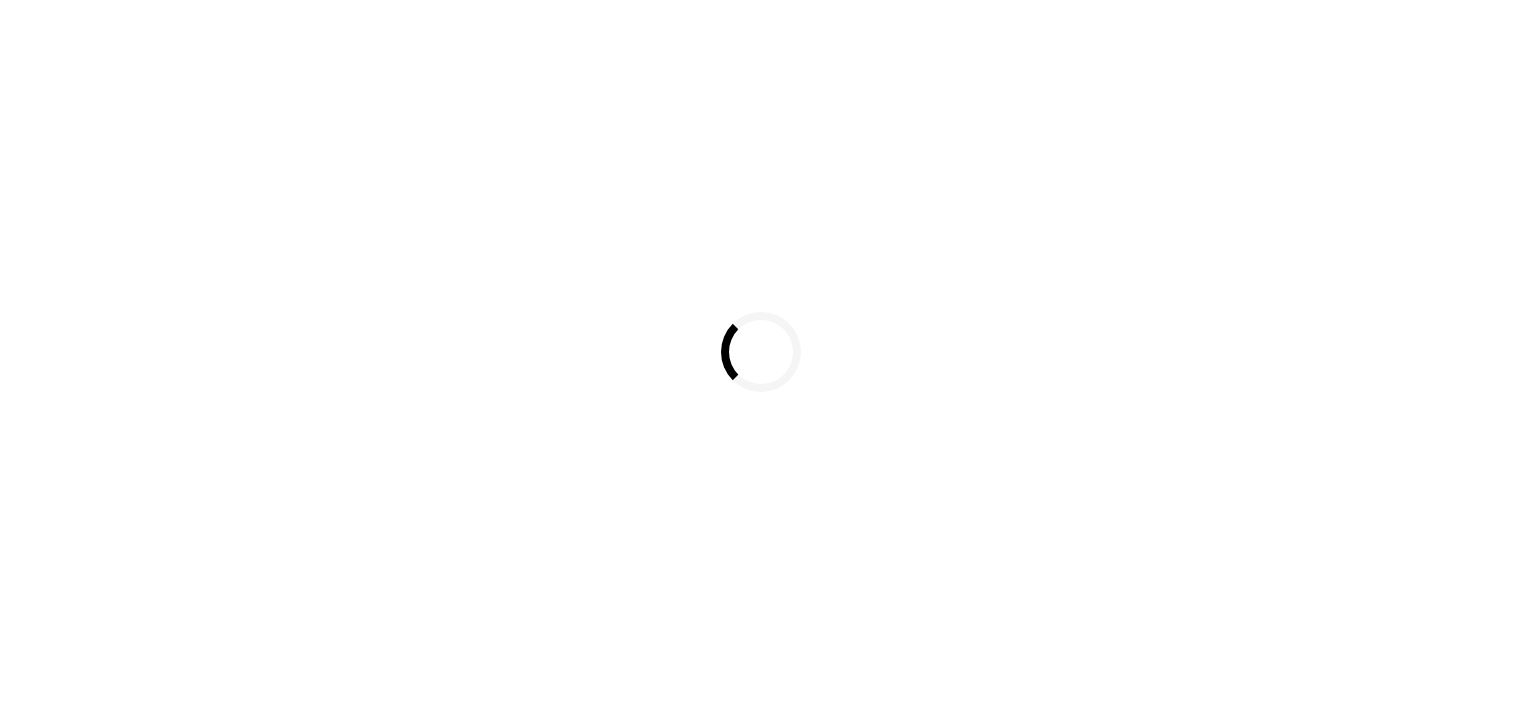 scroll, scrollTop: 0, scrollLeft: 0, axis: both 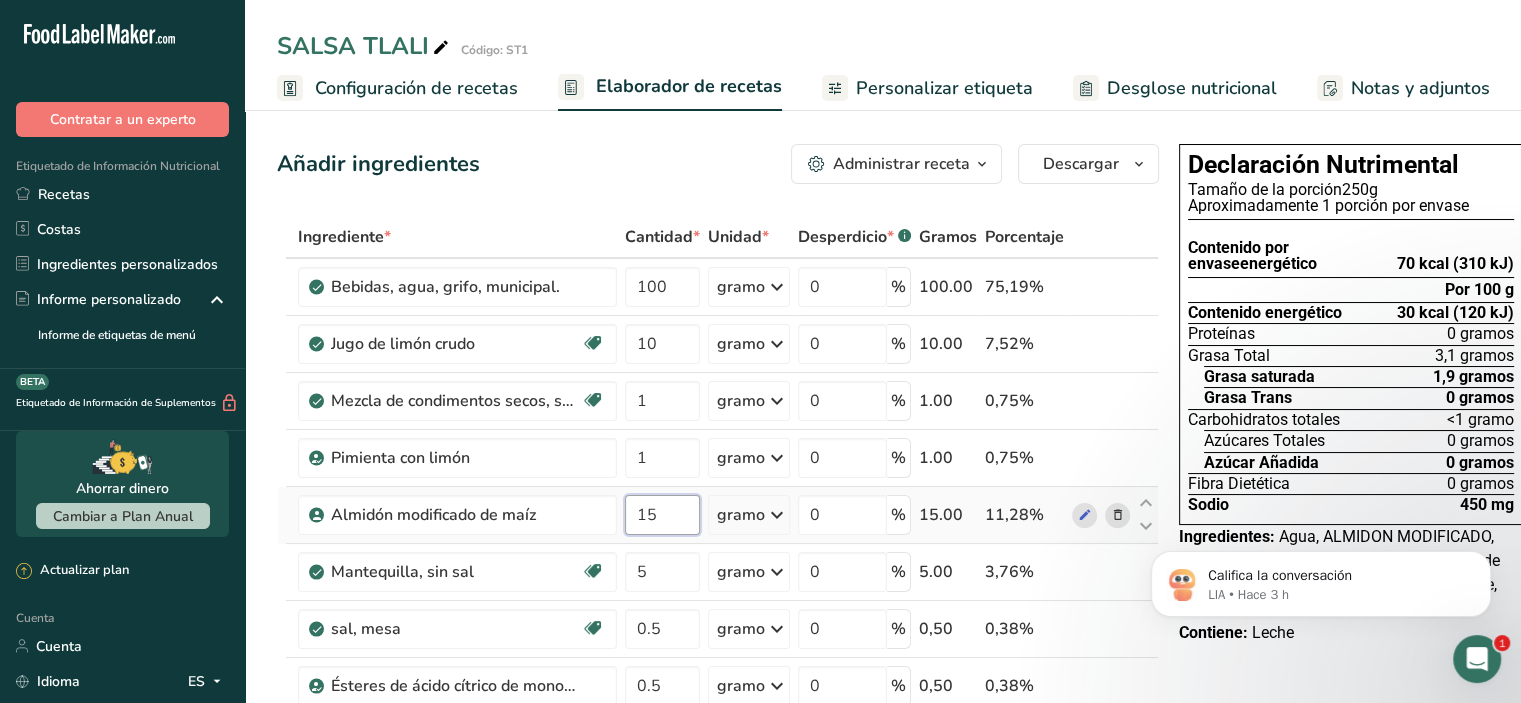 click on "15" at bounding box center (662, 515) 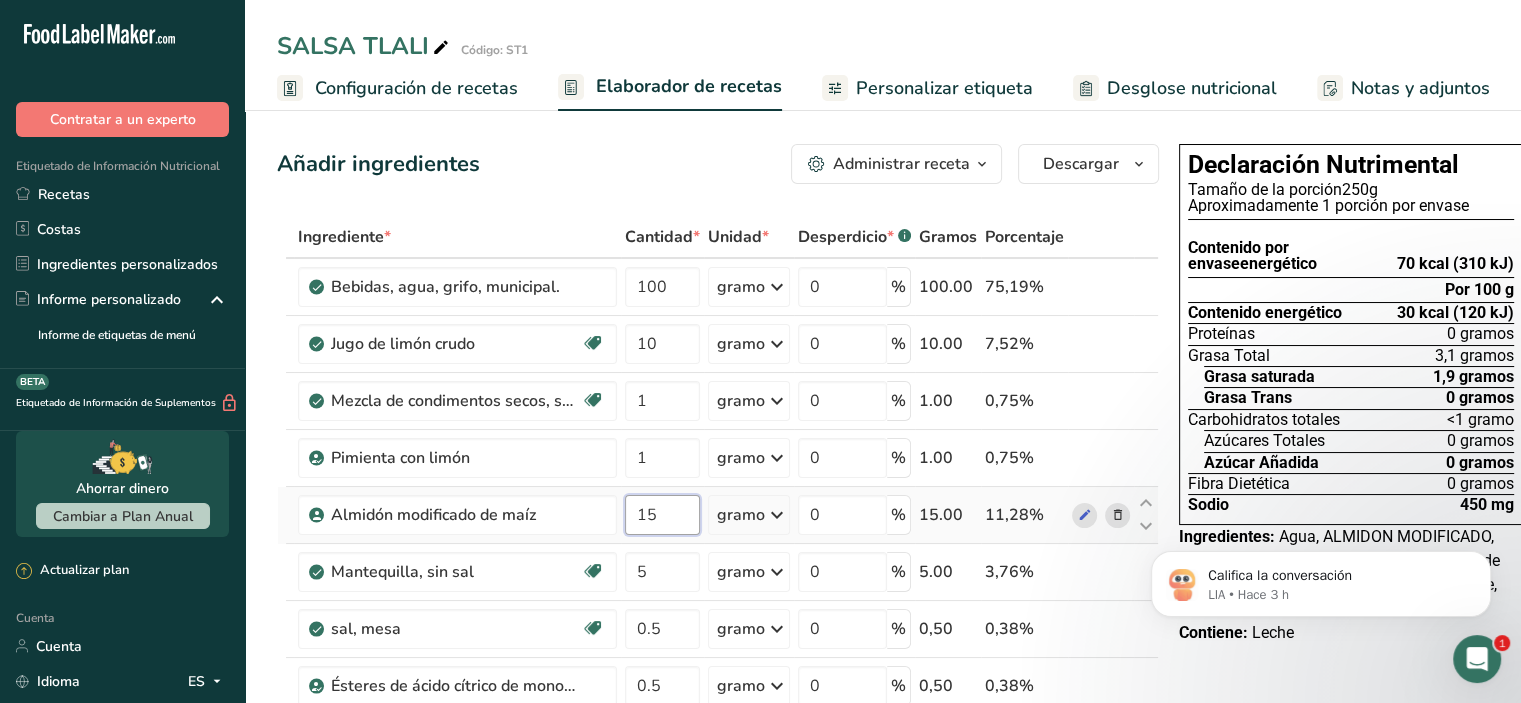 type on "1" 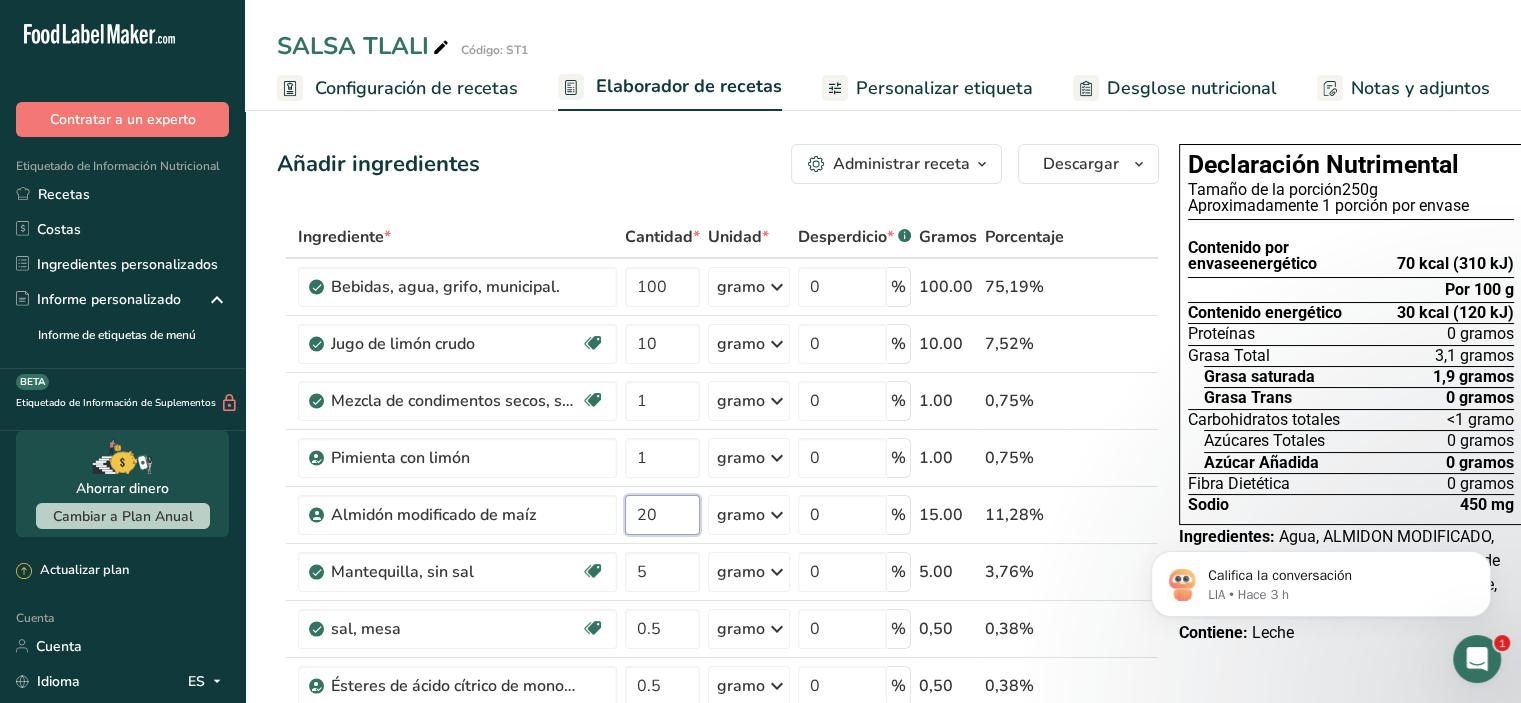 type on "20" 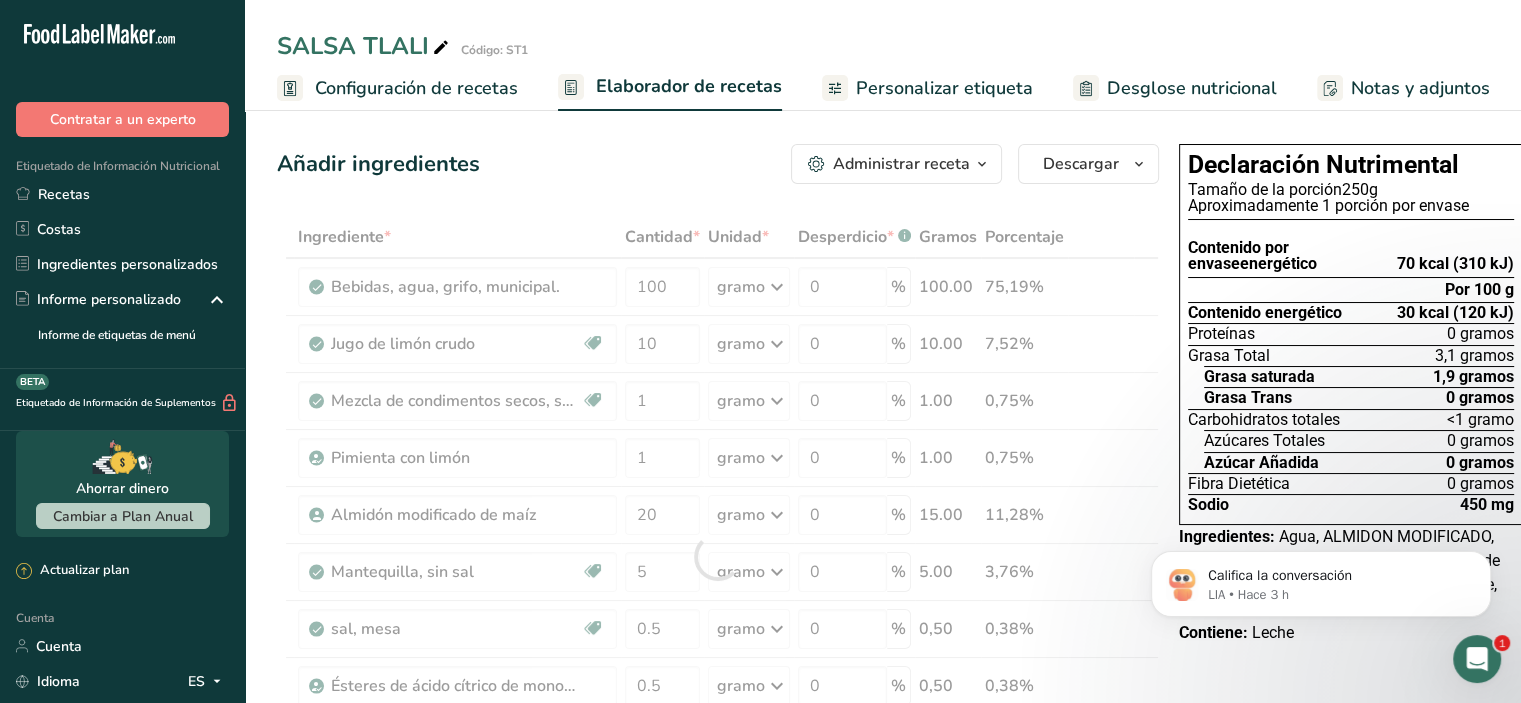 click on "Ingrediente  *
Cantidad  *
Unidad  *
Desperdicio *   .a-a{fill:#347362;}.b-a{fill:#fff;}         Gramos
Porcentaje
Bebidas, agua, grifo, municipal.
100
gramo
Porciones
1 fl oz
1 bottle 8 fl oz
1 liter
Ver más
Unidades de peso
g
kg
mg
Ver más
Unidades de volumen
litro
Las unidades de volumen requieren una conversión de densidad. Si conoce la densidad de su ingrediente, introdúzcala a continuación. De lo contrario, haga clic en "RIA", nuestra asistente regulatoria de IA, quien podrá ayudarle.
lb/pie³
g/cm³
Confirmar
mL
0" at bounding box center [718, 556] 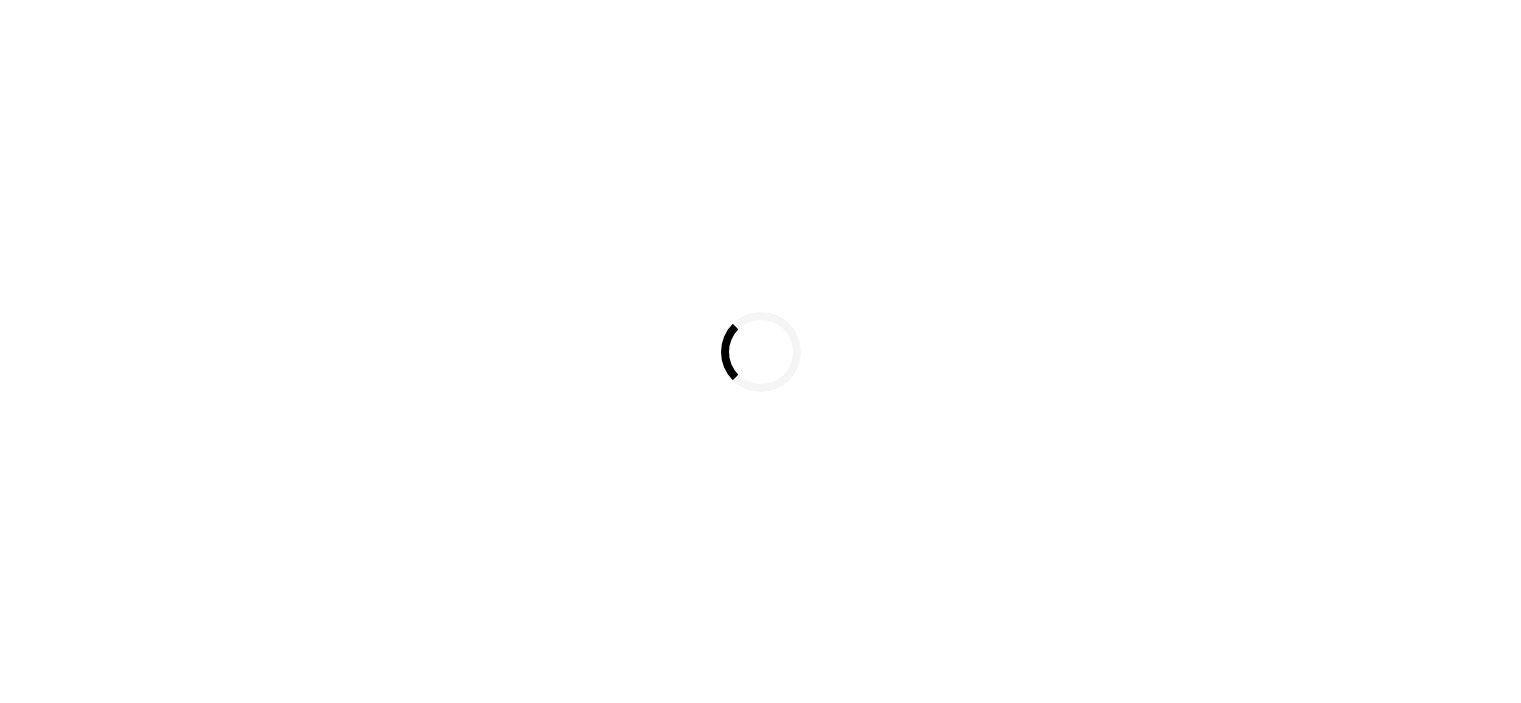scroll, scrollTop: 0, scrollLeft: 0, axis: both 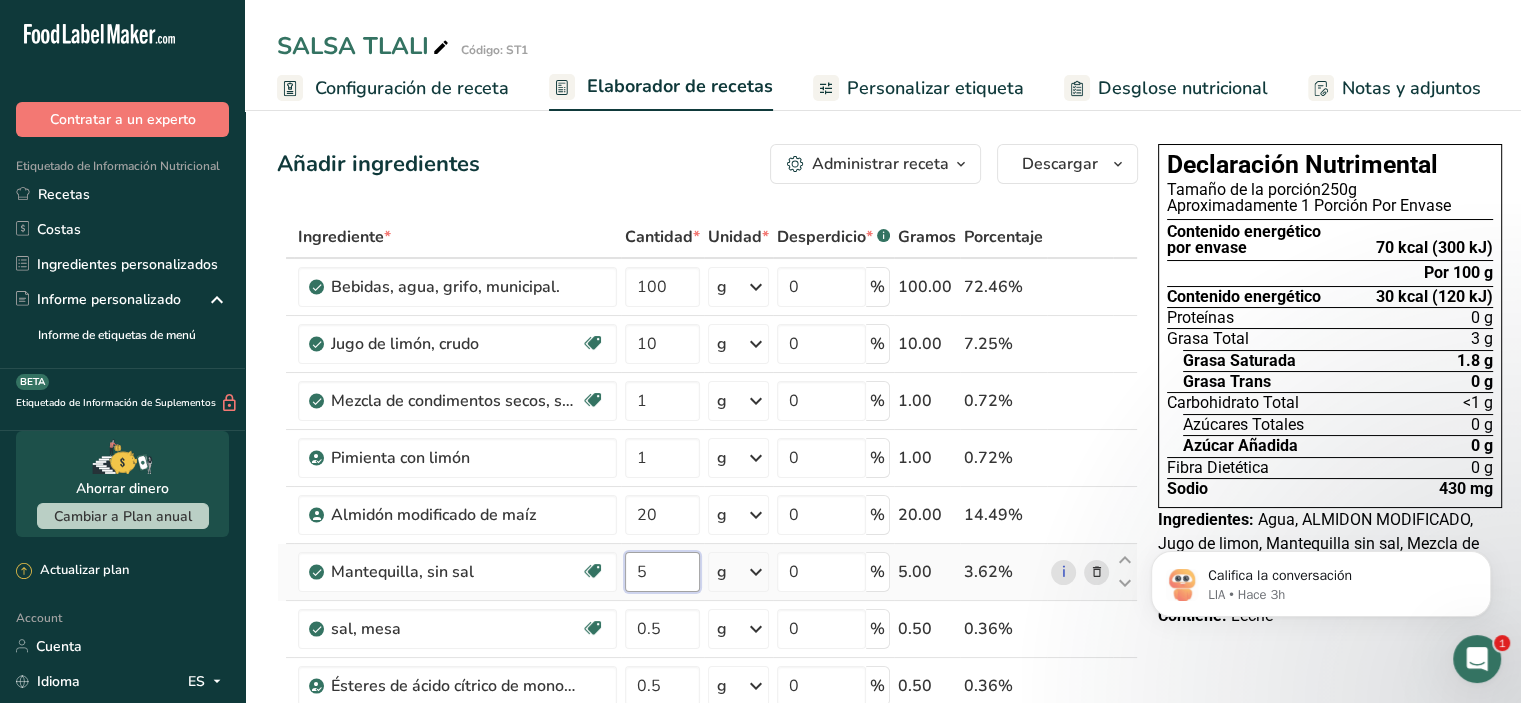 click on "5" at bounding box center (662, 572) 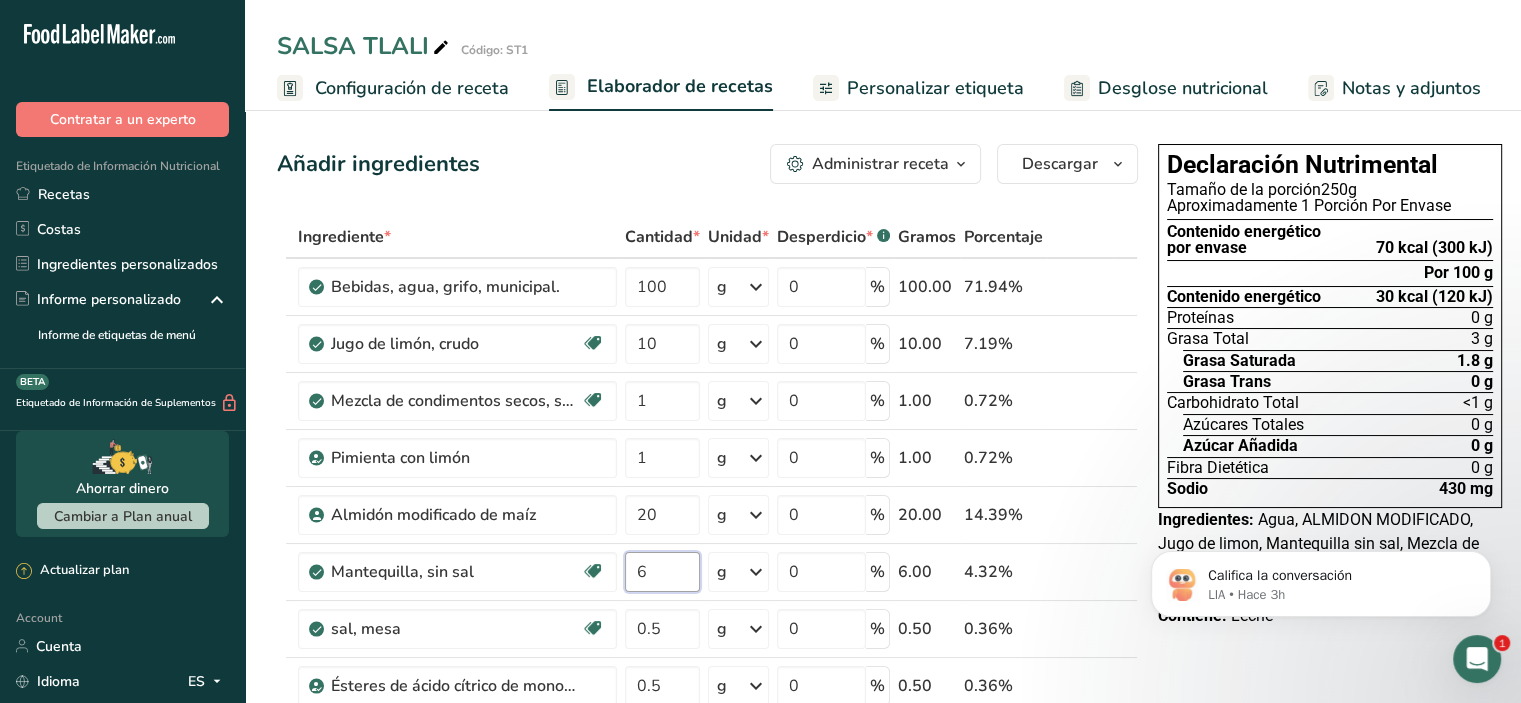 type on "6" 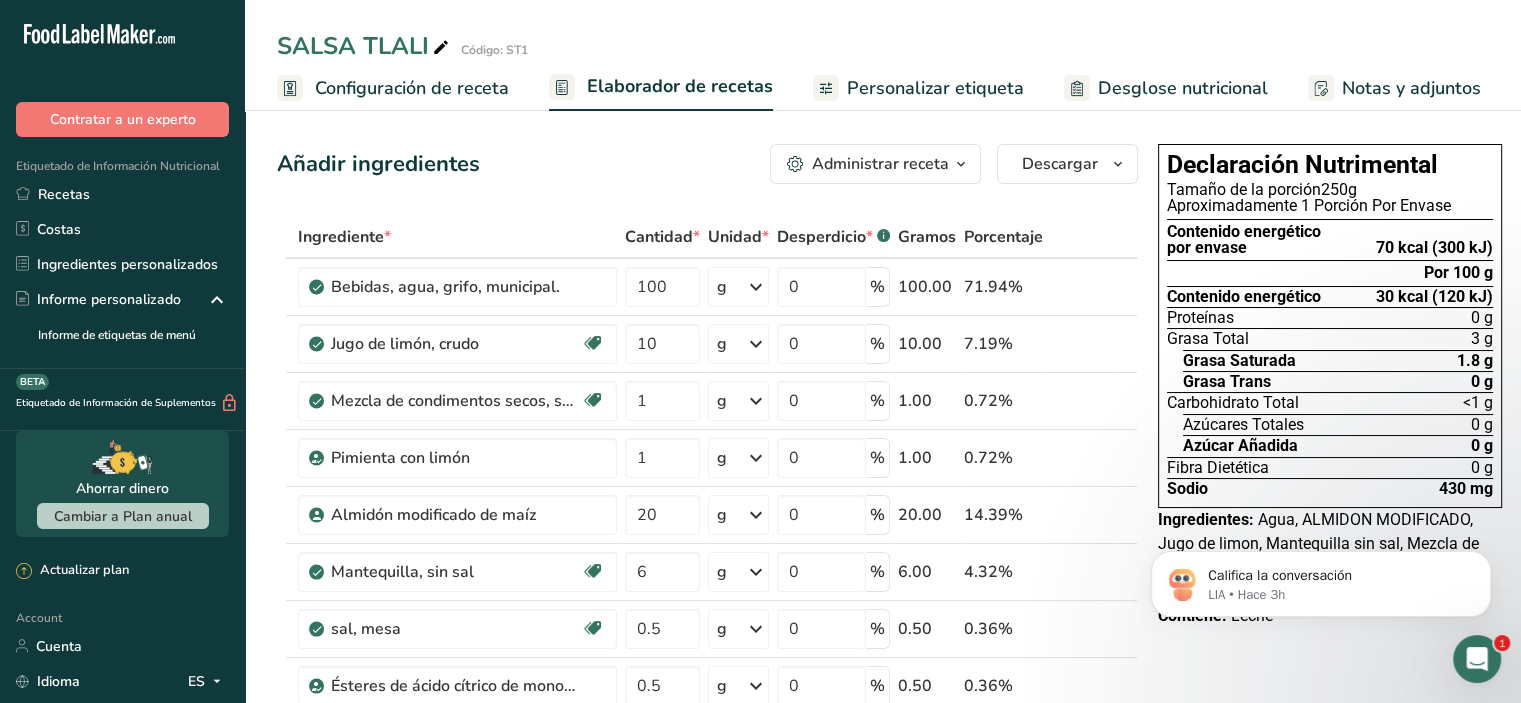 click on "Ingrediente *
Cantidad *
Unidad *
Desperdicio *   .a-a{fill:#347362;}.b-a{fill:#fff;}          Gramos
Porcentaje
Bebidas, agua, grifo, municipal.
100
g
Porciones
1 fl oz
1 bottle 8 fl oz
1 liter
Ver más
Unidades de peso
g
kg
mg
Ver más
Unidades de volumen
litro
Las unidades de volumen requieren una conversión de densidad. Si conoce la densidad de su ingrediente, introdúzcala a continuación. De lo contrario, haga clic en "RIA", nuestra asistente regulatoria de IA, quien podrá ayudarle.
lb/pie³
g/cm³
Confirmar
mL
0" at bounding box center [707, 556] 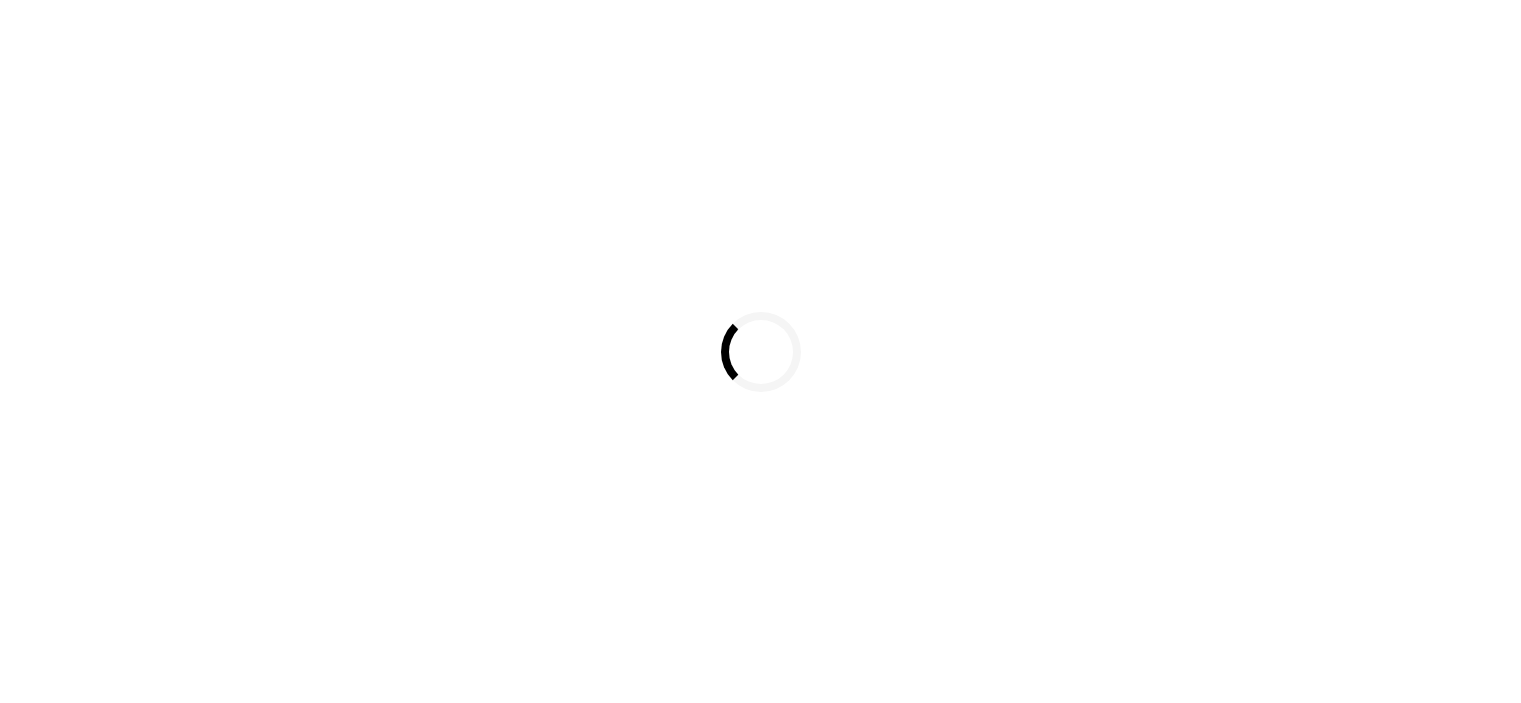 scroll, scrollTop: 0, scrollLeft: 0, axis: both 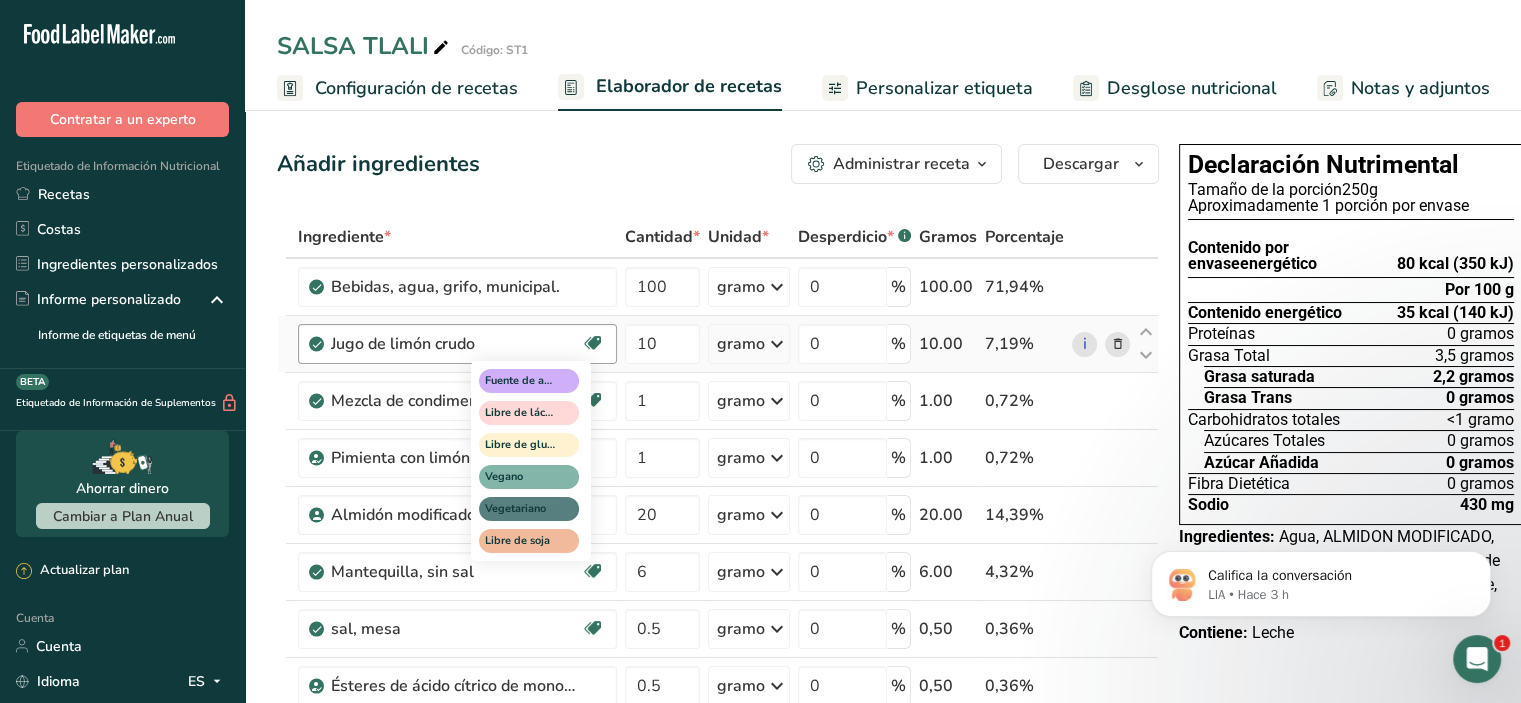 click on "Fuente de antioxidantes
Libre de lácteos
Libre de gluten
Vegano
Vegetariano
Libre de soja" at bounding box center (567, 459) 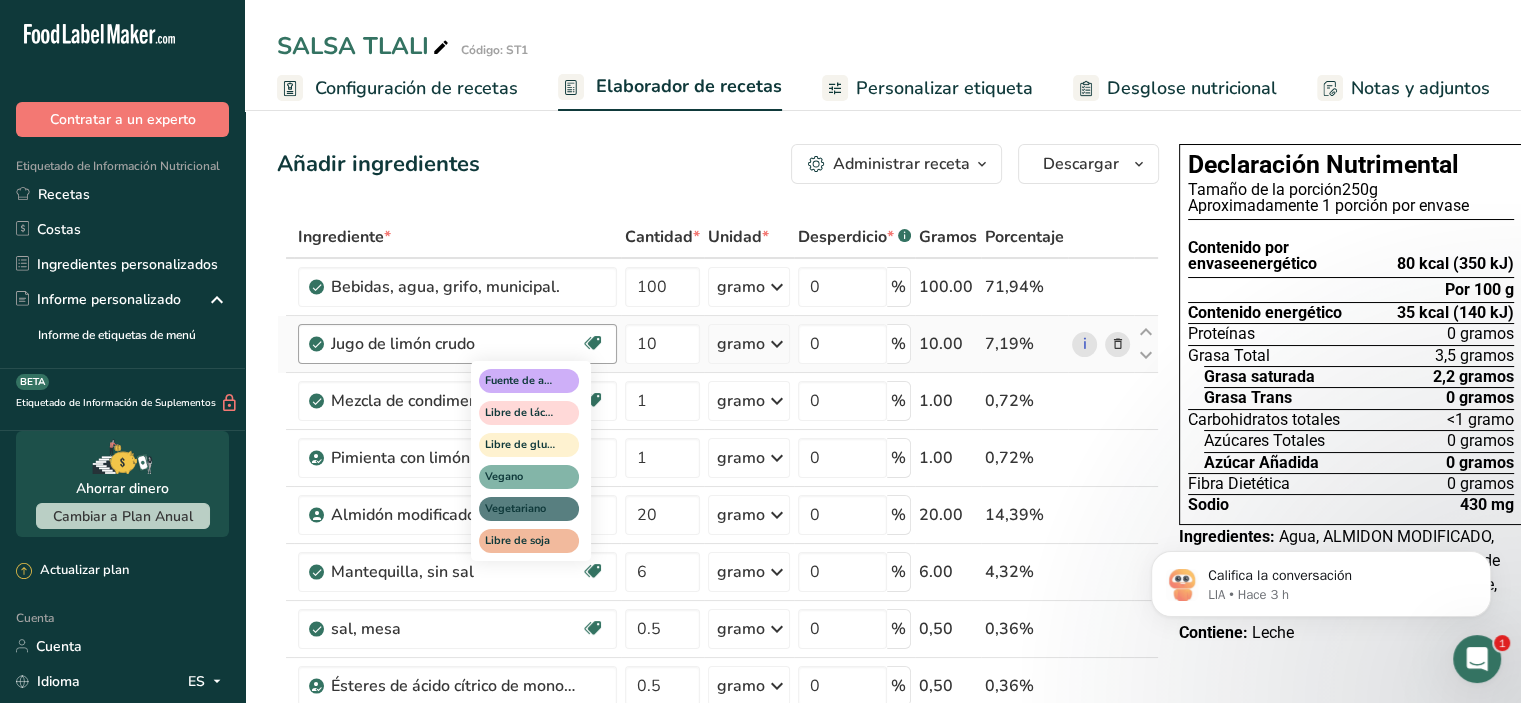 click on "Fuente de antioxidantes
Libre de lácteos
Libre de gluten
Vegano
Vegetariano
Libre de soja" at bounding box center (567, 459) 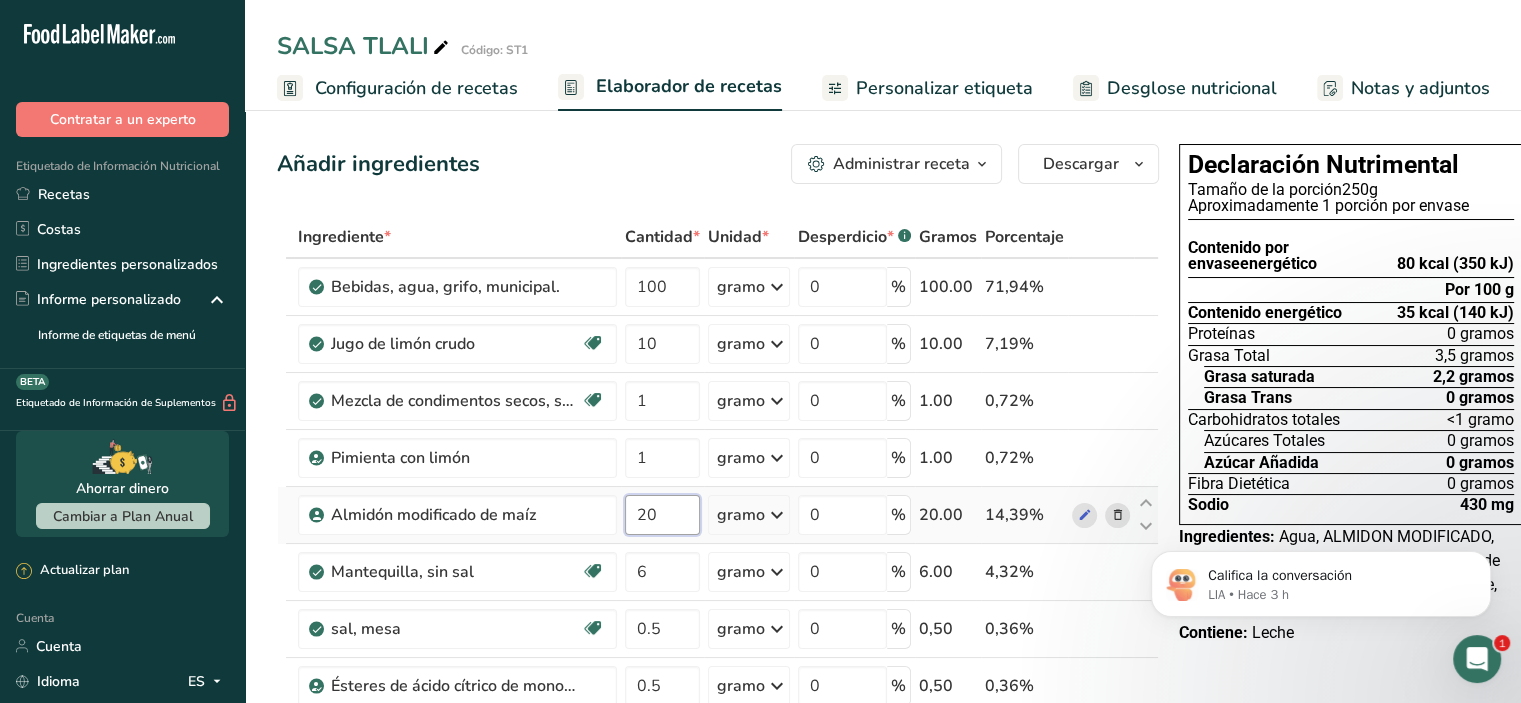 click on "20" at bounding box center [662, 515] 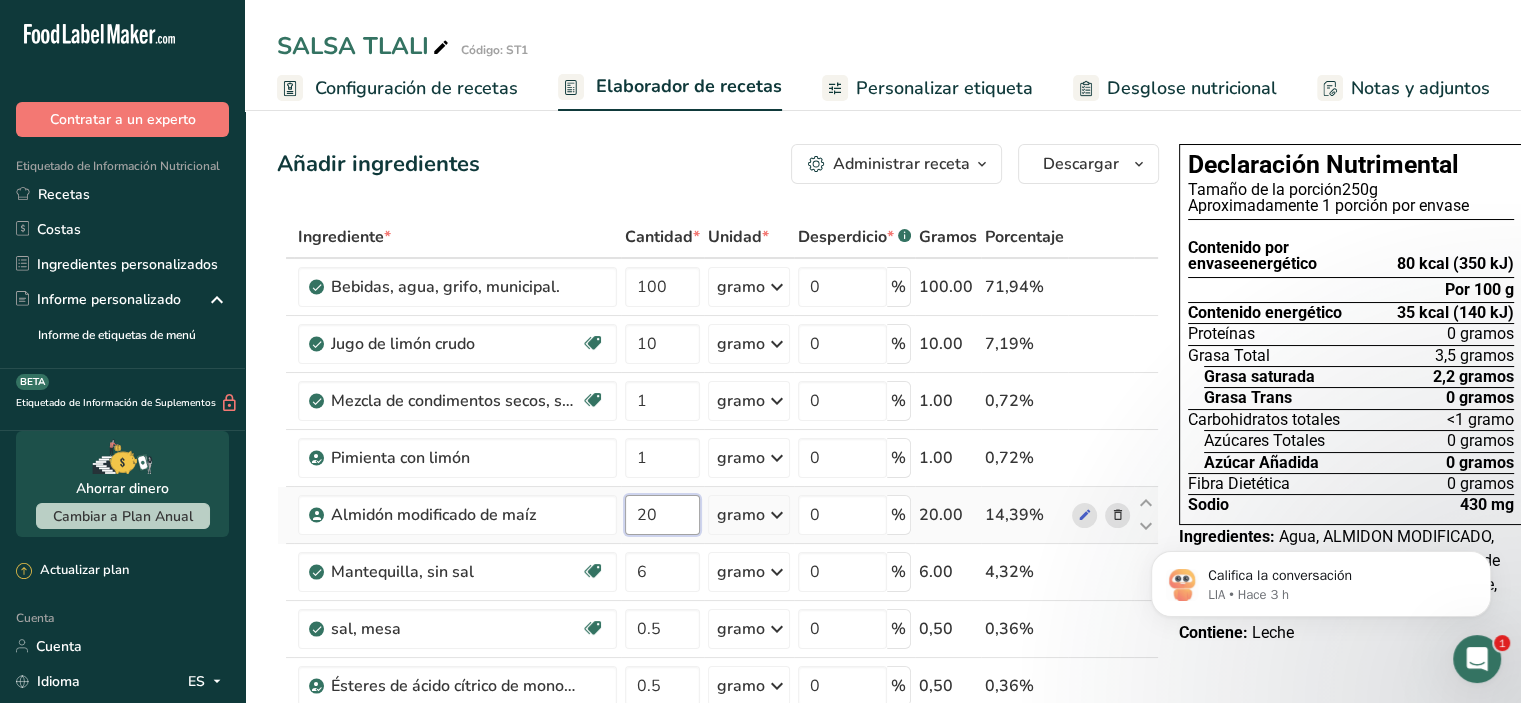 type on "2" 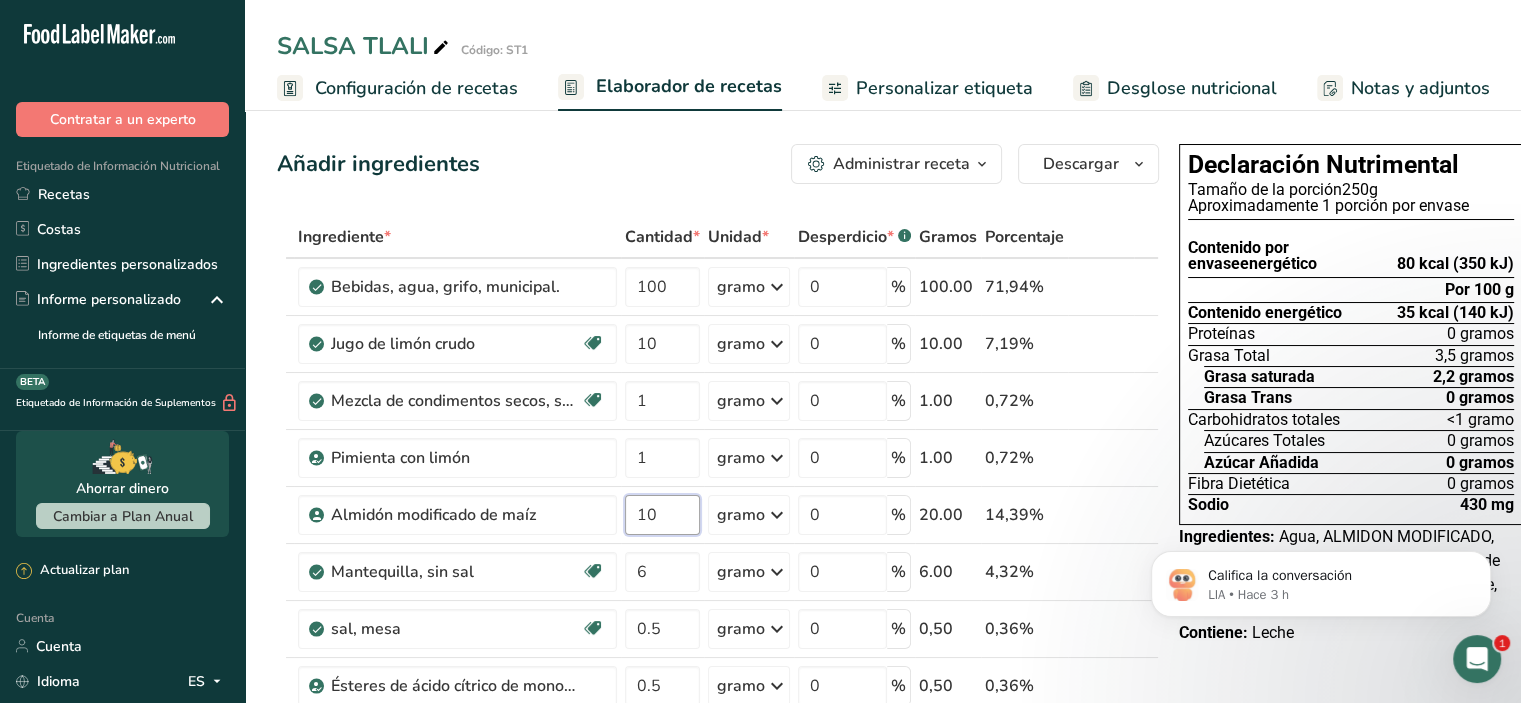 type on "10" 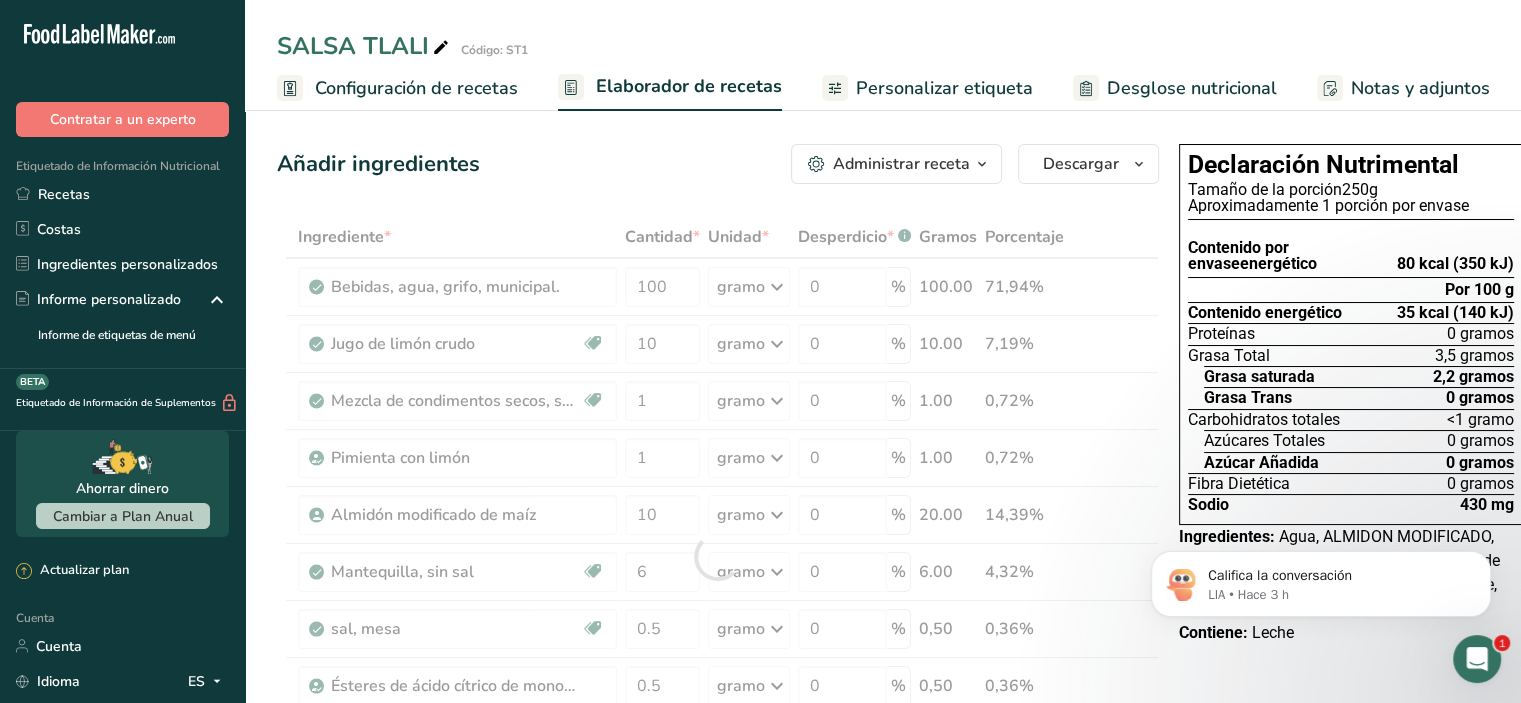 click on "Añadir ingredientes
Administrar receta         Eliminar receta           Duplicar receta             Receta de escalar             Guardar como subreceta   .a-a{fill:#347362;}.b-a{fill:#fff;}                               Desglose nutricional                 Tarjeta de la receta
Novedad
Informe de patrón de aminoácidos           Historial de actividades
Descargar
Elija su estilo de etiqueta preferido
Etiqueta estándar FDA
Etiqueta estándar FDA
El formato más común para etiquetas de información nutricional en cumplimiento con el tipo de letra, estilo y requisitos de la FDA.
Etiqueta tabular FDA
Un formato de etiqueta conforme a las regulaciones de la FDA presentada en una disposición tabular (horizontal).
Etiqueta lineal FDA" at bounding box center (724, 873) 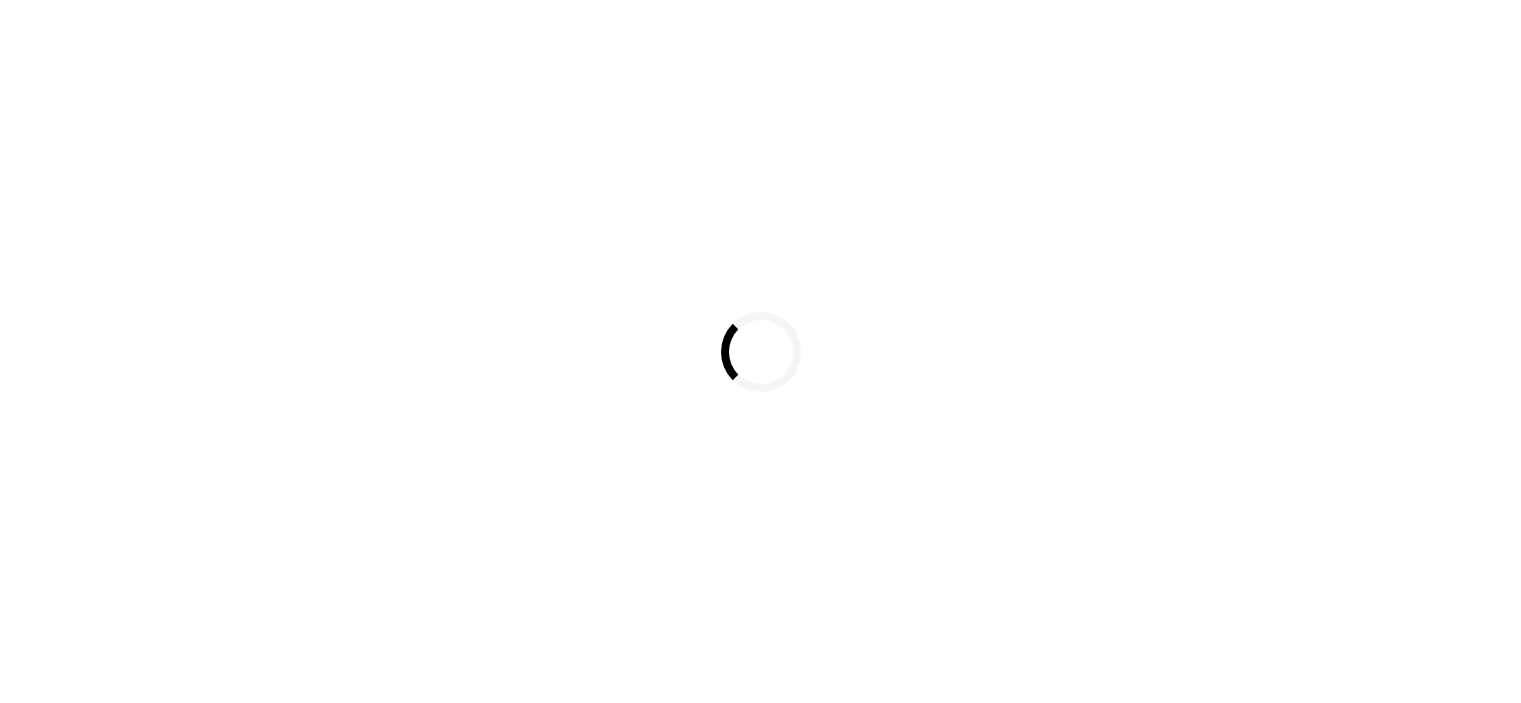 scroll, scrollTop: 0, scrollLeft: 0, axis: both 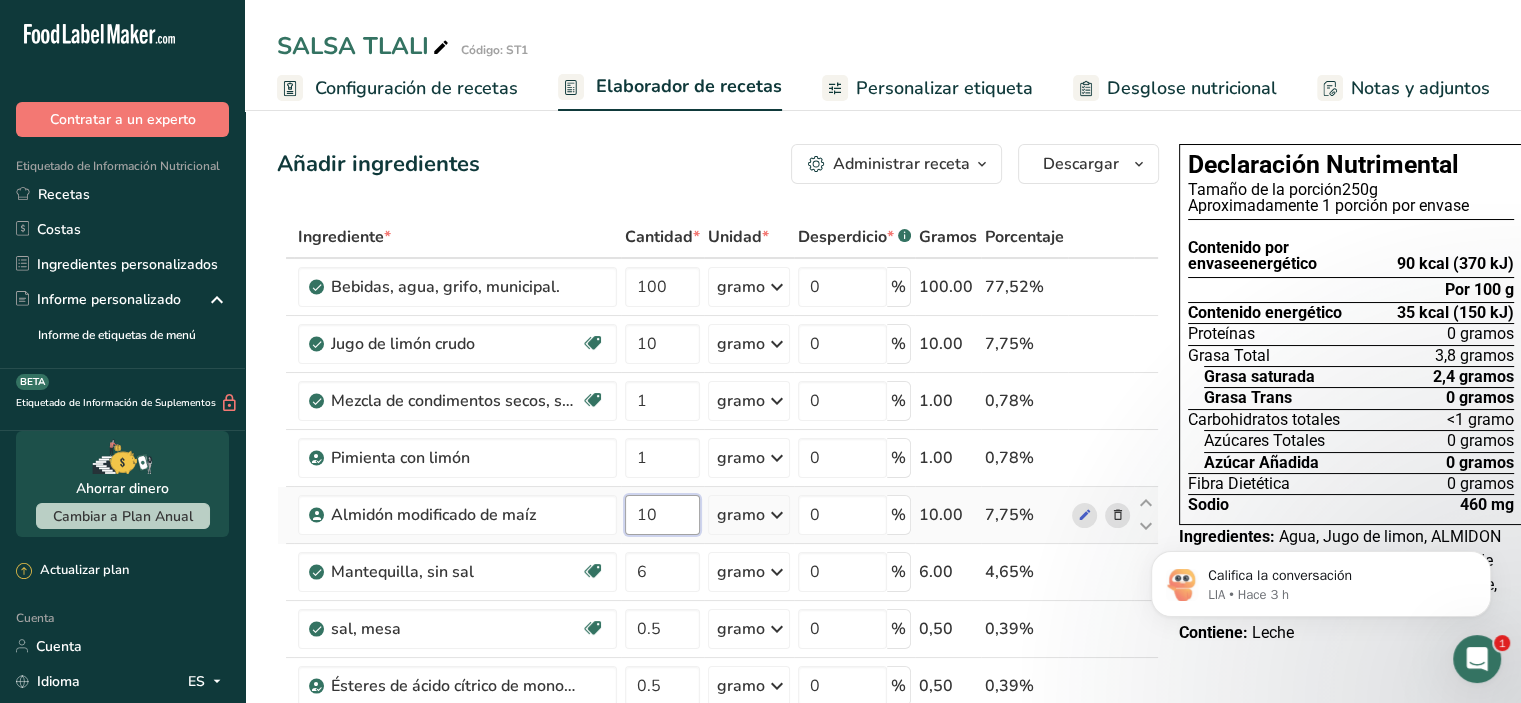 click on "10" at bounding box center [662, 515] 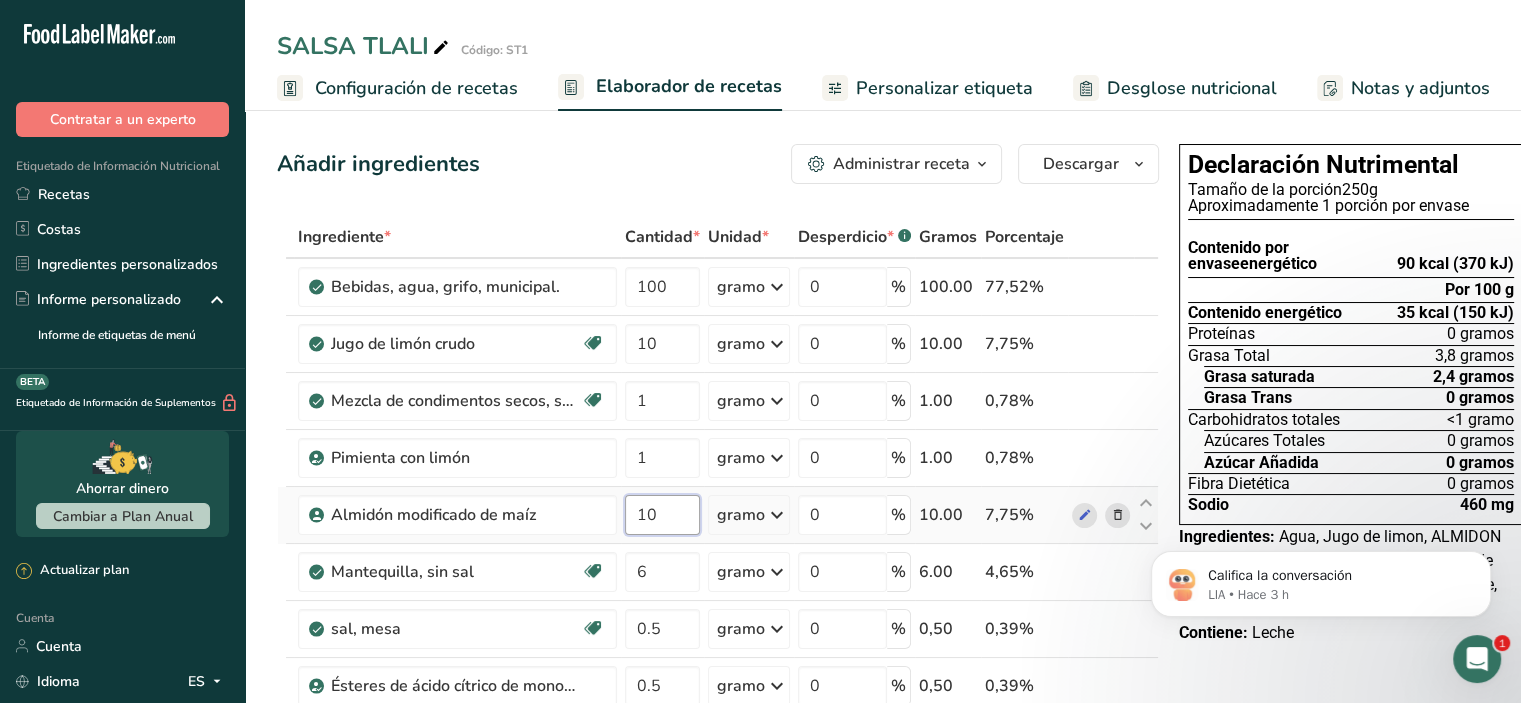 type on "1" 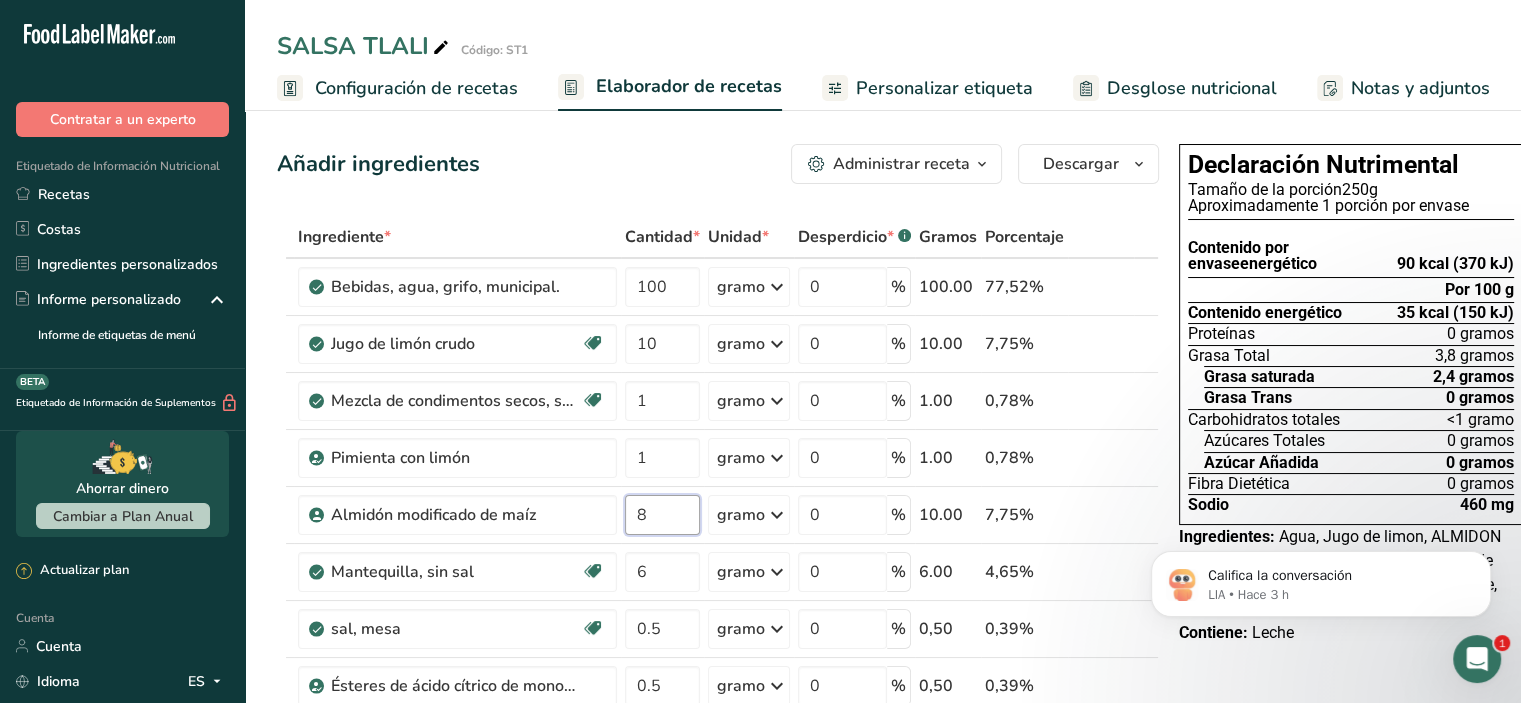 type on "8" 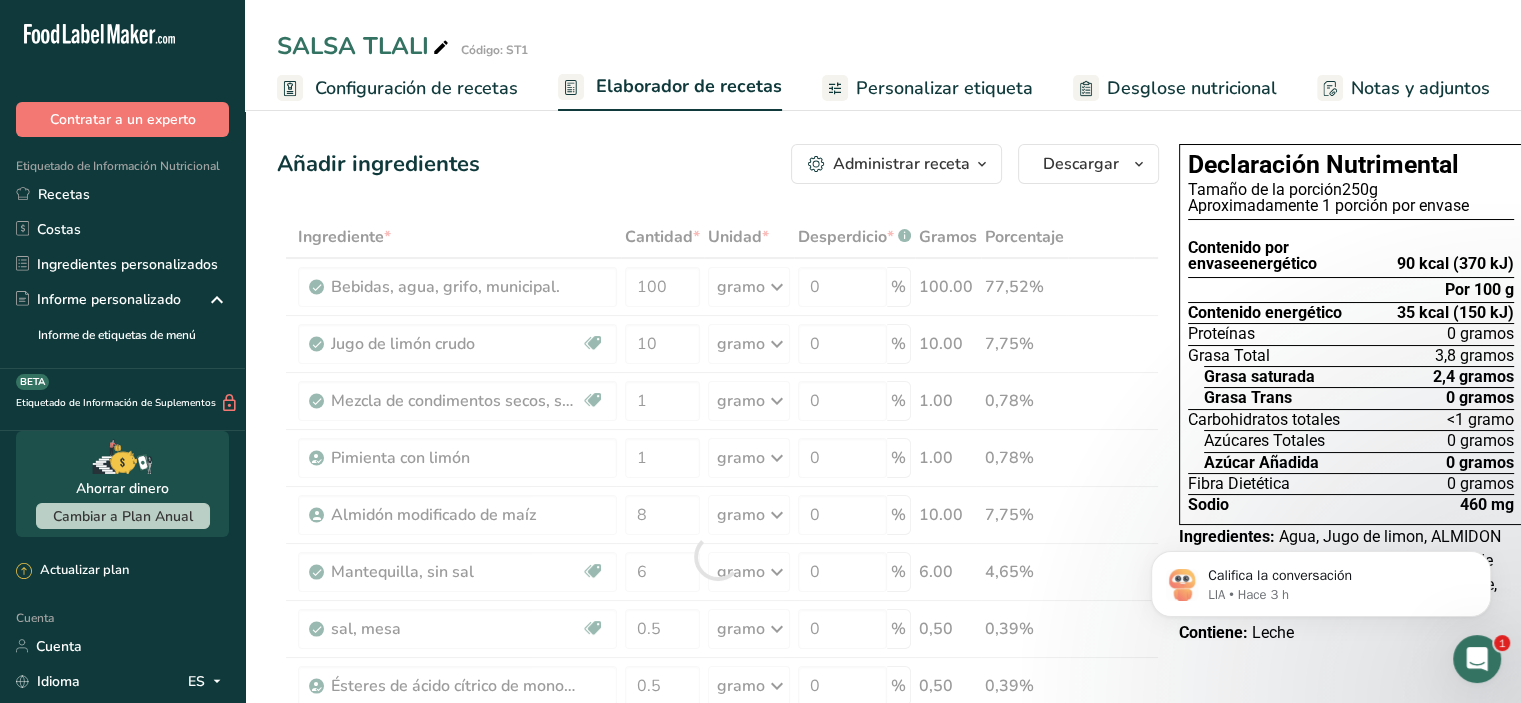 click on "Ingrediente  *
Cantidad  *
Unidad  *
Desperdicio *   .a-a{fill:#347362;}.b-a{fill:#fff;}         Gramos
Porcentaje
Bebidas, agua, grifo, municipal.
100
gramo
Porciones
1 onza líquida
1 botella de 8 onzas líquidas
1 litro
Ver más
Unidades de peso
gramo
kilogramo
mg
Ver más
Unidades de volumen
litro
Las unidades de volumen requieren una conversión de densidad. Si conoce la densidad de su ingrediente, introdúzcala a continuación. De lo contrario, haga clic en "RIA", nuestra asistente regulatoria de IA, quien podrá ayudarle.
lb/pie³
g/cm³
Confirmar
ml" at bounding box center (718, 556) 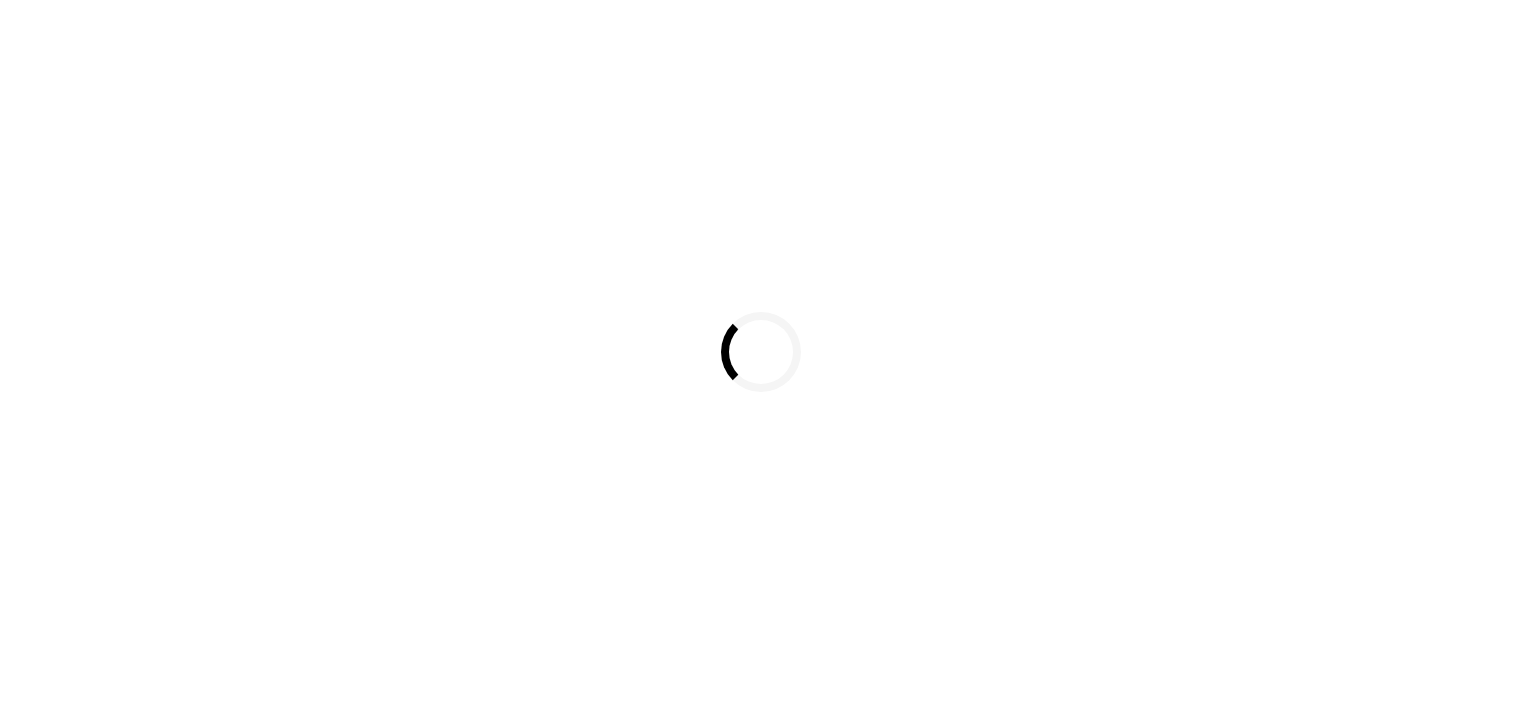 scroll, scrollTop: 0, scrollLeft: 0, axis: both 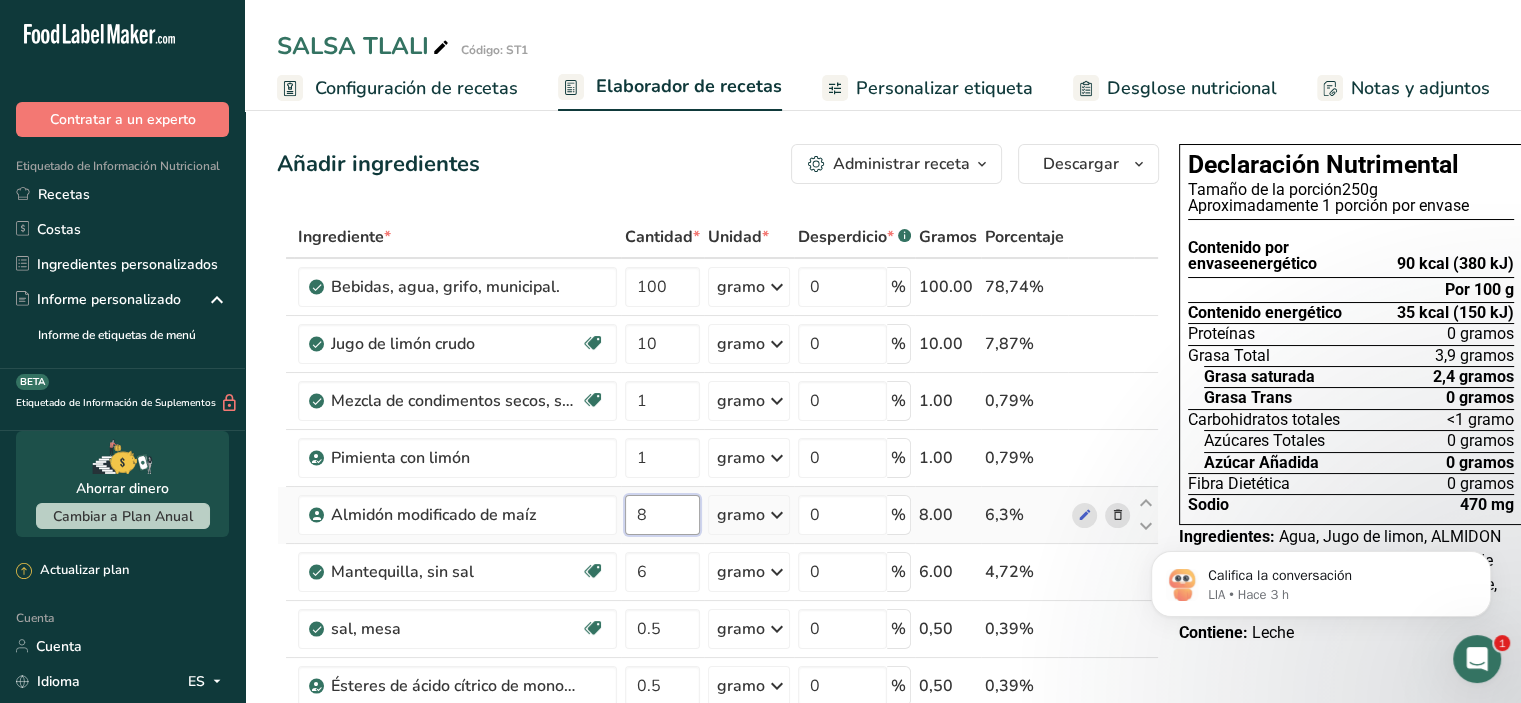click on "8" at bounding box center (662, 515) 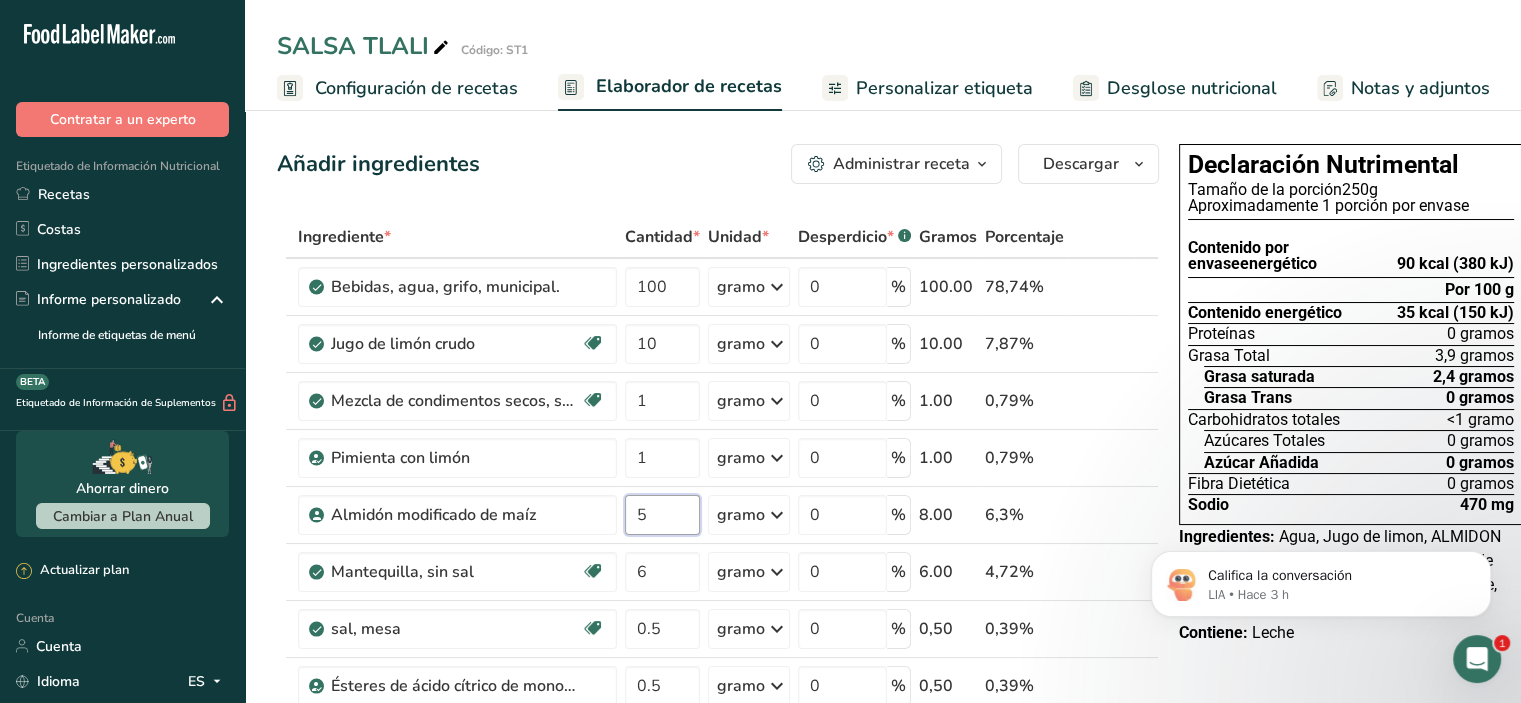 type on "5" 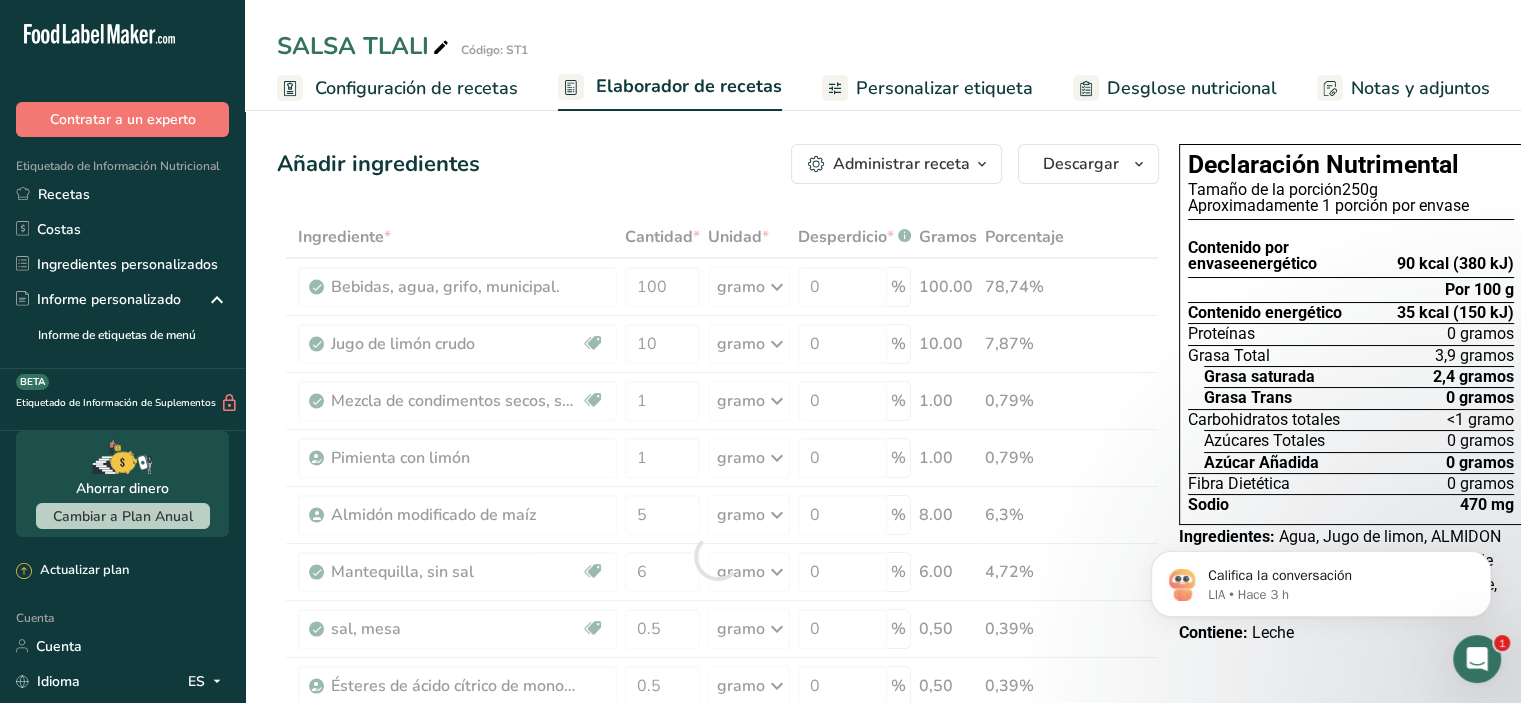 click on "Añadir ingredientes
Administrar receta         Eliminar receta           Duplicar receta             Receta de escalar             Guardar como subreceta   .a-a{fill:#347362;}.b-a{fill:#fff;}                               Desglose nutricional                 Tarjeta de la receta
Novedad
Informe de patrón de aminoácidos           Historial de actividades
Descargar
Elija su estilo de etiqueta preferido
Etiqueta estándar FDA
Etiqueta estándar FDA
El formato más común para etiquetas de información nutricional en cumplimiento con el tipo de letra, estilo y requisitos de la FDA.
Etiqueta tabular FDA
Un formato de etiqueta conforme a las regulaciones de la FDA presentada en una disposición tabular (horizontal).
Etiqueta lineal FDA" at bounding box center (724, 873) 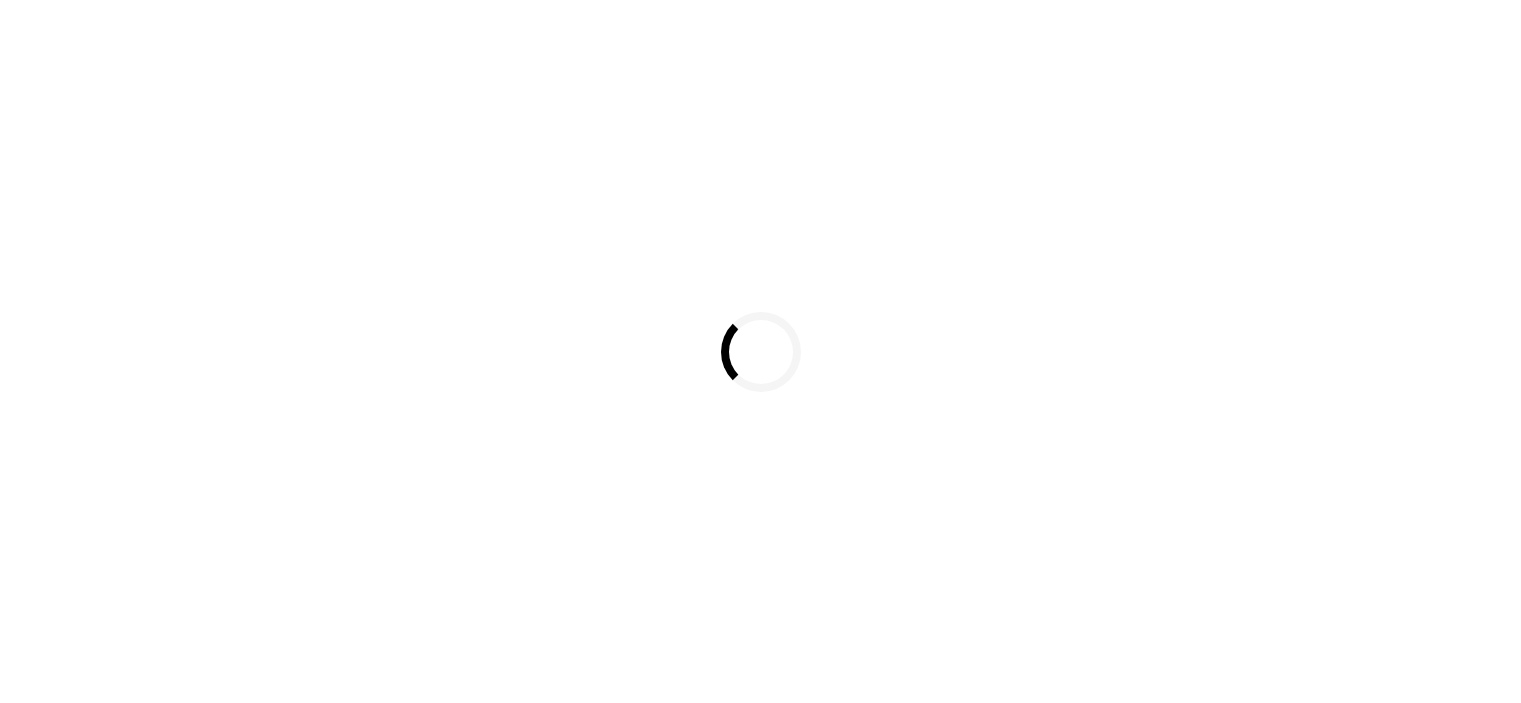 scroll, scrollTop: 0, scrollLeft: 0, axis: both 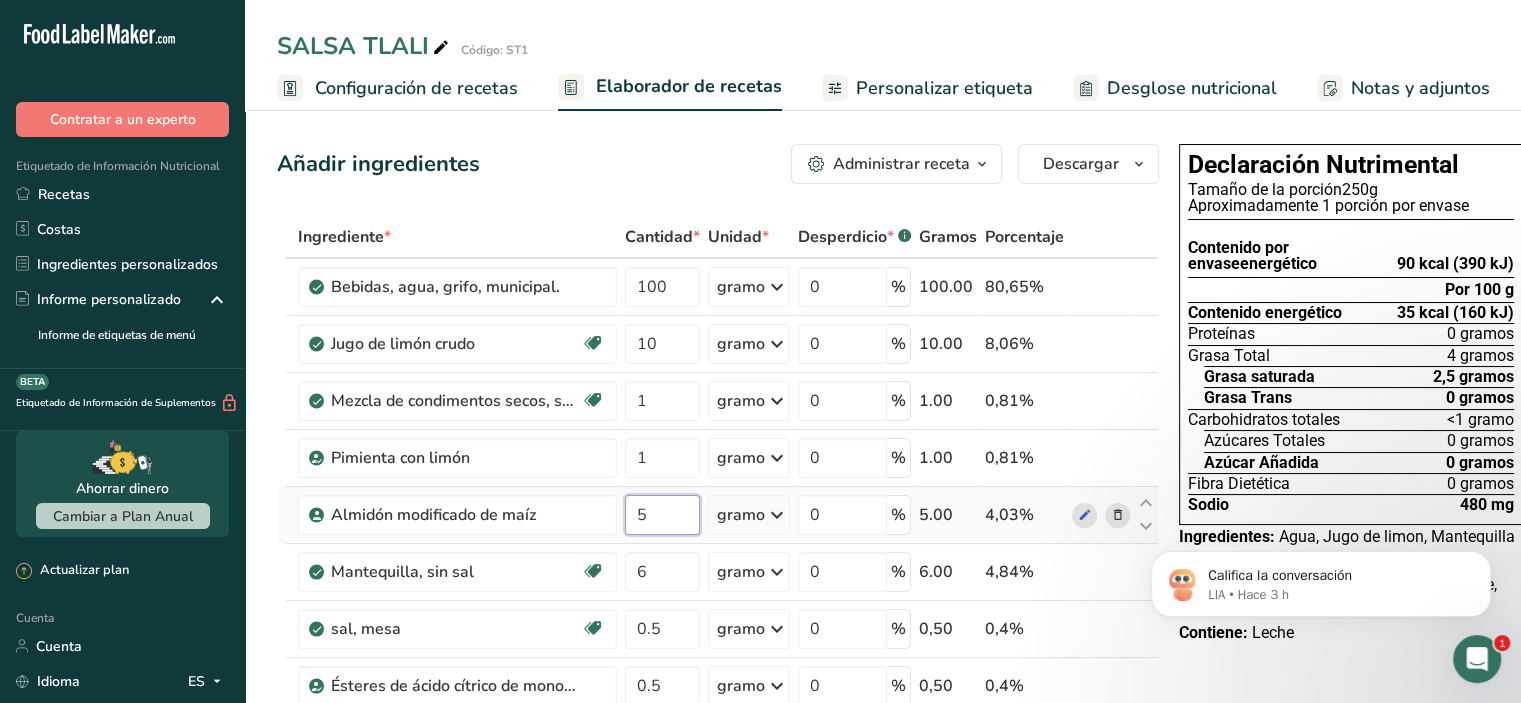 click on "5" at bounding box center [662, 515] 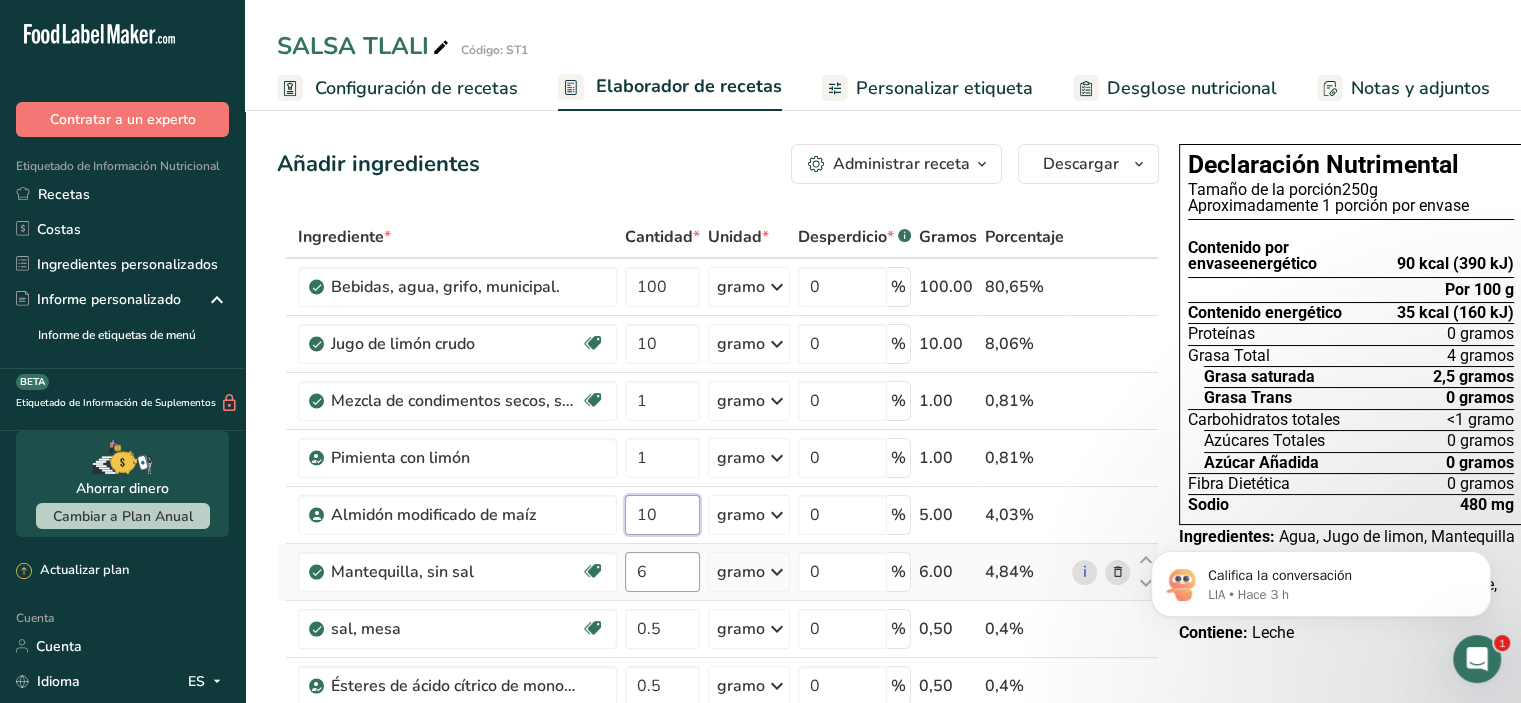 type on "10" 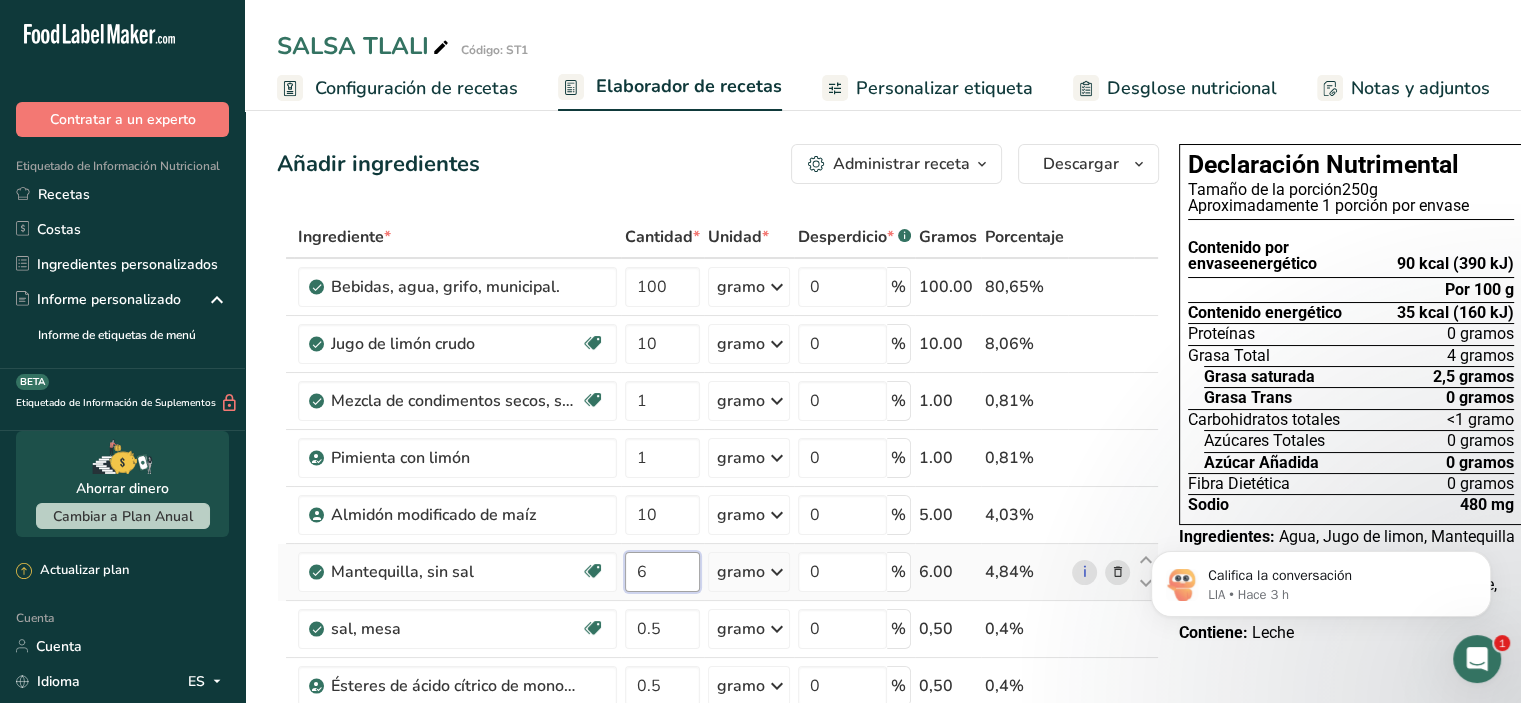 click on "Ingrediente  *
Cantidad  *
Unidad  *
Desperdicio *   .a-a{fill:#347362;}.b-a{fill:#fff;}         Gramos
Porcentaje
Bebidas, agua, grifo, municipal.
100
gramo
Porciones
1 fl oz
1 bottle 8 fl oz
1 liter
Ver más
Unidades de peso
g
kg
mg
Ver más
Unidades de volumen
litro
Las unidades de volumen requieren una conversión de densidad. Si conoce la densidad de su ingrediente, introdúzcala a continuación. De lo contrario, haga clic en "RIA", nuestra asistente regulatoria de IA, quien podrá ayudarle.
lb/pie³
g/cm³
Confirmar
mL
0" at bounding box center (718, 556) 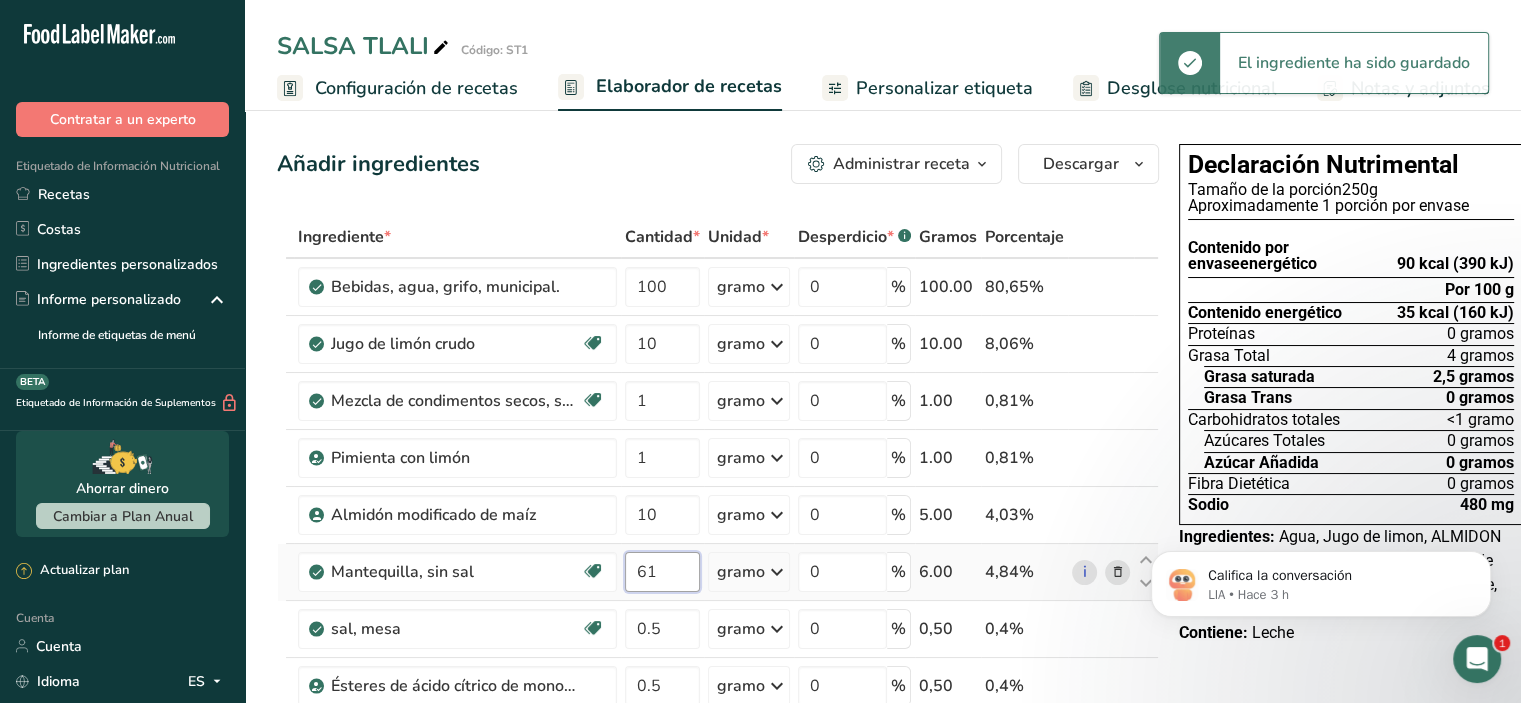 type on "6" 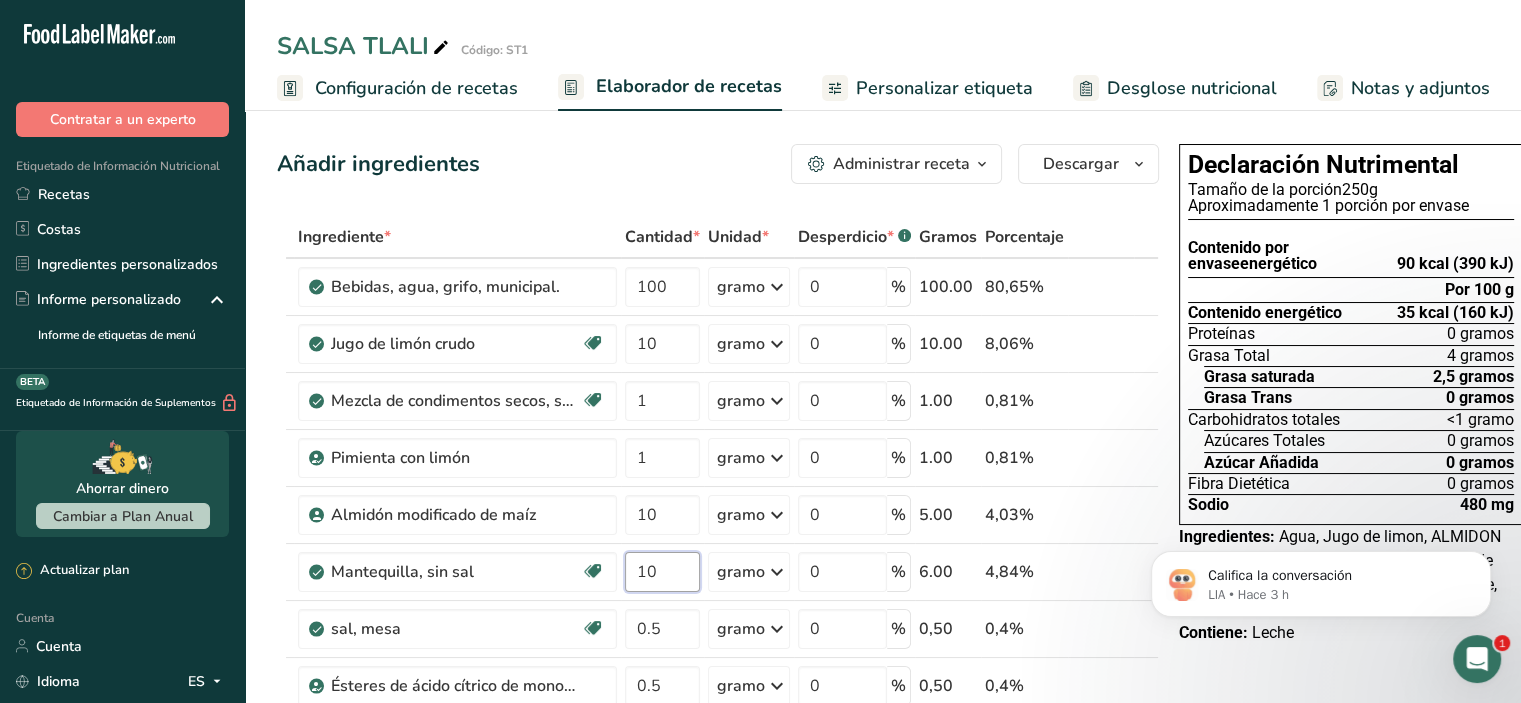type on "10" 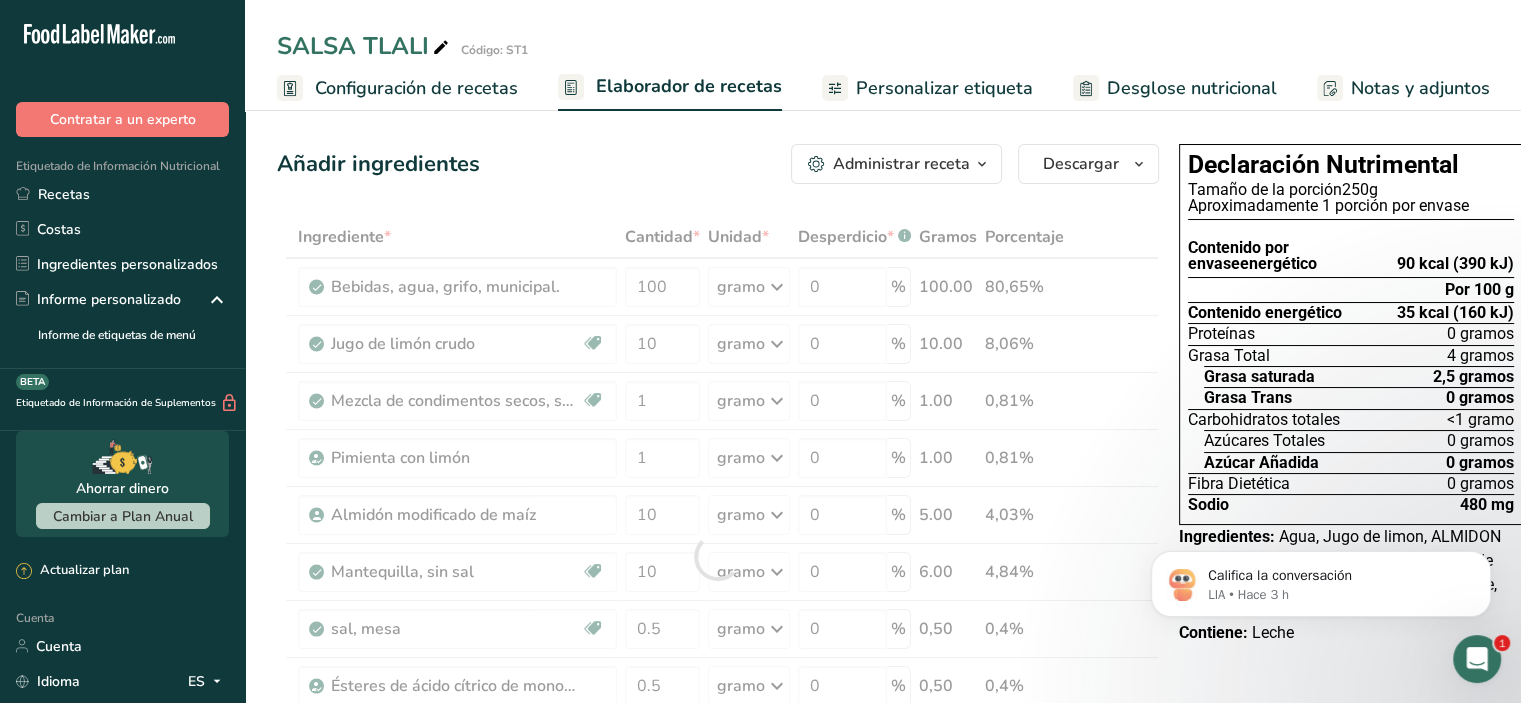 click on "Ingrediente  *
Cantidad  *
Unidad  *
Desperdicio *   .a-a{fill:#347362;}.b-a{fill:#fff;}         Gramos
Porcentaje
Bebidas, agua, grifo, municipal.
100
gramo
Porciones
1 fl oz
1 bottle 8 fl oz
1 liter
Ver más
Unidades de peso
g
kg
mg
Ver más
Unidades de volumen
litro
Las unidades de volumen requieren una conversión de densidad. Si conoce la densidad de su ingrediente, introdúzcala a continuación. De lo contrario, haga clic en "RIA", nuestra asistente regulatoria de IA, quien podrá ayudarle.
lb/pie³
g/cm³
Confirmar
mL
0" at bounding box center (718, 556) 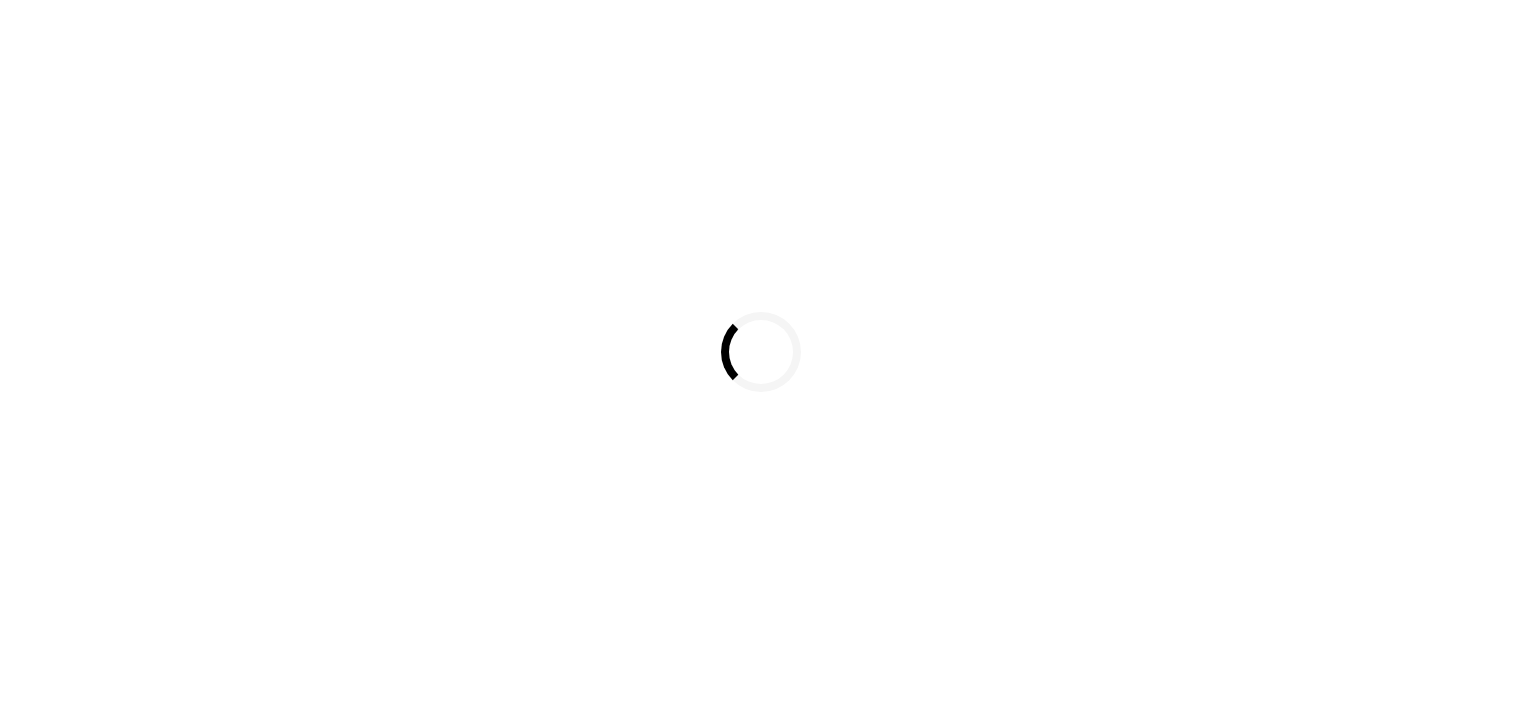 scroll, scrollTop: 0, scrollLeft: 0, axis: both 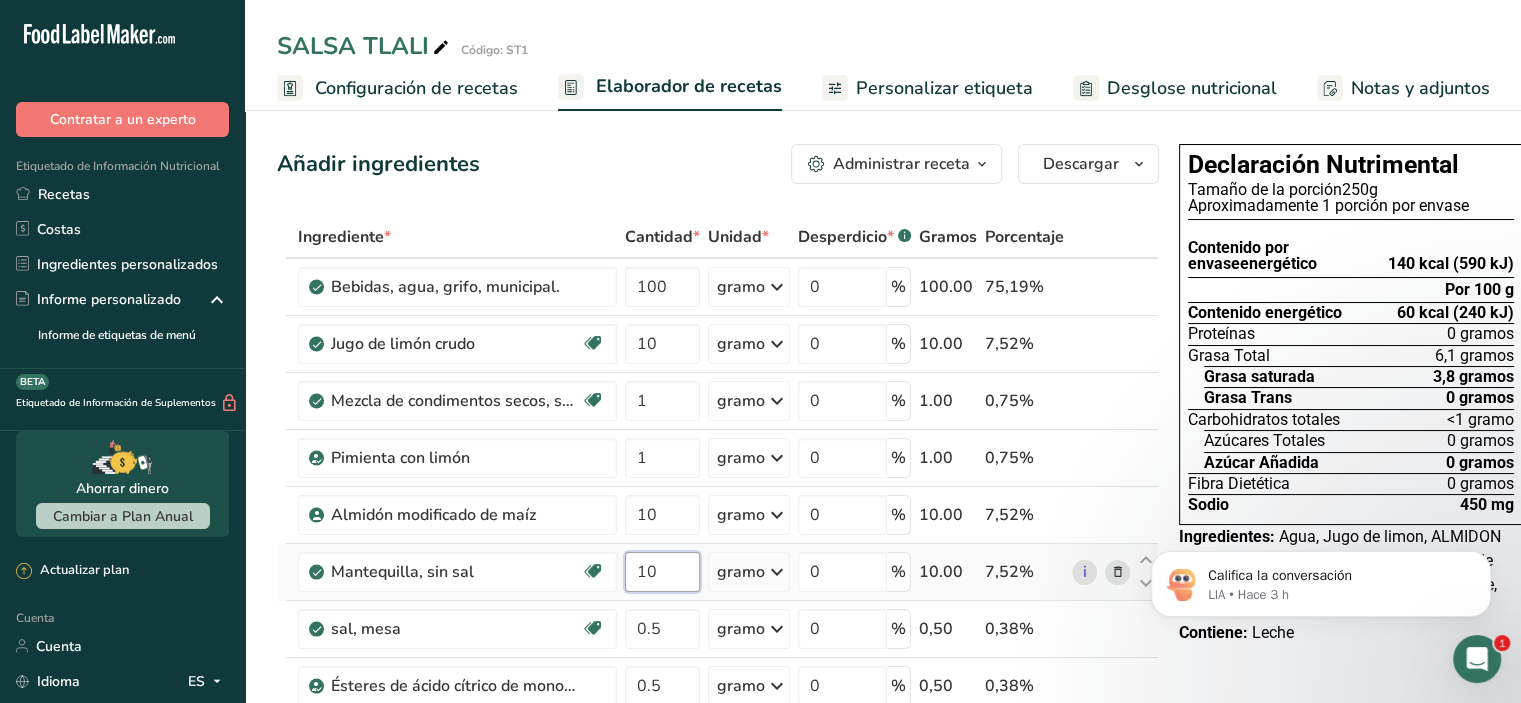 click on "10" at bounding box center (662, 572) 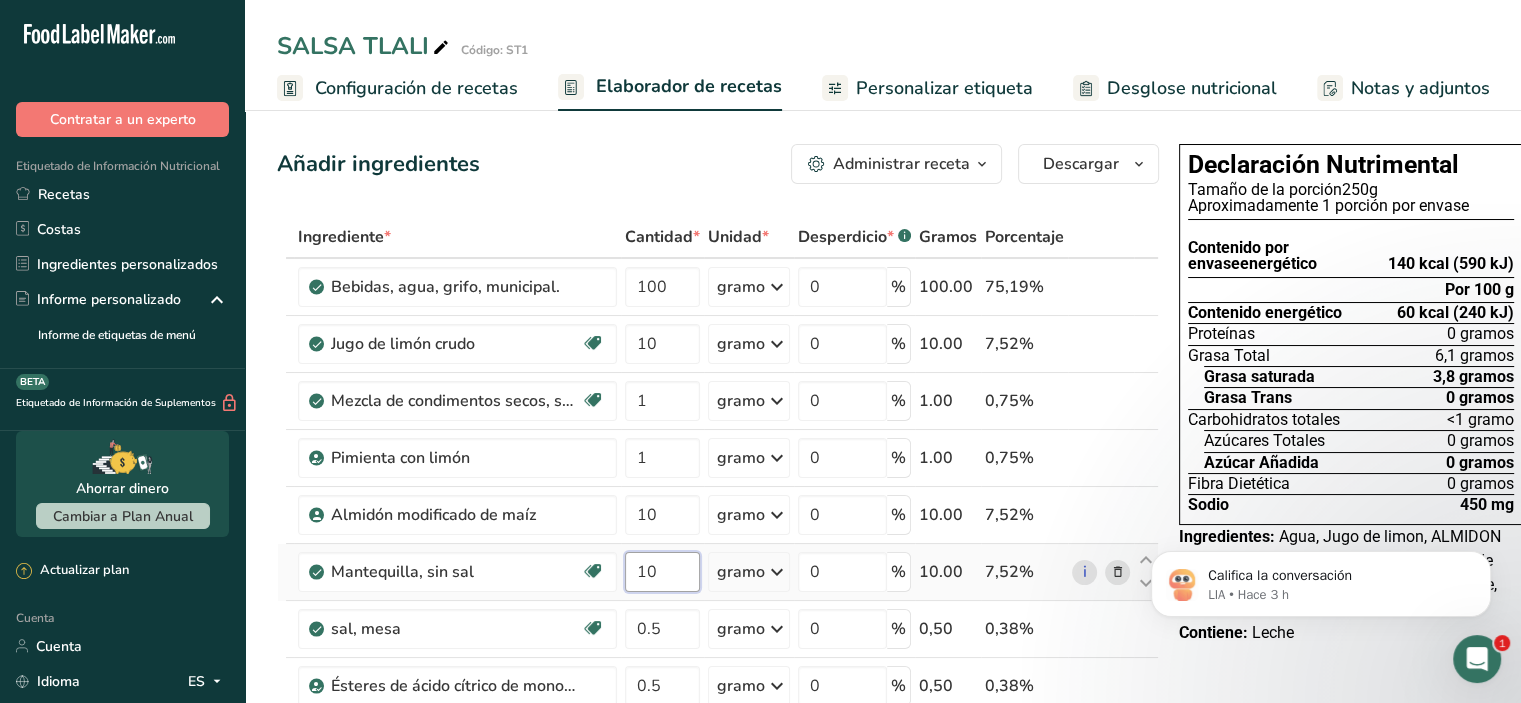 type on "1" 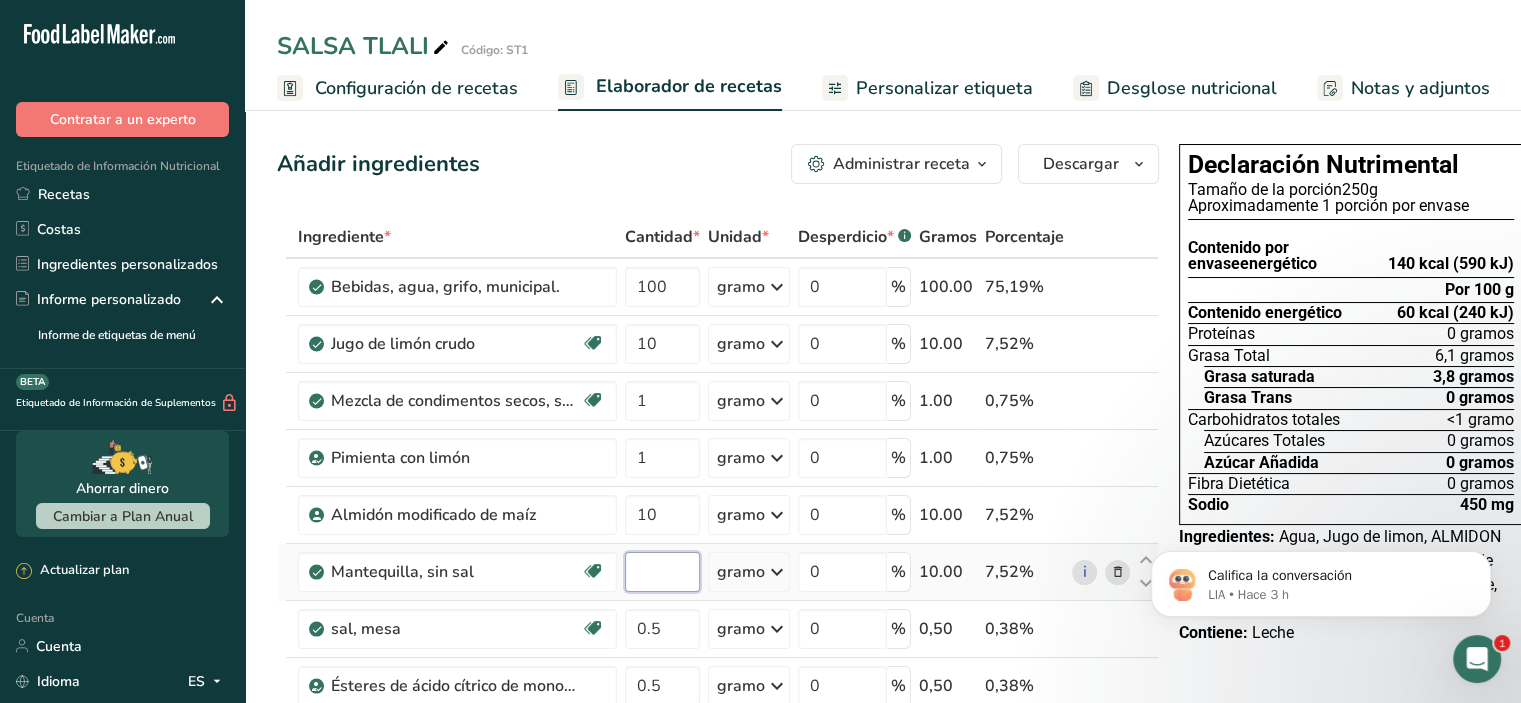 type on "9" 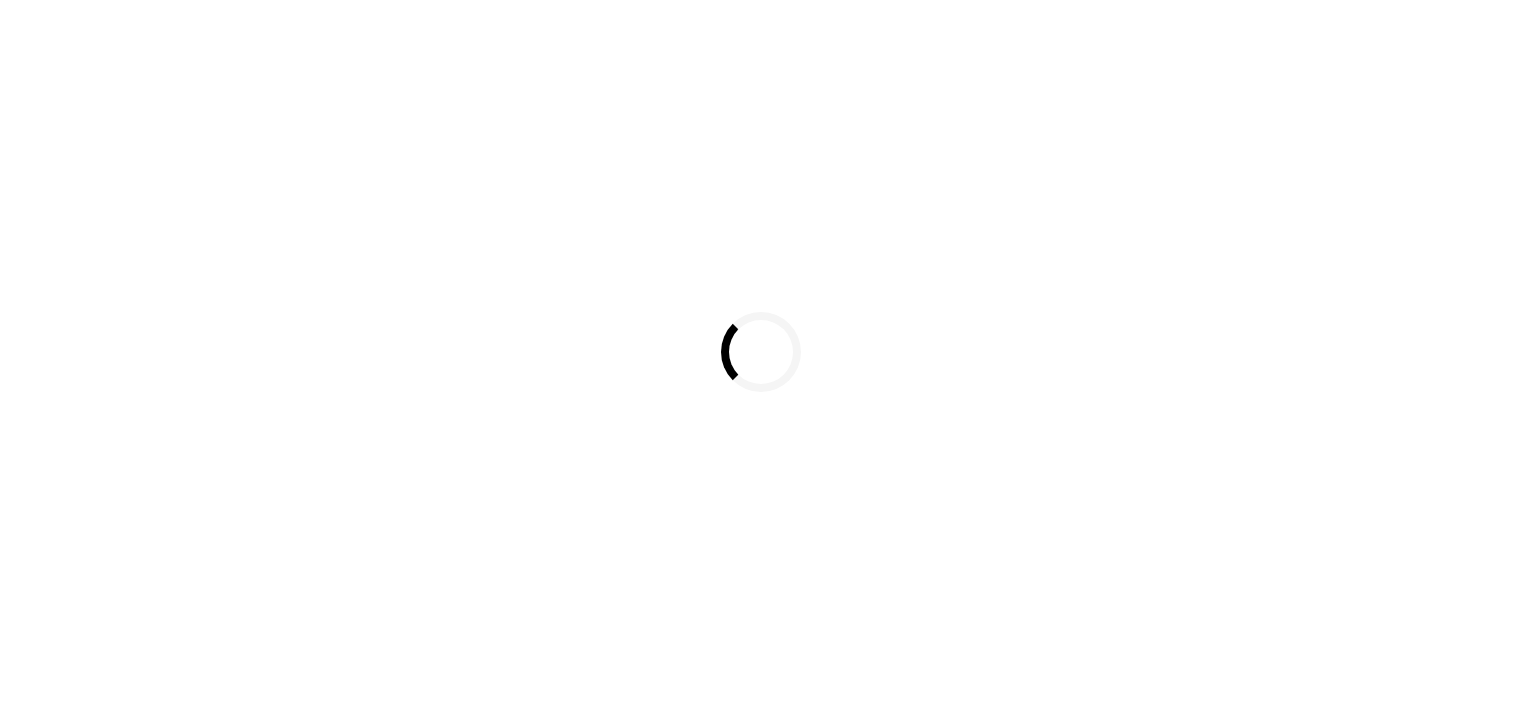 scroll, scrollTop: 0, scrollLeft: 0, axis: both 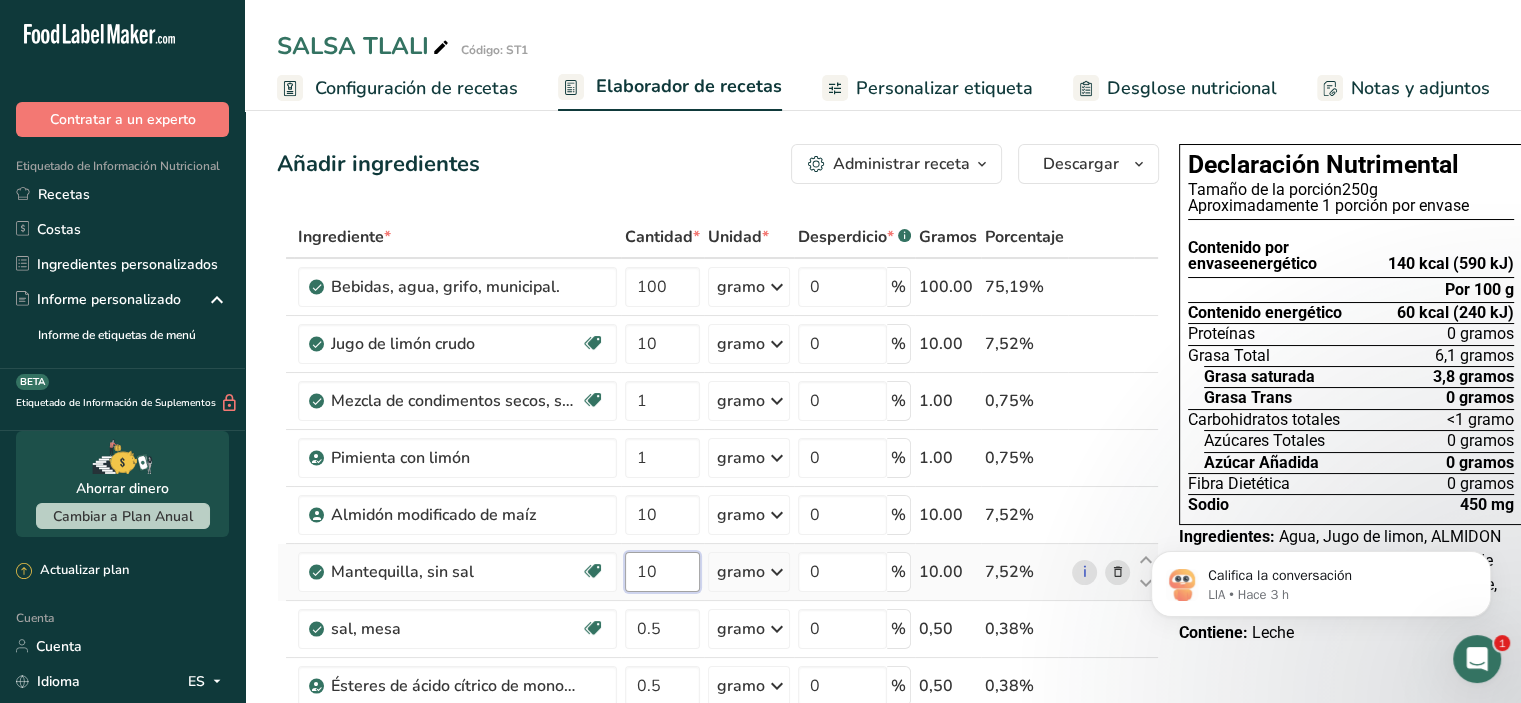 click on "10" at bounding box center [662, 572] 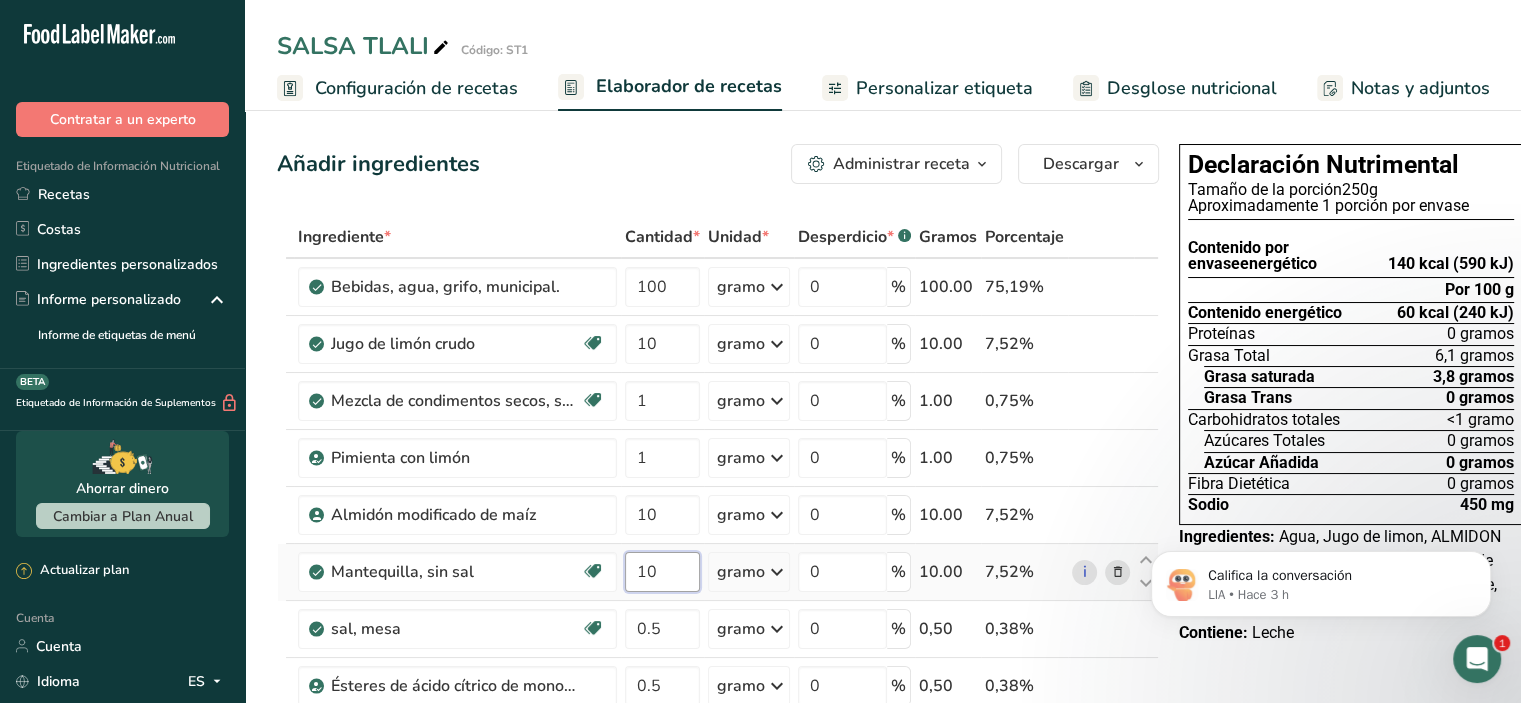 type on "1" 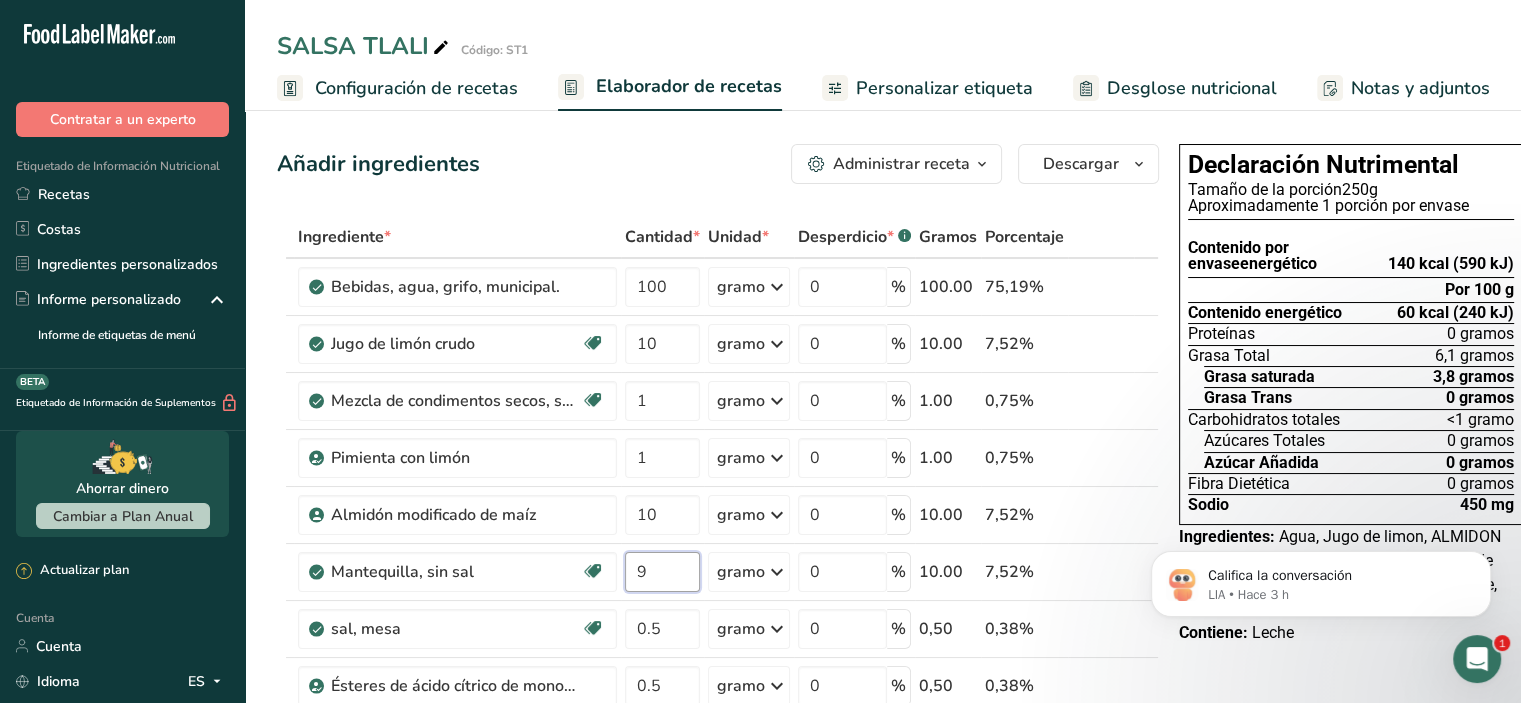 type on "9" 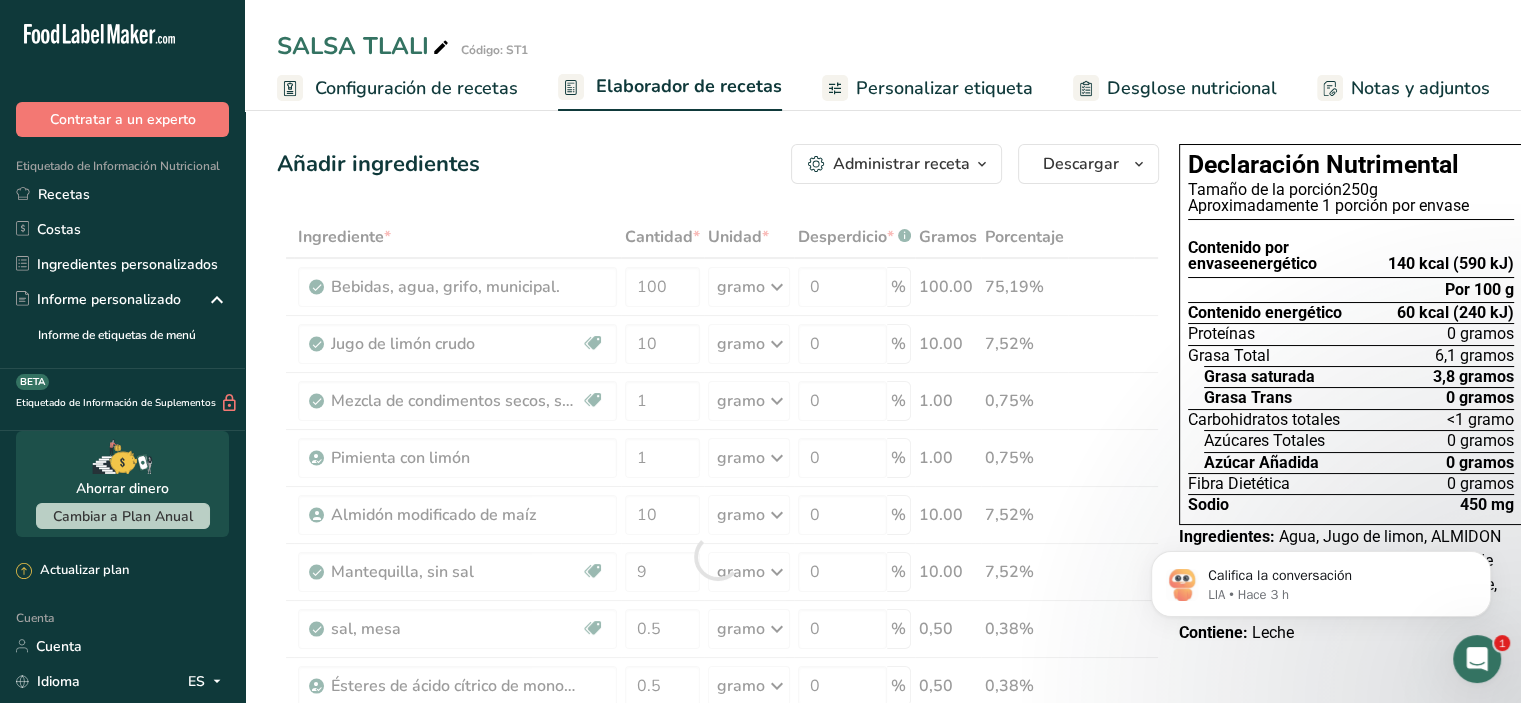 click on "Ingrediente  *
Cantidad  *
Unidad  *
Desperdicio *   .a-a{fill:#347362;}.b-a{fill:#fff;}         Gramos
Porcentaje
Bebidas, agua, grifo, municipal.
100
gramo
Porciones
1 fl oz
1 bottle 8 fl oz
1 liter
Ver más
Unidades de peso
g
kg
mg
Ver más
Unidades de volumen
litro
Las unidades de volumen requieren una conversión de densidad. Si conoce la densidad de su ingrediente, introdúzcala a continuación. De lo contrario, haga clic en "RIA", nuestra asistente regulatoria de IA, quien podrá ayudarle.
lb/pie³
g/cm³
Confirmar
mL
0" at bounding box center (718, 556) 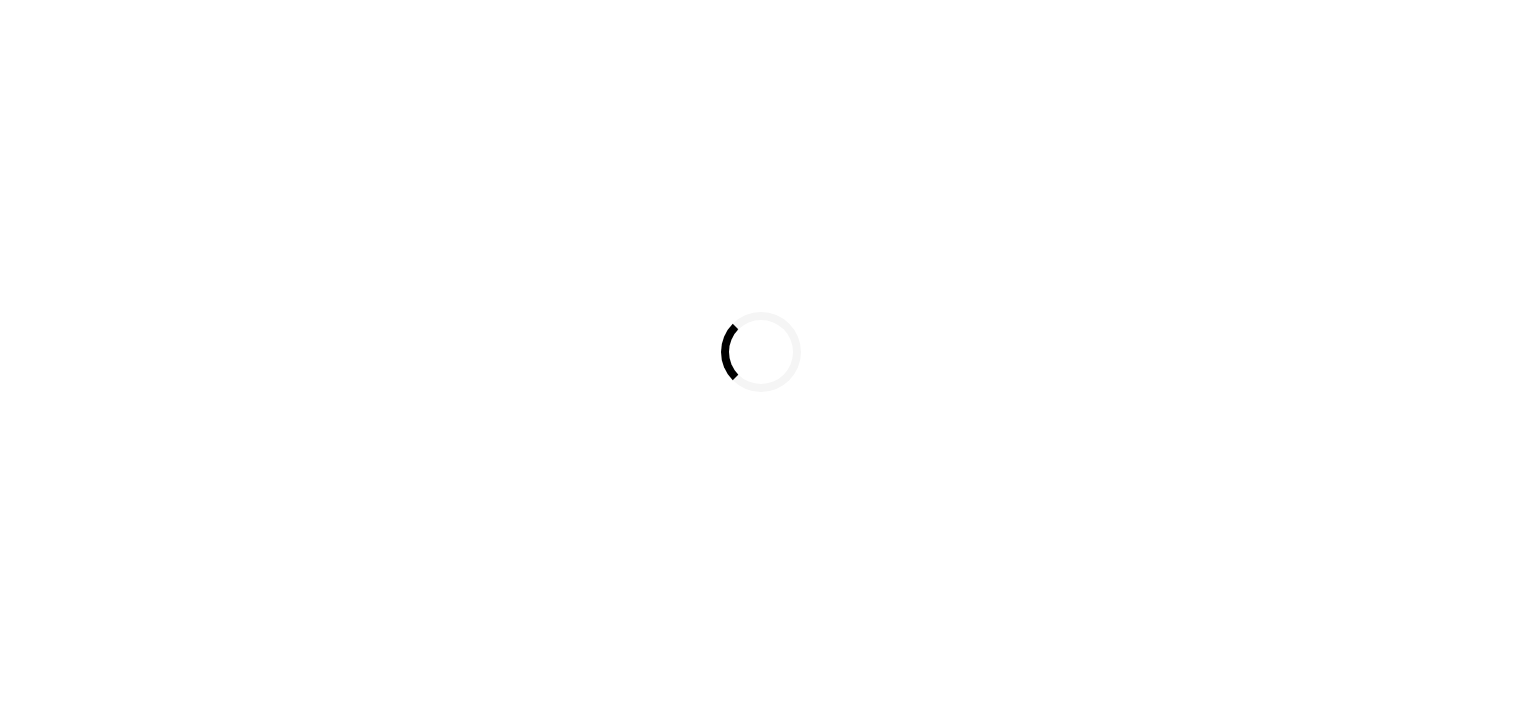 scroll, scrollTop: 0, scrollLeft: 0, axis: both 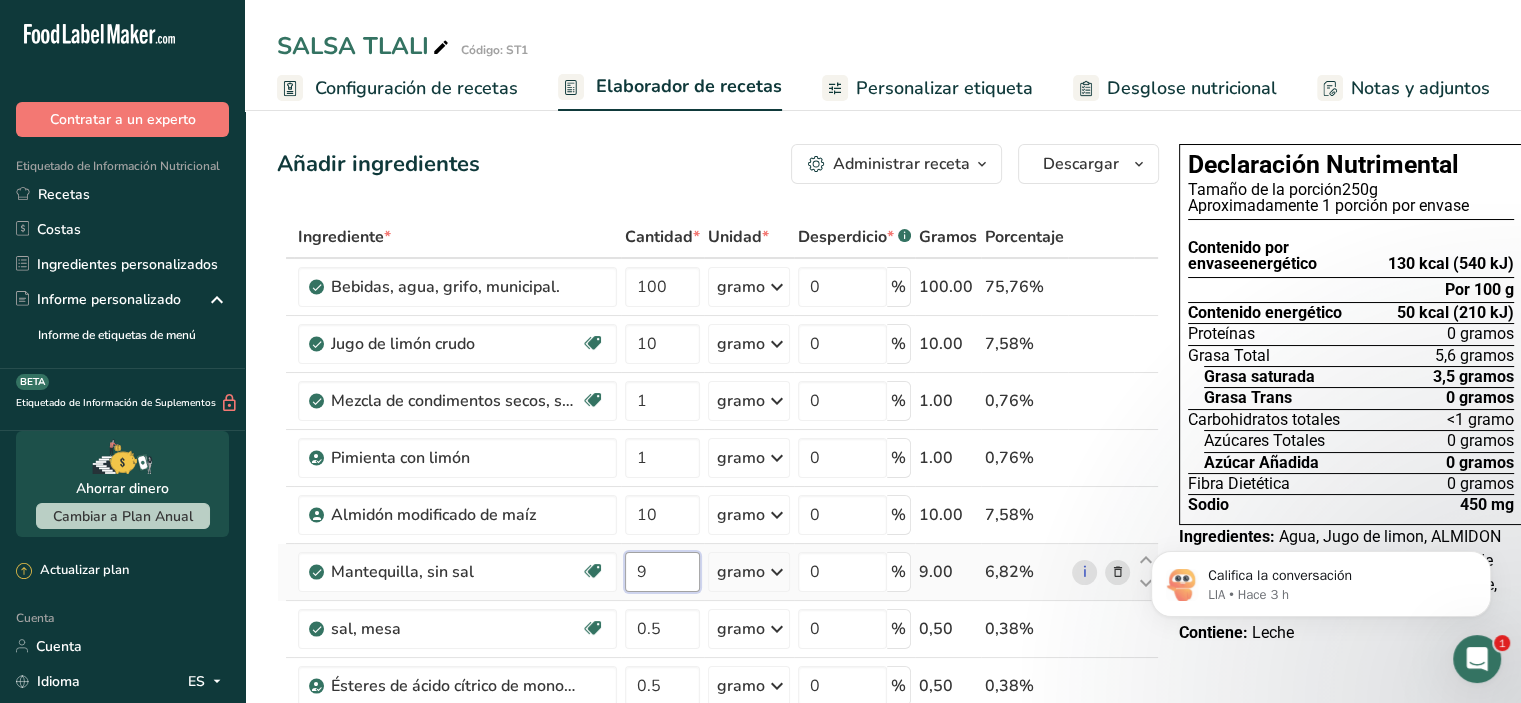click on "9" at bounding box center (662, 572) 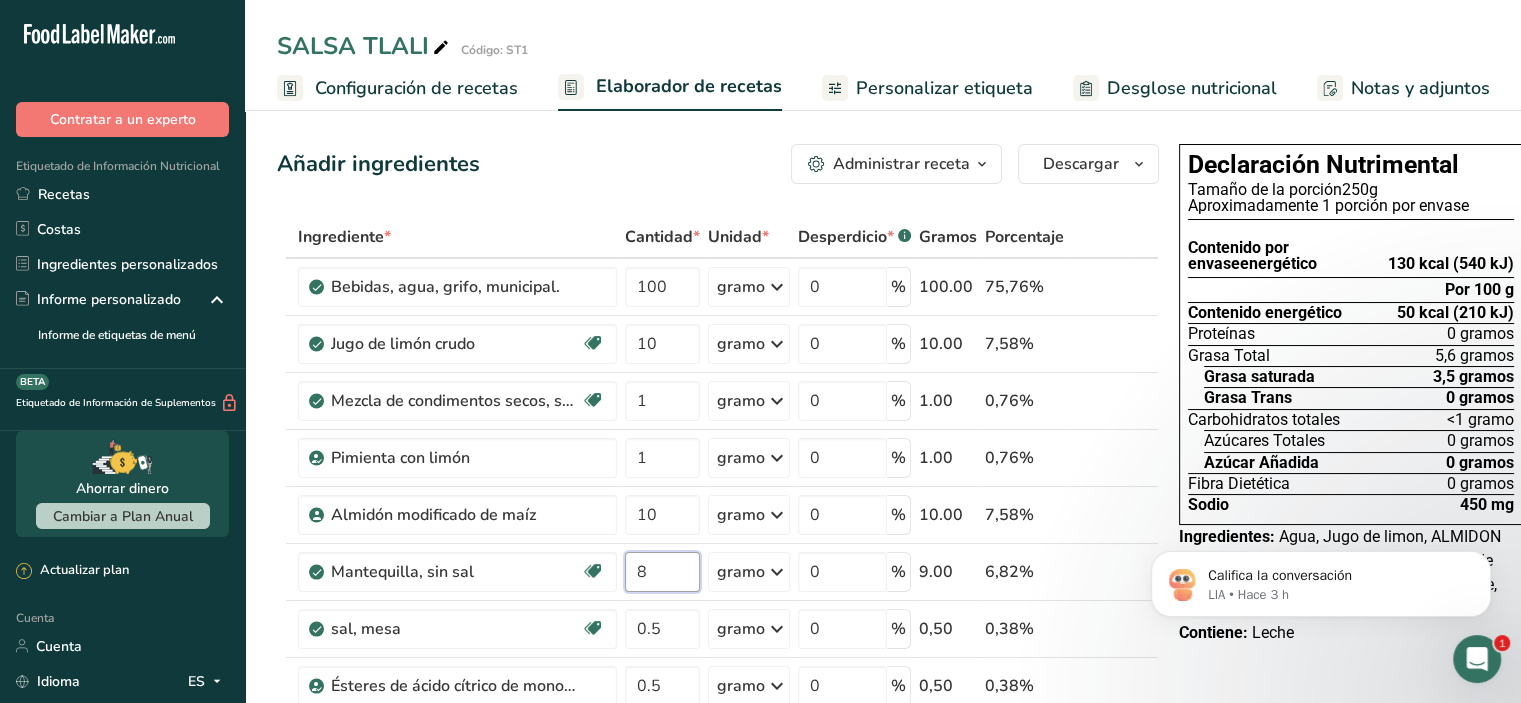 type on "8" 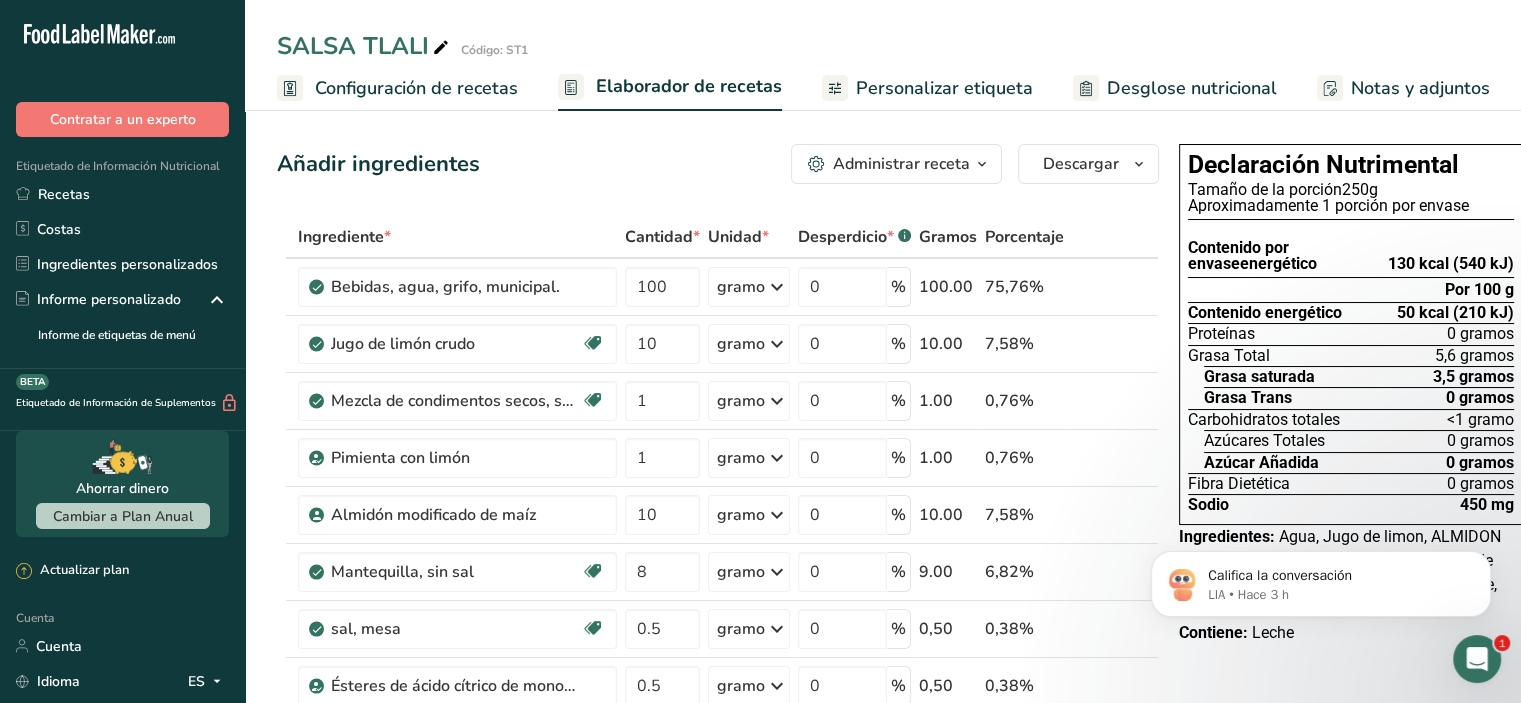 click on "Ingrediente  *
Cantidad  *
Unidad  *
Desperdicio *   .a-a{fill:#347362;}.b-a{fill:#fff;}         Gramos
Porcentaje
Bebidas, agua, grifo, municipal.
100
gramo
Porciones
1 onza líquida
1 botella de 8 onzas líquidas
1 litro
Ver más
Unidades de peso
gramo
kilogramo
mg
Ver más
Unidades de volumen
litro
Las unidades de volumen requieren una conversión de densidad. Si conoce la densidad de su ingrediente, introdúzcala a continuación. De lo contrario, haga clic en "RIA", nuestra asistente regulatoria de IA, quien podrá ayudarle.
lb/pie³
g/cm³
Confirmar
ml" at bounding box center [718, 556] 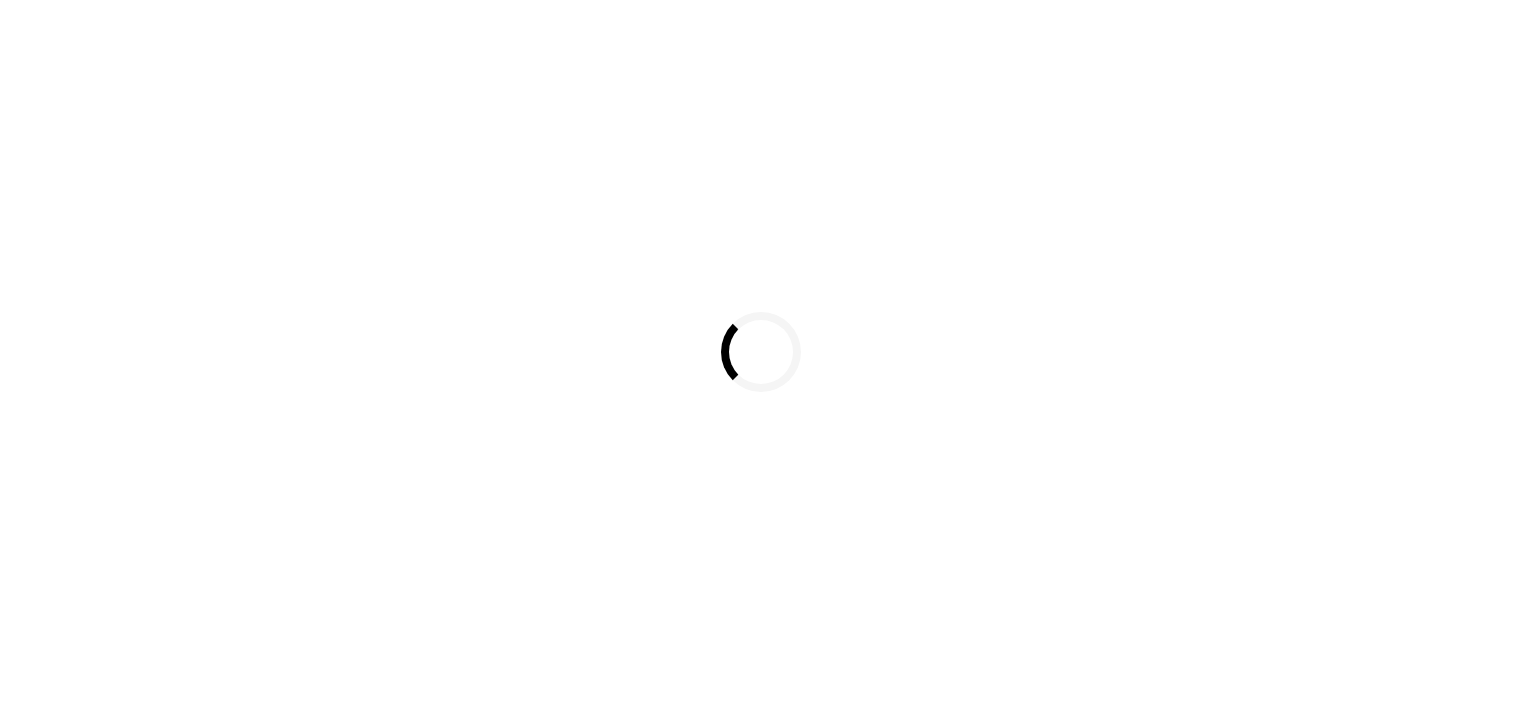 scroll, scrollTop: 0, scrollLeft: 0, axis: both 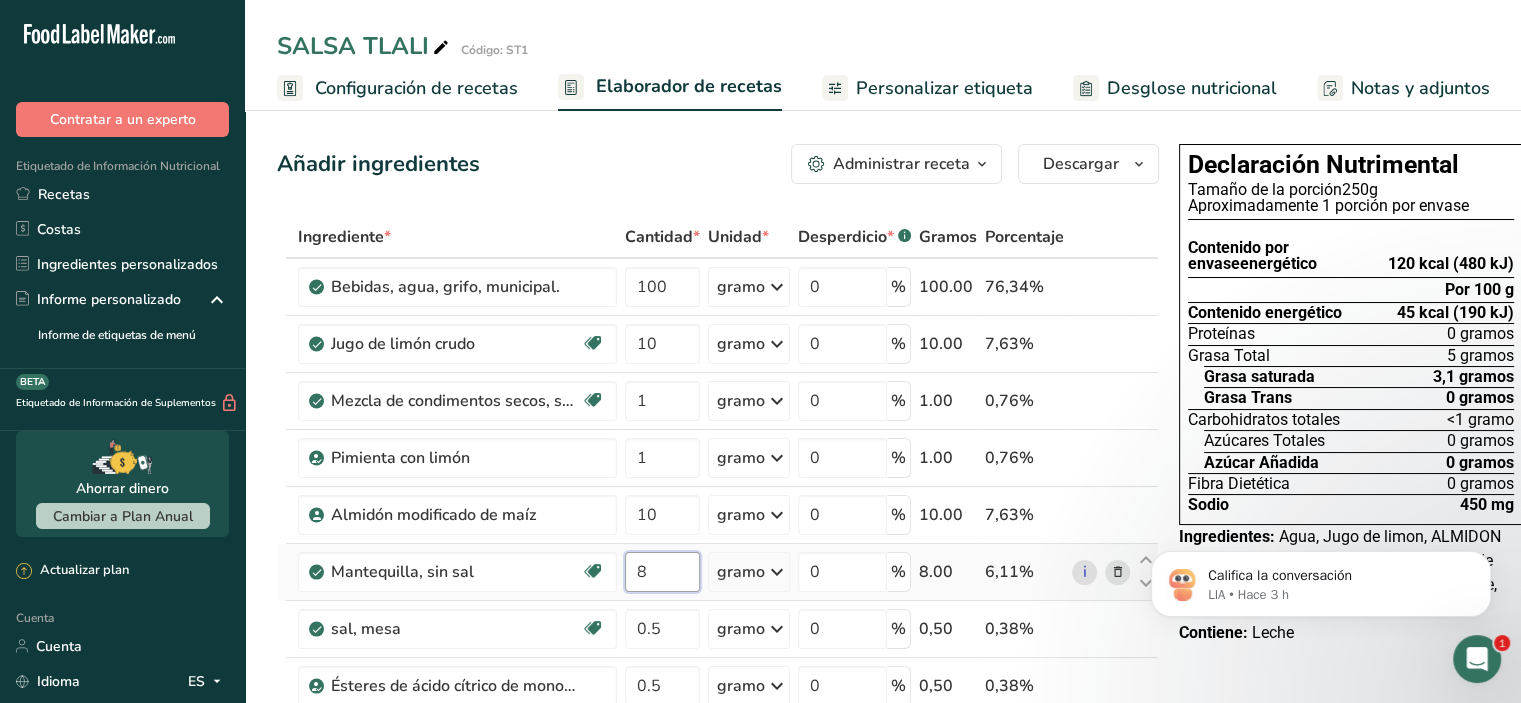click on "8" at bounding box center [662, 572] 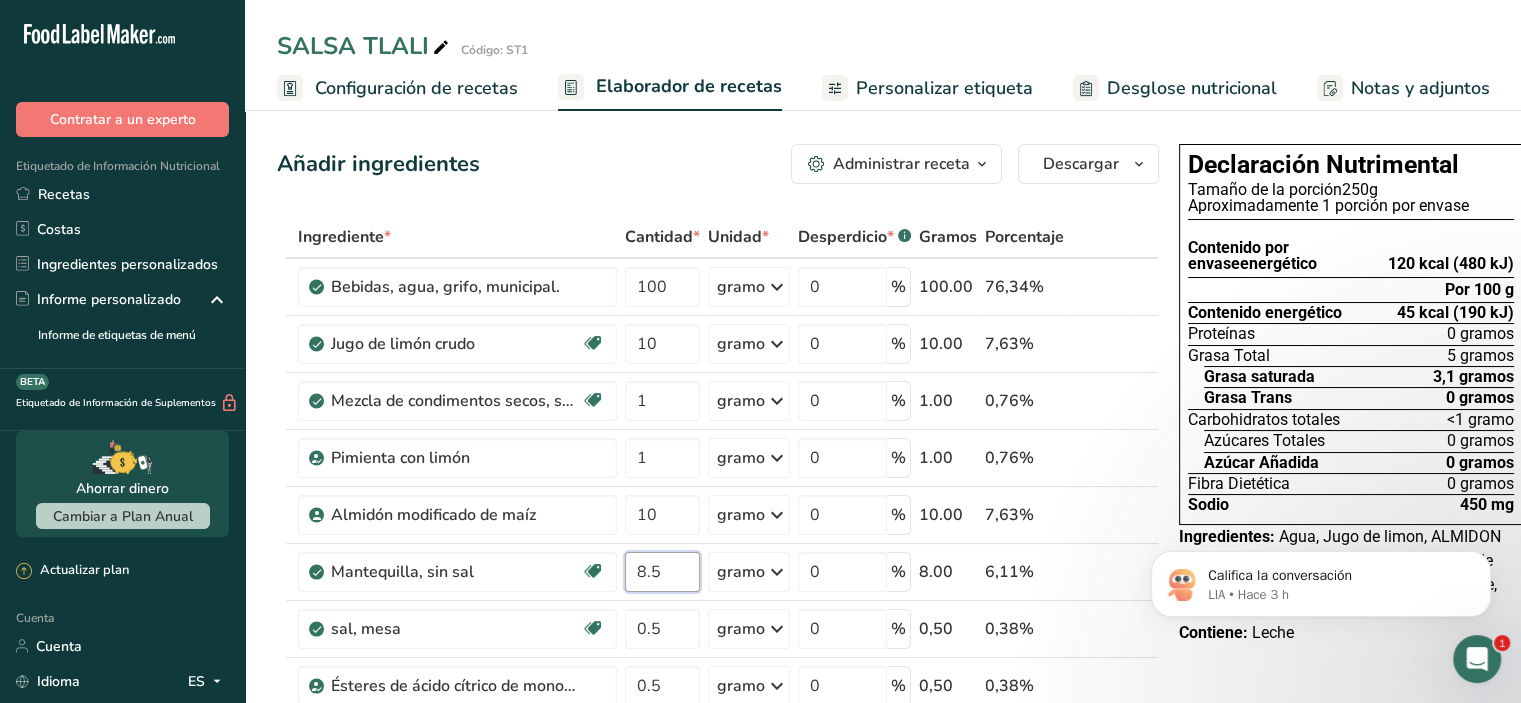 type on "8.5" 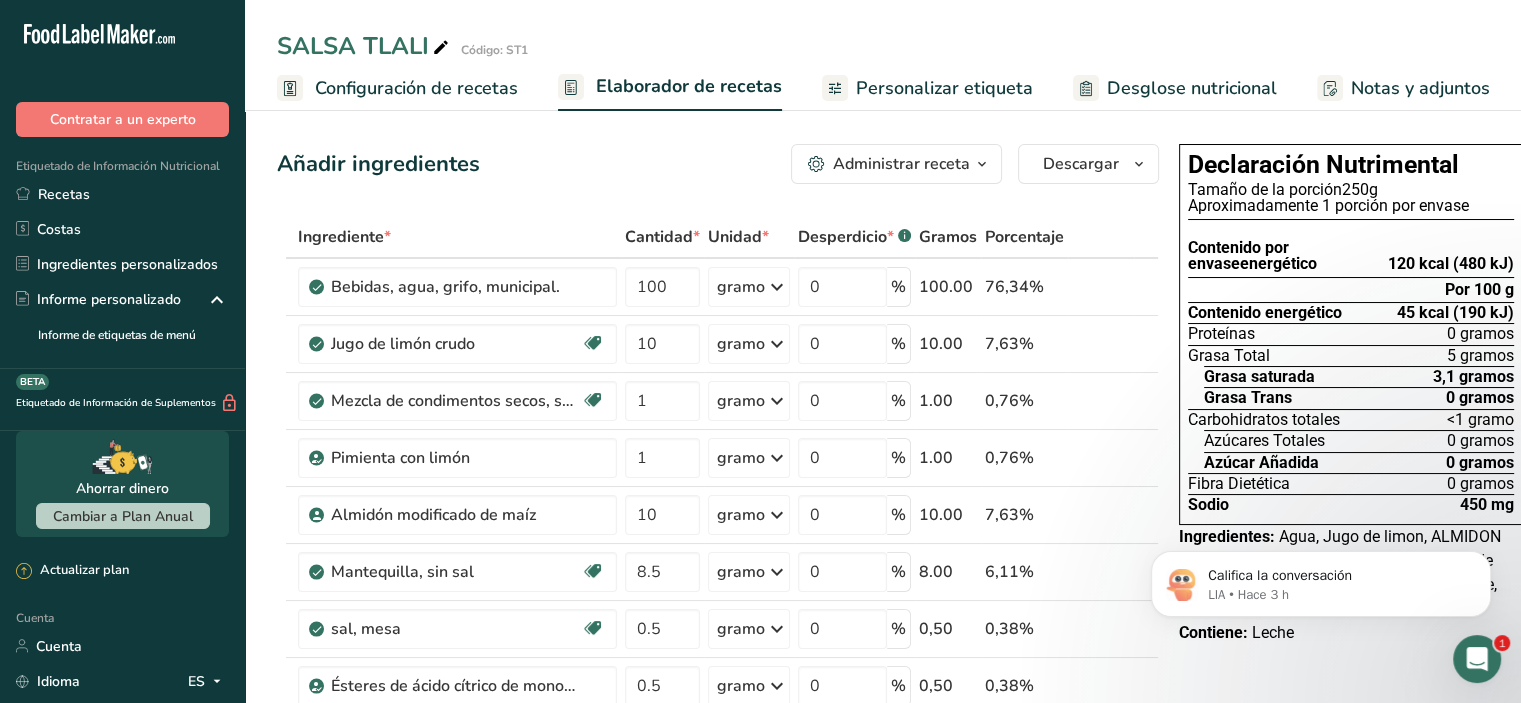 click on "Ingrediente  *
Cantidad  *
Unidad  *
Desperdicio *   .a-a{fill:#347362;}.b-a{fill:#fff;}         Gramos
Porcentaje
Bebidas, agua, grifo, municipal.
100
gramo
Porciones
1 fl oz
1 bottle 8 fl oz
1 liter
Ver más
Unidades de peso
g
kg
mg
Ver más
Unidades de volumen
litro
Las unidades de volumen requieren una conversión de densidad. Si conoce la densidad de su ingrediente, introdúzcala a continuación. De lo contrario, haga clic en "RIA", nuestra asistente regulatoria de IA, quien podrá ayudarle.
lb/pie³
g/cm³
Confirmar
mL
0" at bounding box center [718, 556] 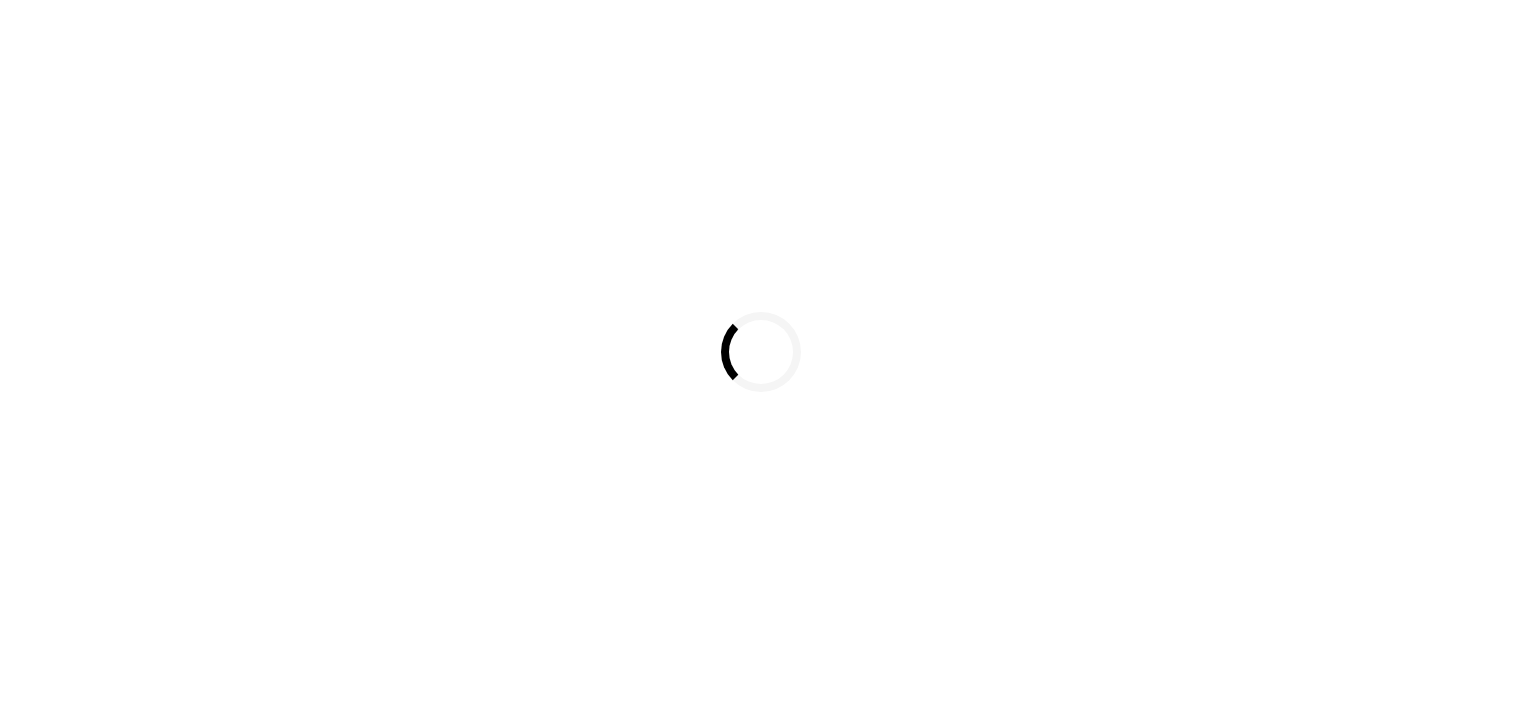 scroll, scrollTop: 0, scrollLeft: 0, axis: both 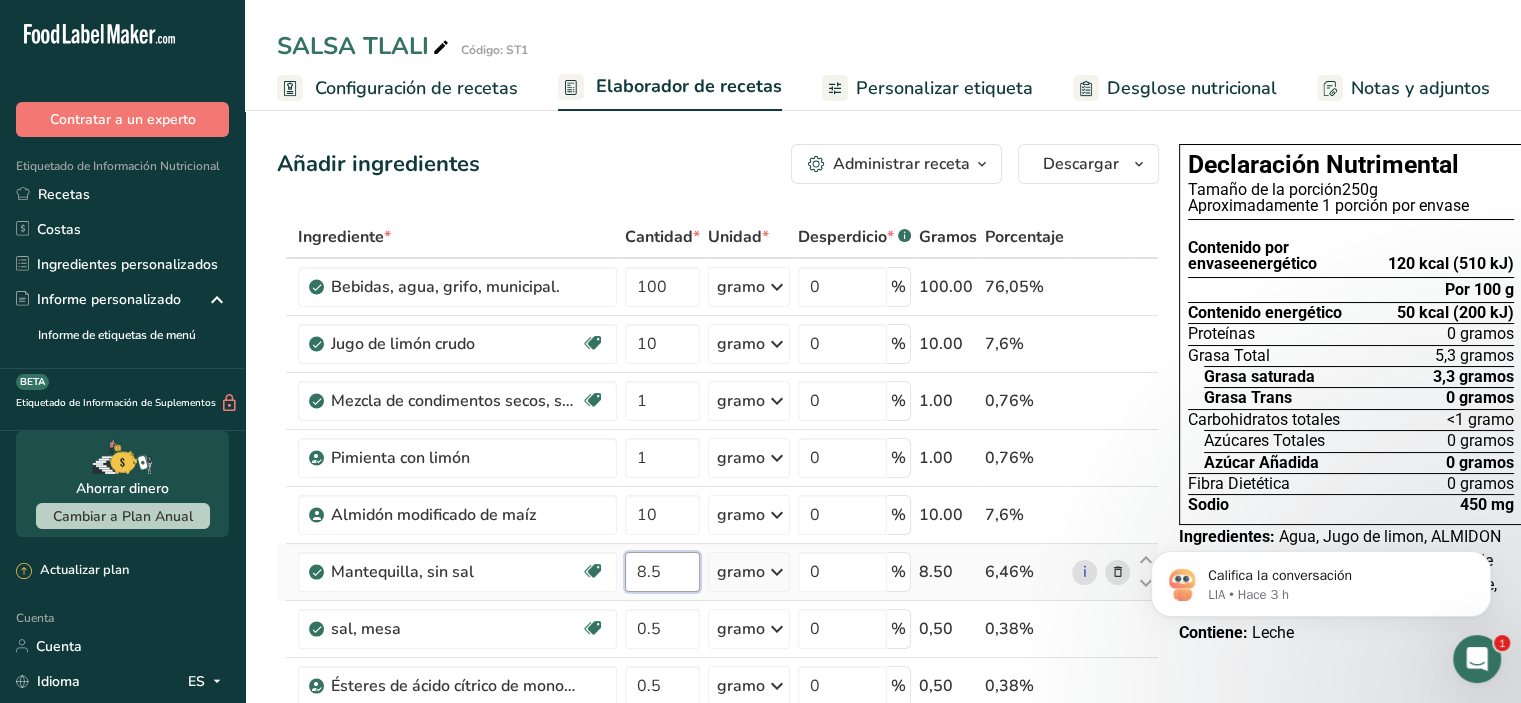 click on "8.5" at bounding box center (662, 572) 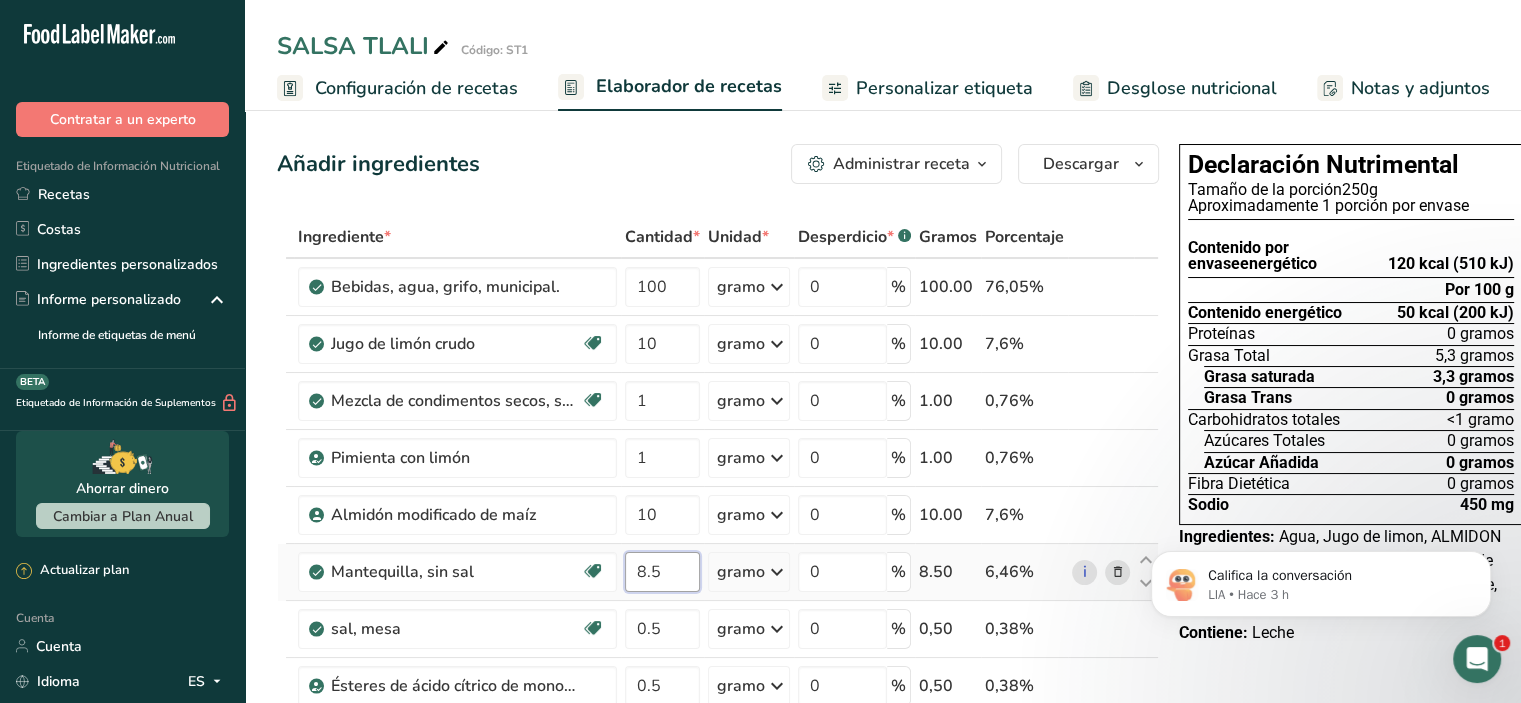 type on "8" 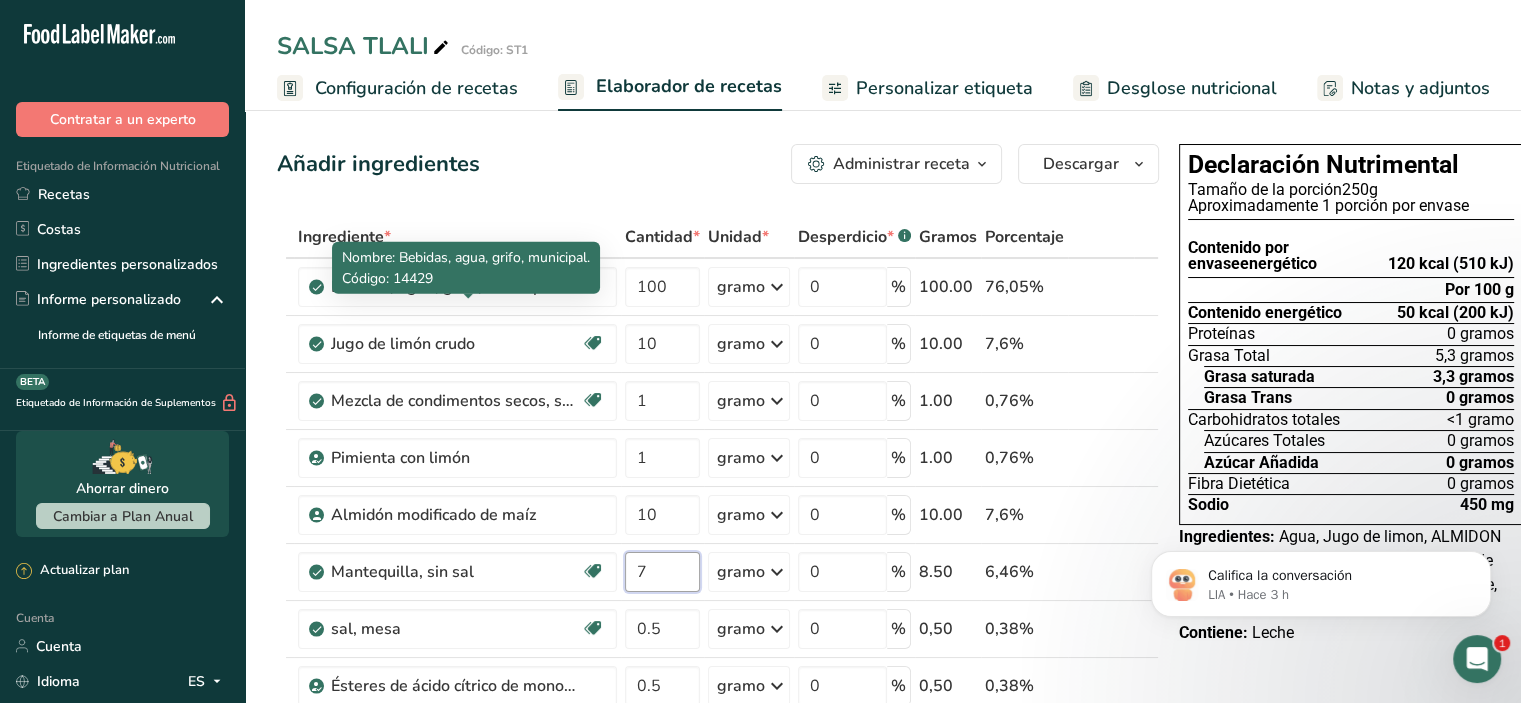 type on "7" 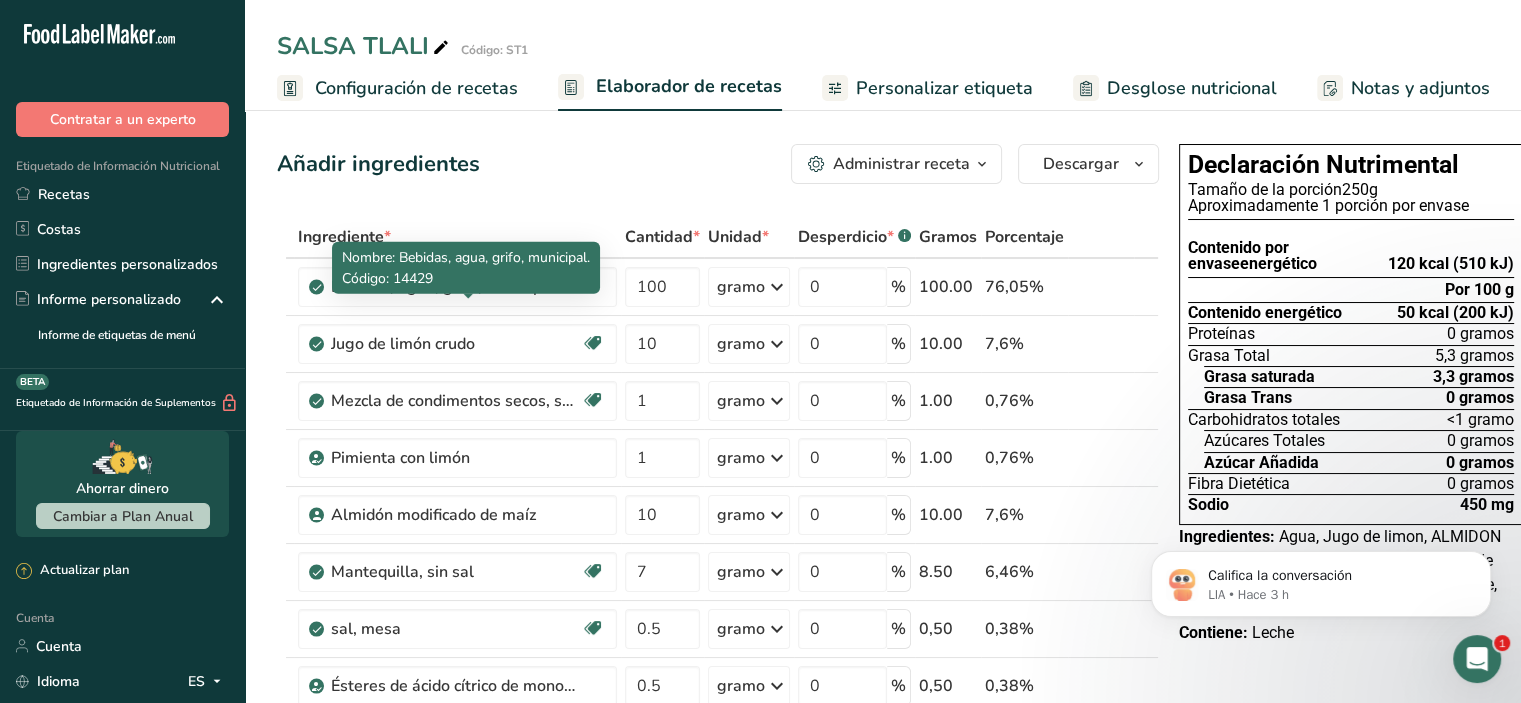click on "Ingrediente  *
Cantidad  *
Unidad  *
Desperdicio *   .a-a{fill:#347362;}.b-a{fill:#fff;}         Gramos
Porcentaje
Bebidas, agua, grifo, municipal.
100
gramo
Porciones
1 fl oz
1 bottle 8 fl oz
1 liter
Ver más
Unidades de peso
g
kg
mg
Ver más
Unidades de volumen
litro
Las unidades de volumen requieren una conversión de densidad. Si conoce la densidad de su ingrediente, introdúzcala a continuación. De lo contrario, haga clic en "RIA", nuestra asistente regulatoria de IA, quien podrá ayudarle.
lb/pie³
g/cm³
Confirmar
mL
0" at bounding box center (718, 556) 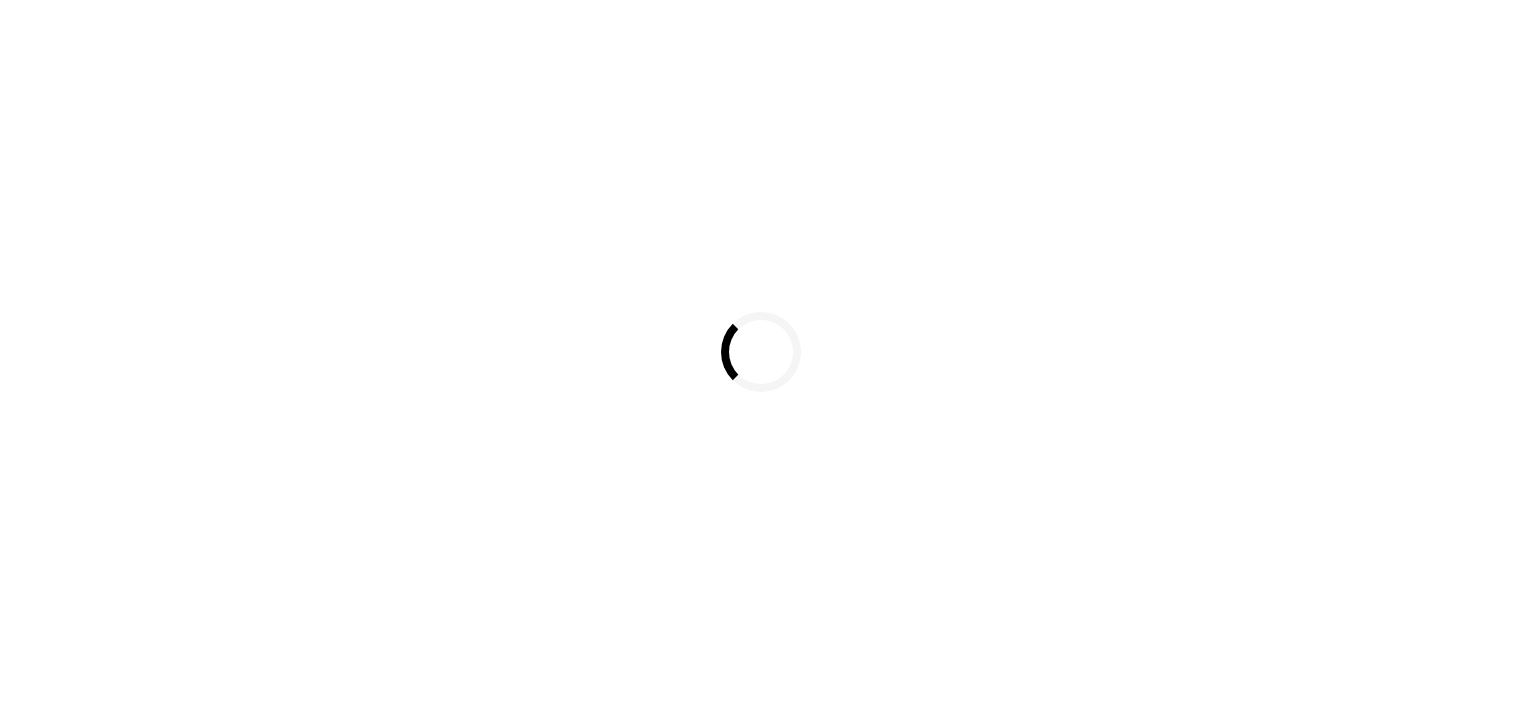 scroll, scrollTop: 0, scrollLeft: 0, axis: both 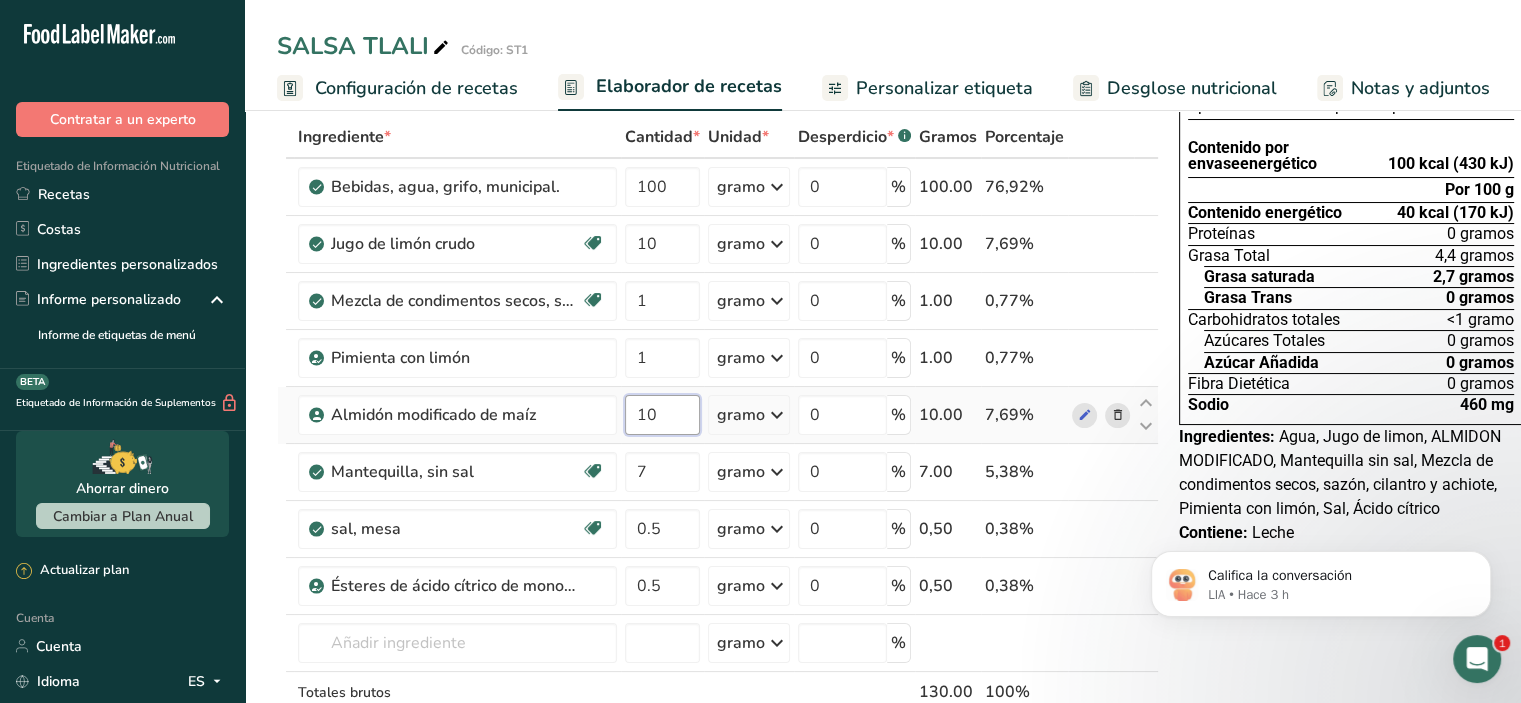 click on "10" at bounding box center [662, 415] 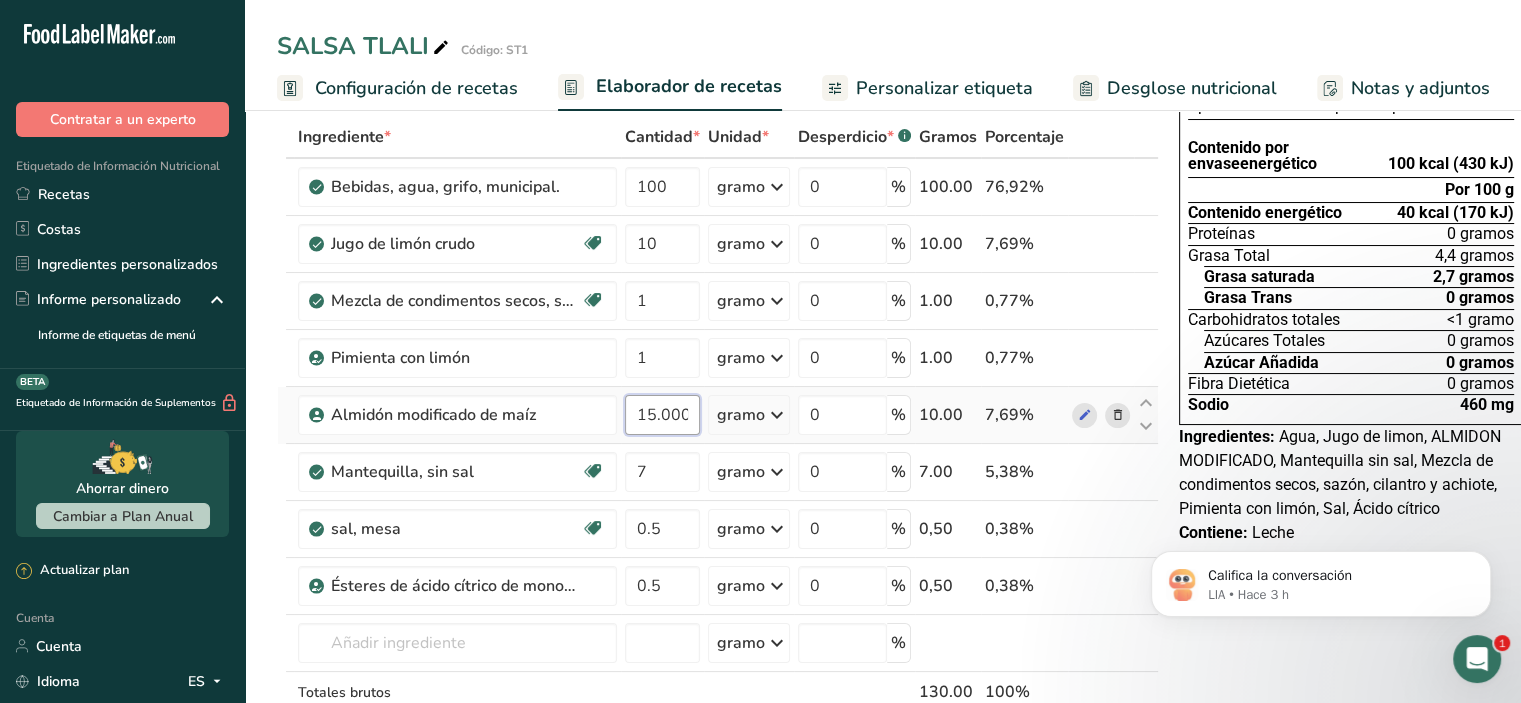 scroll, scrollTop: 0, scrollLeft: 0, axis: both 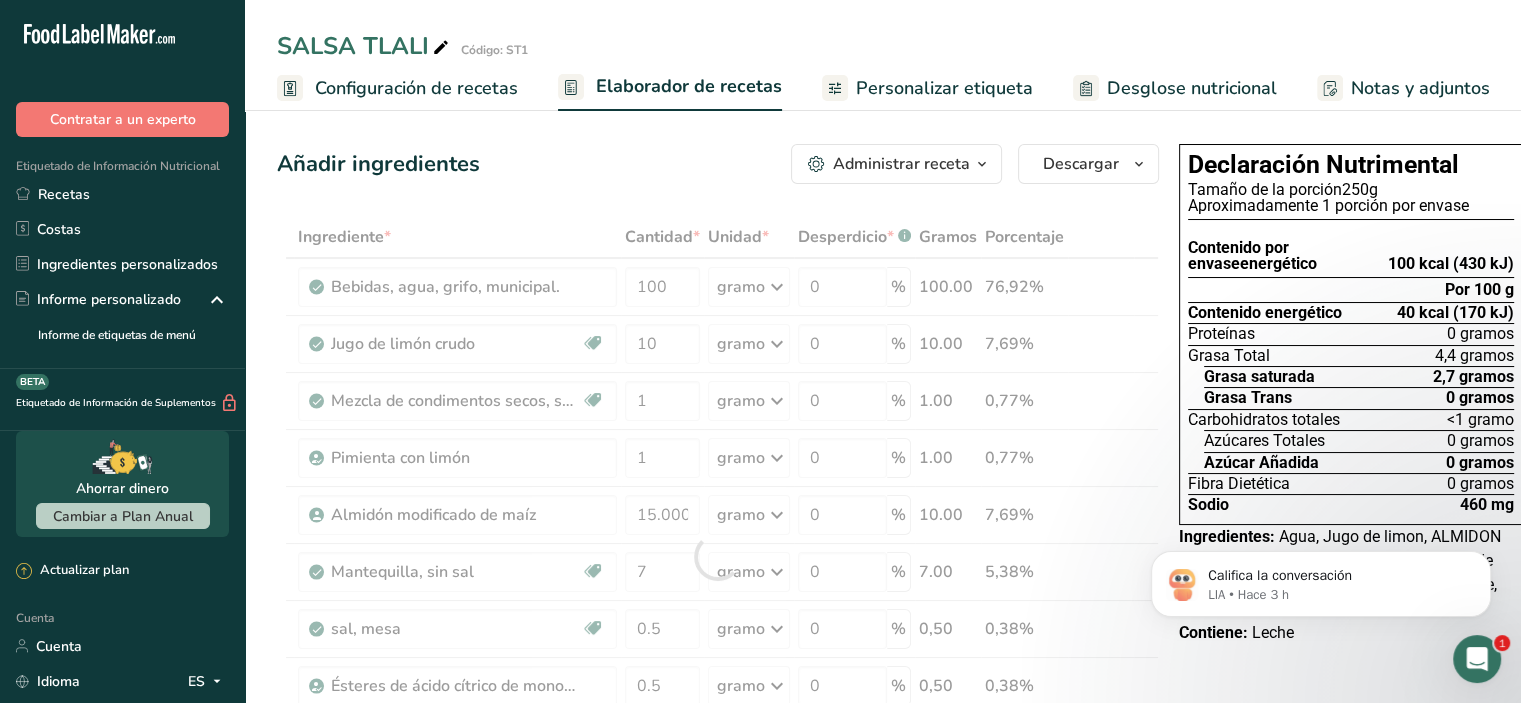 click on "Añadir ingredientes
Administrar receta         Eliminar receta           Duplicar receta             Receta de escalar             Guardar como subreceta   .a-a{fill:#347362;}.b-a{fill:#fff;}                               Desglose nutricional                 Tarjeta de la receta
Novedad
Informe de patrón de aminoácidos           Historial de actividades
Descargar
Elija su estilo de etiqueta preferido
Etiqueta estándar FDA
Etiqueta estándar FDA
El formato más común para etiquetas de información nutricional en cumplimiento con el tipo de letra, estilo y requisitos de la FDA.
Etiqueta tabular FDA
Un formato de etiqueta conforme a las regulaciones de la FDA presentada en una disposición tabular (horizontal).
Etiqueta lineal FDA" at bounding box center [724, 873] 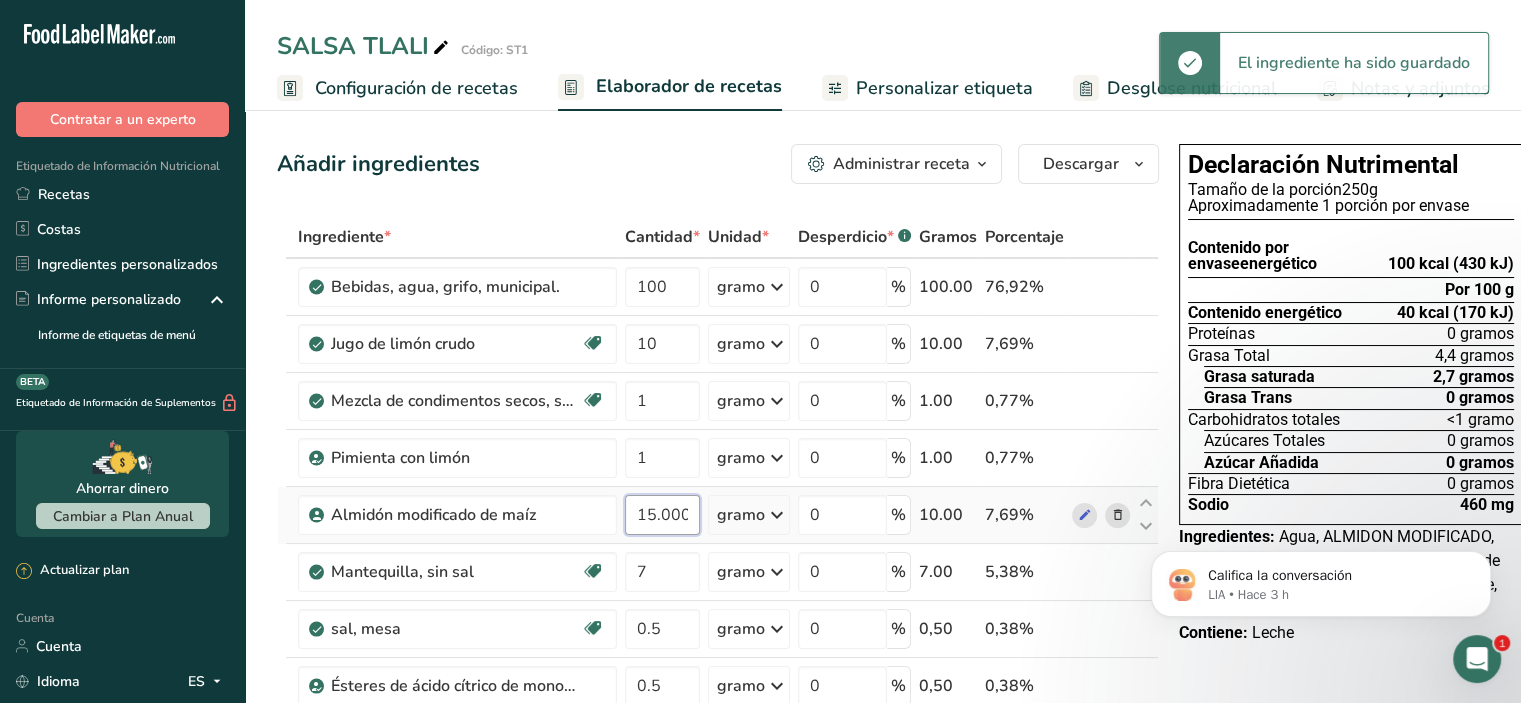 click on "15.000001" at bounding box center [662, 515] 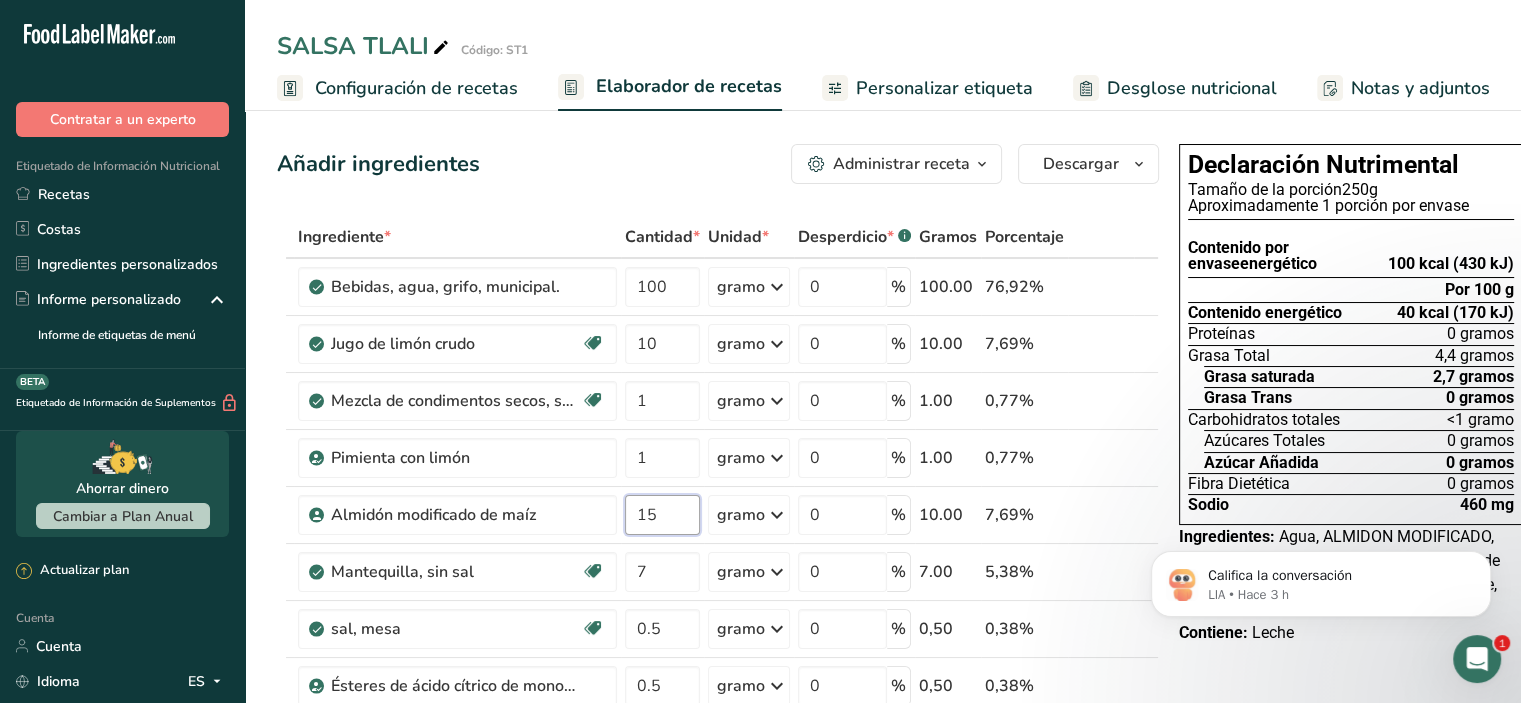 type on "15" 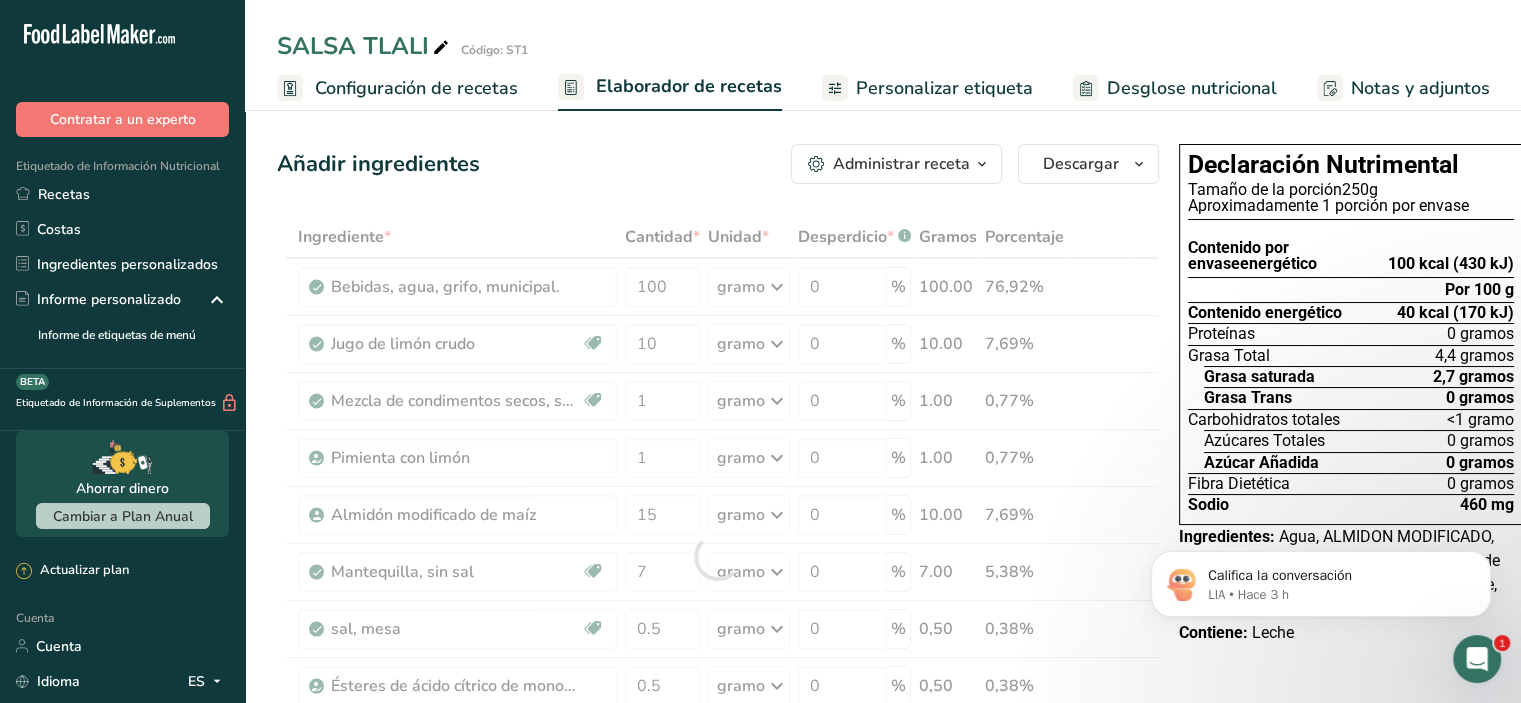 click on "Añadir ingredientes
Administrar receta         Eliminar receta           Duplicar receta             Receta de escalar             Guardar como subreceta   .a-a{fill:#347362;}.b-a{fill:#fff;}                               Desglose nutricional                 Tarjeta de la receta
Novedad
Informe de patrón de aminoácidos           Historial de actividades
Descargar
Elija su estilo de etiqueta preferido
Etiqueta estándar FDA
Etiqueta estándar FDA
El formato más común para etiquetas de información nutricional en cumplimiento con el tipo de letra, estilo y requisitos de la FDA.
Etiqueta tabular FDA
Un formato de etiqueta conforme a las regulaciones de la FDA presentada en una disposición tabular (horizontal).
Etiqueta lineal FDA" at bounding box center [718, 164] 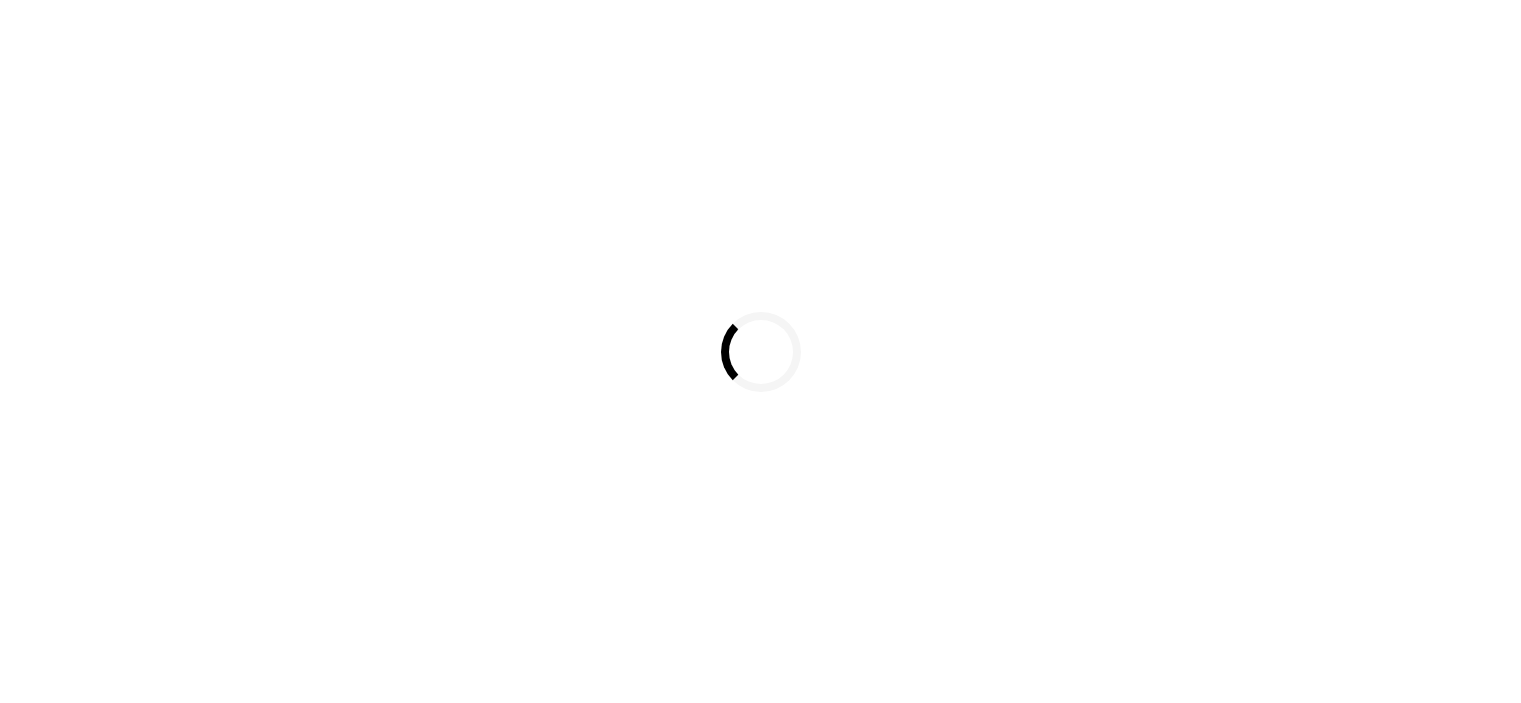 scroll, scrollTop: 0, scrollLeft: 0, axis: both 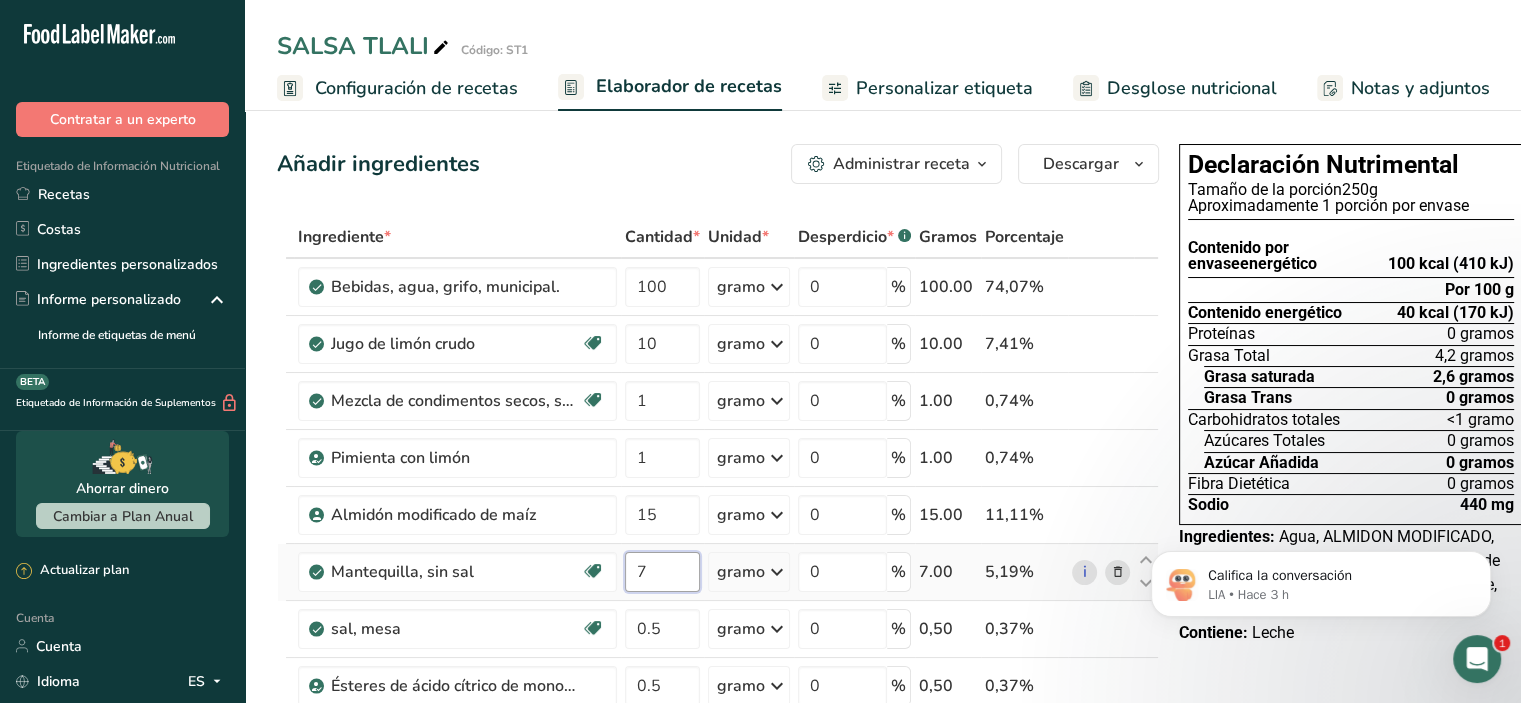 click on "7" at bounding box center (662, 572) 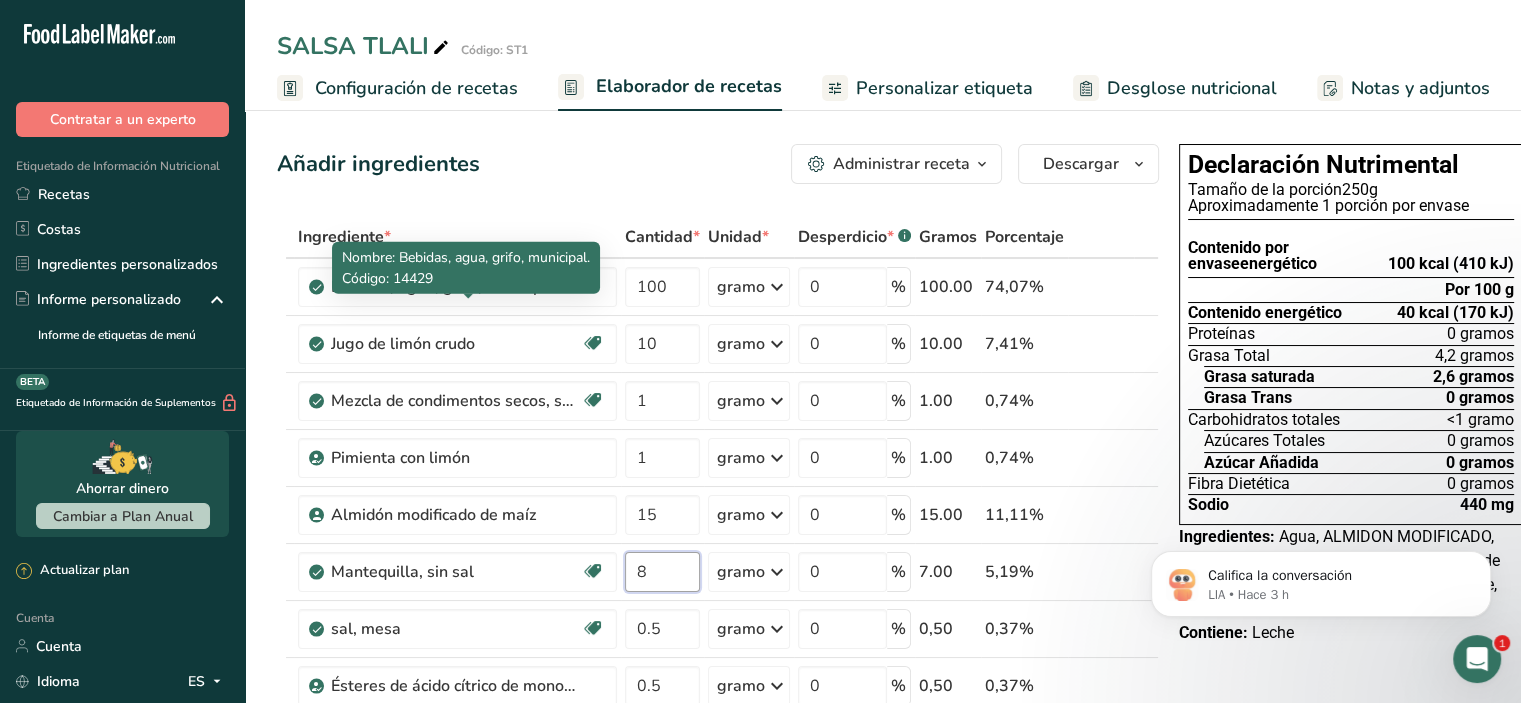 type on "8" 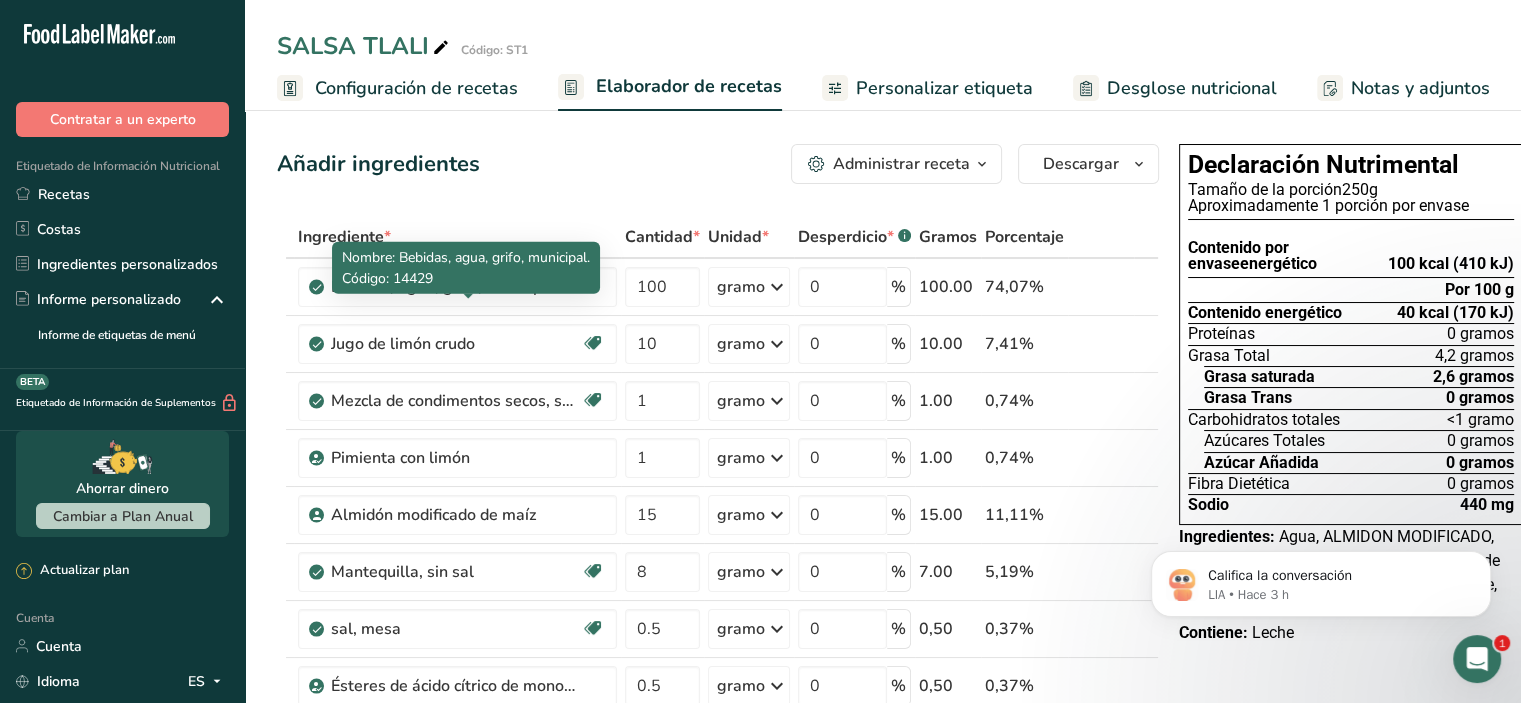 click on "Ingrediente  *
Cantidad  *
Unidad  *
Desperdicio *   .a-a{fill:#347362;}.b-a{fill:#fff;}         Gramos
Porcentaje
Bebidas, agua, grifo, municipal.
100
gramo
Porciones
1 fl oz
1 bottle 8 fl oz
1 liter
Ver más
Unidades de peso
g
kg
mg
Ver más
Unidades de volumen
litro
Las unidades de volumen requieren una conversión de densidad. Si conoce la densidad de su ingrediente, introdúzcala a continuación. De lo contrario, haga clic en "RIA", nuestra asistente regulatoria de IA, quien podrá ayudarle.
lb/pie³
g/cm³
Confirmar
mL
0" at bounding box center (718, 556) 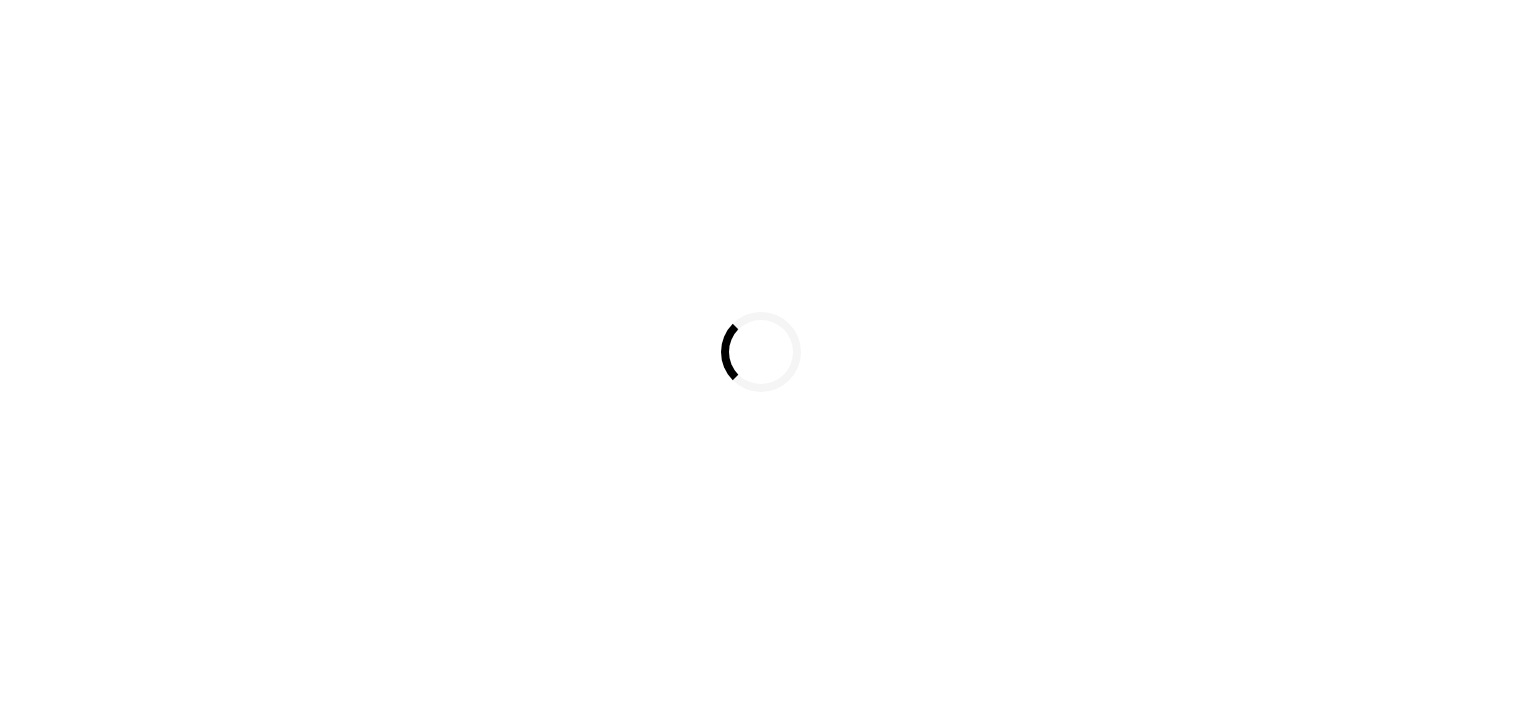 scroll, scrollTop: 0, scrollLeft: 0, axis: both 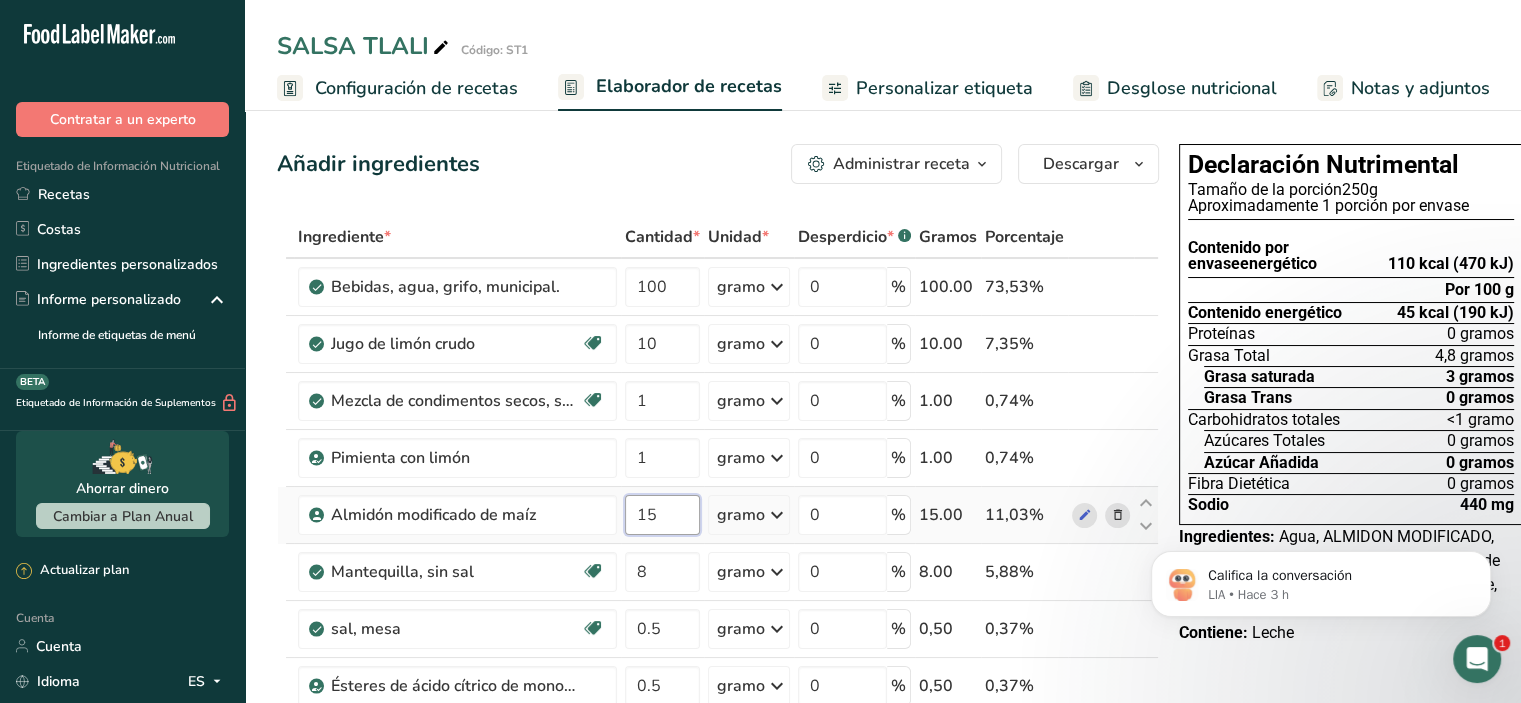 click on "15" at bounding box center (662, 515) 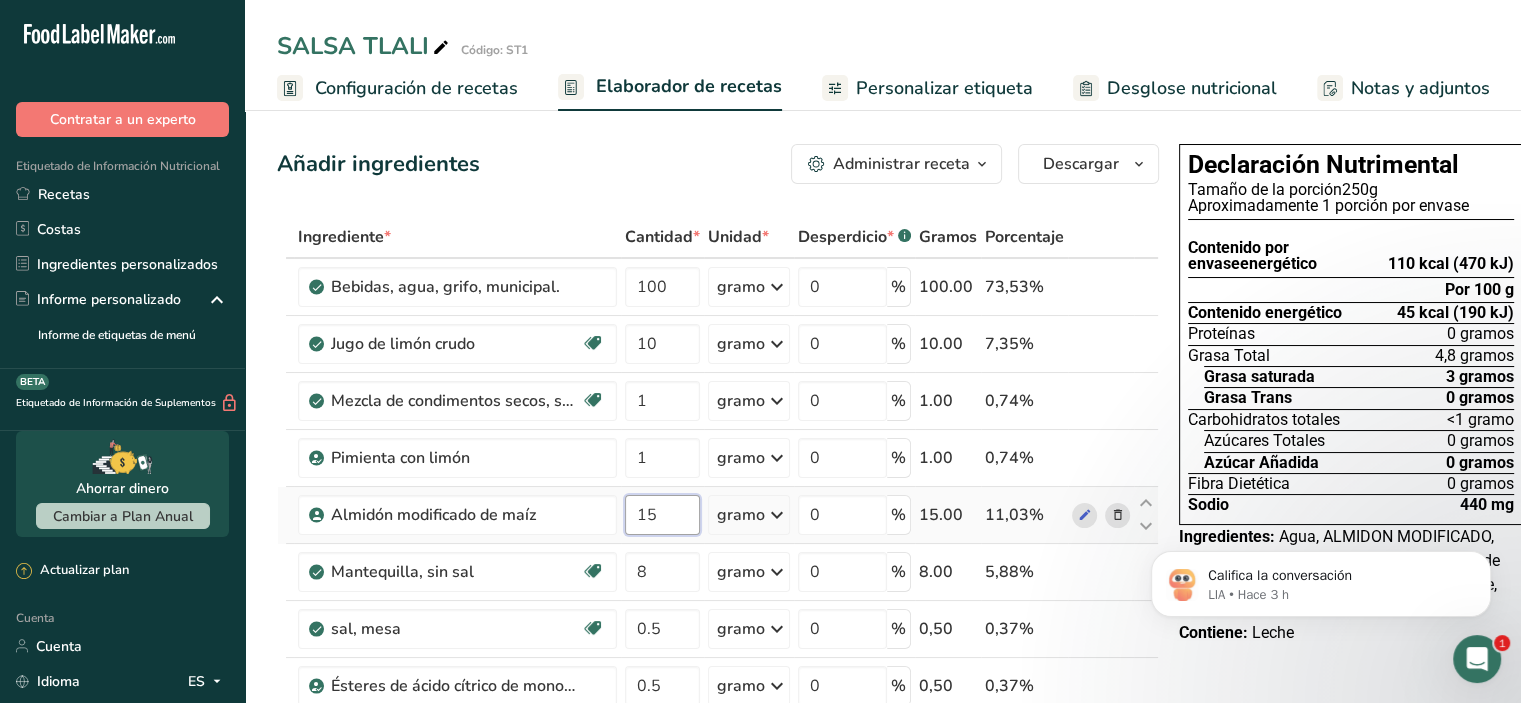 type on "1" 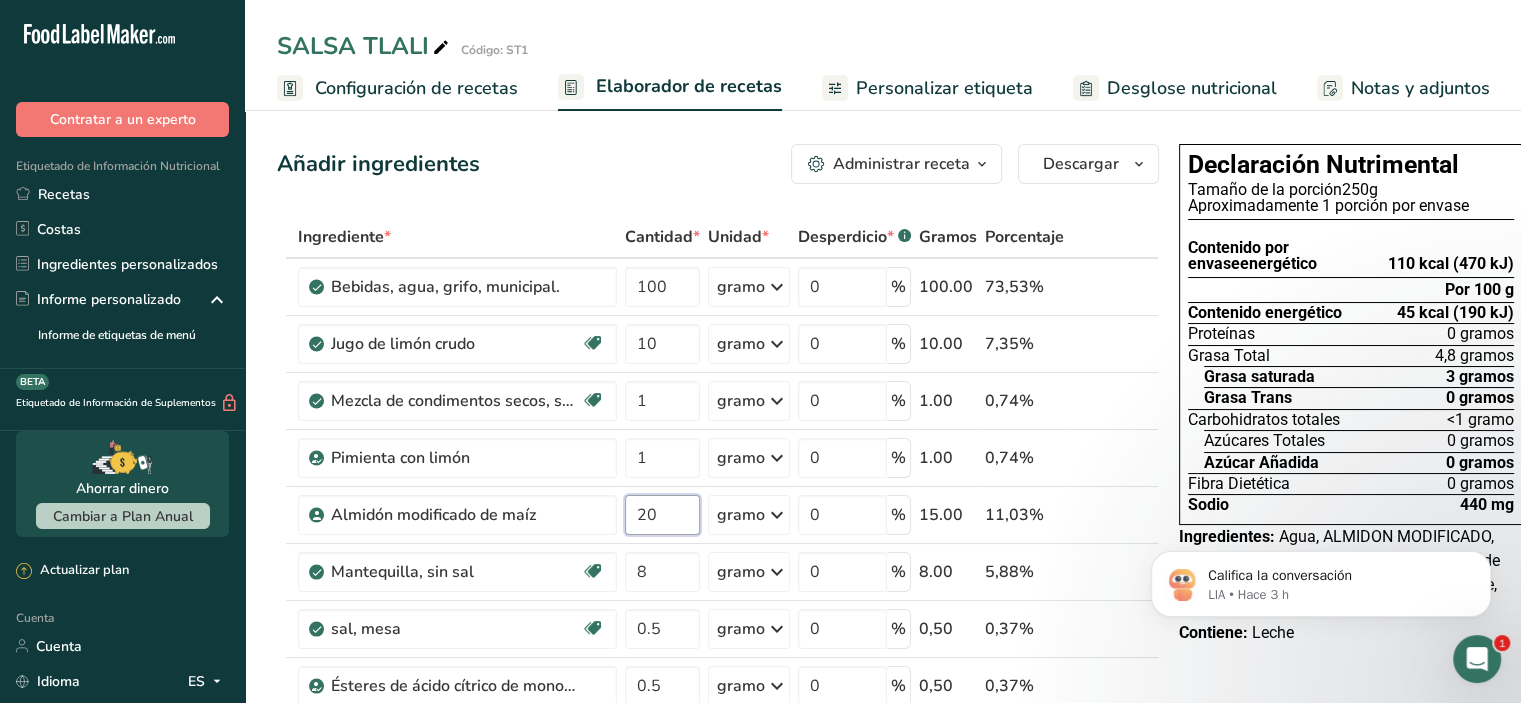 type on "20" 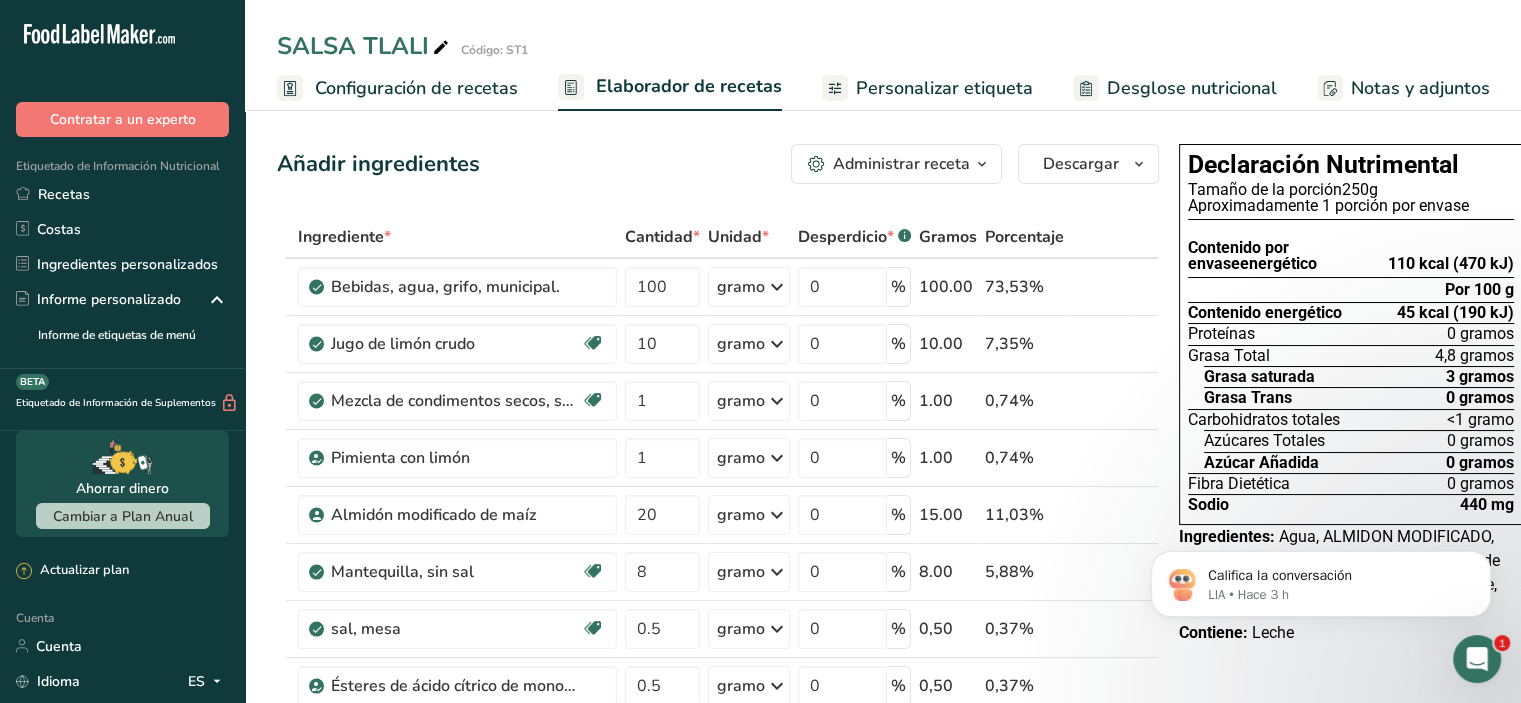 click on "Añadir ingredientes
Administrar receta         Eliminar receta           Duplicar receta             Receta de escalar             Guardar como subreceta   .a-a{fill:#347362;}.b-a{fill:#fff;}                               Desglose nutricional                 Tarjeta de la receta
Novedad
Informe de patrón de aminoácidos           Historial de actividades
Descargar
Elija su estilo de etiqueta preferido
Etiqueta estándar FDA
Etiqueta estándar FDA
El formato más común para etiquetas de información nutricional en cumplimiento con el tipo de letra, estilo y requisitos de la FDA.
Etiqueta tabular FDA
Un formato de etiqueta conforme a las regulaciones de la FDA presentada en una disposición tabular (horizontal).
Etiqueta lineal FDA" at bounding box center [724, 873] 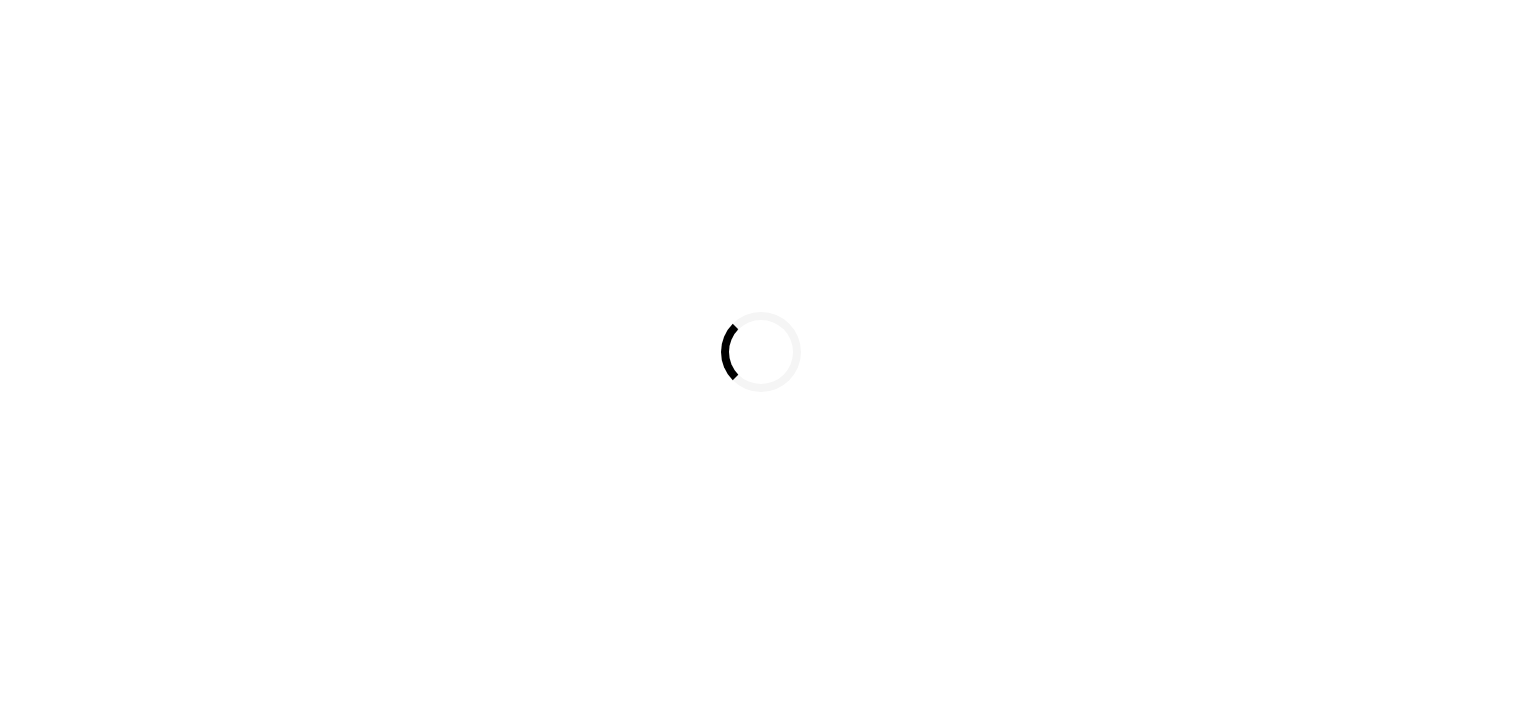 scroll, scrollTop: 0, scrollLeft: 0, axis: both 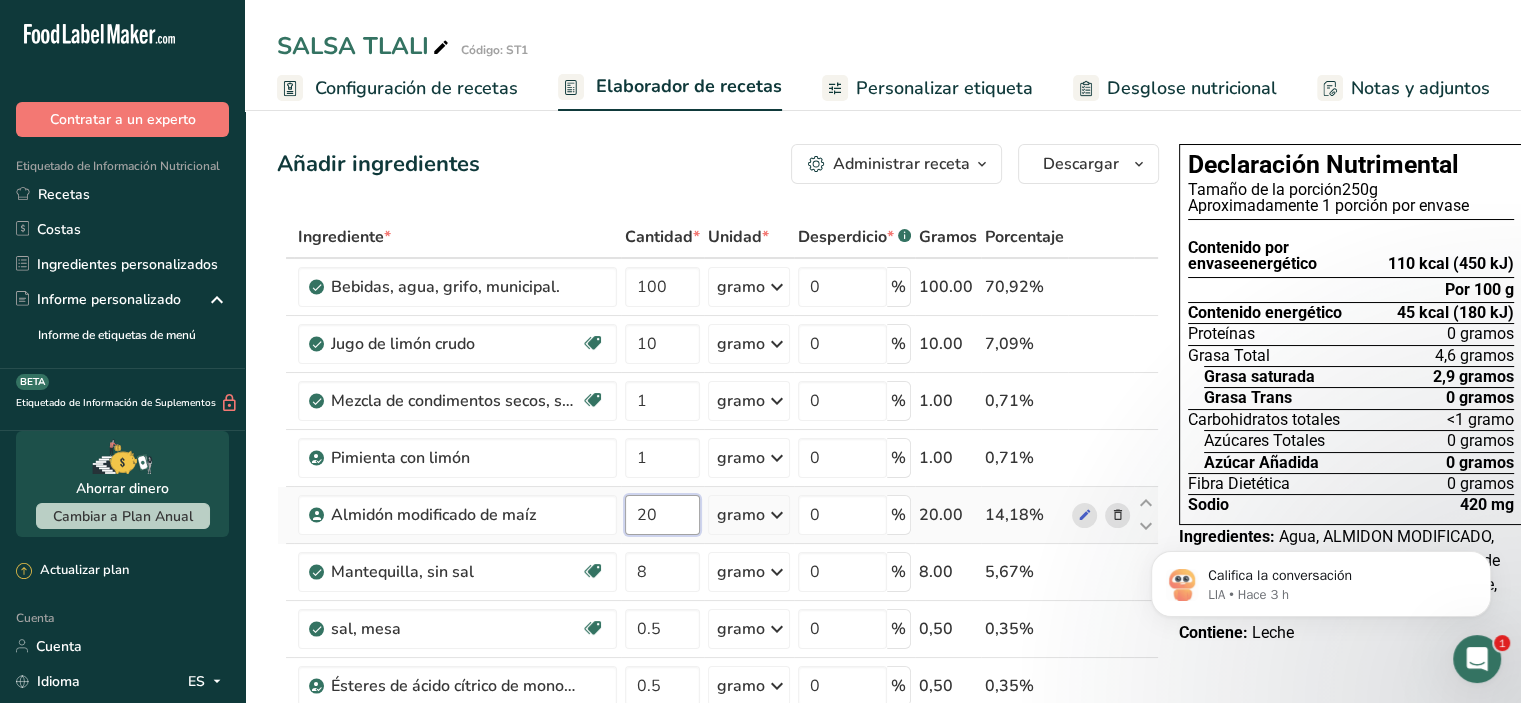 click on "20" at bounding box center [662, 515] 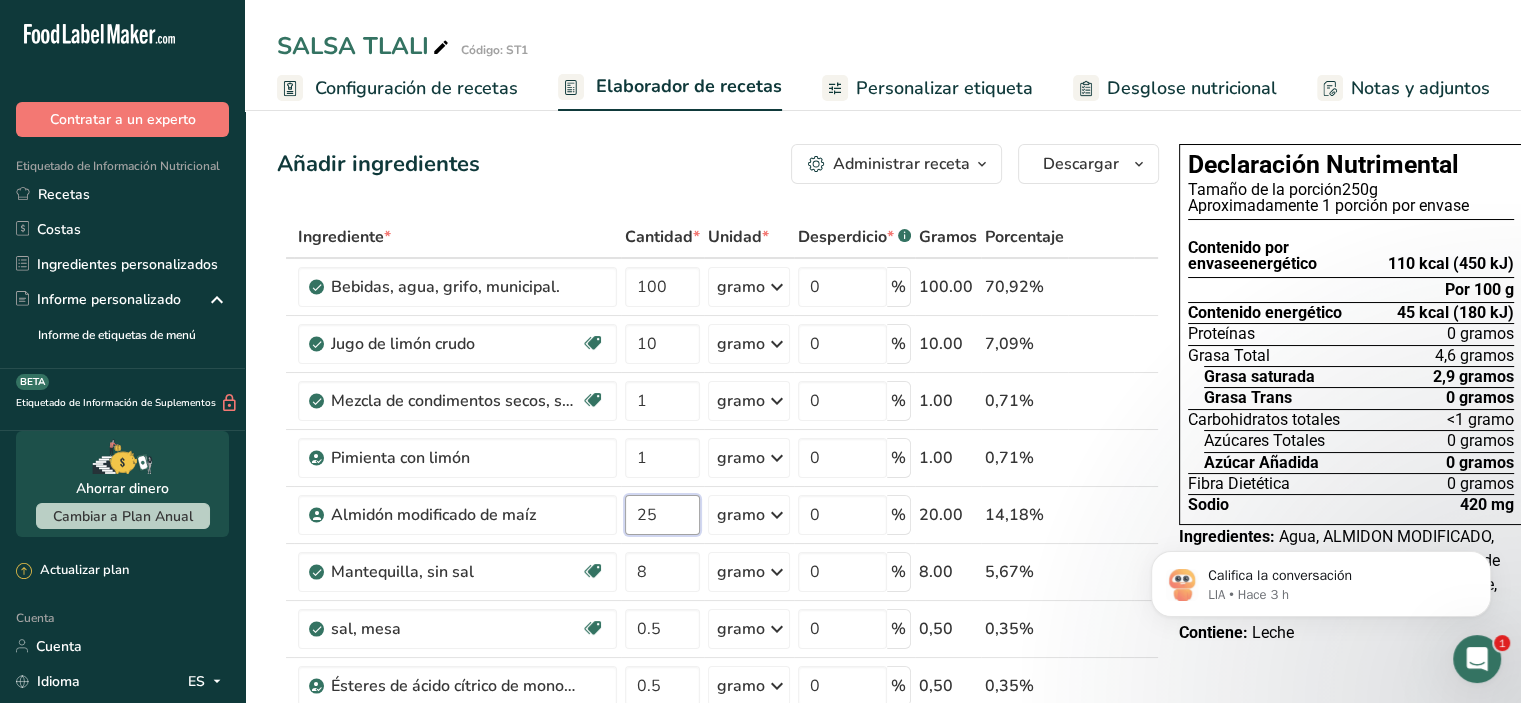 type on "25" 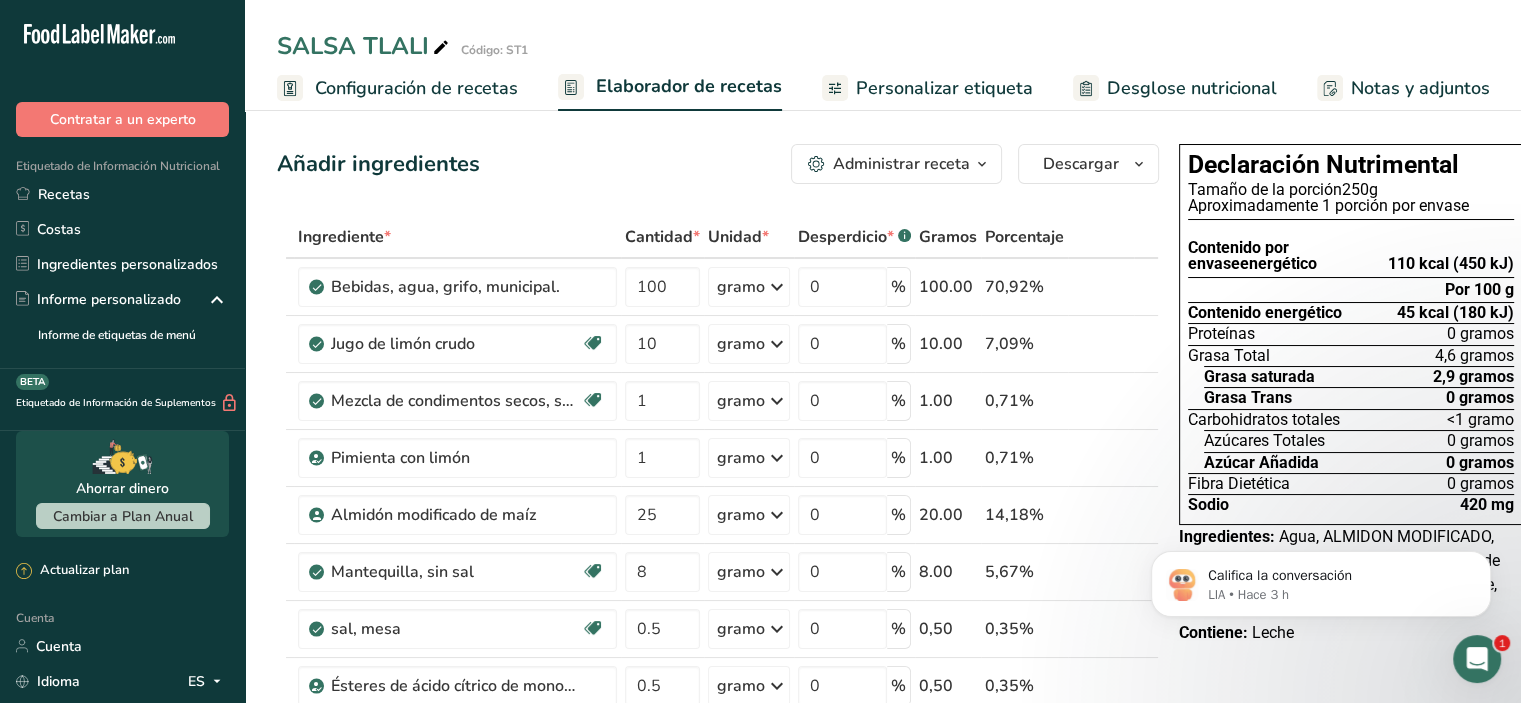 click on "Ingrediente  *
Cantidad  *
Unidad  *
Desperdicio *   .a-a{fill:#347362;}.b-a{fill:#fff;}         Gramos
Porcentaje
Bebidas, agua, grifo, municipal.
100
gramo
Porciones
1 fl oz
1 bottle 8 fl oz
1 liter
Ver más
Unidades de peso
g
kg
mg
Ver más
Unidades de volumen
litro
Las unidades de volumen requieren una conversión de densidad. Si conoce la densidad de su ingrediente, introdúzcala a continuación. De lo contrario, haga clic en "RIA", nuestra asistente regulatoria de IA, quien podrá ayudarle.
lb/pie³
g/cm³
Confirmar
mL
0" at bounding box center (718, 556) 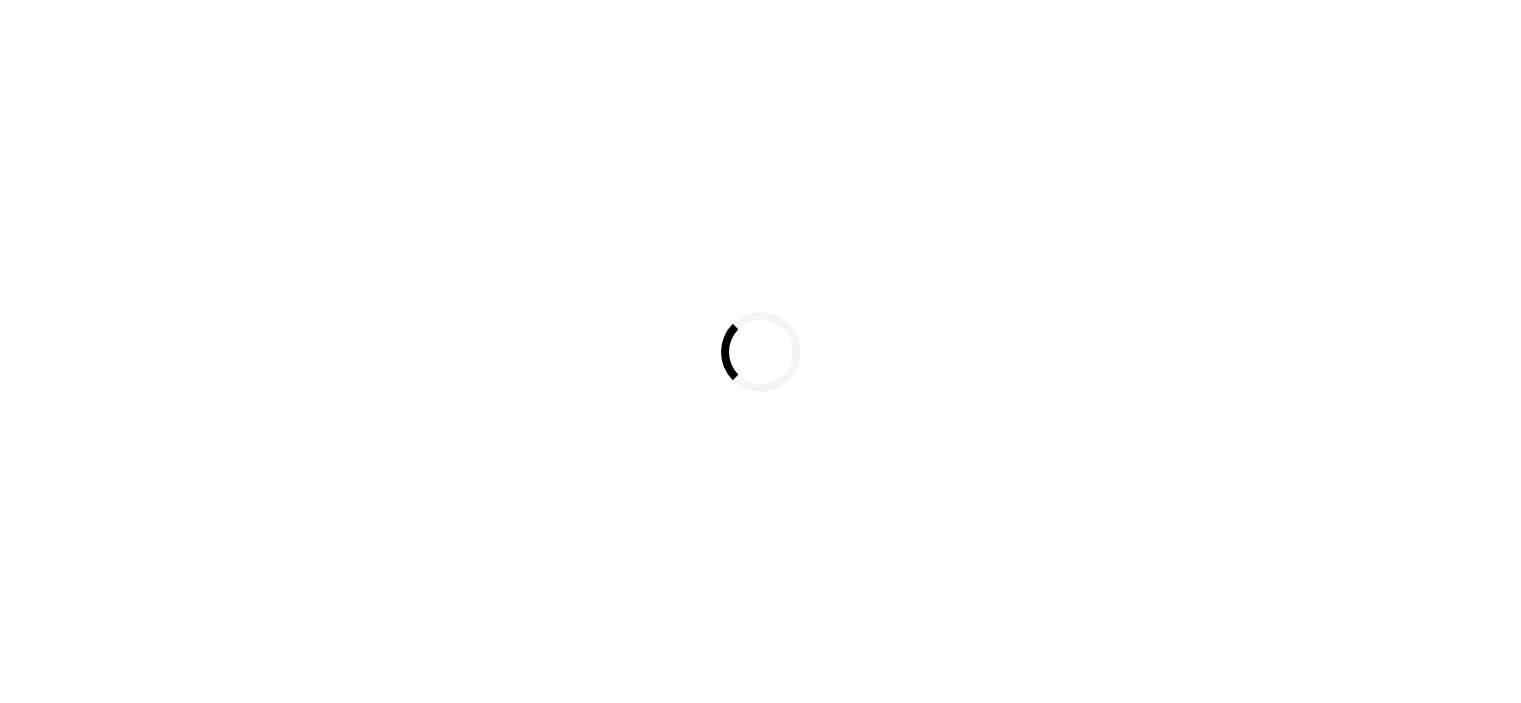 scroll, scrollTop: 0, scrollLeft: 0, axis: both 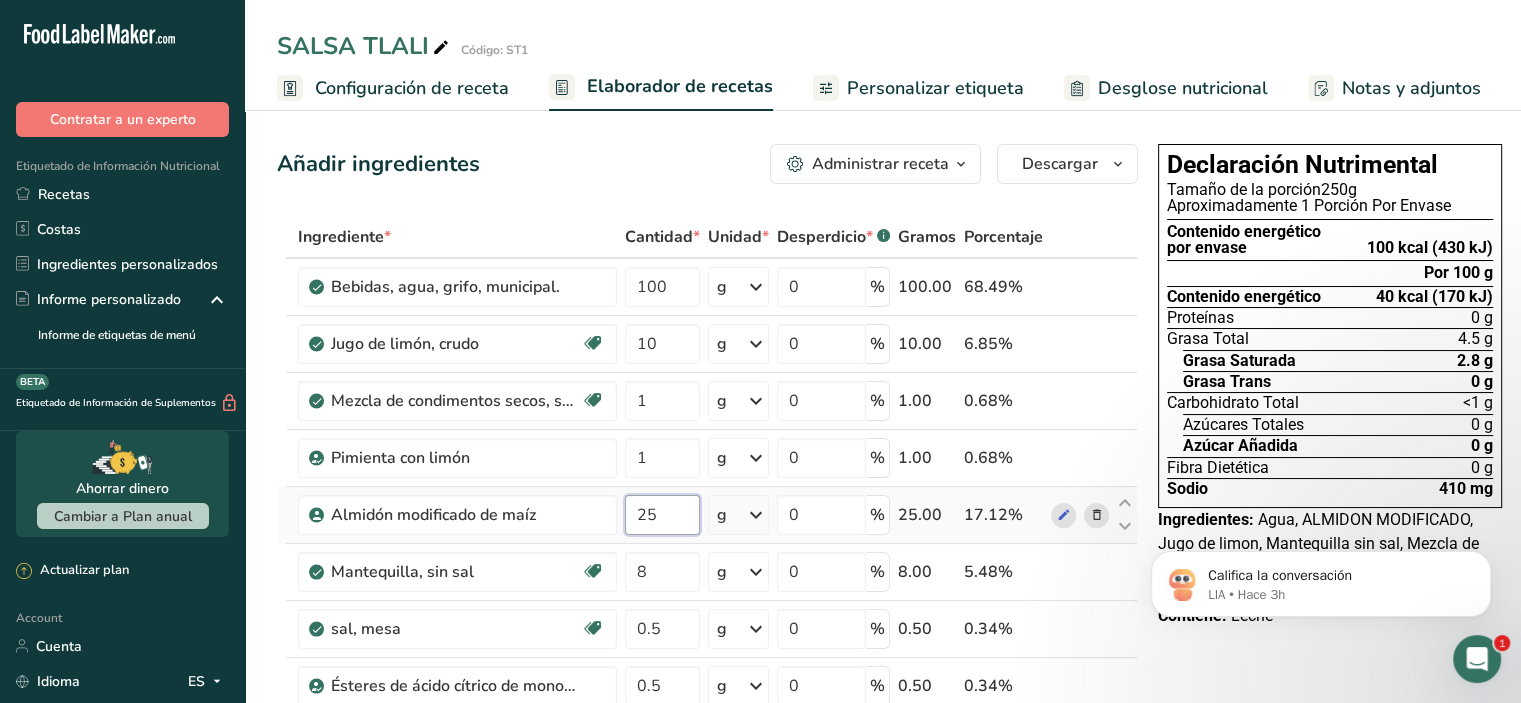 click on "25" at bounding box center (662, 515) 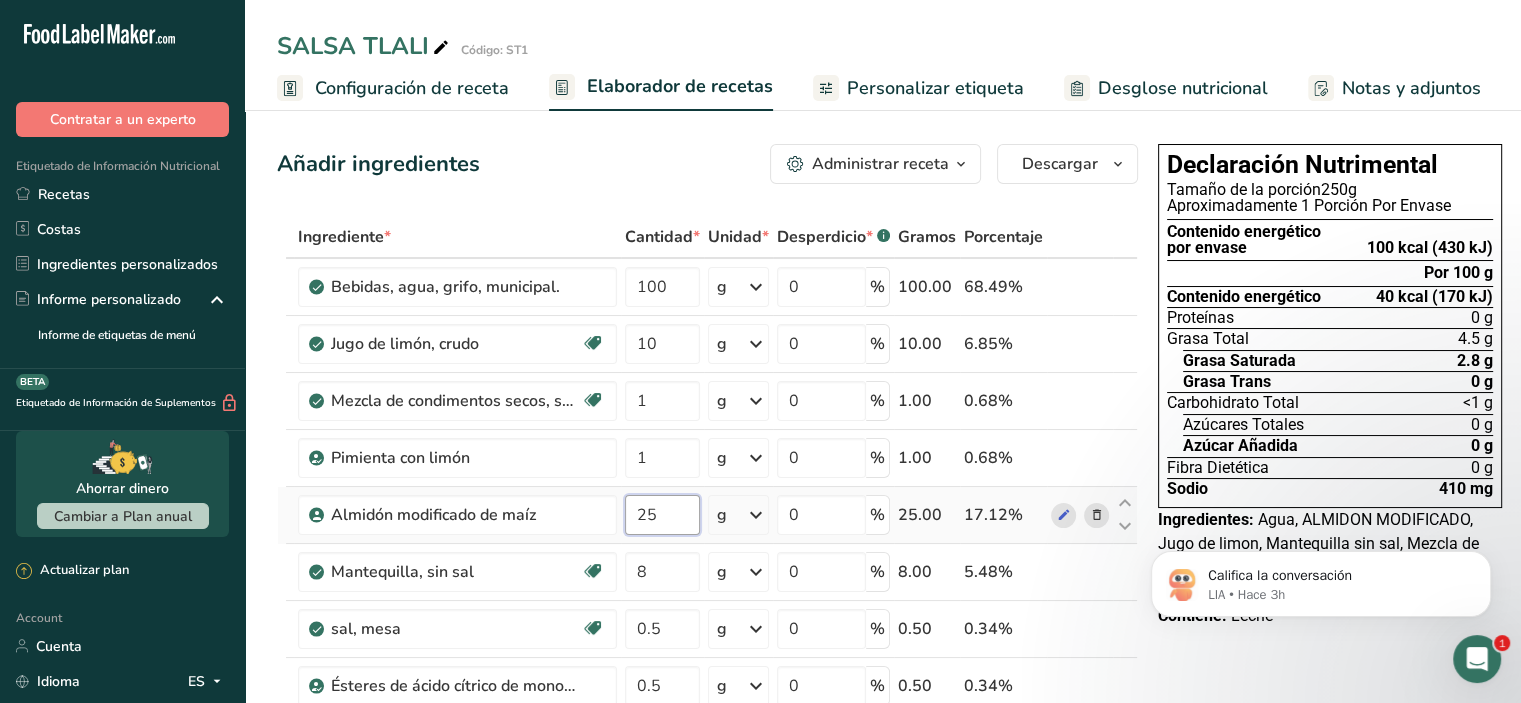 type on "2" 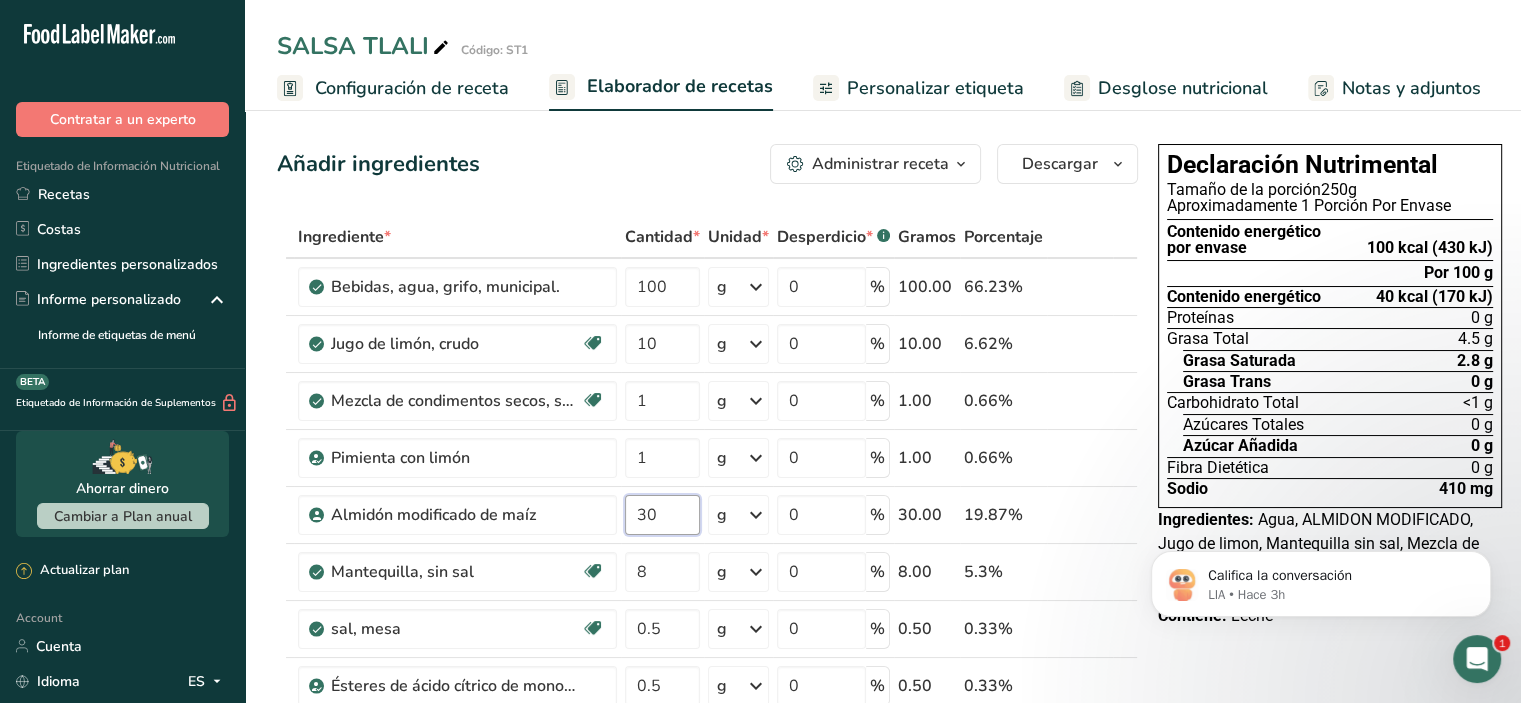 type on "30" 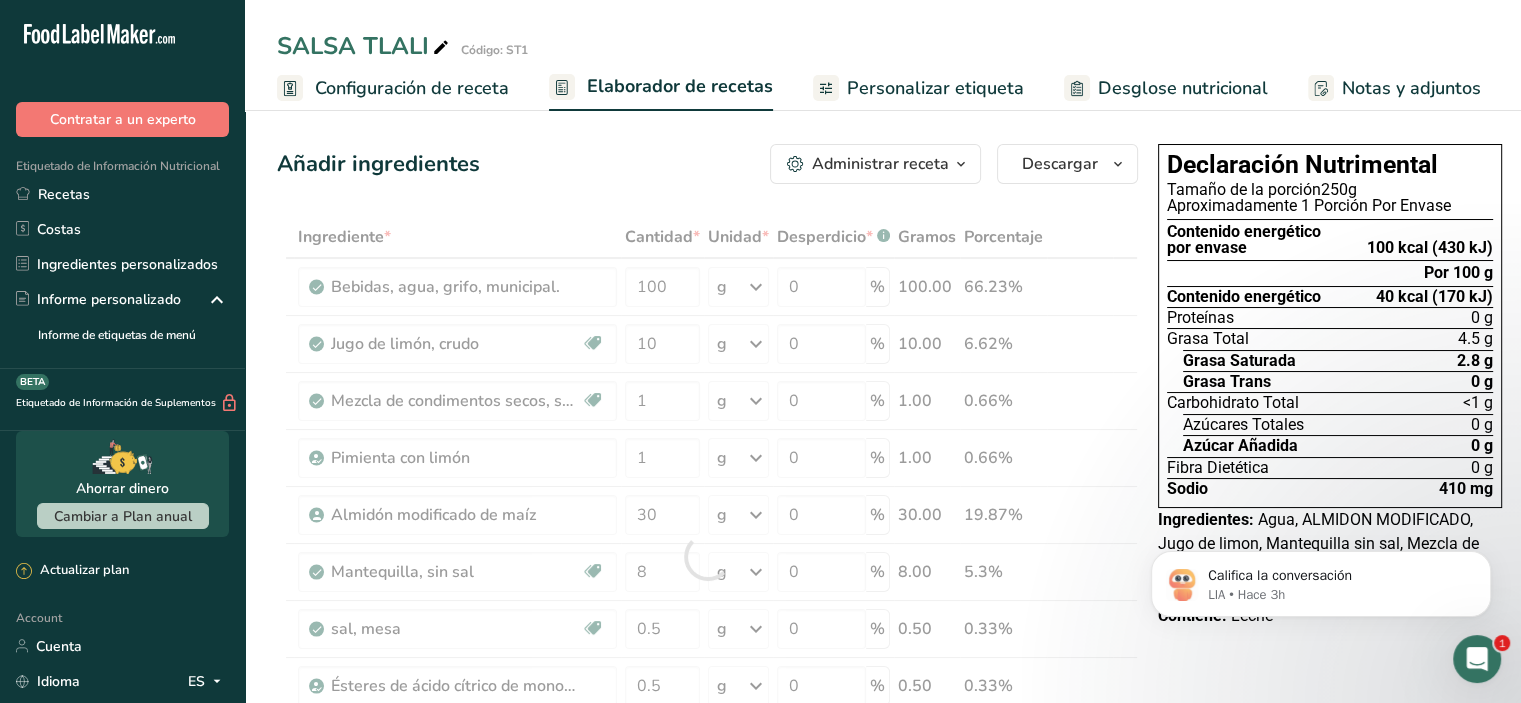 click on "Añadir ingredientes
Administrar receta         Eliminar receta           Duplicar receta             Escalar receta             Guardar como subreceta   .a-a{fill:#347362;}.b-a{fill:#fff;}                               Desglose nutricional                 Tarjeta de la receta
Novedad
Informe de patrón de aminoácidos           Historial de actividad
Descargar
Elija su estilo de etiqueta preferido
Etiqueta estándar FDA
Etiqueta estándar FDA
El formato más común para etiquetas de información nutricional en cumplimiento con el tipo de letra, estilo y requisitos de la FDA.
Etiqueta tabular FDA
Un formato de etiqueta conforme a las regulaciones de la FDA presentado en una disposición tabular (horizontal).
Etiqueta lineal FDA" at bounding box center [713, 873] 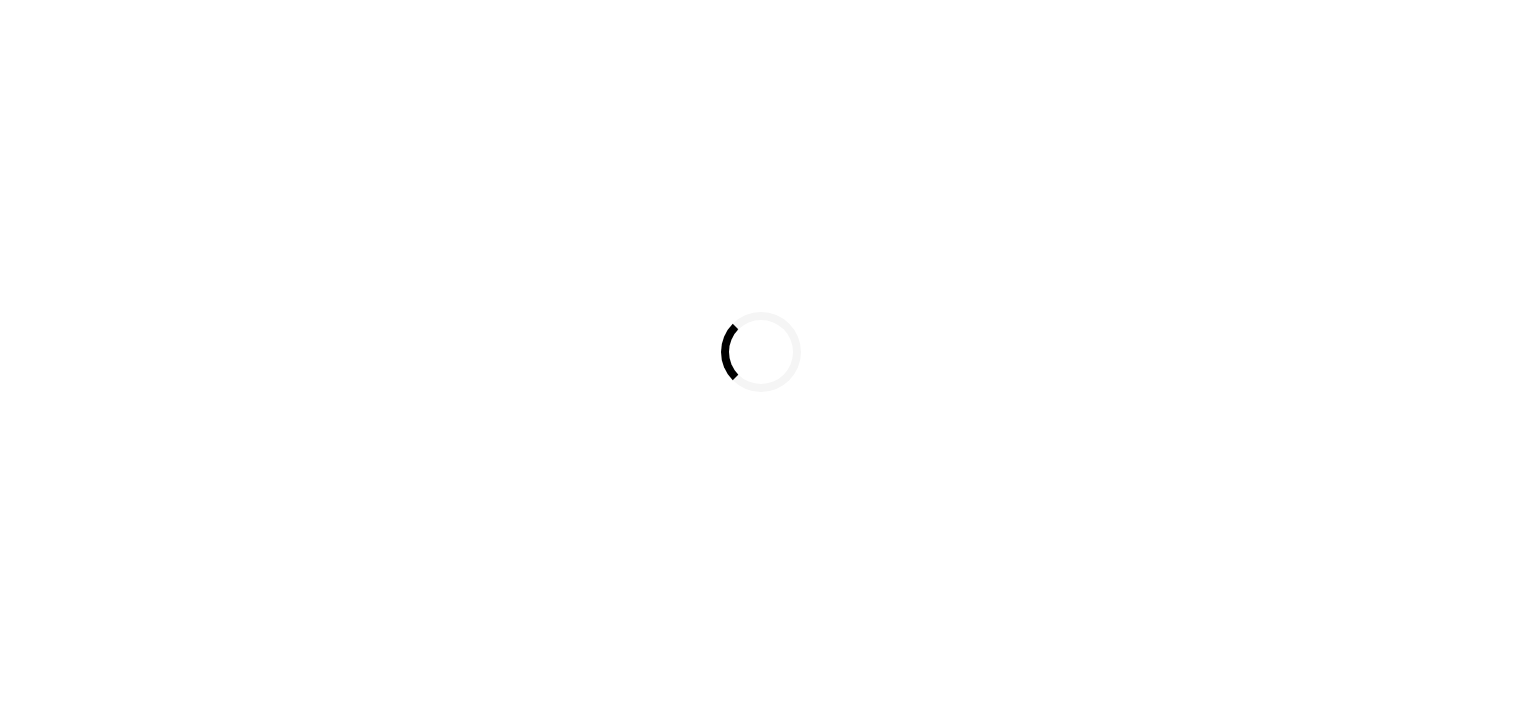 scroll, scrollTop: 0, scrollLeft: 0, axis: both 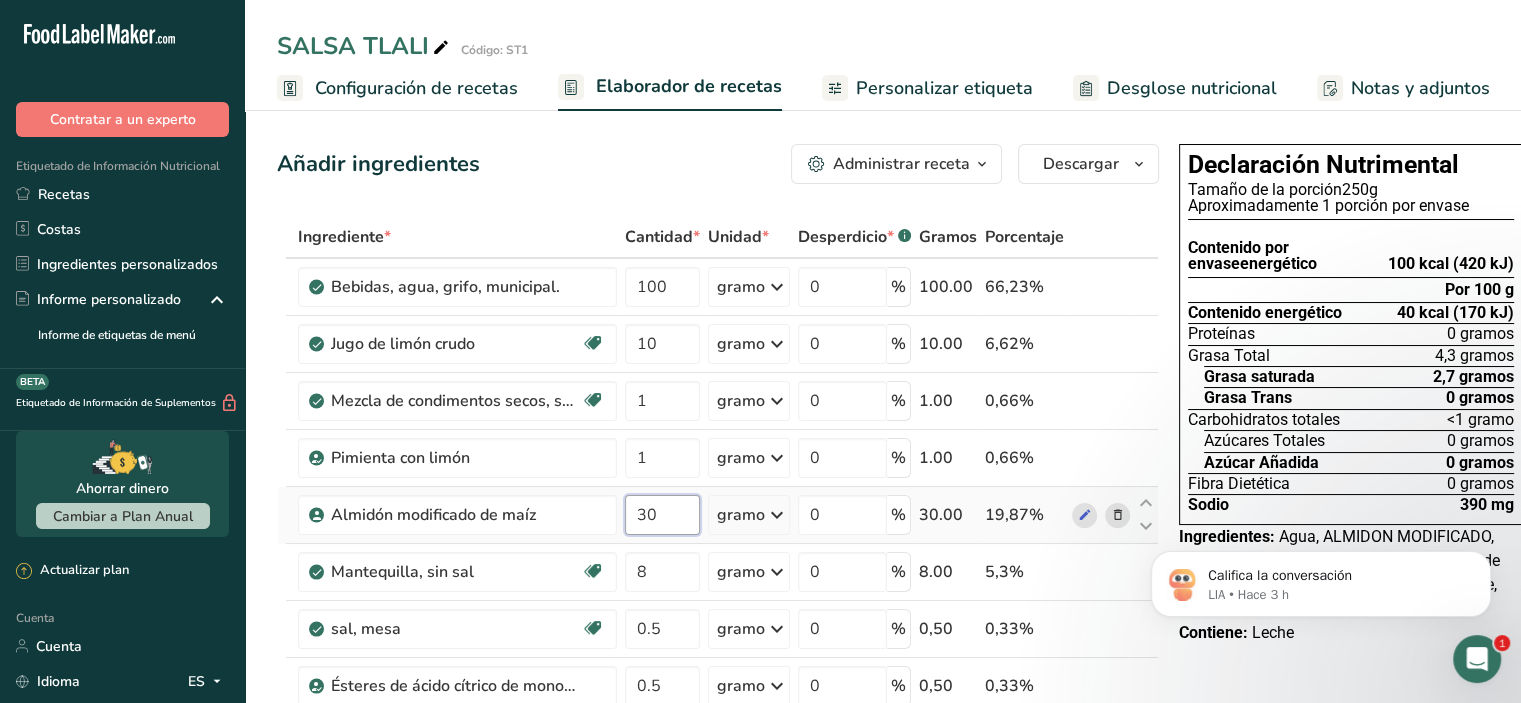 click on "30" at bounding box center [662, 515] 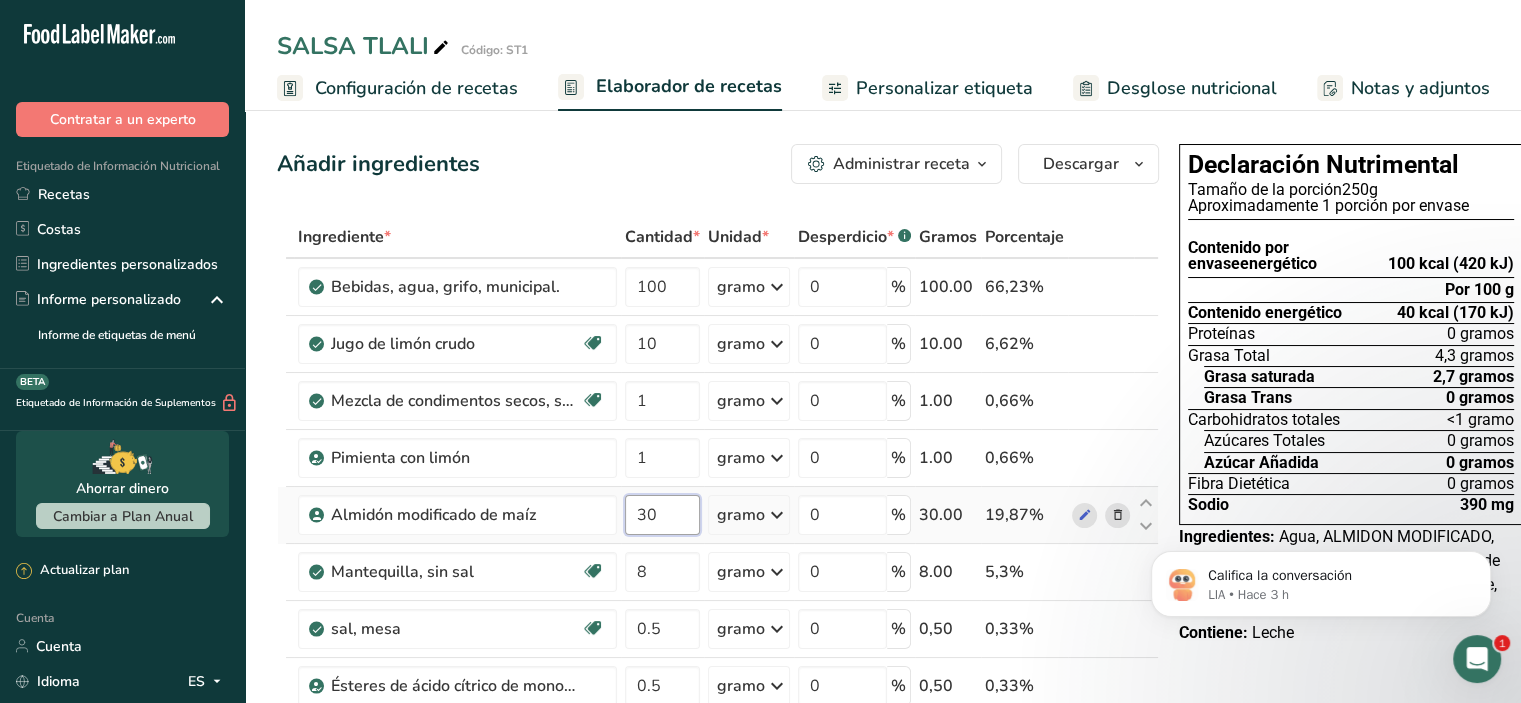 type on "3" 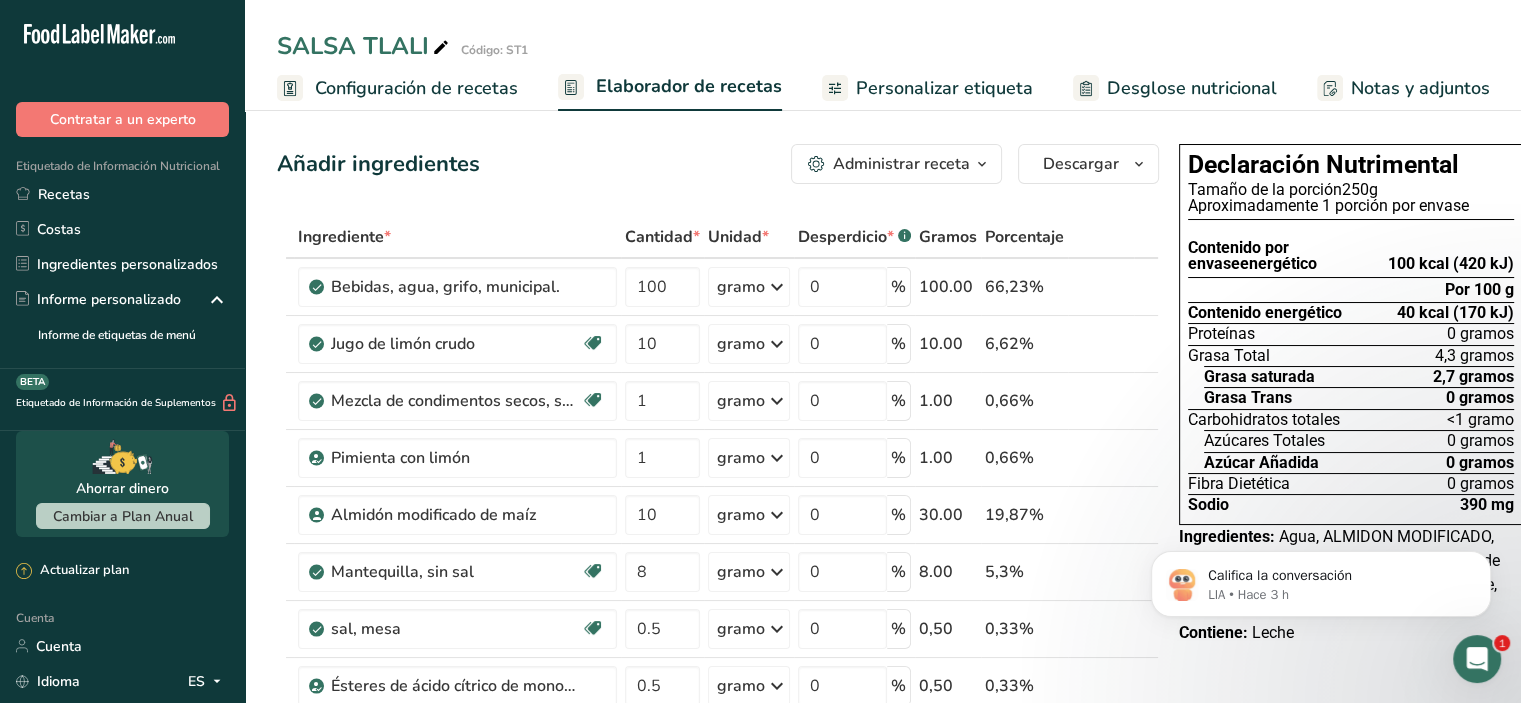 click on "Ingrediente  *
Cantidad  *
Unidad  *
Desperdicio *   .a-a{fill:#347362;}.b-a{fill:#fff;}         Gramos
Porcentaje
Bebidas, agua, grifo, municipal.
100
gramo
Porciones
1 fl oz
1 bottle 8 fl oz
1 liter
Ver más
Unidades de peso
g
kg
mg
Ver más
Unidades de volumen
litro
Las unidades de volumen requieren una conversión de densidad. Si conoce la densidad de su ingrediente, introdúzcala a continuación. De lo contrario, haga clic en "RIA", nuestra asistente regulatoria de IA, quien podrá ayudarle.
lb/pie³
g/cm³
Confirmar
mL
0" at bounding box center (718, 556) 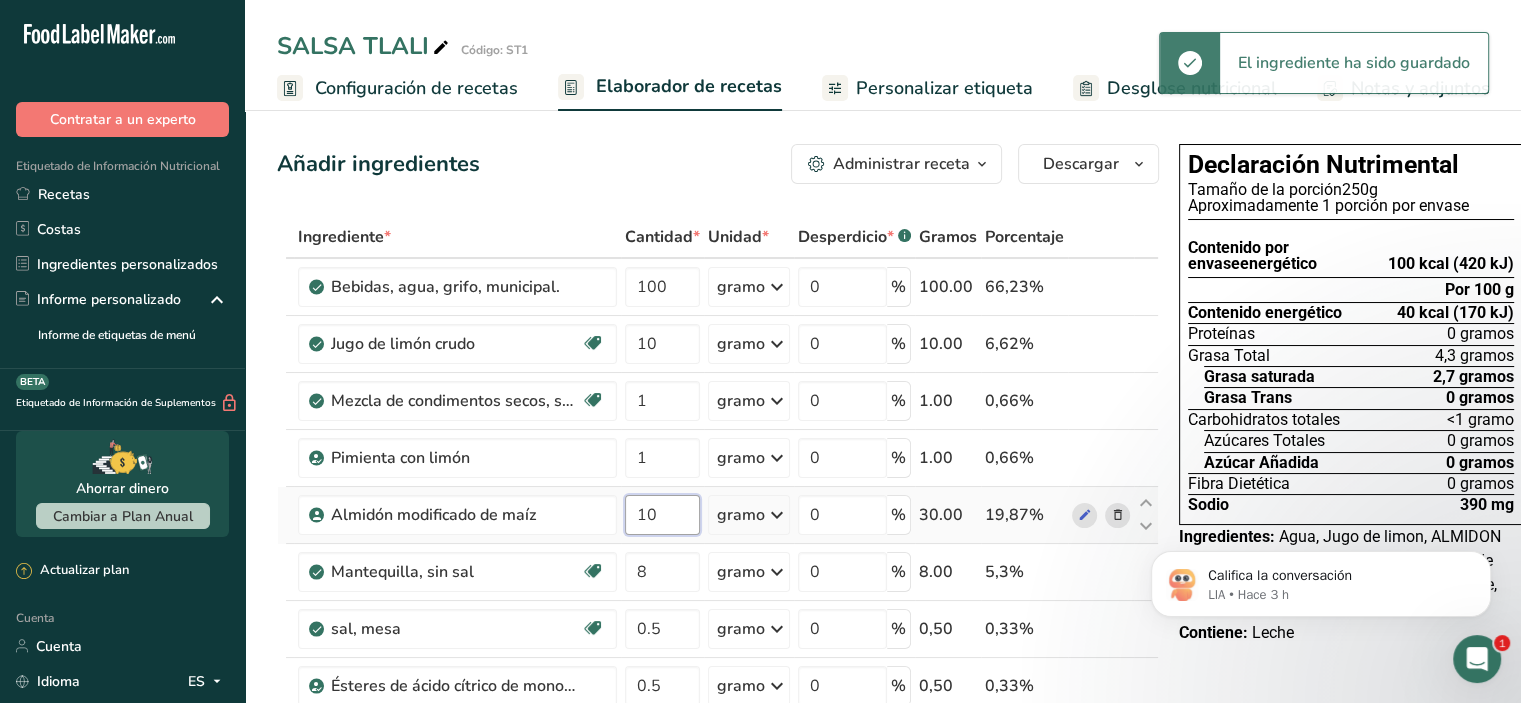 click on "10" at bounding box center [662, 515] 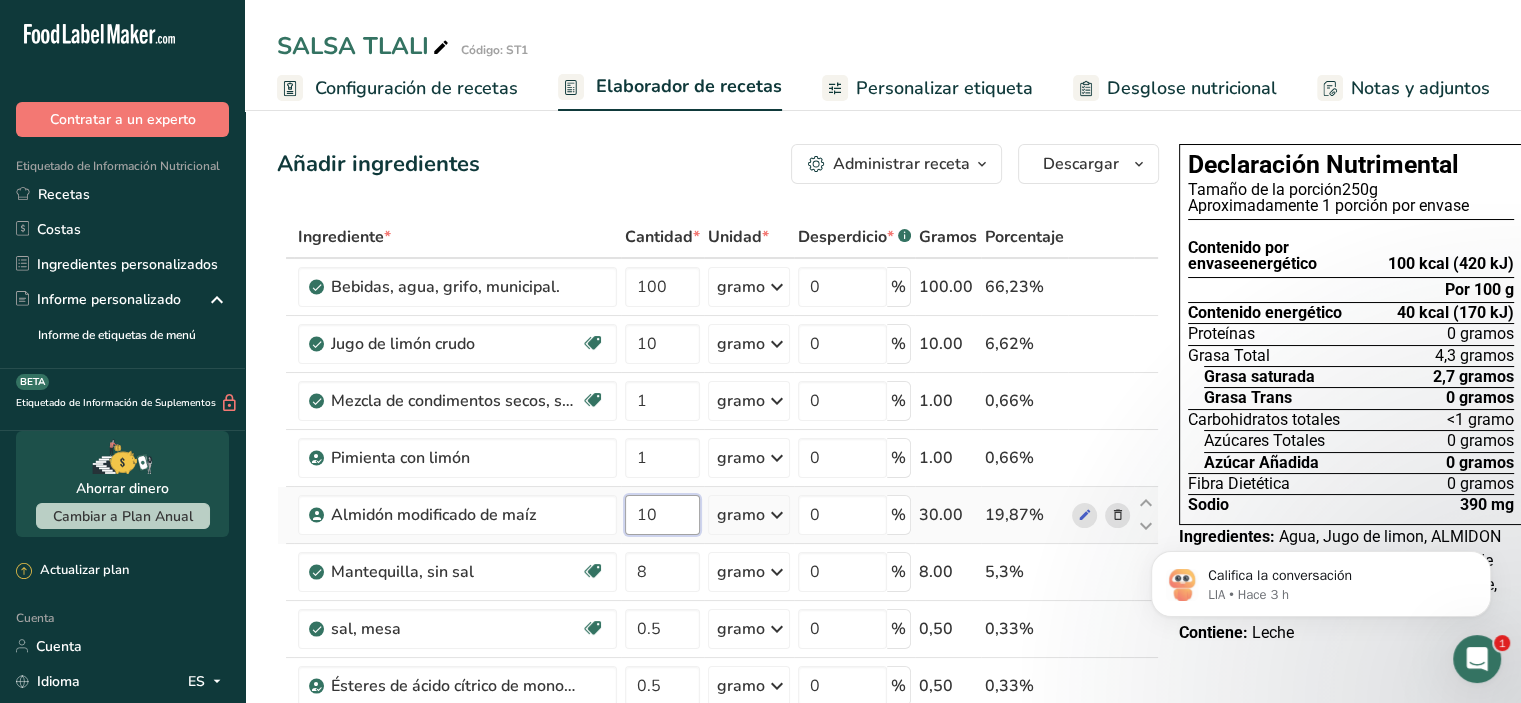 type on "1" 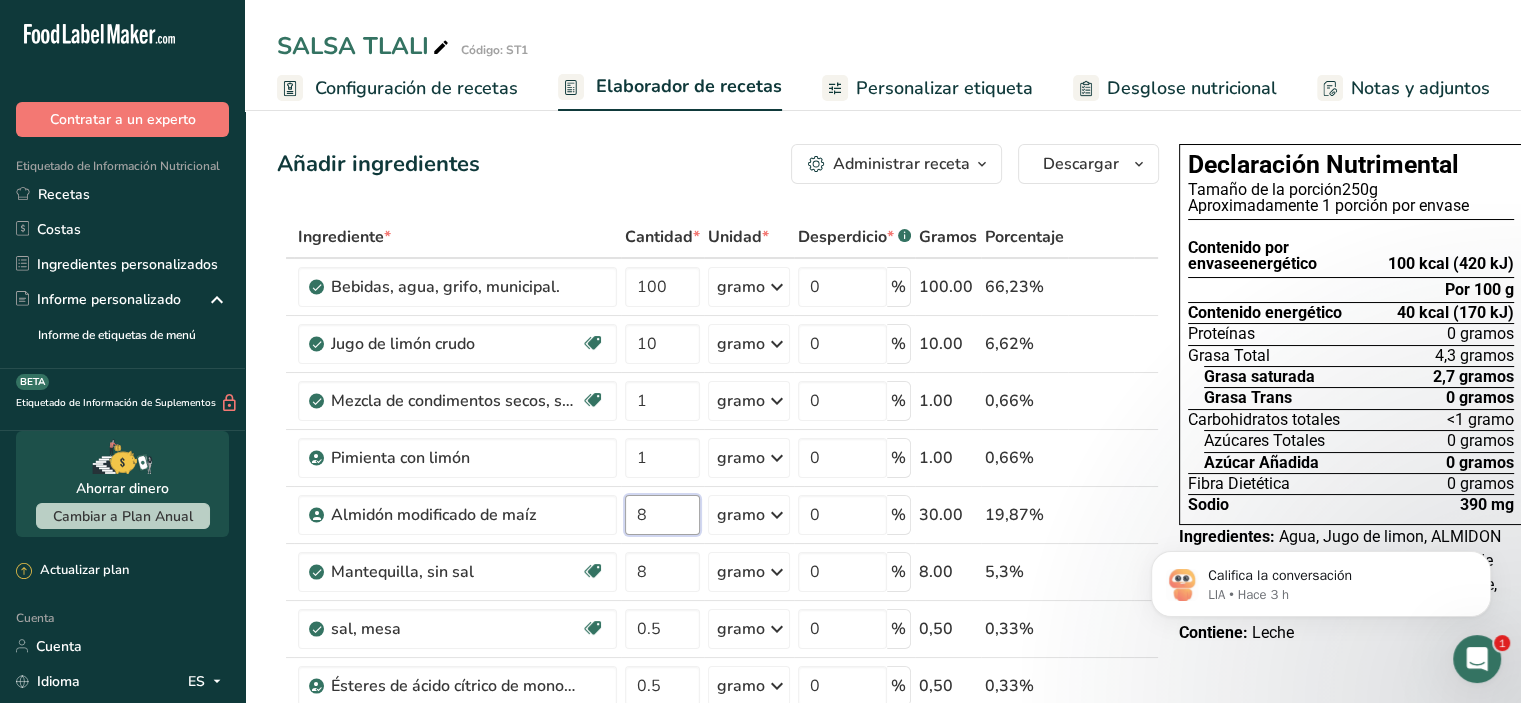 type on "8" 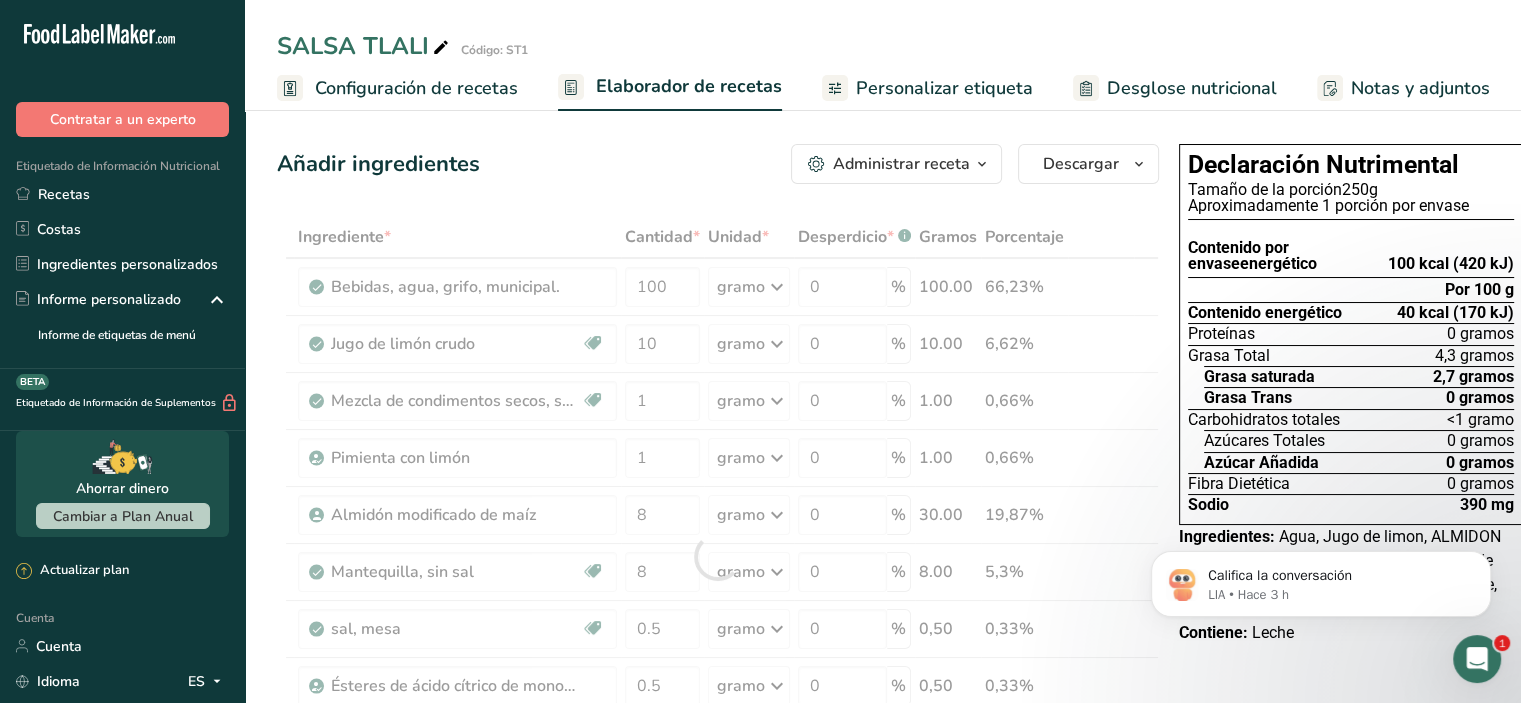 click on "Añadir ingredientes
Administrar receta         Eliminar receta           Duplicar receta             Receta de escalar             Guardar como subreceta   .a-a{fill:#347362;}.b-a{fill:#fff;}                               Desglose nutricional                 Tarjeta de la receta
Novedad
Informe de patrón de aminoácidos           Historial de actividades
Descargar
Elija su estilo de etiqueta preferido
Etiqueta estándar FDA
Etiqueta estándar FDA
El formato más común para etiquetas de información nutricional en cumplimiento con el tipo de letra, estilo y requisitos de la FDA.
Etiqueta tabular FDA
Un formato de etiqueta conforme a las regulaciones de la FDA presentada en una disposición tabular (horizontal).
Etiqueta lineal FDA" at bounding box center [724, 873] 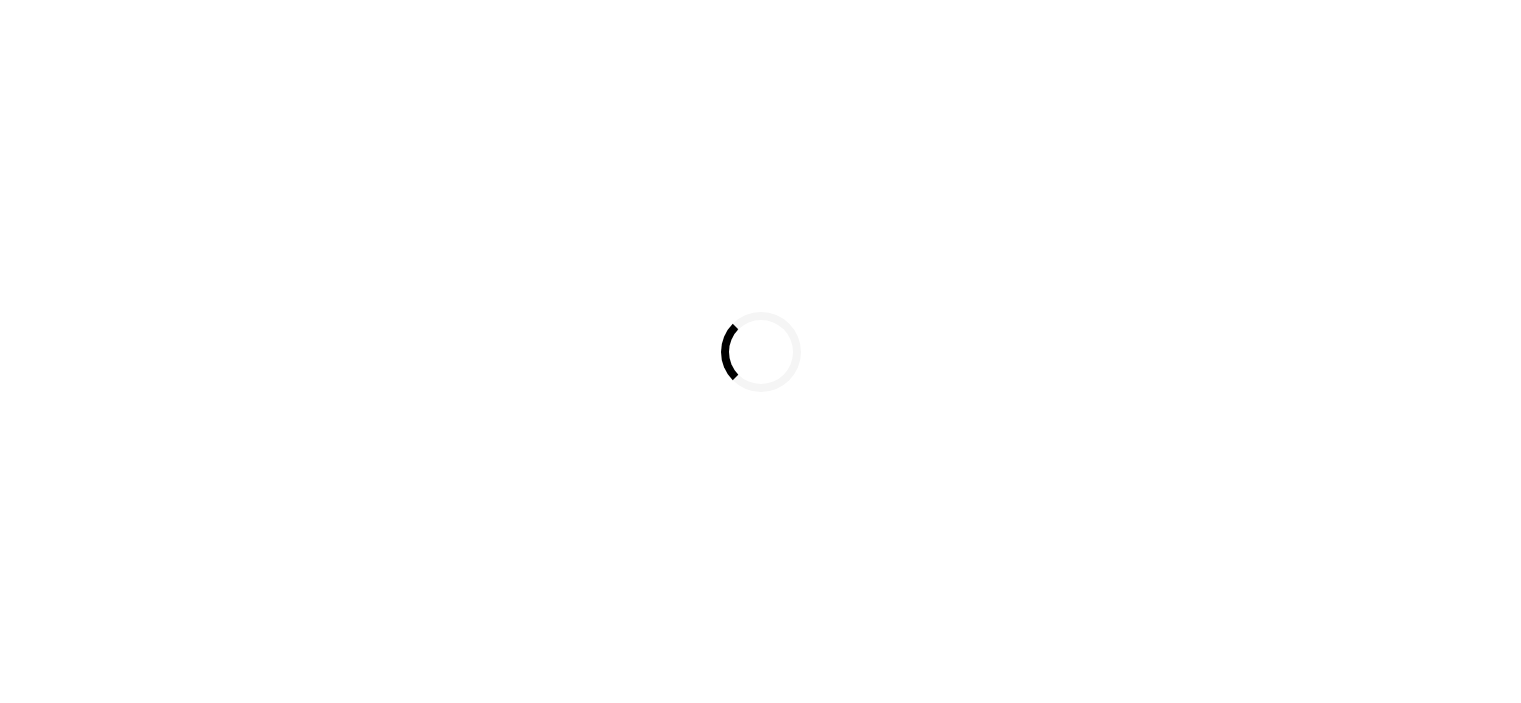 scroll, scrollTop: 0, scrollLeft: 0, axis: both 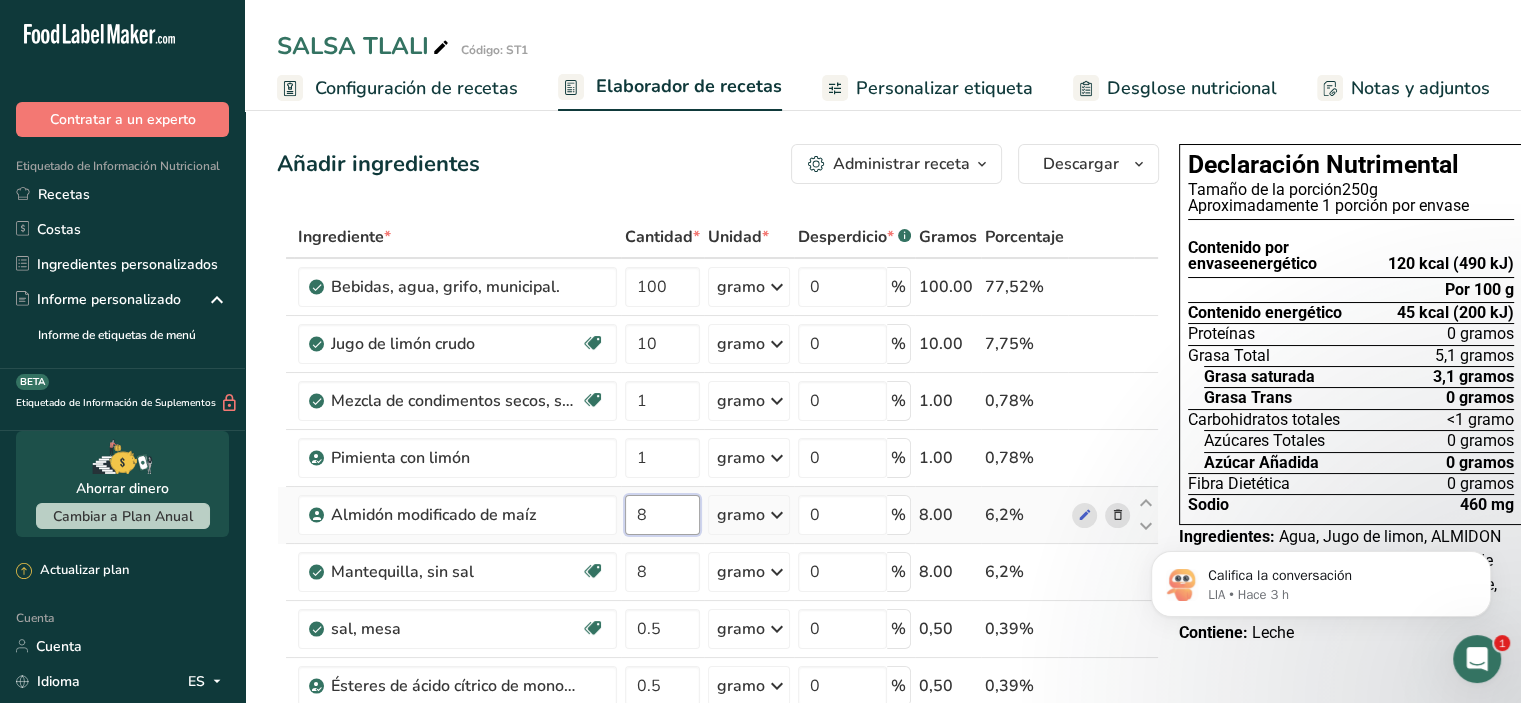 click on "8" at bounding box center [662, 515] 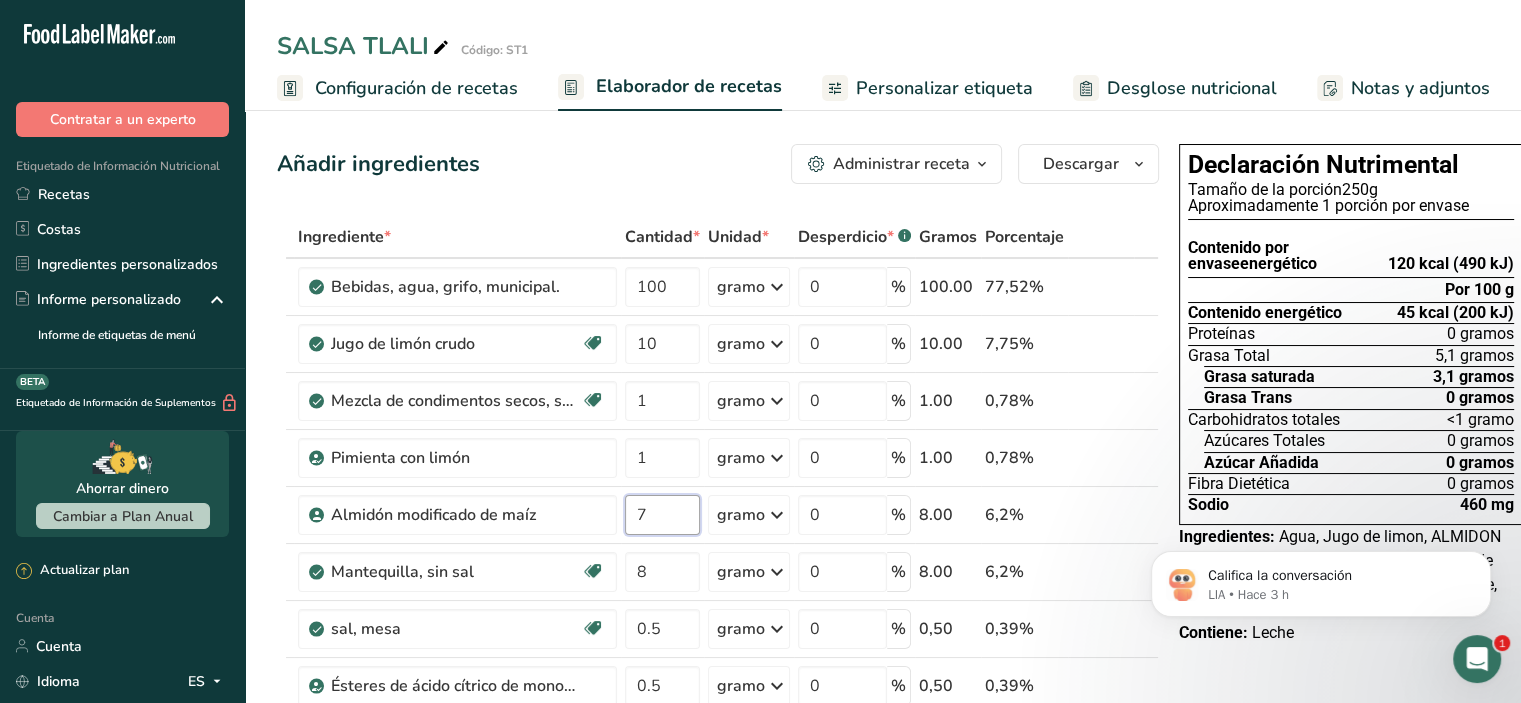 type on "7" 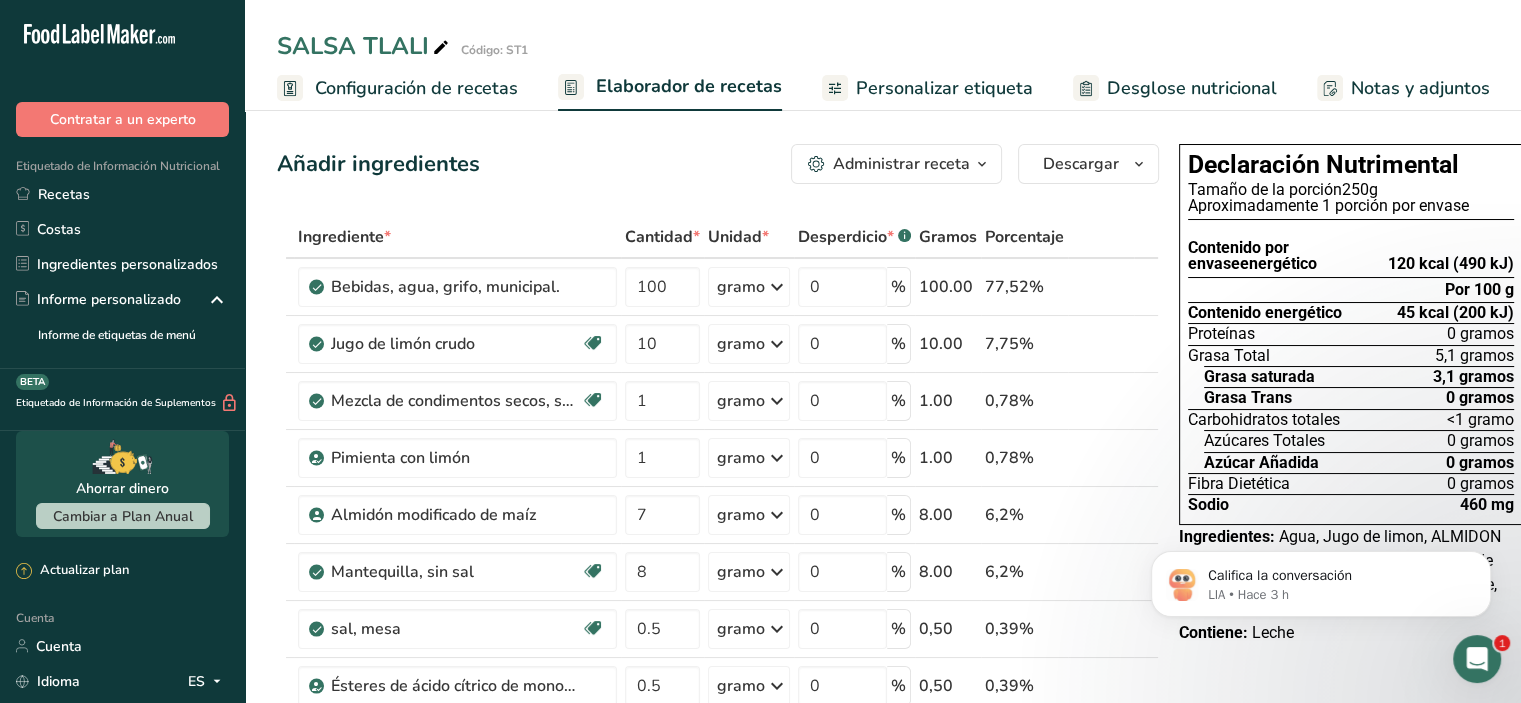 click on "Ingrediente  *
Cantidad  *
Unidad  *
Desperdicio *   .a-a{fill:#347362;}.b-a{fill:#fff;}         Gramos
Porcentaje
Bebidas, agua, grifo, municipal.
100
gramo
Porciones
1 onza líquida
1 botella de 8 onzas líquidas
1 litro
Ver más
Unidades de peso
gramo
kilogramo
mg
Ver más
Unidades de volumen
litro
Las unidades de volumen requieren una conversión de densidad. Si conoce la densidad de su ingrediente, introdúzcala a continuación. De lo contrario, haga clic en "RIA", nuestra asistente regulatoria de IA, quien podrá ayudarle.
lb/pie³
g/cm³
Confirmar
ml" at bounding box center (718, 556) 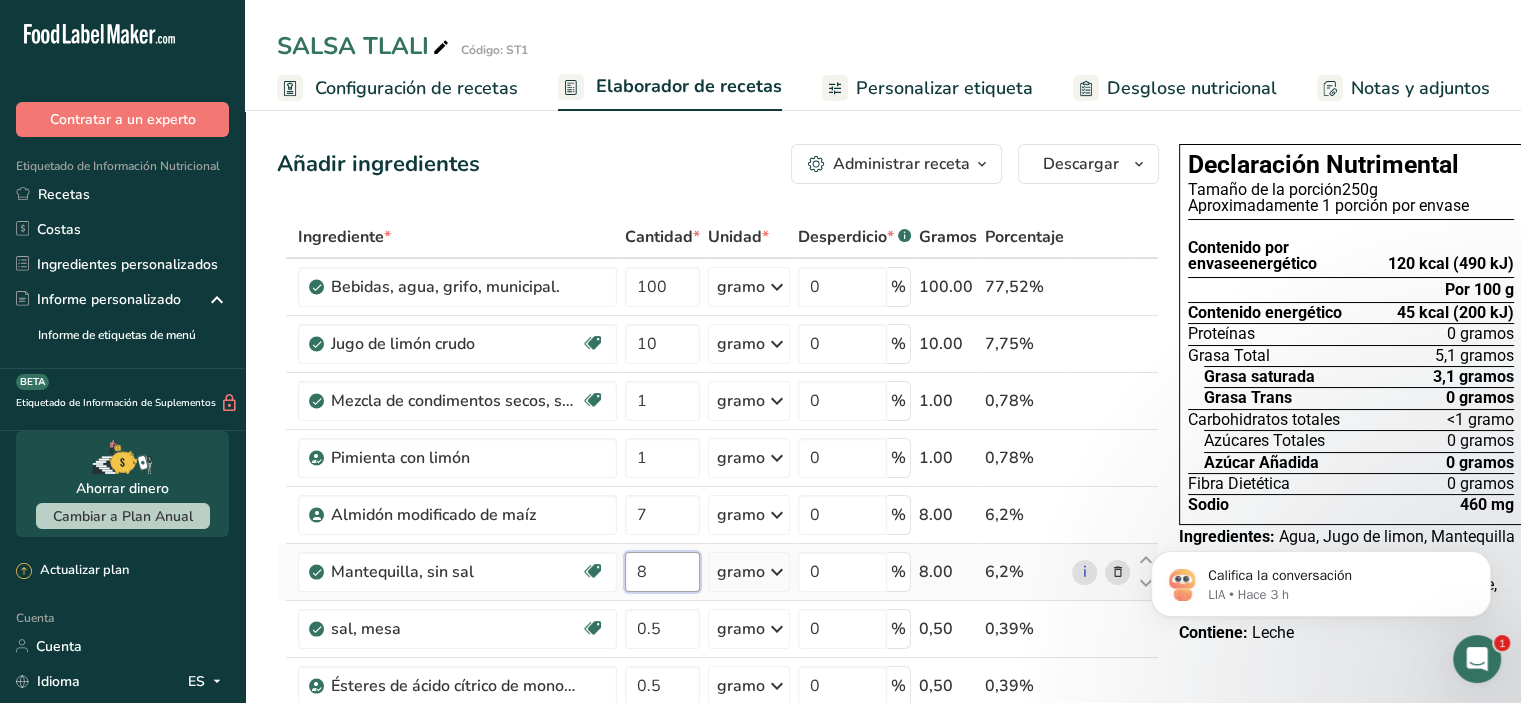 click on "8" at bounding box center [662, 572] 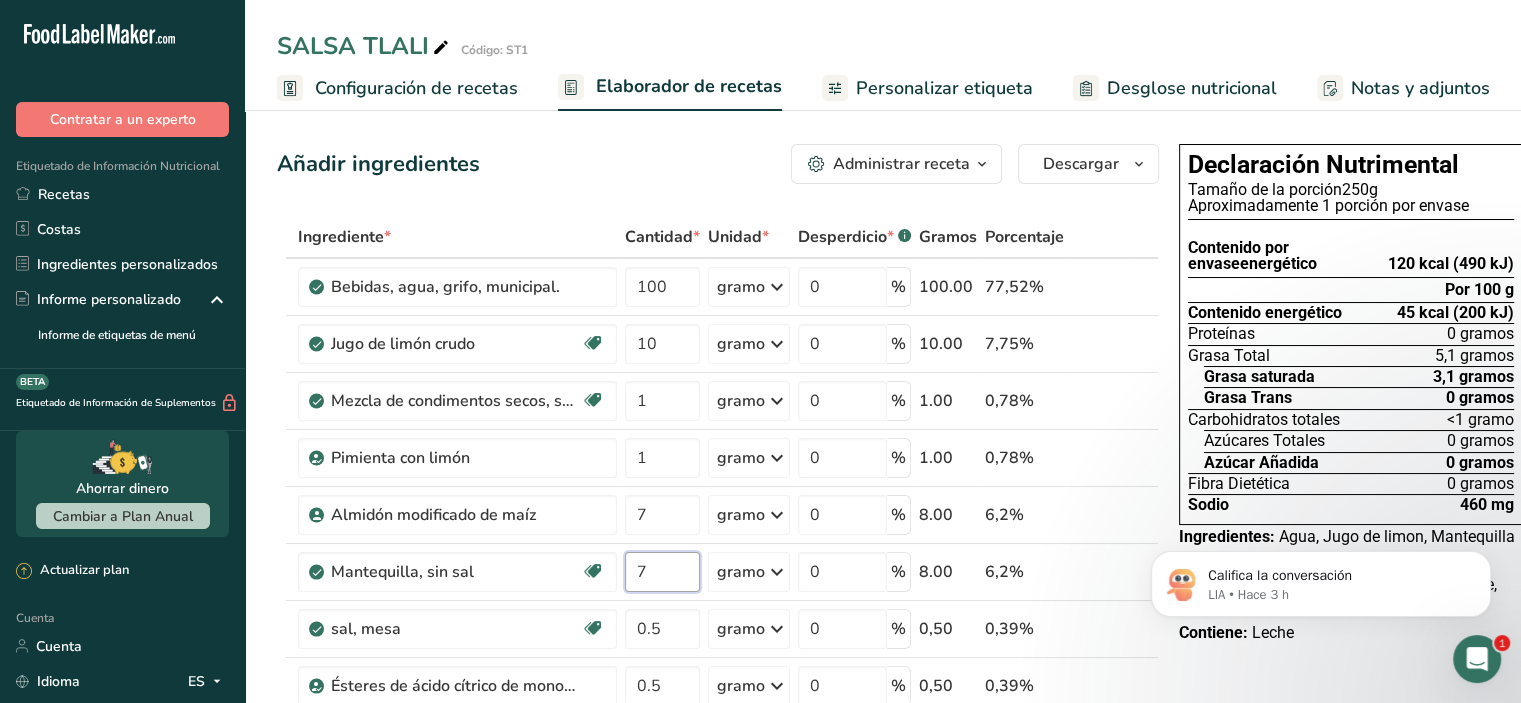 type on "7" 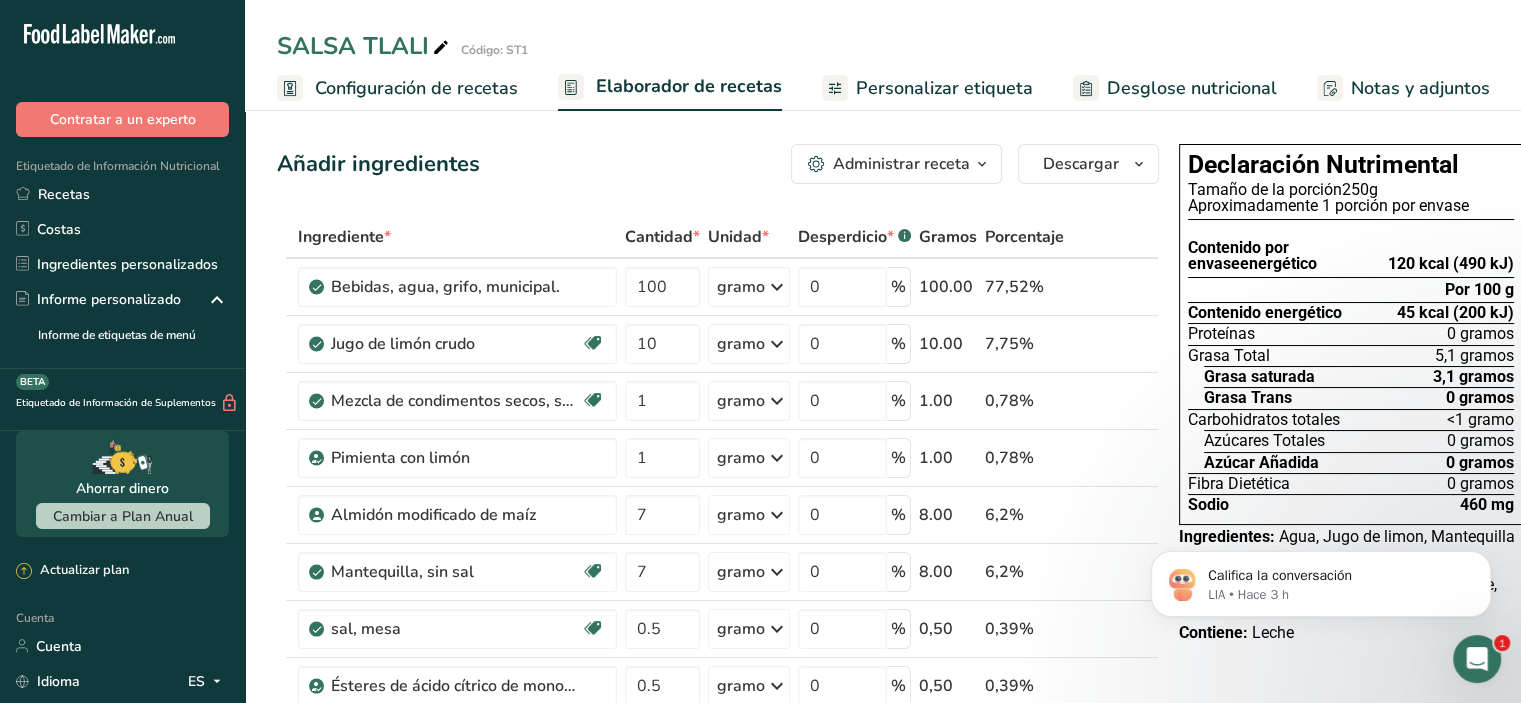 click on "Ingrediente  *
Cantidad  *
Unidad  *
Desperdicio *   .a-a{fill:#347362;}.b-a{fill:#fff;}         Gramos
Porcentaje
Bebidas, agua, grifo, municipal.
100
gramo
Porciones
1 onza líquida
1 botella de 8 onzas líquidas
1 litro
Ver más
Unidades de peso
gramo
kilogramo
mg
Ver más
Unidades de volumen
litro
Las unidades de volumen requieren una conversión de densidad. Si conoce la densidad de su ingrediente, introdúzcala a continuación. De lo contrario, haga clic en "RIA", nuestra asistente regulatoria de IA, quien podrá ayudarle.
lb/pie³
g/cm³
Confirmar
ml" at bounding box center [718, 556] 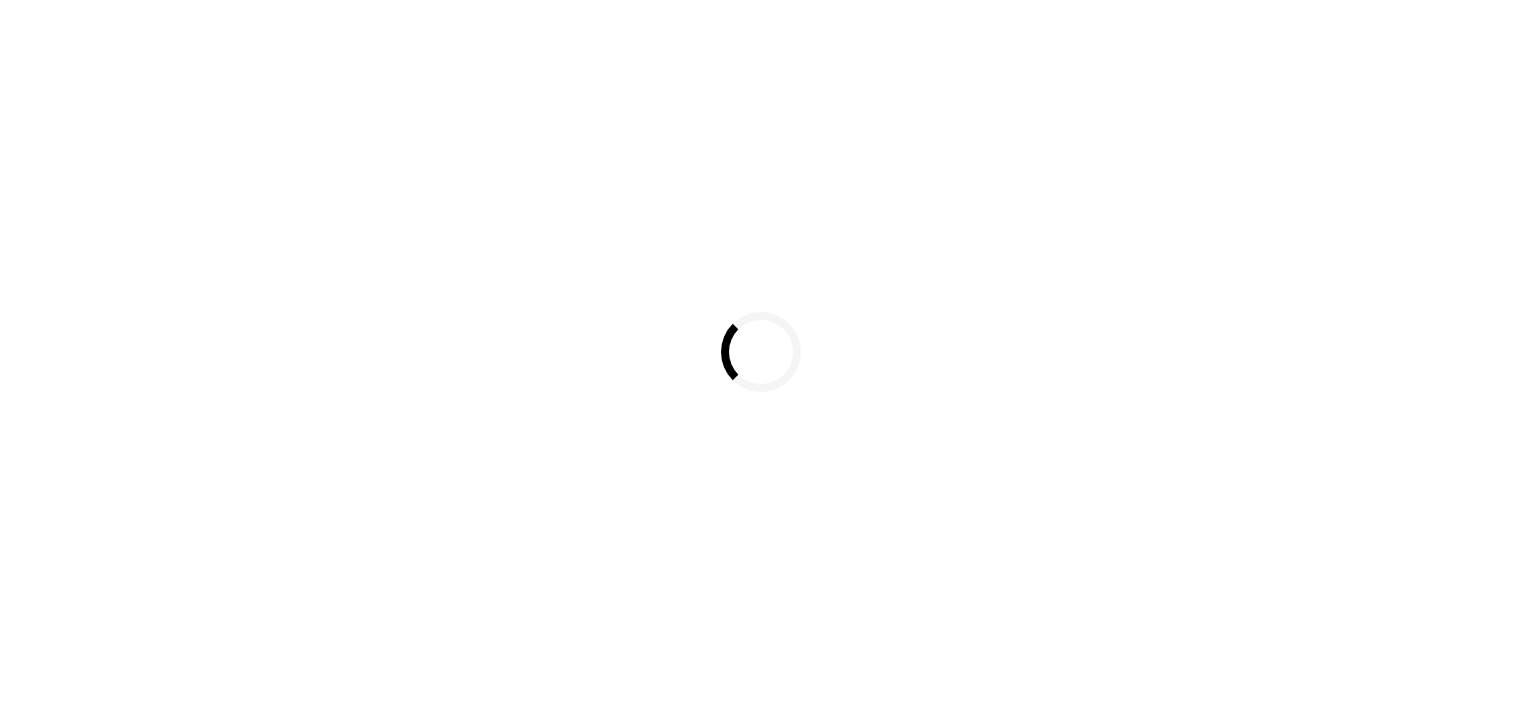 scroll, scrollTop: 0, scrollLeft: 0, axis: both 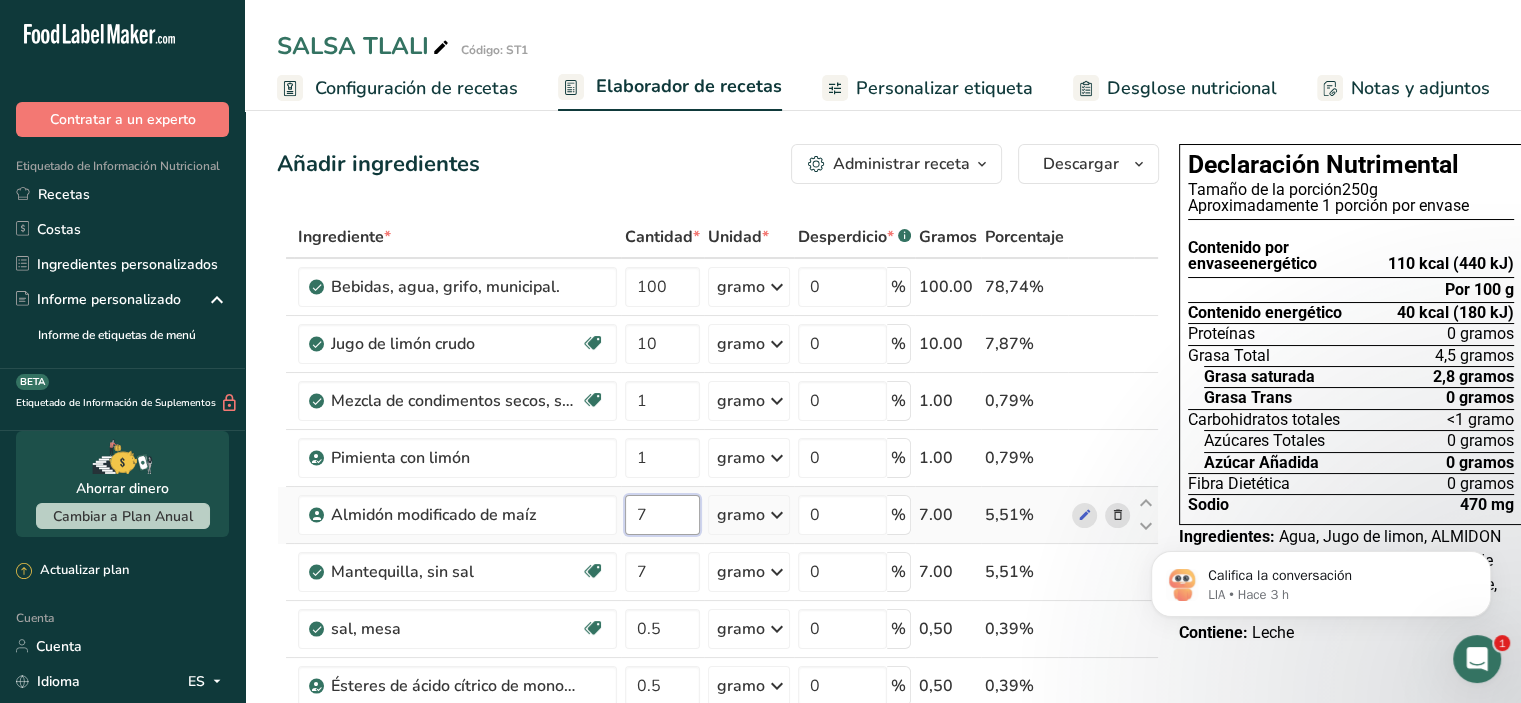 click on "7" at bounding box center [662, 515] 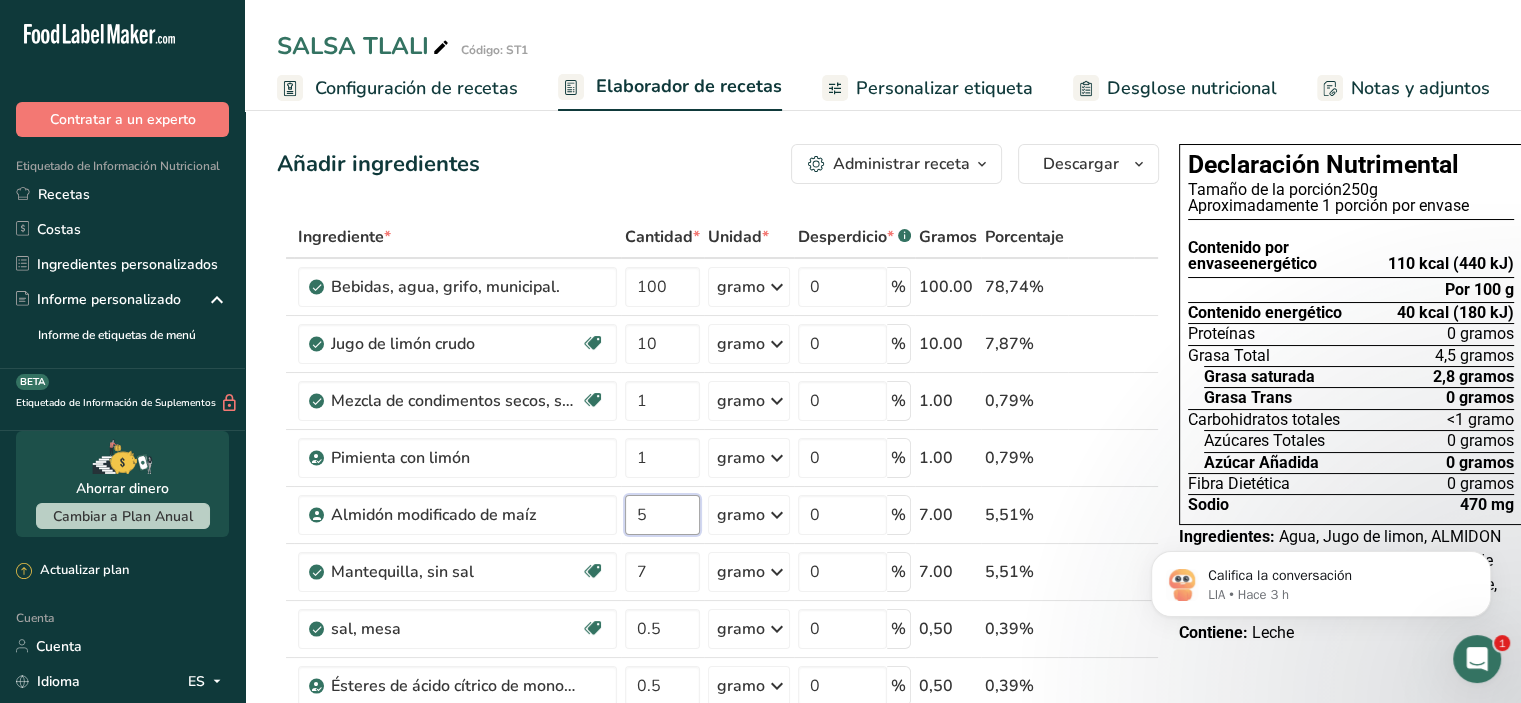 type on "5" 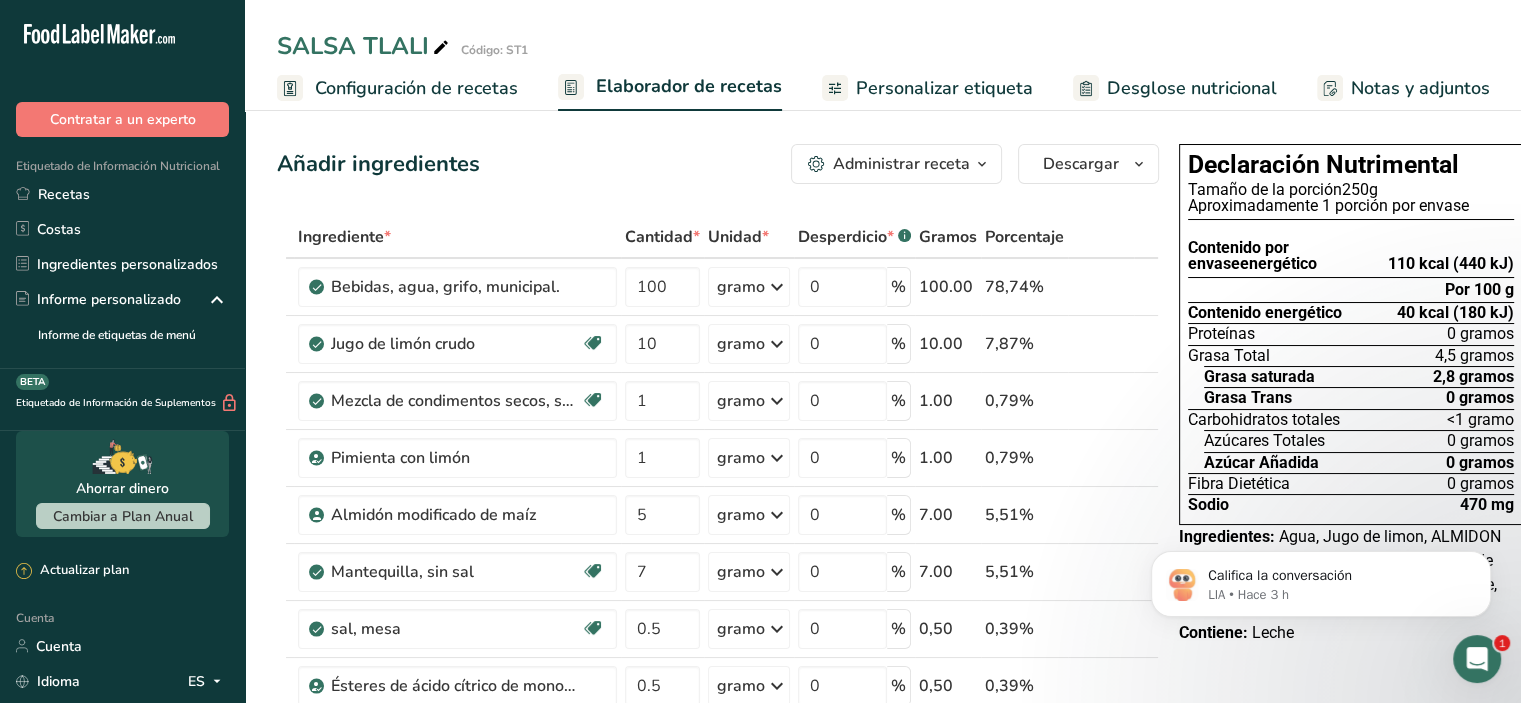 click on "Añadir ingredientes
Administrar receta         Eliminar receta           Duplicar receta             Receta de escalar             Guardar como subreceta   .a-a{fill:#347362;}.b-a{fill:#fff;}                               Desglose nutricional                 Tarjeta de la receta
Novedad
Informe de patrón de aminoácidos           Historial de actividades
Descargar
Elija su estilo de etiqueta preferido
Etiqueta estándar FDA
Etiqueta estándar FDA
El formato más común para etiquetas de información nutricional en cumplimiento con el tipo de letra, estilo y requisitos de la FDA.
Etiqueta tabular FDA
Un formato de etiqueta conforme a las regulaciones de la FDA presentada en una disposición tabular (horizontal).
Etiqueta lineal FDA" at bounding box center [724, 873] 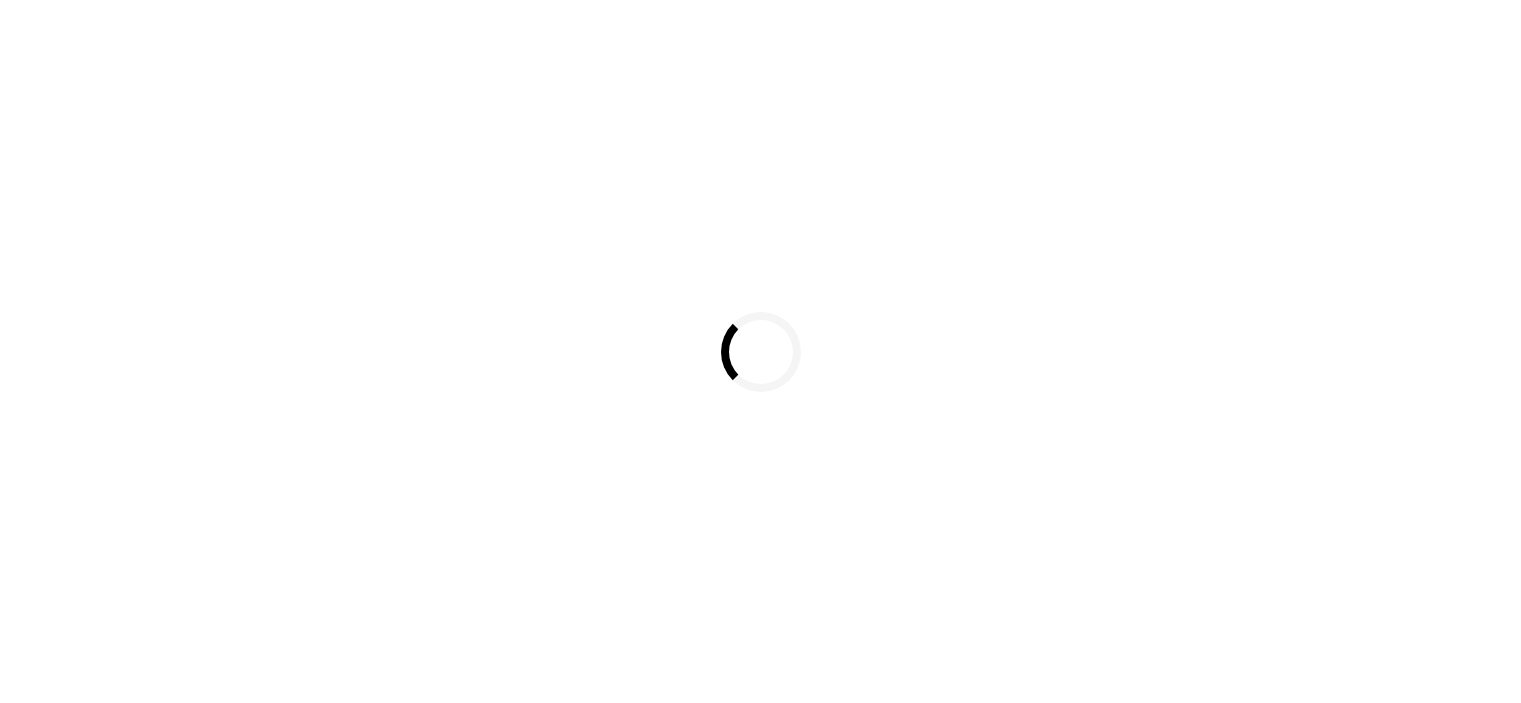 scroll, scrollTop: 0, scrollLeft: 0, axis: both 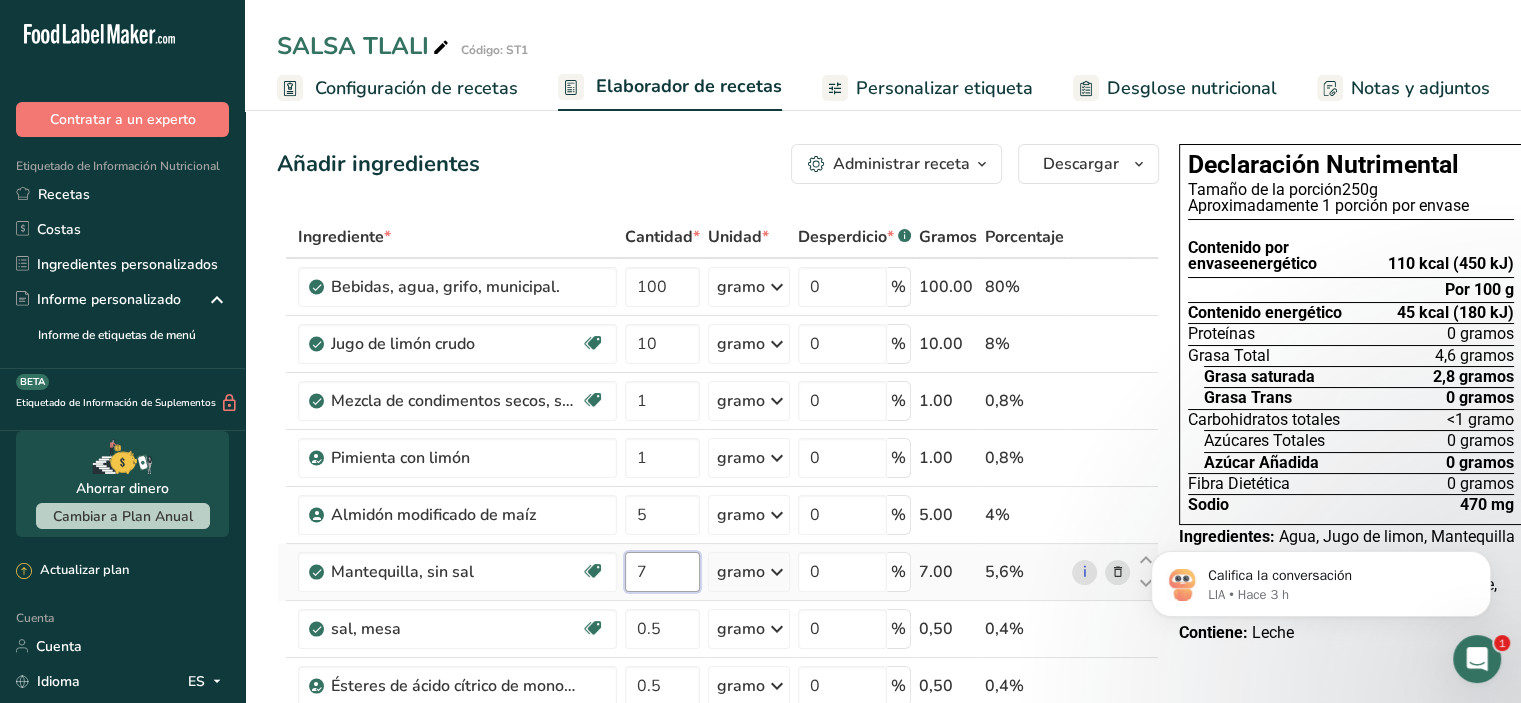 click on "7" at bounding box center (662, 572) 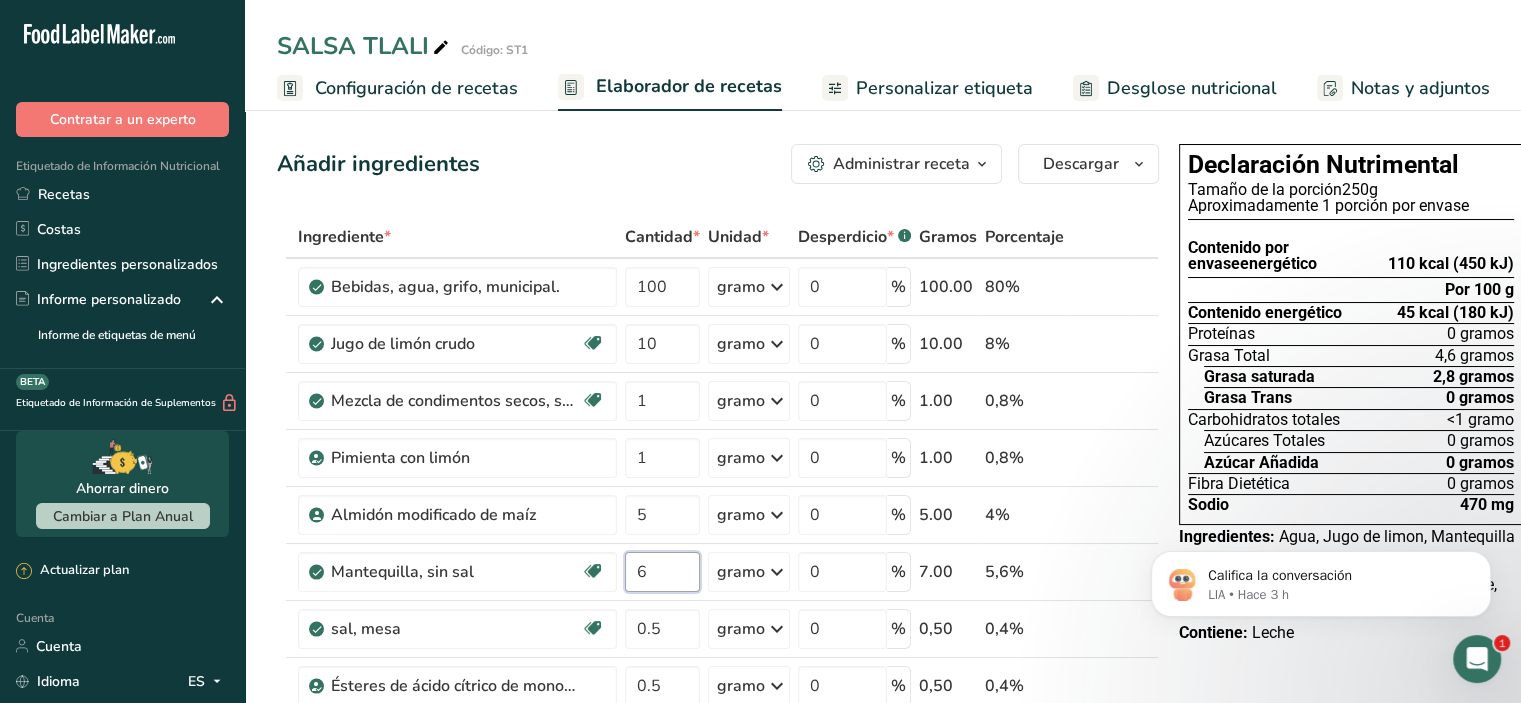 type on "6" 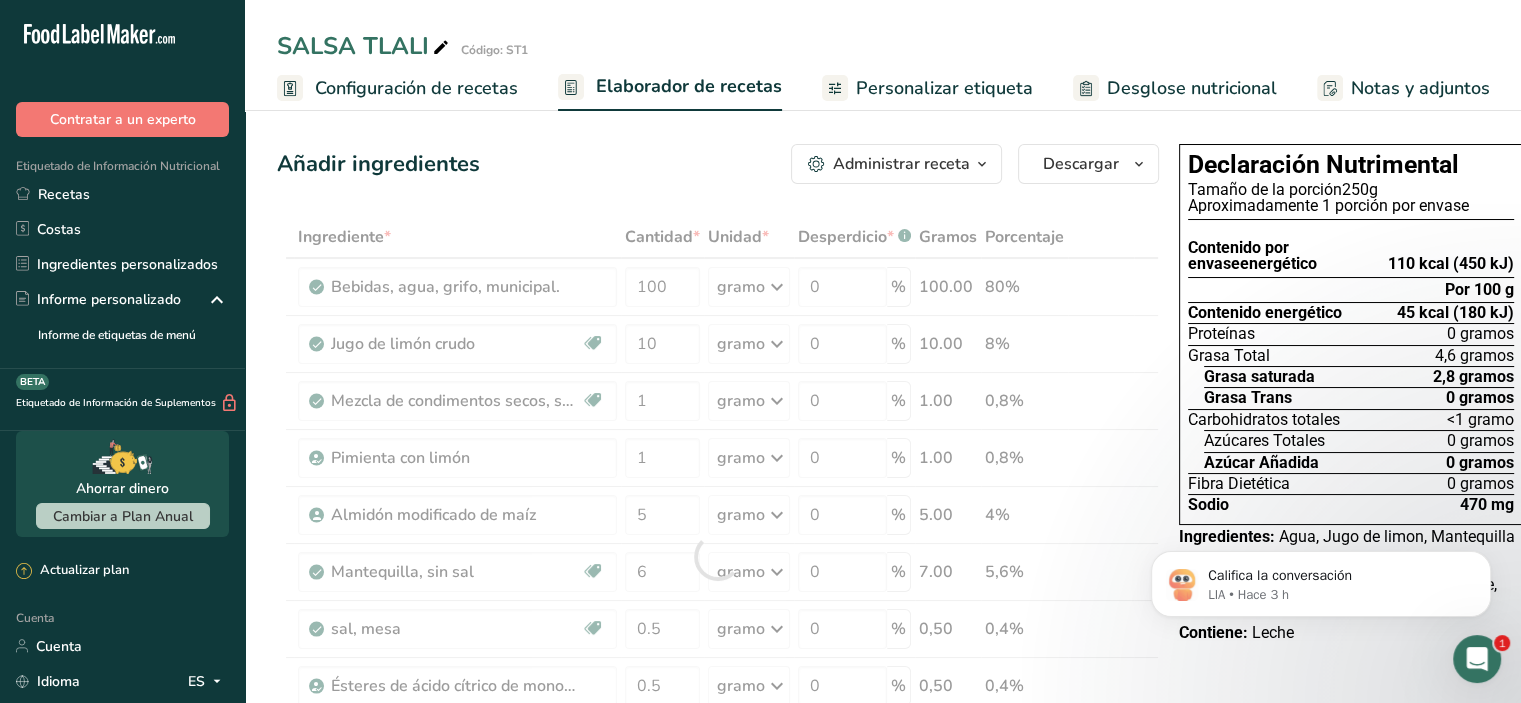 click on "Ingrediente  *
Cantidad  *
Unidad  *
Desperdicio *   .a-a{fill:#347362;}.b-a{fill:#fff;}         Gramos
Porcentaje
Bebidas, agua, grifo, municipal.
100
gramo
Porciones
1 onza líquida
1 botella de 8 onzas líquidas
1 litro
Ver más
Unidades de peso
gramo
kilogramo
mg
Ver más
Unidades de volumen
litro
Las unidades de volumen requieren una conversión de densidad. Si conoce la densidad de su ingrediente, introdúzcala a continuación. De lo contrario, haga clic en "RIA", nuestra asistente regulatoria de IA, quien podrá ayudarle.
lb/pie³
g/cm³
Confirmar
ml" at bounding box center (718, 556) 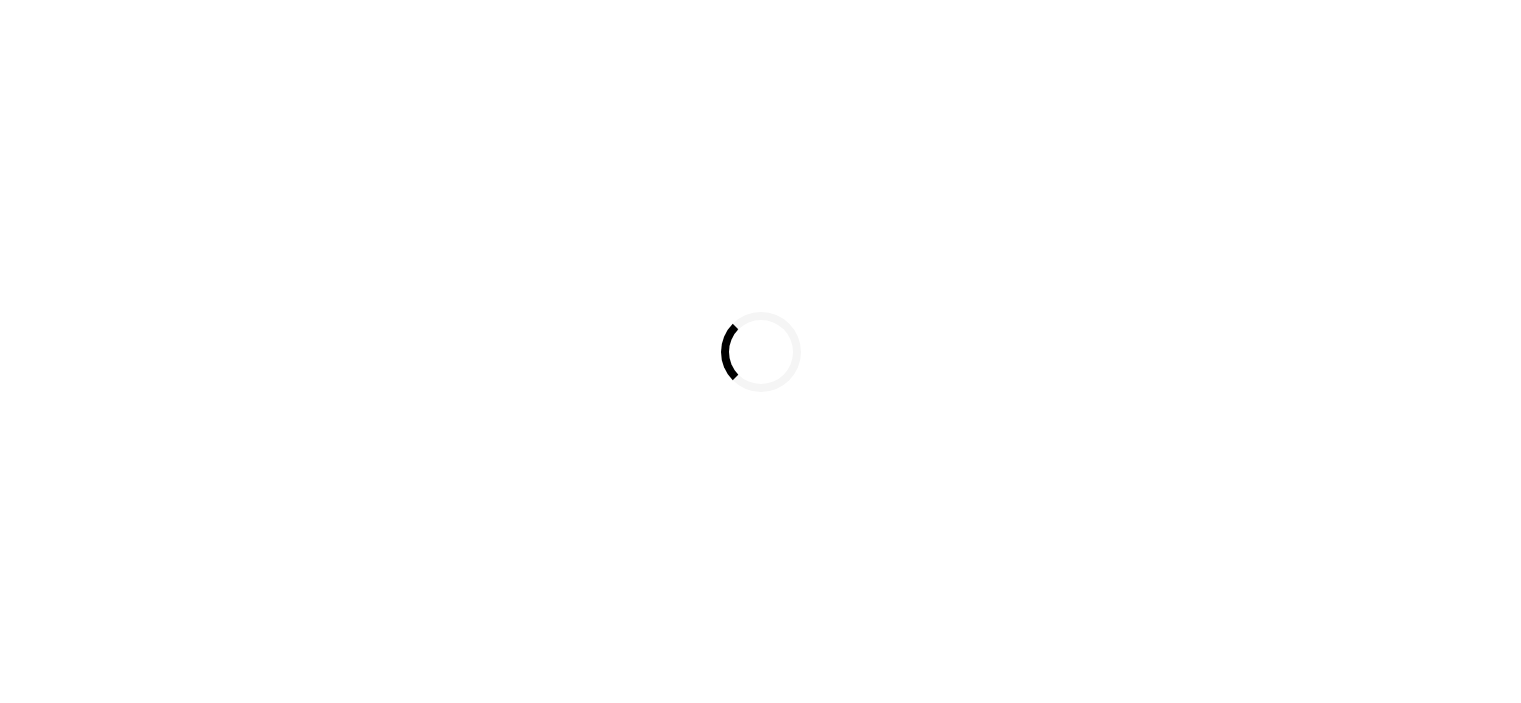 scroll, scrollTop: 0, scrollLeft: 0, axis: both 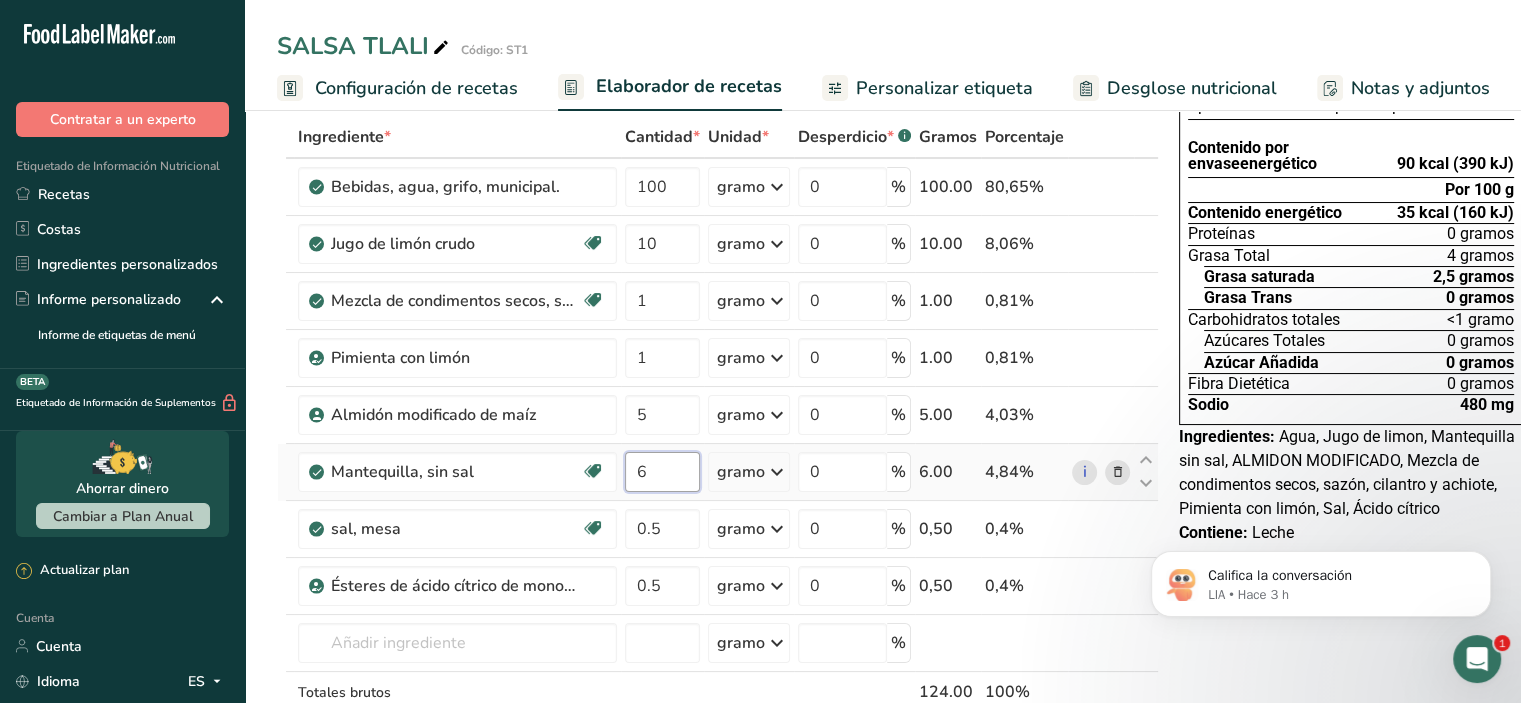 click on "6" at bounding box center [662, 472] 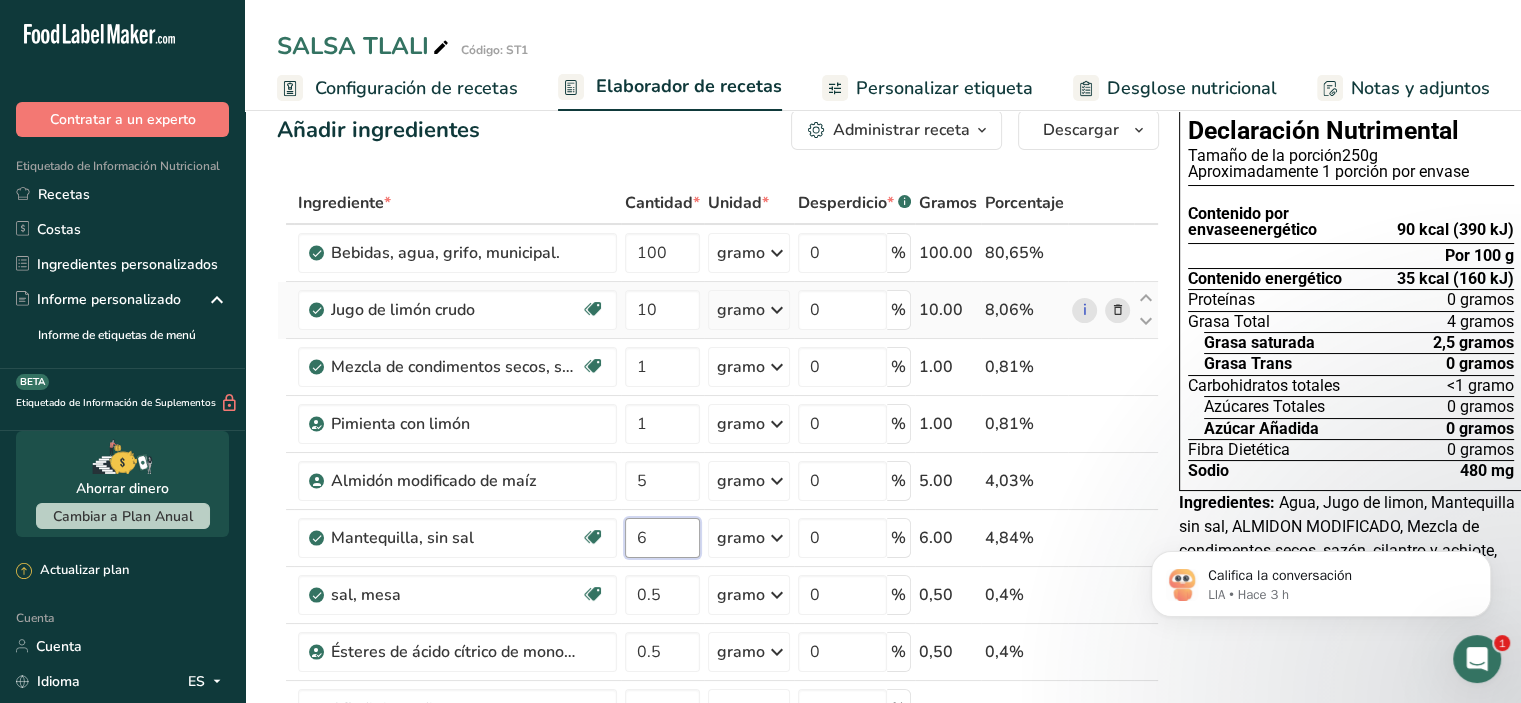 scroll, scrollTop: 0, scrollLeft: 0, axis: both 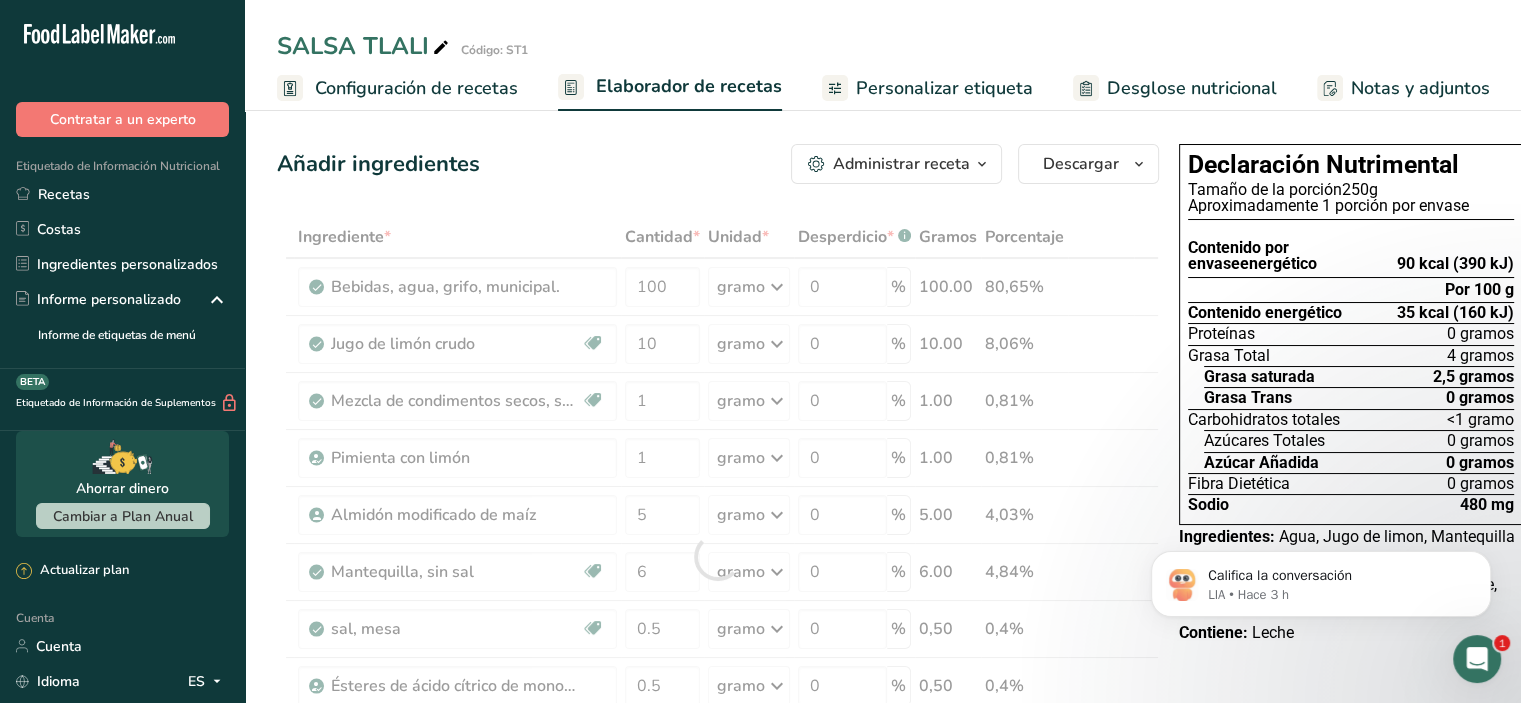 click on "Administrar receta" at bounding box center [901, 164] 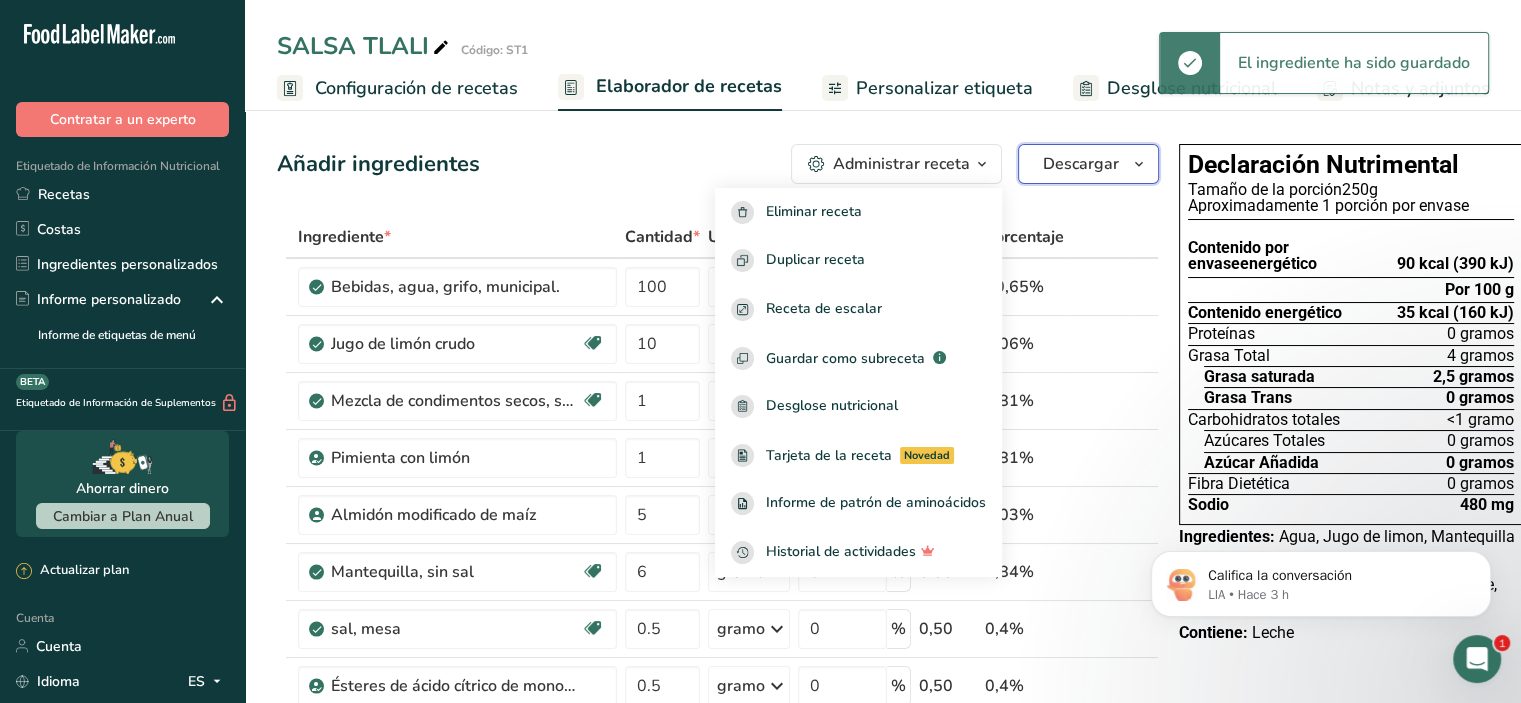 click on "Descargar" at bounding box center (1081, 164) 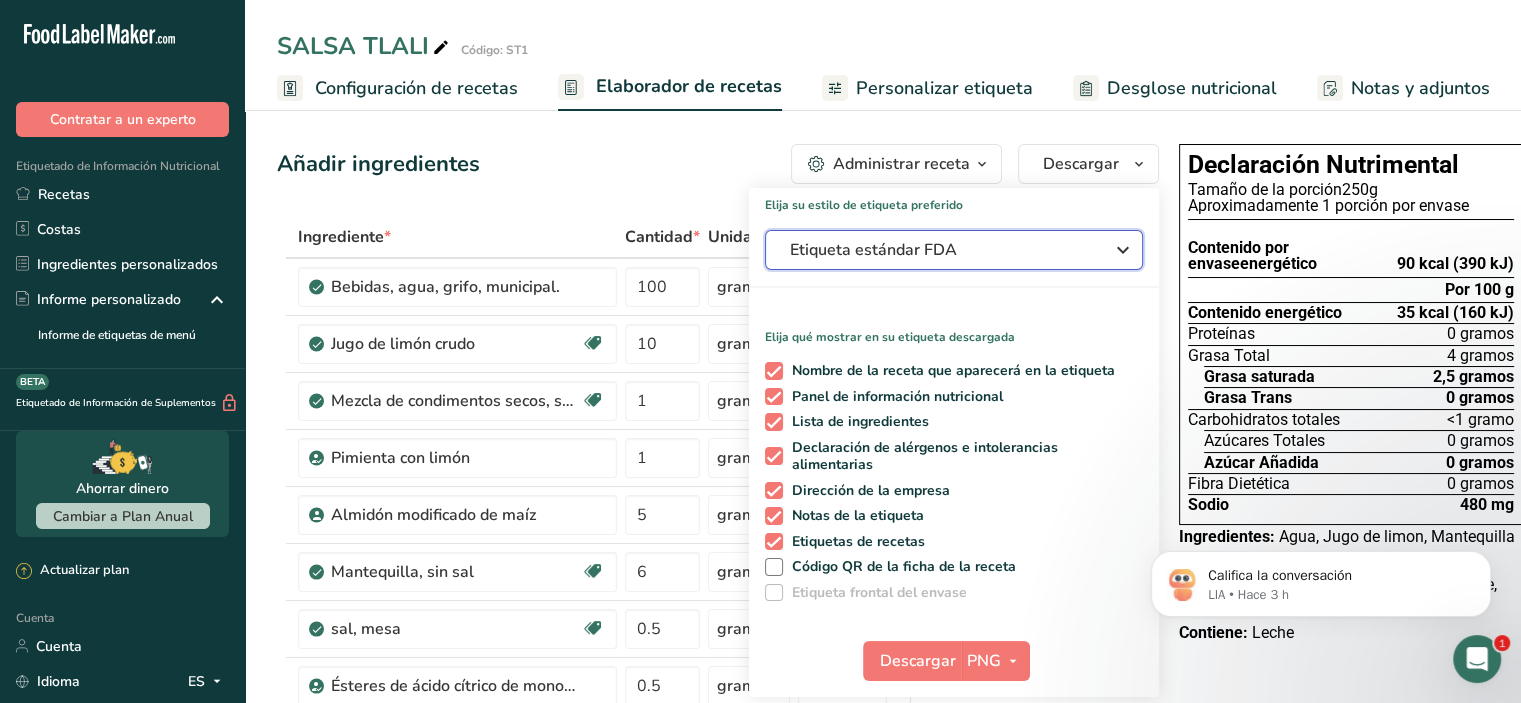 click on "Etiqueta estándar FDA" at bounding box center [940, 250] 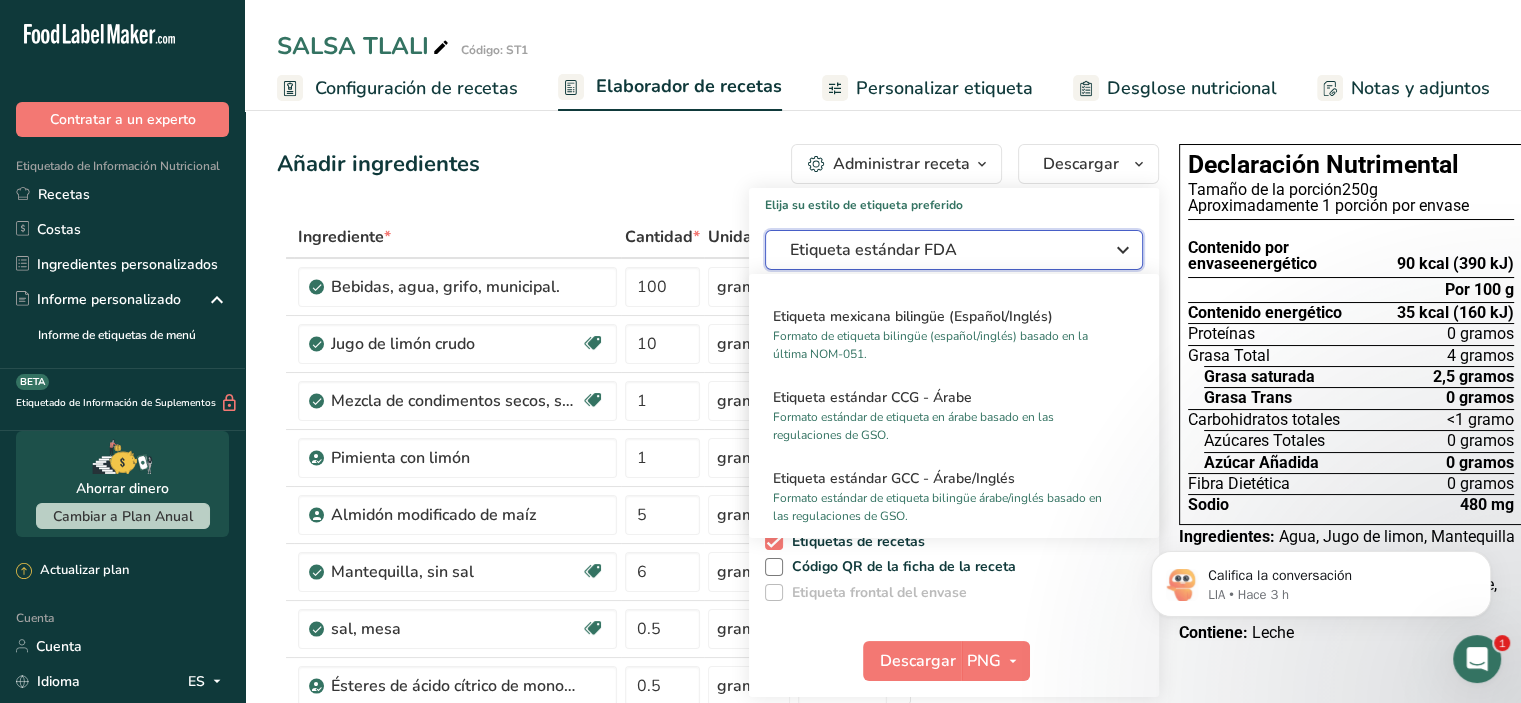 scroll, scrollTop: 1300, scrollLeft: 0, axis: vertical 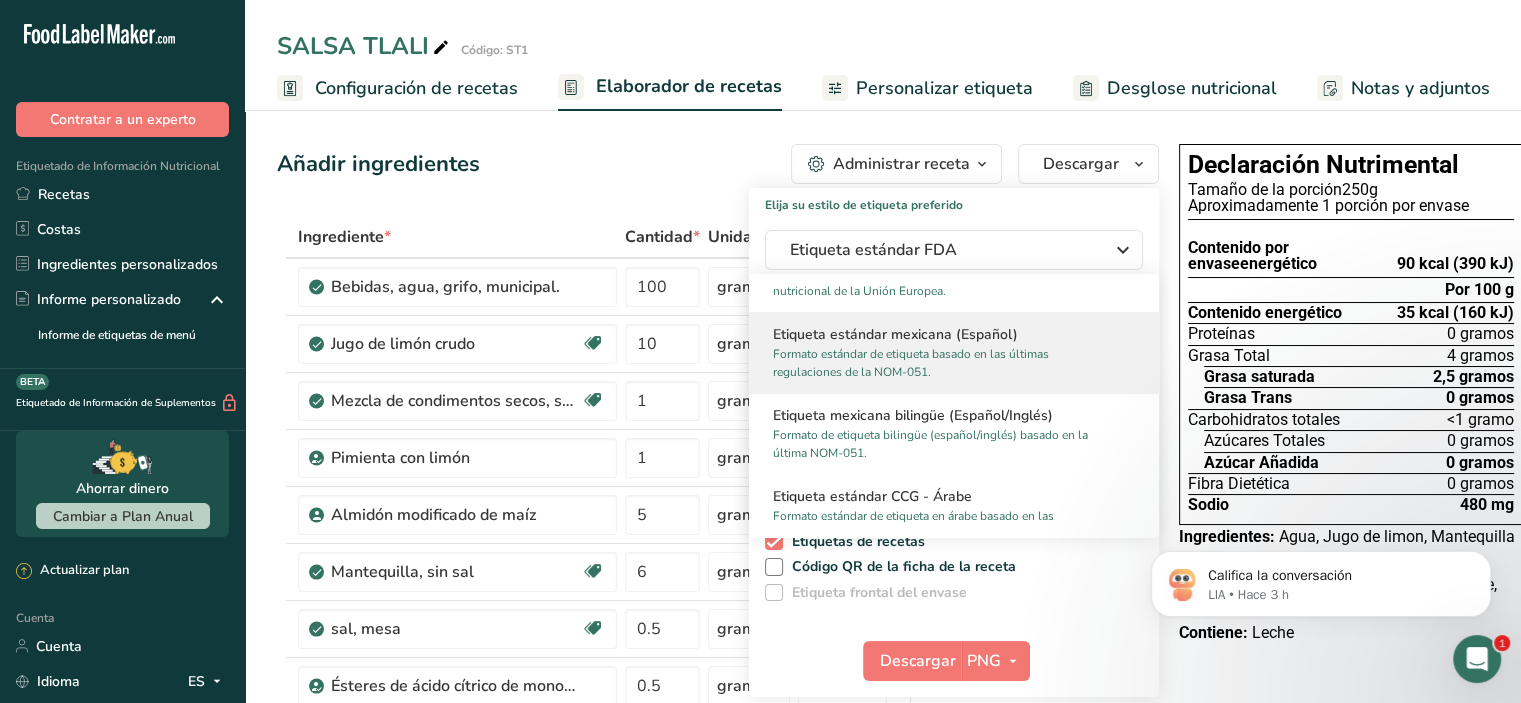 click on "Etiqueta estándar mexicana (Español)" at bounding box center [954, 334] 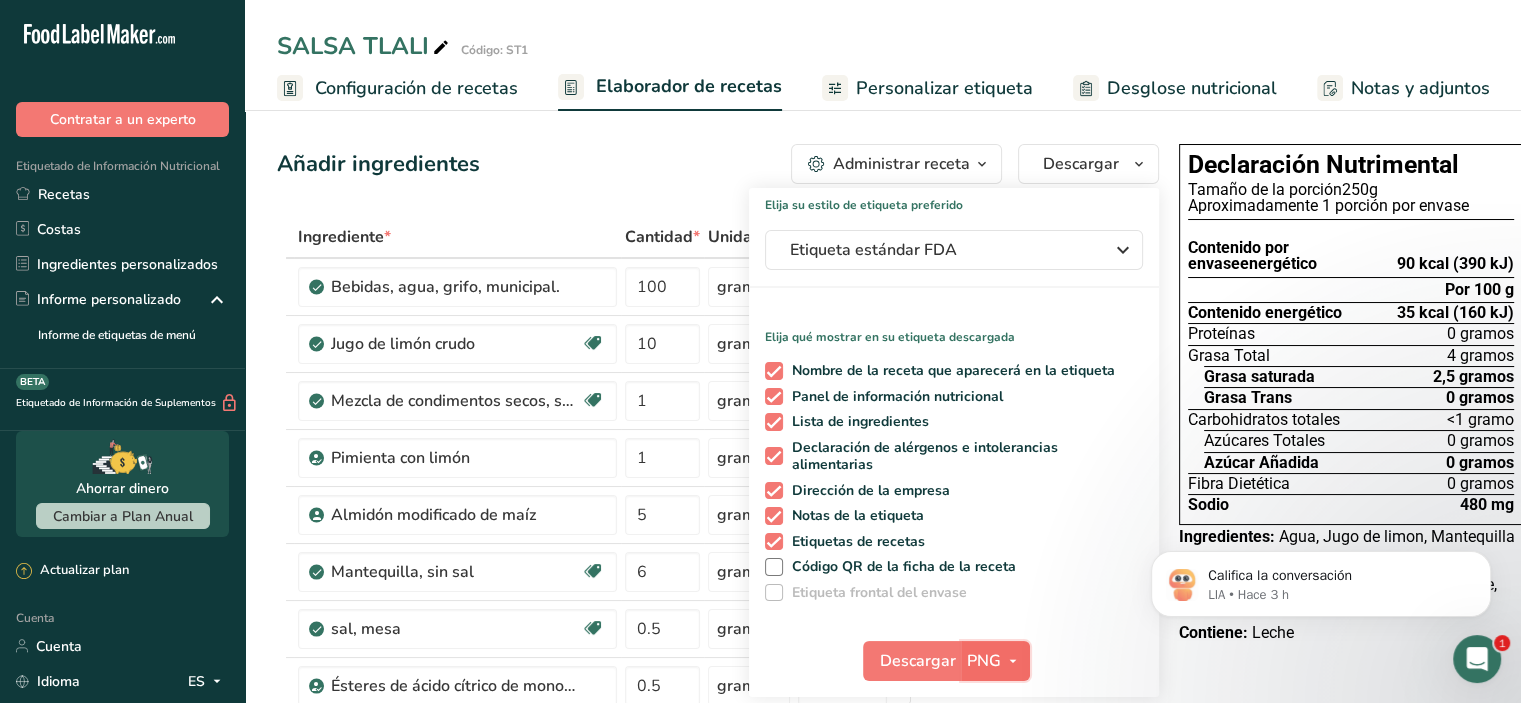 click at bounding box center (1013, 661) 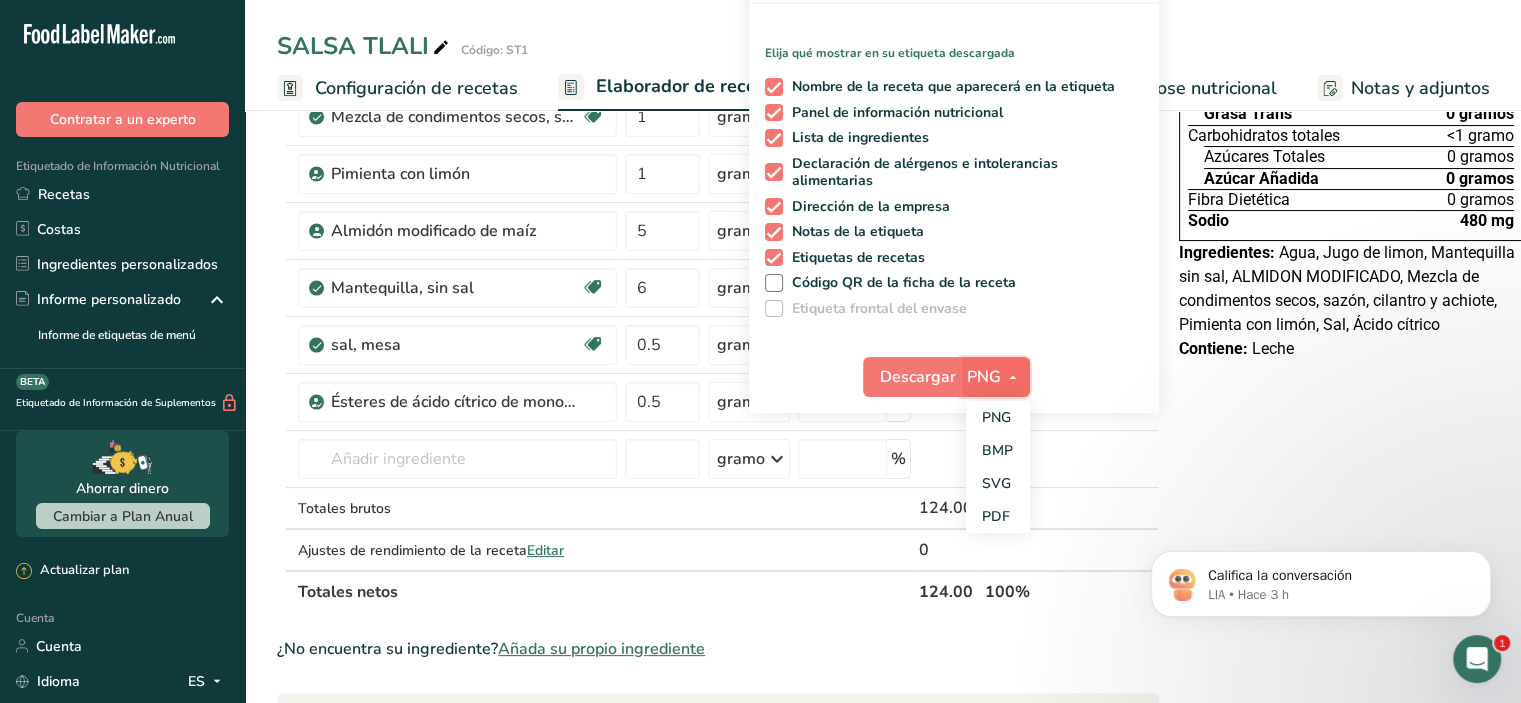 scroll, scrollTop: 300, scrollLeft: 0, axis: vertical 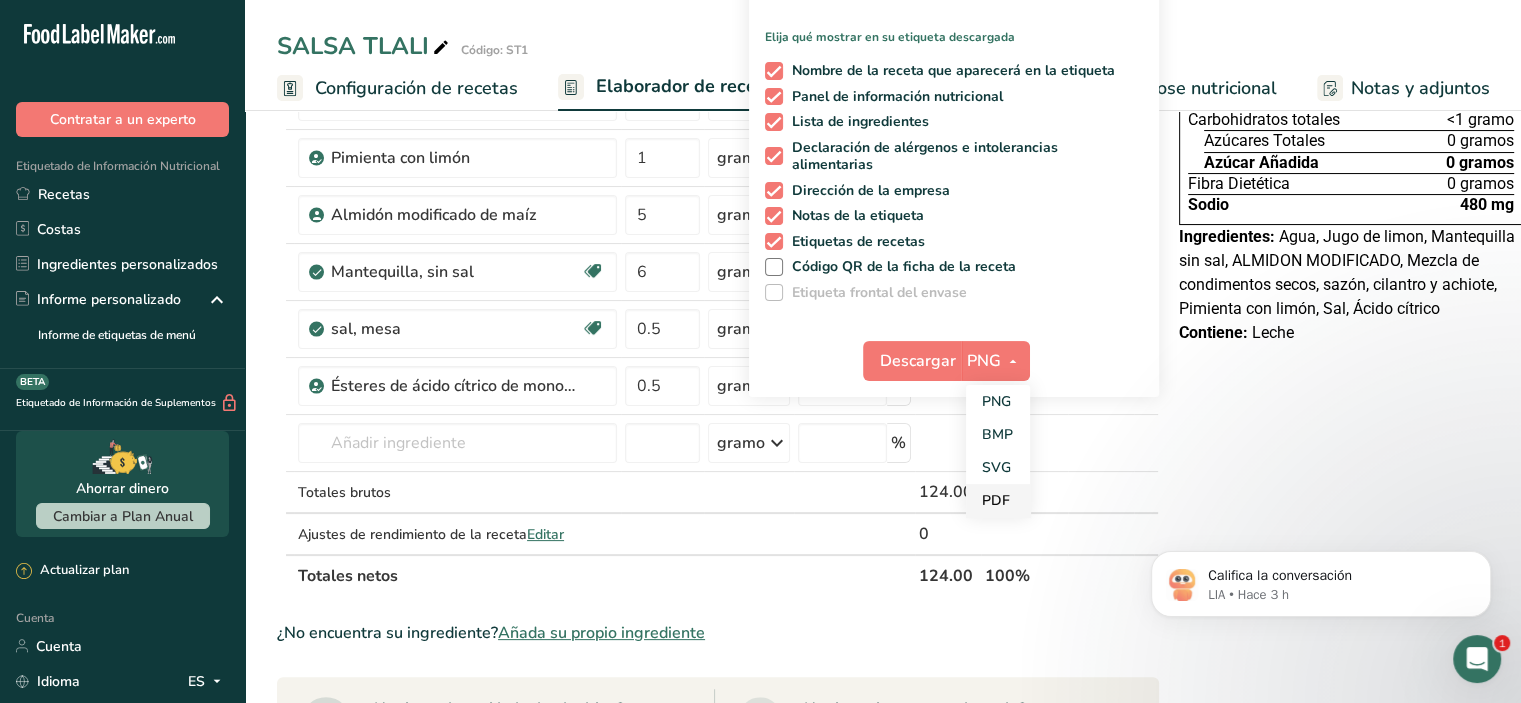 click on "PDF" at bounding box center (996, 500) 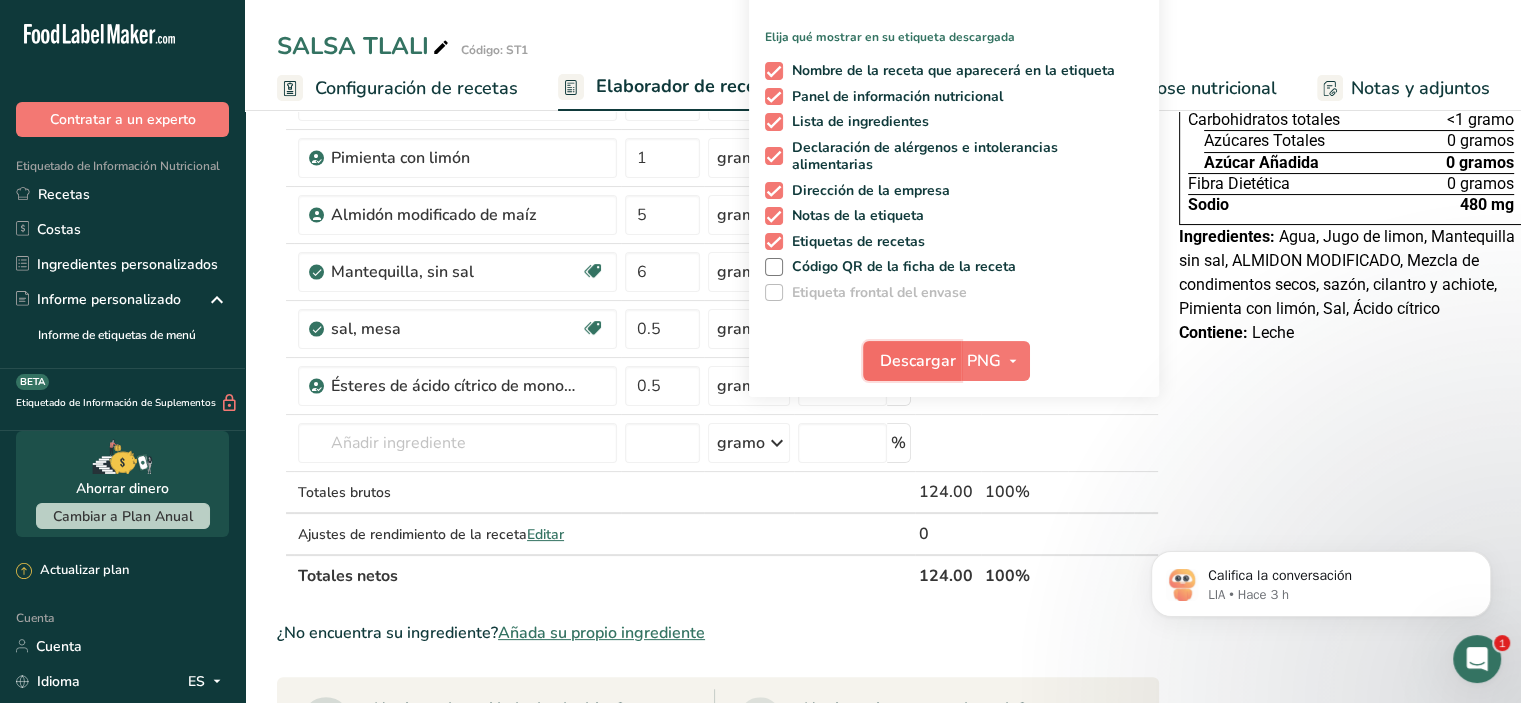 click on "Descargar" at bounding box center (918, 361) 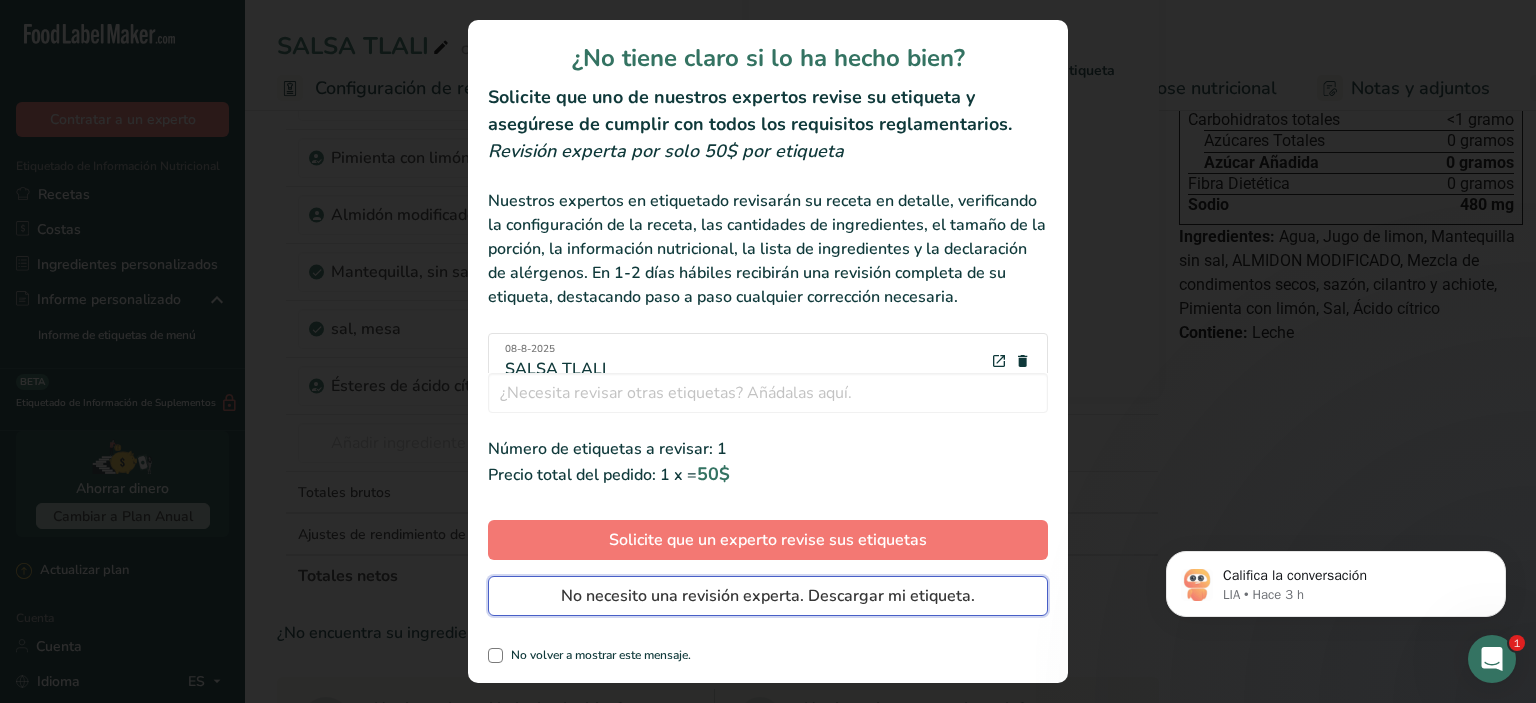 click on "No necesito una revisión experta. Descargar mi etiqueta." at bounding box center (768, 596) 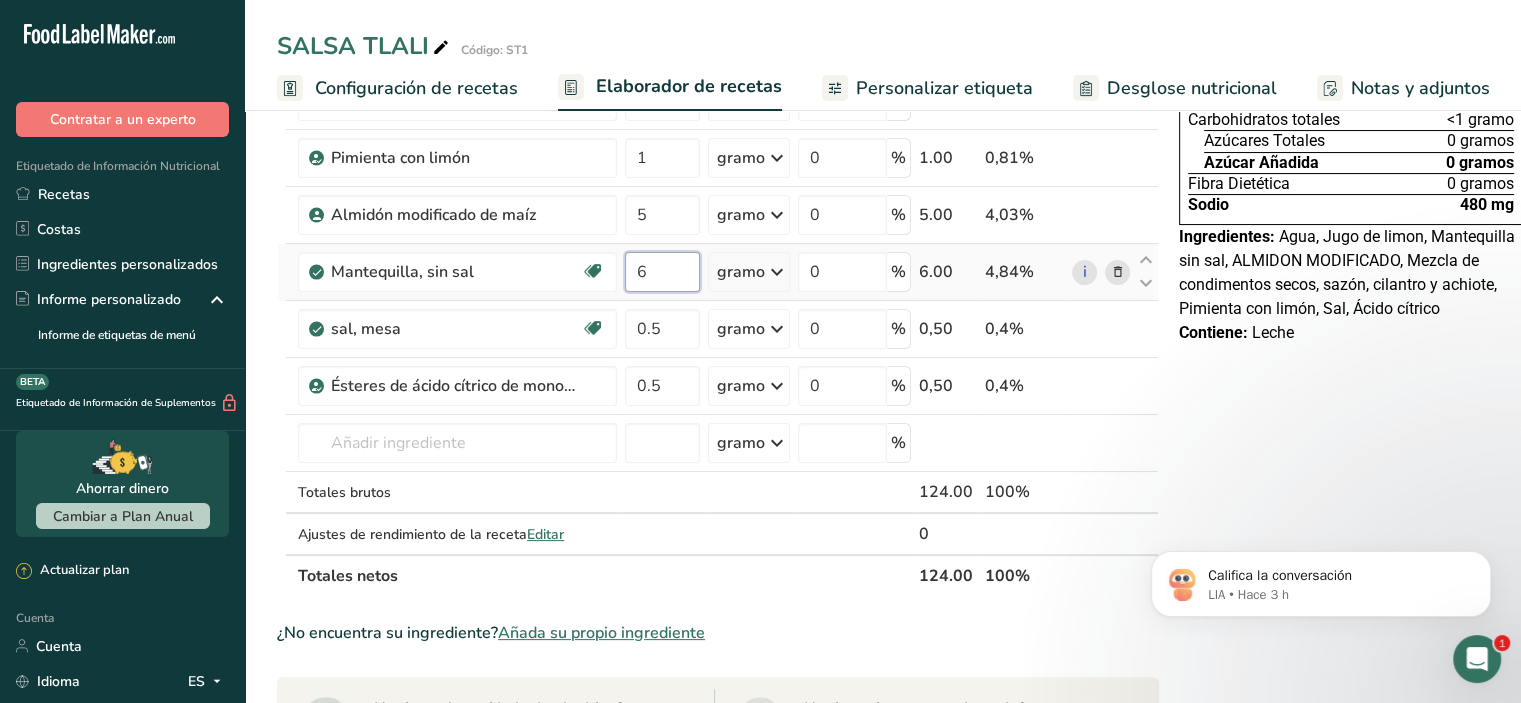 click on "6" at bounding box center (662, 272) 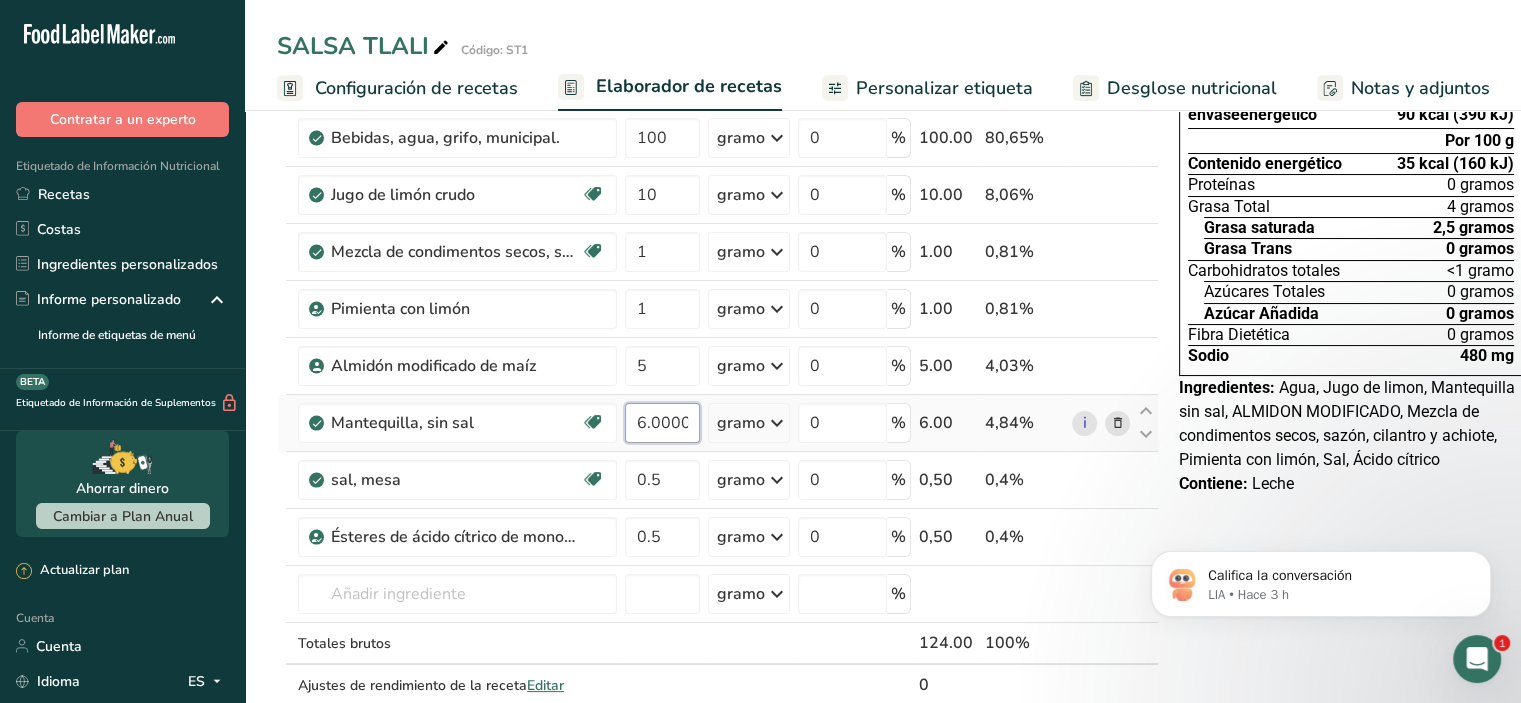 scroll, scrollTop: 100, scrollLeft: 0, axis: vertical 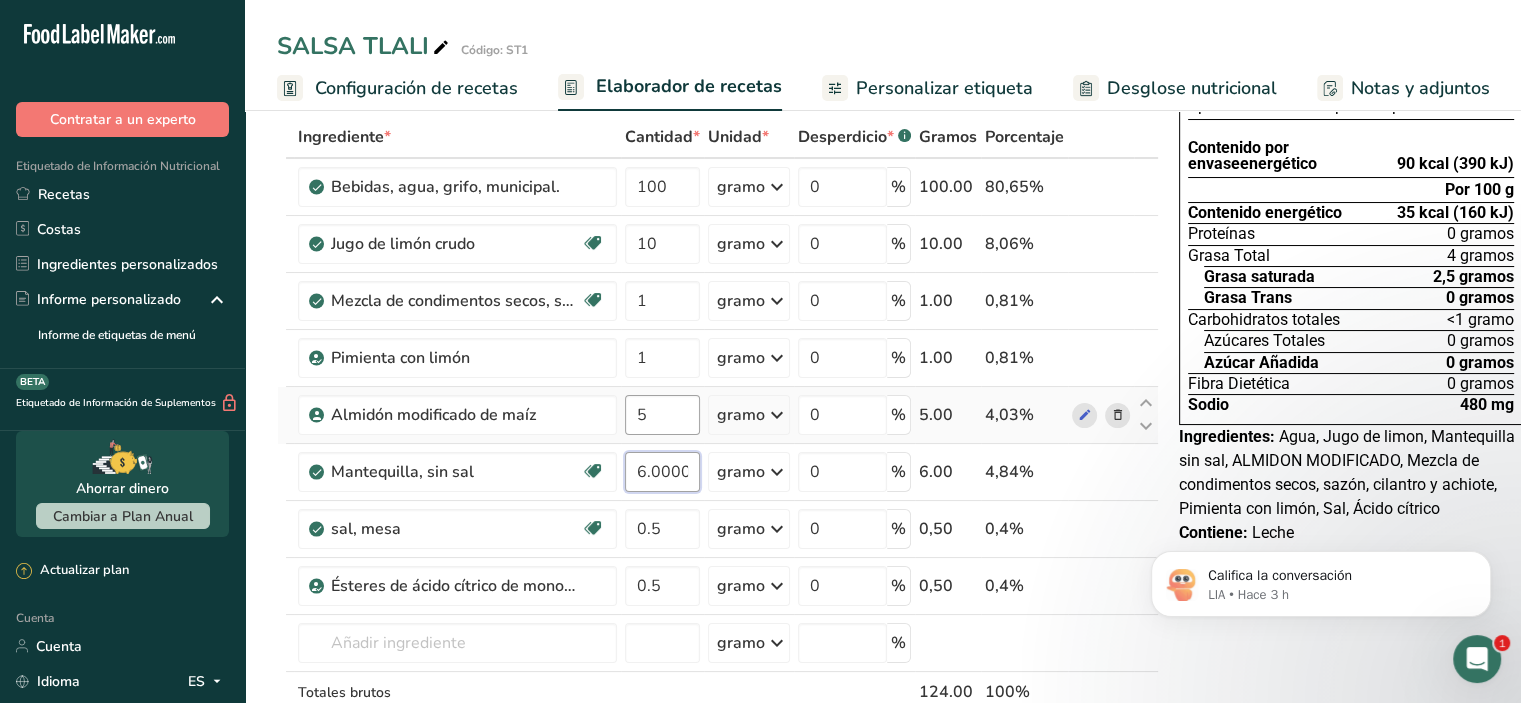 type on "6.000001" 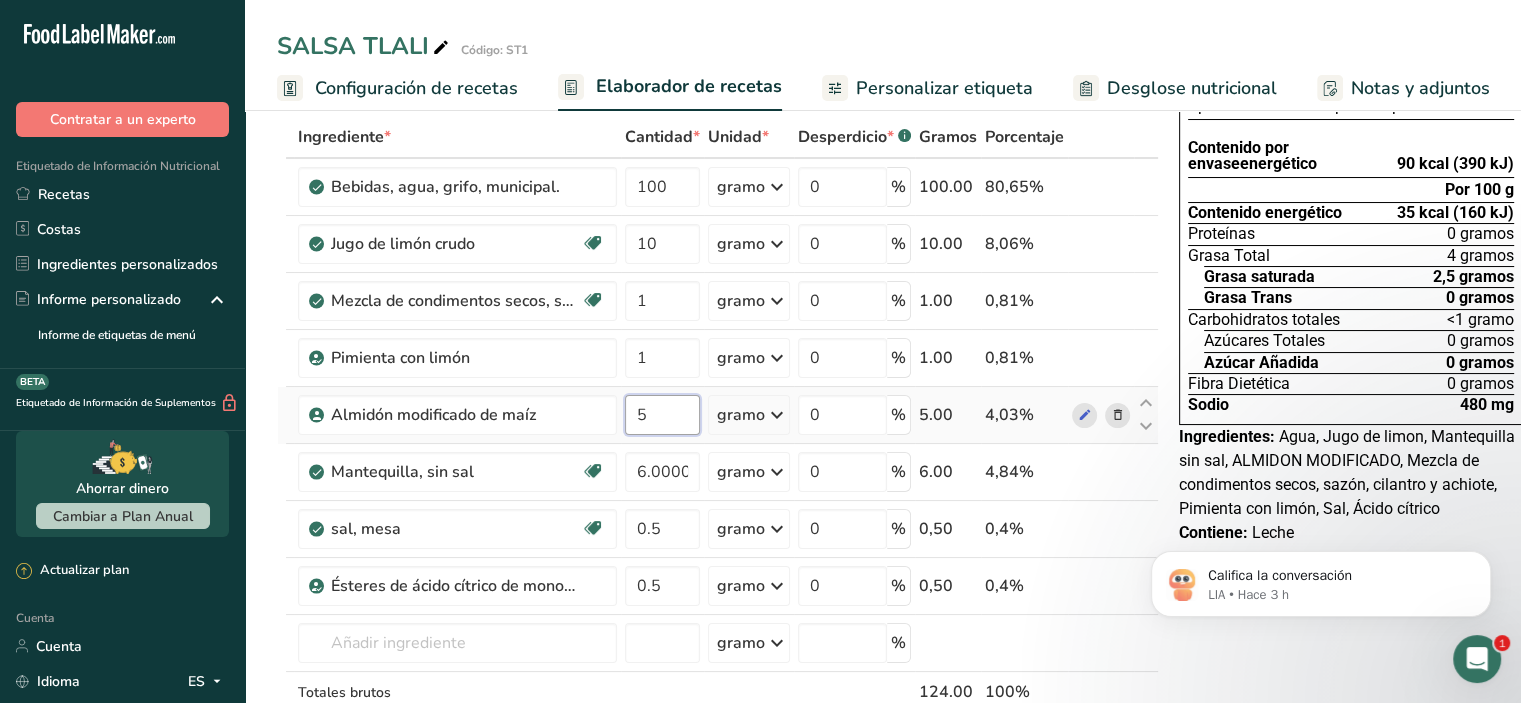 click on "Ingrediente  *
Cantidad  *
Unidad  *
Desperdicio *   .a-a{fill:#347362;}.b-a{fill:#fff;}         Gramos
Porcentaje
Bebidas, agua, grifo, municipal.
100
gramo
Porciones
1 onza líquida
1 botella de 8 onzas líquidas
1 litro
Ver más
Unidades de peso
gramo
kilogramo
mg
Ver más
Unidades de volumen
litro
Las unidades de volumen requieren una conversión de densidad. Si conoce la densidad de su ingrediente, introdúzcala a continuación. De lo contrario, haga clic en "RIA", nuestra asistente regulatoria de IA, quien podrá ayudarle.
lb/pie³
g/cm³
Confirmar
ml" at bounding box center (718, 456) 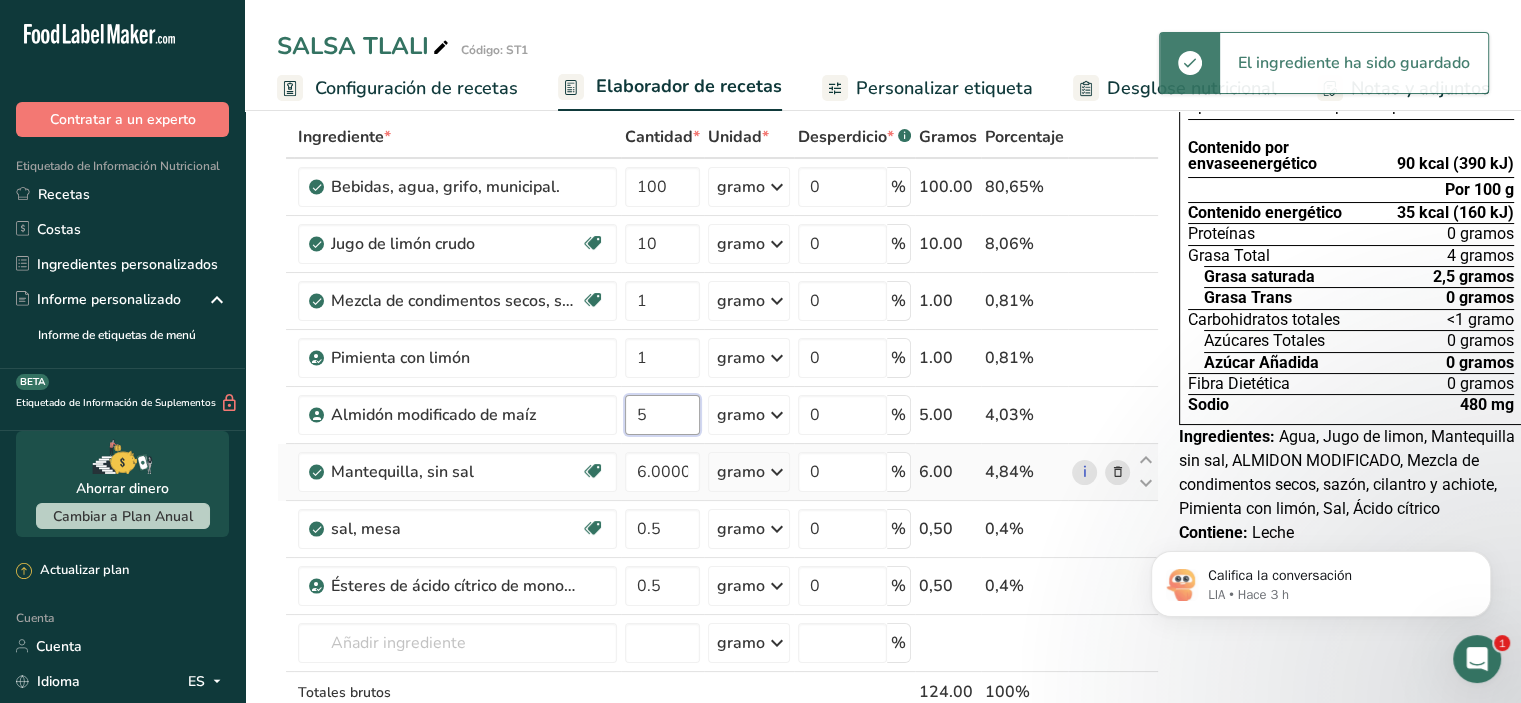 scroll, scrollTop: 0, scrollLeft: 0, axis: both 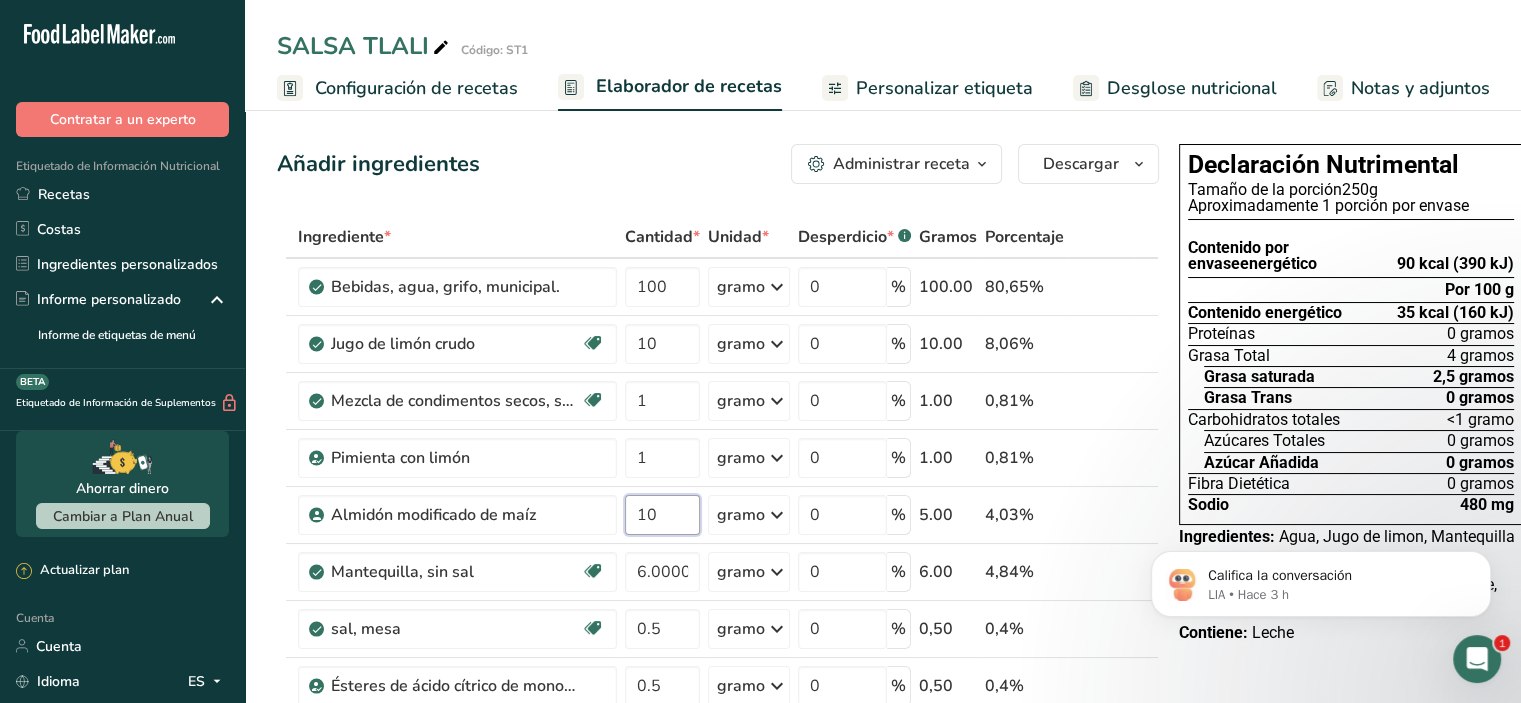 type on "10" 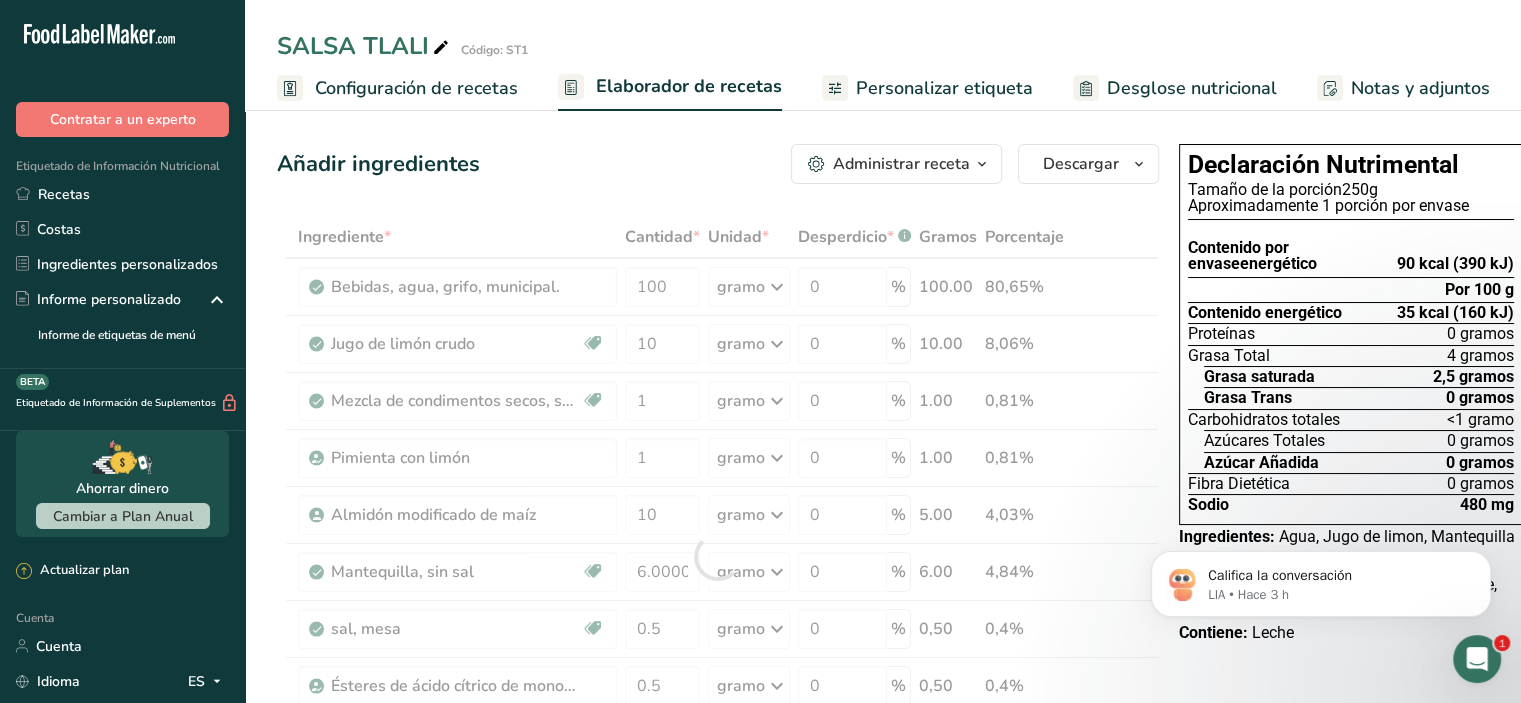 click on "Añadir ingredientes
Administrar receta         Eliminar receta           Duplicar receta             Receta de escalar             Guardar como subreceta   .a-a{fill:#347362;}.b-a{fill:#fff;}                               Desglose nutricional                 Tarjeta de la receta
Novedad
Informe de patrón de aminoácidos           Historial de actividades
Descargar
Elija su estilo de etiqueta preferido
Etiqueta estándar FDA
Etiqueta estándar FDA
El formato más común para etiquetas de información nutricional en cumplimiento con el tipo de letra, estilo y requisitos de la FDA.
Etiqueta tabular FDA
Un formato de etiqueta conforme a las regulaciones de la FDA presentada en una disposición tabular (horizontal).
Etiqueta lineal FDA" at bounding box center (718, 164) 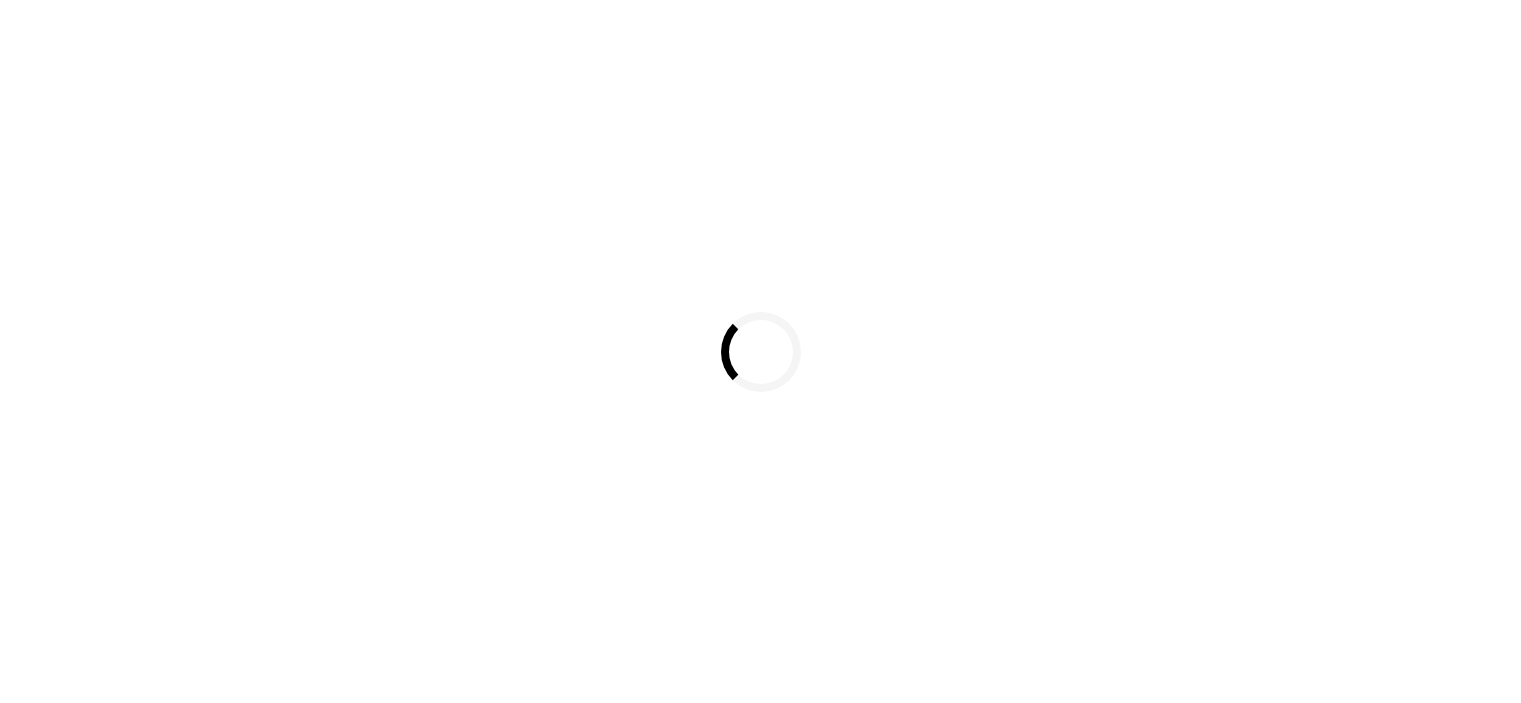scroll, scrollTop: 0, scrollLeft: 0, axis: both 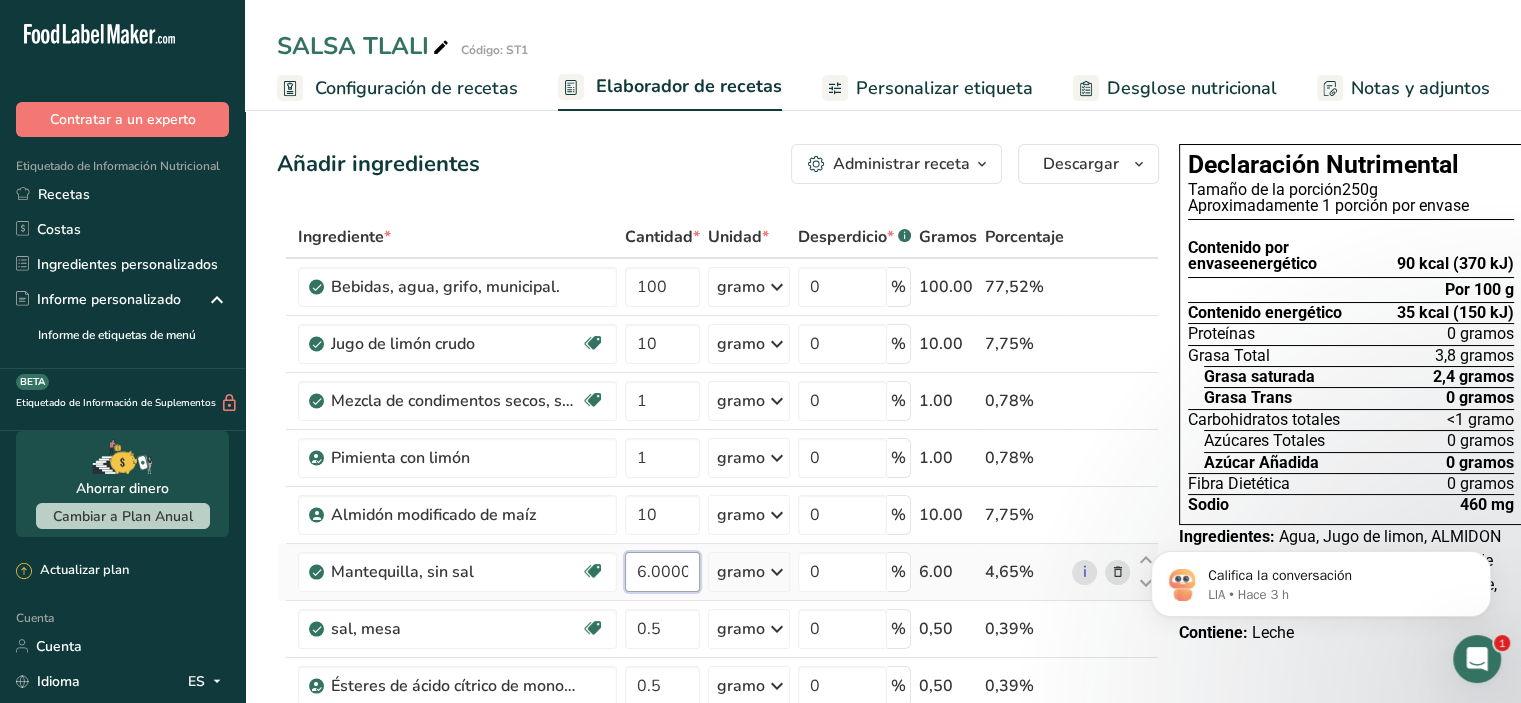 click on "6.000001" at bounding box center [662, 572] 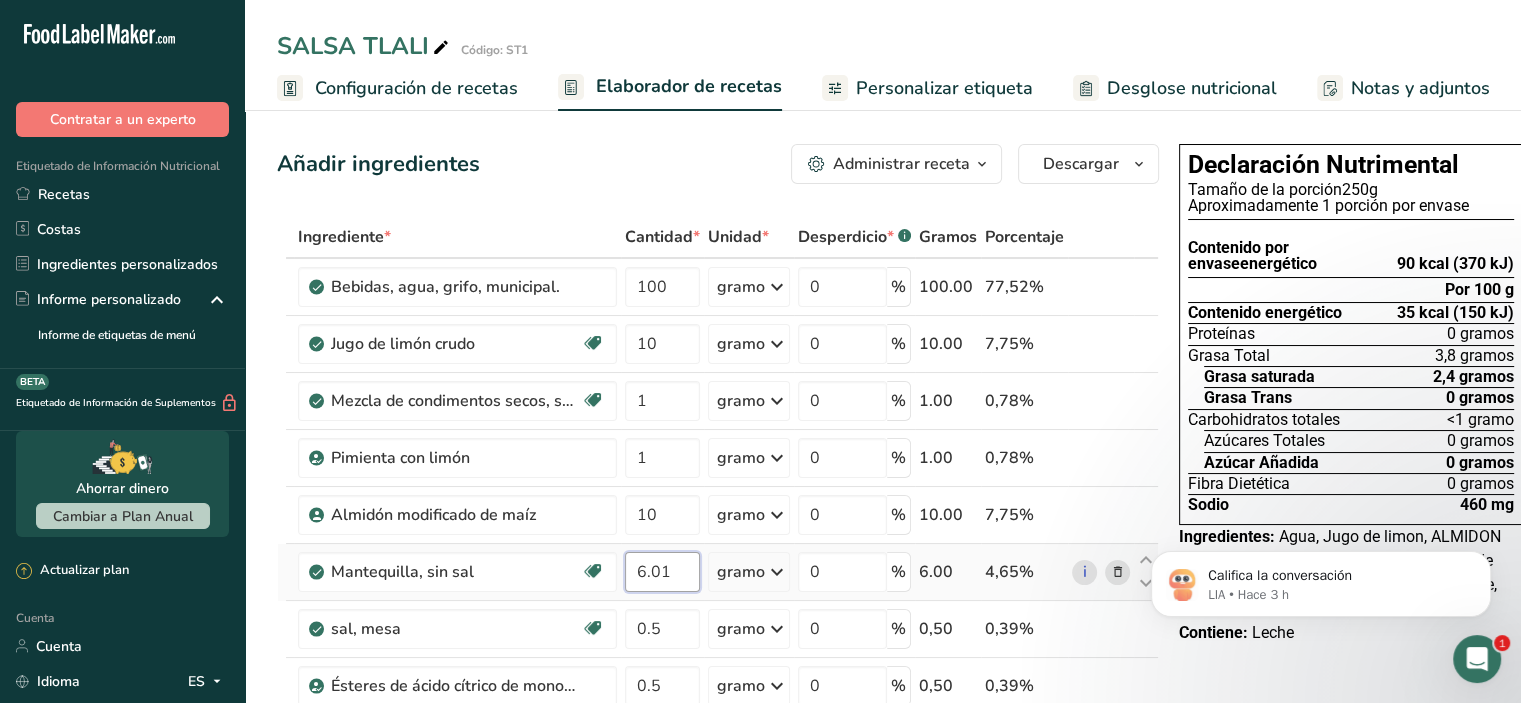 type on "6" 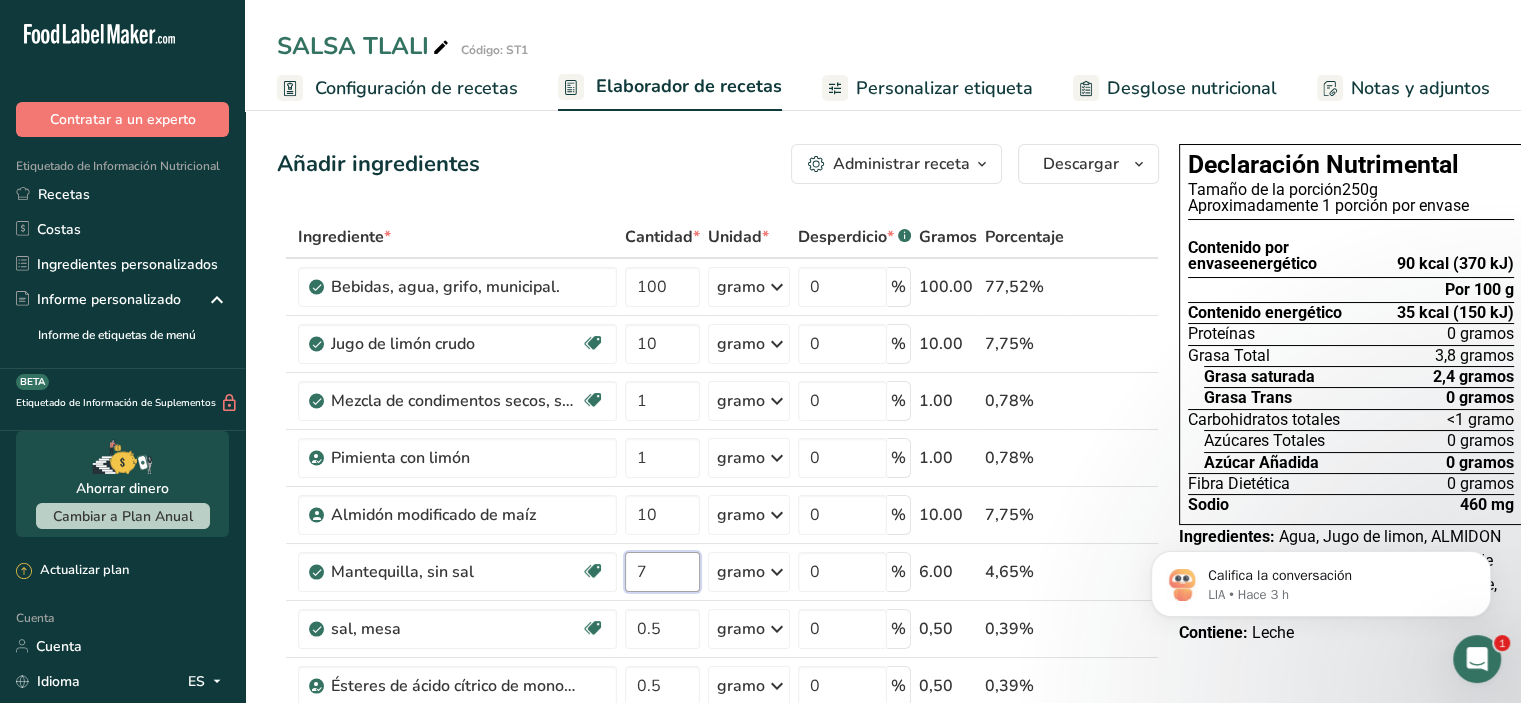 type on "7" 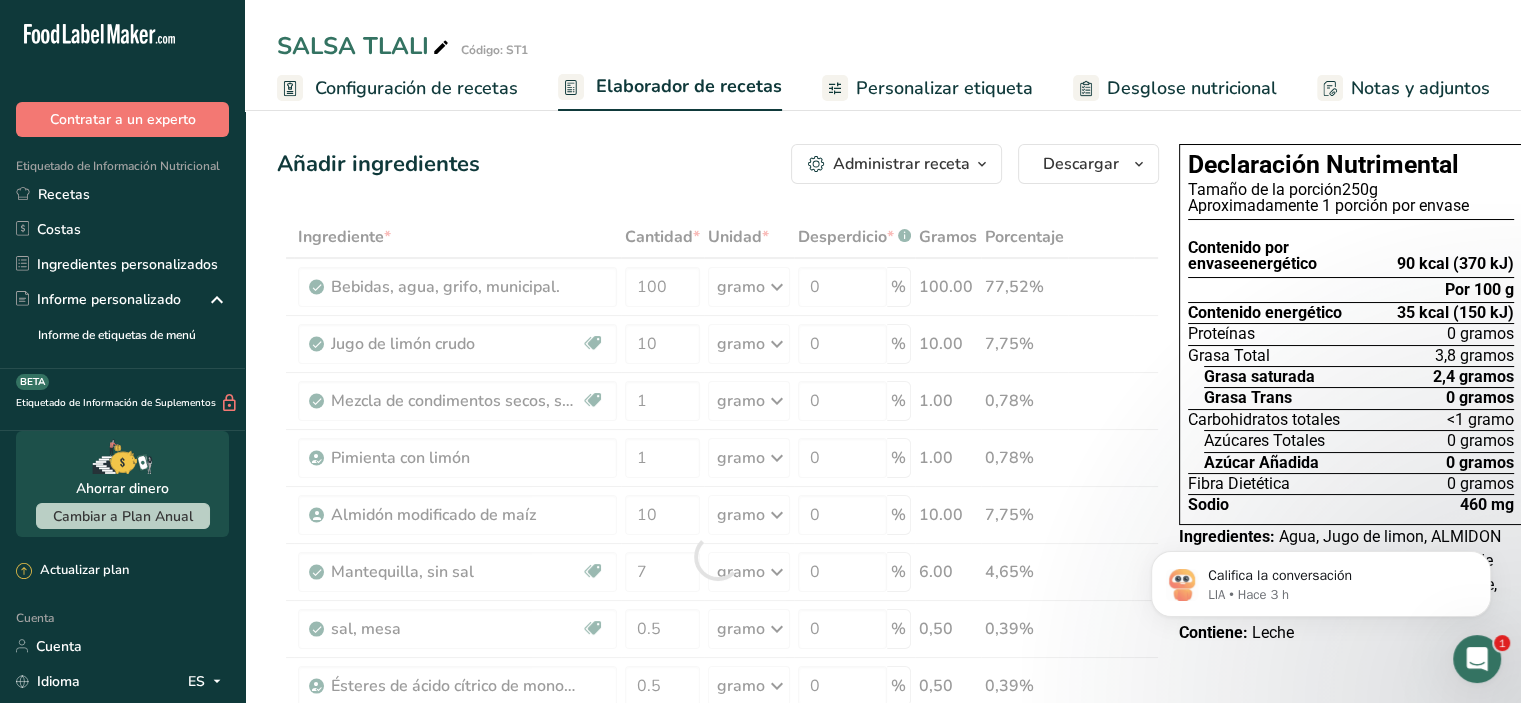 click on "Añadir ingredientes
Administrar receta         Eliminar receta           Duplicar receta             Receta de escalar             Guardar como subreceta   .a-a{fill:#347362;}.b-a{fill:#fff;}                               Desglose nutricional                 Tarjeta de la receta
Novedad
Informe de patrón de aminoácidos           Historial de actividades
Descargar
Elija su estilo de etiqueta preferido
Etiqueta estándar FDA
Etiqueta estándar FDA
El formato más común para etiquetas de información nutricional en cumplimiento con el tipo de letra, estilo y requisitos de la FDA.
Etiqueta tabular FDA
Un formato de etiqueta conforme a las regulaciones de la FDA presentada en una disposición tabular (horizontal).
Etiqueta lineal FDA" at bounding box center [718, 164] 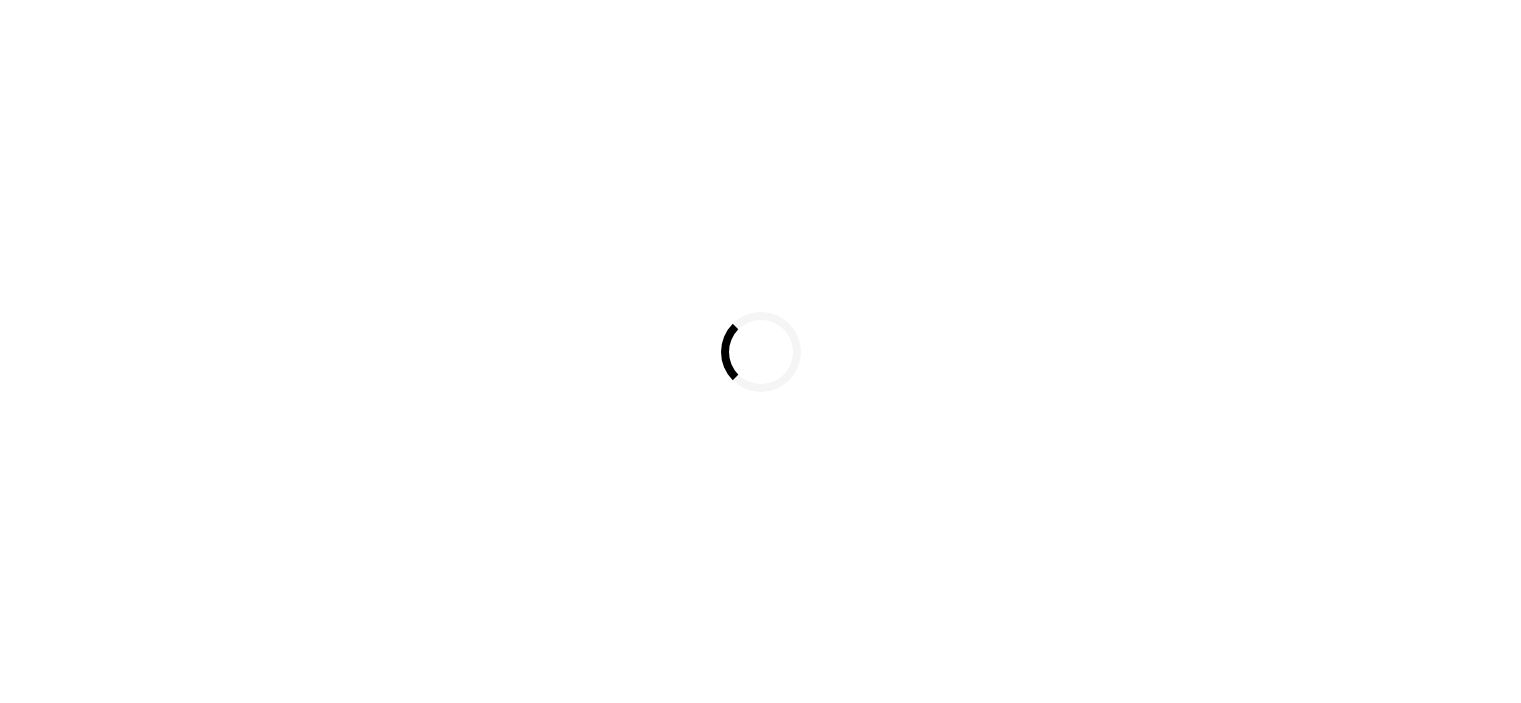 scroll, scrollTop: 0, scrollLeft: 0, axis: both 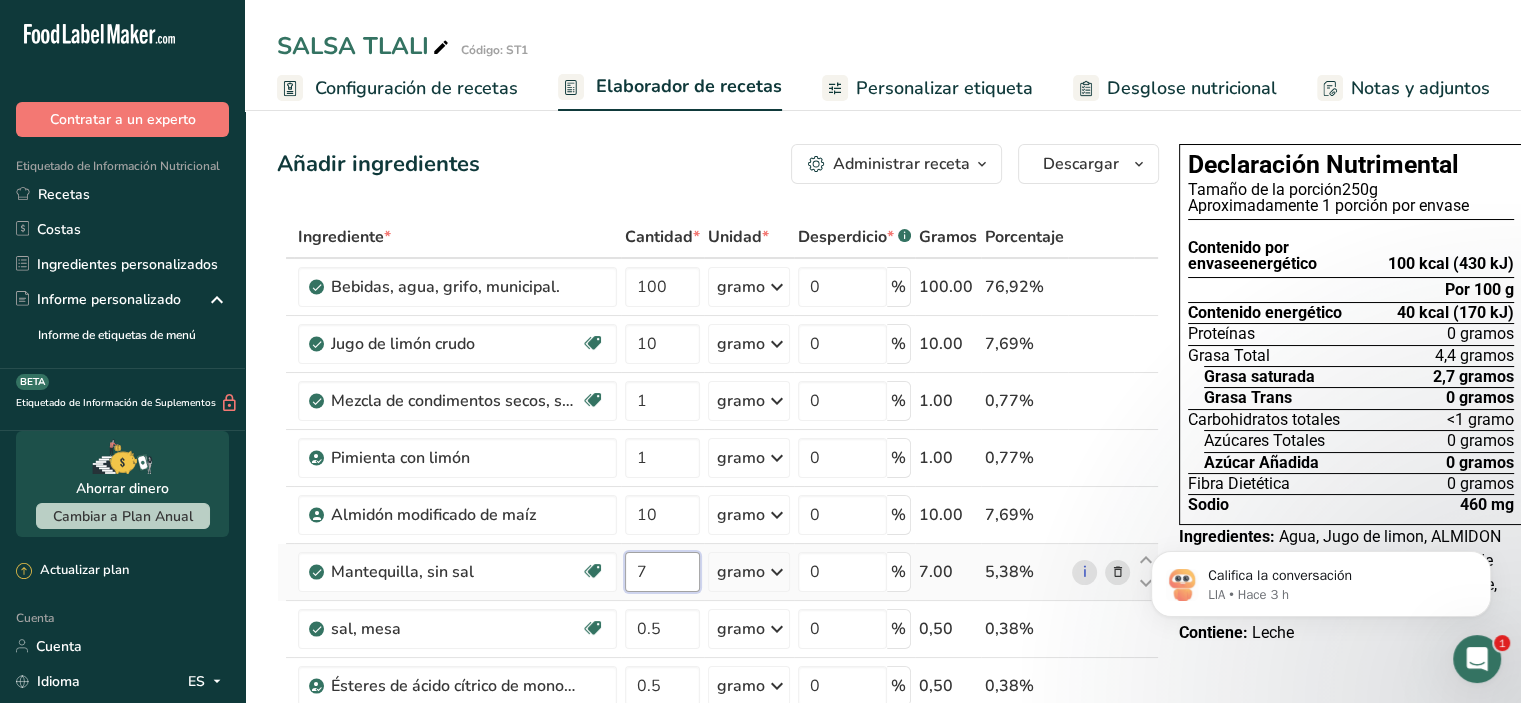 click on "7" at bounding box center (662, 572) 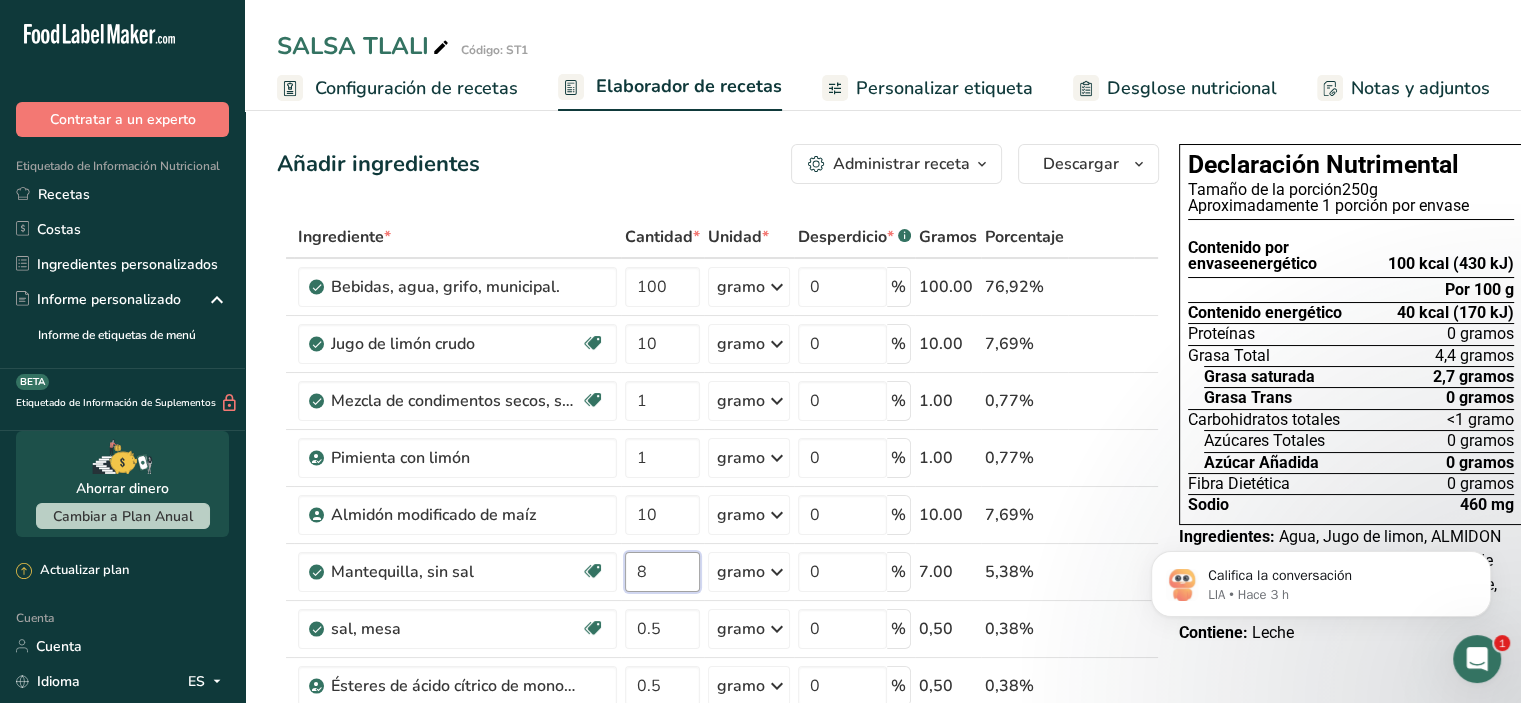 type on "8" 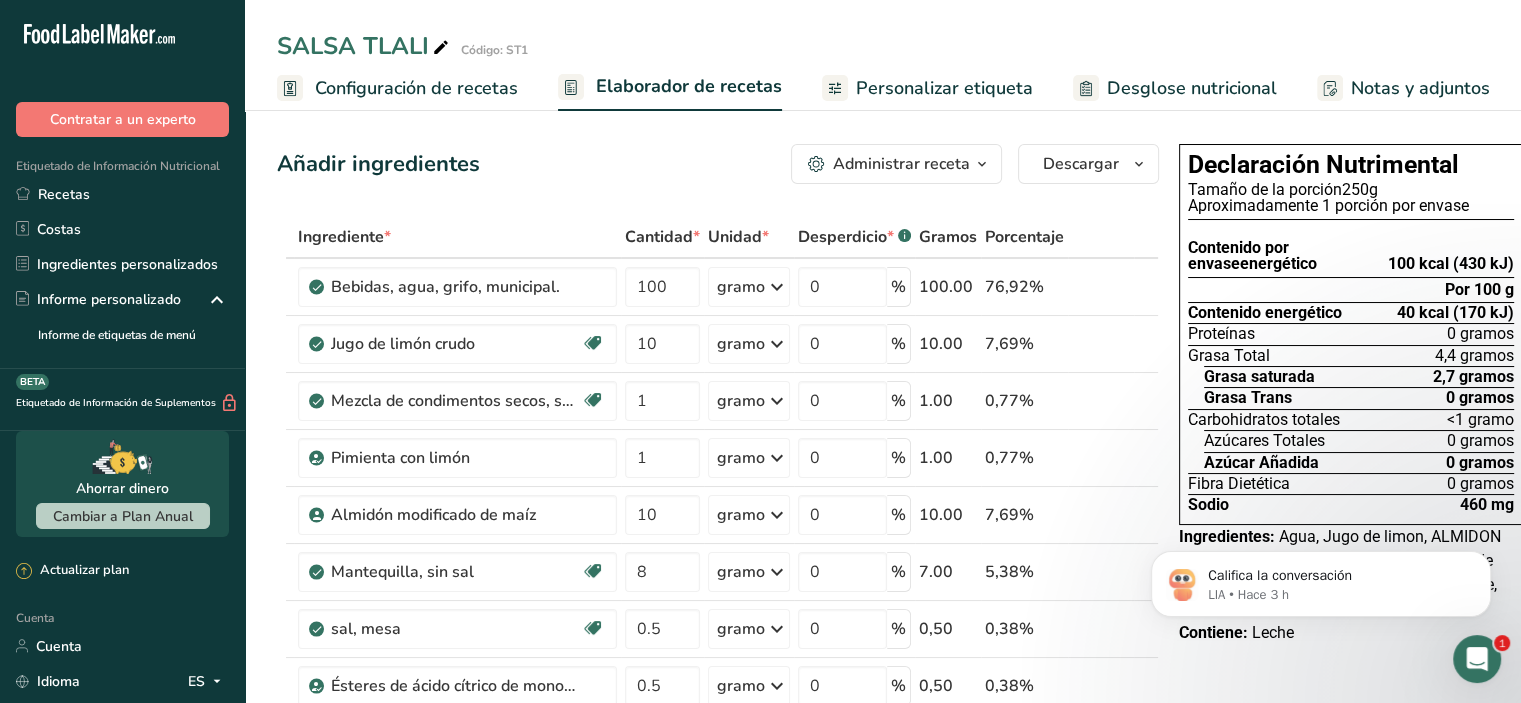 click on "Ingrediente  *
Cantidad  *
Unidad  *
Desperdicio *   .a-a{fill:#347362;}.b-a{fill:#fff;}         Gramos
Porcentaje
Bebidas, agua, grifo, municipal.
100
gramo
Porciones
1 onza líquida
1 botella de 8 onzas líquidas
1 litro
Ver más
Unidades de peso
gramo
kilogramo
mg
Ver más
Unidades de volumen
litro
Las unidades de volumen requieren una conversión de densidad. Si conoce la densidad de su ingrediente, introdúzcala a continuación. De lo contrario, haga clic en "RIA", nuestra asistente regulatoria de IA, quien podrá ayudarle.
lb/pie³
g/cm³
Confirmar
ml" at bounding box center [718, 556] 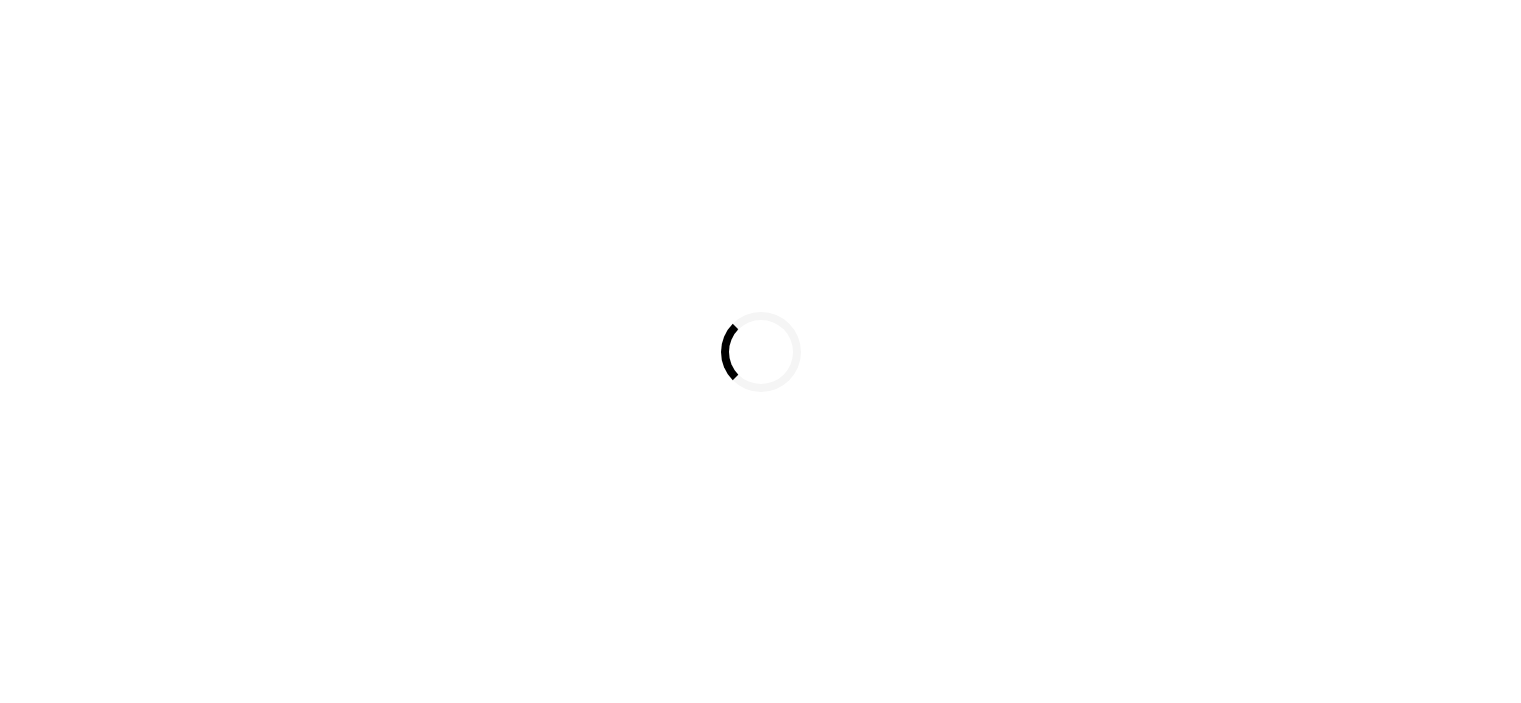 scroll, scrollTop: 0, scrollLeft: 0, axis: both 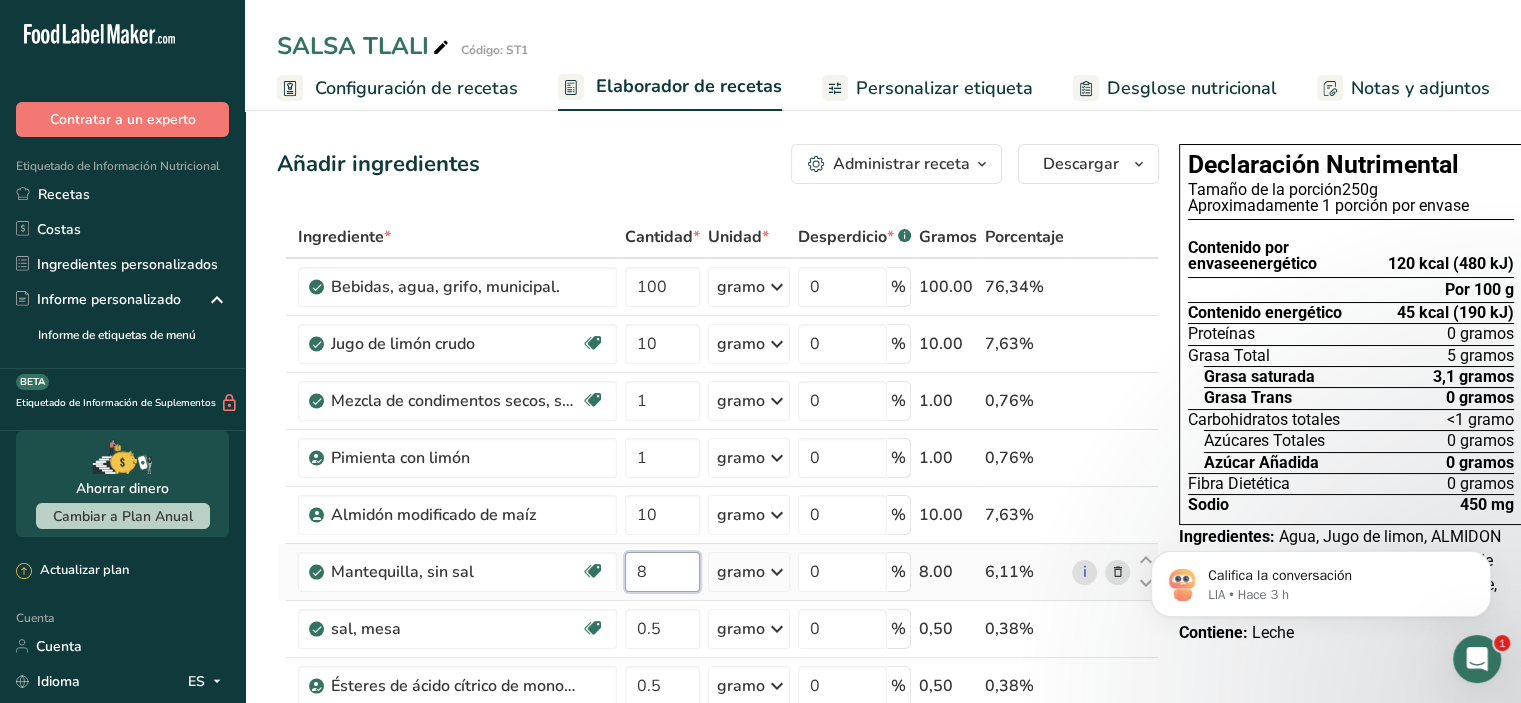 click on "8" at bounding box center [662, 572] 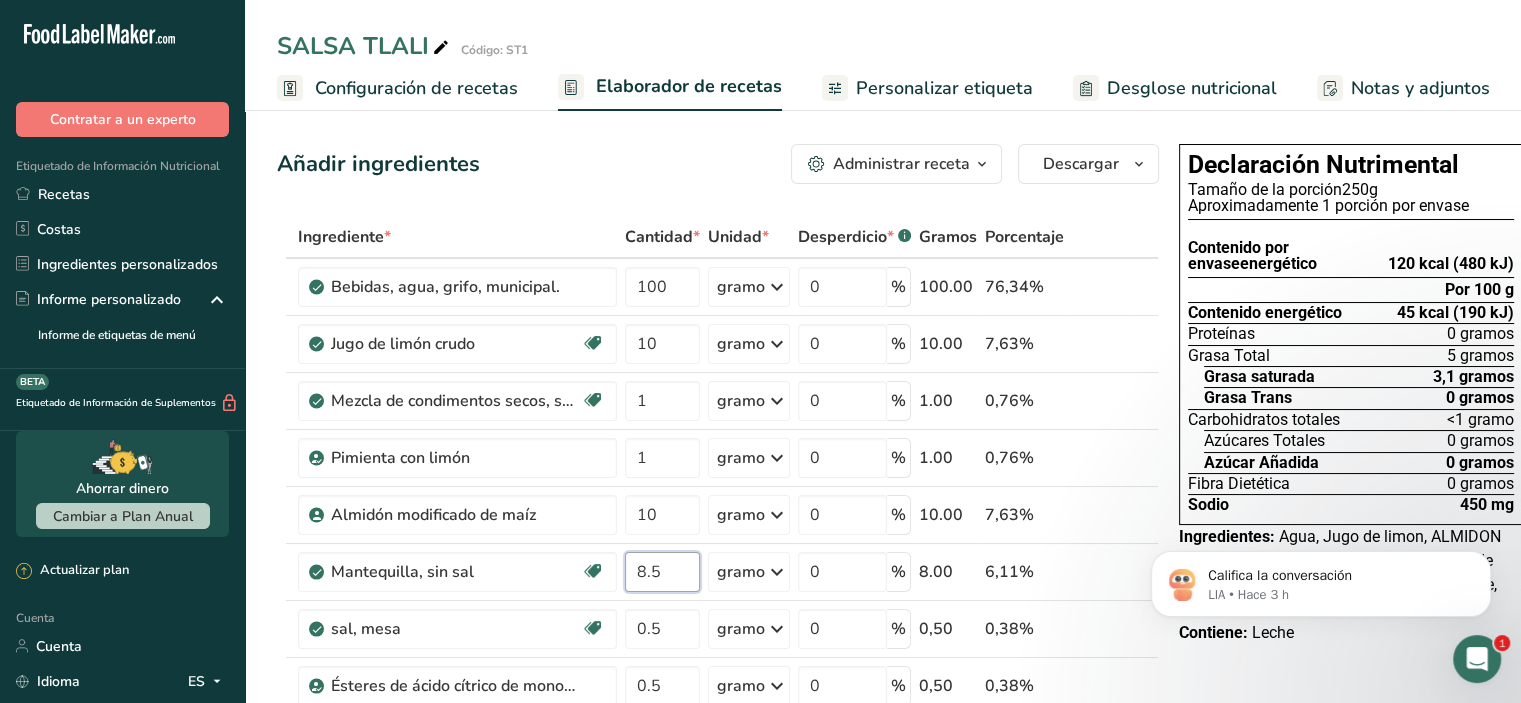 type on "8.5" 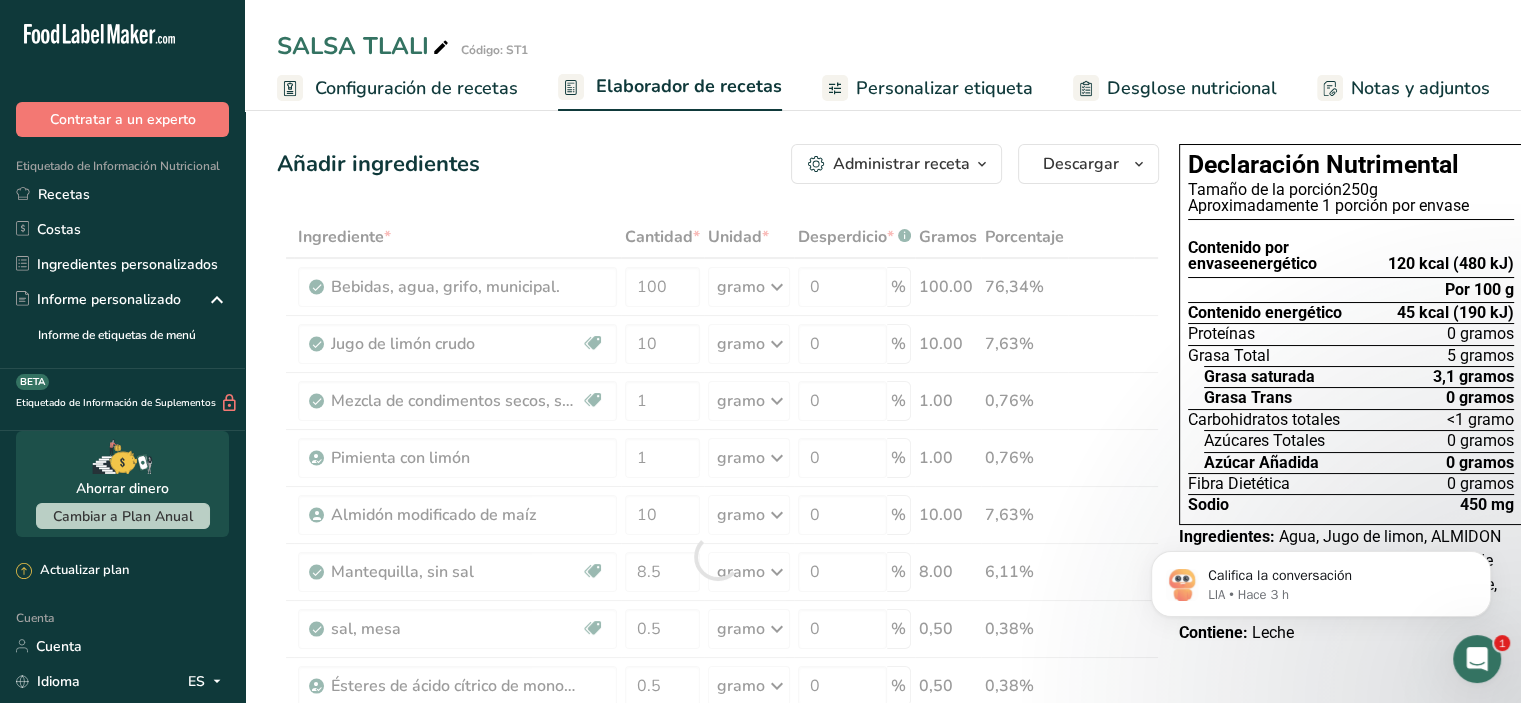 click on "Añadir ingredientes
Administrar receta         Eliminar receta           Duplicar receta             Receta de escalar             Guardar como subreceta   .a-a{fill:#347362;}.b-a{fill:#fff;}                               Desglose nutricional                 Tarjeta de la receta
Novedad
Informe de patrón de aminoácidos           Historial de actividades
Descargar
Elija su estilo de etiqueta preferido
Etiqueta estándar FDA
Etiqueta estándar FDA
El formato más común para etiquetas de información nutricional en cumplimiento con el tipo de letra, estilo y requisitos de la FDA.
Etiqueta tabular FDA
Un formato de etiqueta conforme a las regulaciones de la FDA presentada en una disposición tabular (horizontal).
Etiqueta lineal FDA" at bounding box center (724, 873) 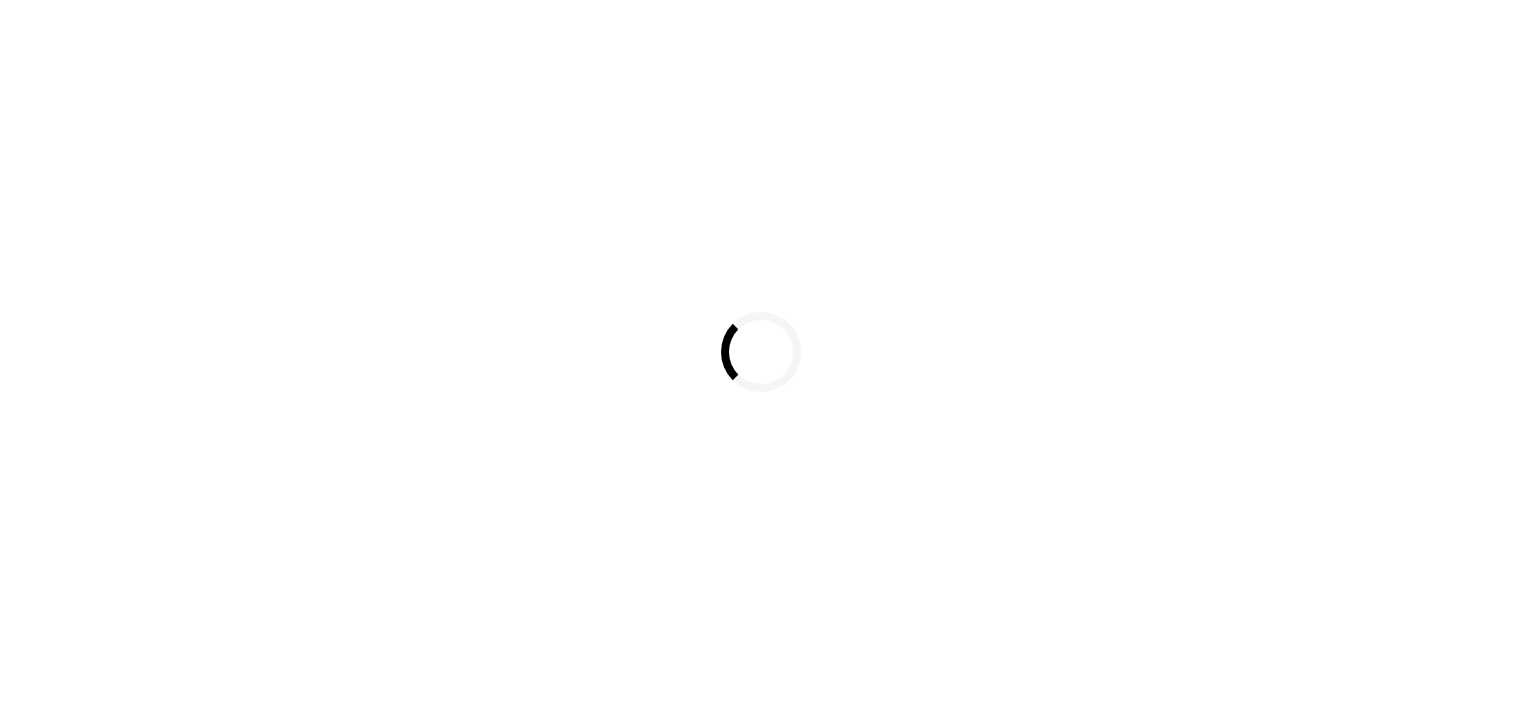 scroll, scrollTop: 0, scrollLeft: 0, axis: both 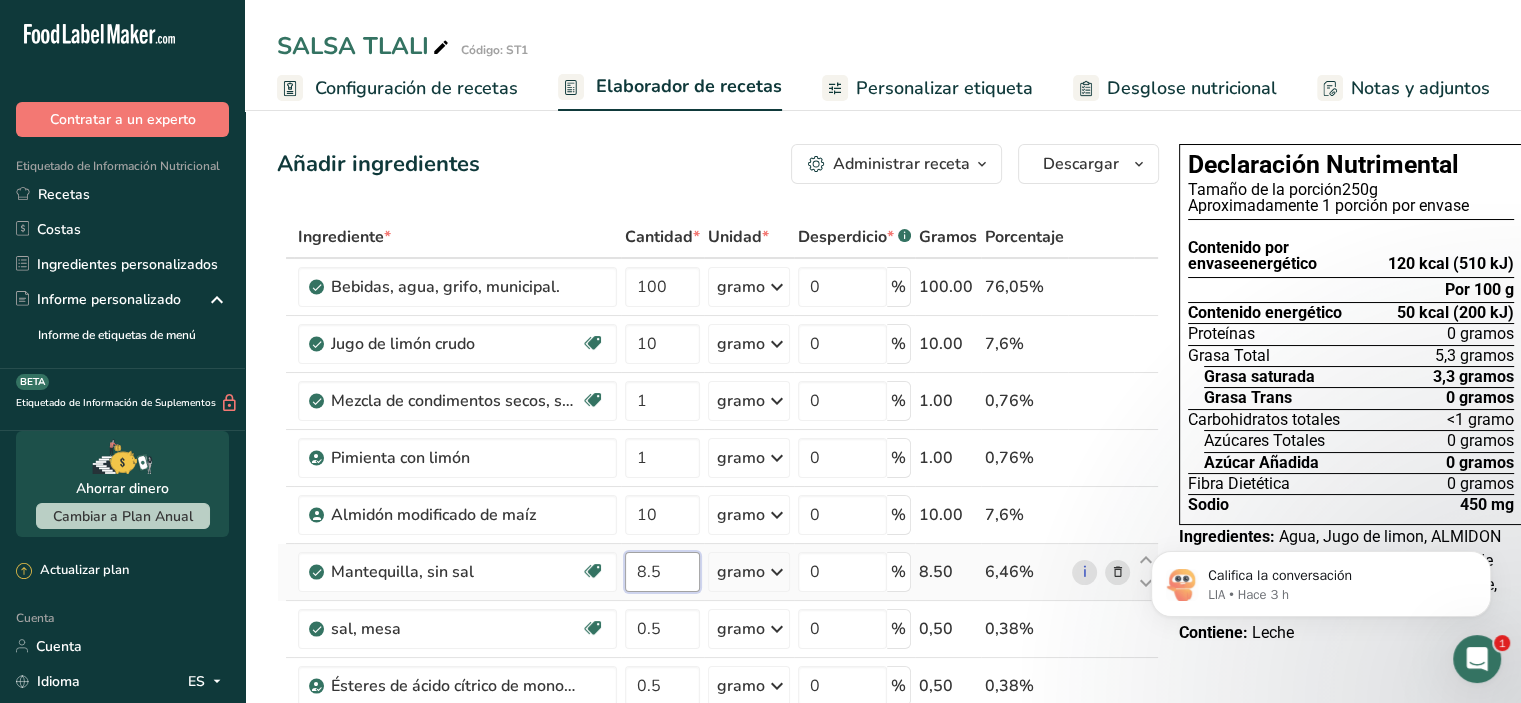 click on "8.5" at bounding box center (662, 572) 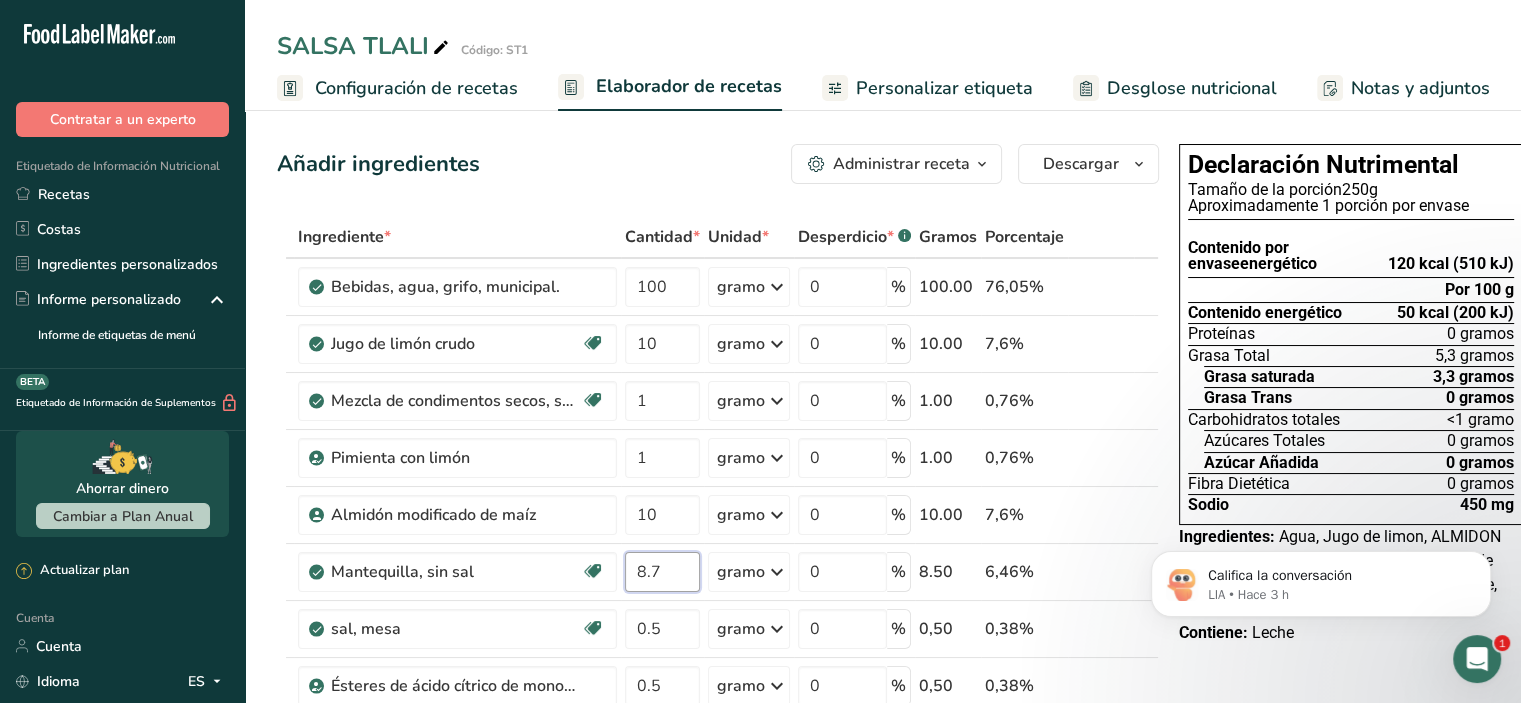 type on "8.7" 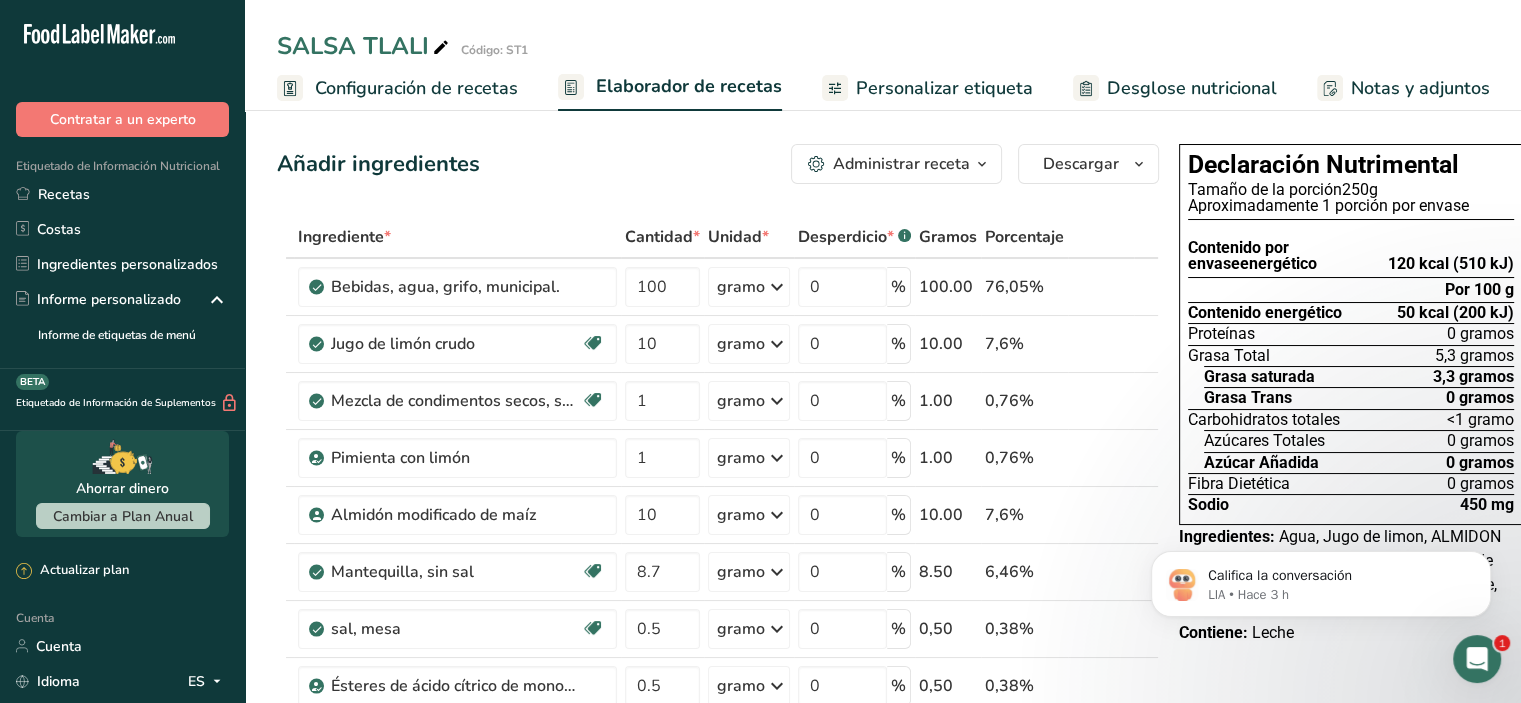 click on "Ingrediente  *
Cantidad  *
Unidad  *
Desperdicio *   .a-a{fill:#347362;}.b-a{fill:#fff;}         Gramos
Porcentaje
Bebidas, agua, grifo, municipal.
100
gramo
Porciones
1 fl oz
1 bottle 8 fl oz
1 liter
Ver más
Unidades de peso
g
kg
mg
Ver más
Unidades de volumen
litro
Las unidades de volumen requieren una conversión de densidad. Si conoce la densidad de su ingrediente, introdúzcala a continuación. De lo contrario, haga clic en "RIA", nuestra asistente regulatoria de IA, quien podrá ayudarle.
lb/pie³
g/cm³
Confirmar
mL
0" at bounding box center [718, 556] 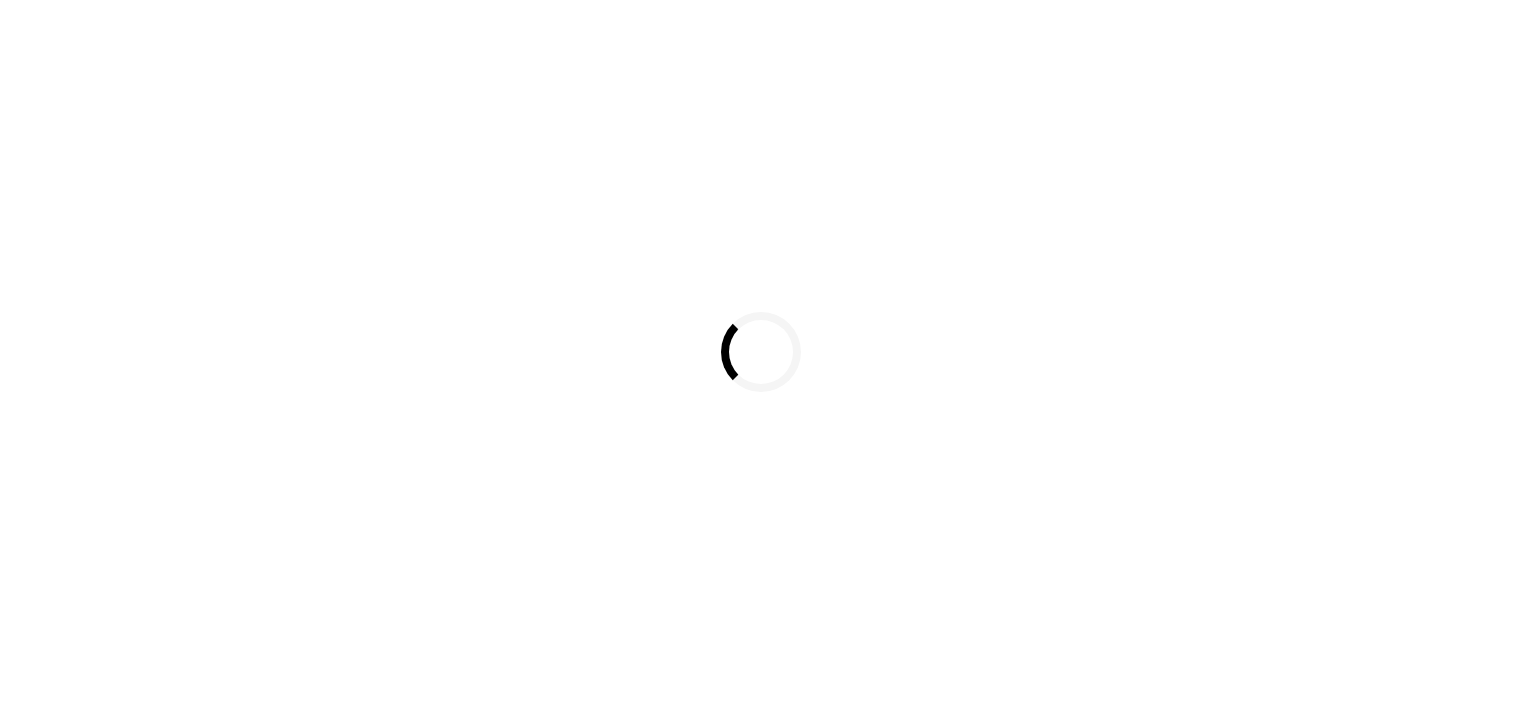 scroll, scrollTop: 0, scrollLeft: 0, axis: both 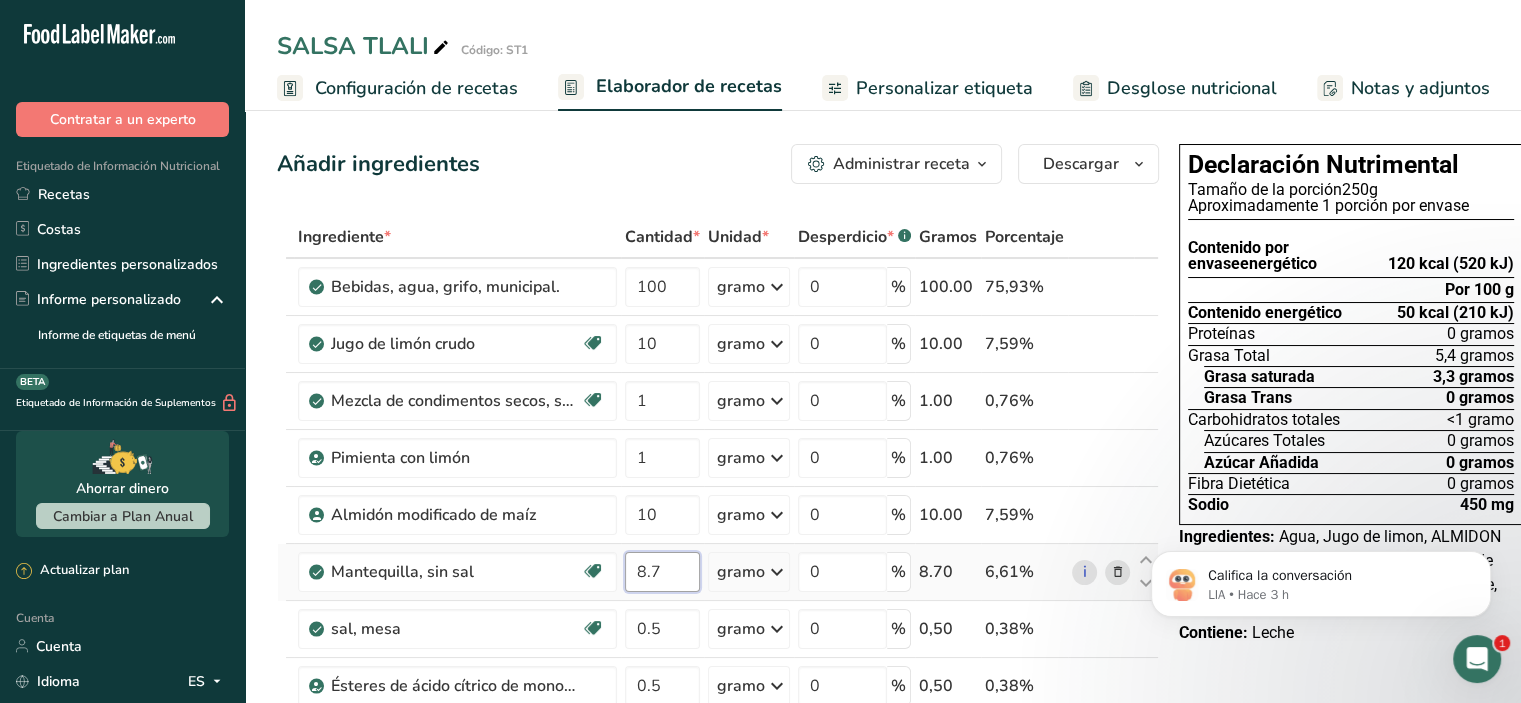 click on "8.7" at bounding box center [662, 572] 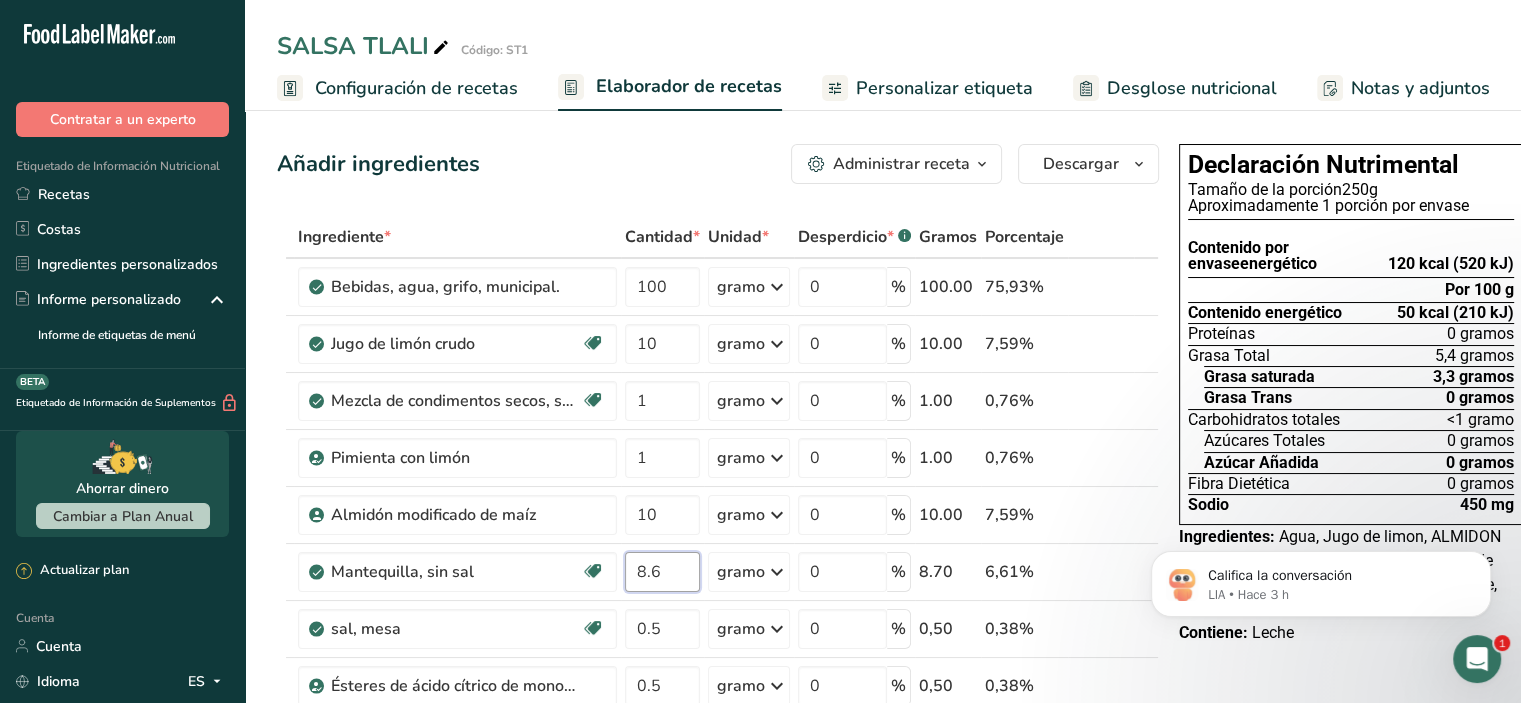 type on "8.6" 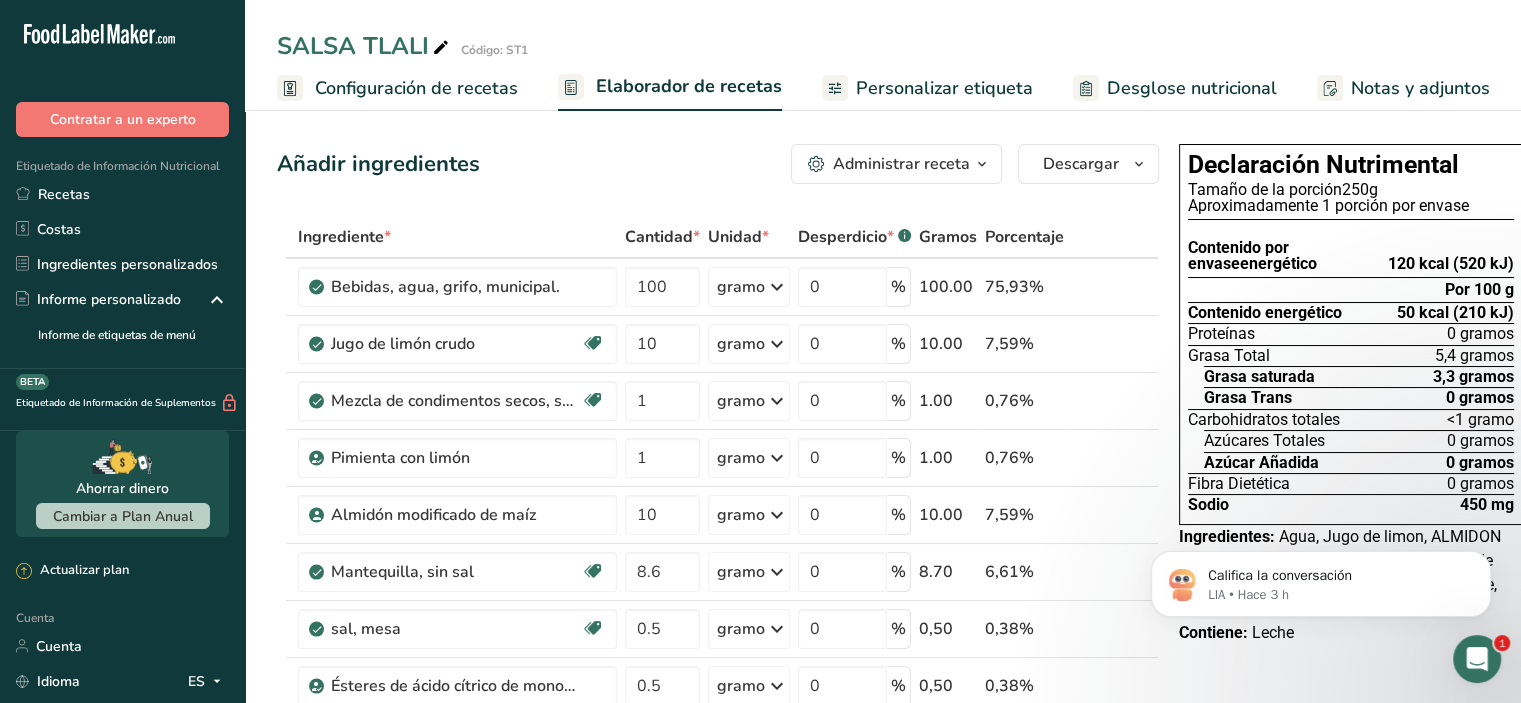 click on "Añadir ingredientes
Administrar receta         Eliminar receta           Duplicar receta             Receta de escalar             Guardar como subreceta   .a-a{fill:#347362;}.b-a{fill:#fff;}                               Desglose nutricional                 Tarjeta de la receta
Novedad
Informe de patrón de aminoácidos           Historial de actividades
Descargar
Elija su estilo de etiqueta preferido
Etiqueta estándar FDA
Etiqueta estándar FDA
El formato más común para etiquetas de información nutricional en cumplimiento con el tipo de letra, estilo y requisitos de la FDA.
Etiqueta tabular FDA
Un formato de etiqueta conforme a las regulaciones de la FDA presentada en una disposición tabular (horizontal).
Etiqueta lineal FDA" at bounding box center [718, 164] 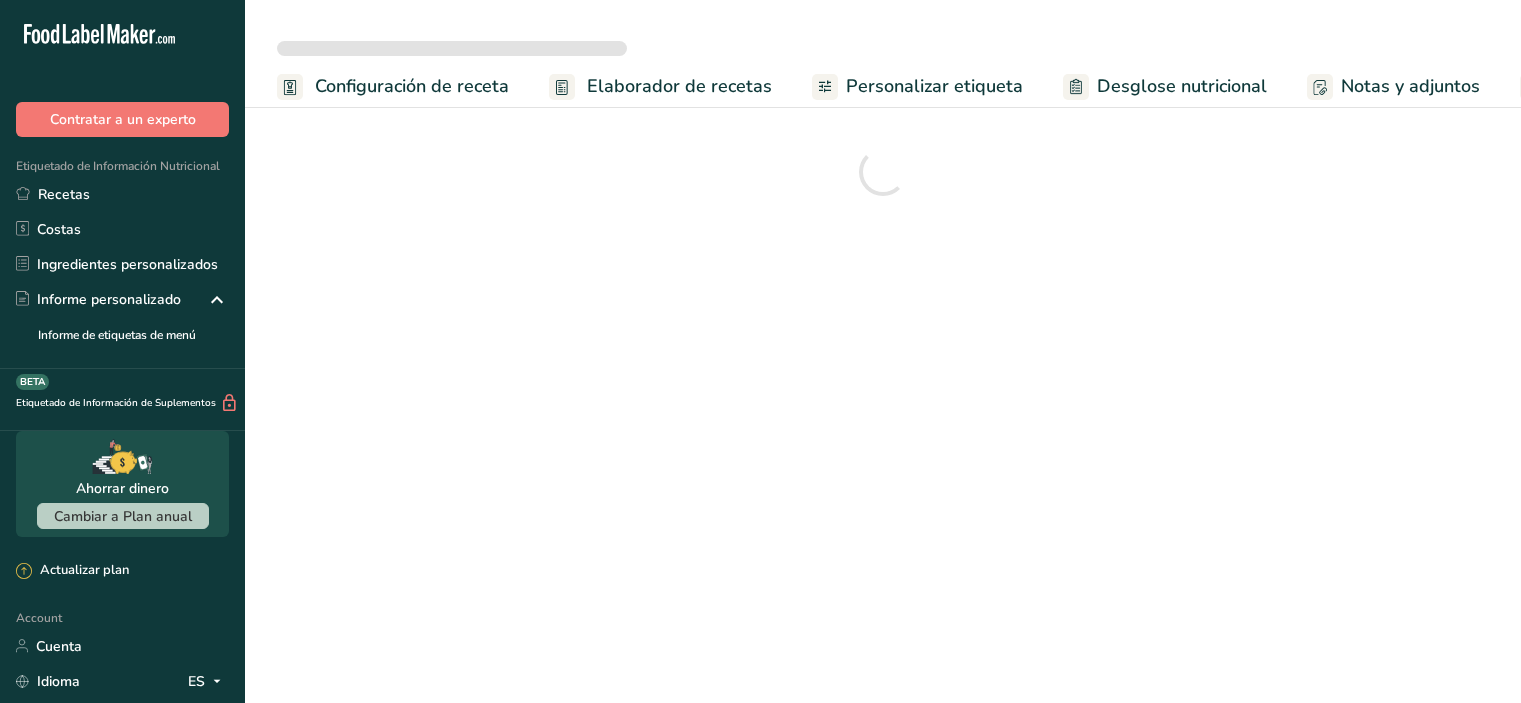 scroll, scrollTop: 0, scrollLeft: 0, axis: both 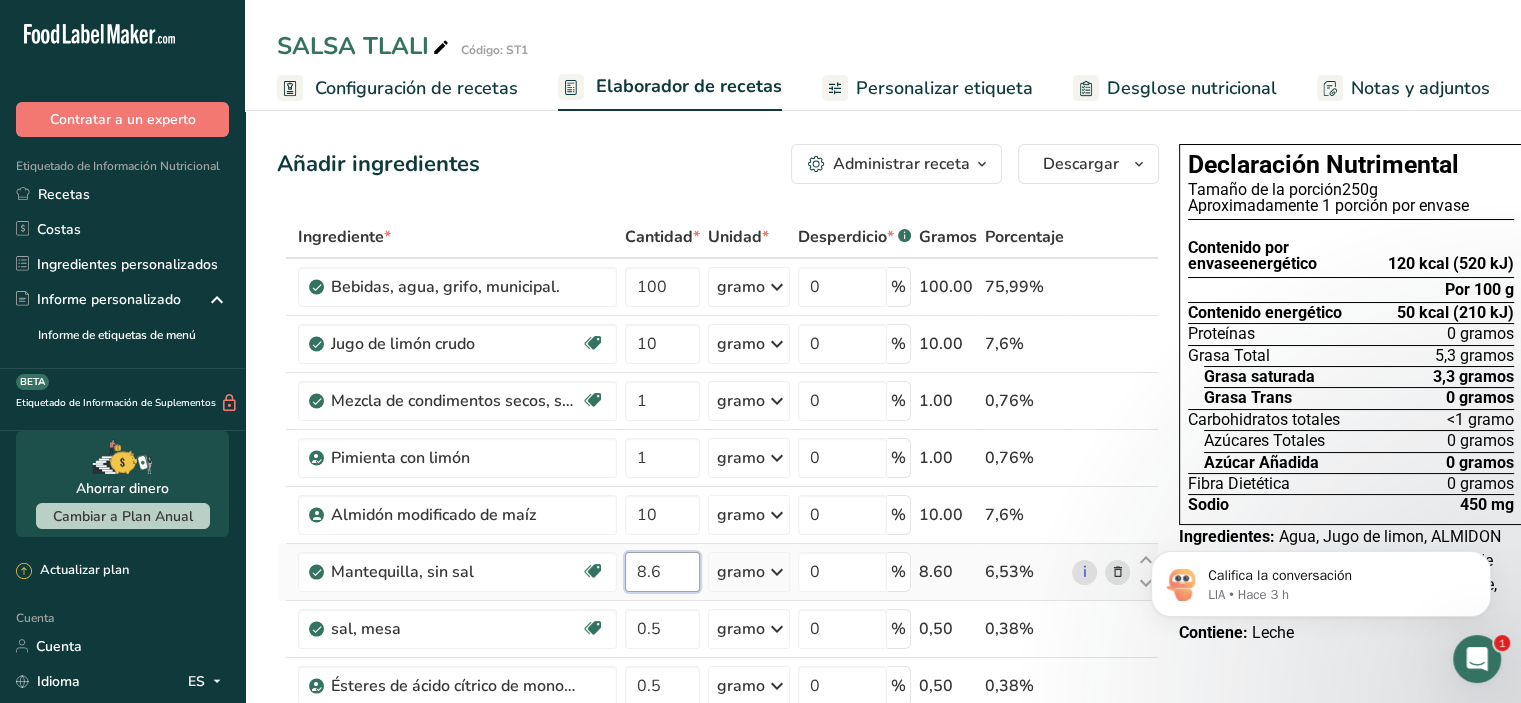 click on "8.6" at bounding box center [662, 572] 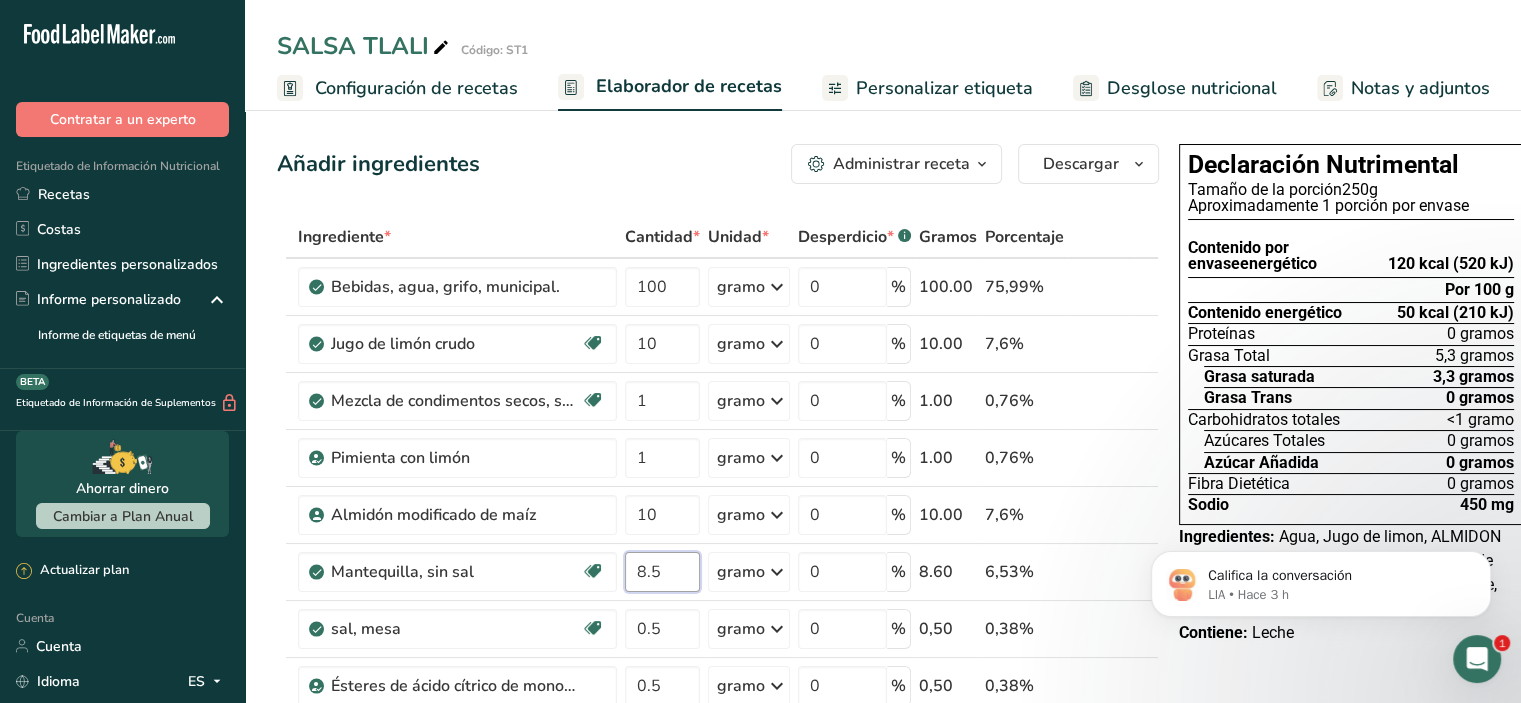 type on "8.5" 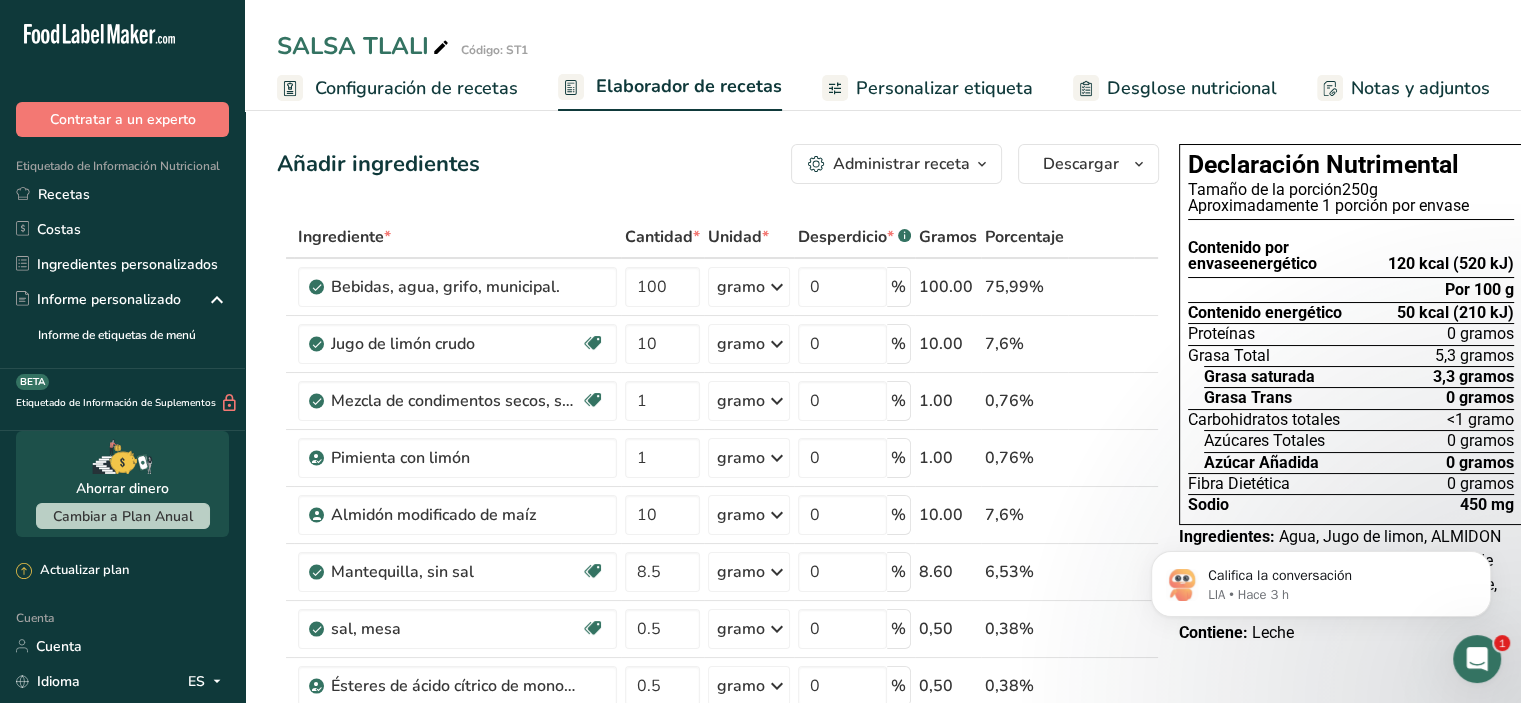 click on "Añadir ingredientes
Administrar receta         Eliminar receta           Duplicar receta             Receta de escalar             Guardar como subreceta   .a-a{fill:#347362;}.b-a{fill:#fff;}                               Desglose nutricional                 Tarjeta de la receta
Novedad
Informe de patrón de aminoácidos           Historial de actividades
Descargar
Elija su estilo de etiqueta preferido
Etiqueta estándar FDA
Etiqueta estándar FDA
El formato más común para etiquetas de información nutricional en cumplimiento con el tipo de letra, estilo y requisitos de la FDA.
Etiqueta tabular FDA
Un formato de etiqueta conforme a las regulaciones de la FDA presentada en una disposición tabular (horizontal).
Etiqueta lineal FDA" at bounding box center (724, 873) 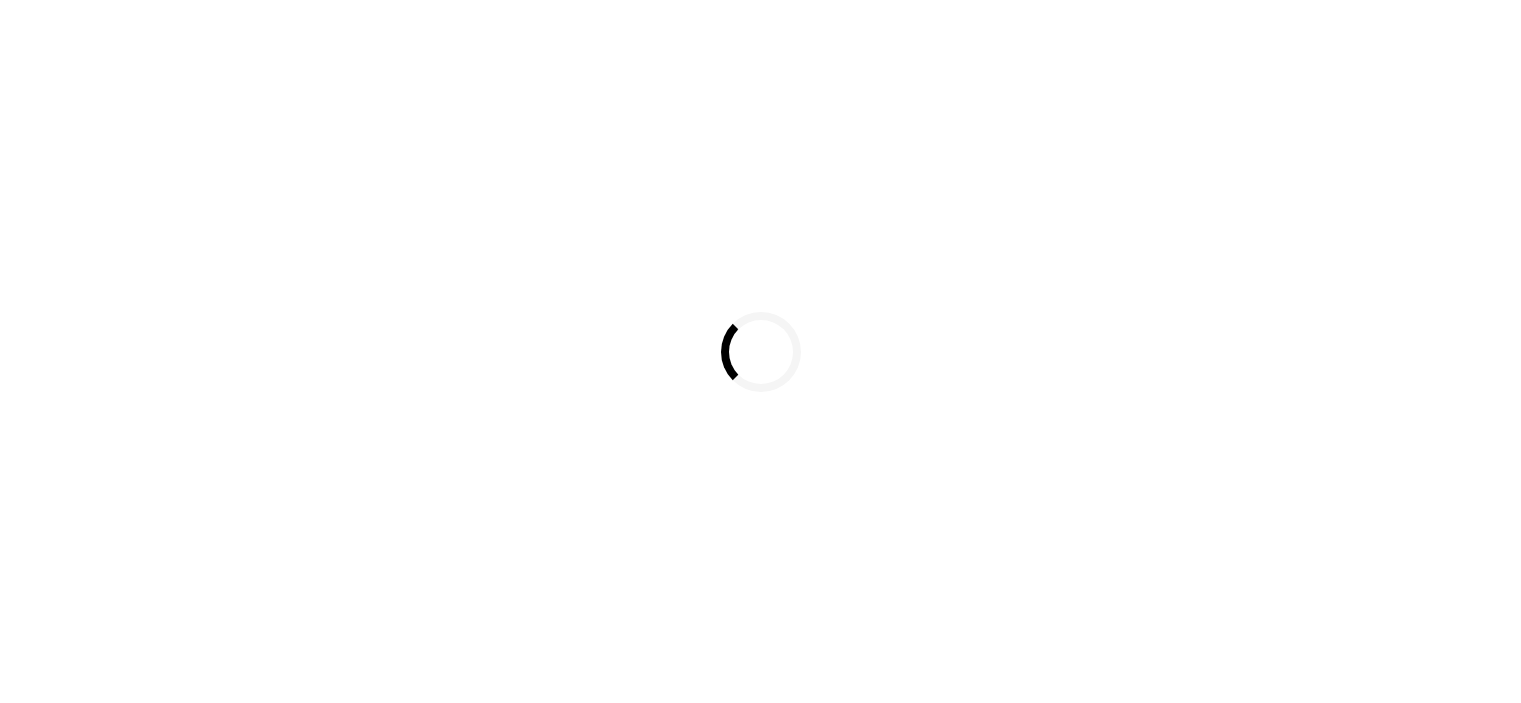 scroll, scrollTop: 0, scrollLeft: 0, axis: both 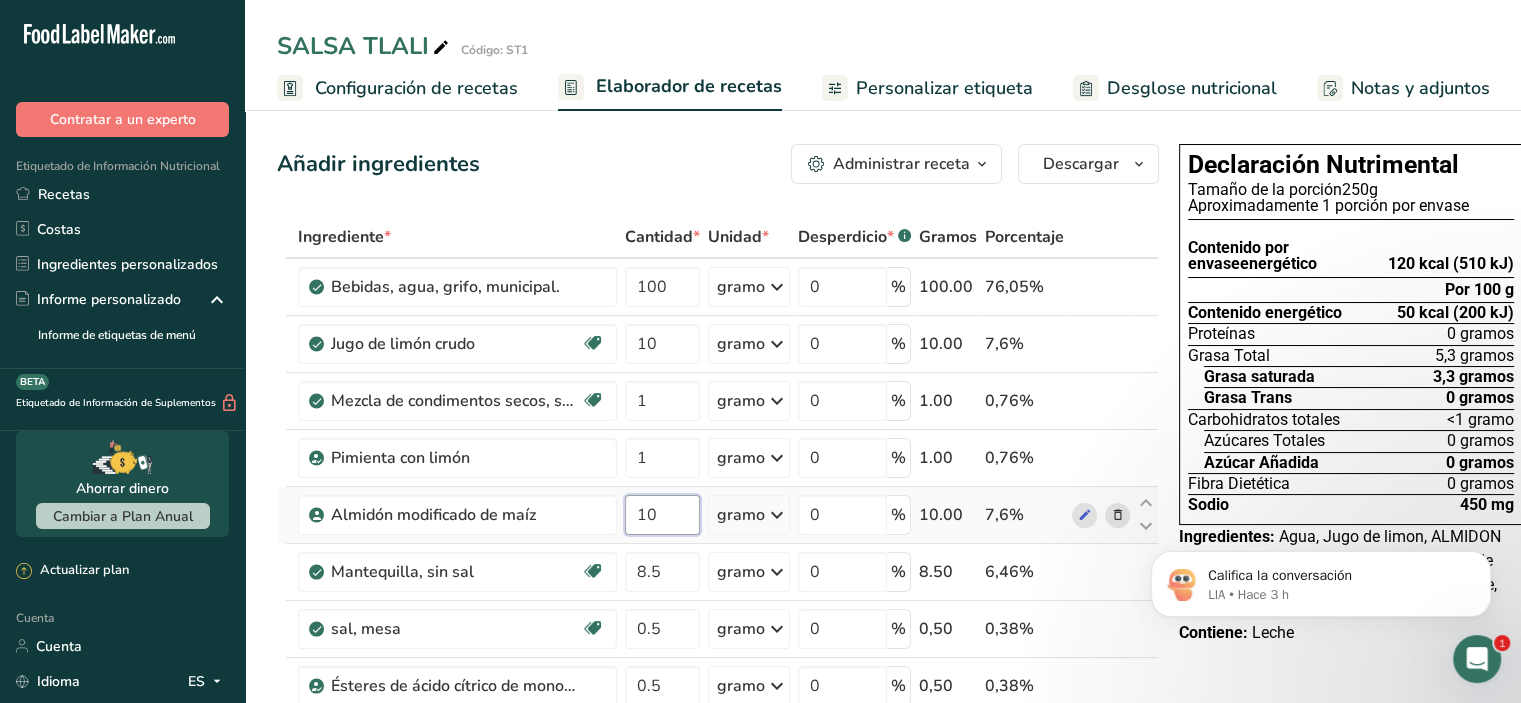 click on "10" at bounding box center [662, 515] 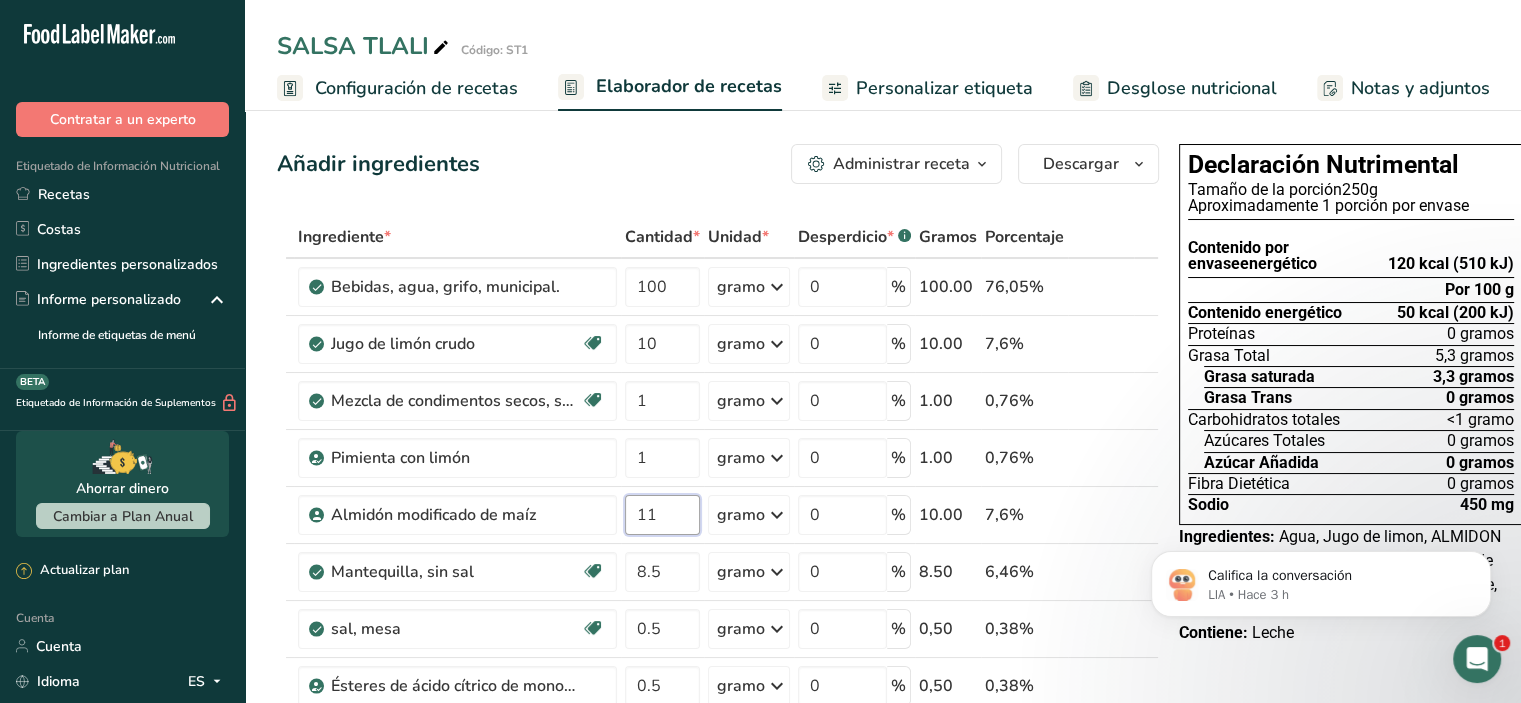 type on "11" 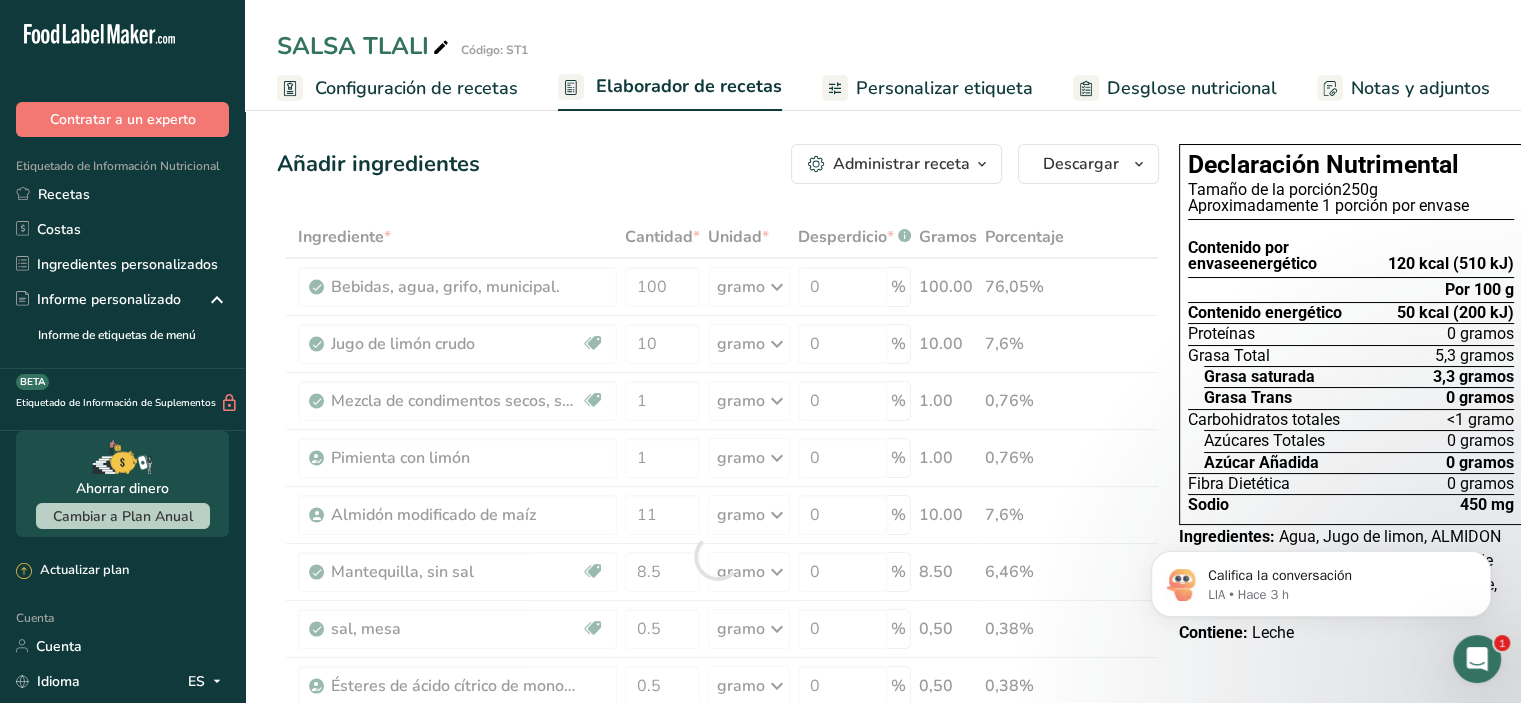 click on "Ingrediente  *
Cantidad  *
Unidad  *
Desperdicio *   .a-a{fill:#347362;}.b-a{fill:#fff;}         Gramos
Porcentaje
Bebidas, agua, grifo, municipal.
100
gramo
Porciones
1 fl oz
1 bottle 8 fl oz
1 liter
Ver más
Unidades de peso
g
kg
mg
Ver más
Unidades de volumen
litro
Las unidades de volumen requieren una conversión de densidad. Si conoce la densidad de su ingrediente, introdúzcala a continuación. De lo contrario, haga clic en "RIA", nuestra asistente regulatoria de IA, quien podrá ayudarle.
lb/pie³
g/cm³
Confirmar
mL
0" at bounding box center [718, 556] 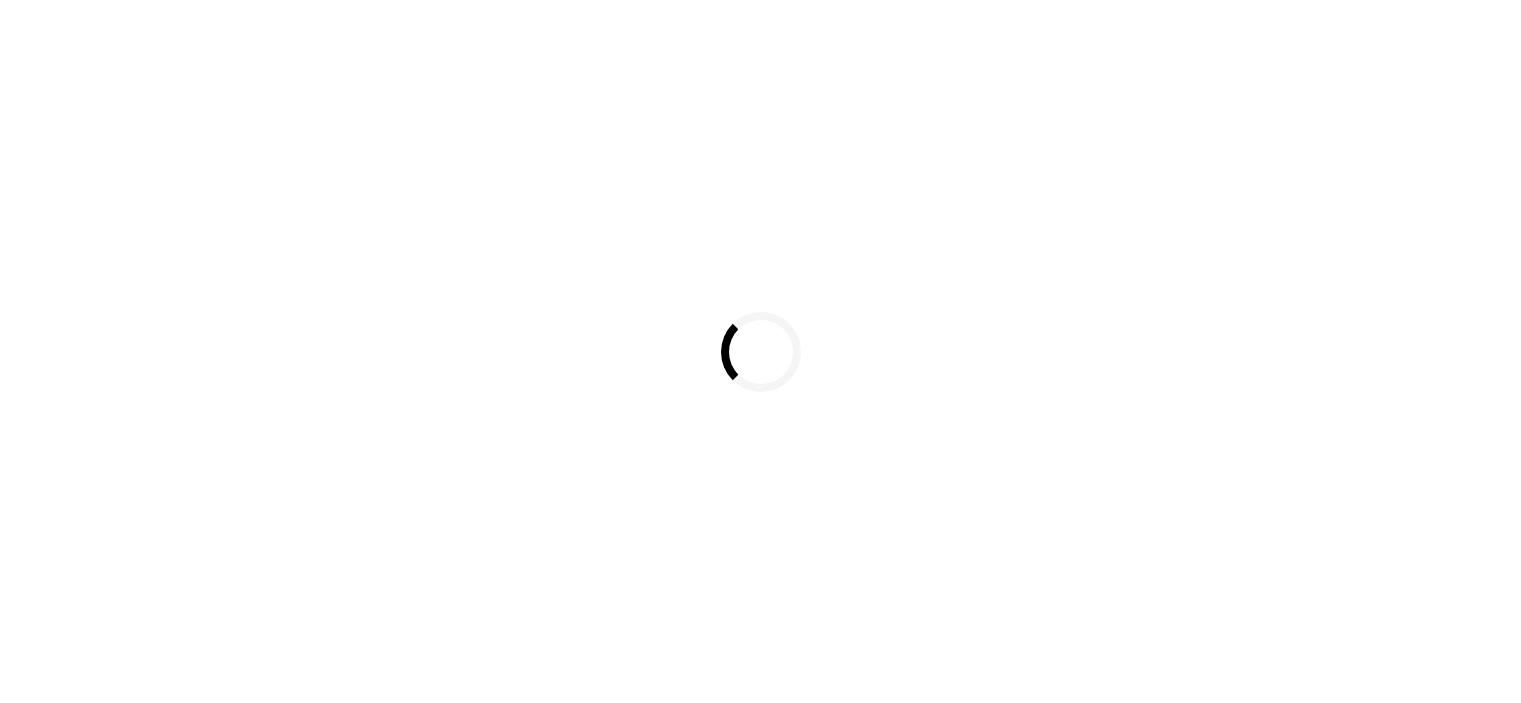 scroll, scrollTop: 0, scrollLeft: 0, axis: both 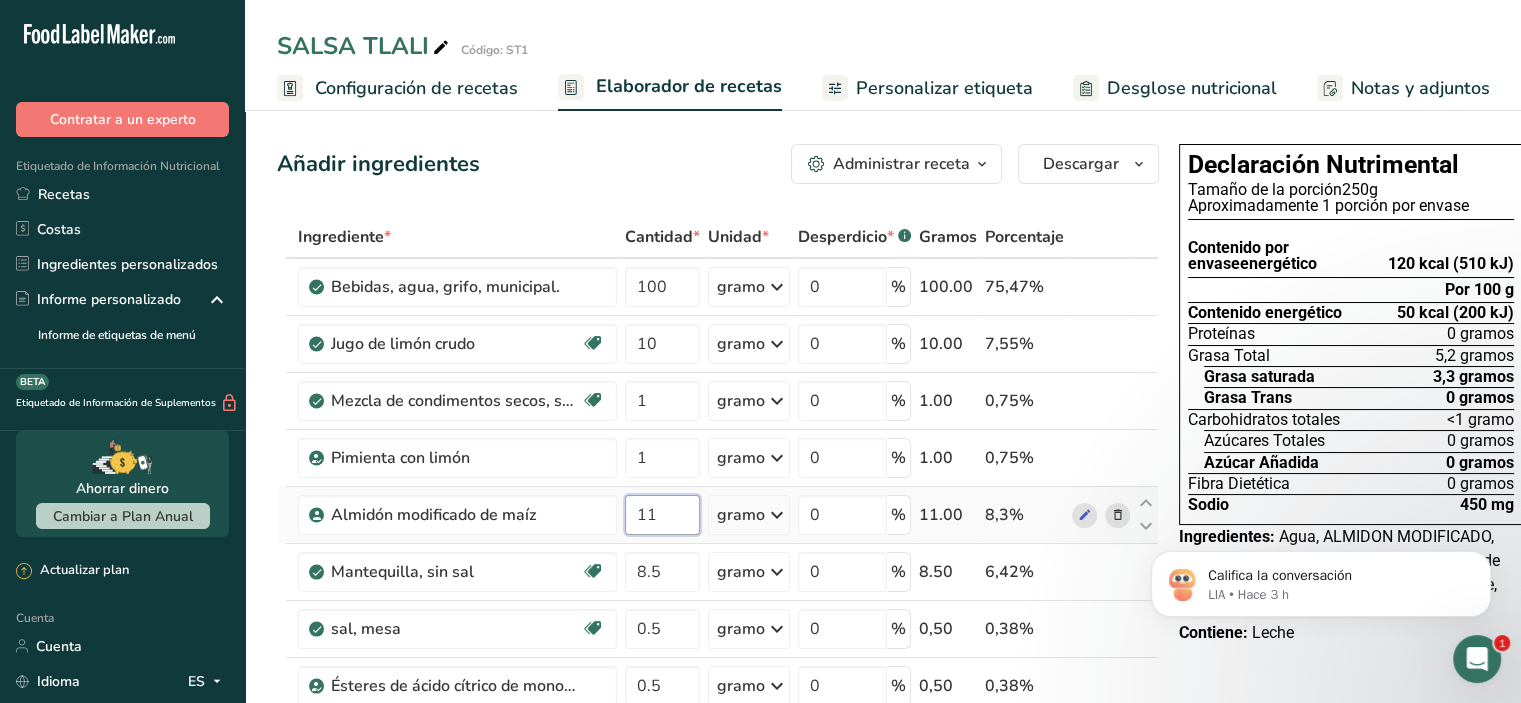 click on "11" at bounding box center (662, 515) 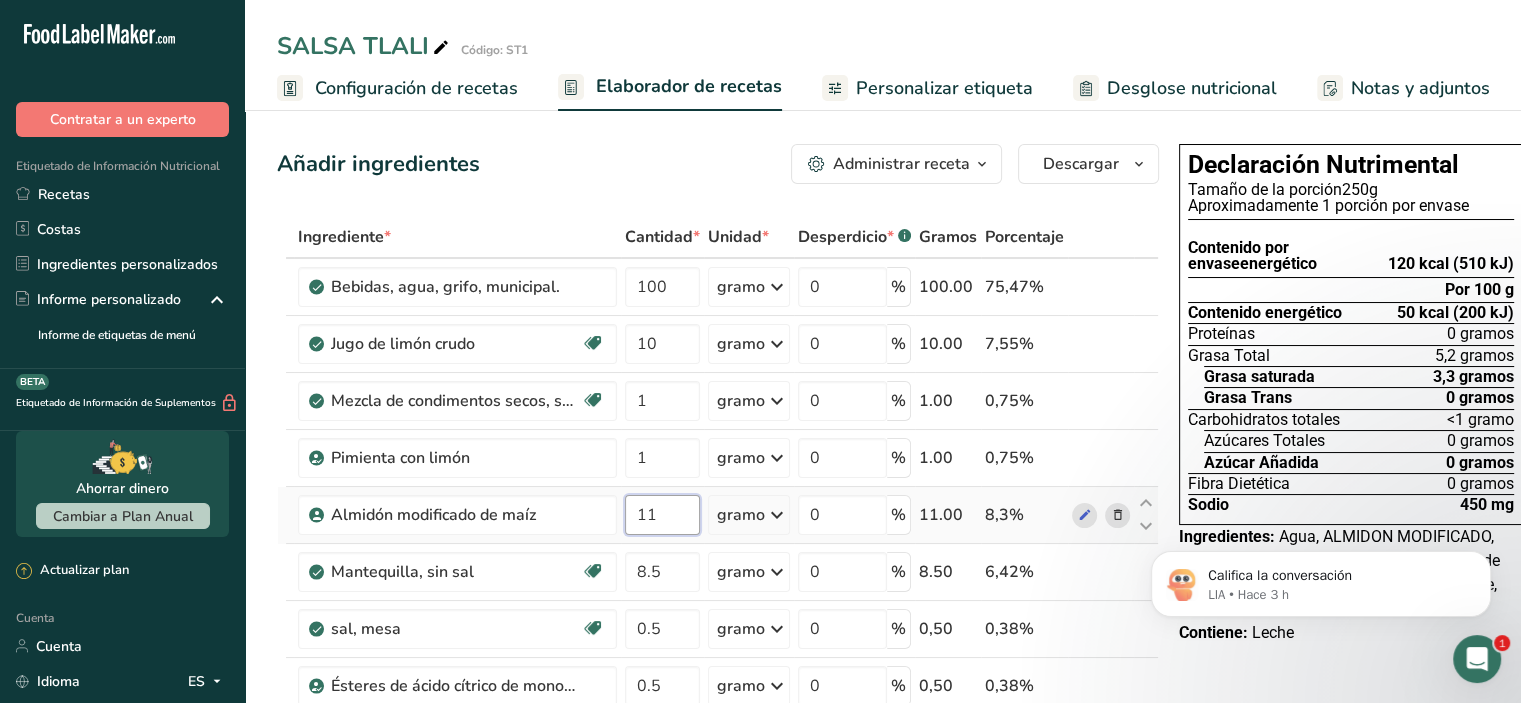 type on "1" 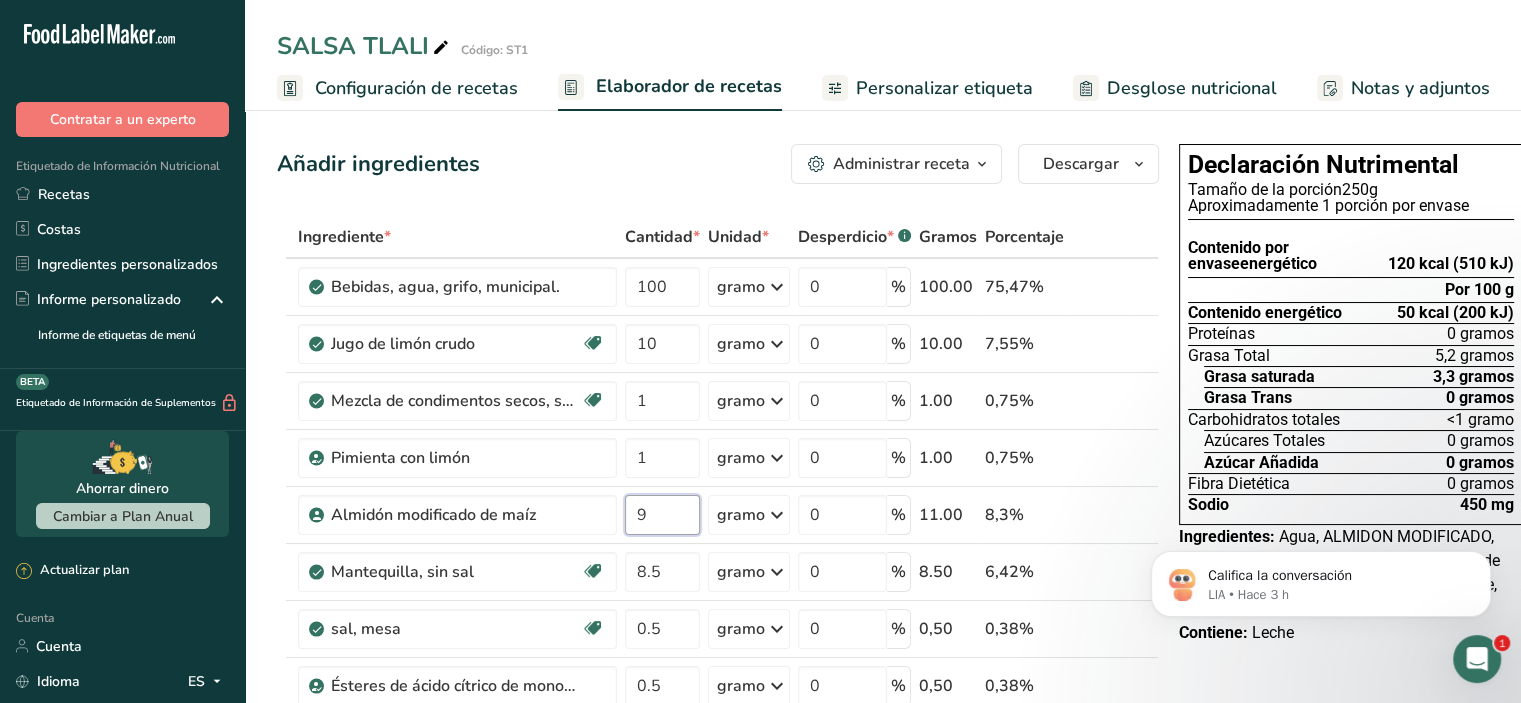 type on "9" 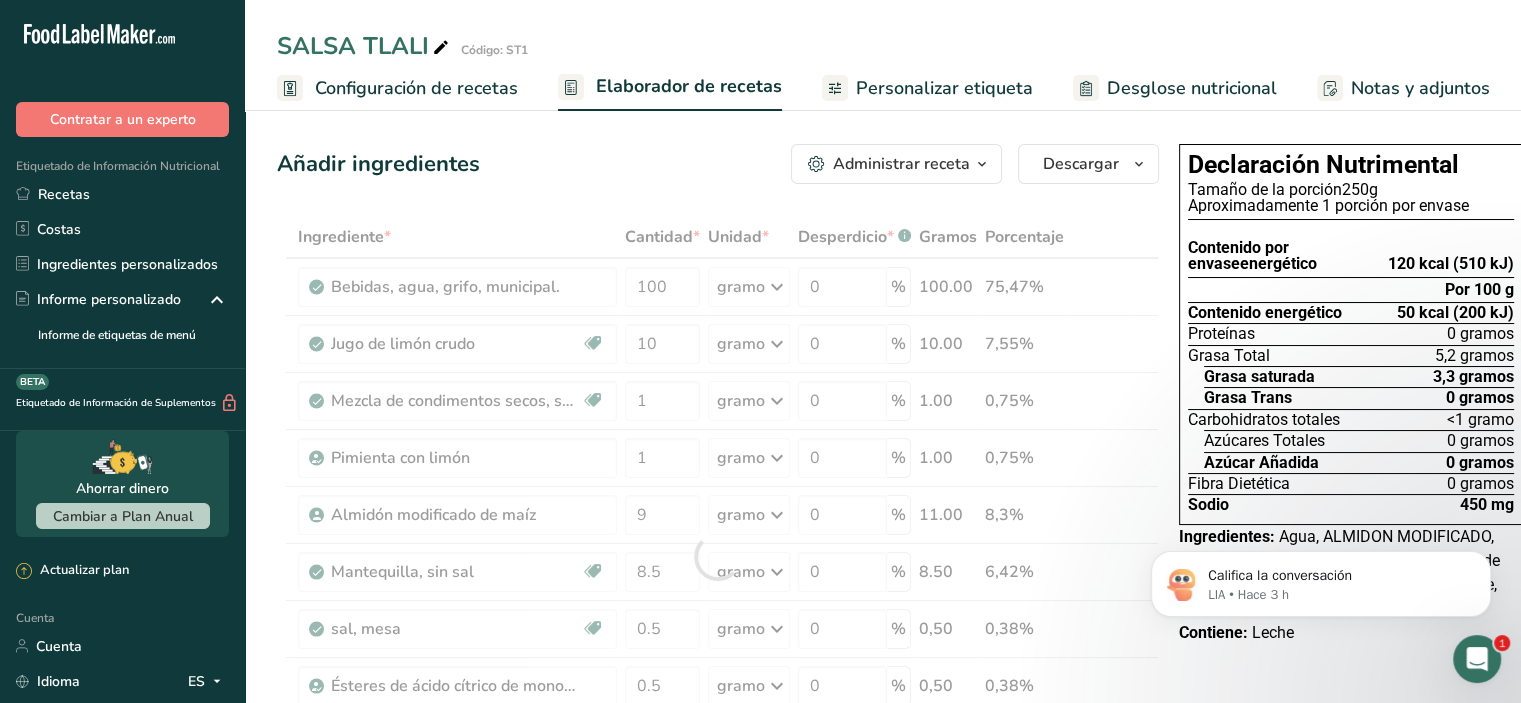 click on "Ingrediente  *
Cantidad  *
Unidad  *
Desperdicio *   .a-a{fill:#347362;}.b-a{fill:#fff;}         Gramos
Porcentaje
Bebidas, agua, grifo, municipal.
100
gramo
Porciones
1 onza líquida
1 botella de 8 onzas líquidas
1 litro
Ver más
Unidades de peso
gramo
kilogramo
mg
Ver más
Unidades de volumen
litro
Las unidades de volumen requieren una conversión de densidad. Si conoce la densidad de su ingrediente, introdúzcala a continuación. De lo contrario, haga clic en "RIA", nuestra asistente regulatoria de IA, quien podrá ayudarle.
lb/pie³
g/cm³
Confirmar
ml" at bounding box center (718, 556) 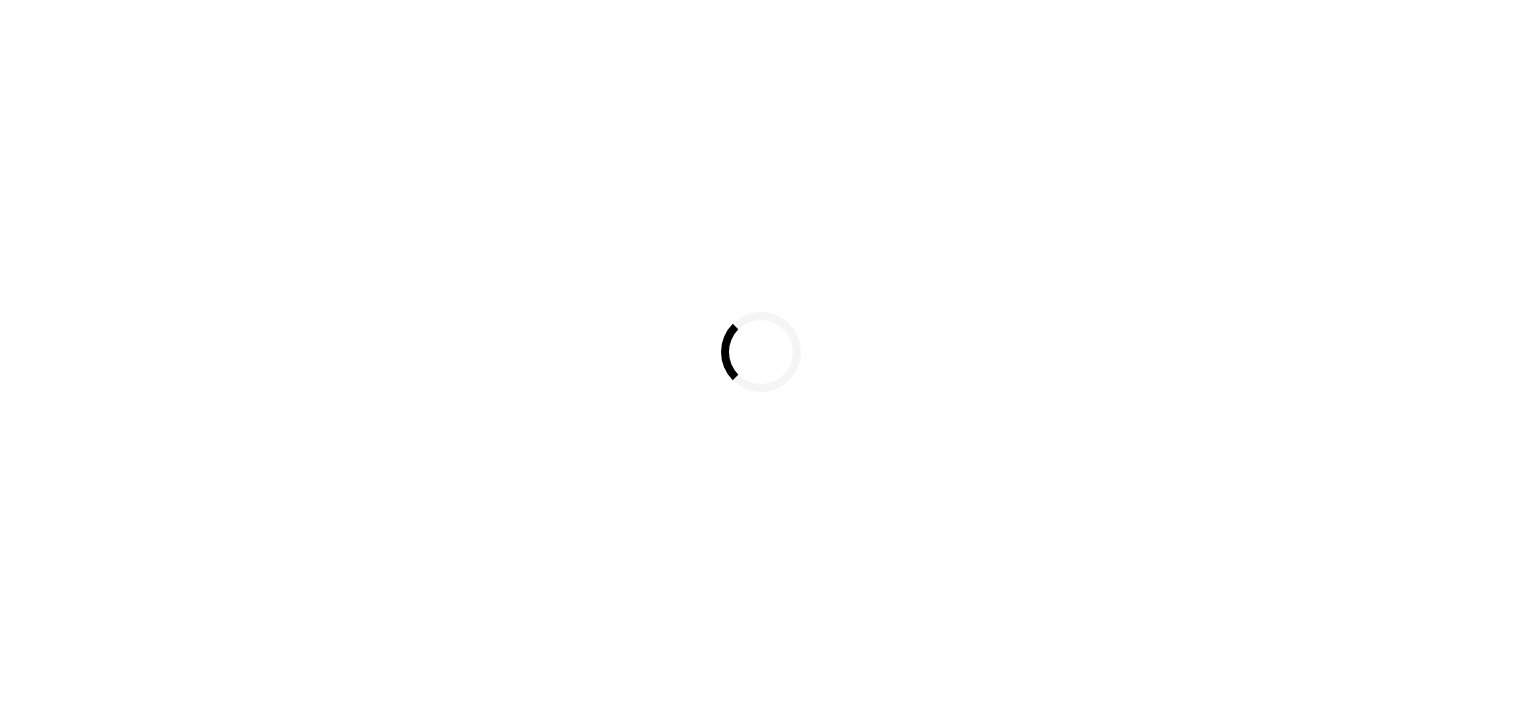 scroll, scrollTop: 0, scrollLeft: 0, axis: both 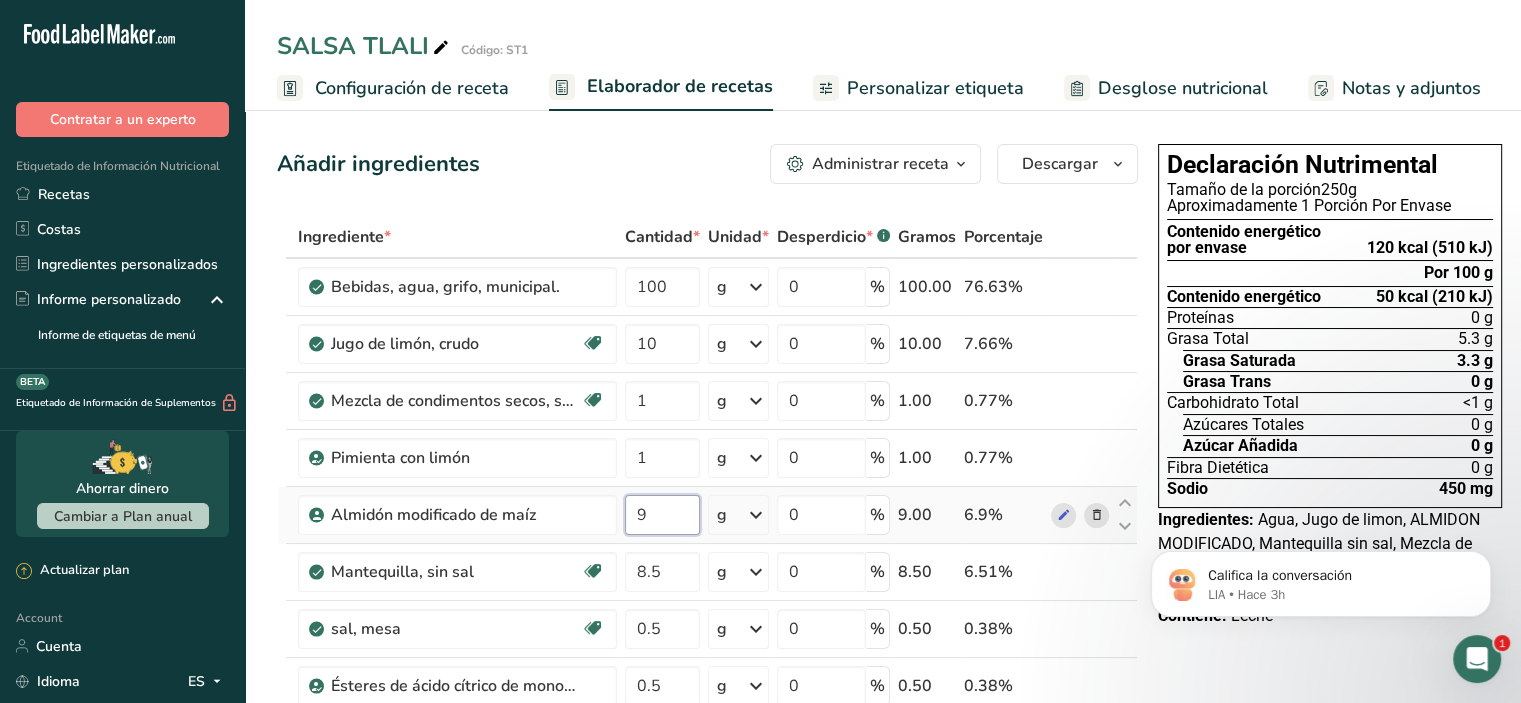 click on "9" at bounding box center (662, 515) 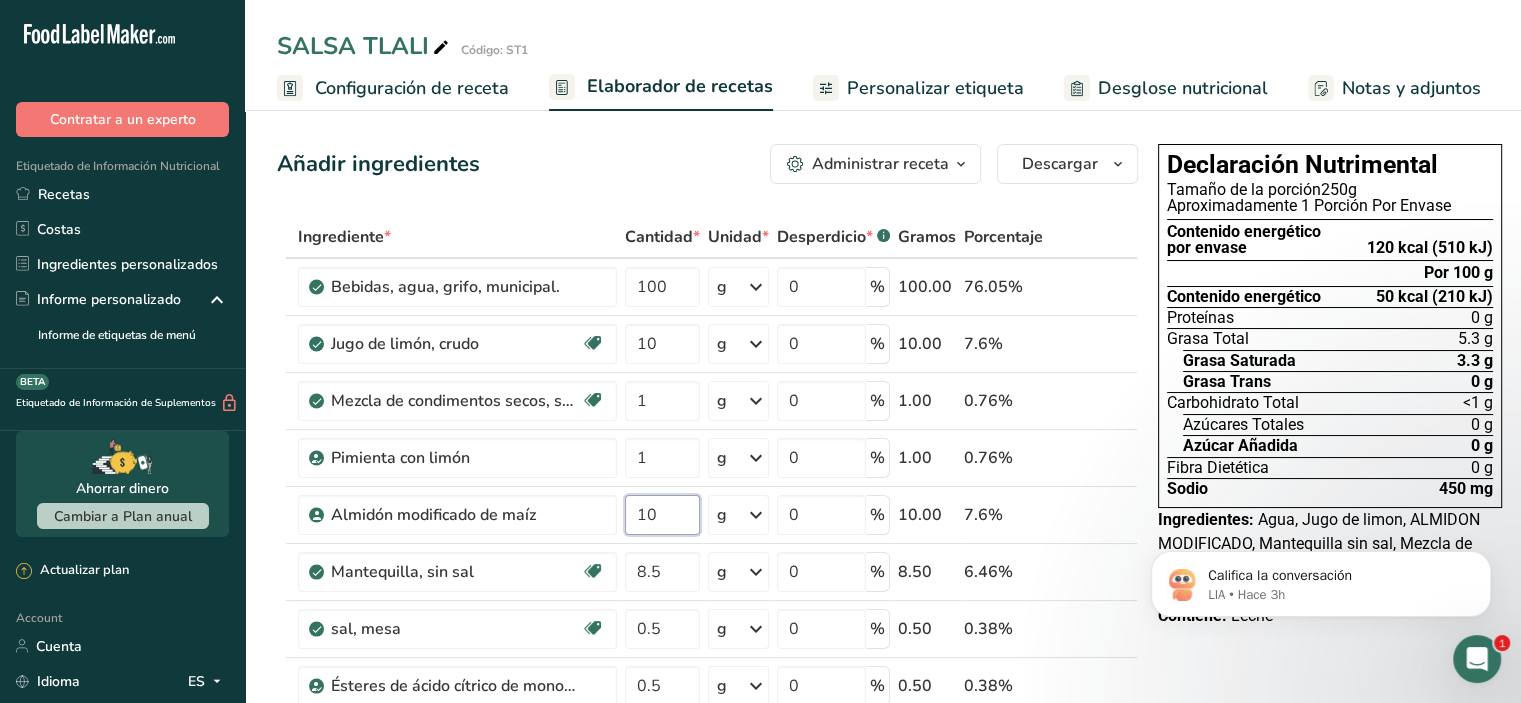 type on "10" 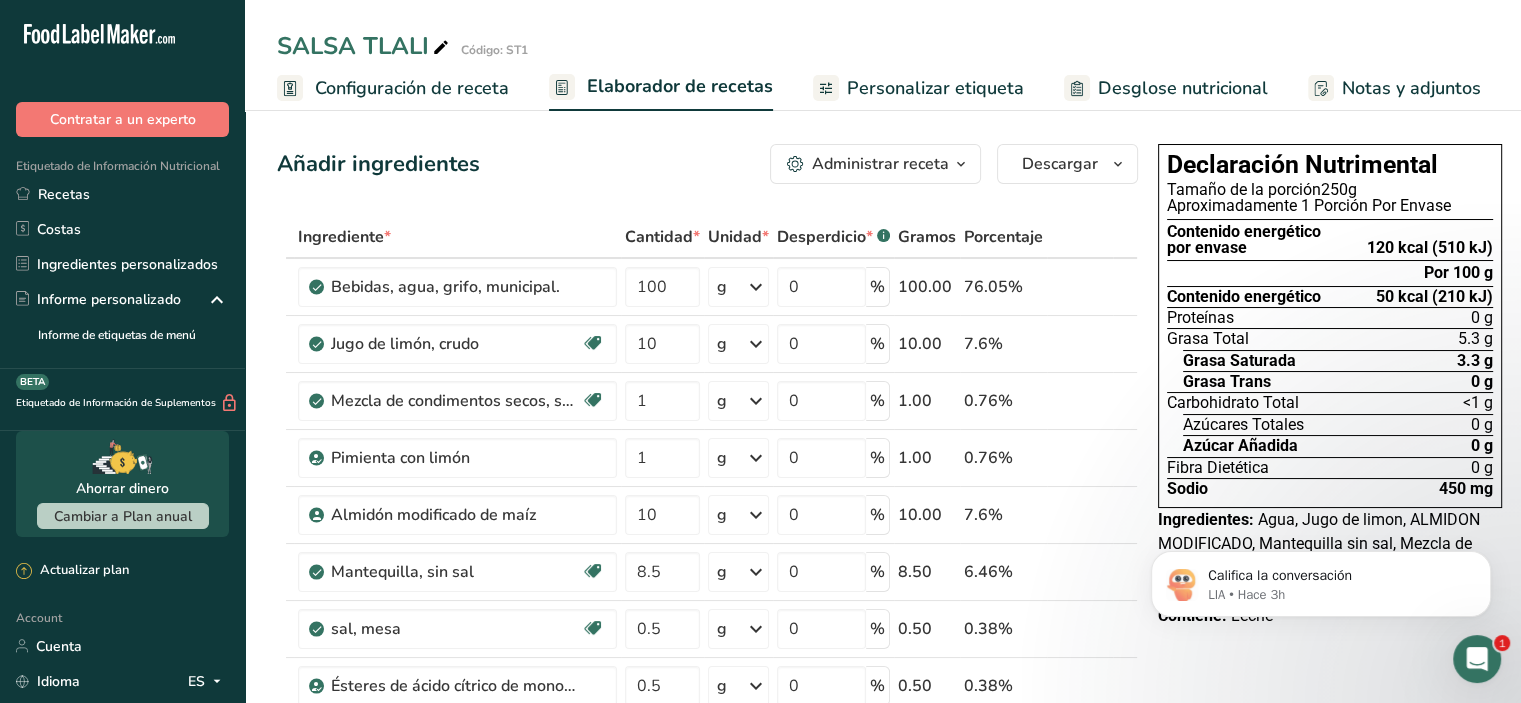 click on "Ingrediente *
Cantidad *
Unidad *
Desperdicio *   .a-a{fill:#347362;}.b-a{fill:#fff;}          Gramos
Porcentaje
Bebidas, agua, grifo, municipal.
100
g
Porciones
1 fl oz
1 bottle 8 fl oz
1 liter
Ver más
Unidades de peso
g
kg
mg
Ver más
Unidades de volumen
litro
Las unidades de volumen requieren una conversión de densidad. Si conoce la densidad de su ingrediente, introdúzcala a continuación. De lo contrario, haga clic en "RIA", nuestra asistente regulatoria de IA, quien podrá ayudarle.
lb/pie³
g/cm³
Confirmar
mL
0" at bounding box center (707, 556) 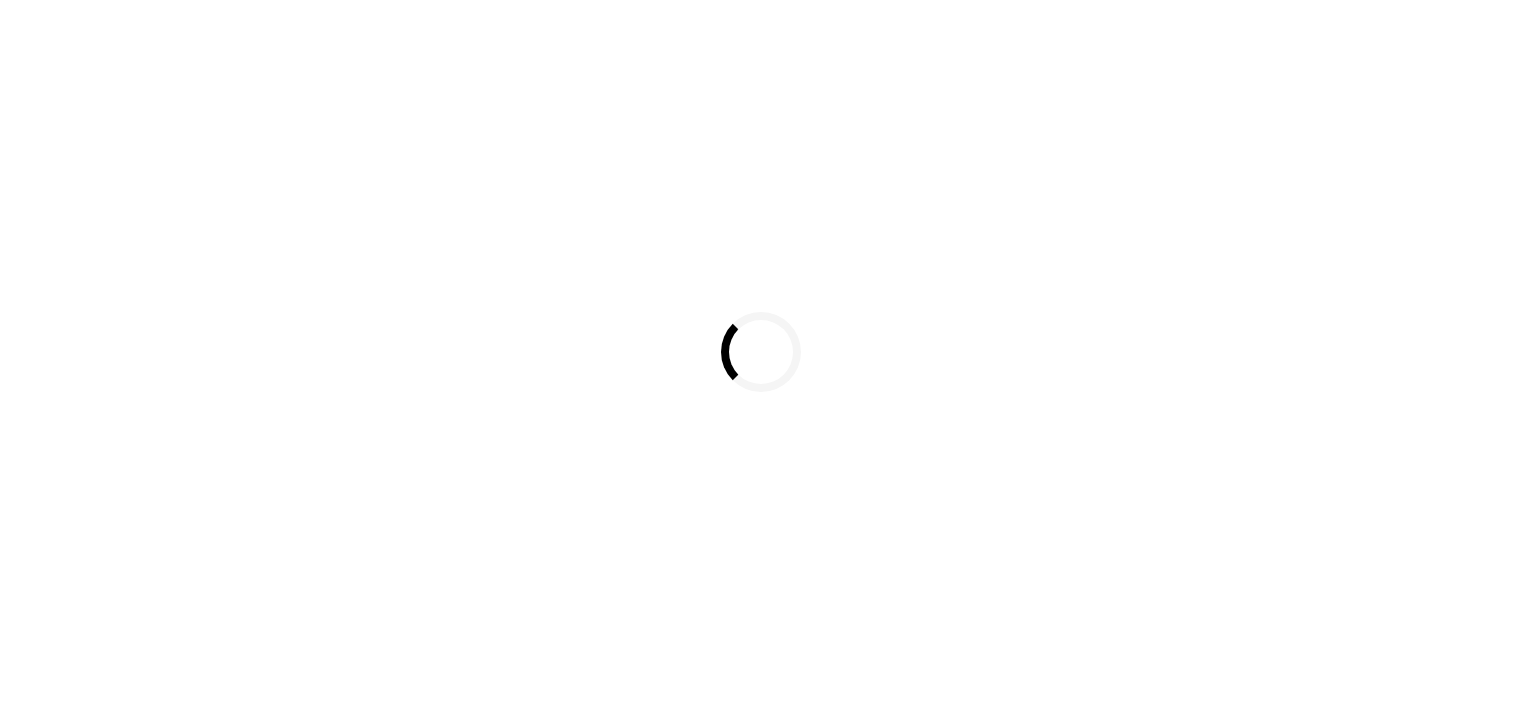 scroll, scrollTop: 0, scrollLeft: 0, axis: both 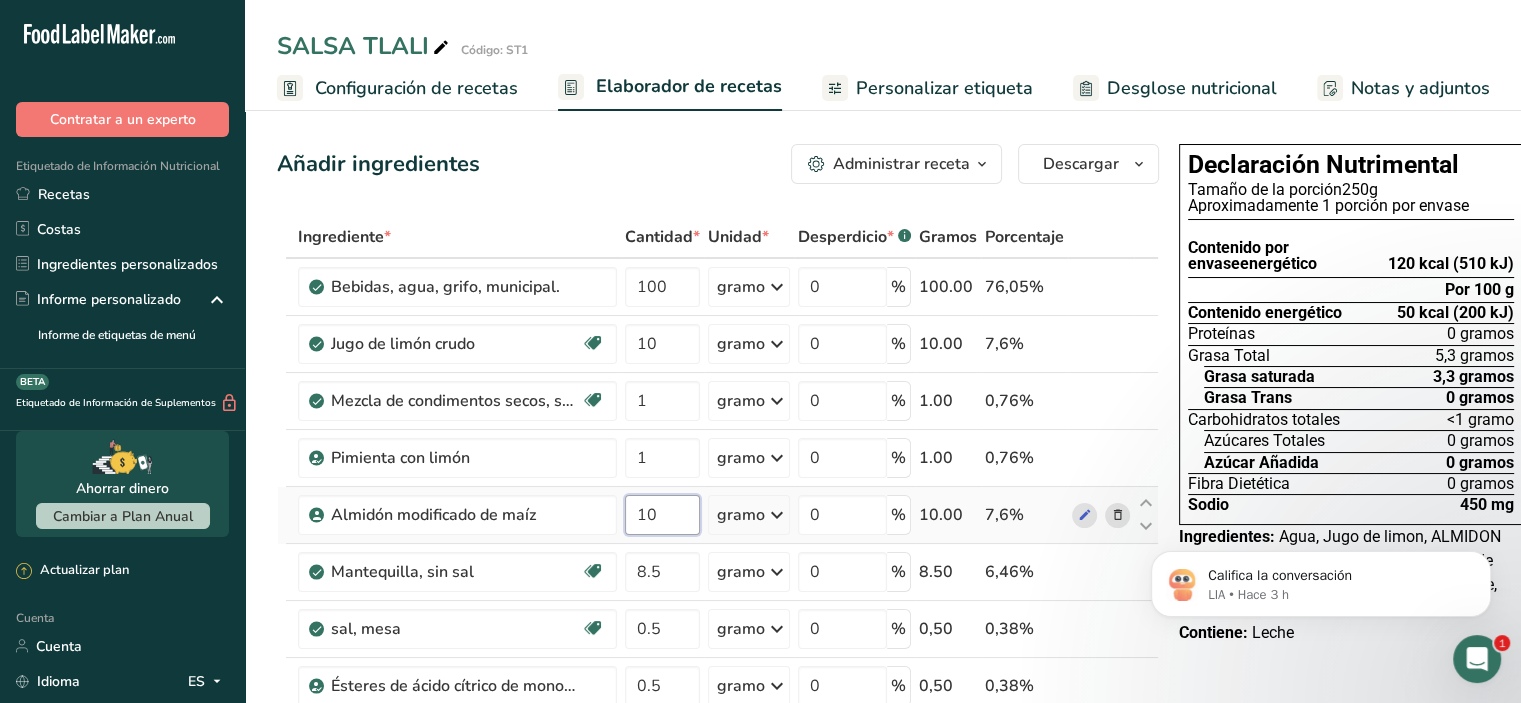 click on "10" at bounding box center [662, 515] 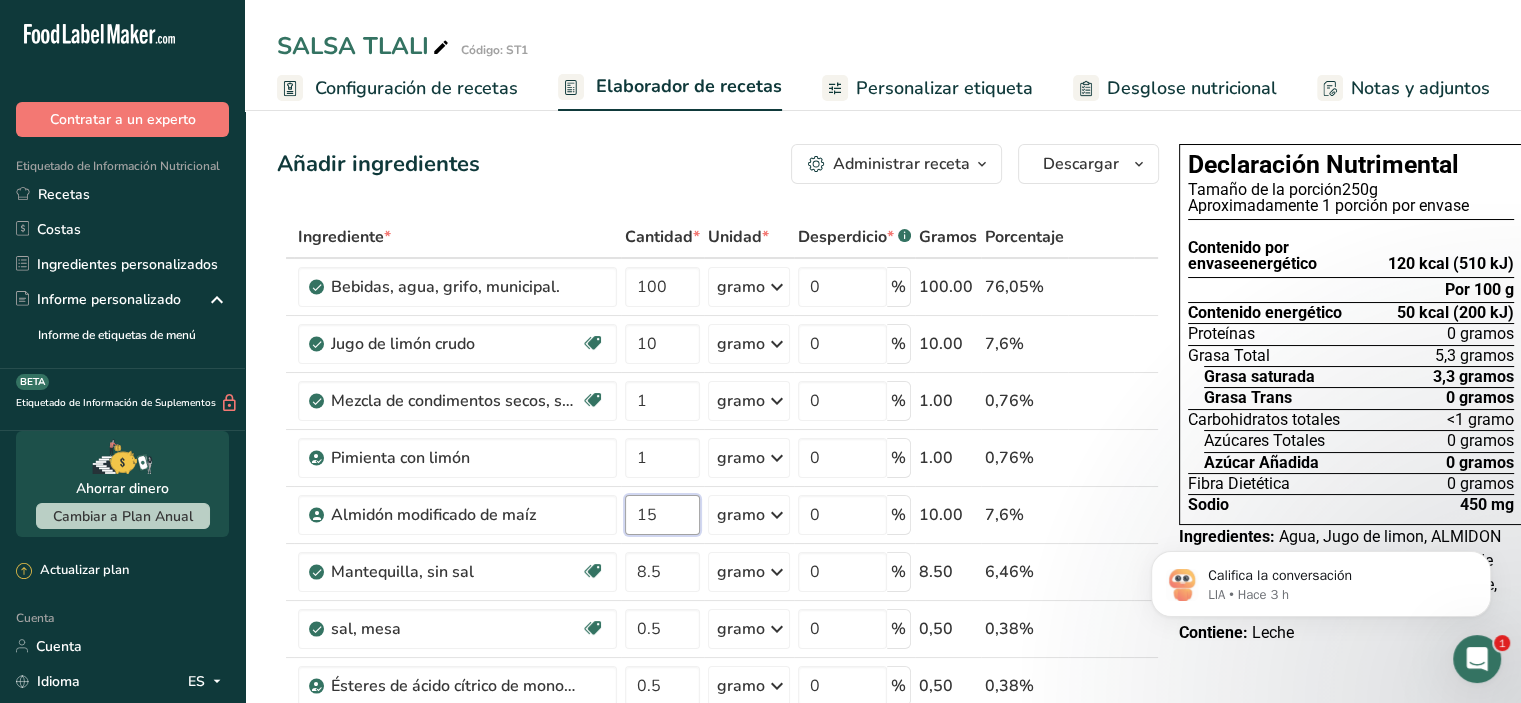 type on "15" 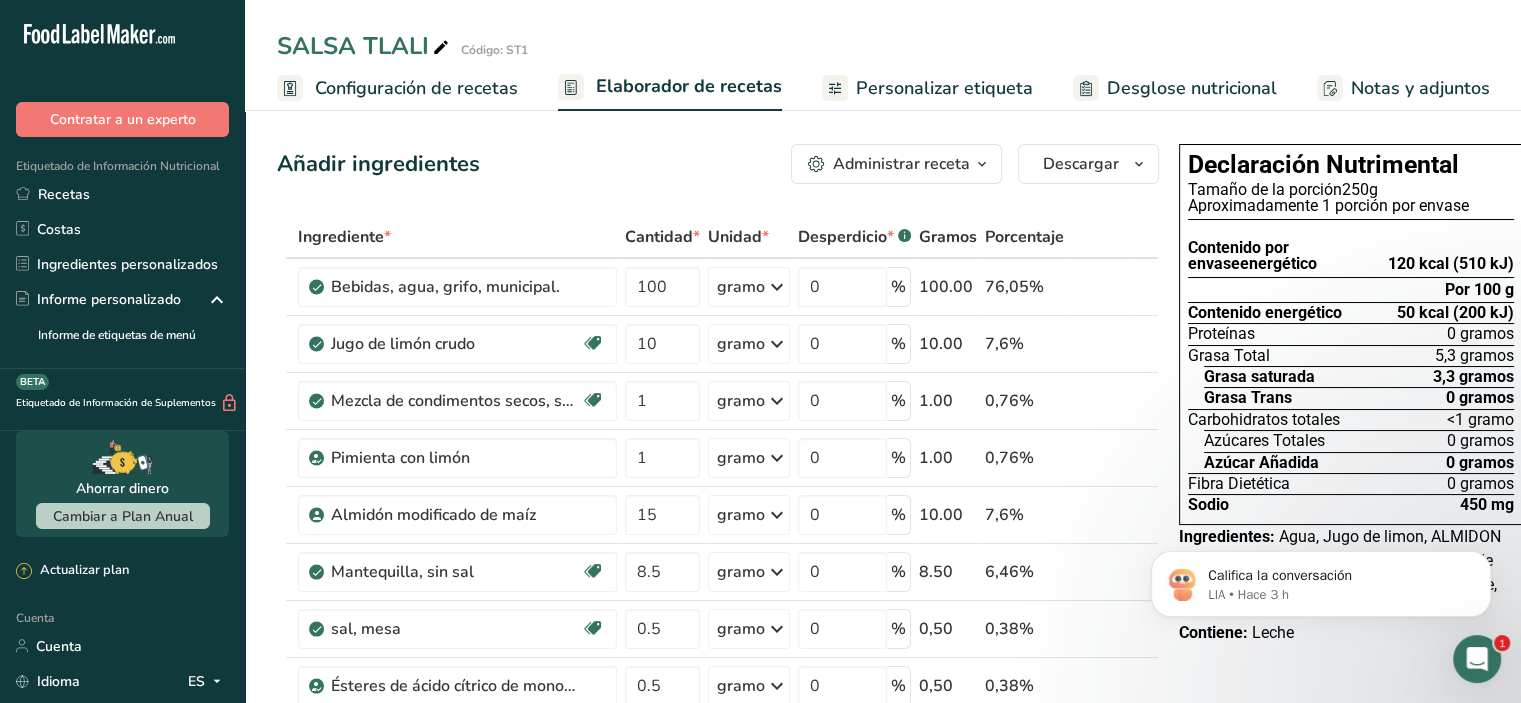click on "Ingrediente  *
Cantidad  *
Unidad  *
Desperdicio *   .a-a{fill:#347362;}.b-a{fill:#fff;}         Gramos
Porcentaje
Bebidas, agua, grifo, municipal.
100
gramo
Porciones
1 fl oz
1 bottle 8 fl oz
1 liter
Ver más
Unidades de peso
g
kg
mg
Ver más
Unidades de volumen
litro
Las unidades de volumen requieren una conversión de densidad. Si conoce la densidad de su ingrediente, introdúzcala a continuación. De lo contrario, haga clic en "RIA", nuestra asistente regulatoria de IA, quien podrá ayudarle.
lb/pie³
g/cm³
Confirmar
mL
0" at bounding box center [718, 556] 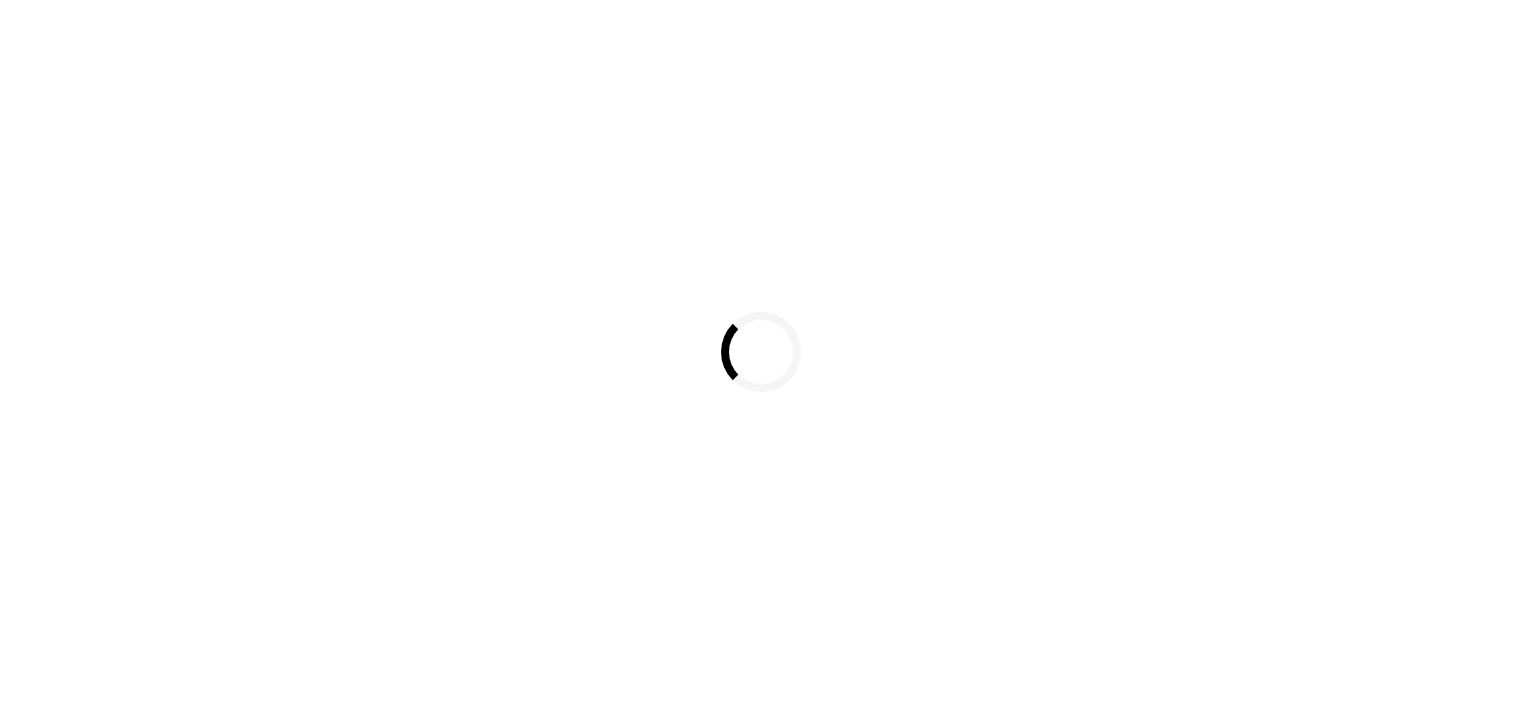 scroll, scrollTop: 0, scrollLeft: 0, axis: both 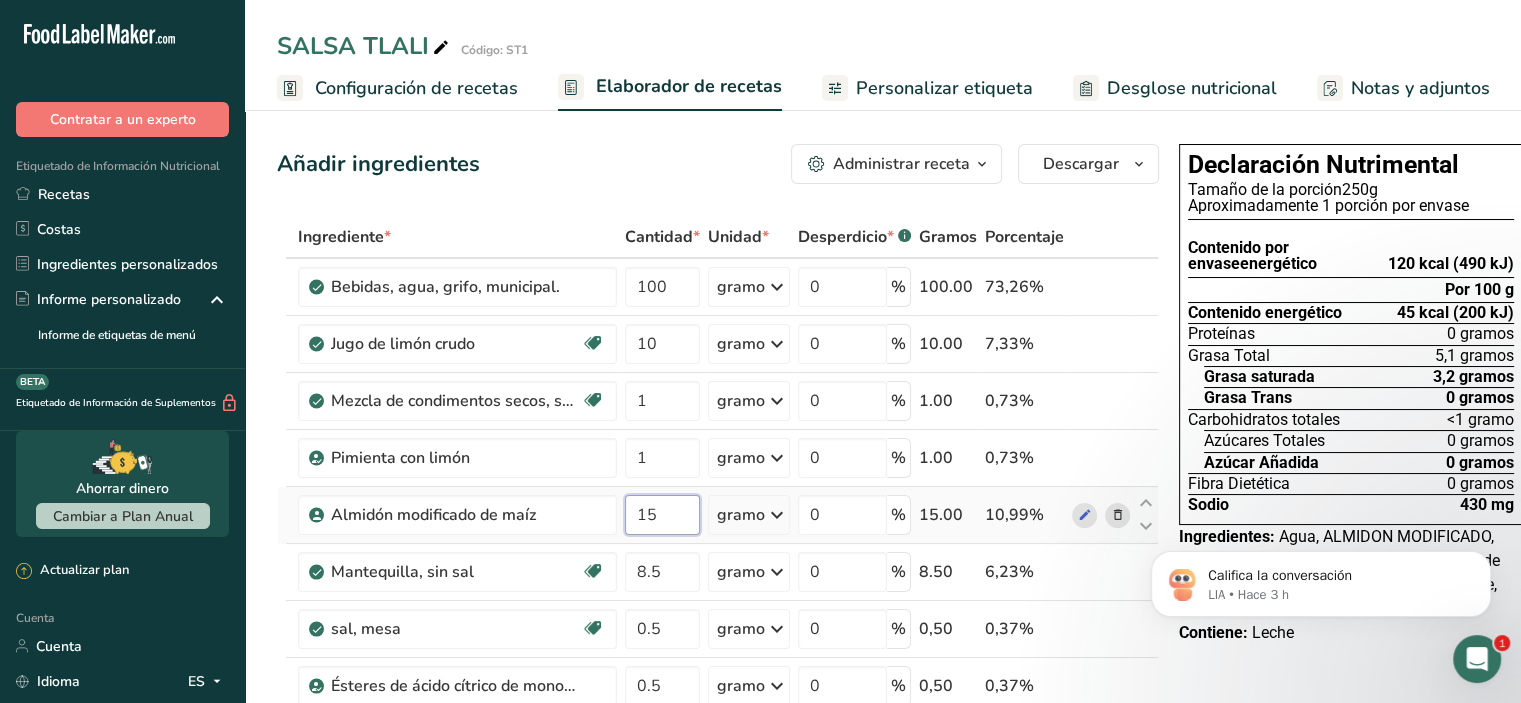 click on "15" at bounding box center [662, 515] 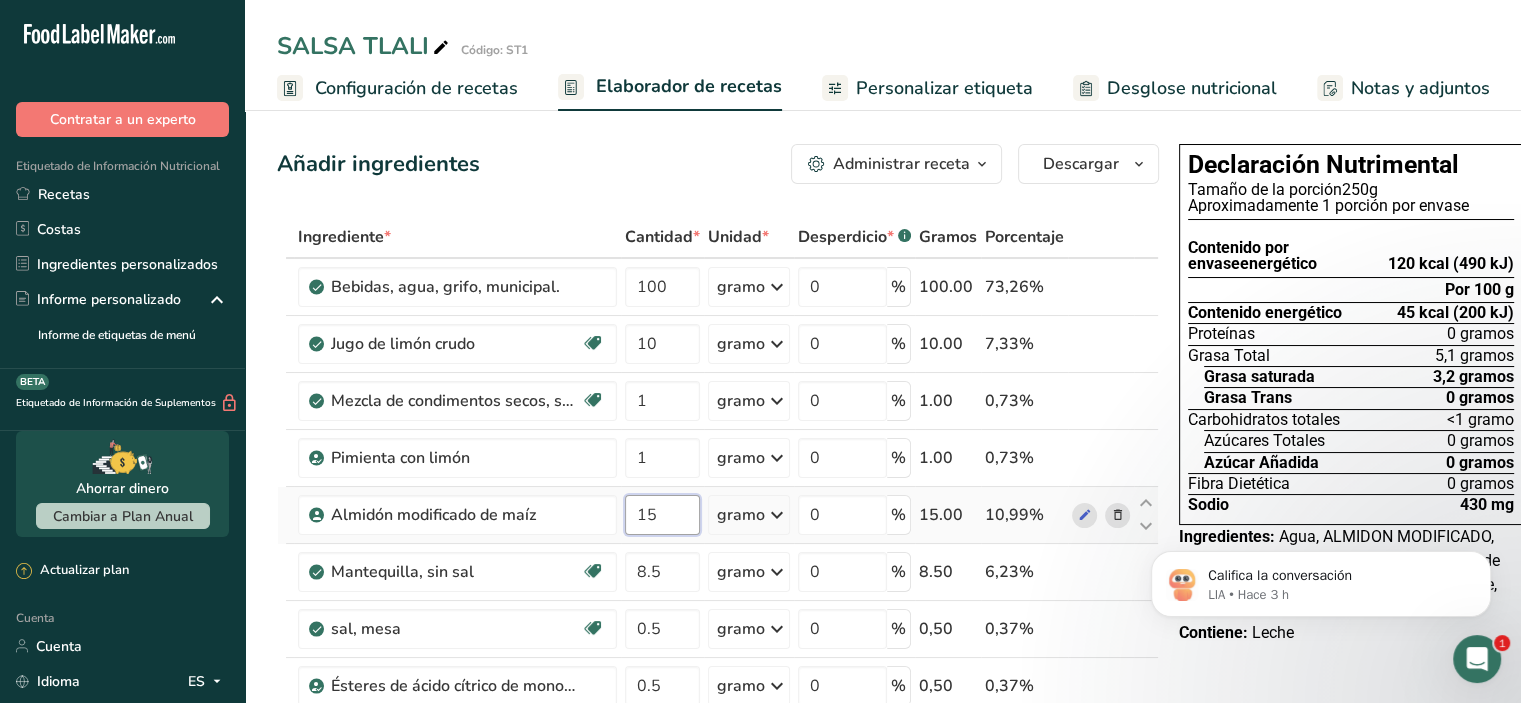 type on "1" 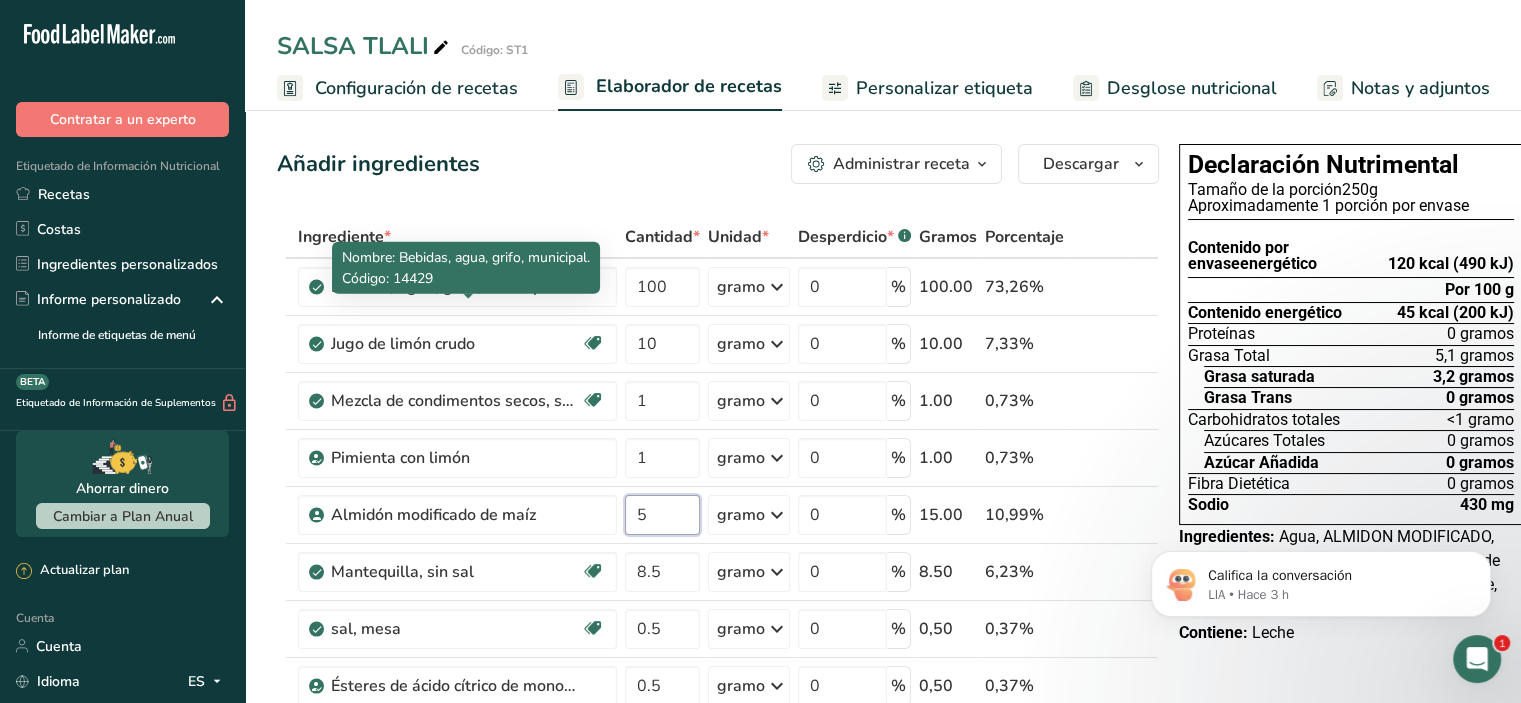 type on "5" 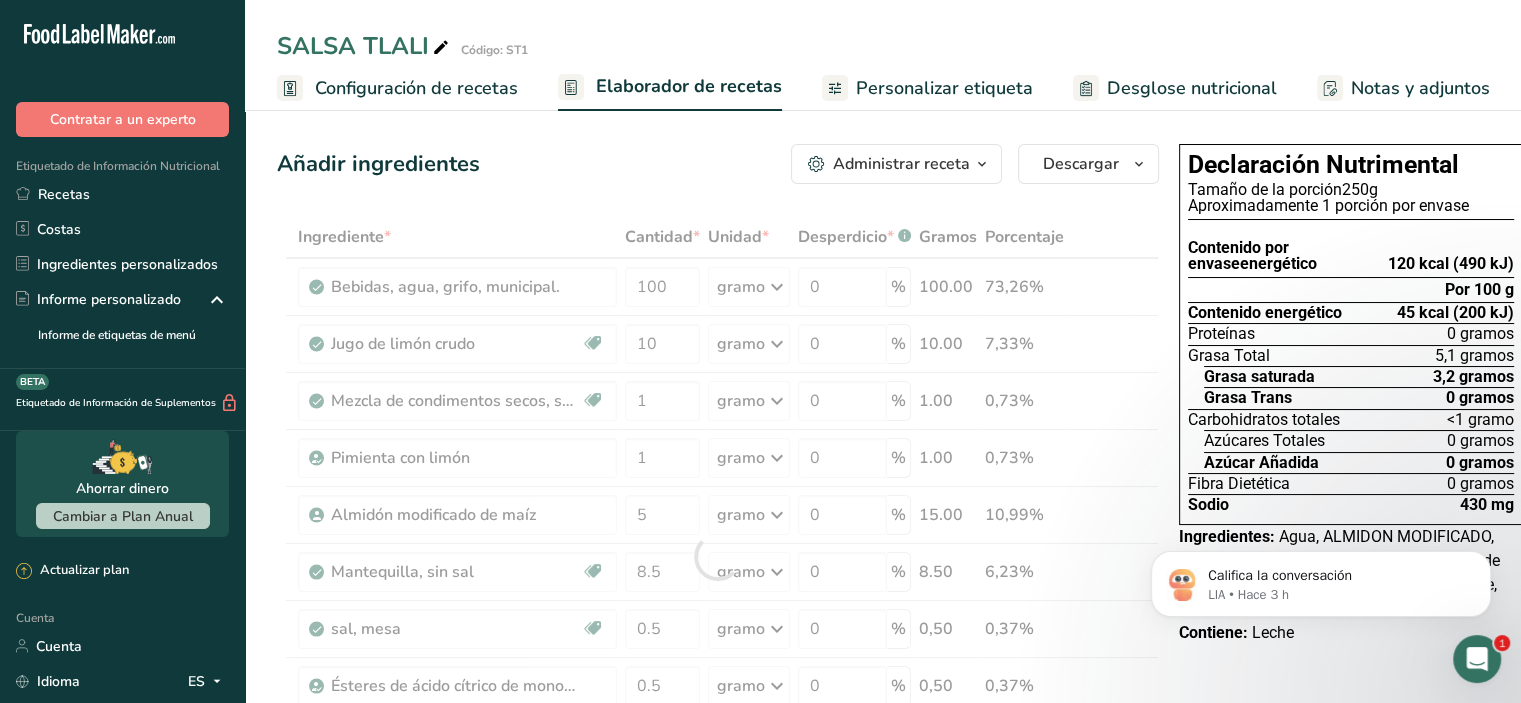 click on "Ingrediente  *
Cantidad  *
Unidad  *
Desperdicio *   .a-a{fill:#347362;}.b-a{fill:#fff;}         Gramos
Porcentaje
Bebidas, agua, grifo, municipal.
100
gramo
Porciones
1 onza líquida
1 botella de 8 onzas líquidas
1 litro
Ver más
Unidades de peso
gramo
kilogramo
mg
Ver más
Unidades de volumen
litro
Las unidades de volumen requieren una conversión de densidad. Si conoce la densidad de su ingrediente, introdúzcala a continuación. De lo contrario, haga clic en "RIA", nuestra asistente regulatoria de IA, quien podrá ayudarle.
lb/pie³
g/cm³
Confirmar
ml" at bounding box center (718, 556) 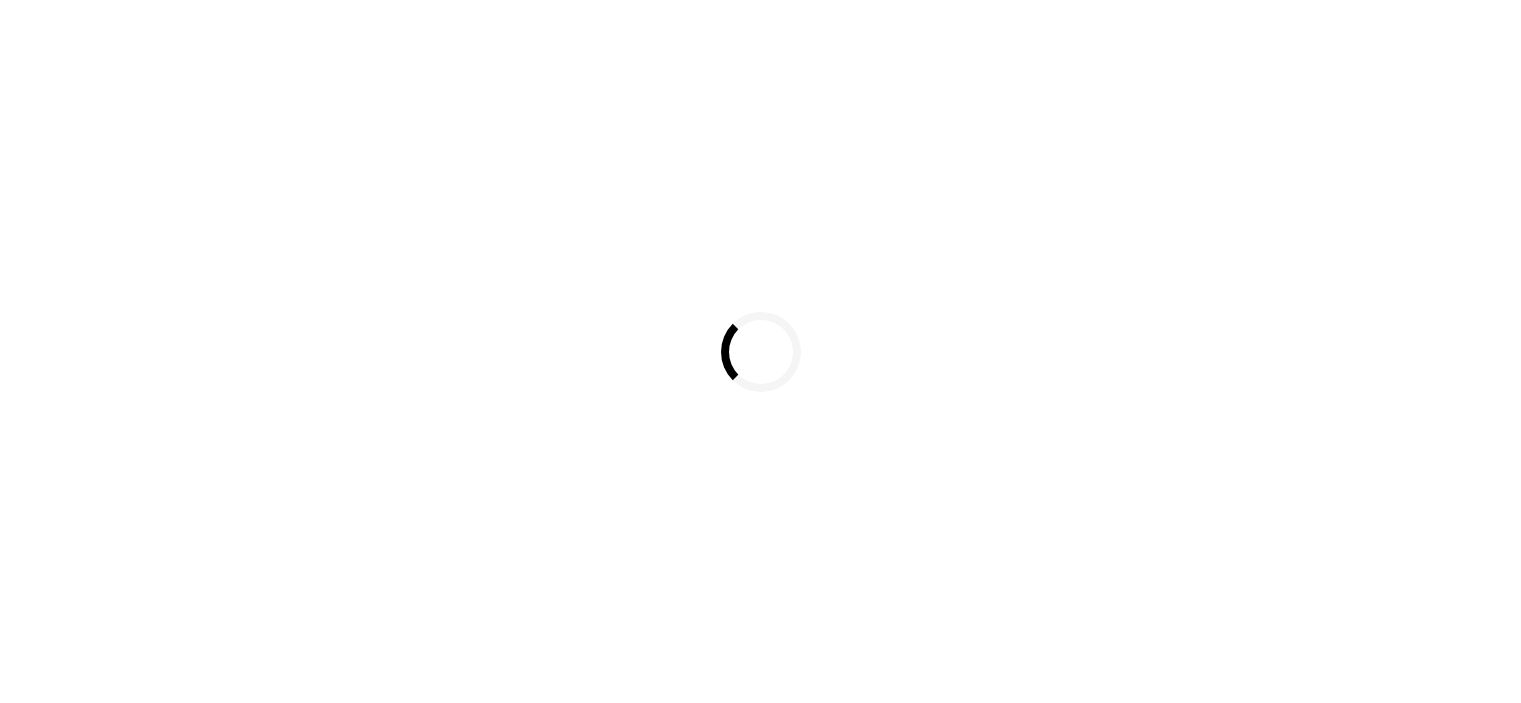 scroll, scrollTop: 0, scrollLeft: 0, axis: both 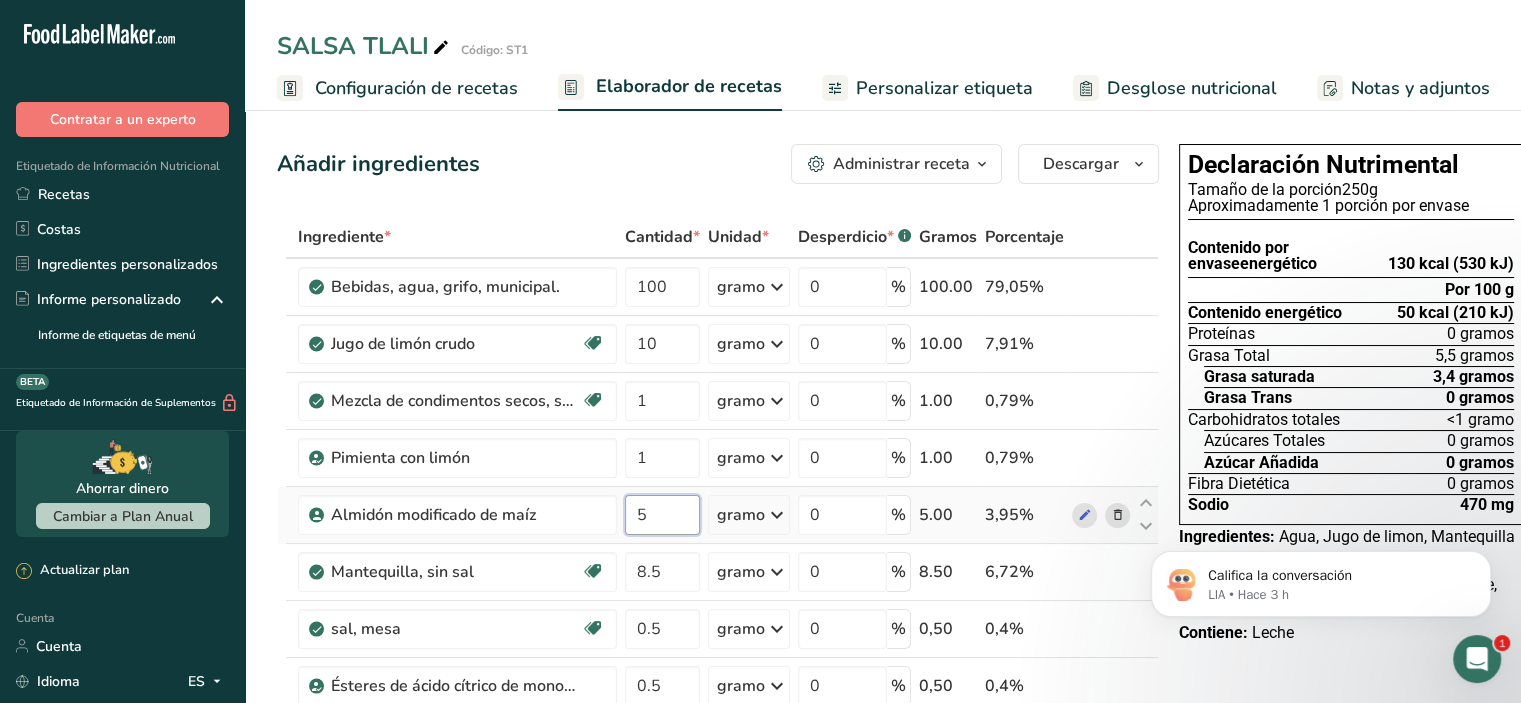 click on "5" at bounding box center (662, 515) 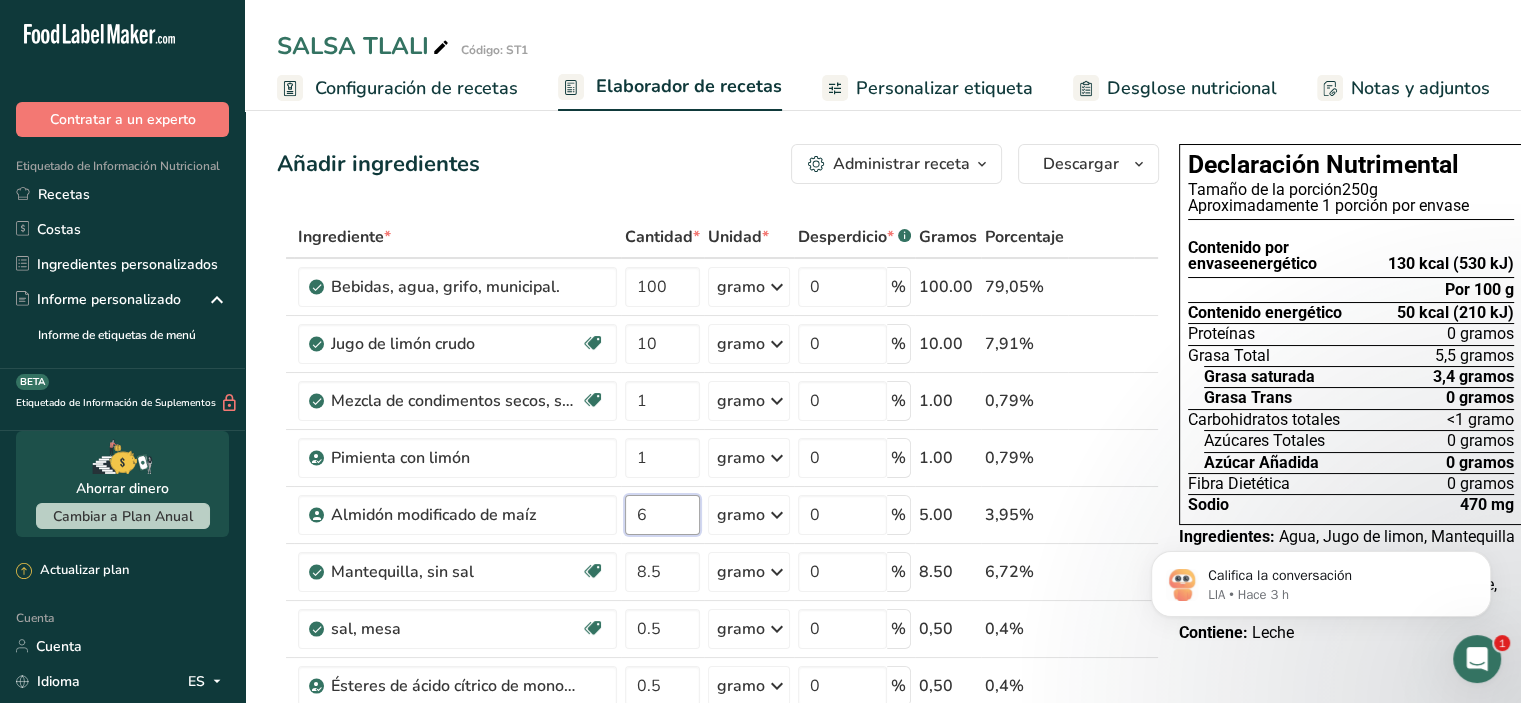 type on "6" 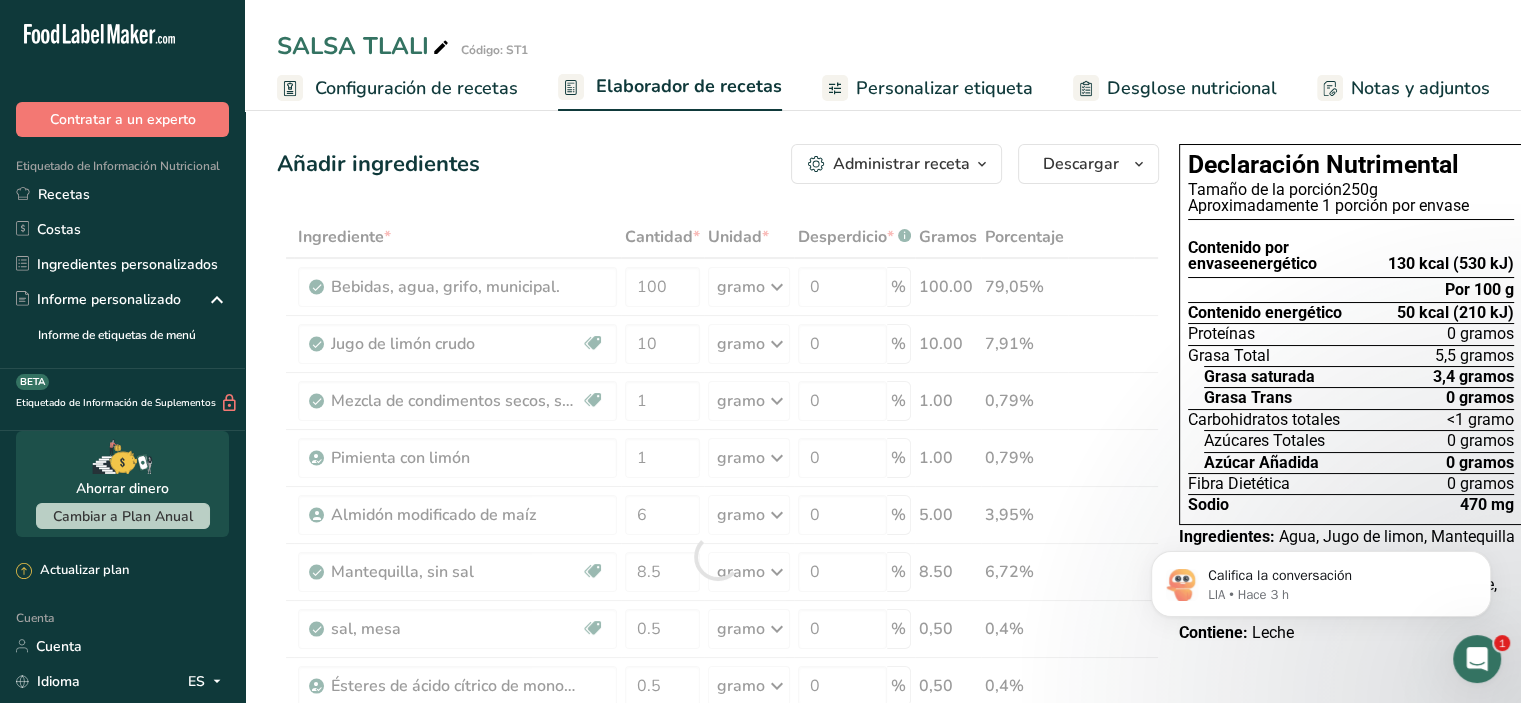click on "Ingrediente  *
Cantidad  *
Unidad  *
Desperdicio *   .a-a{fill:#347362;}.b-a{fill:#fff;}         Gramos
Porcentaje
Bebidas, agua, grifo, municipal.
100
gramo
Porciones
1 fl oz
1 bottle 8 fl oz
1 liter
Ver más
Unidades de peso
g
kg
mg
Ver más
Unidades de volumen
litro
Las unidades de volumen requieren una conversión de densidad. Si conoce la densidad de su ingrediente, introdúzcala a continuación. De lo contrario, haga clic en "RIA", nuestra asistente regulatoria de IA, quien podrá ayudarle.
lb/pie³
g/cm³
Confirmar
mL
0" at bounding box center [718, 556] 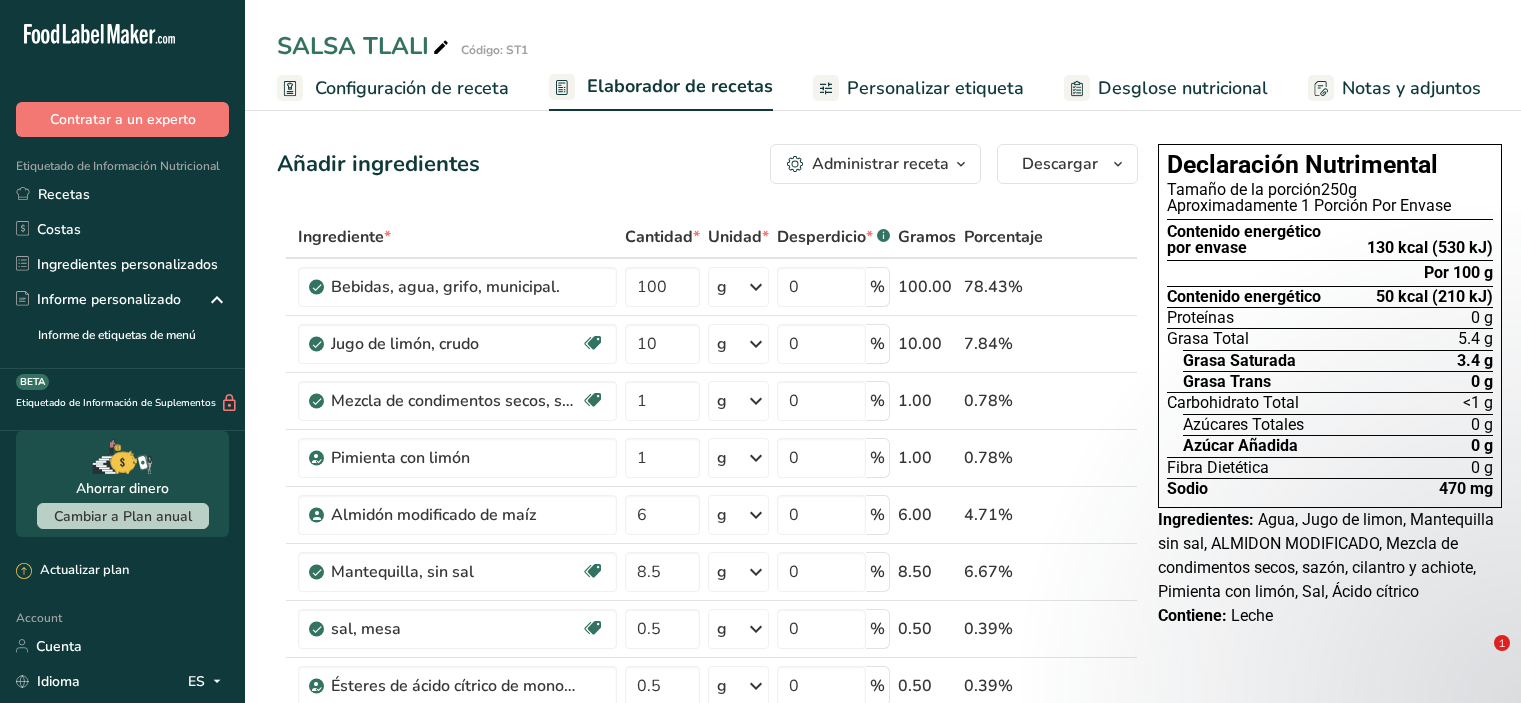 scroll, scrollTop: 0, scrollLeft: 0, axis: both 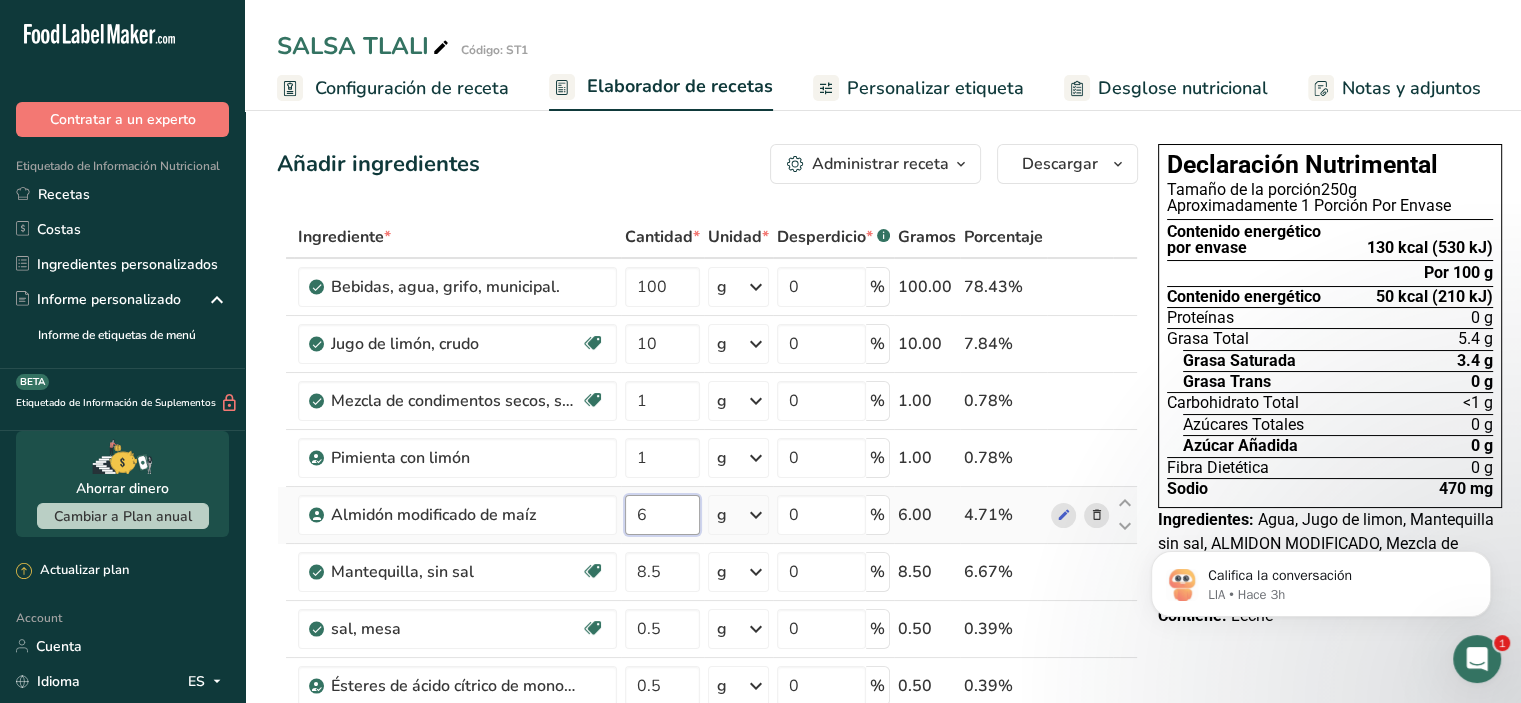 click on "6" at bounding box center (662, 515) 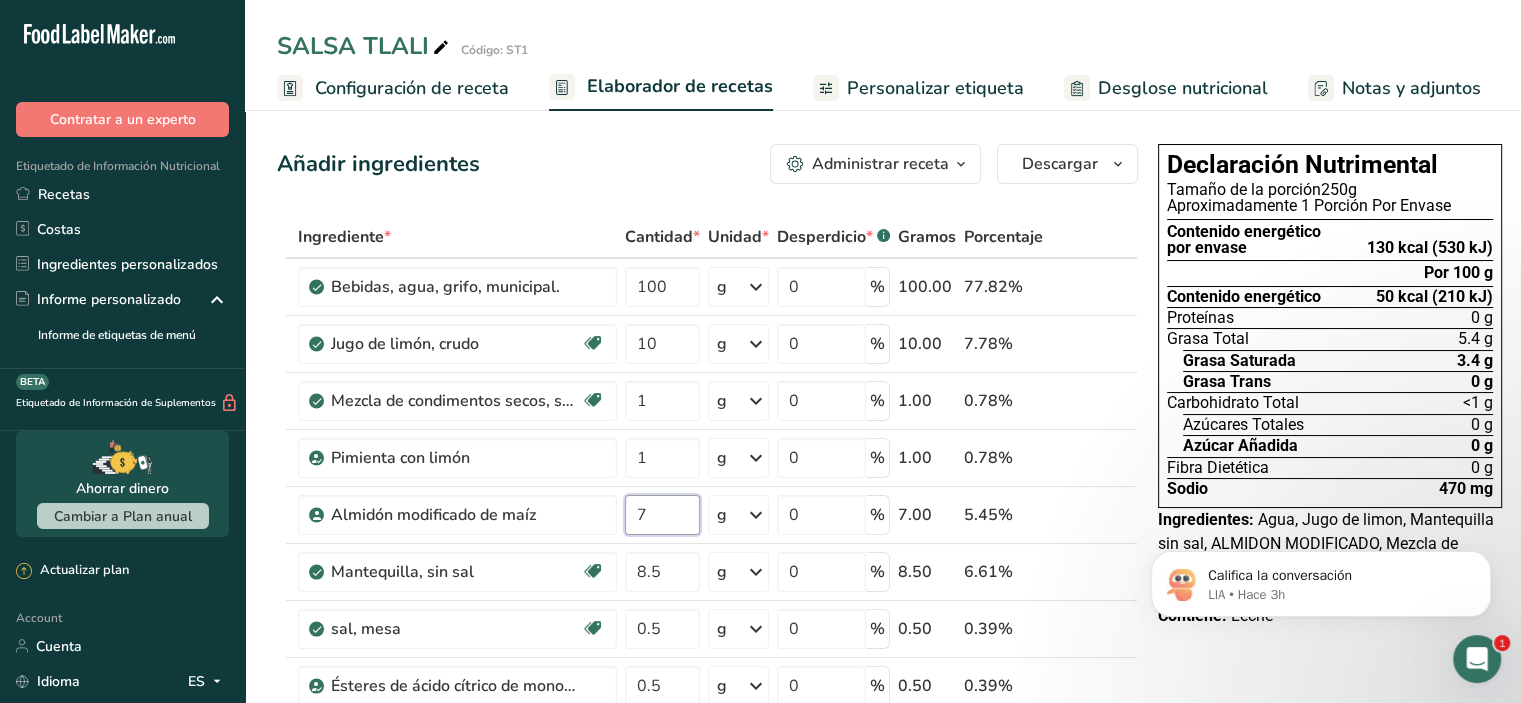 type on "7" 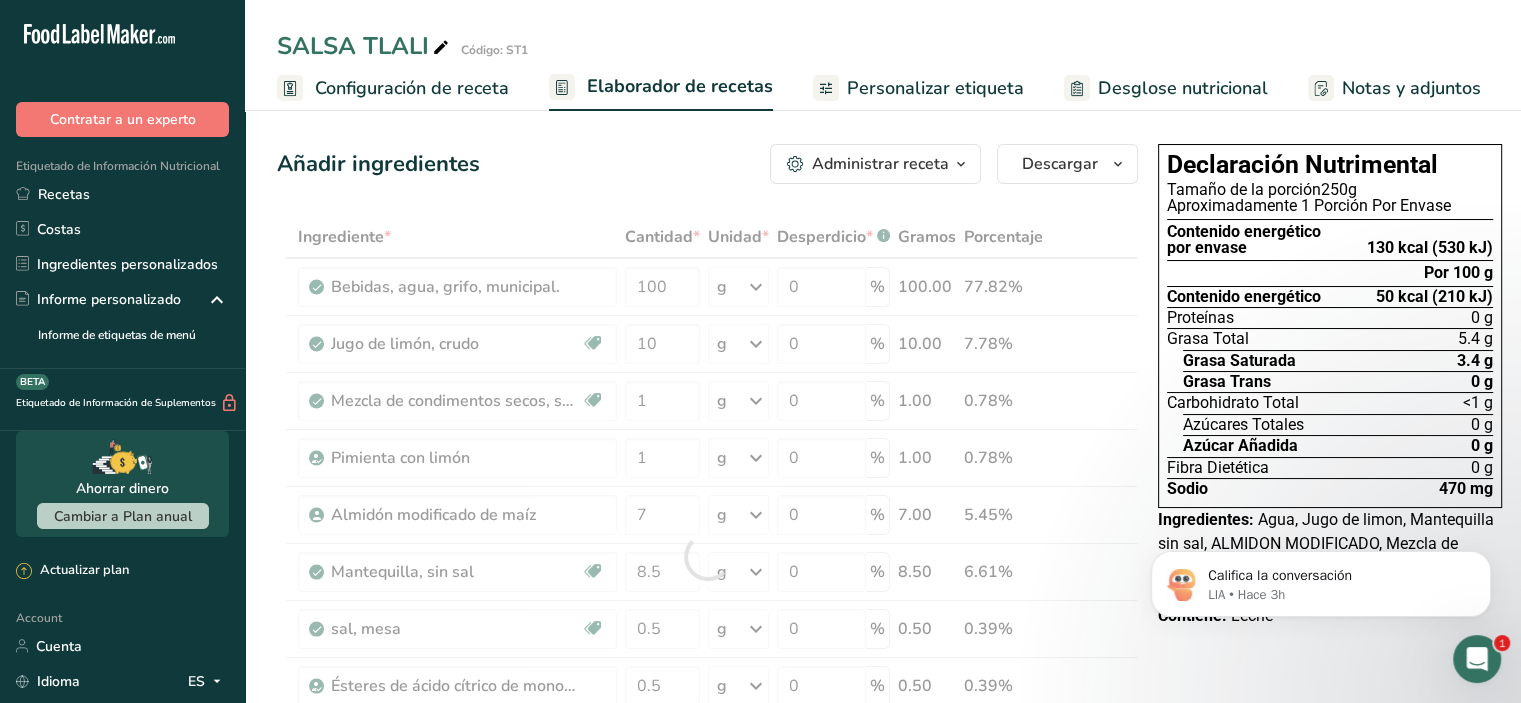 click on "Ingrediente *
Cantidad *
Unidad *
Desperdicio *   .a-a{fill:#347362;}.b-a{fill:#fff;}          Gramos
Porcentaje
Bebidas, agua, grifo, municipal.
100
g
Porciones
1 fl oz
1 bottle 8 fl oz
1 liter
Ver más
Unidades de peso
g
kg
mg
Ver más
Unidades de volumen
litro
Las unidades de volumen requieren una conversión de densidad. Si conoce la densidad de su ingrediente, introdúzcala a continuación. De lo contrario, haga clic en "RIA", nuestra asistente regulatoria de IA, quien podrá ayudarle.
lb/pie³
g/cm³
Confirmar
mL
0" at bounding box center [707, 556] 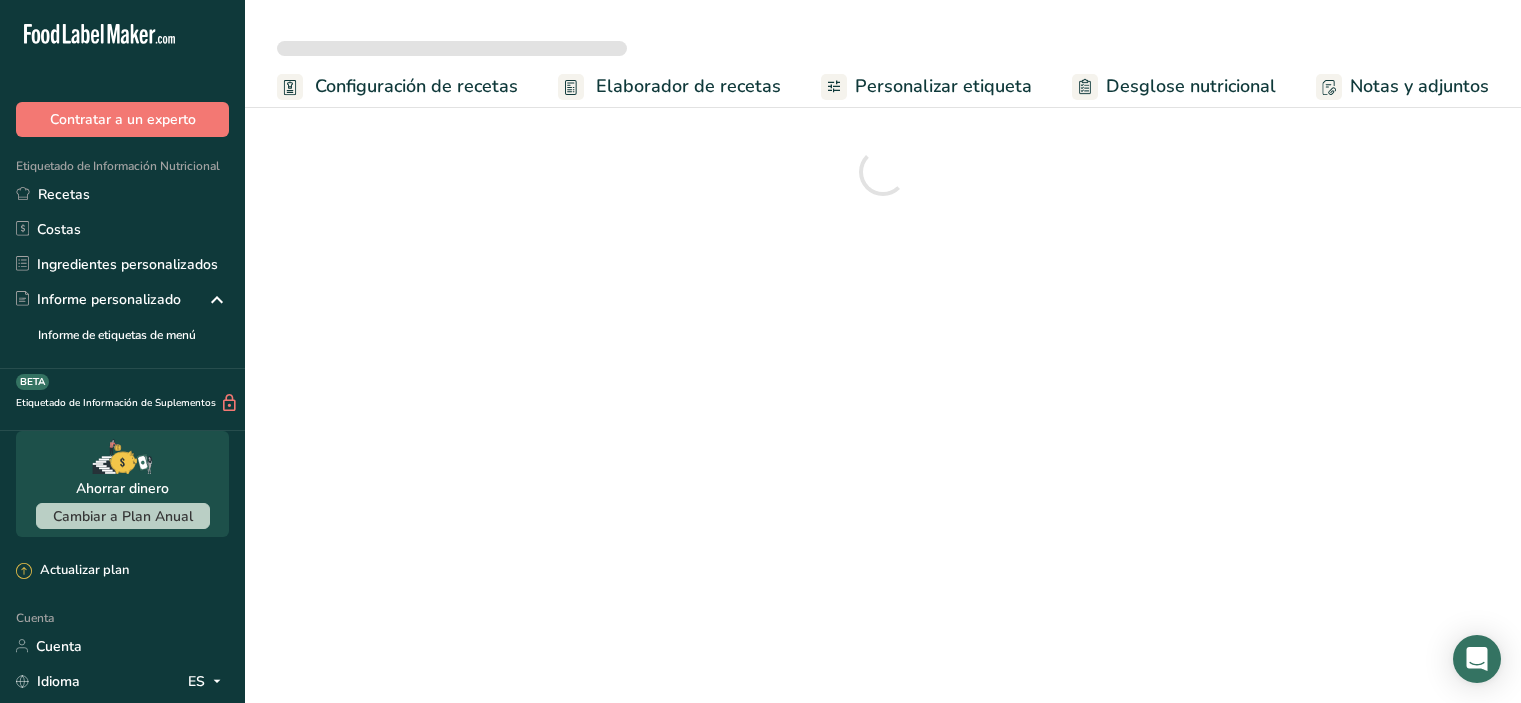 scroll, scrollTop: 0, scrollLeft: 0, axis: both 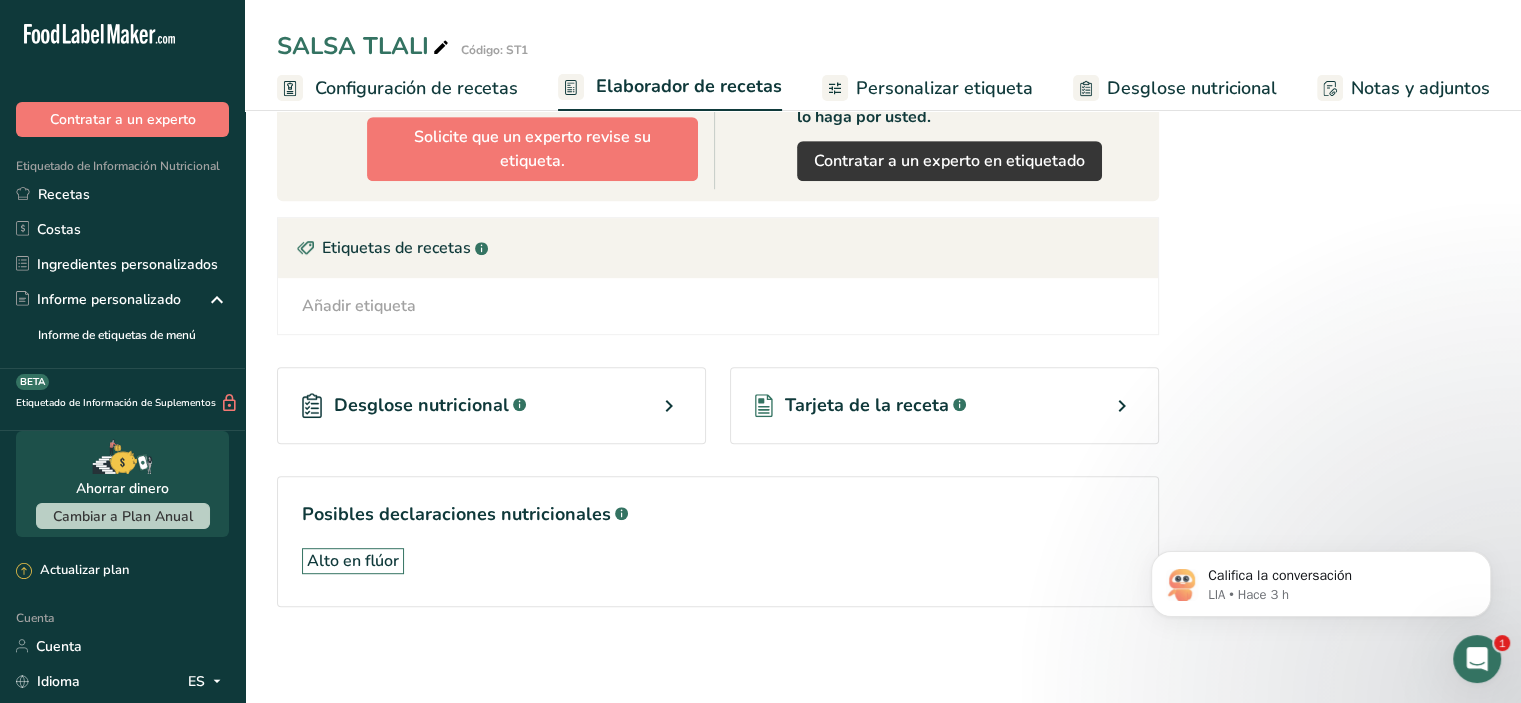 click on "Personalizar etiqueta" at bounding box center [927, 88] 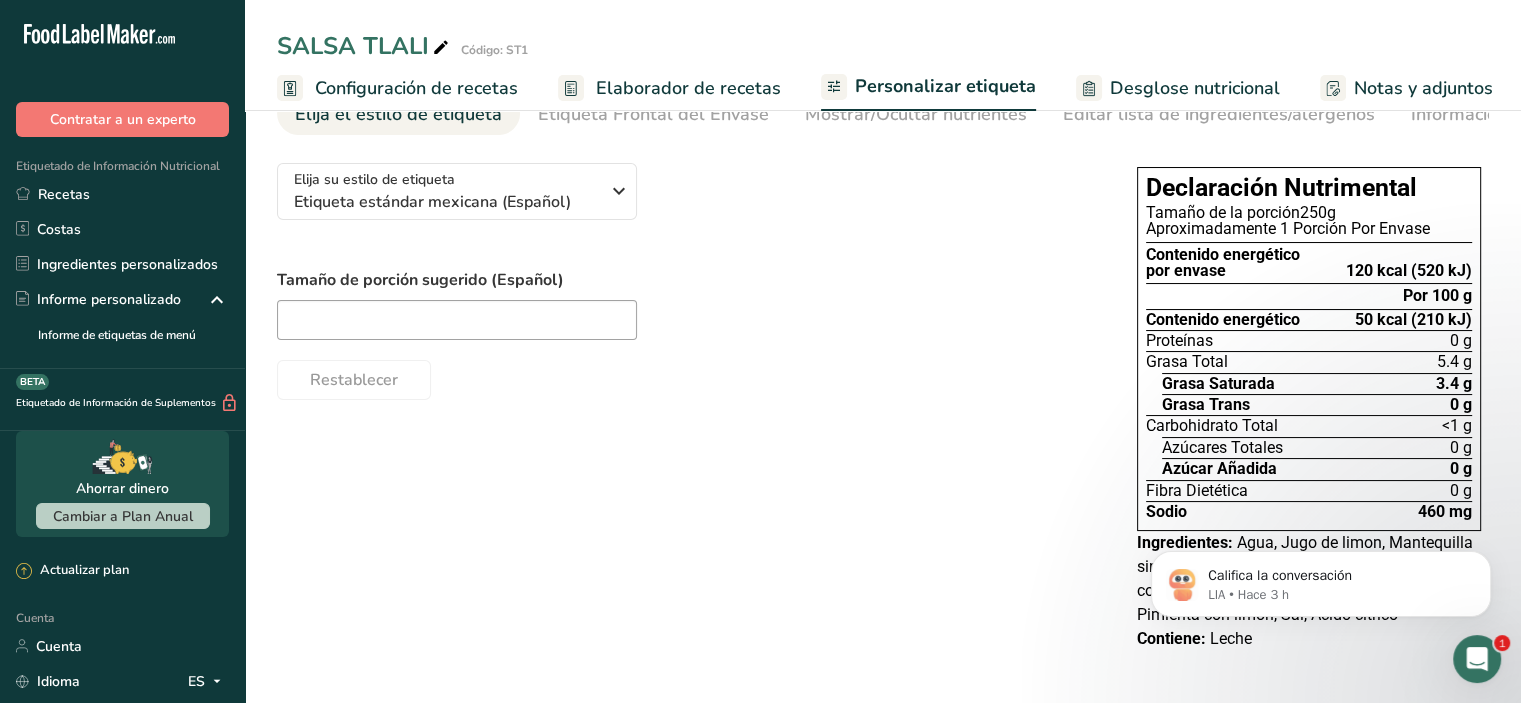 scroll, scrollTop: 102, scrollLeft: 0, axis: vertical 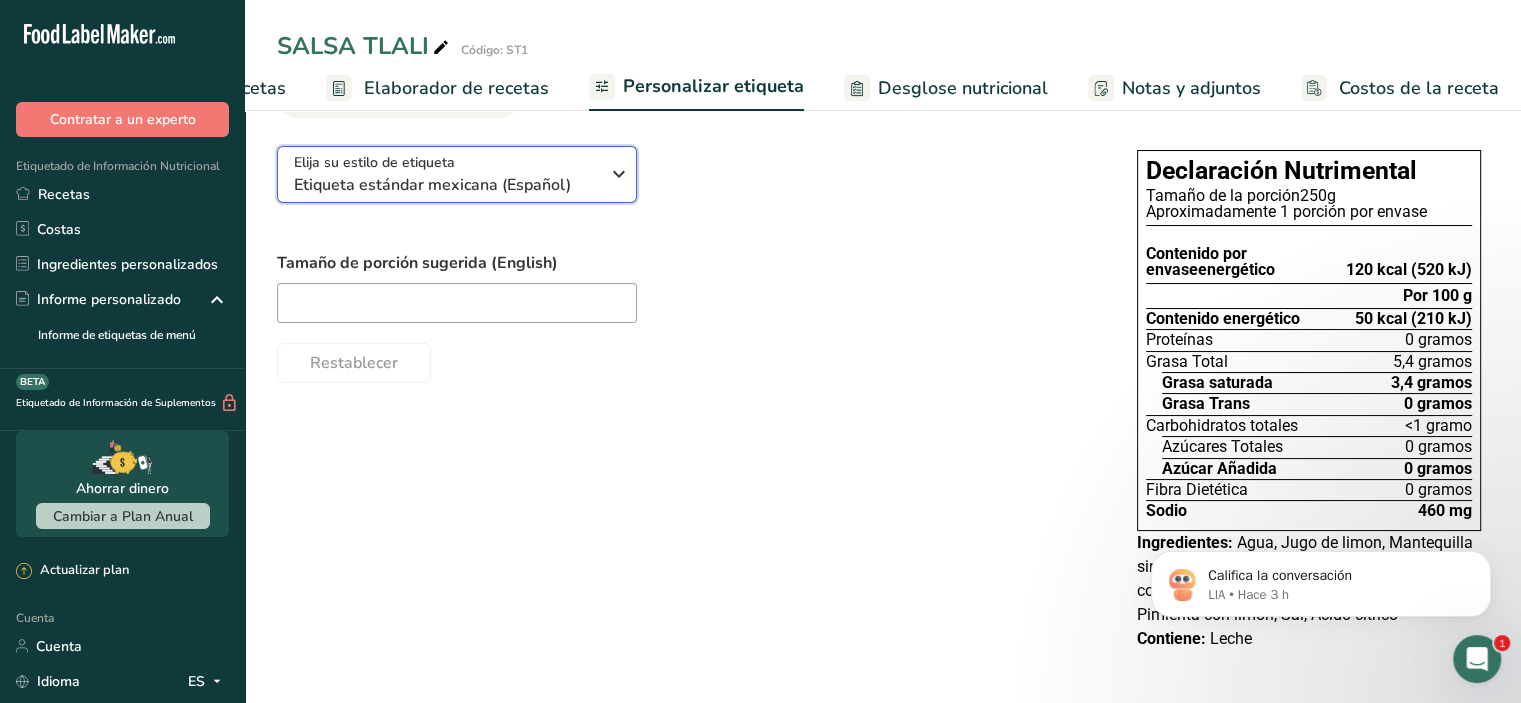 click on "Elija su estilo de etiqueta
Etiqueta estándar mexicana (Español)" at bounding box center [446, 174] 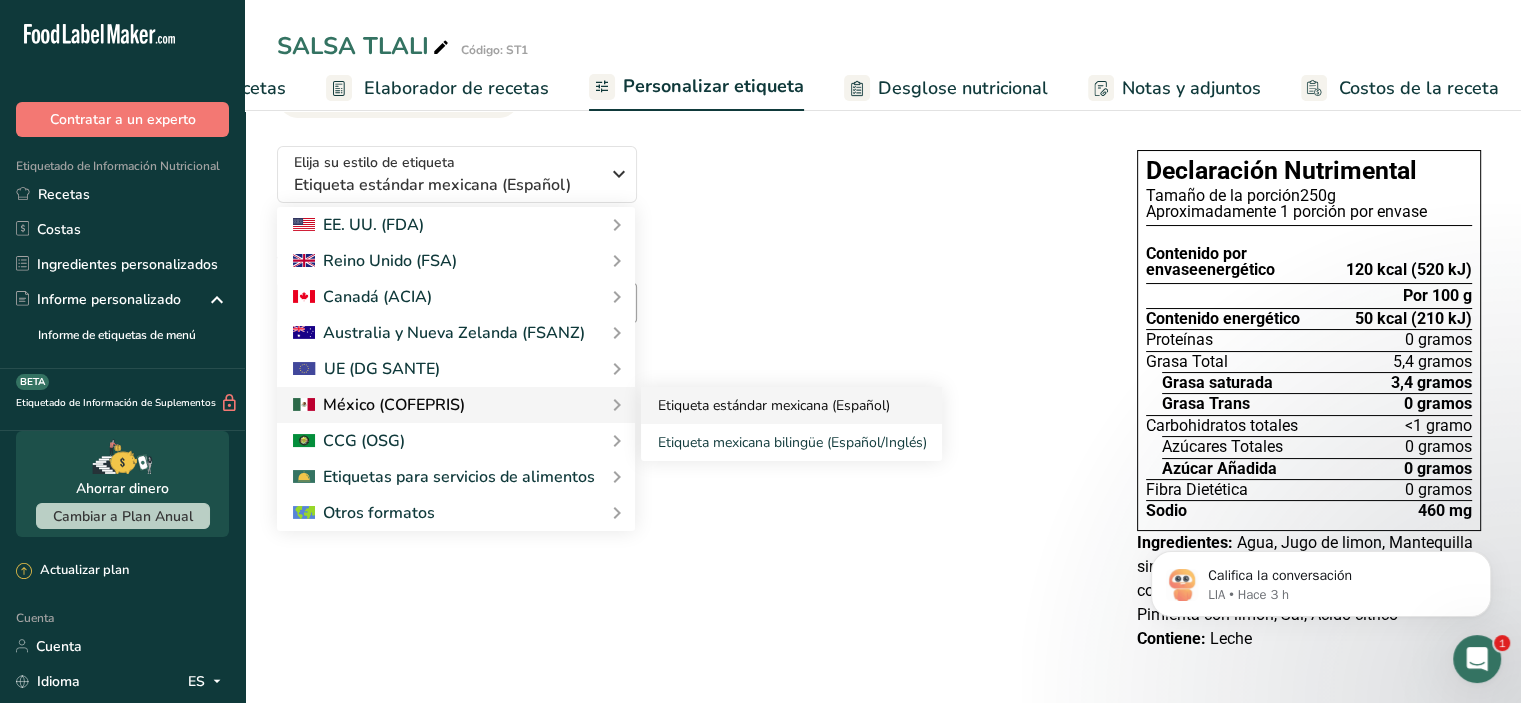 click on "Etiqueta estándar mexicana (Español)" at bounding box center (773, 405) 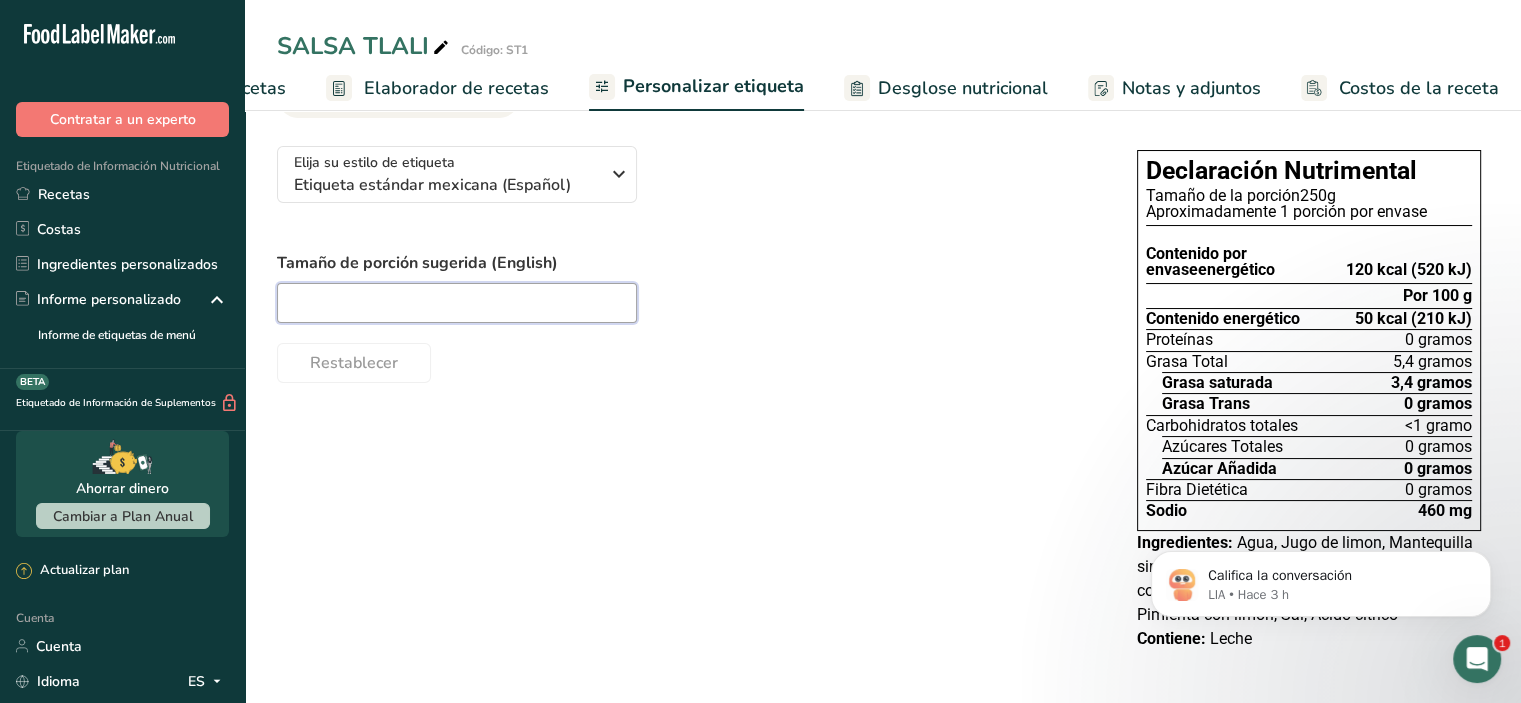click at bounding box center [457, 303] 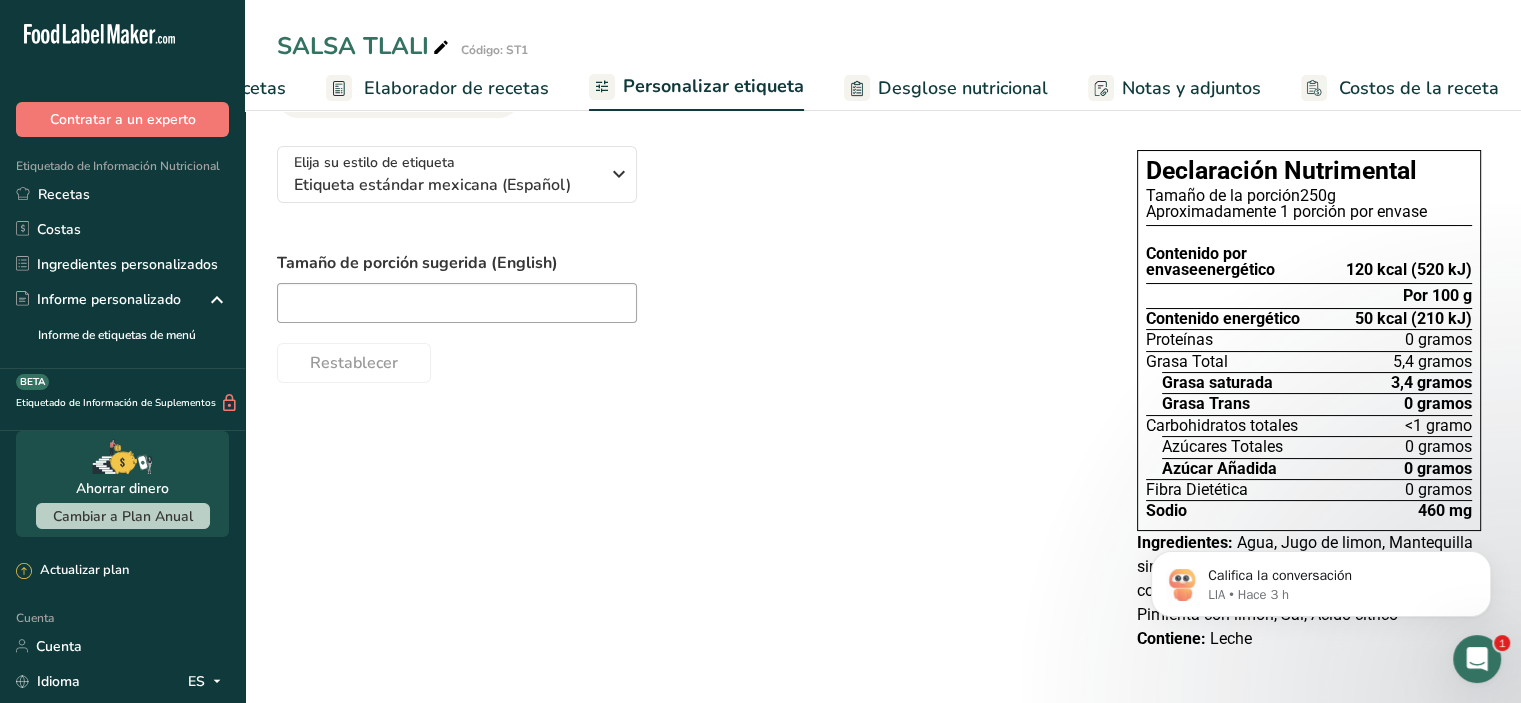 click on "Notas y adjuntos" at bounding box center [1191, 88] 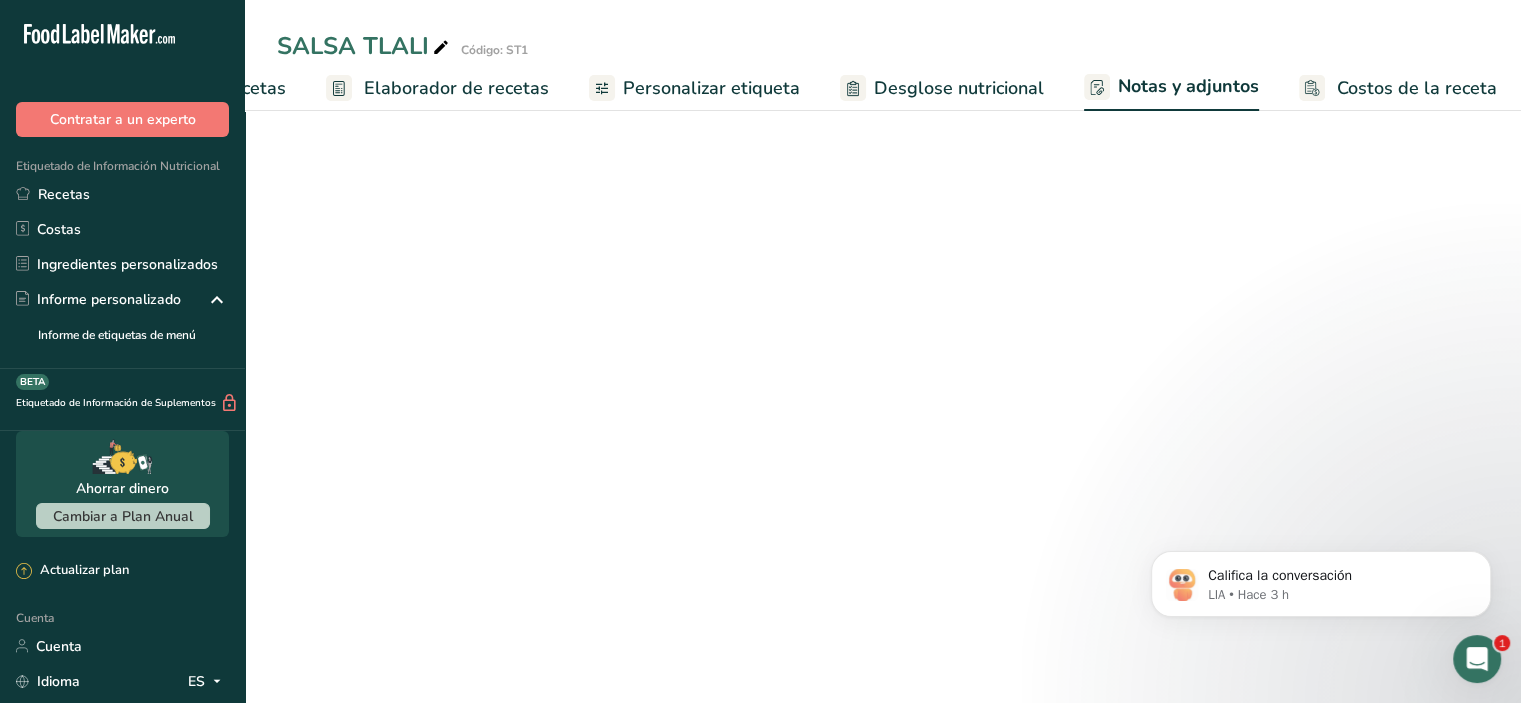 scroll, scrollTop: 0, scrollLeft: 231, axis: horizontal 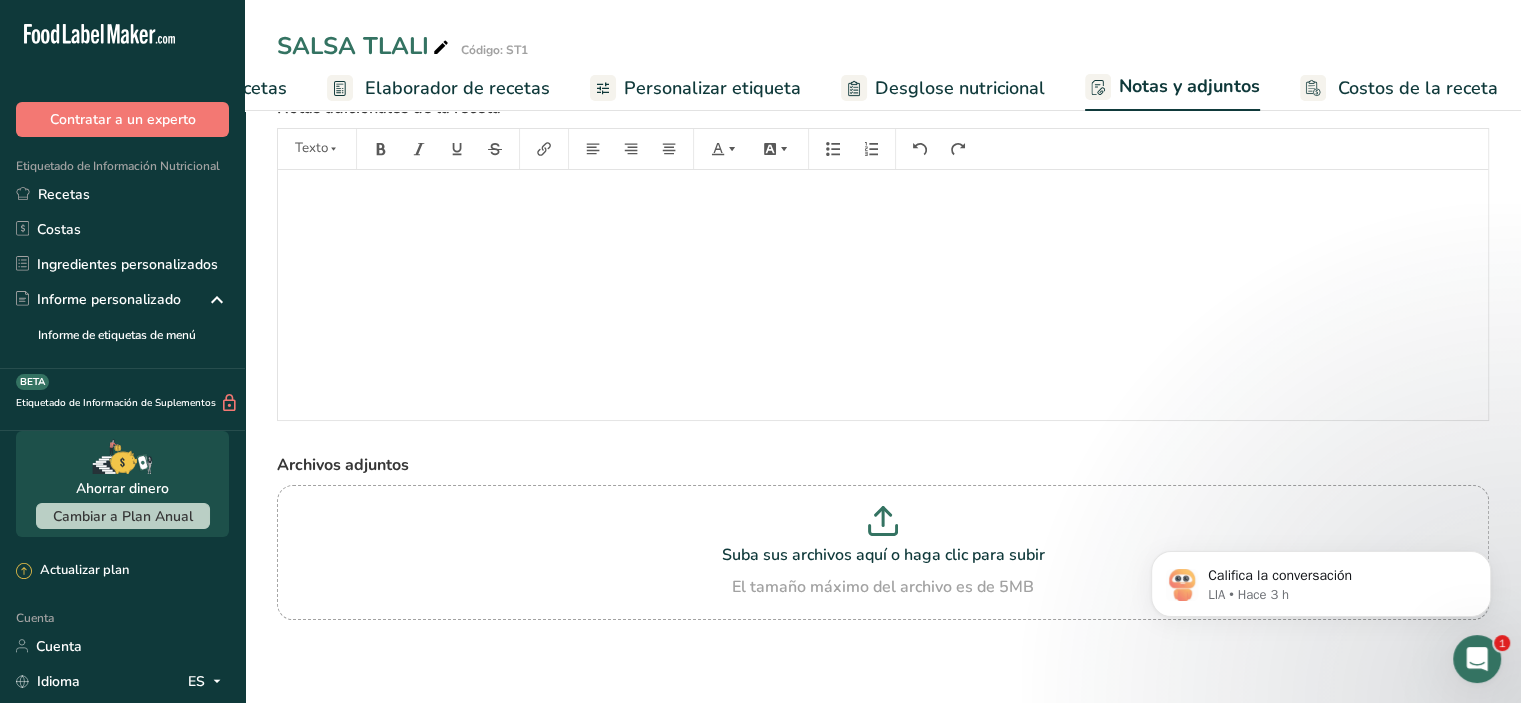 click on "Desglose nutricional" at bounding box center (960, 88) 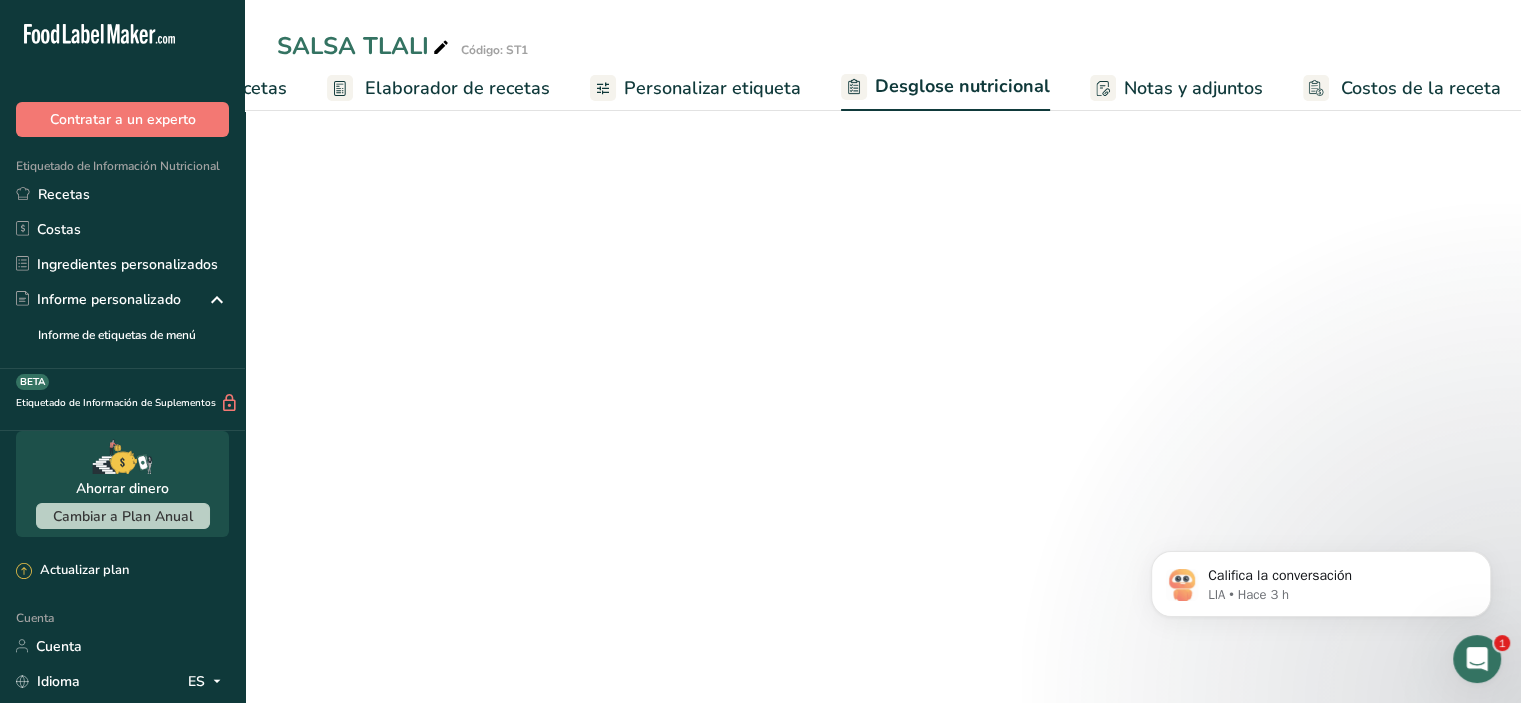 scroll, scrollTop: 0, scrollLeft: 232, axis: horizontal 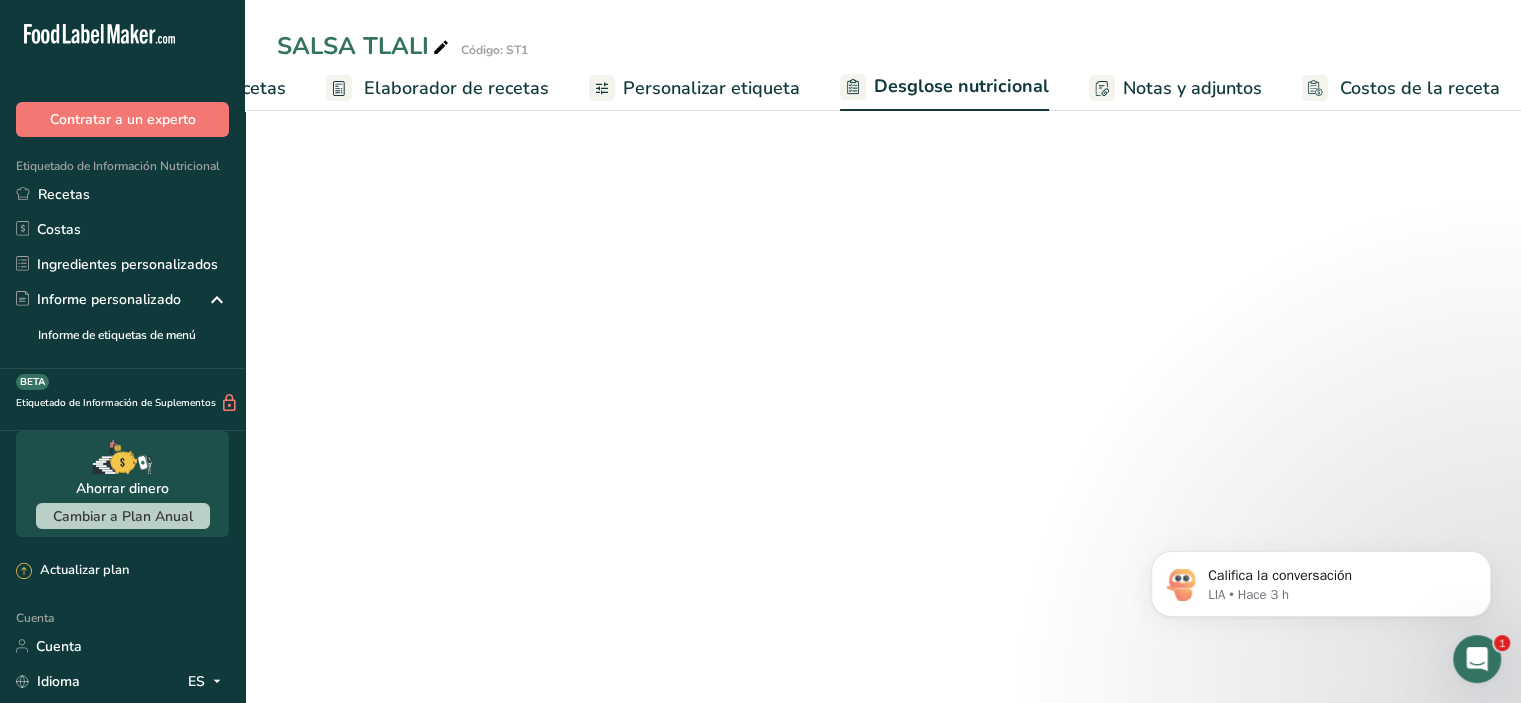 select on "Calories" 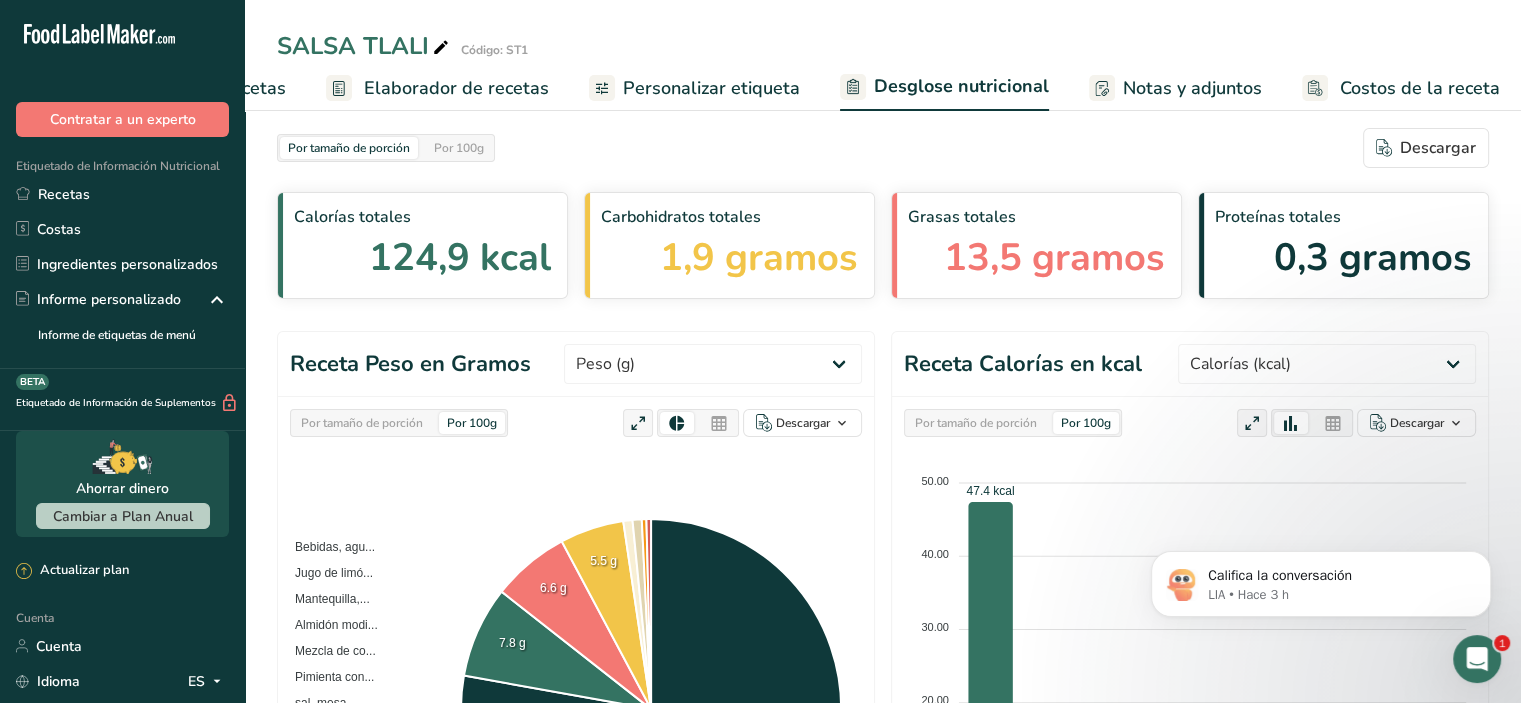 scroll, scrollTop: 0, scrollLeft: 0, axis: both 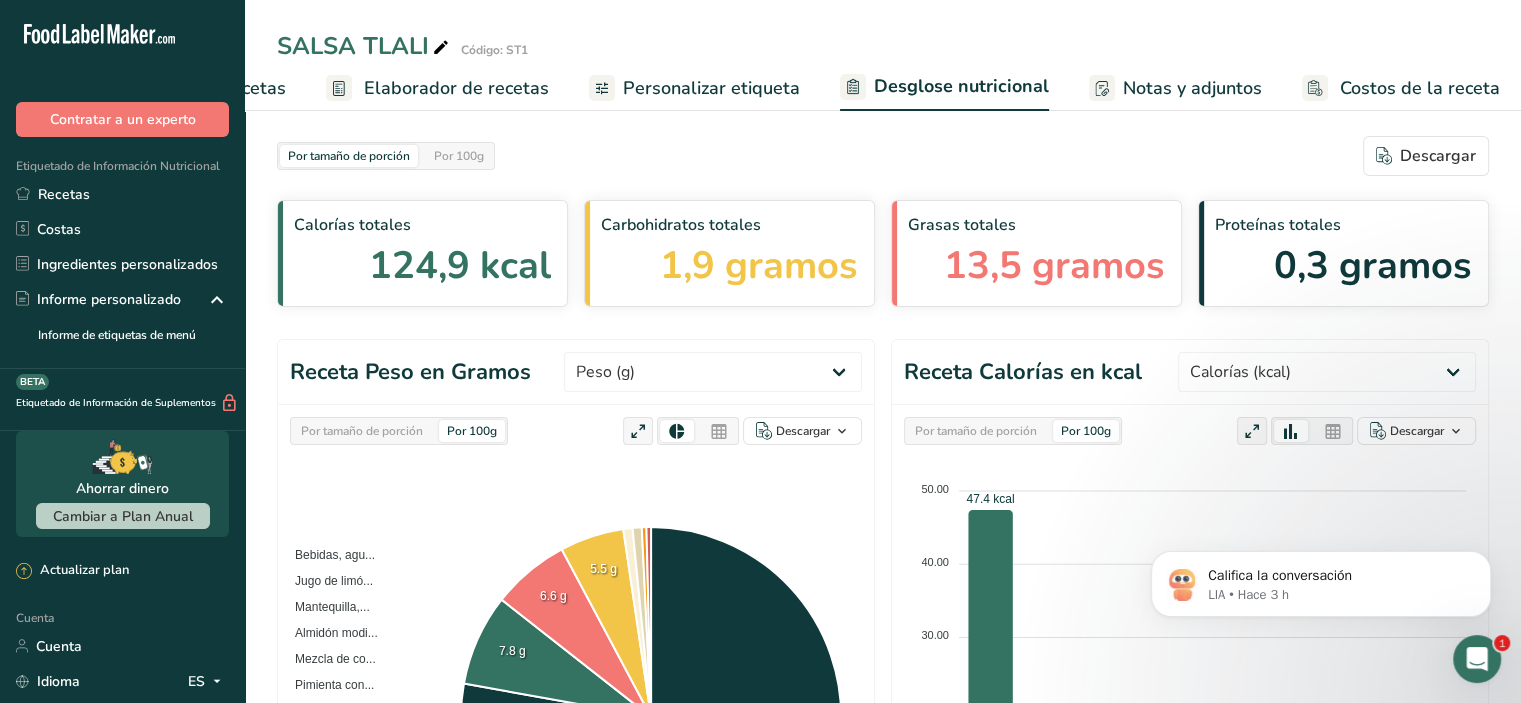 click on "Personalizar etiqueta" at bounding box center [711, 88] 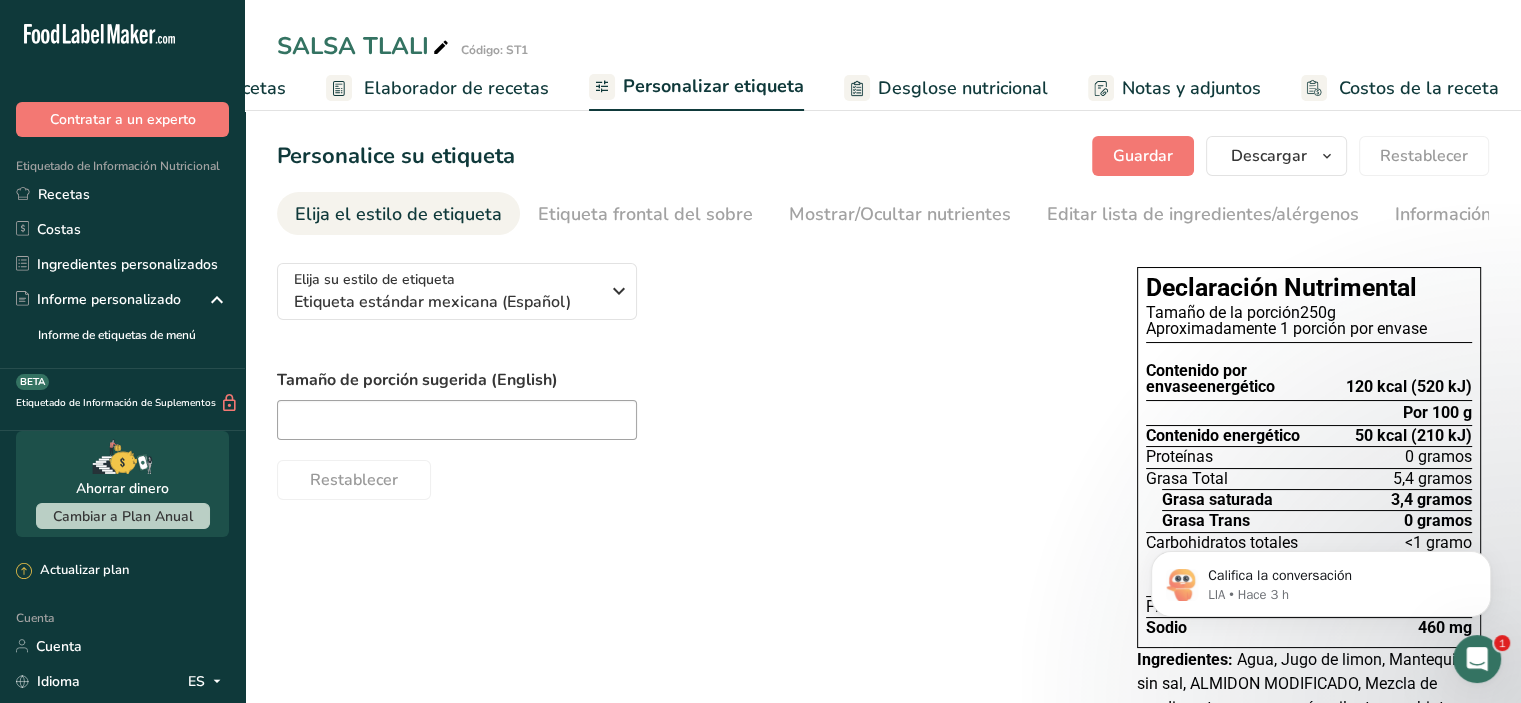 click on "Elaborador de recetas" at bounding box center [456, 88] 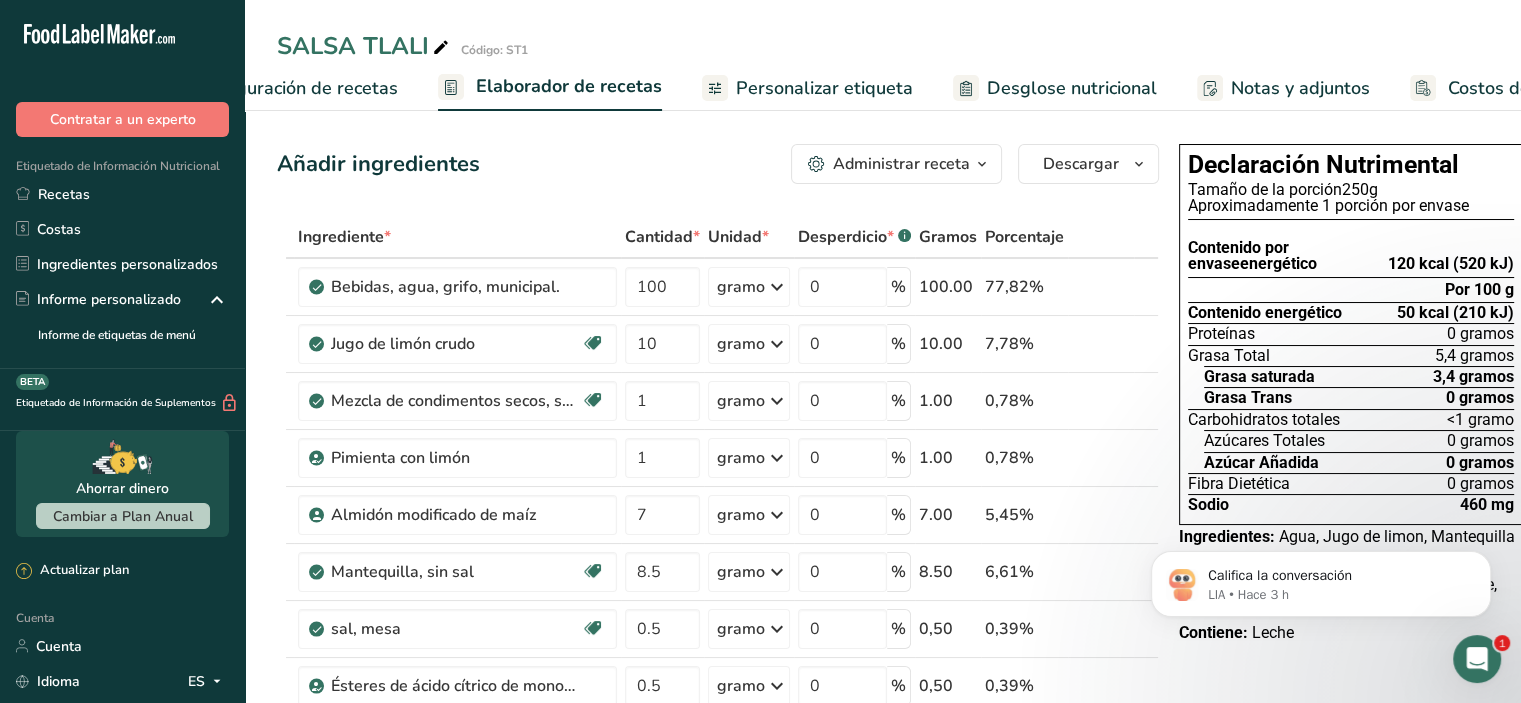 scroll, scrollTop: 0, scrollLeft: 0, axis: both 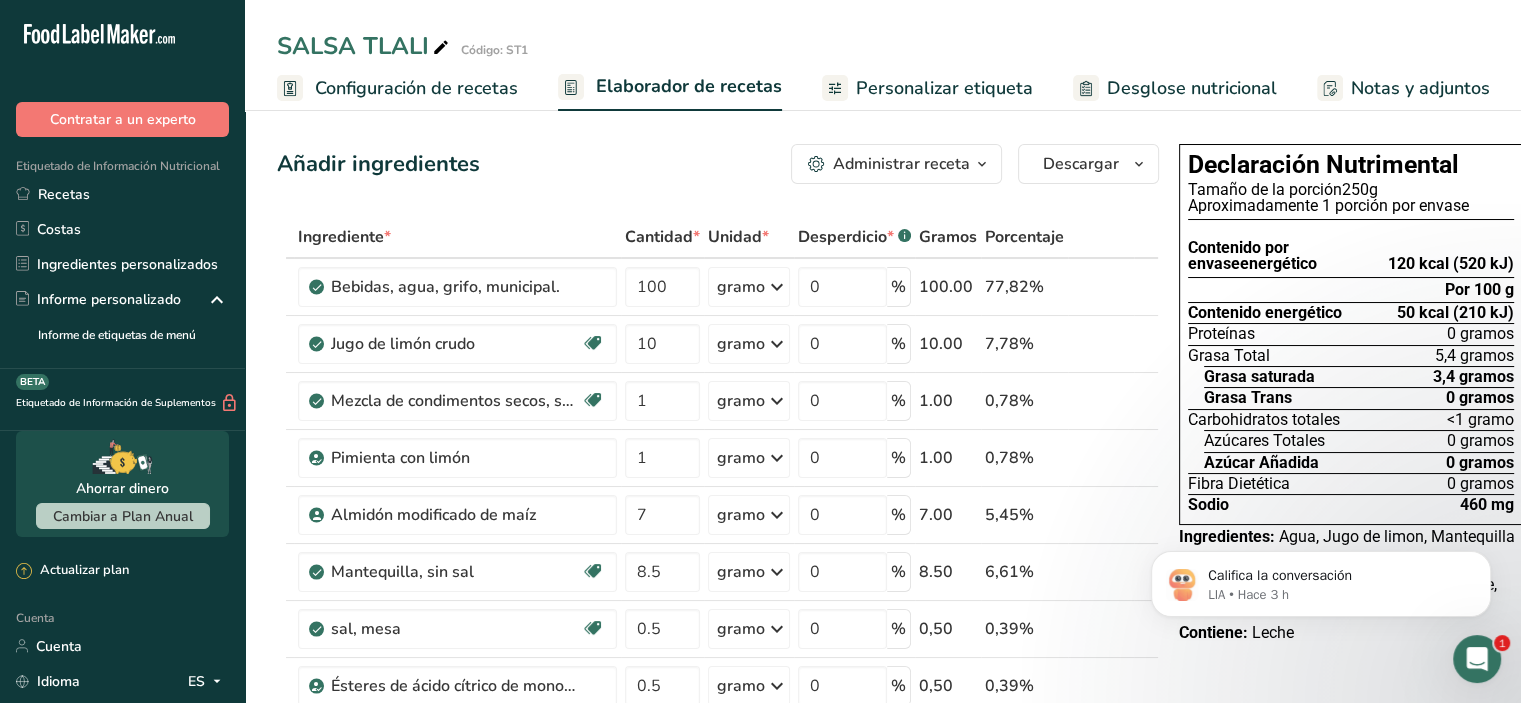 click on "Configuración de recetas" at bounding box center (416, 88) 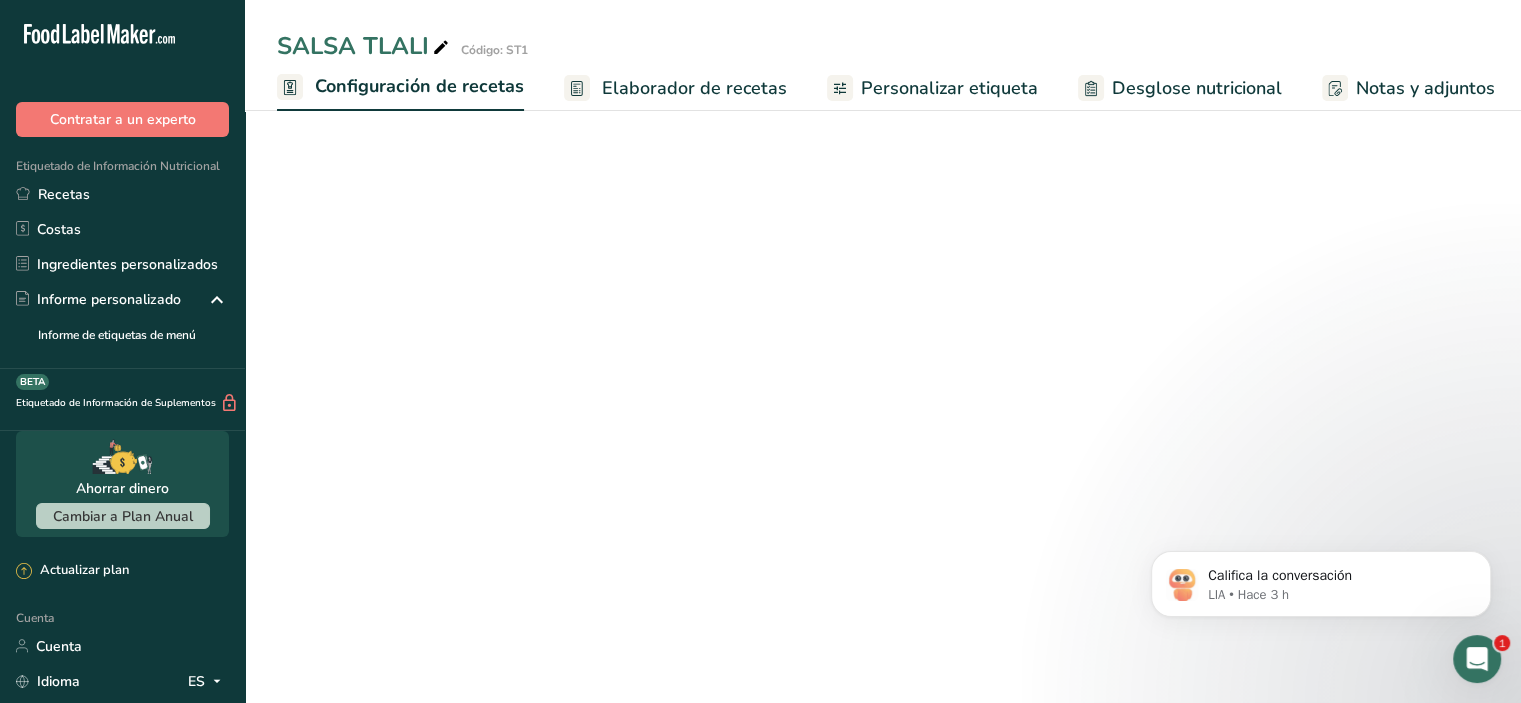 scroll, scrollTop: 0, scrollLeft: 7, axis: horizontal 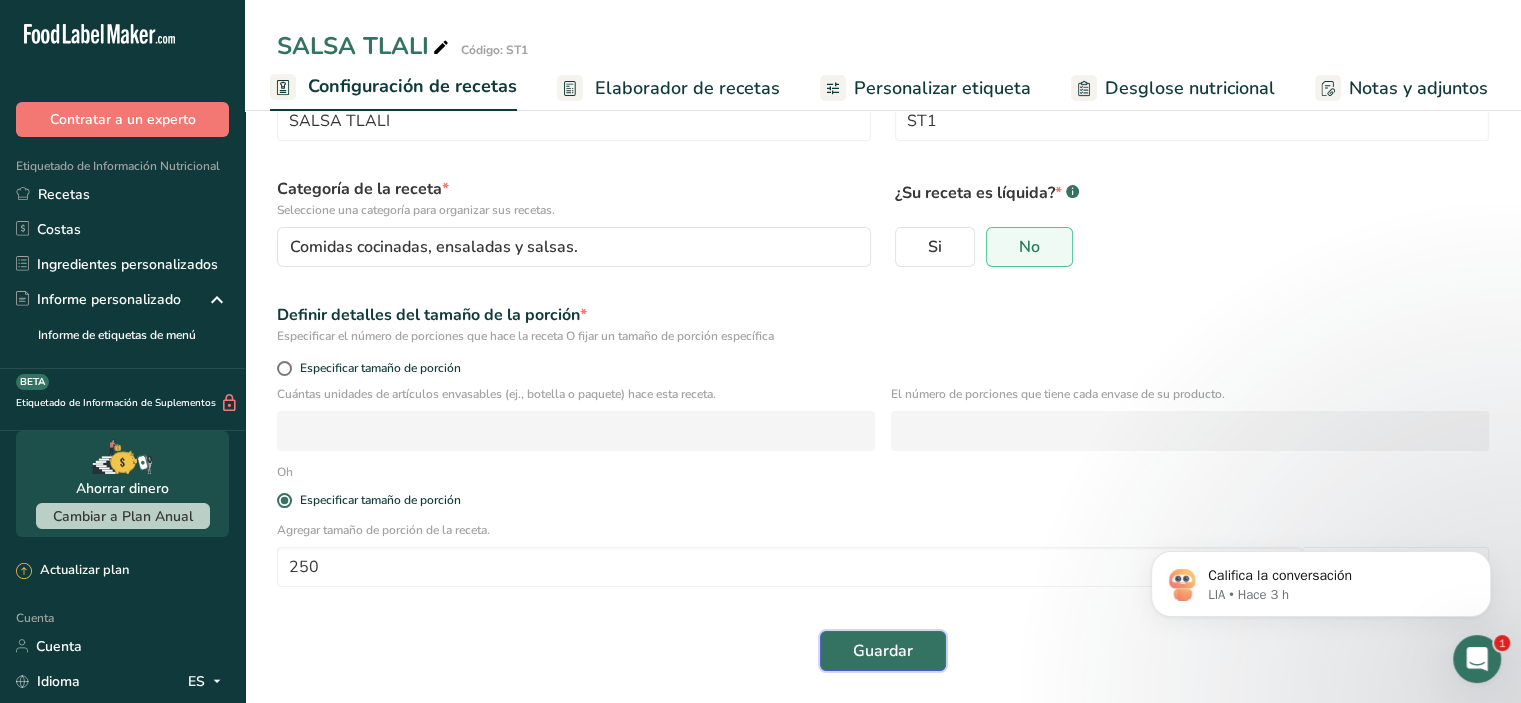 click on "Guardar" at bounding box center [883, 651] 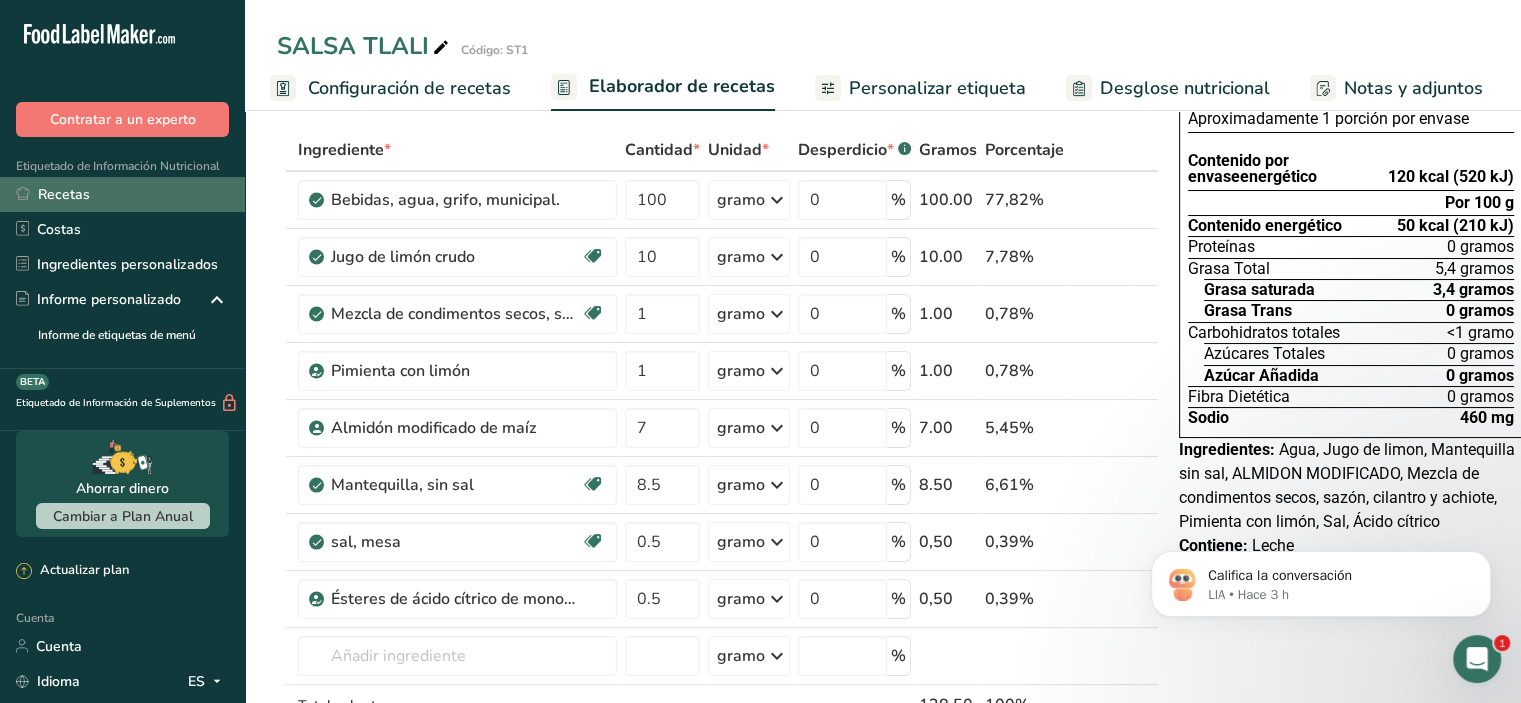 click on "Recetas" at bounding box center (122, 194) 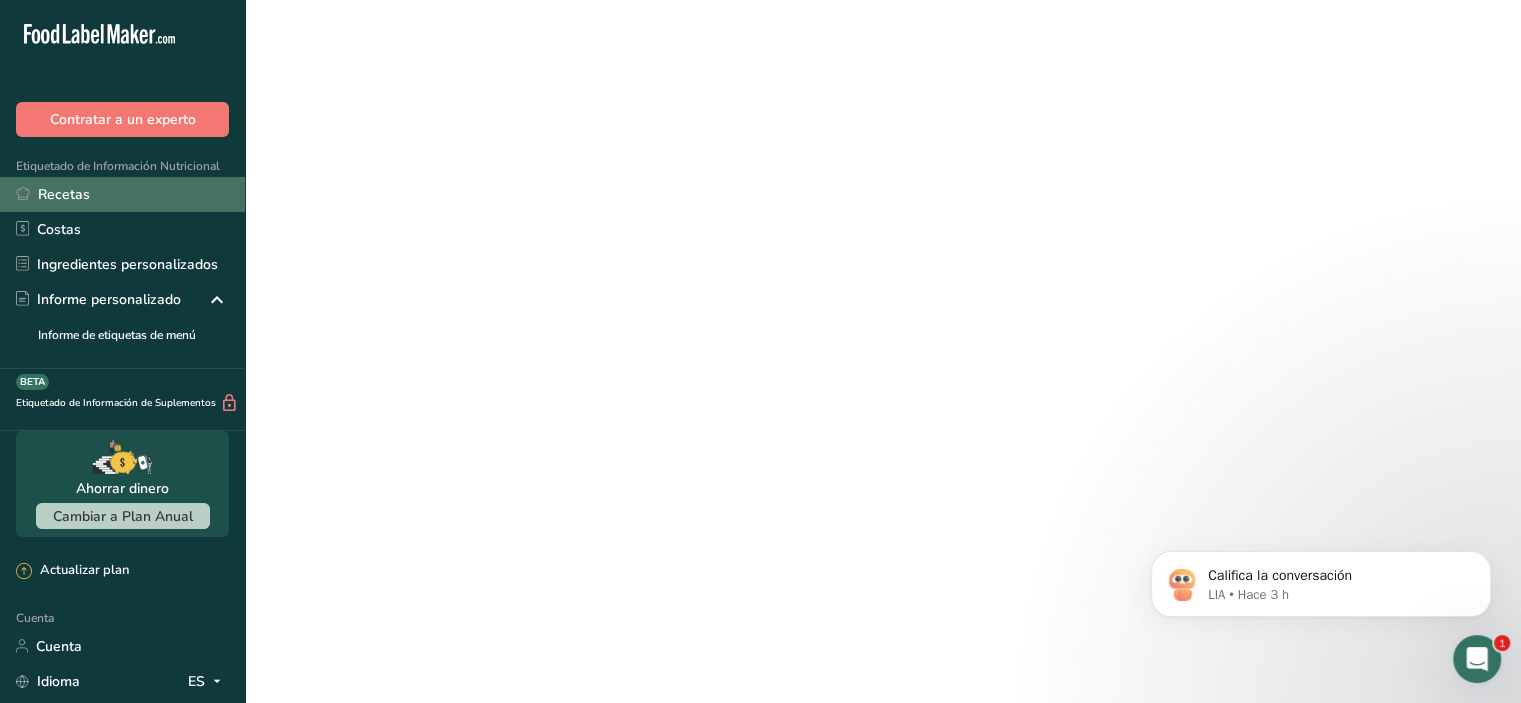 scroll, scrollTop: 0, scrollLeft: 0, axis: both 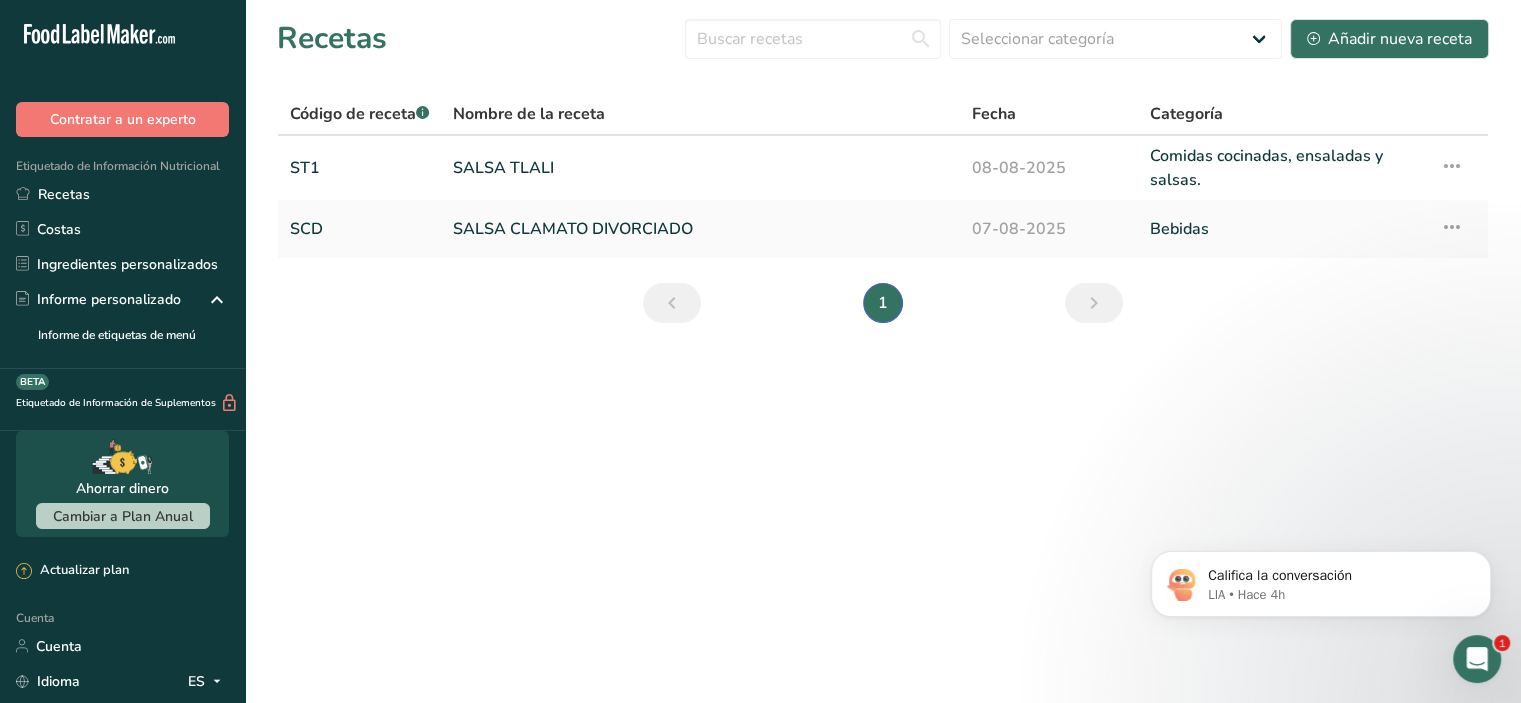 click on "Recetas
Seleccionar categoría
Todos
Productos de panadería
Bebidas
Confitería
Comidas cocinadas, ensaladas y salsas.
Lácteos
Aperitivos
Añadir nueva receta
Código de receta
.a-a{fill:#347362;}.b-a{fill:#fff;}         Nombre de la receta Fecha Categoría
ST1
SALSA TLALI
08-08-2025
Comidas cocinadas, ensaladas y salsas.
Configuración de recetas       Eliminar receta           Duplicar receta             Receta de escalar             Guardar como subreceta   .a-a{fill:#347362;}.b-a{fill:#fff;}                               Desglose nutricional                 Tarjeta de la receta
Novedad" at bounding box center [760, 351] 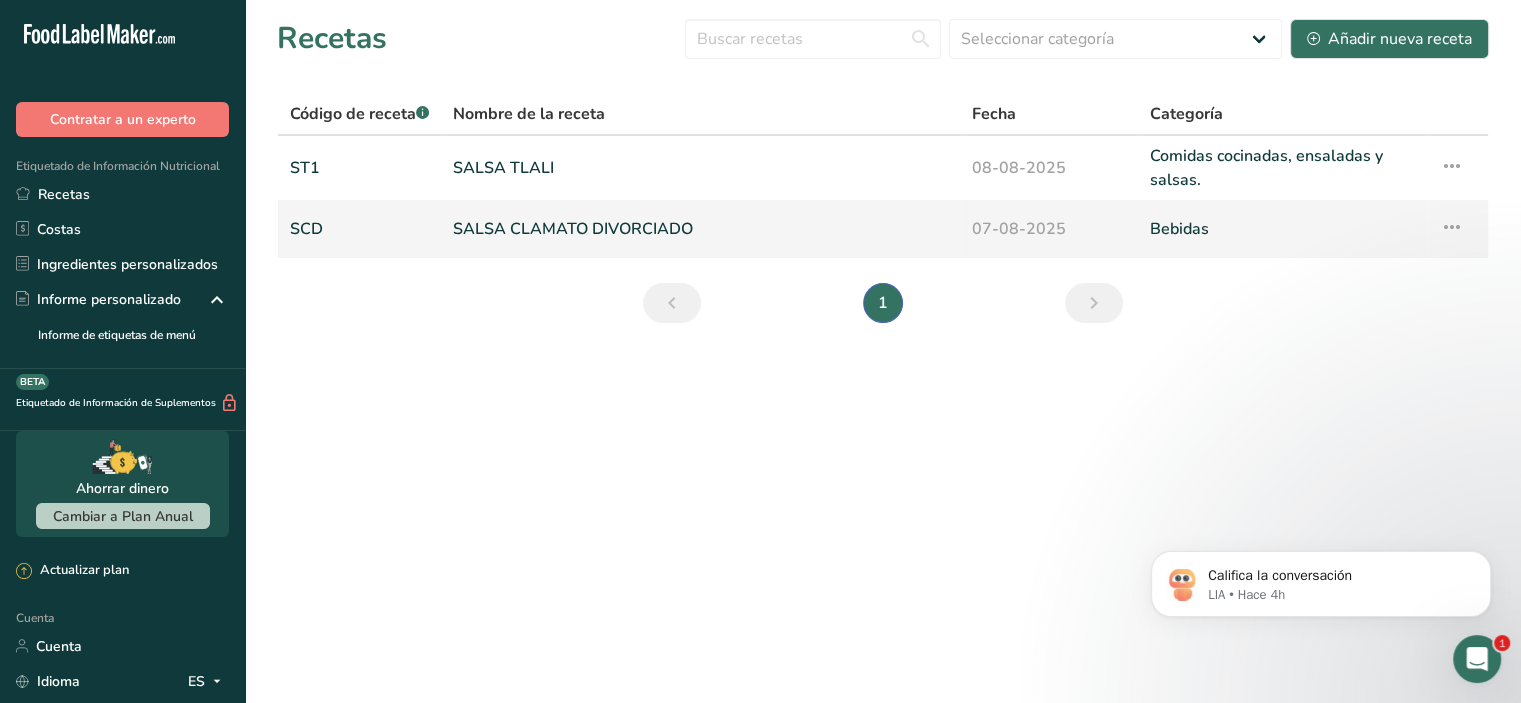 click on "SALSA CLAMATO DIVORCIADO" at bounding box center [573, 229] 